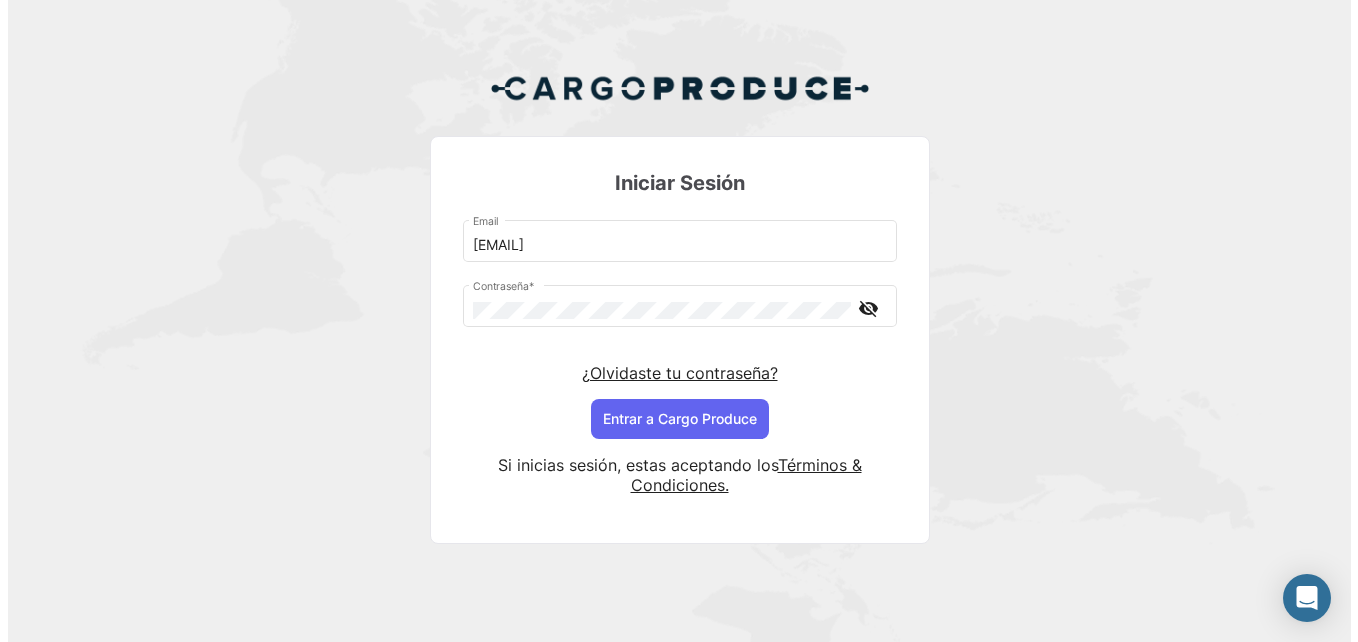 scroll, scrollTop: 0, scrollLeft: 0, axis: both 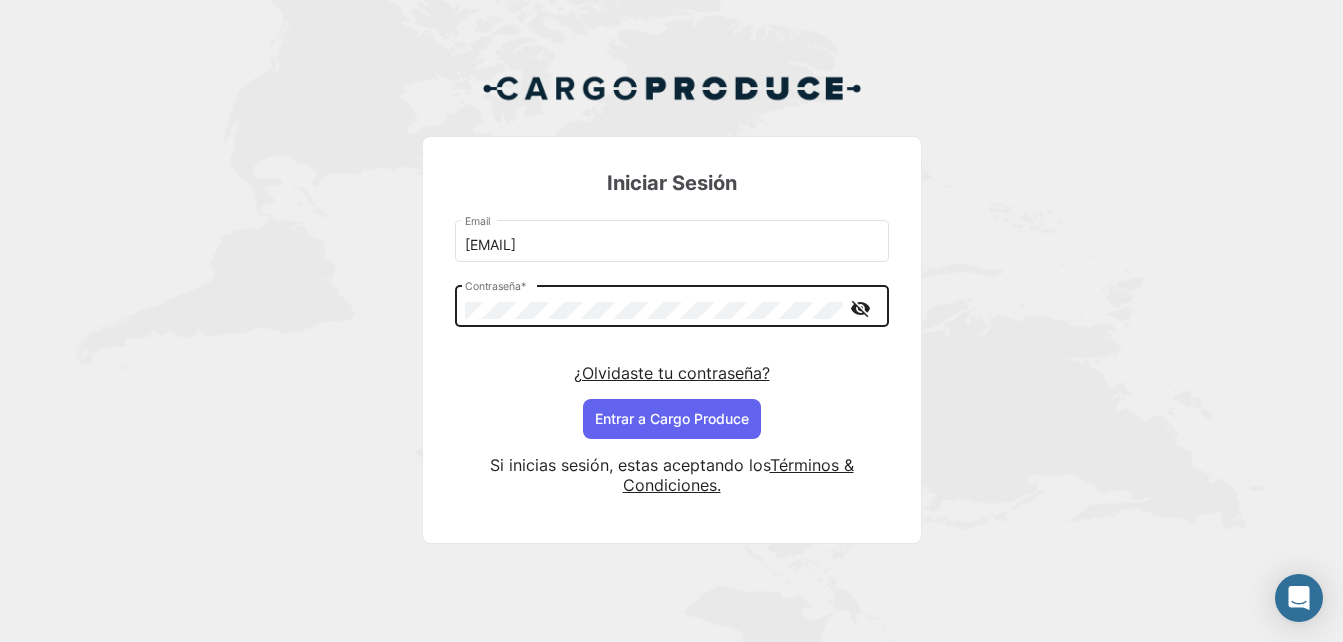 click on "visibility_off" 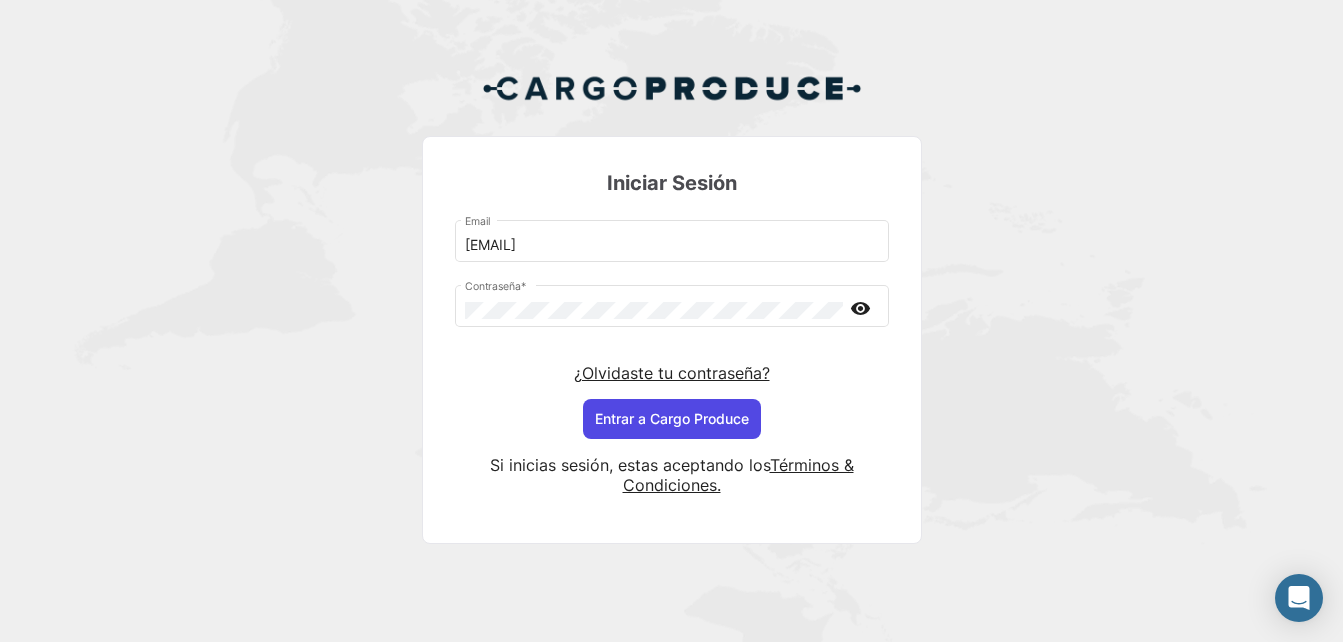 click on "Entrar a  Cargo Produce" 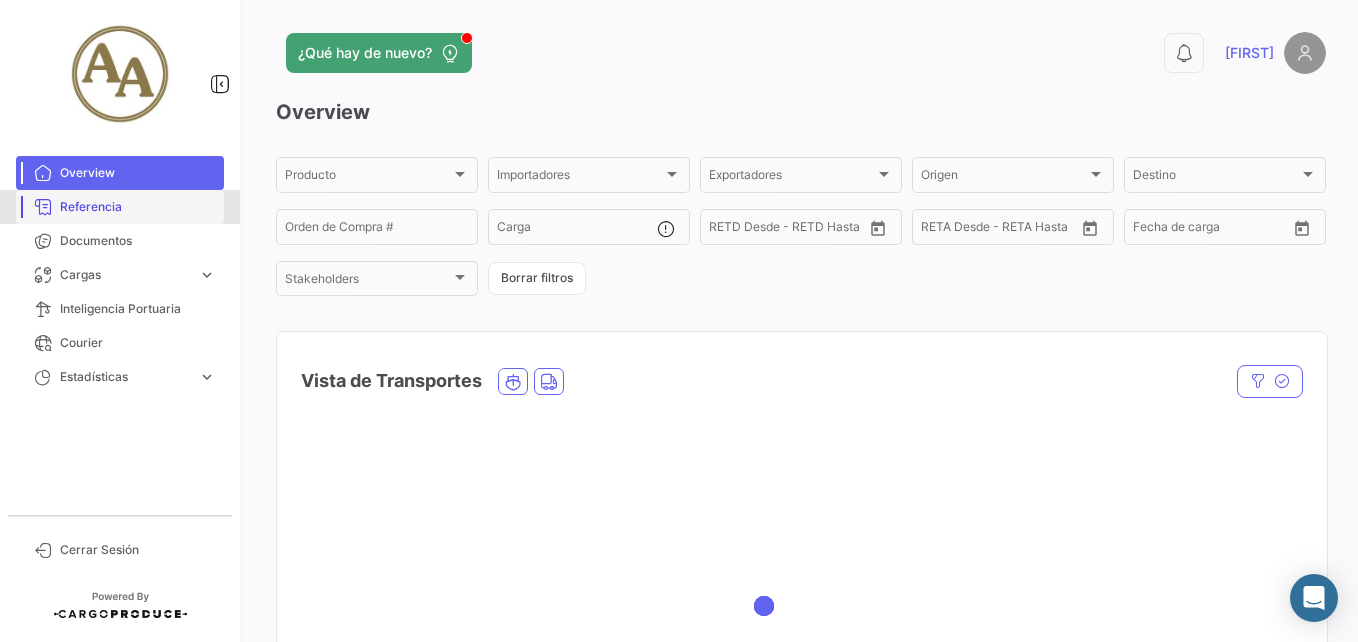 click on "Overview   Referencia   Documentos   Cargas   expand_more   Cargas Marítimas   Cargas Terrestres   Cargas Marítimas   Cargas Terrestres   Inteligencia Portuaria   Courier   Estadísticas   expand_more   Tiempo a destino   Tiempos de entrega   Tiempos de documentación   Tiempo a destino   Tiempos de entrega   Tiempos de documentación   Cerrar Sesión" at bounding box center (120, 321) 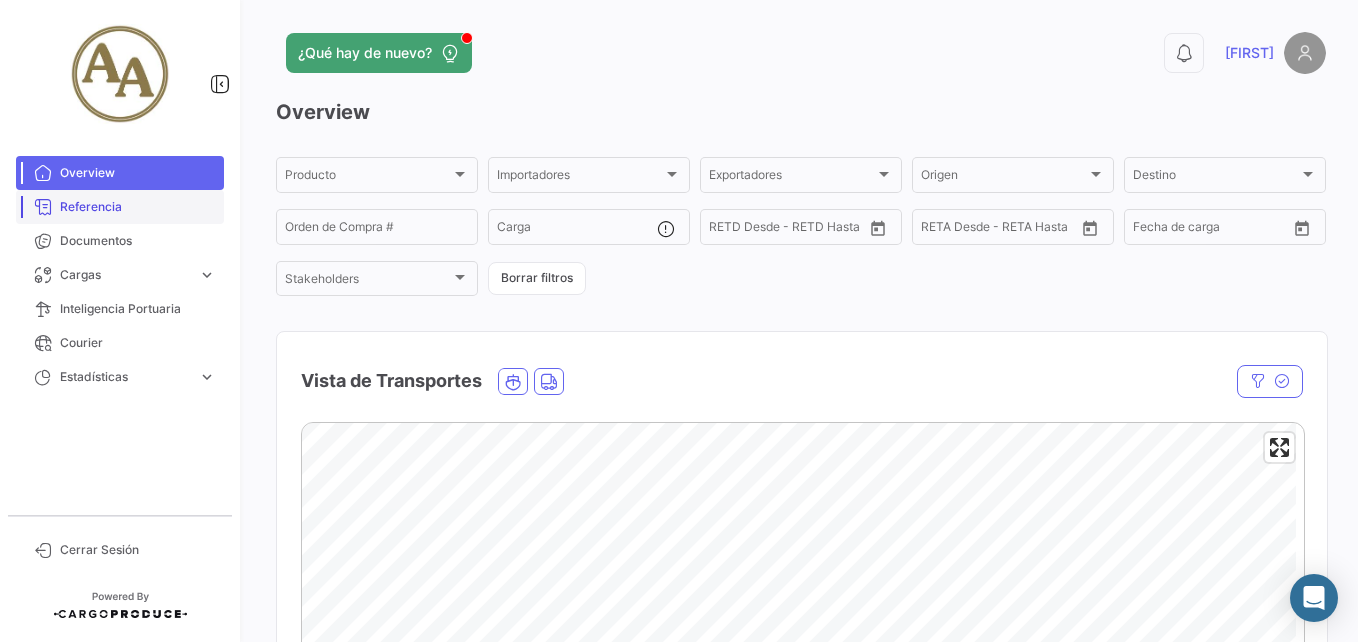 click on "Referencia" at bounding box center (138, 207) 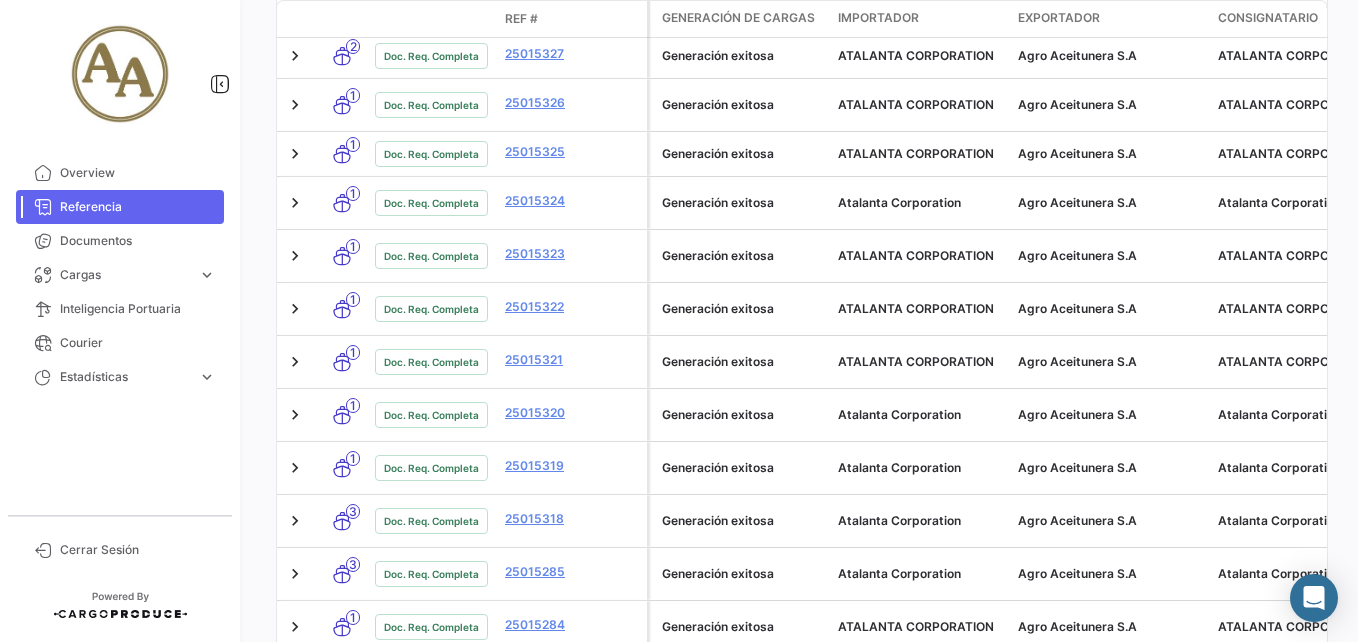 scroll, scrollTop: 1014, scrollLeft: 0, axis: vertical 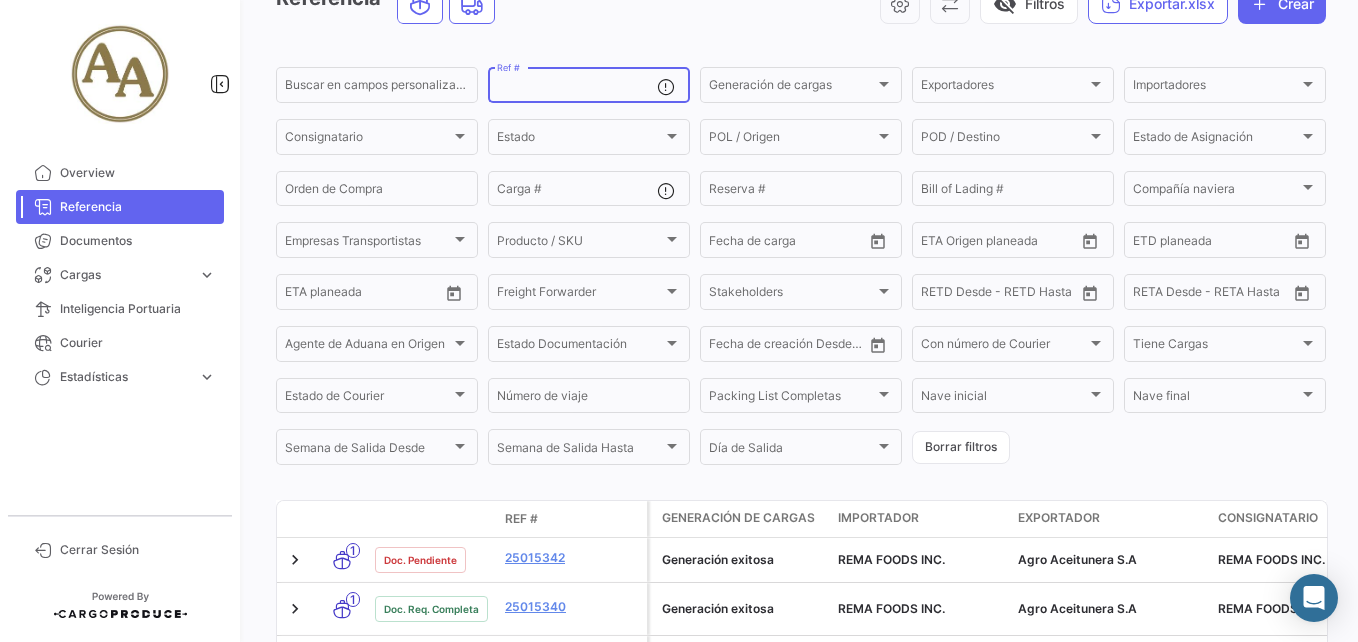 click on "Ref #" at bounding box center [577, 88] 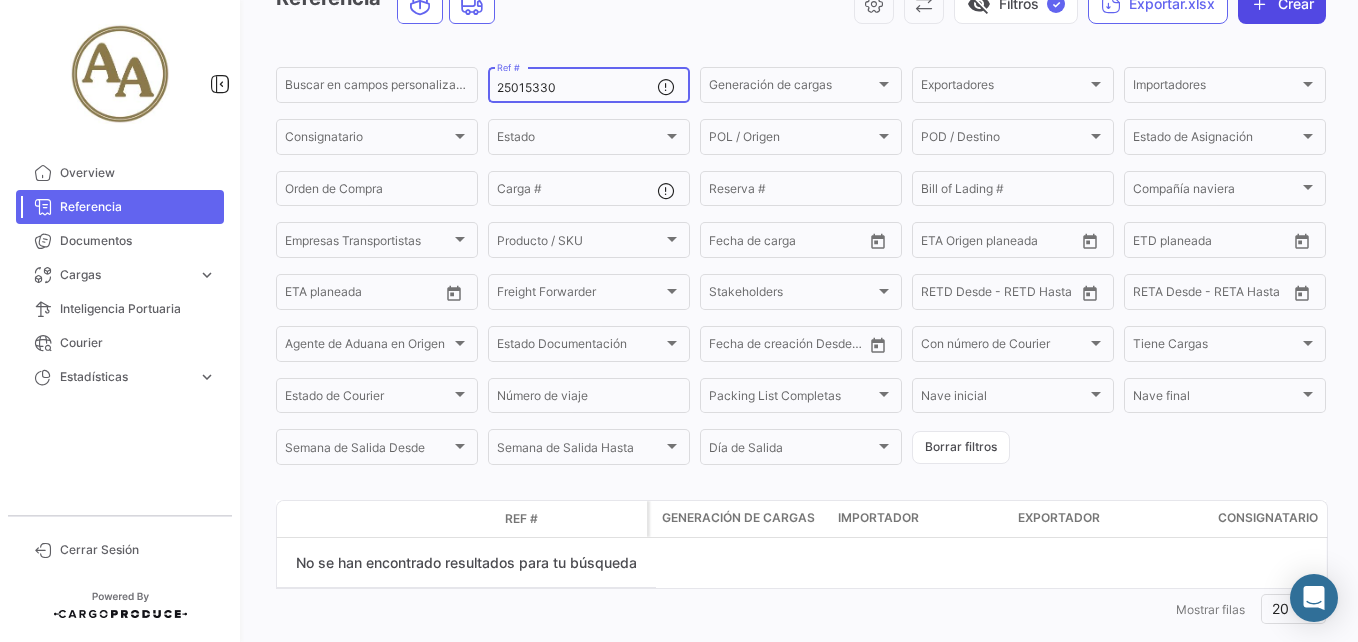 type on "25015330" 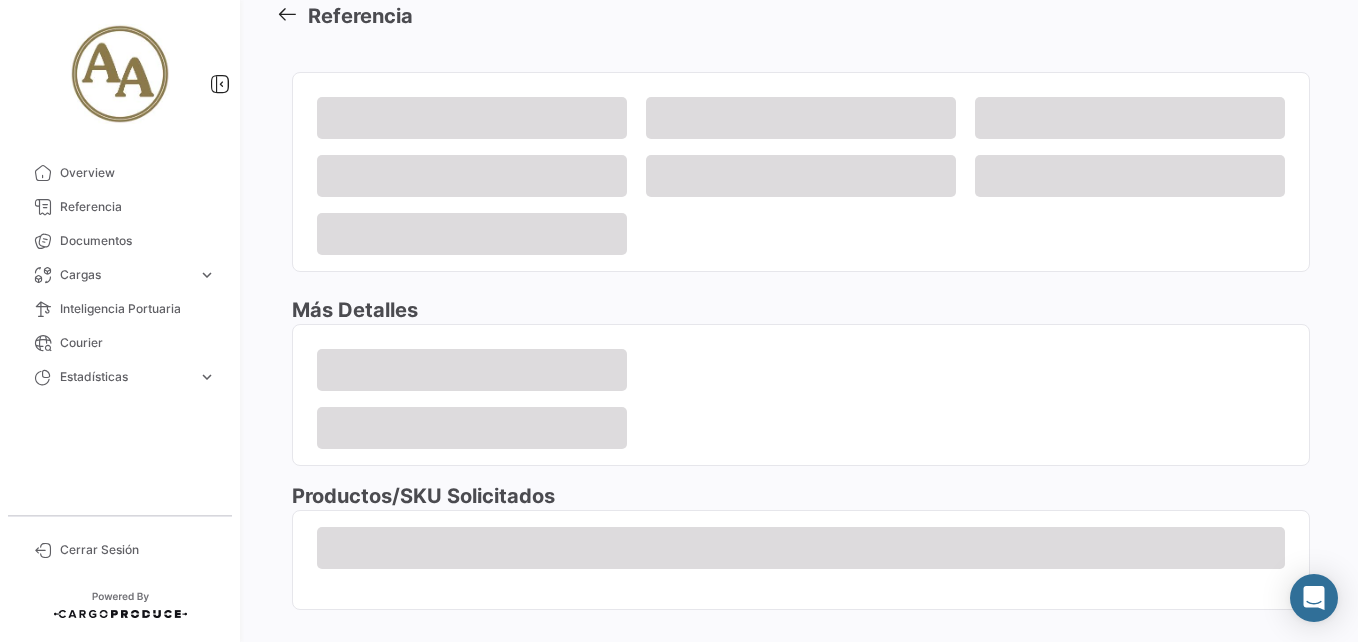 scroll, scrollTop: 0, scrollLeft: 0, axis: both 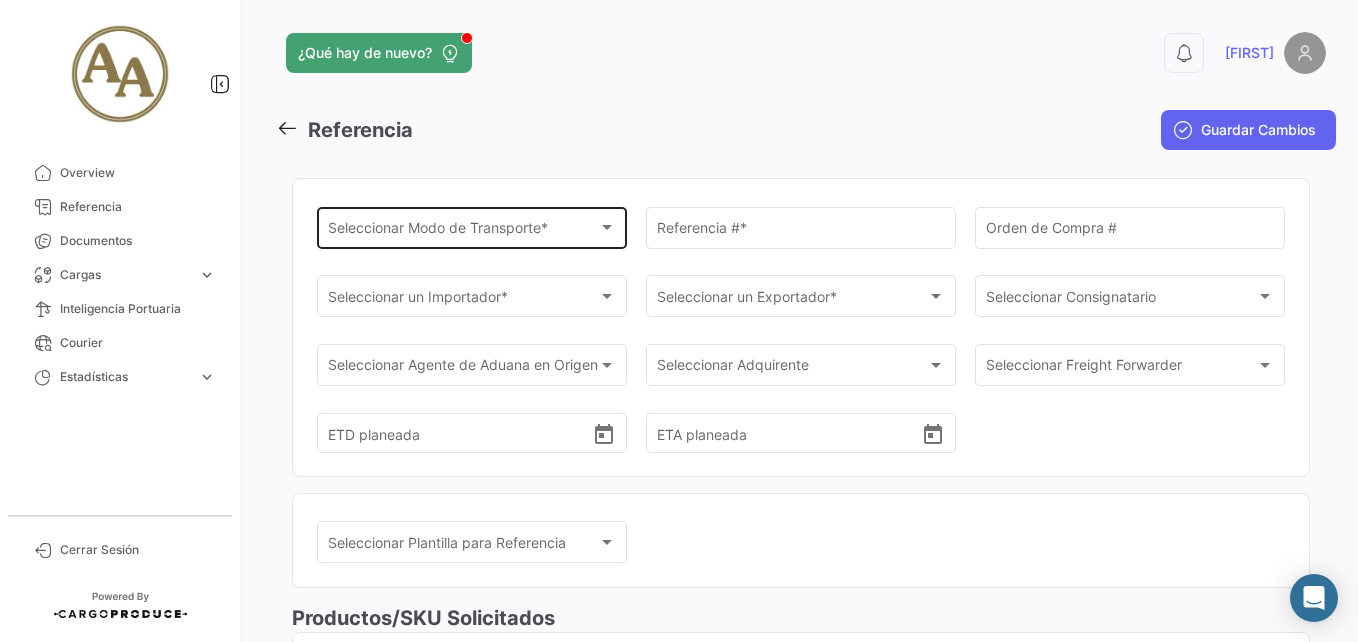 click on "Seleccionar
Modo de Transporte * Seleccionar
Modo de Transporte  *" 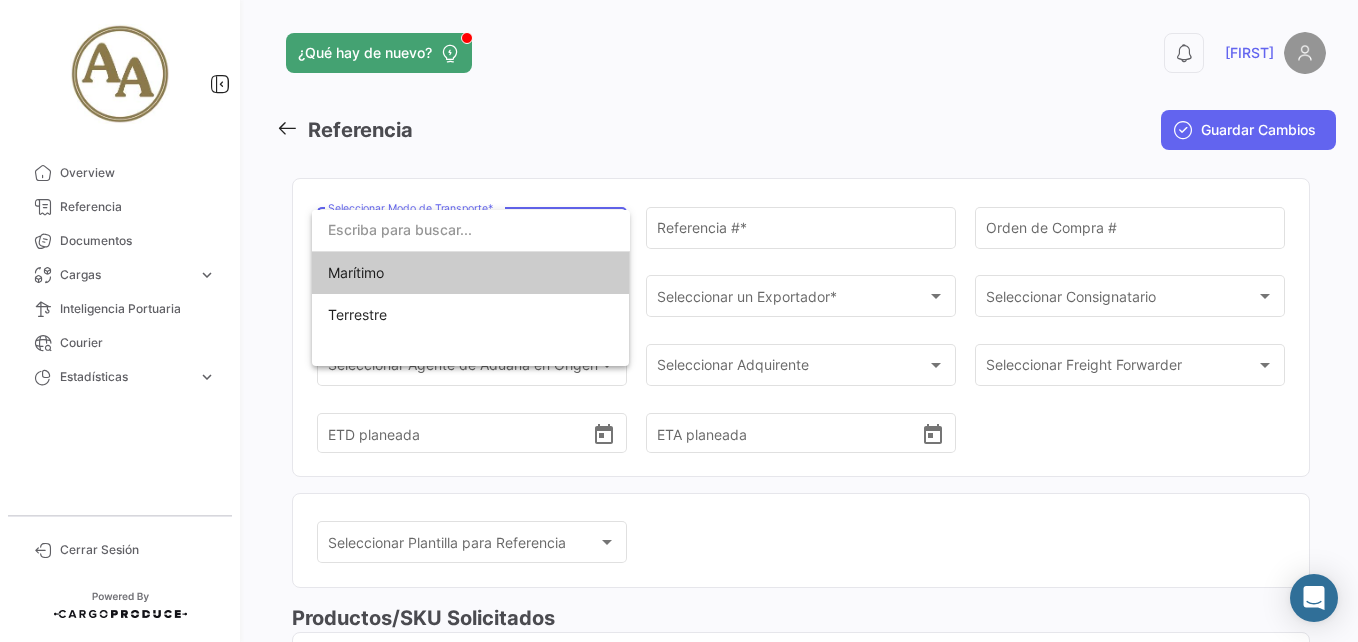 click on "Marítimo" at bounding box center [468, 273] 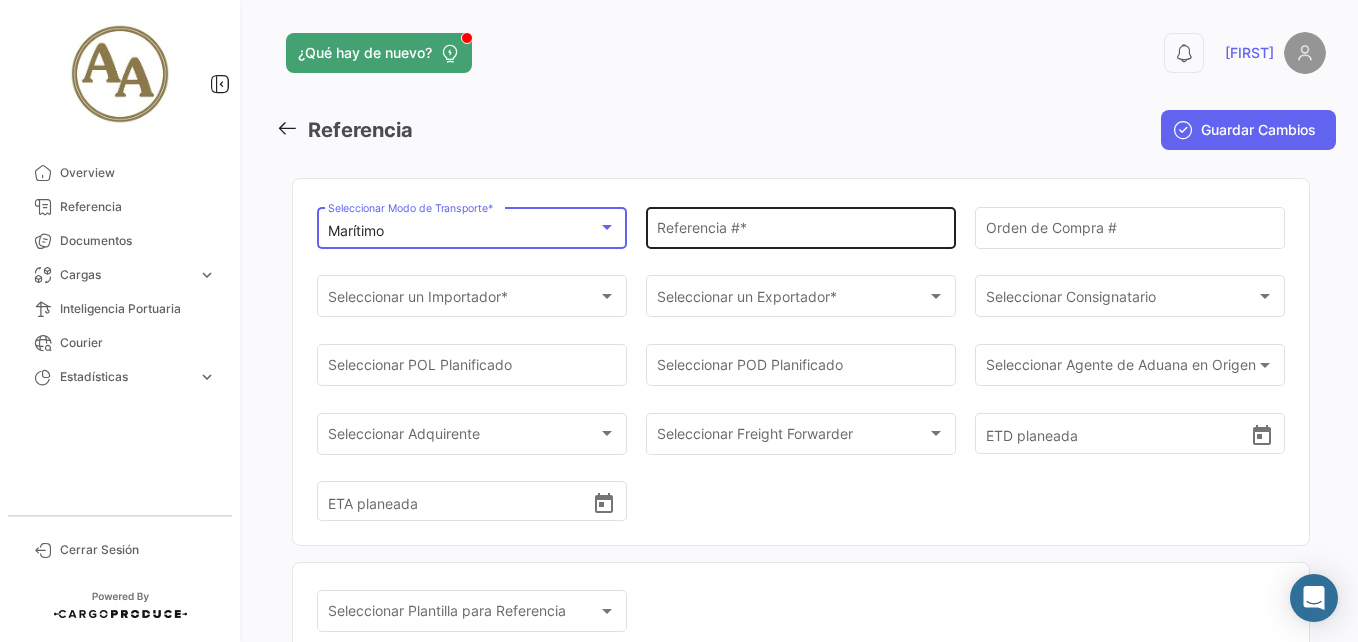 click on "Referencia #  *" 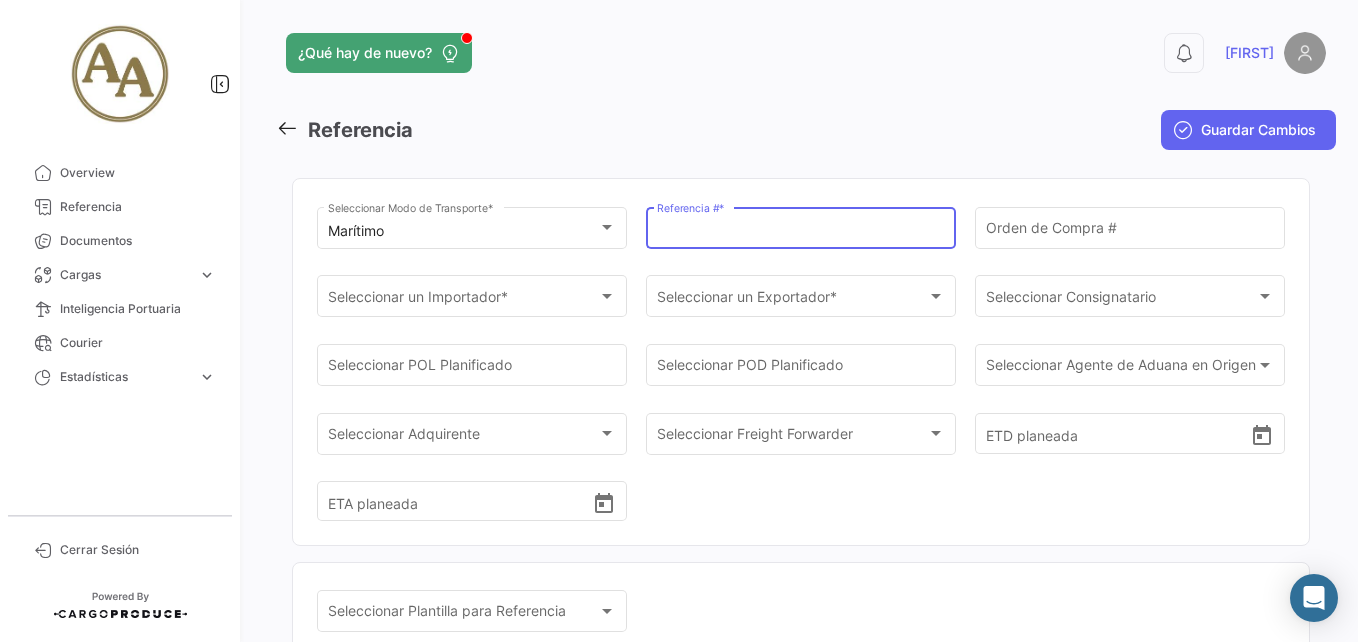 click on "Referencia #  *" at bounding box center [801, 231] 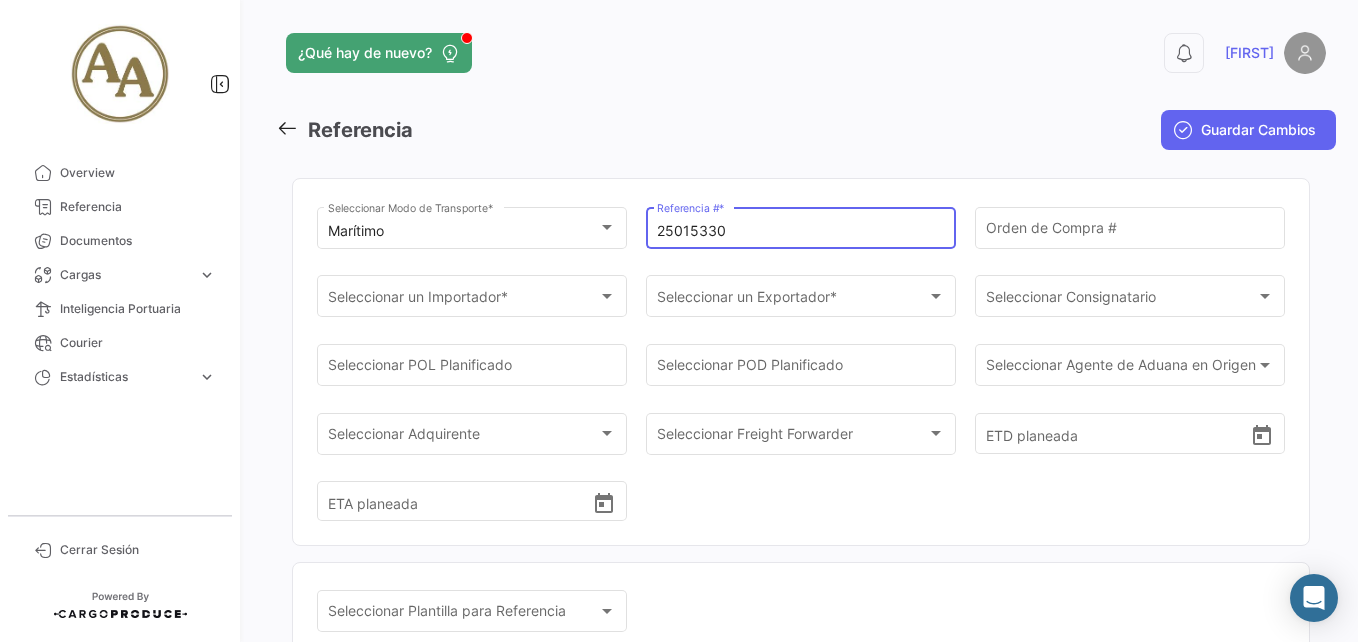type on "25015330" 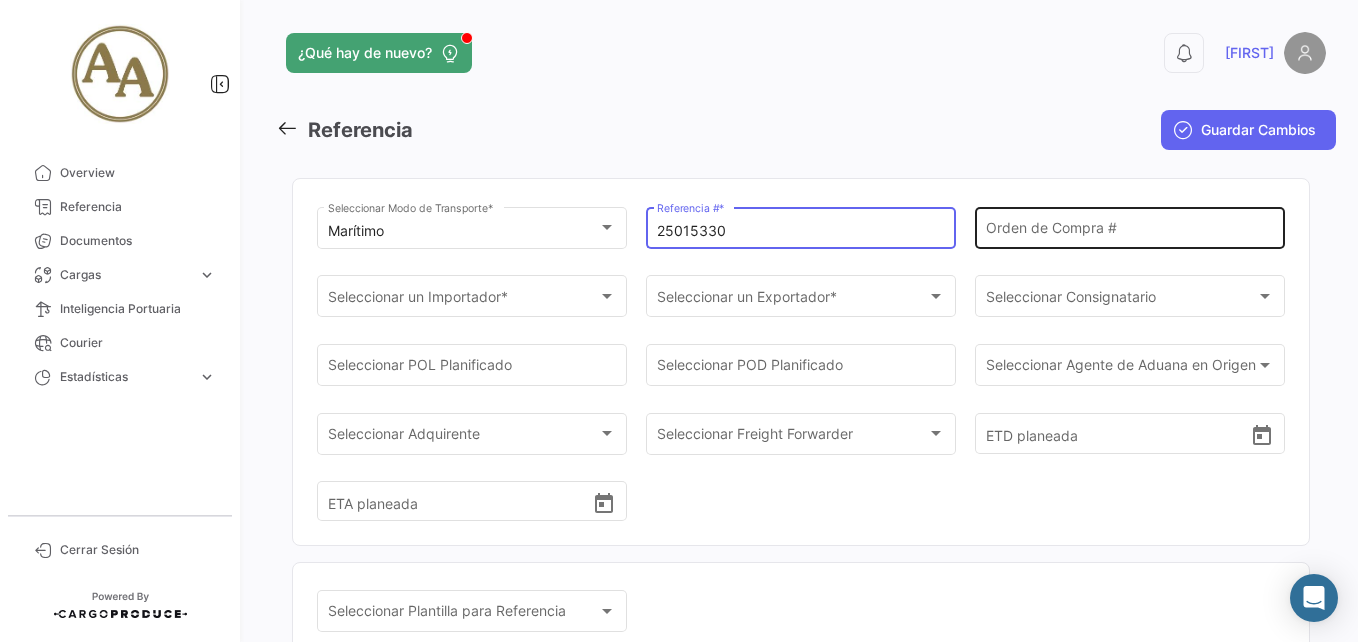 click on "Orden de Compra #" at bounding box center [1130, 231] 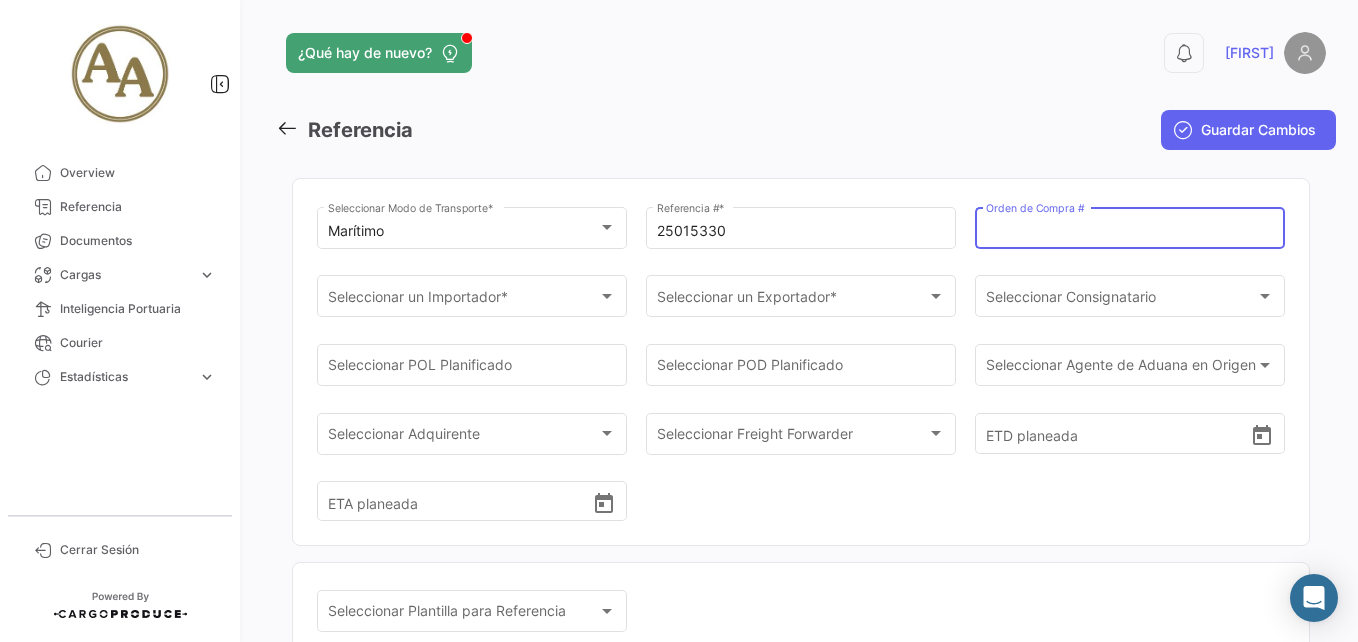 paste on "[NUMBER] / [NUMBER]" 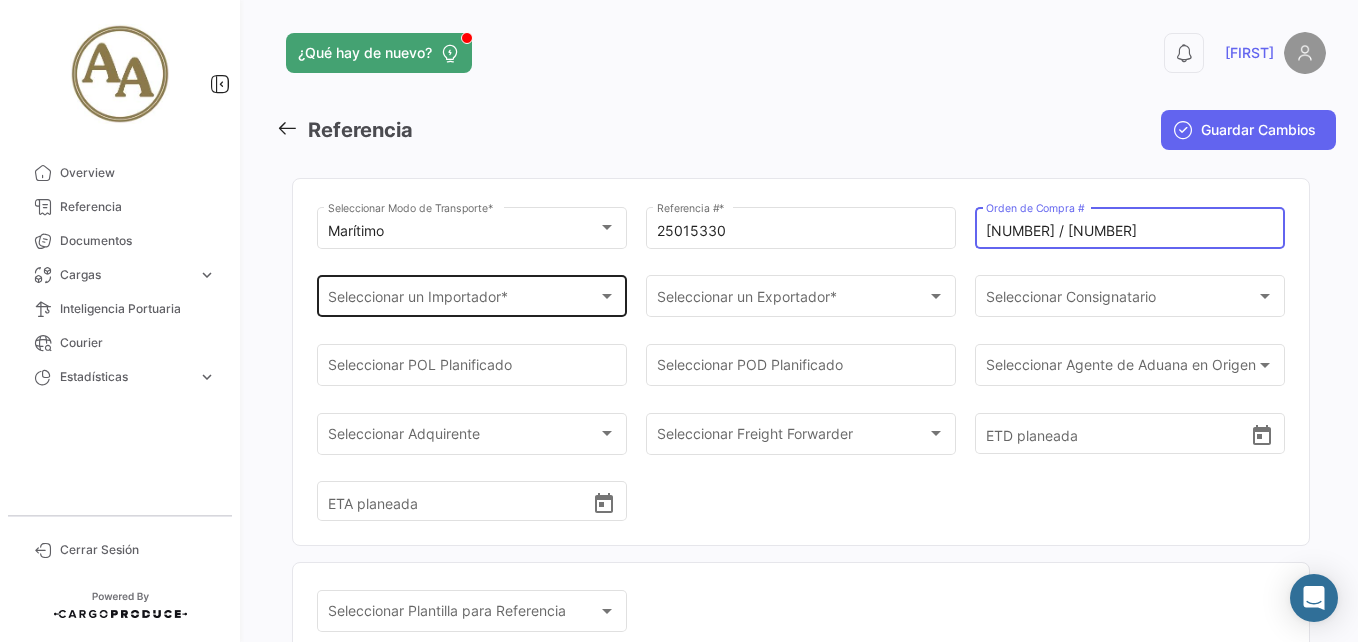 type on "[NUMBER] / [NUMBER]" 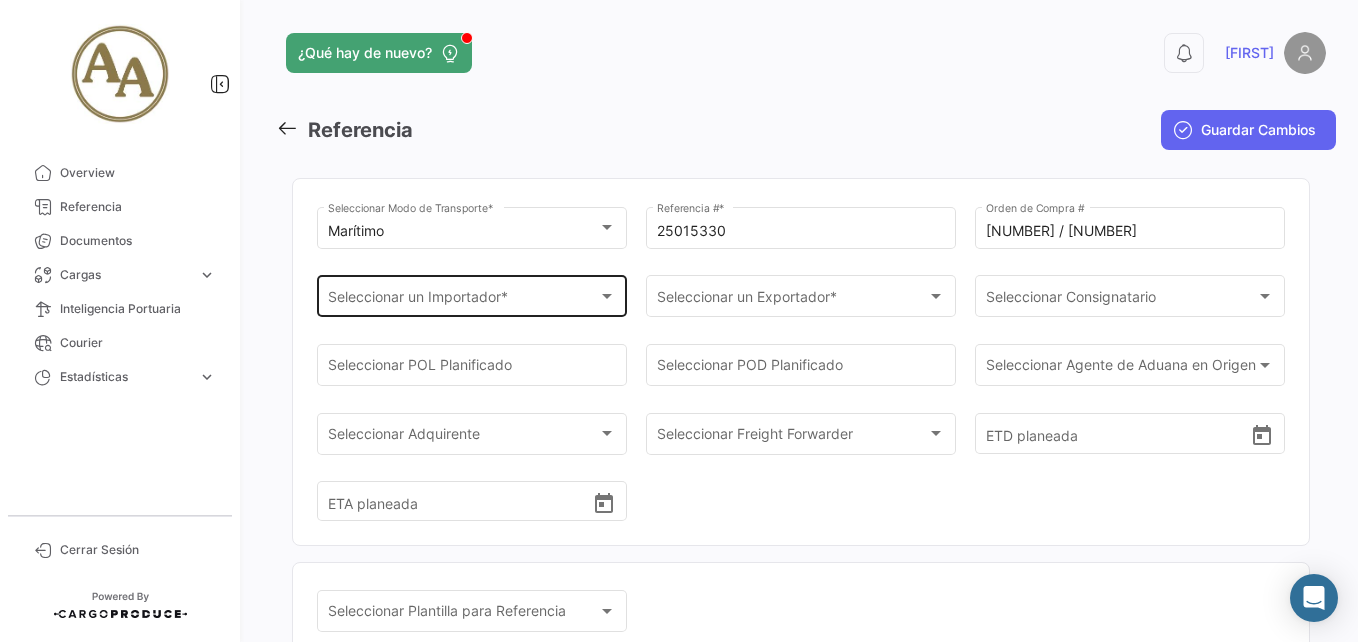 click on "Seleccionar un Importador * Seleccionar un Importador  *" 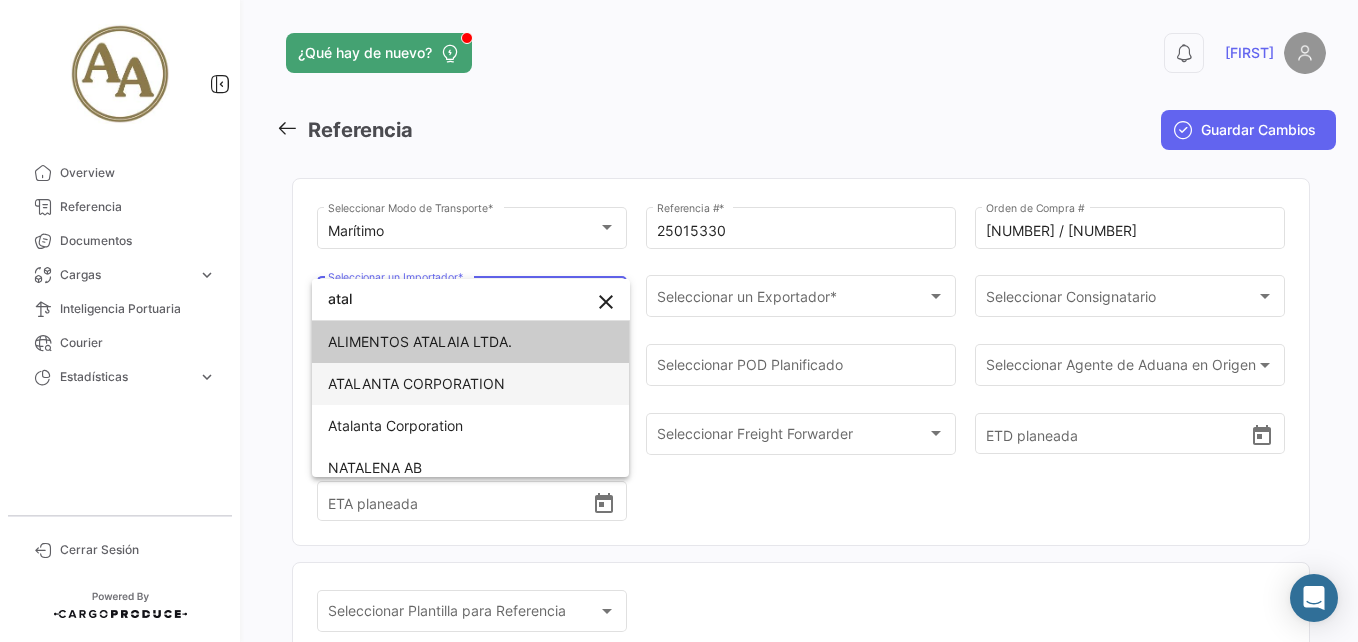 type on "atal" 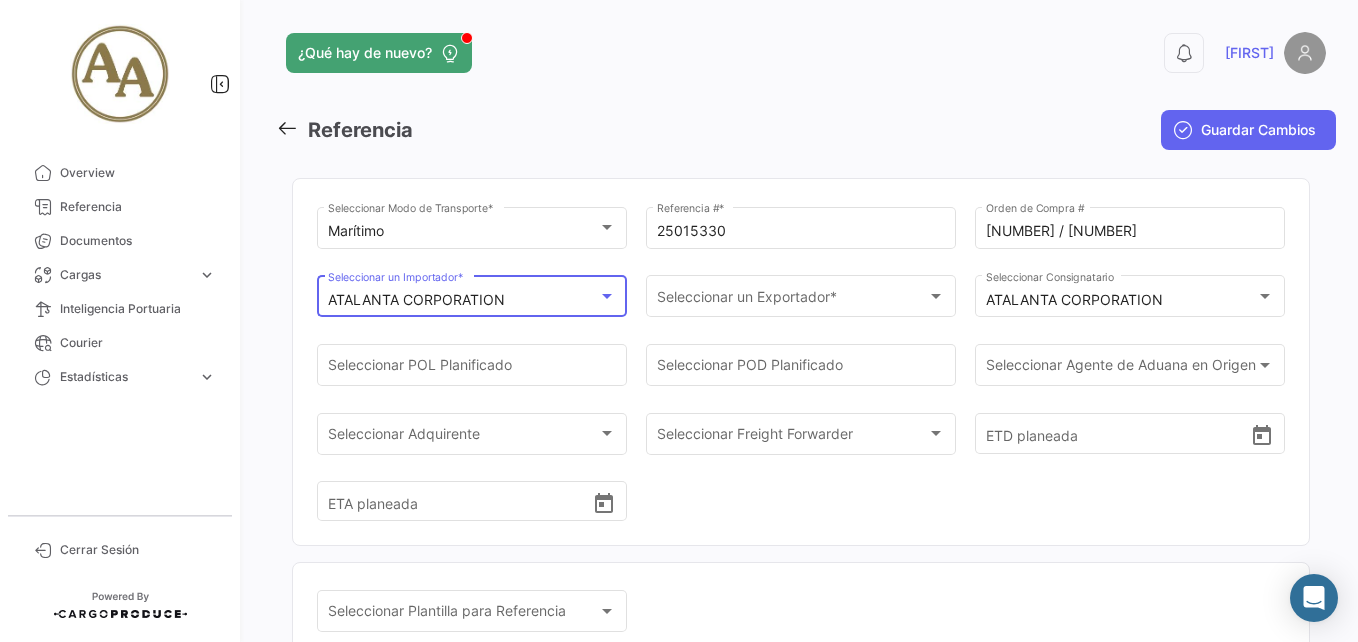scroll, scrollTop: 0, scrollLeft: 0, axis: both 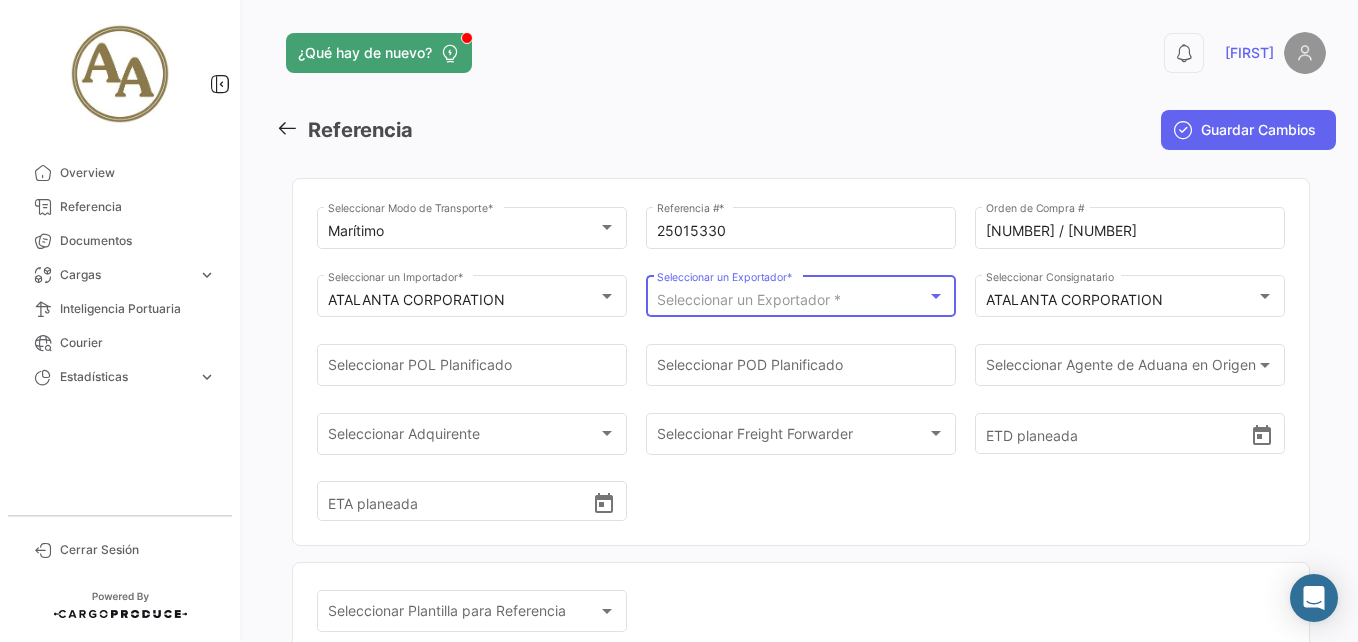 click on "Seleccionar un Exportador *" at bounding box center [749, 299] 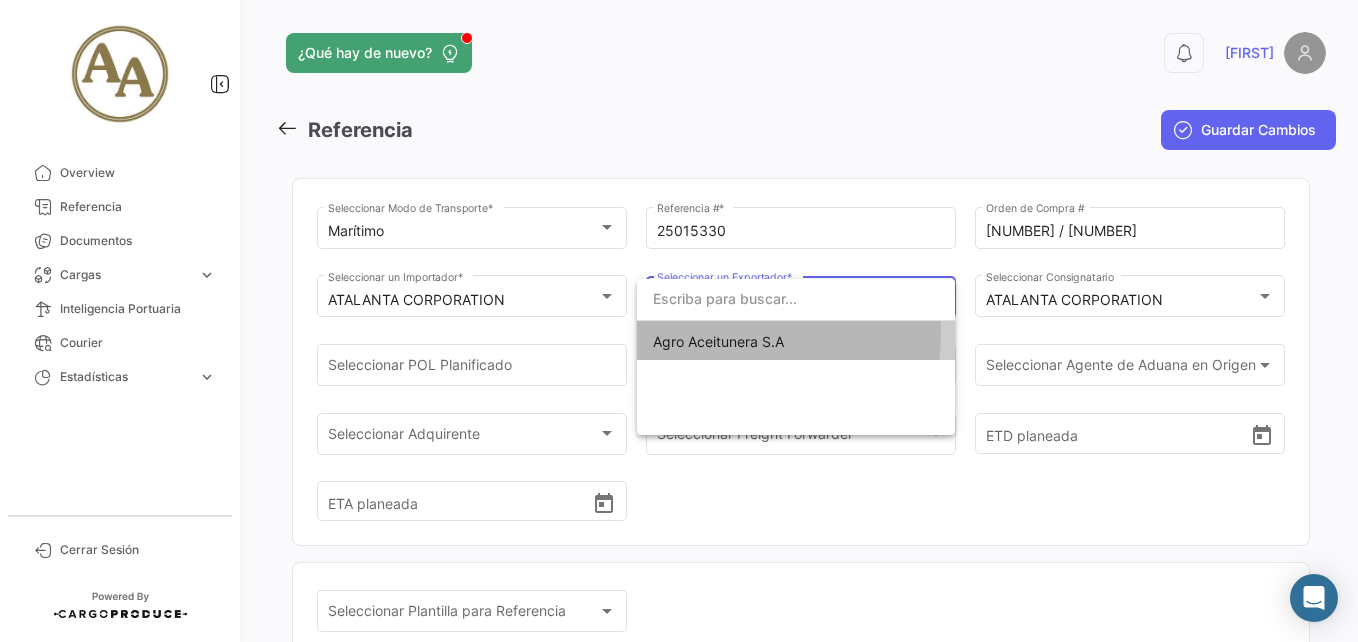 click on "Agro Aceitunera S.A" at bounding box center (718, 341) 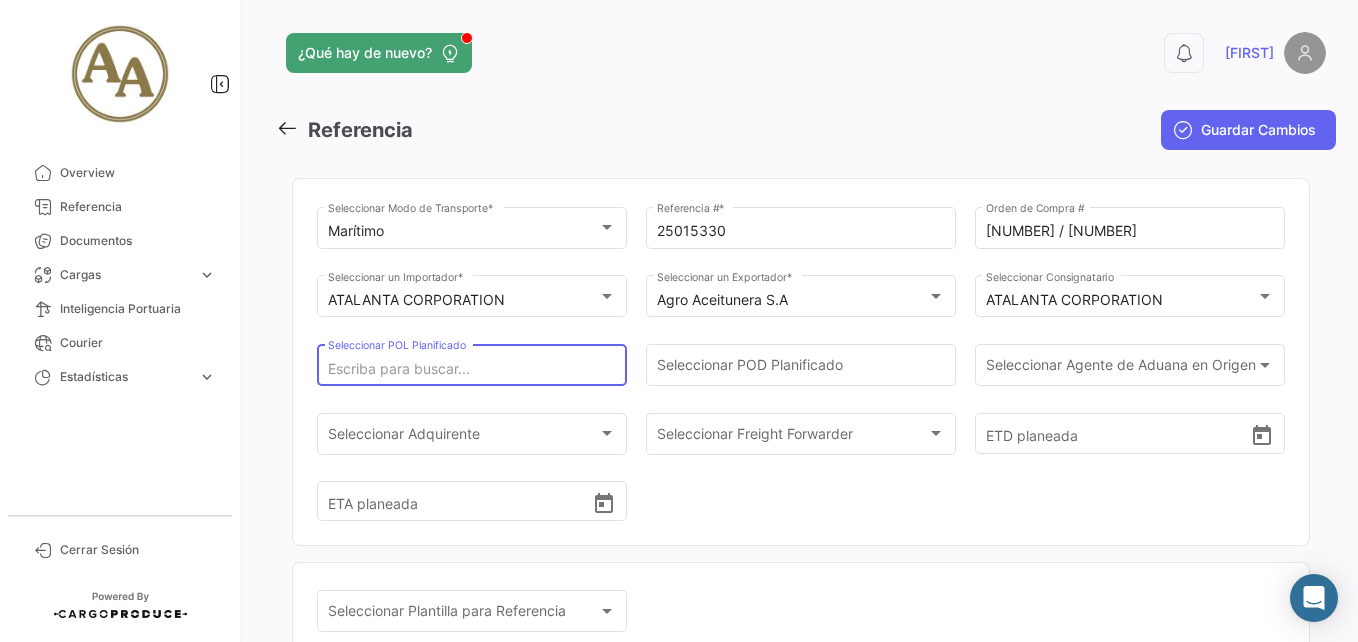 click on "Seleccionar
POL Planificado" at bounding box center [472, 369] 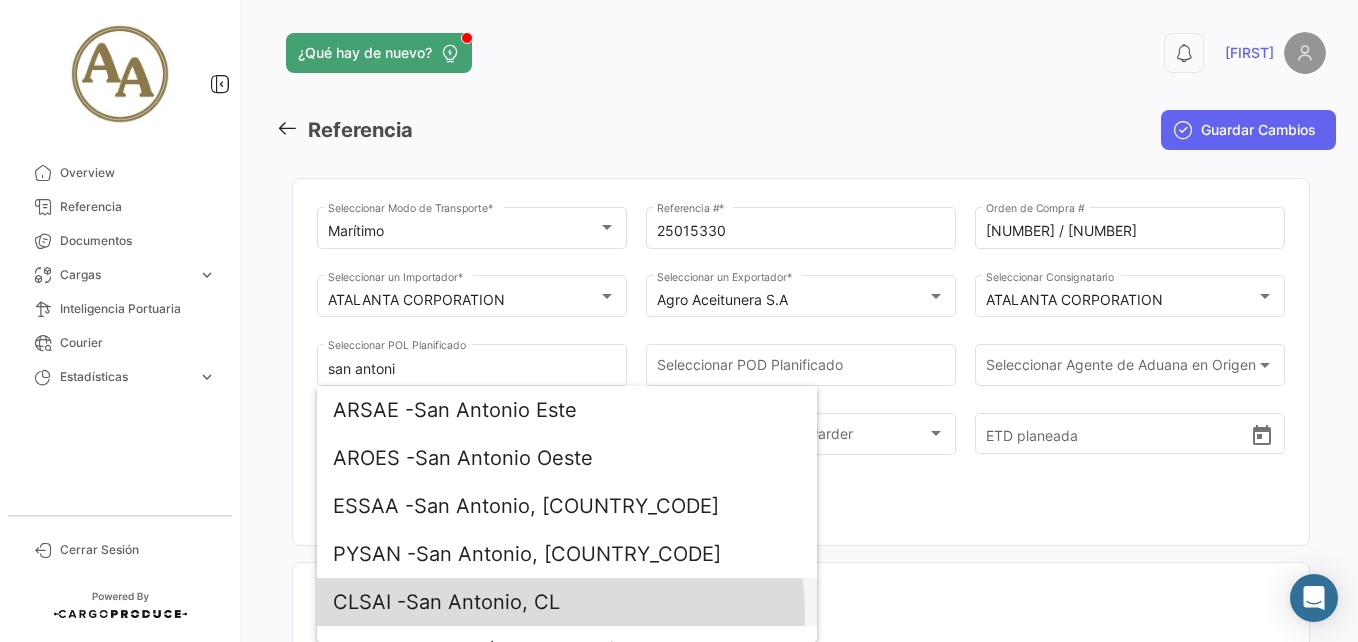 click on "CLSAI -    San Antonio, CL" at bounding box center (567, 602) 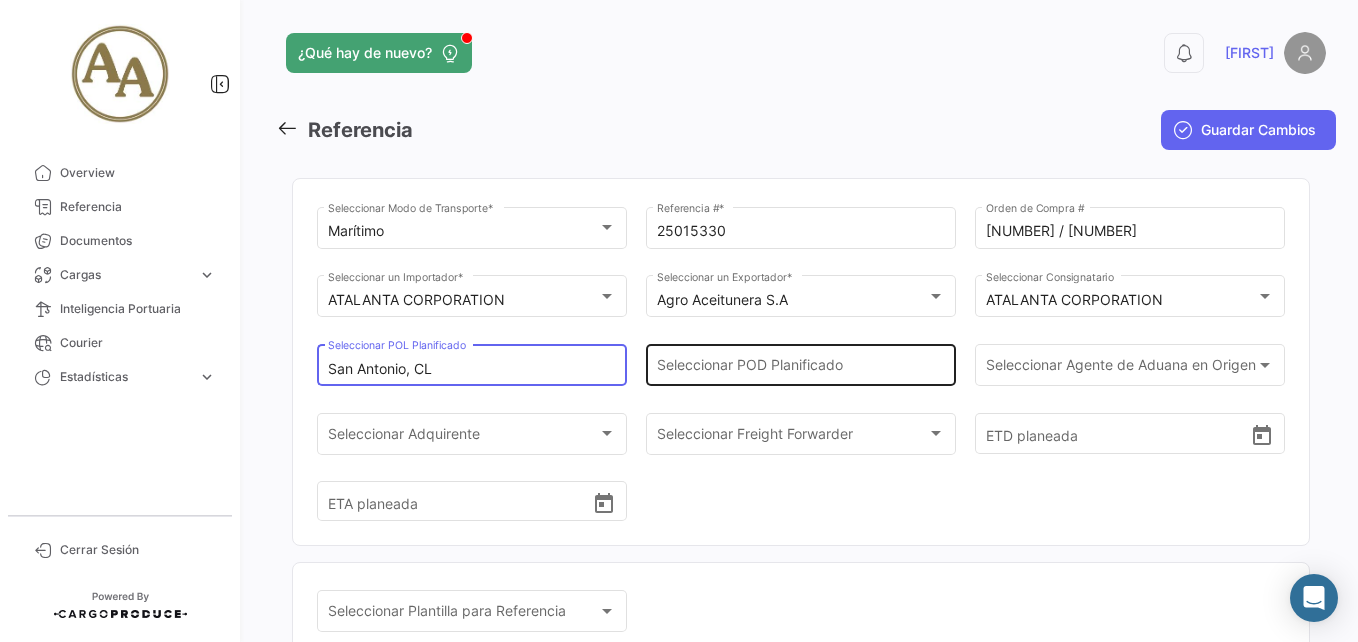 click on "Seleccionar
POD Planificado" at bounding box center (801, 369) 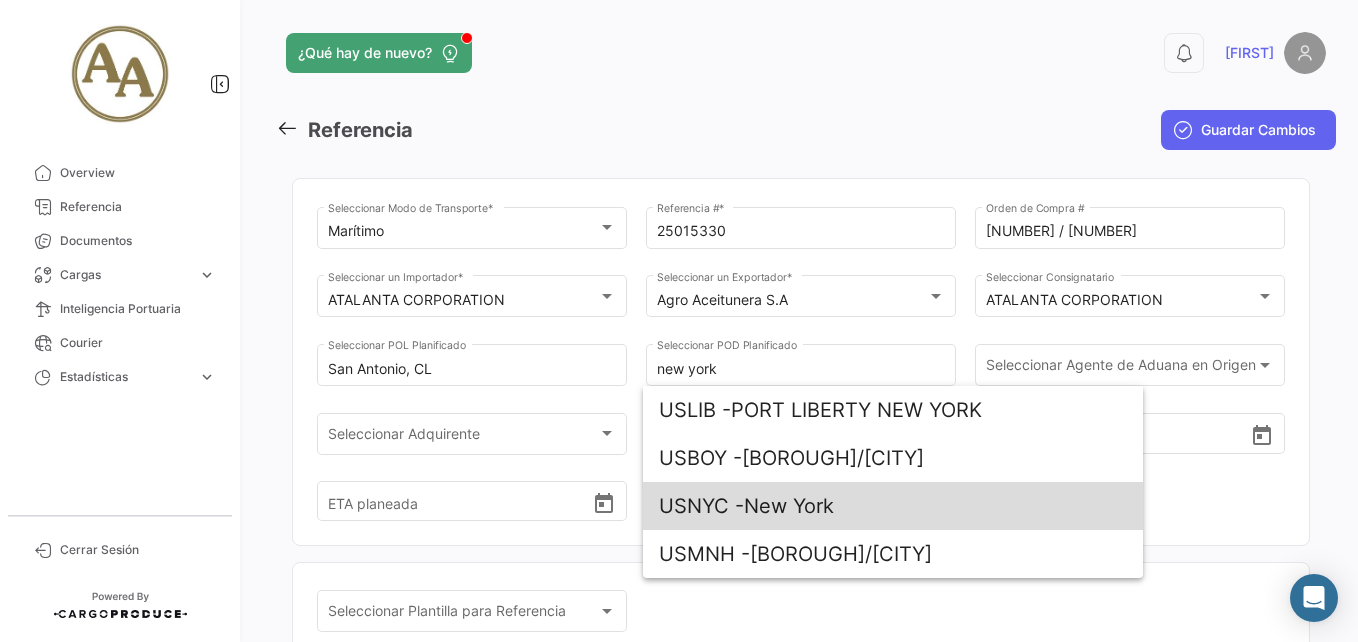 click on "USNYC -    New York" at bounding box center (893, 506) 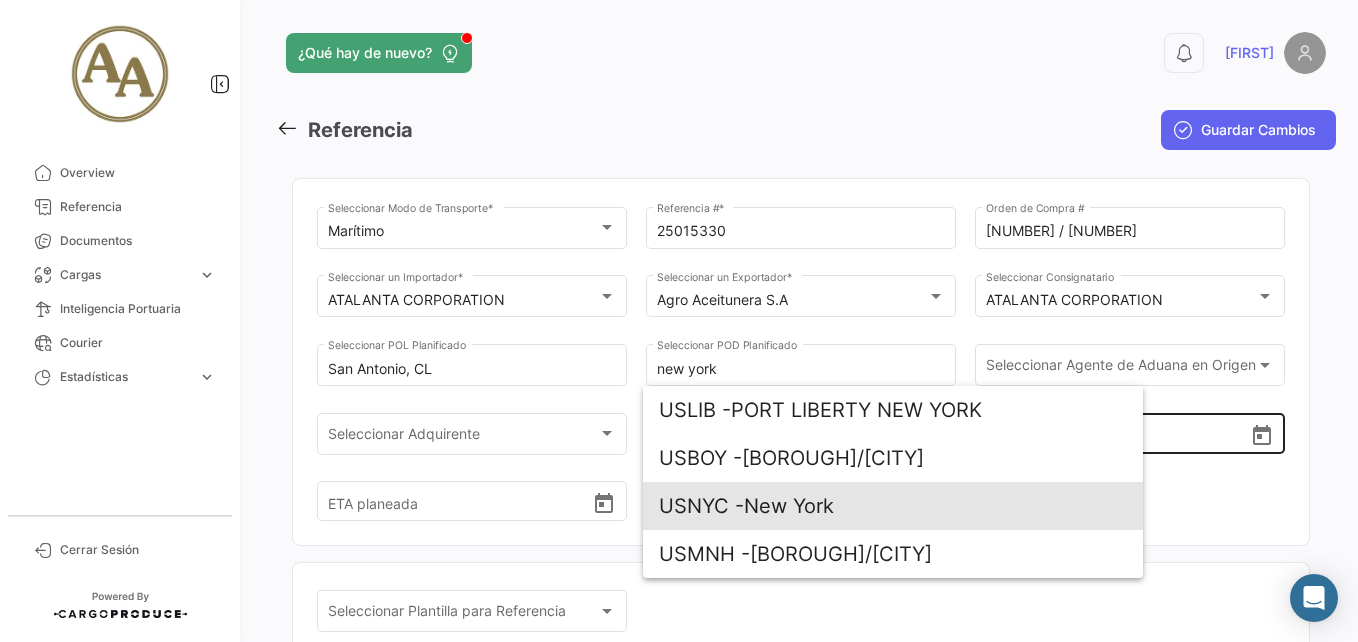 type on "New York" 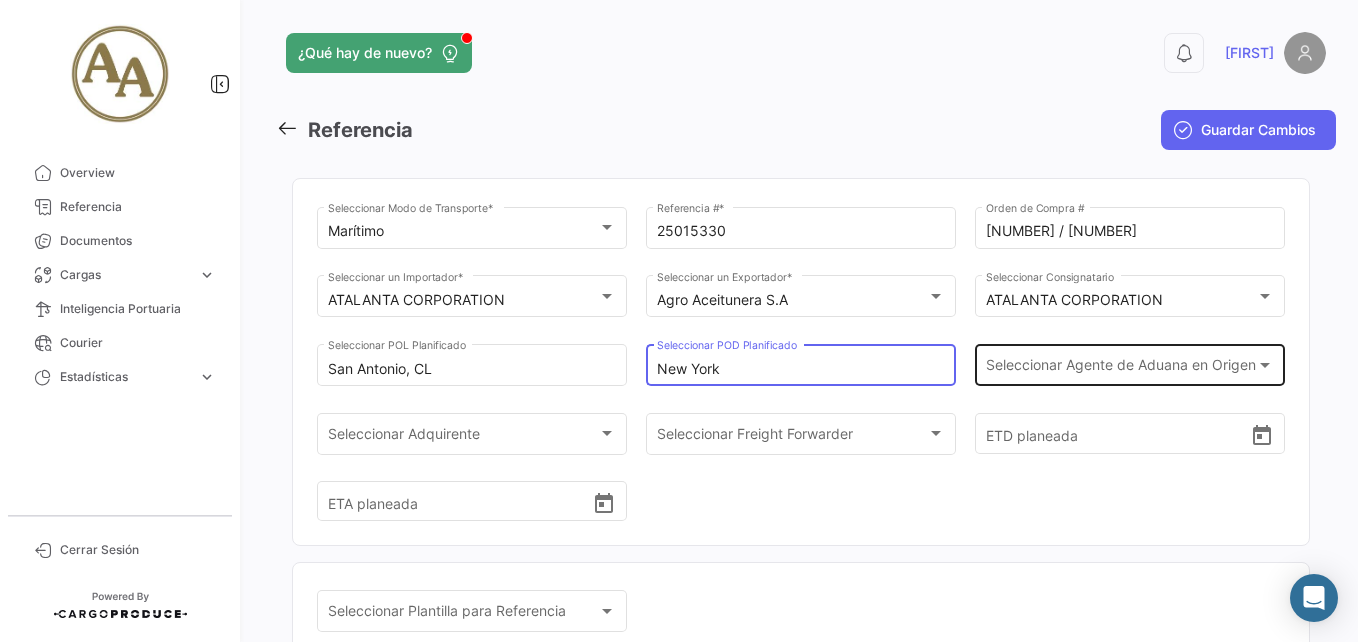 click on "Seleccionar
Agente de Aduana en Origen" at bounding box center (1121, 369) 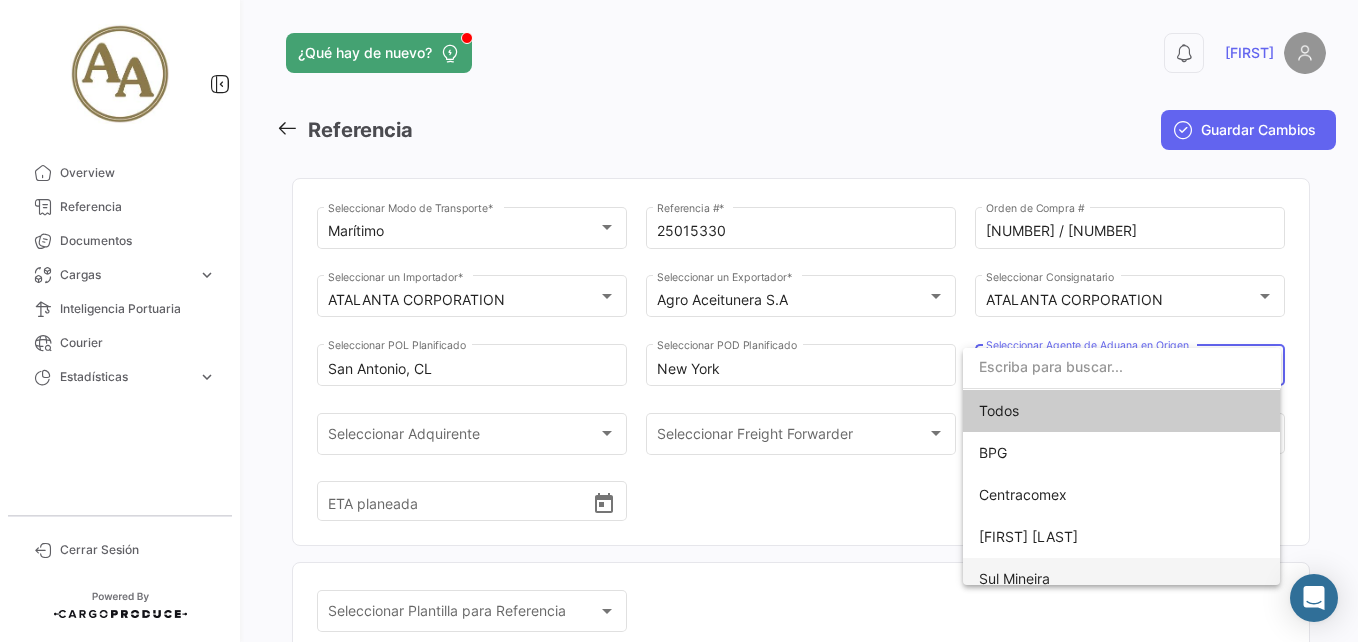 click on "Sul Mineira" at bounding box center [1122, 579] 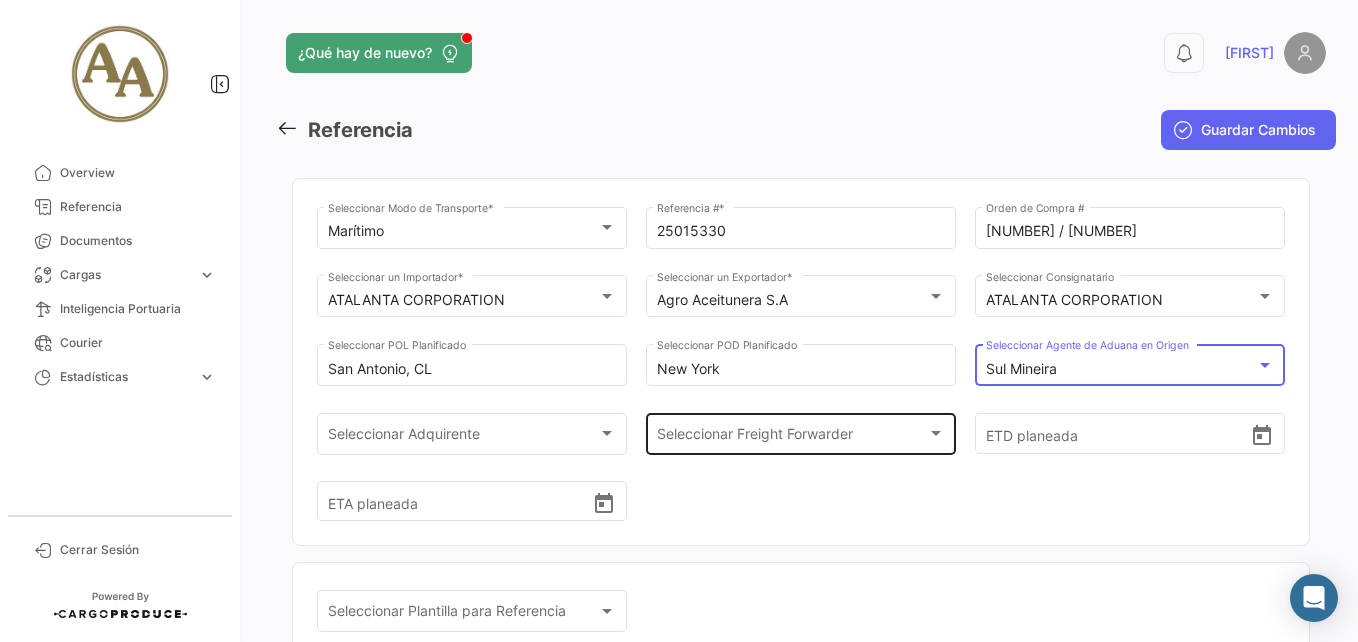 click on "Seleccionar Freight Forwarder Seleccionar Freight Forwarder" 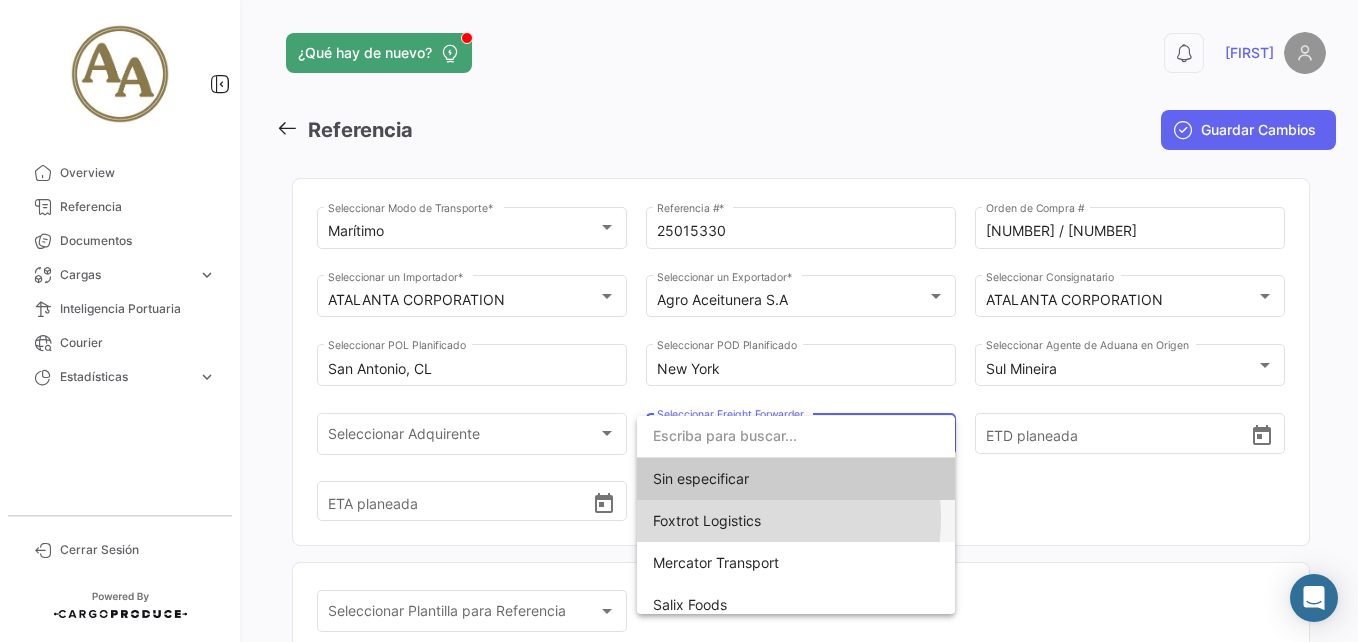 click on "Foxtrot Logistics" at bounding box center (707, 520) 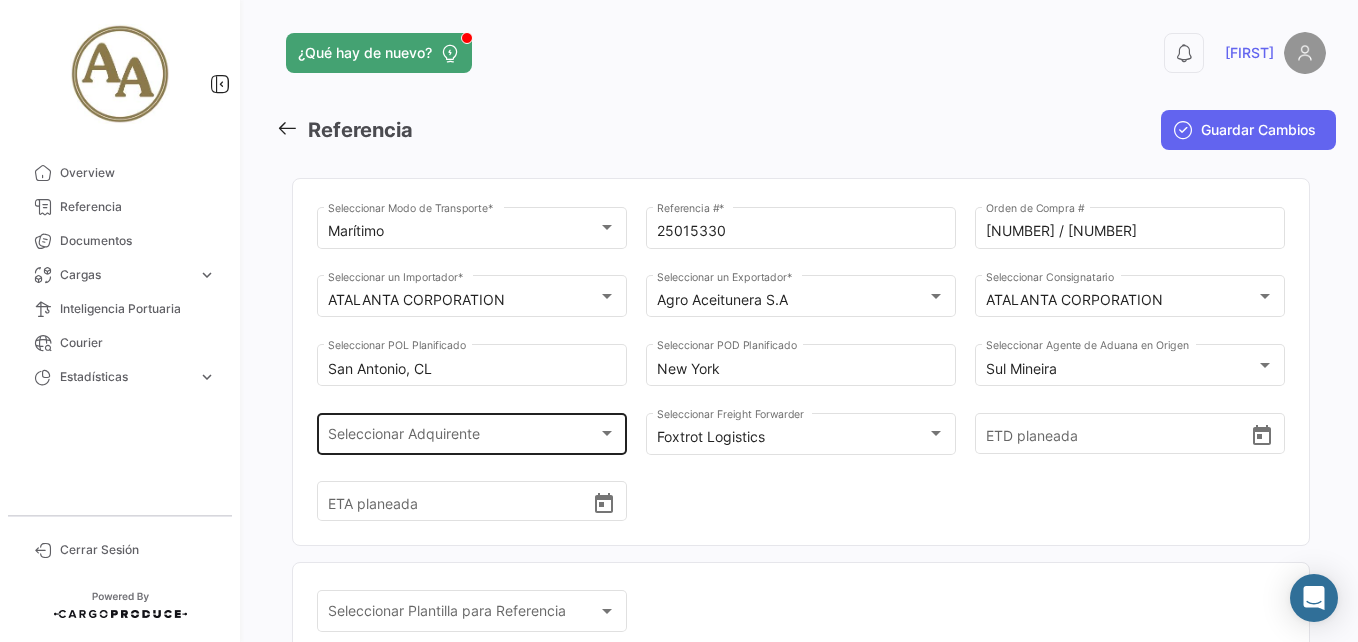 click on "Seleccionar Adquirente Seleccionar Adquirente" 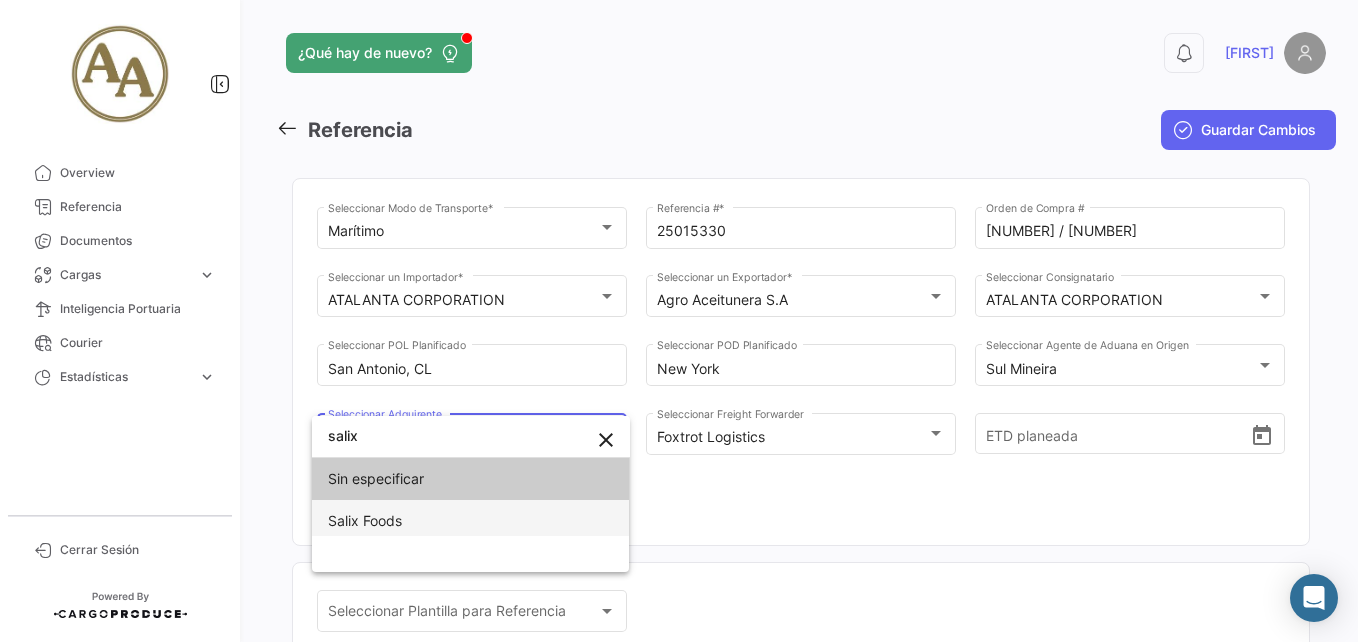 type on "salix" 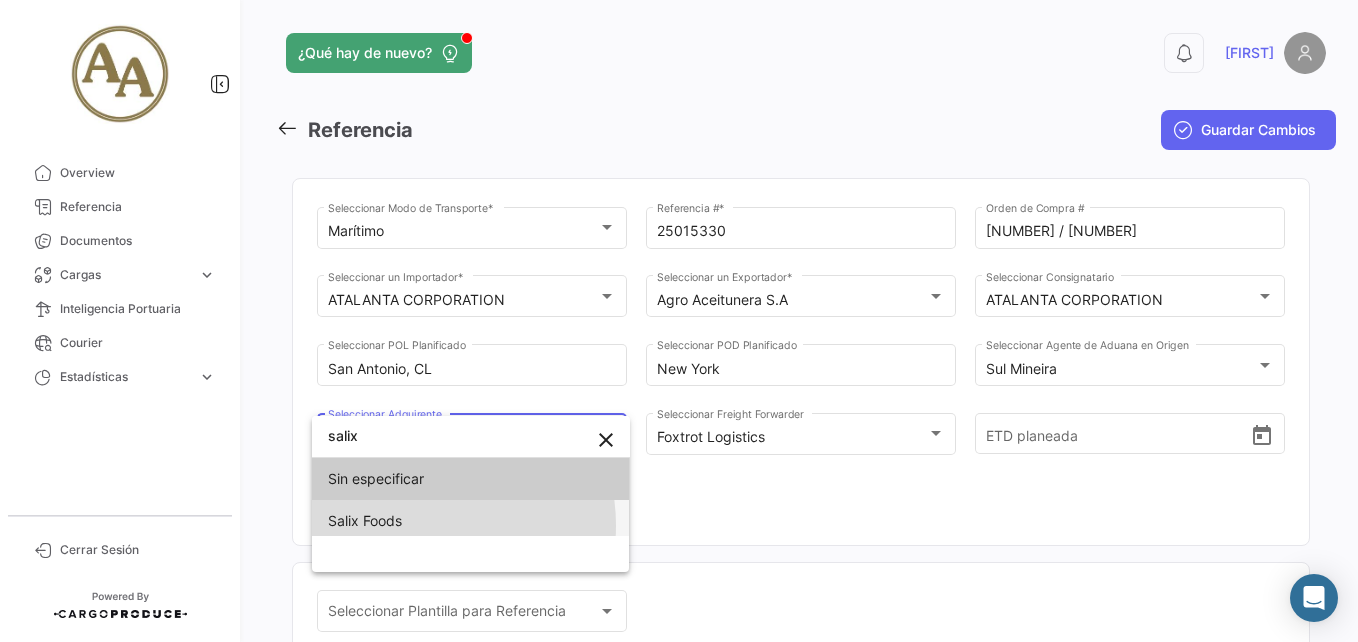 click on "Salix Foods" at bounding box center [471, 521] 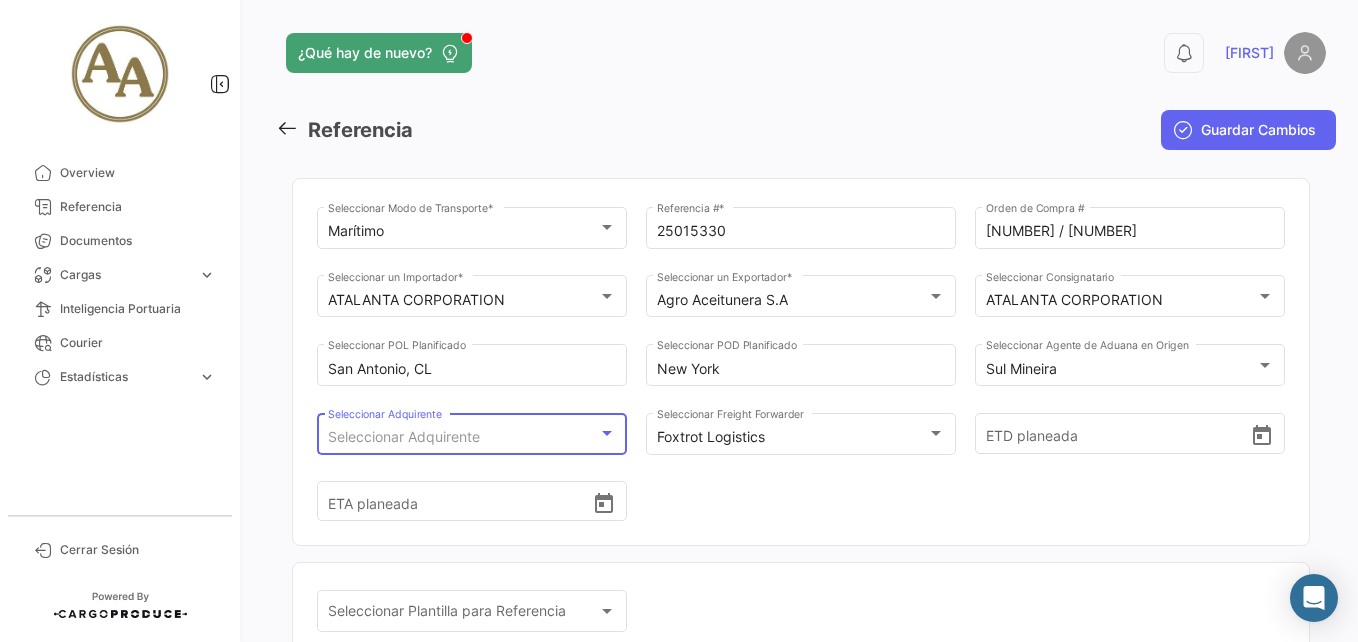 scroll, scrollTop: 0, scrollLeft: 0, axis: both 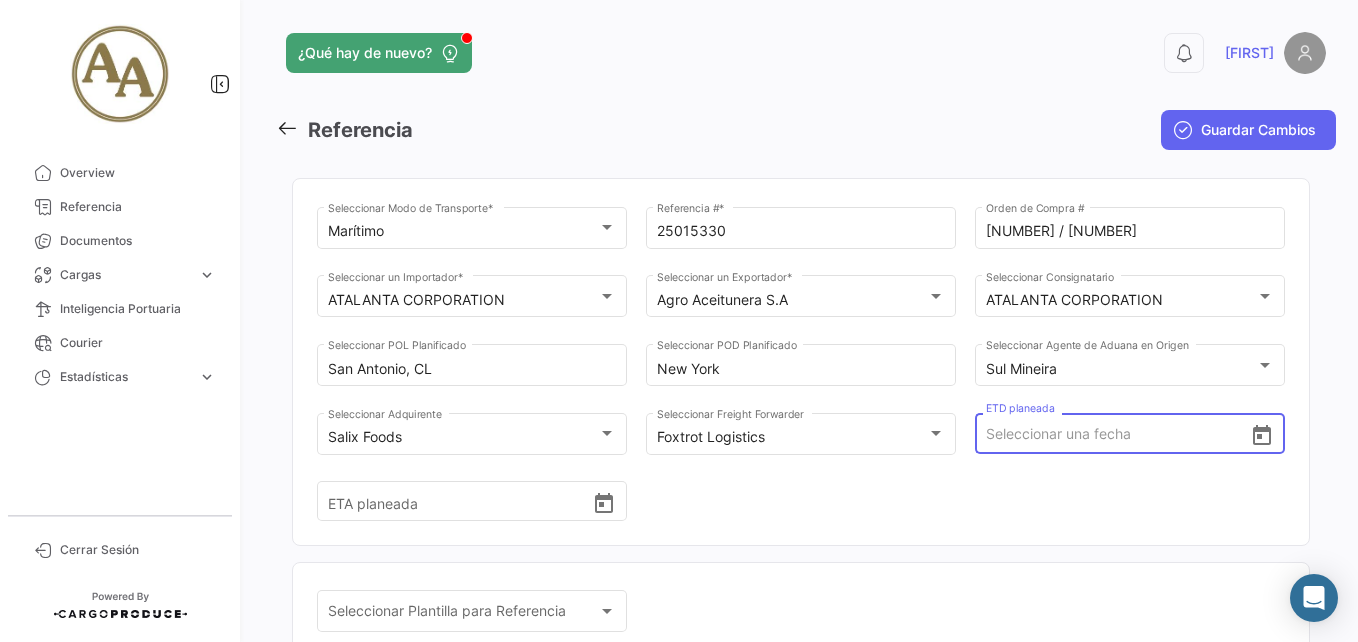 click on "ETD planeada" at bounding box center [1118, 434] 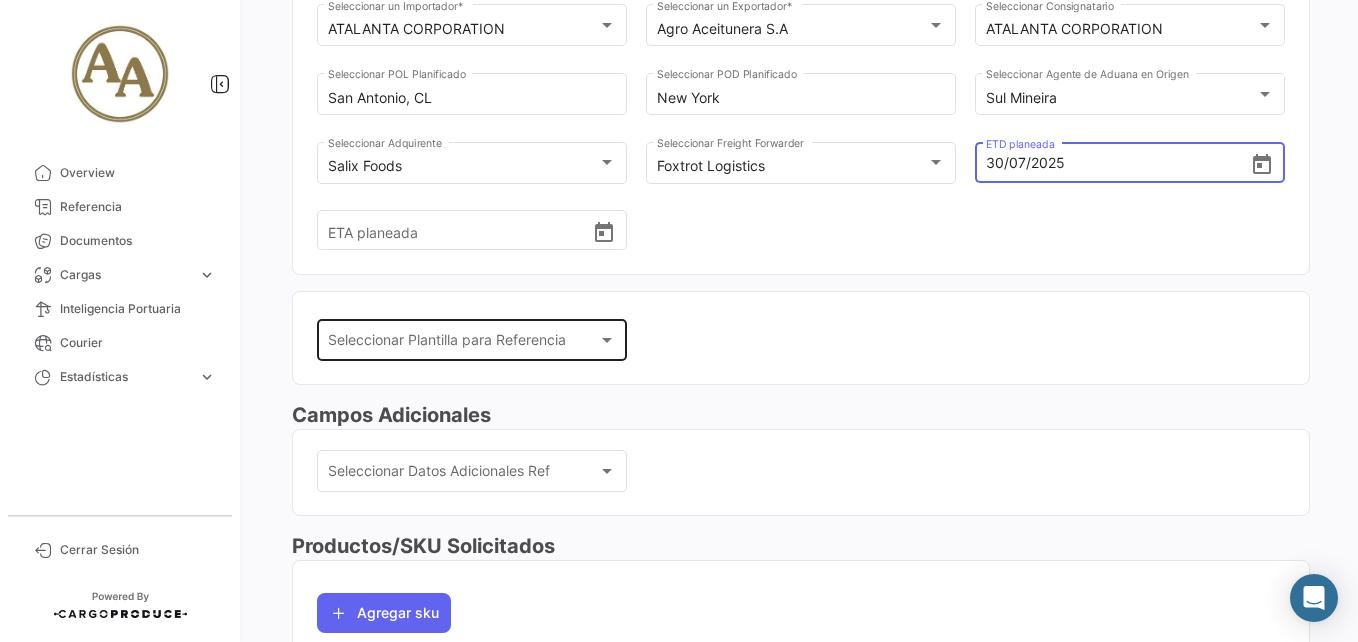 scroll, scrollTop: 300, scrollLeft: 0, axis: vertical 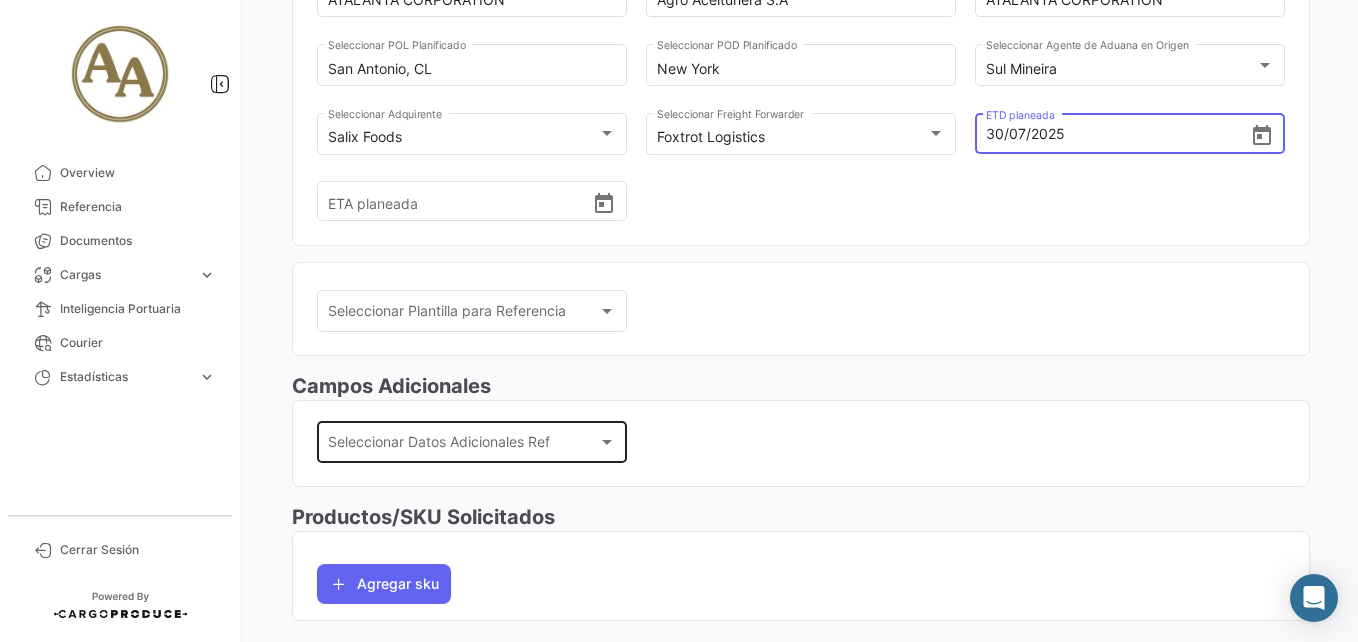 type on "[DD]/[MM]/[YYYY], [HH]:[MM]" 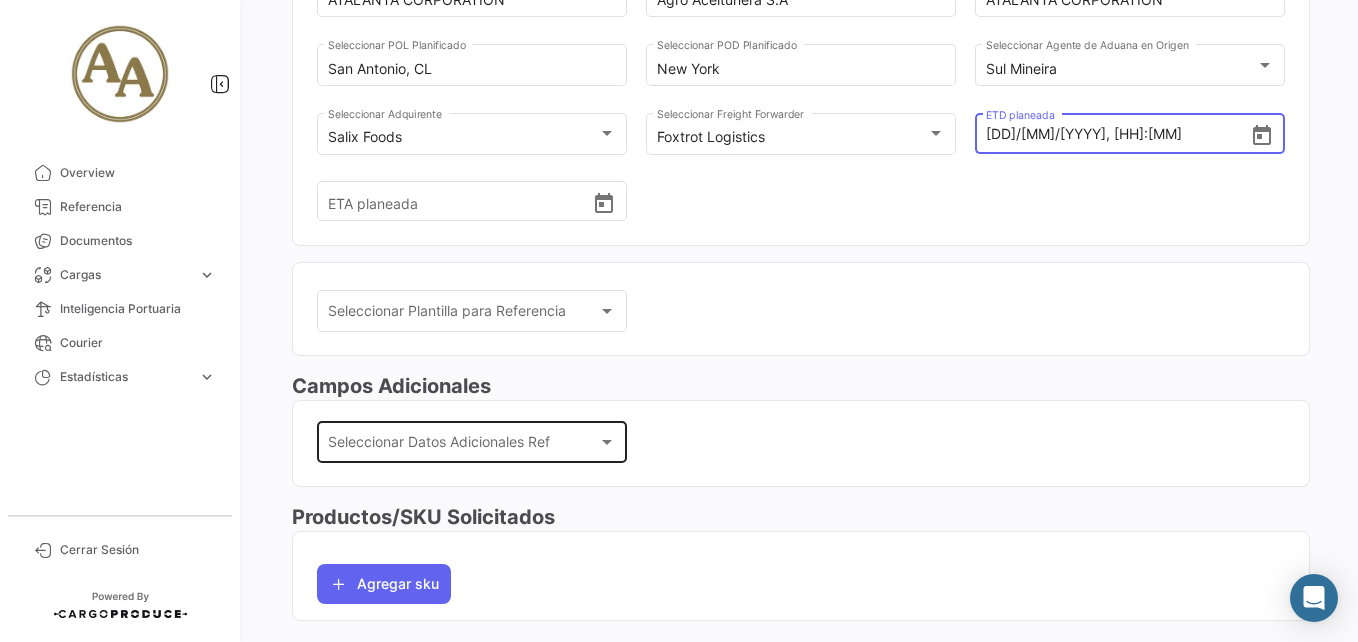 click on "Seleccionar Datos Adicionales Ref Seleccionar Datos Adicionales Ref" 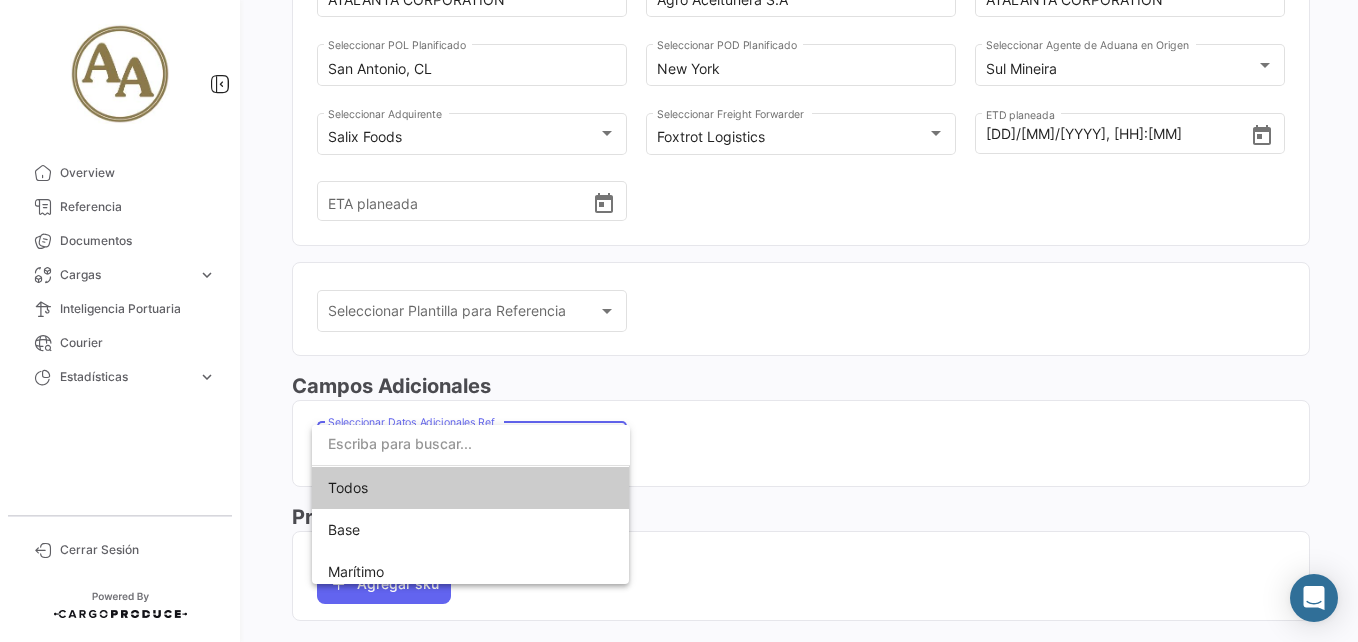 click at bounding box center (679, 321) 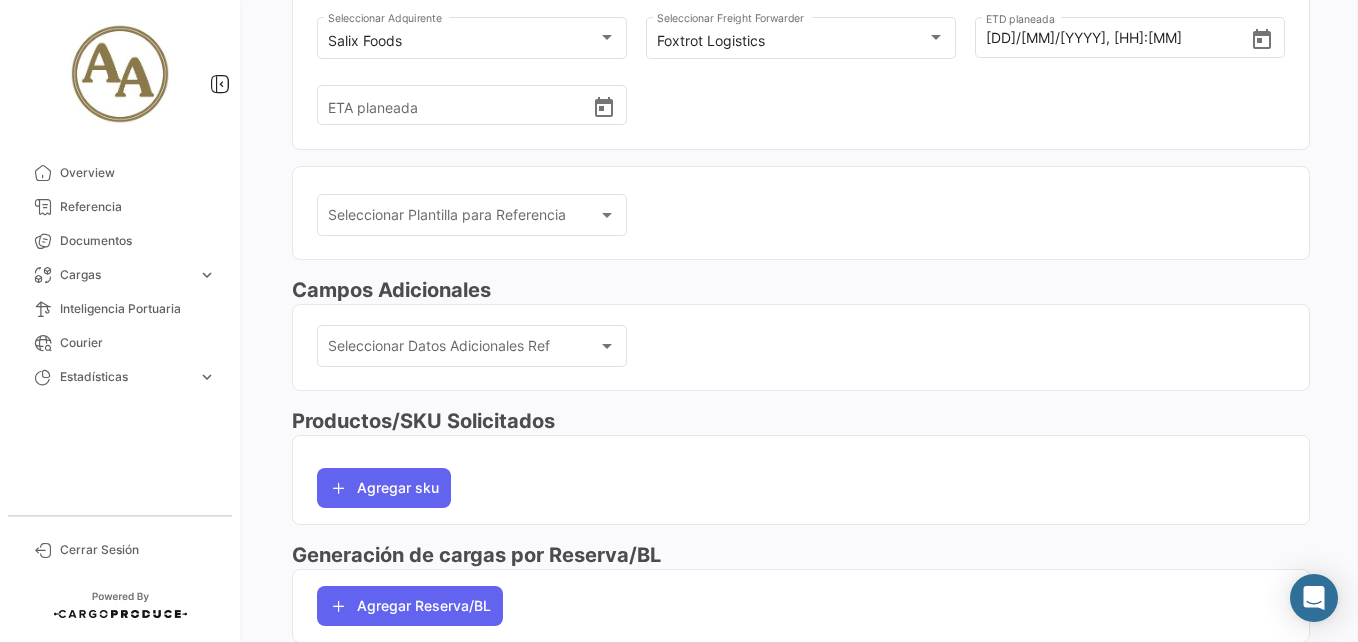 scroll, scrollTop: 500, scrollLeft: 0, axis: vertical 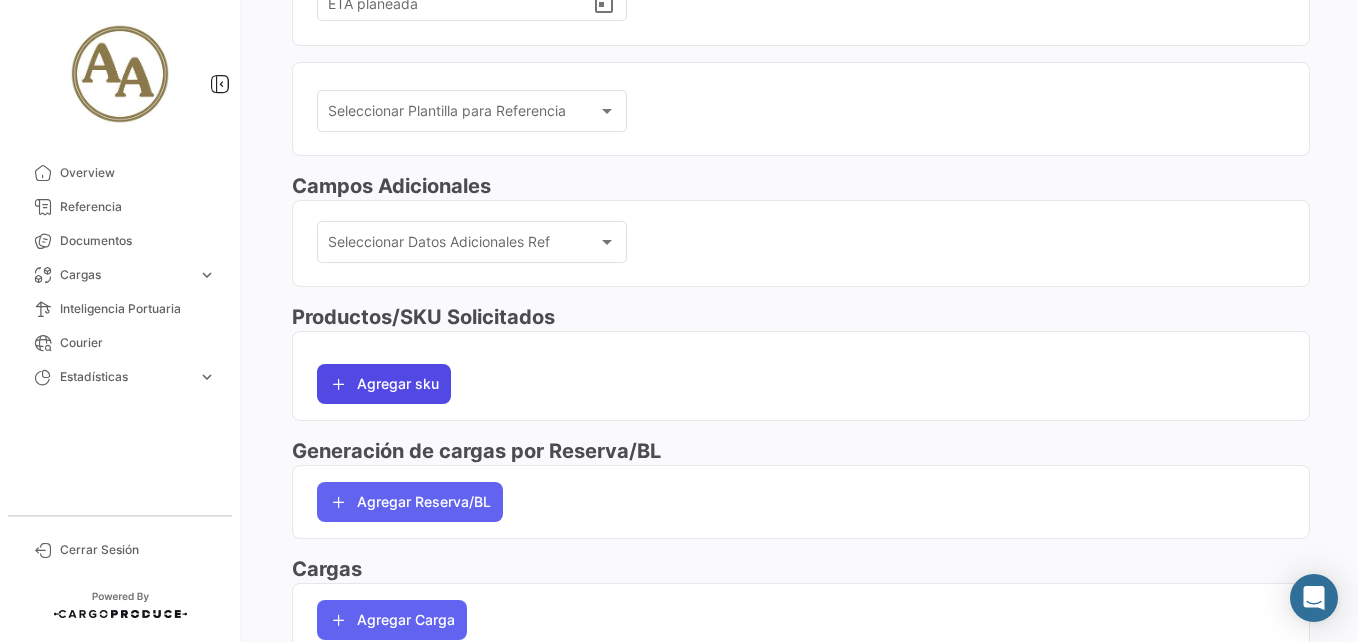 click on "Agregar sku" 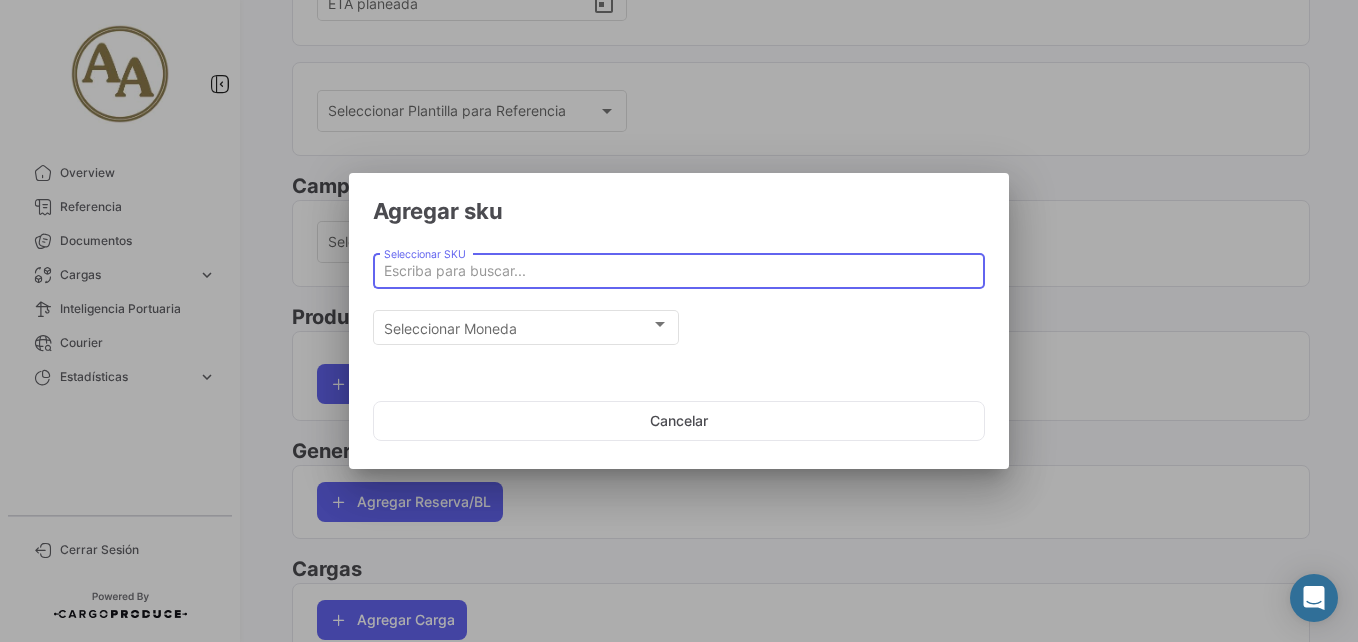 click on "Seleccionar
SKU" at bounding box center (679, 271) 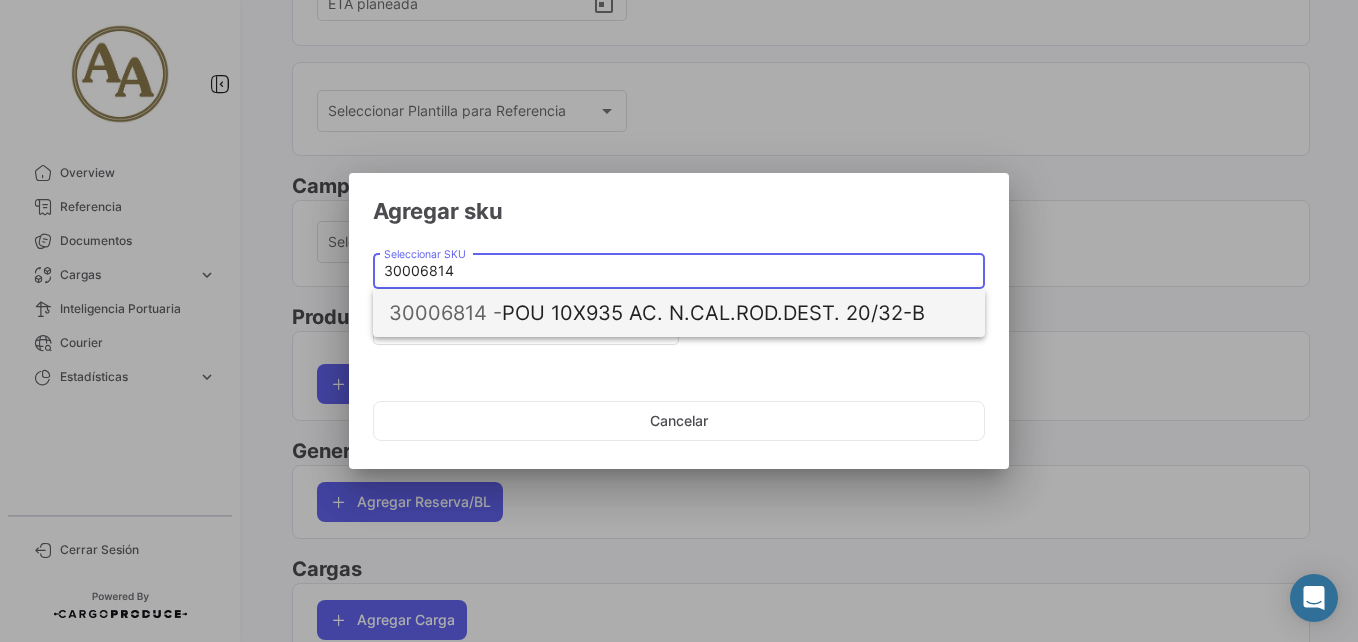 click on "30006814 -    POU 10X935 AC. N.CAL.ROD.DEST. 20/32-B" at bounding box center [679, 313] 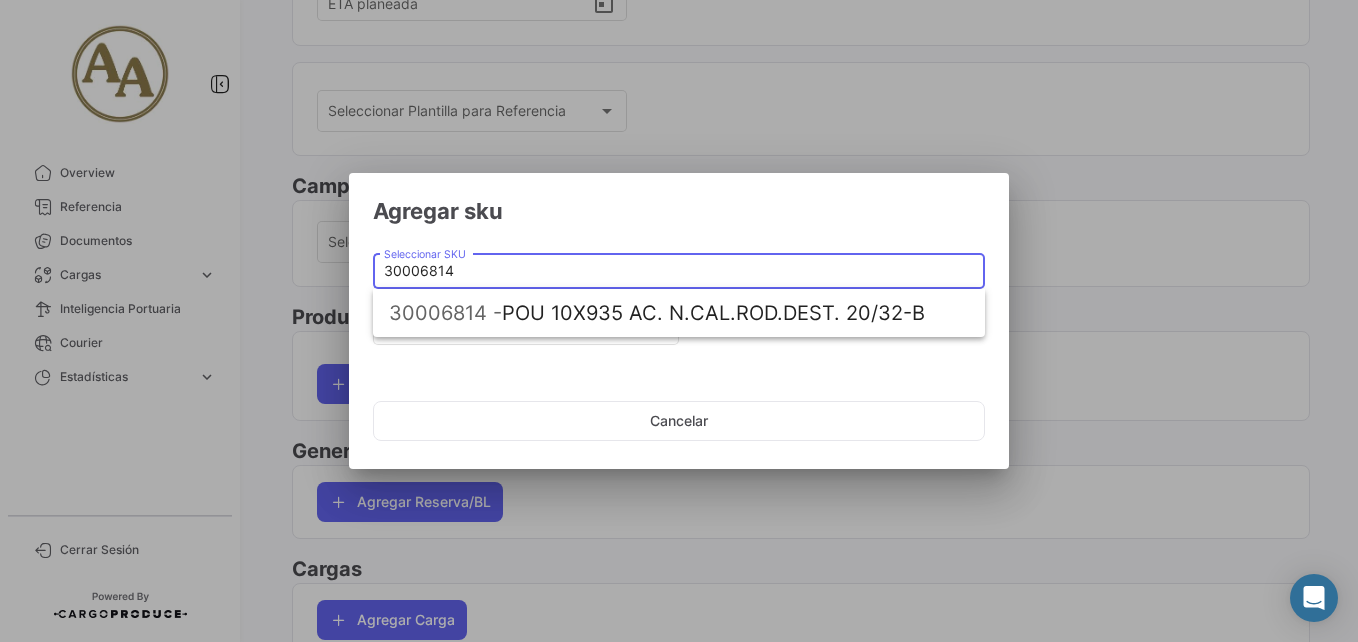 type on "POU 10X935 AC. N.CAL.ROD.DEST. 20/32-B" 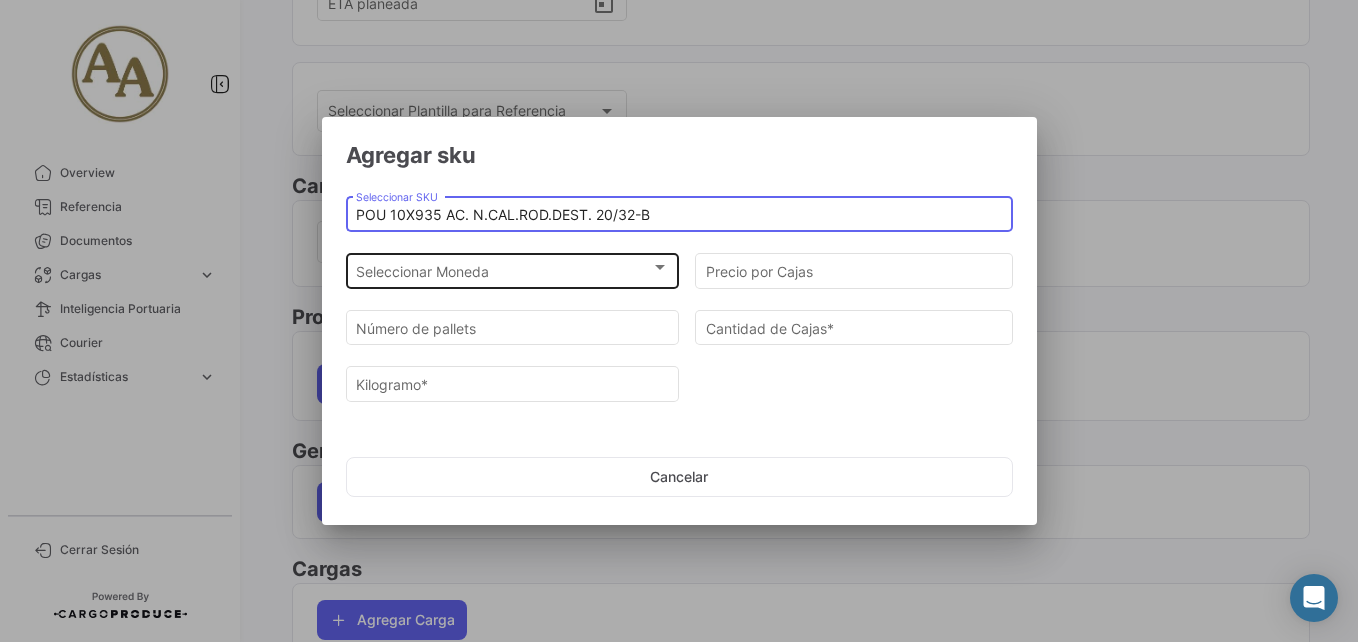 click on "Seleccionar Moneda" at bounding box center [503, 271] 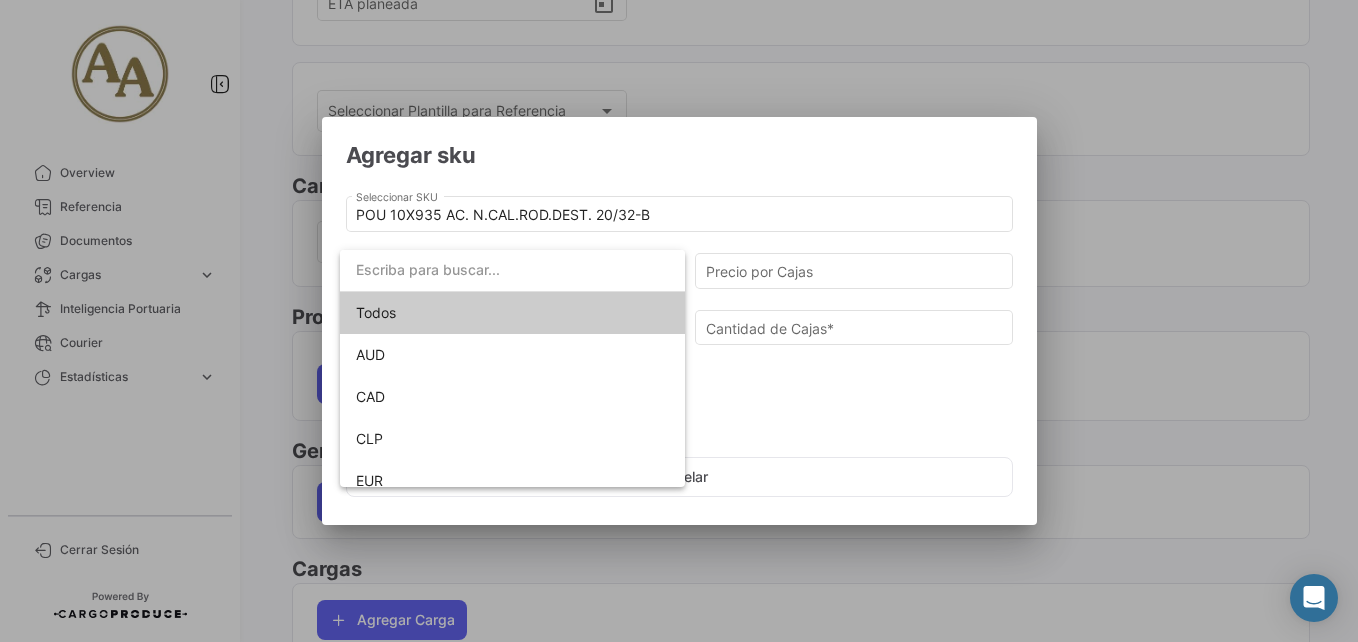 click at bounding box center [679, 321] 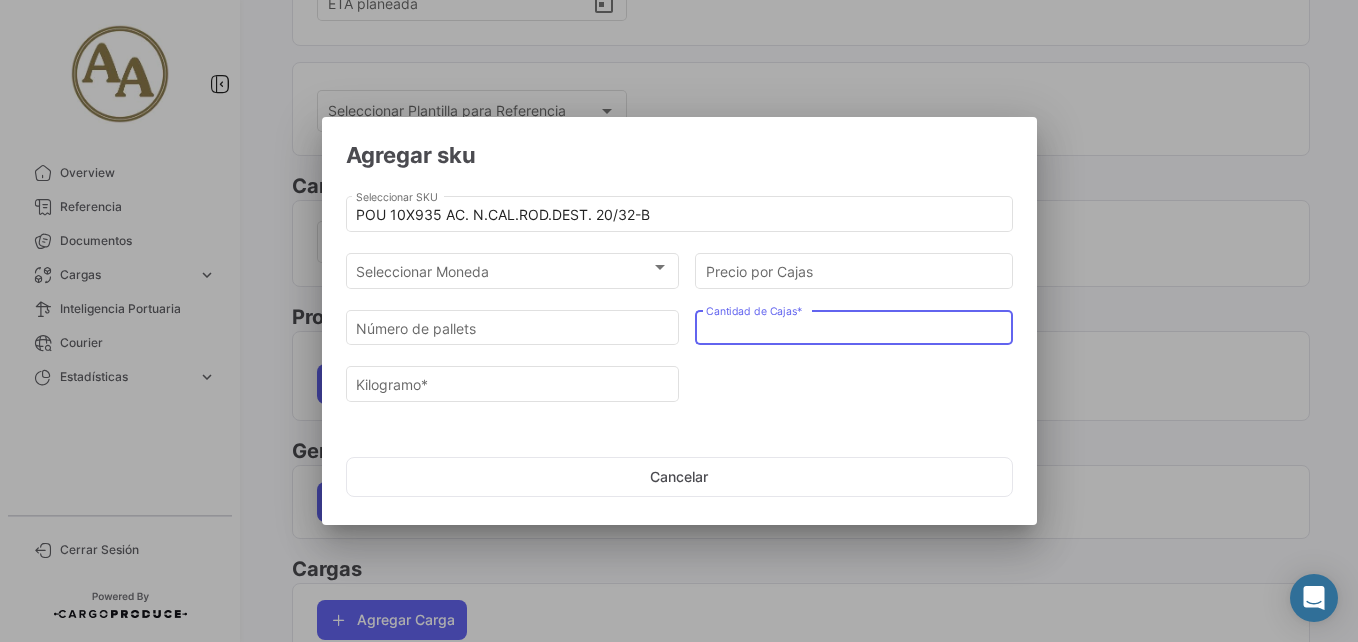 click on "Cantidad de Cajas  *" at bounding box center [854, 328] 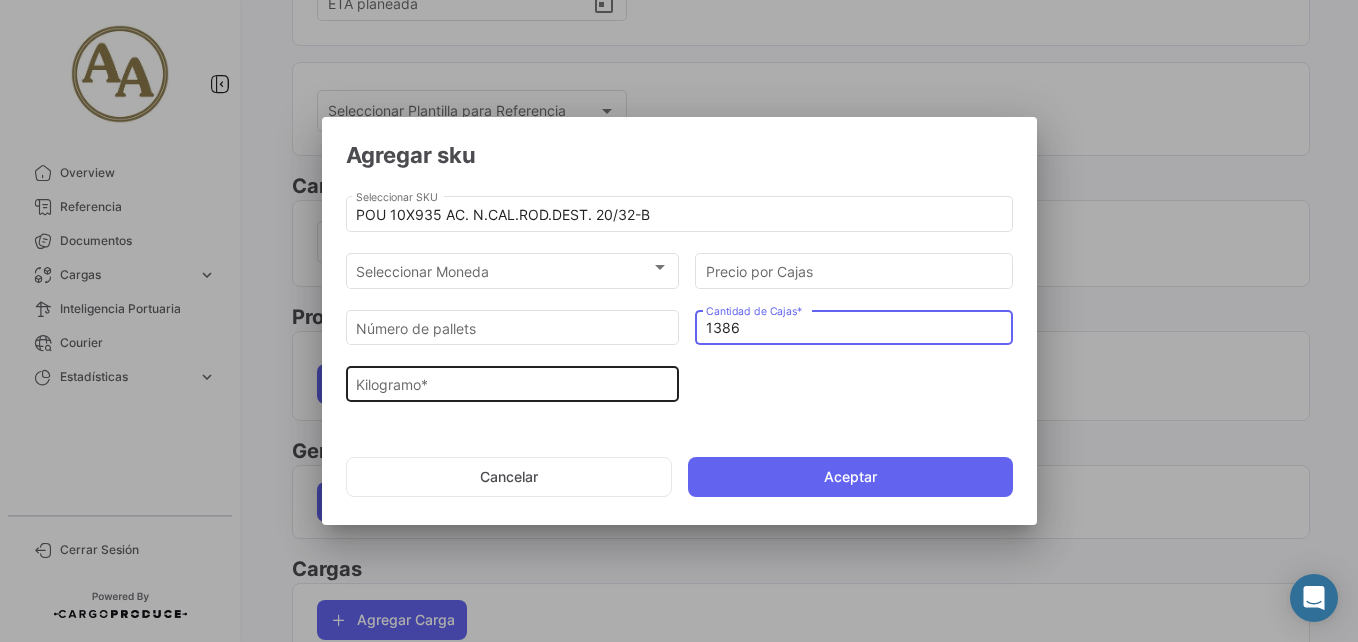 type on "1386" 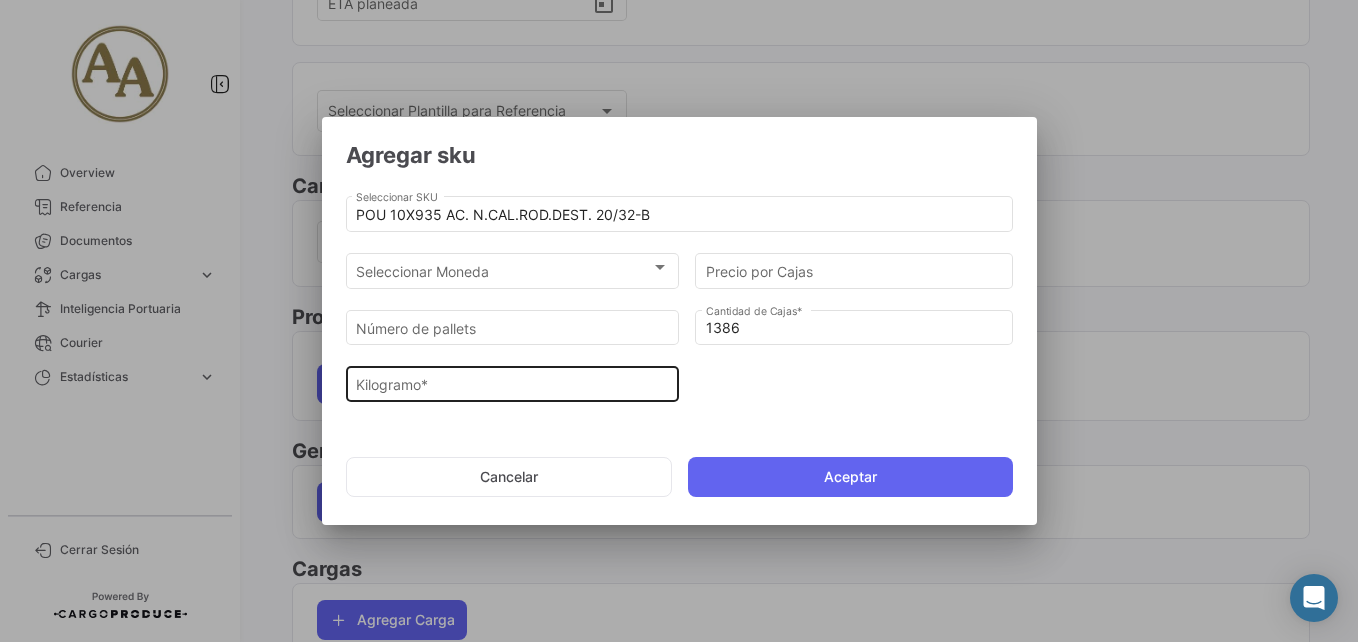 click on "Kilogramo  *" at bounding box center (512, 382) 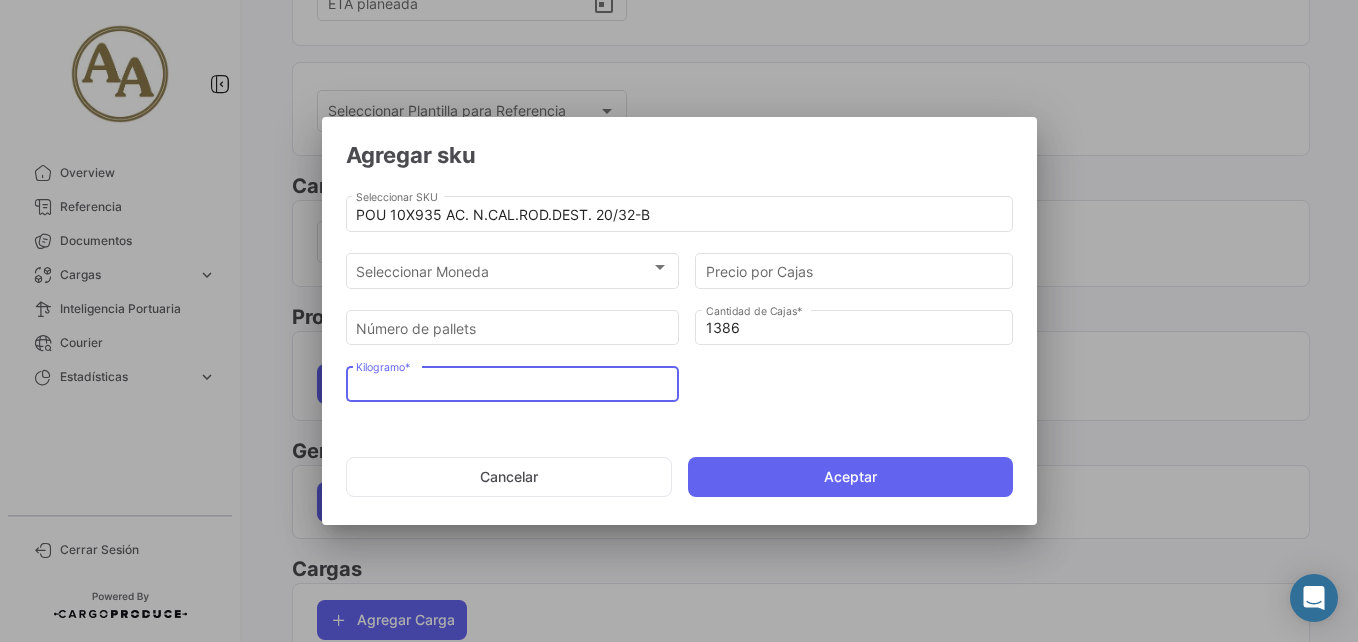 click on "Kilogramo  *" at bounding box center (512, 385) 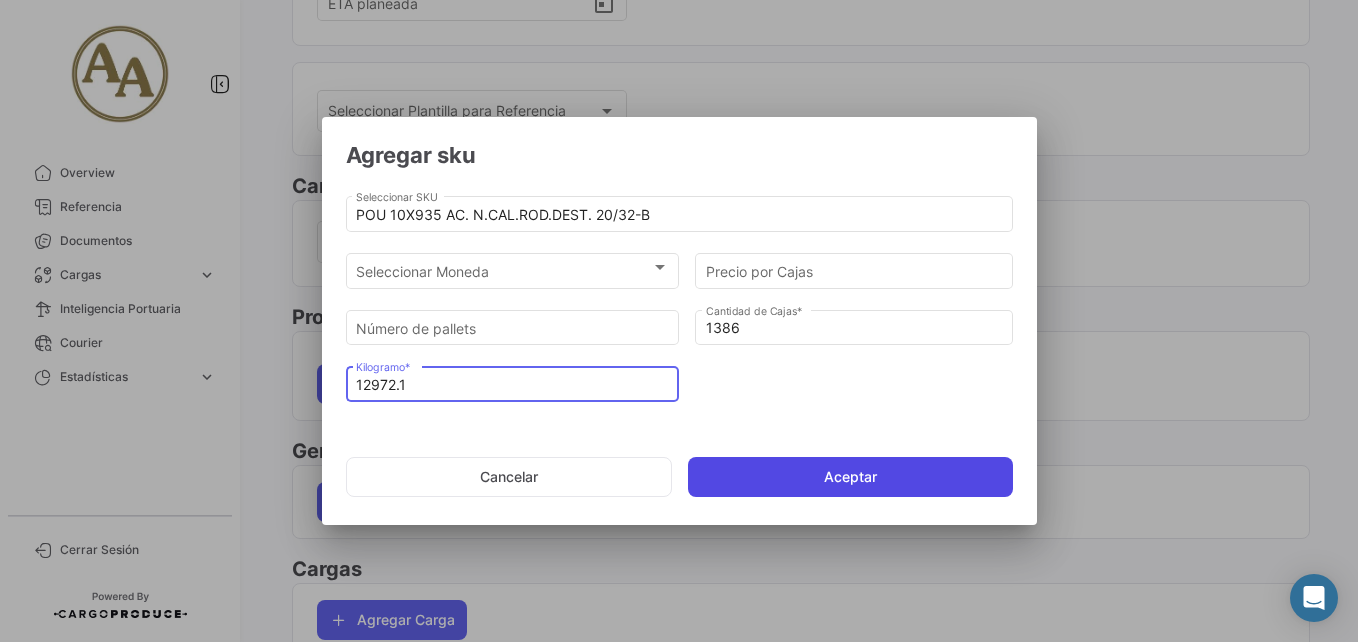 type on "12972.1" 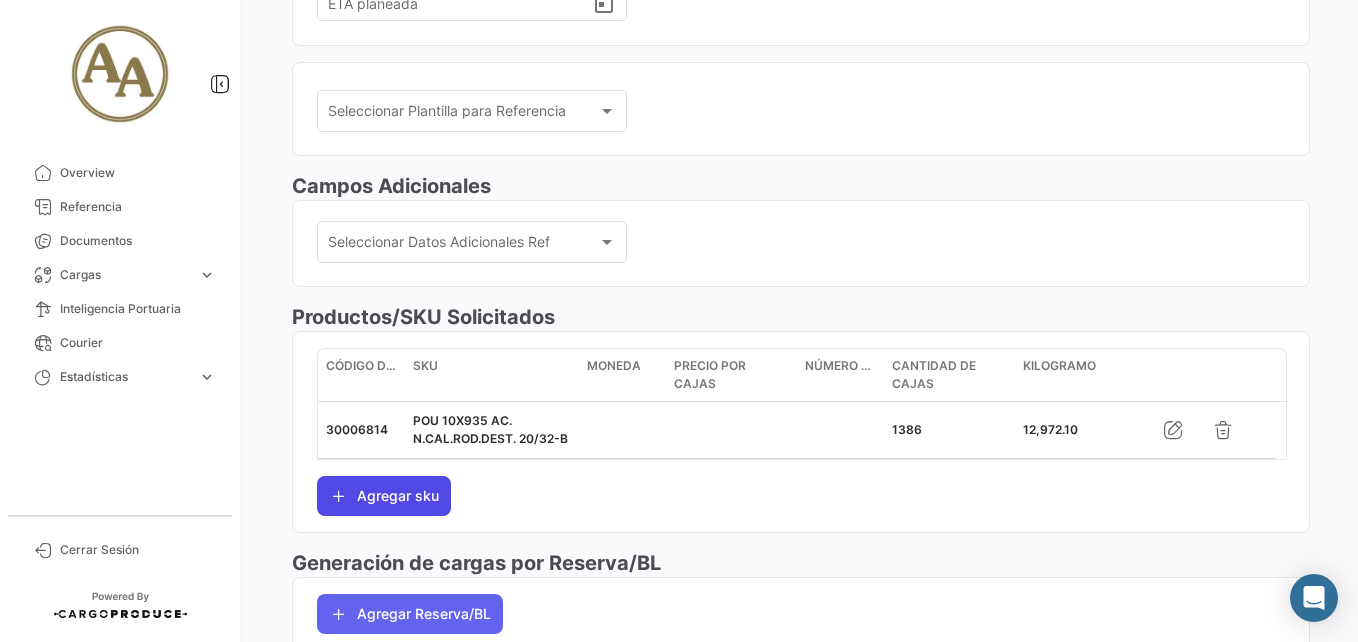 click on "Agregar sku" 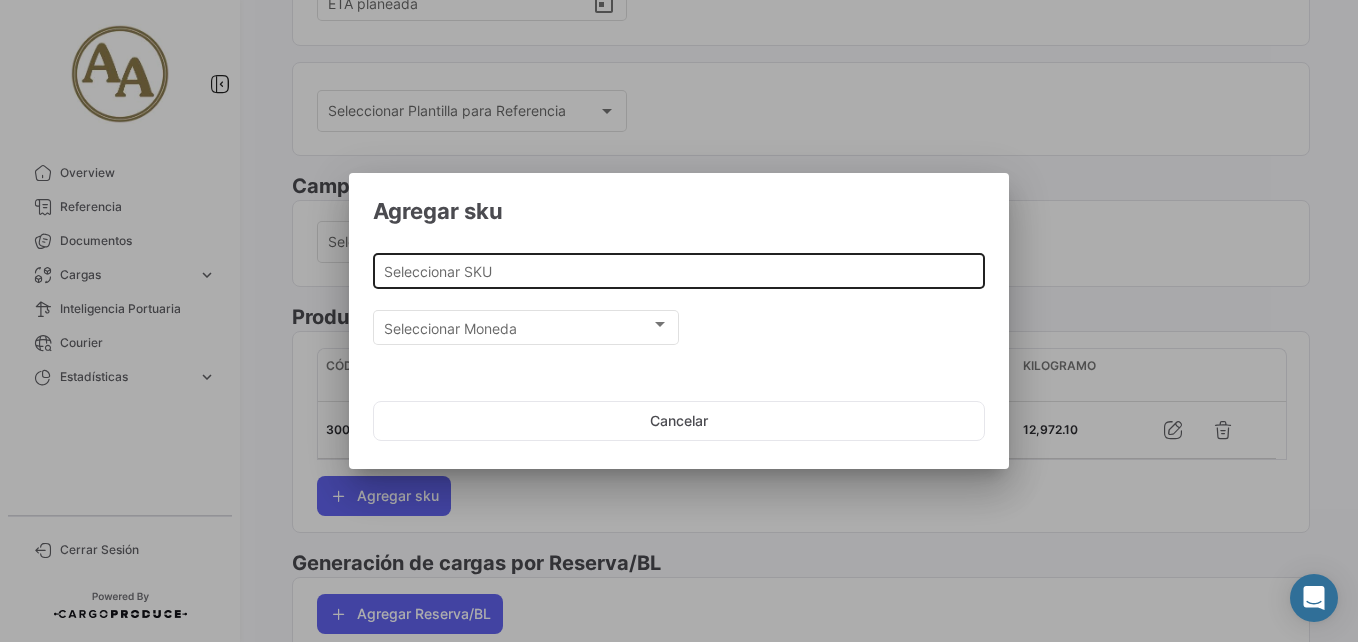 click on "Seleccionar
SKU" at bounding box center [679, 271] 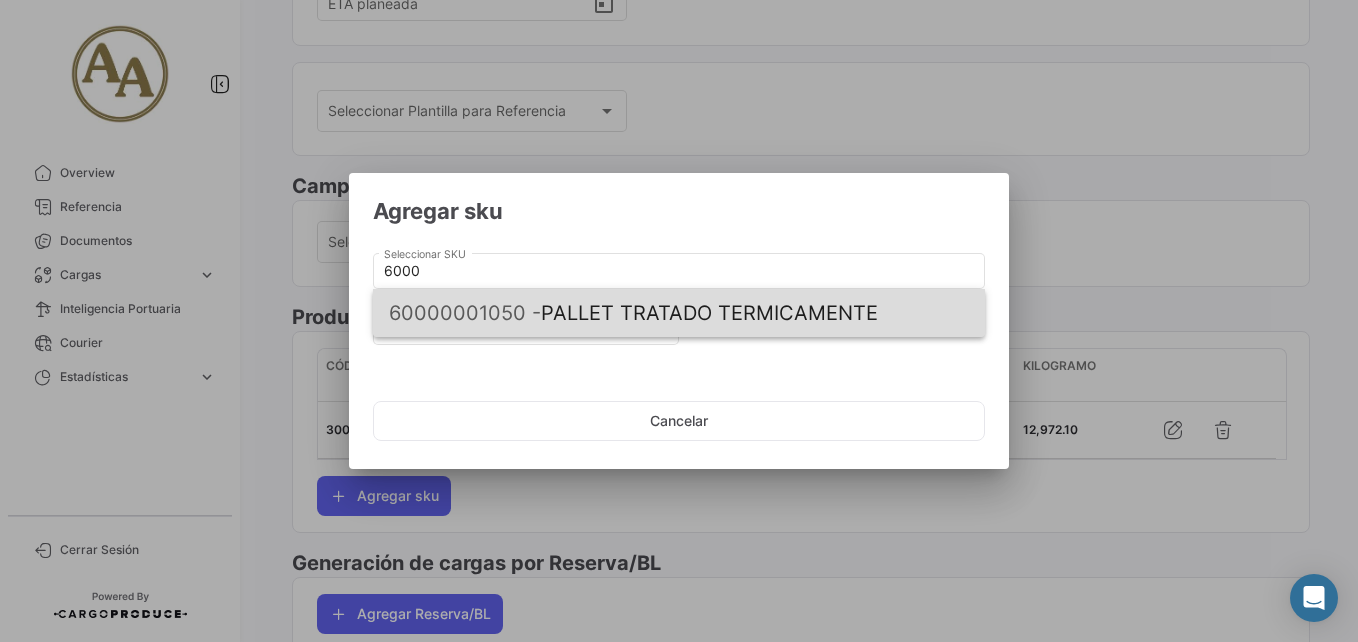 click on "60000001050 -    PALLET TRATADO TERMICAMENTE" at bounding box center (679, 313) 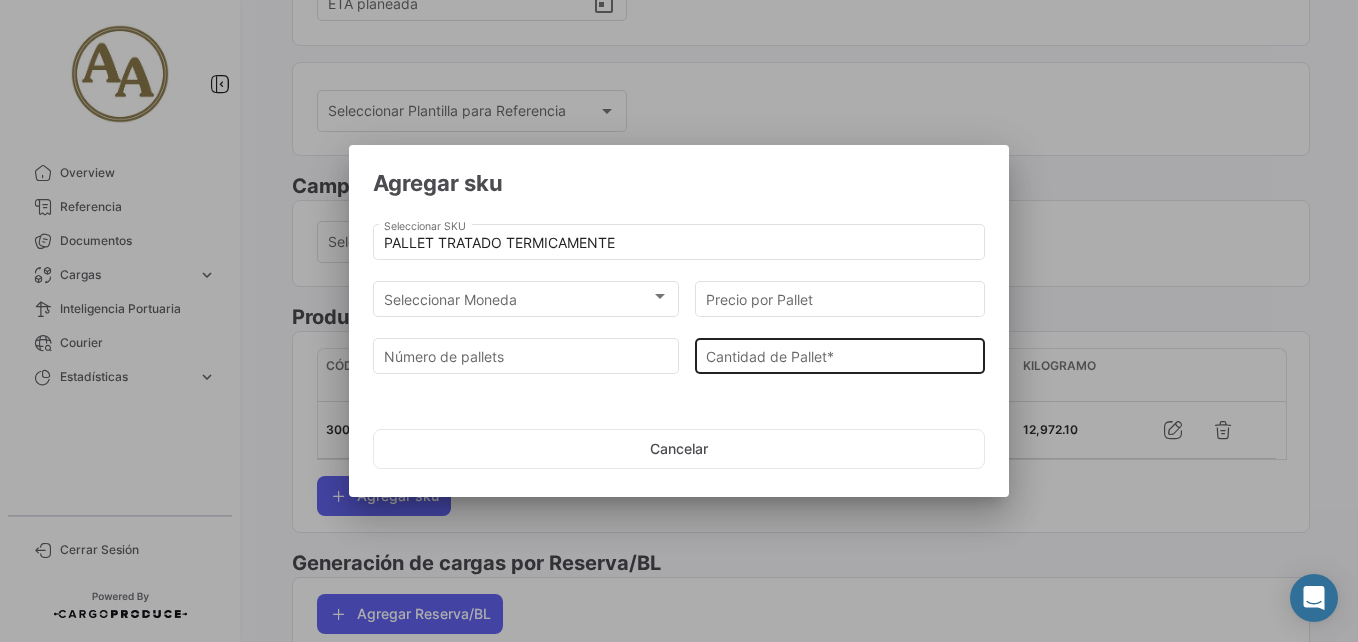 click on "Cantidad de Pallet  *" at bounding box center (840, 353) 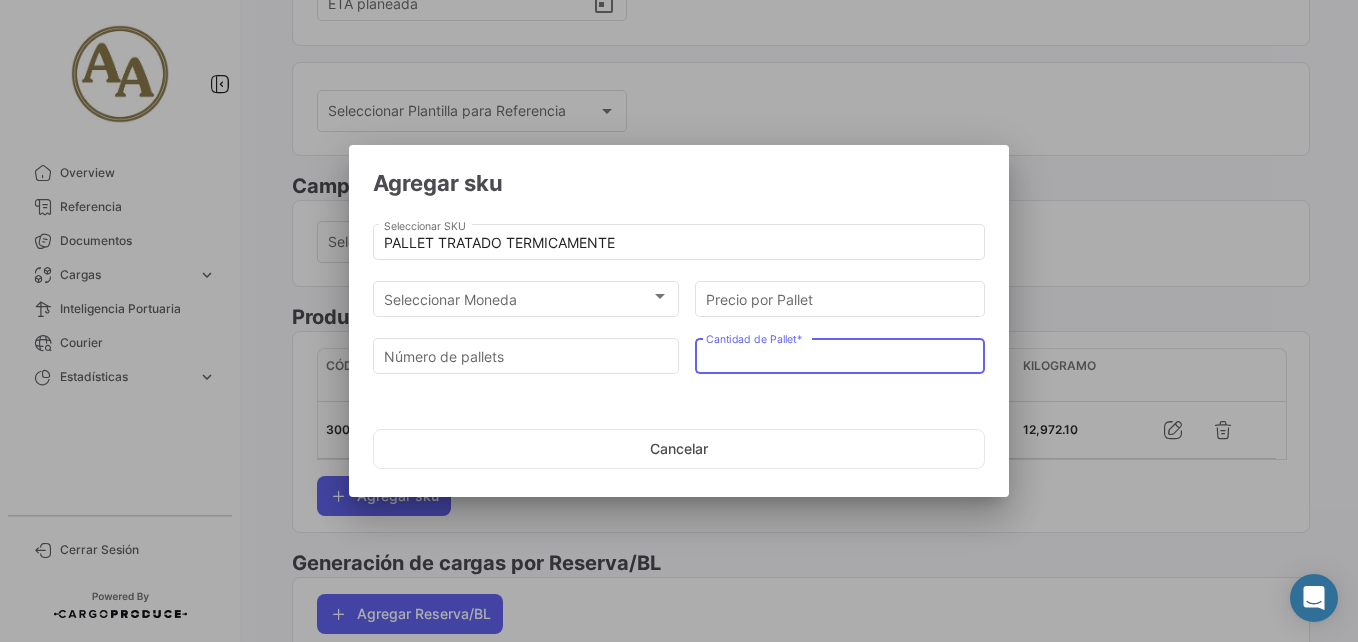 click on "Cantidad de Pallet  *" at bounding box center (840, 356) 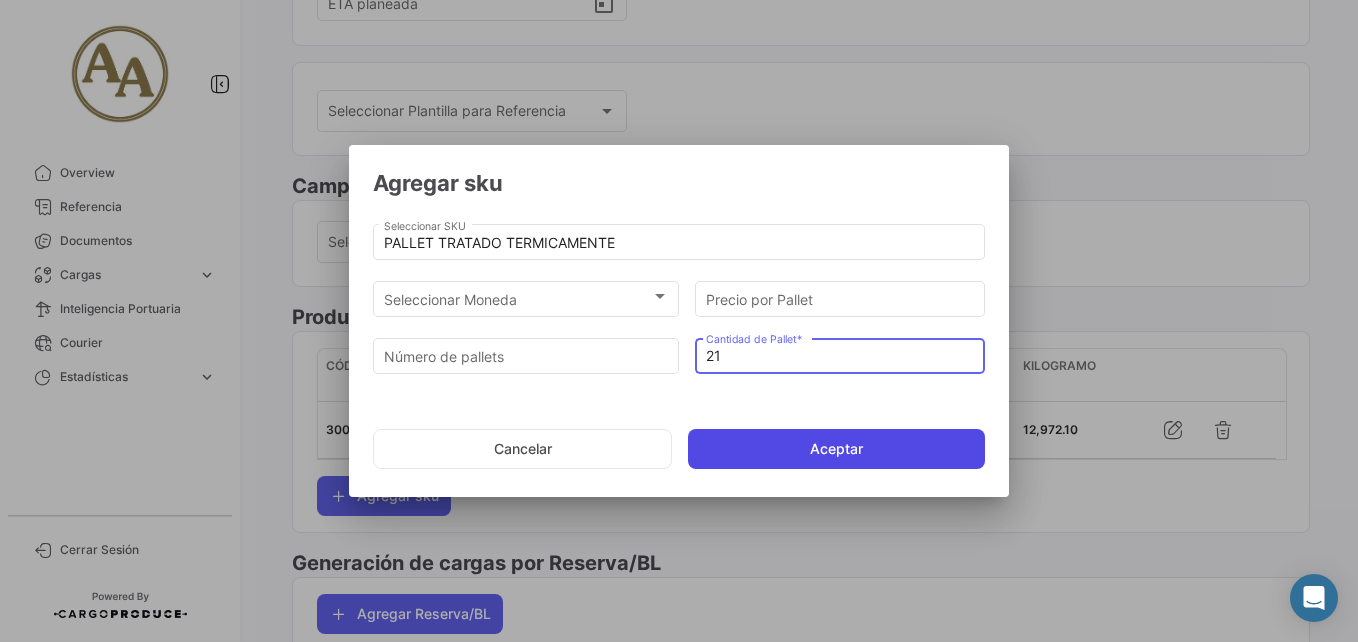 type on "21" 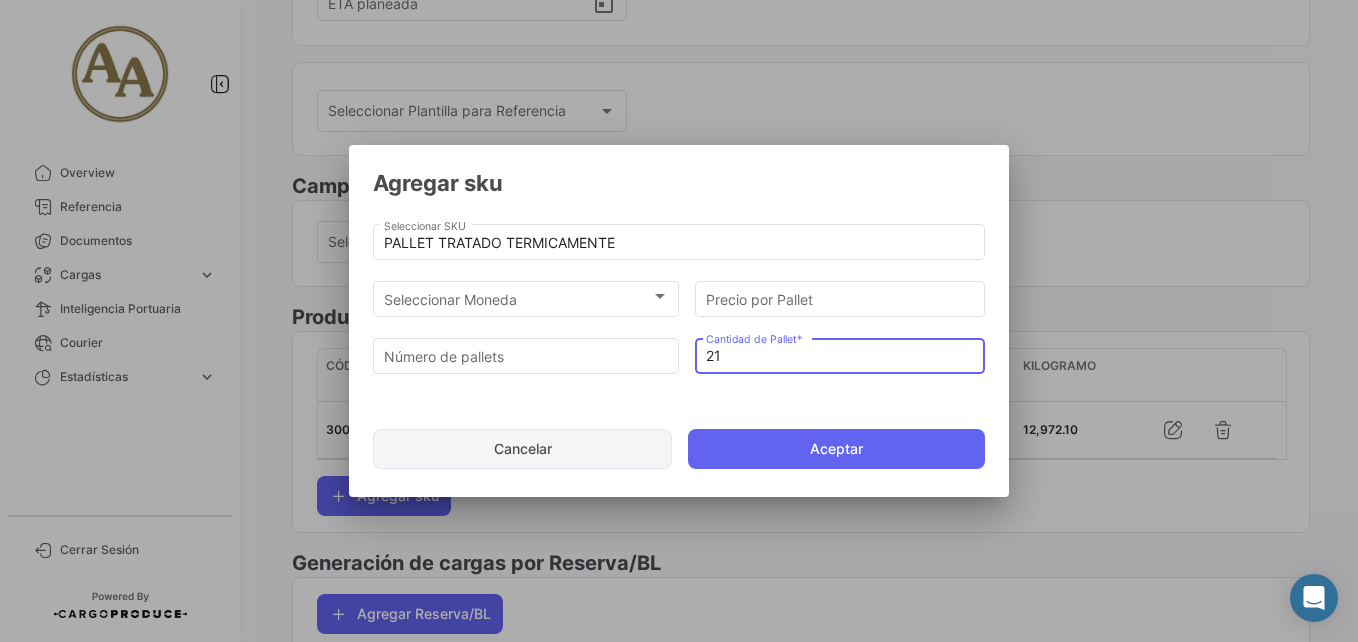 click on "Aceptar" 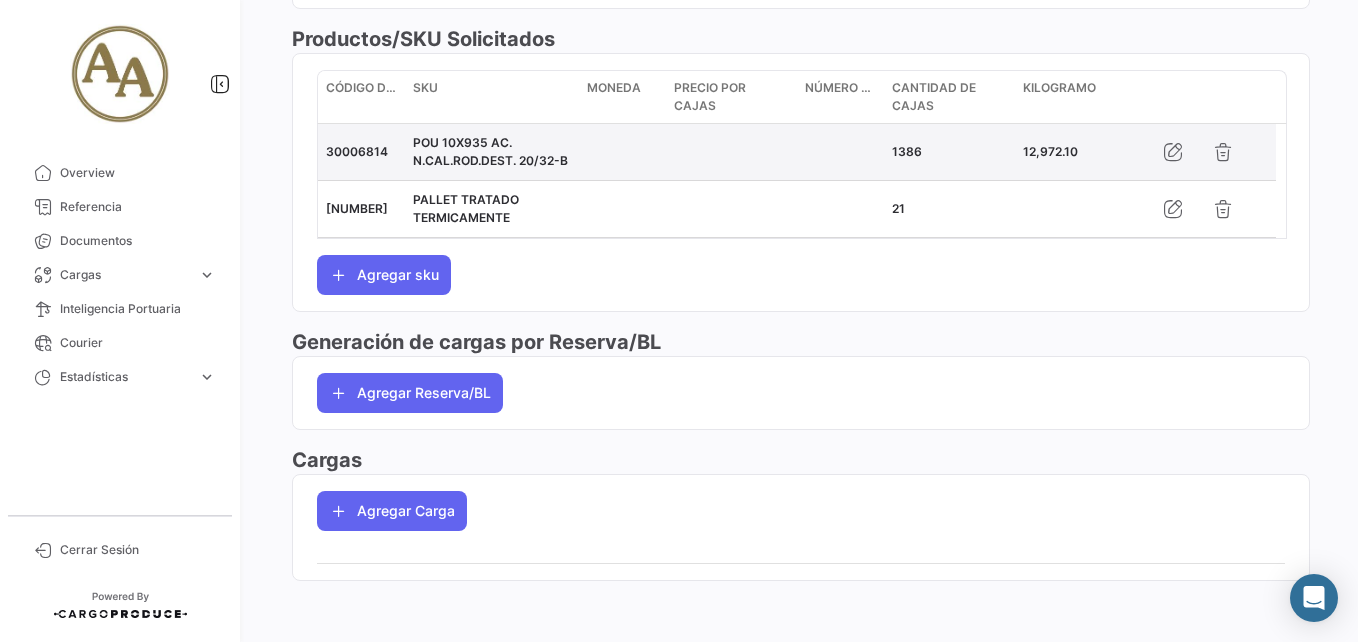 scroll, scrollTop: 781, scrollLeft: 0, axis: vertical 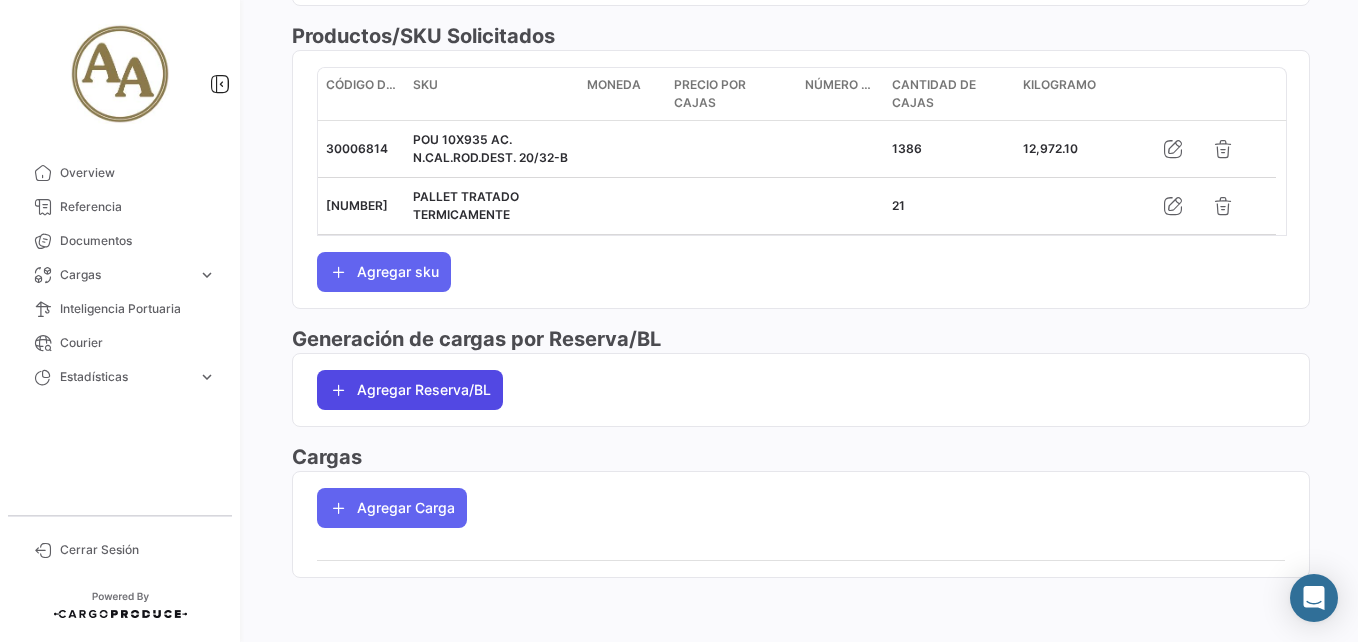click on "Agregar Reserva/BL" 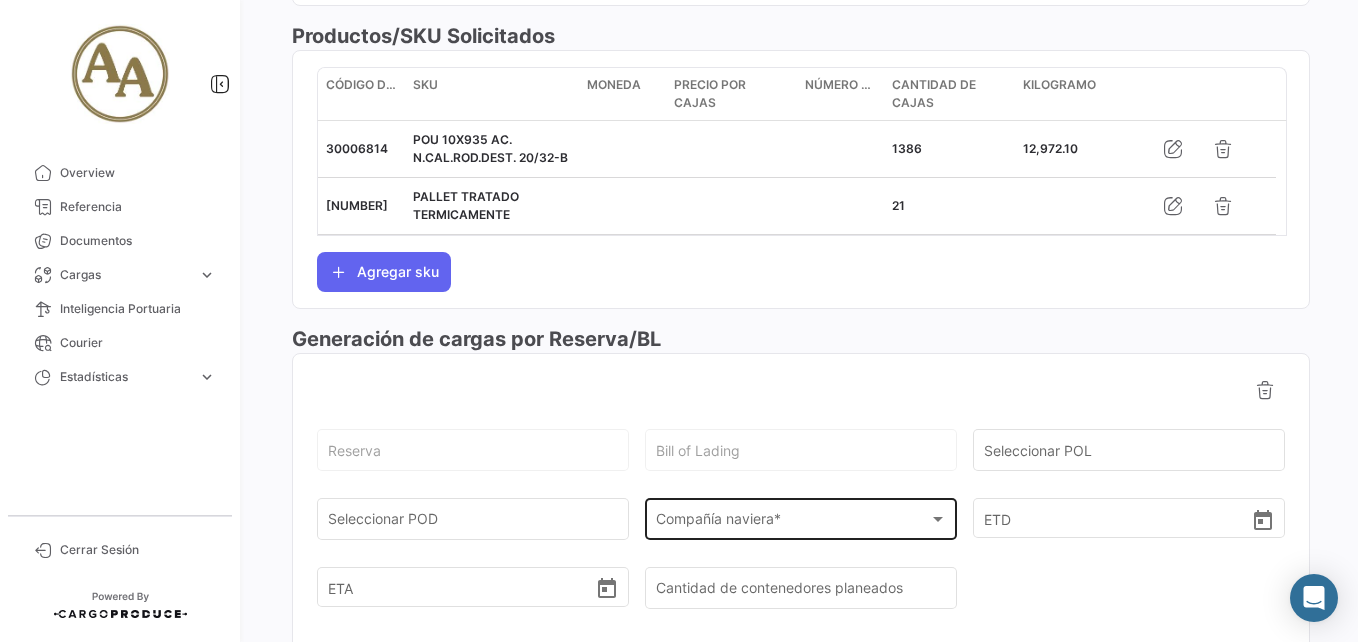 click on "Compañía naviera *" at bounding box center [792, 523] 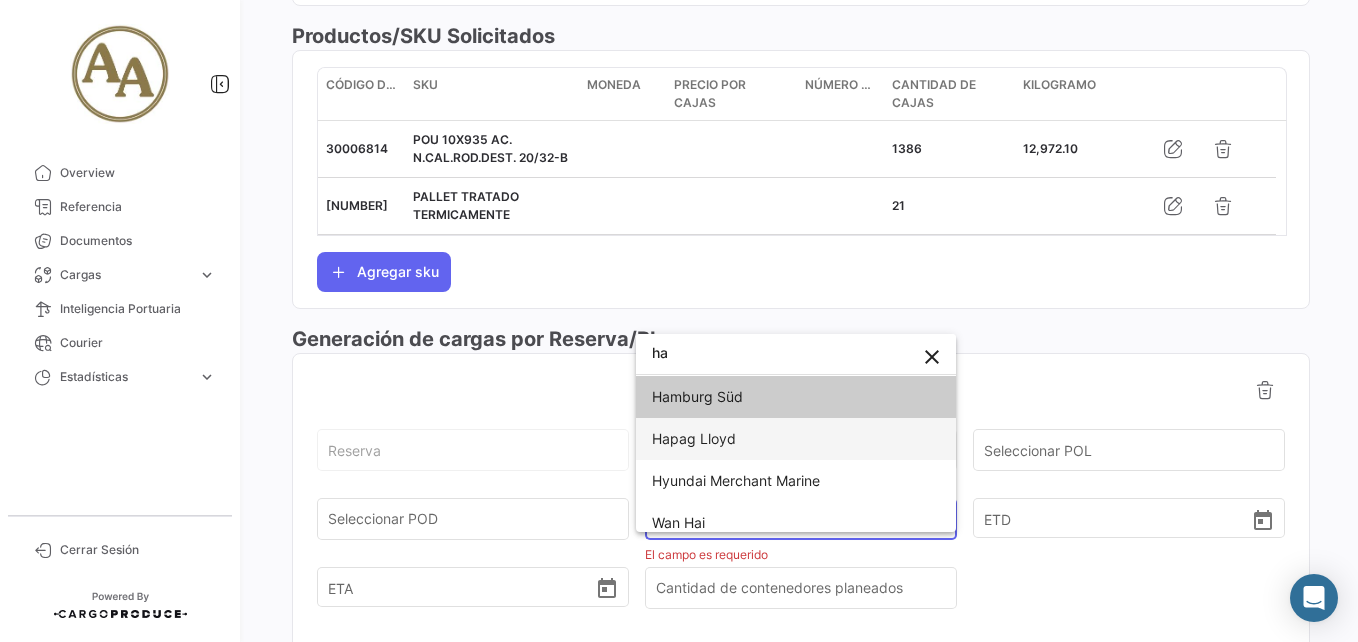 type on "ha" 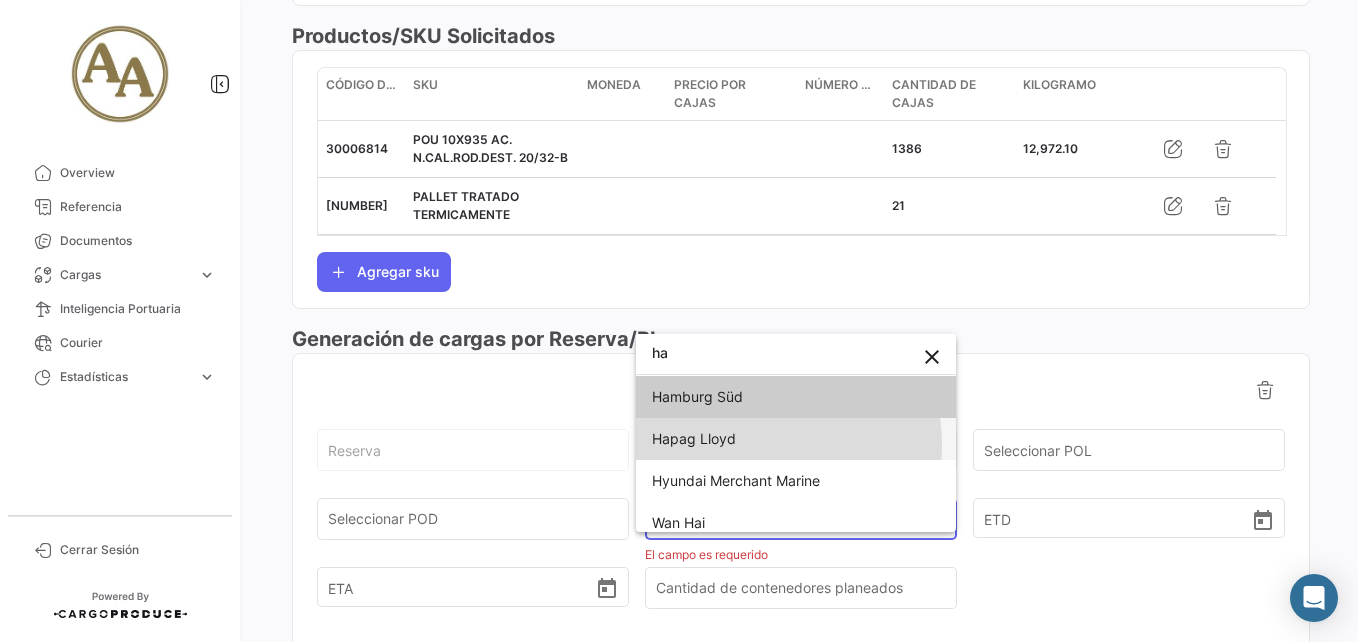 click on "Hapag Lloyd" at bounding box center [694, 438] 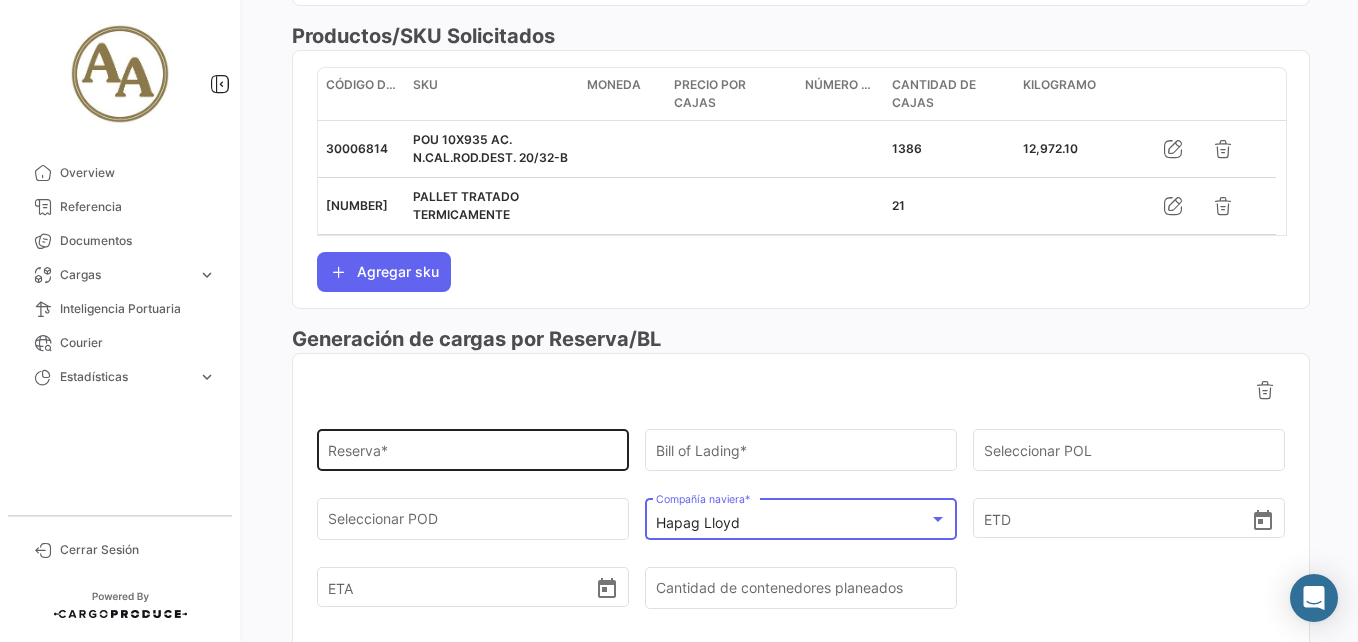 click on "Reserva  *" 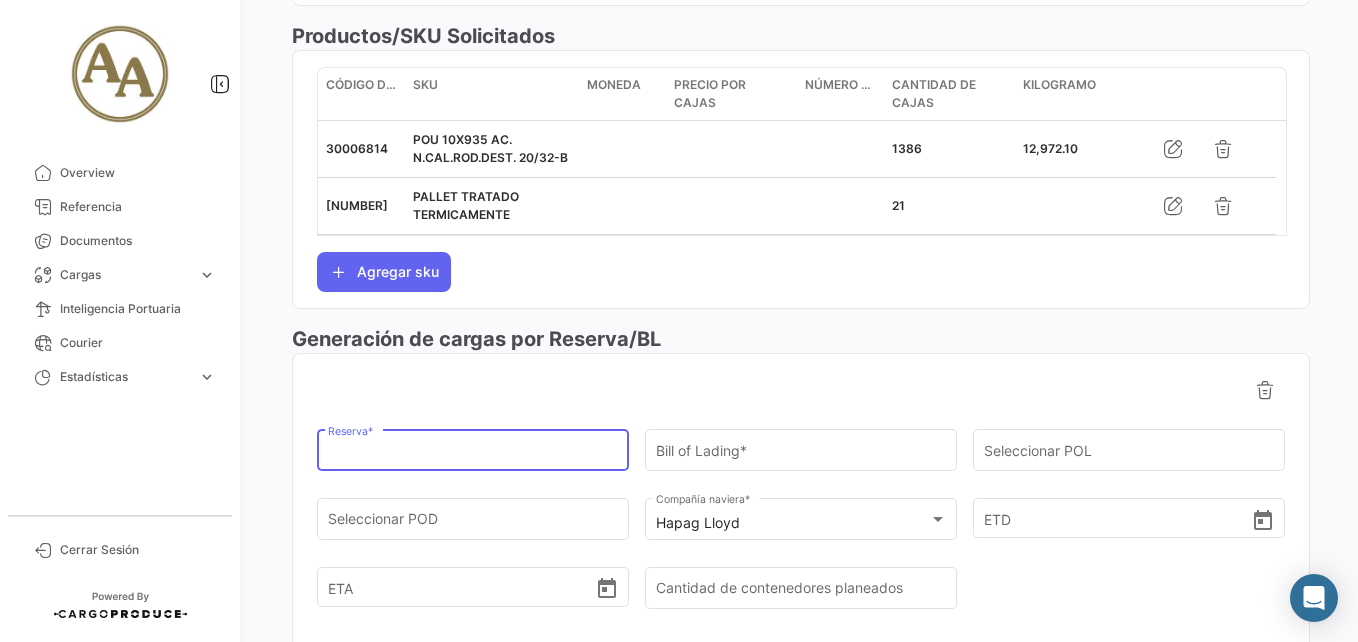 paste on "93590242" 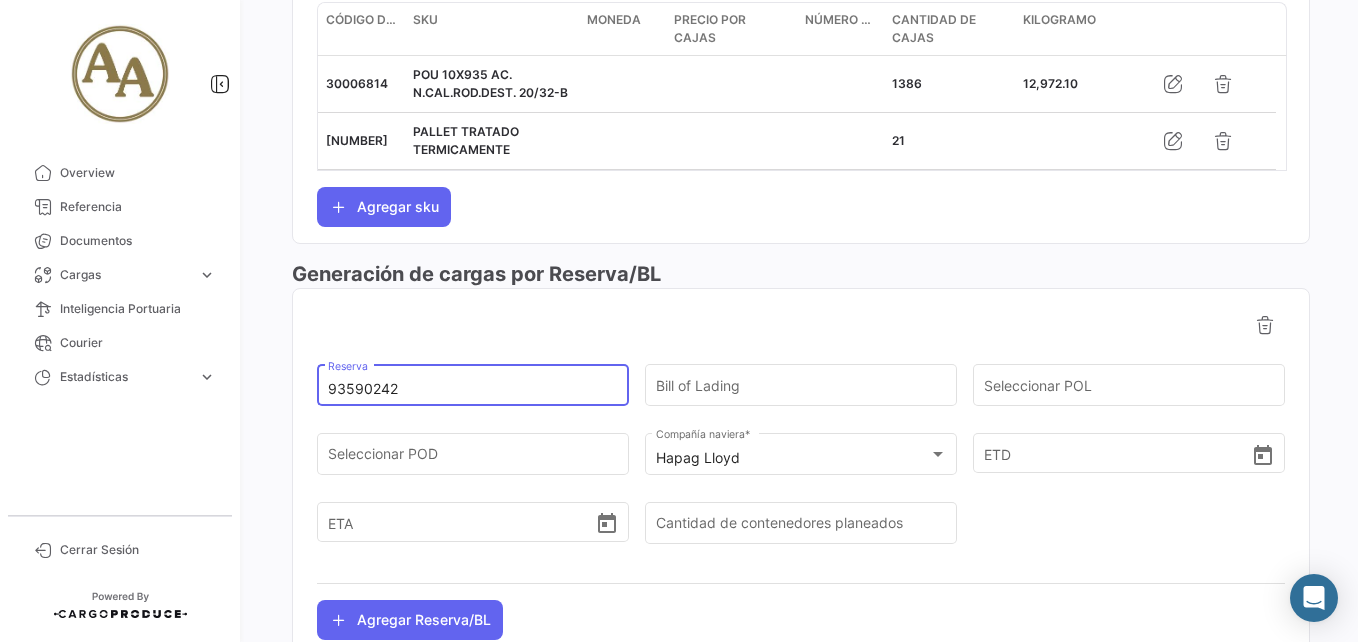 scroll, scrollTop: 881, scrollLeft: 0, axis: vertical 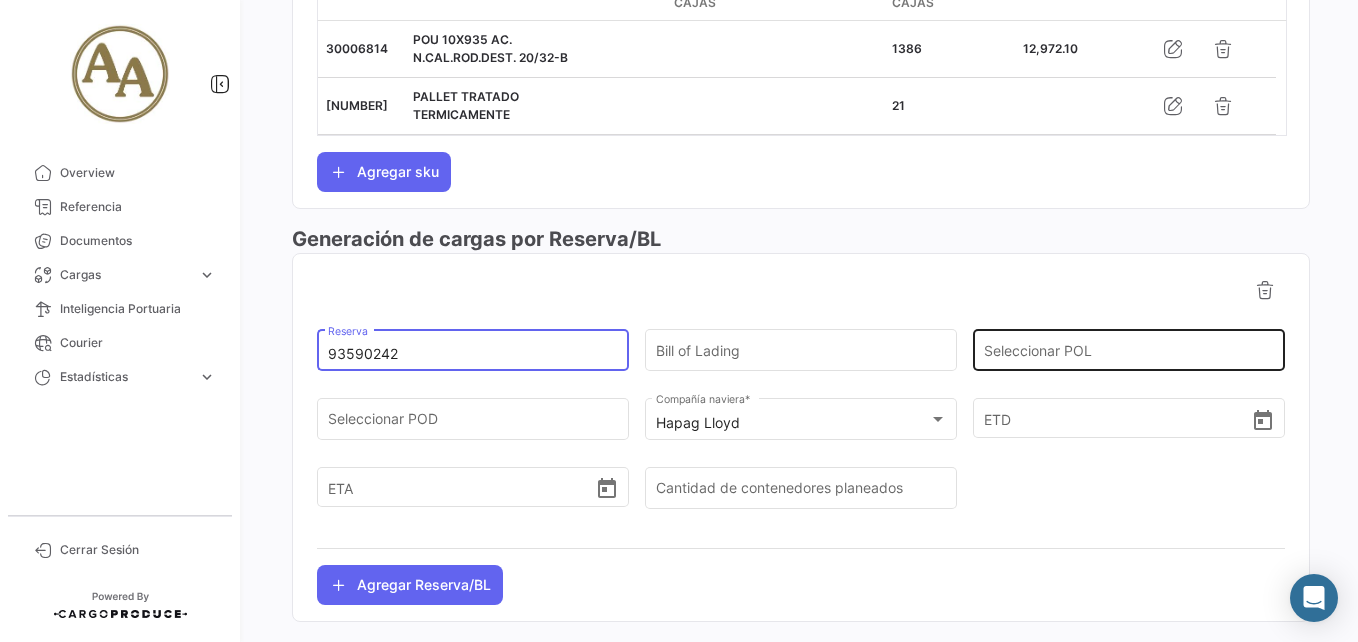 type on "93590242" 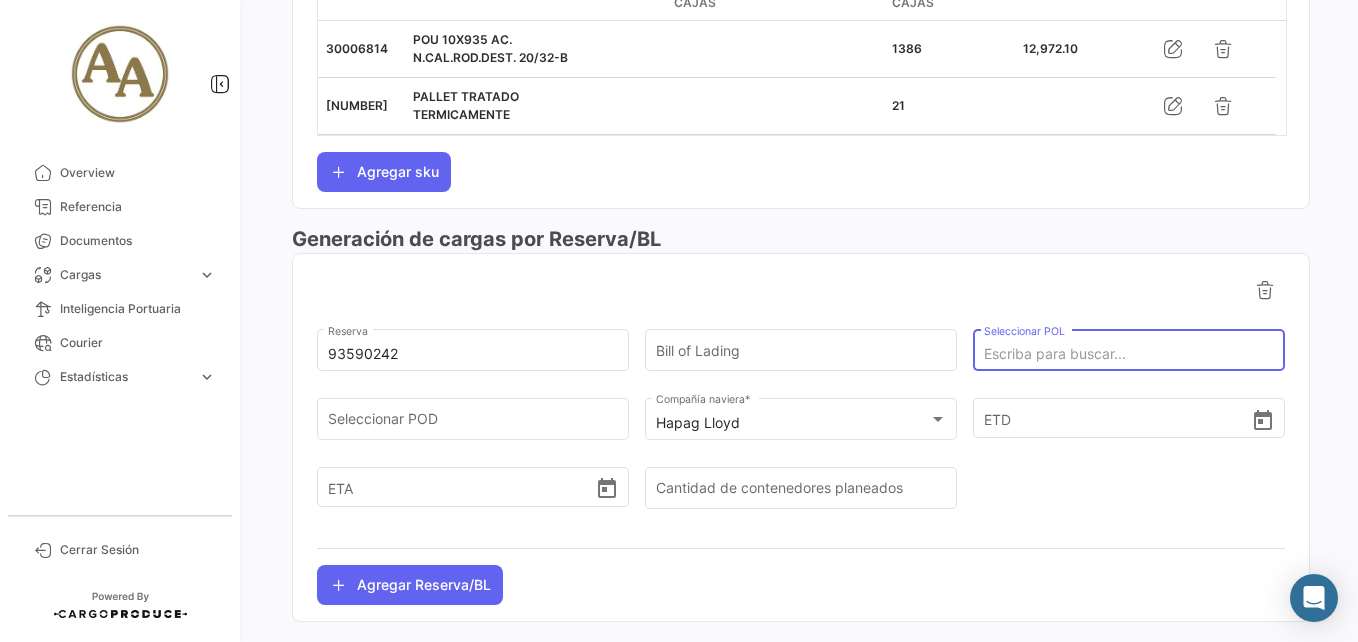 click on "Seleccionar POL" at bounding box center (1129, 354) 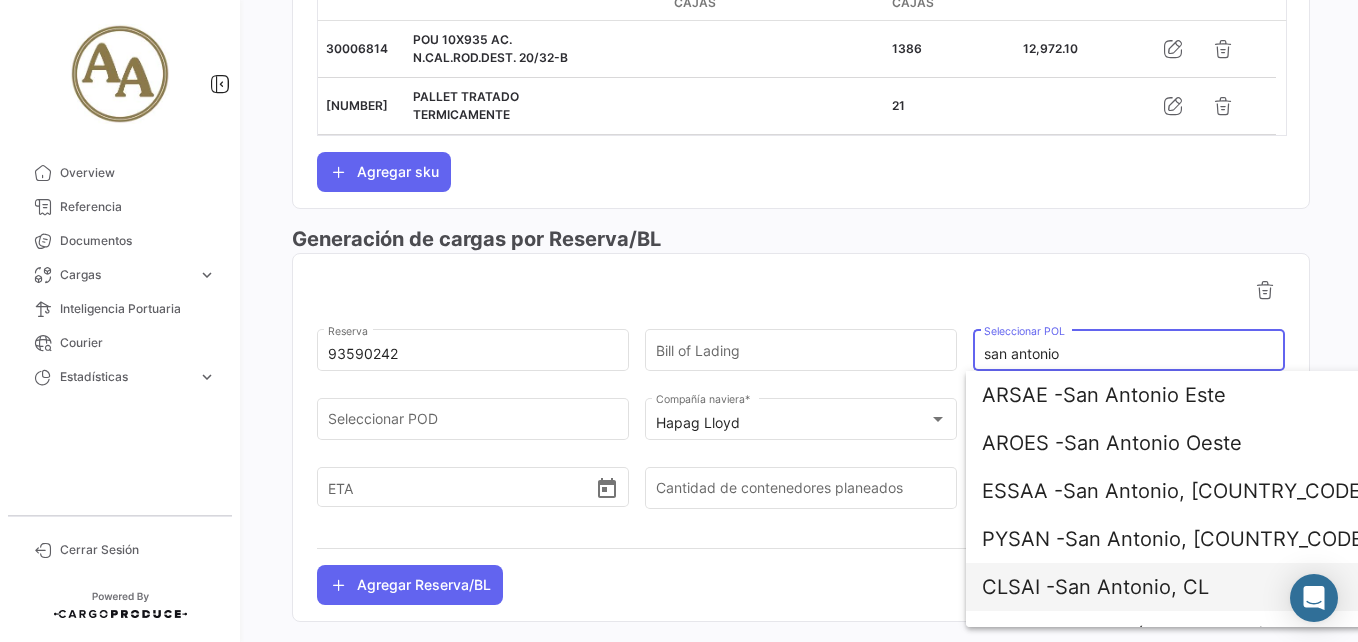 click on "CLSAI -    San Antonio, CL" at bounding box center (1216, 587) 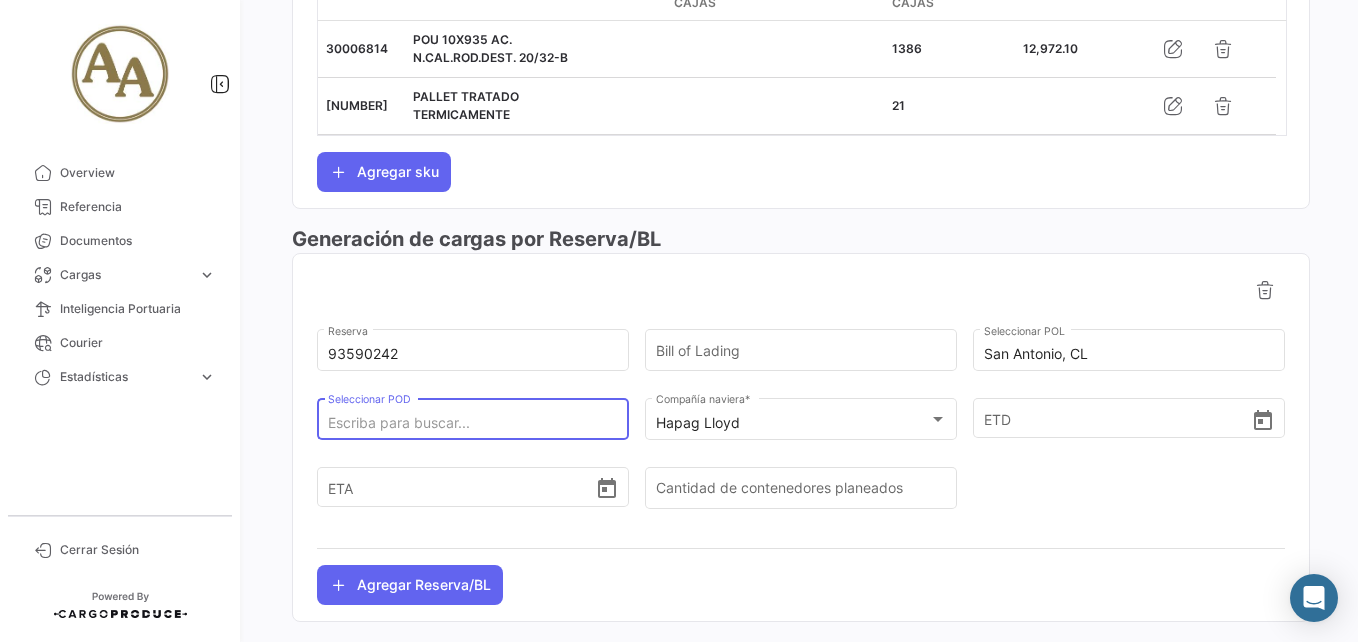 click on "Seleccionar POD" at bounding box center [473, 423] 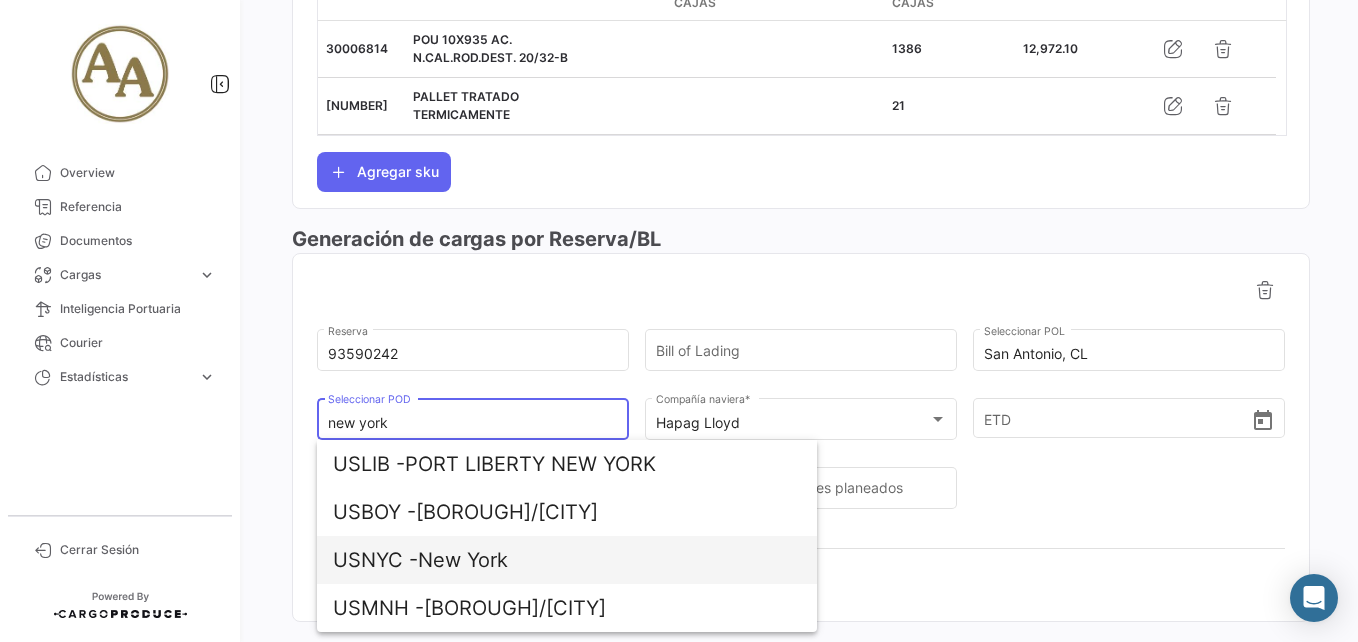 click on "USNYC -    New York" at bounding box center [567, 560] 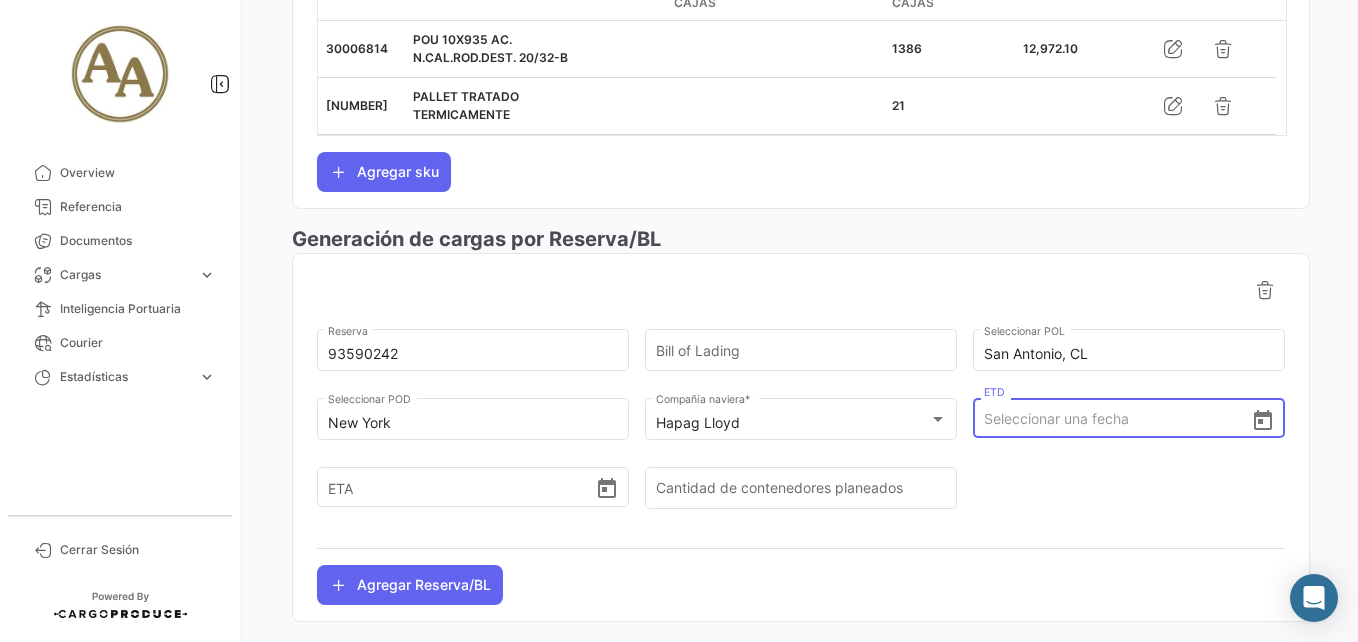 click on "ETD" at bounding box center [1117, 419] 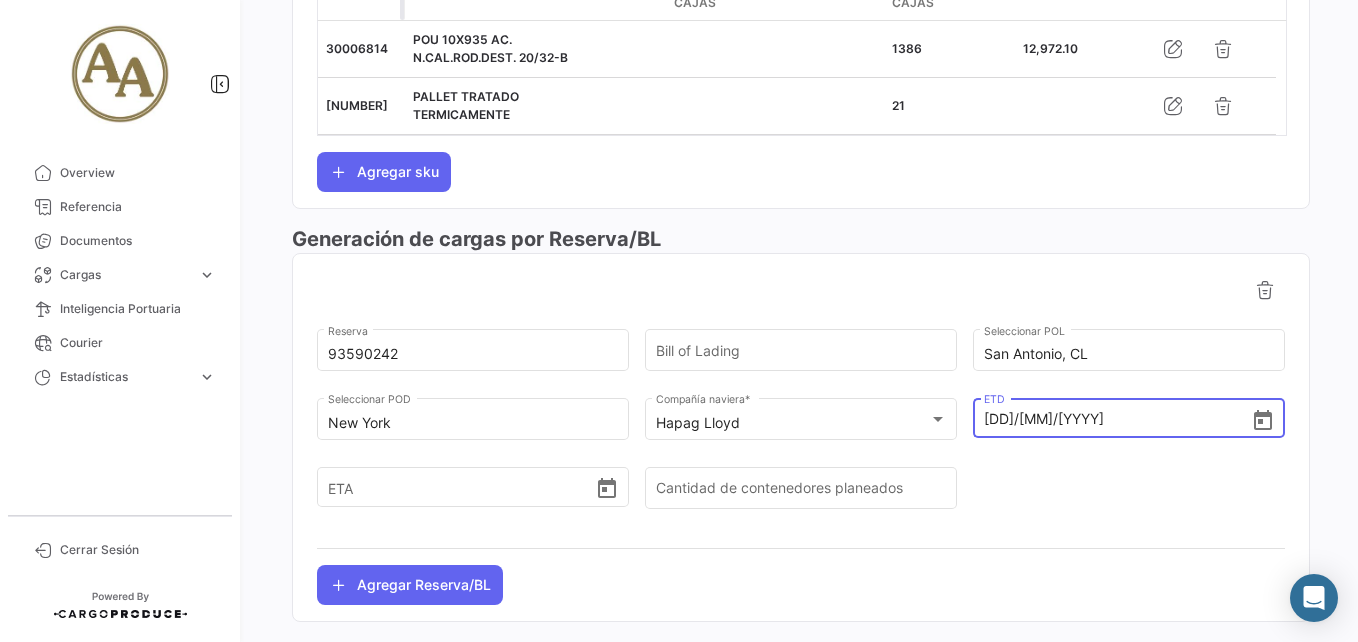 type on "[DD]/[MM]/[YYYY], [HH]:[MM]" 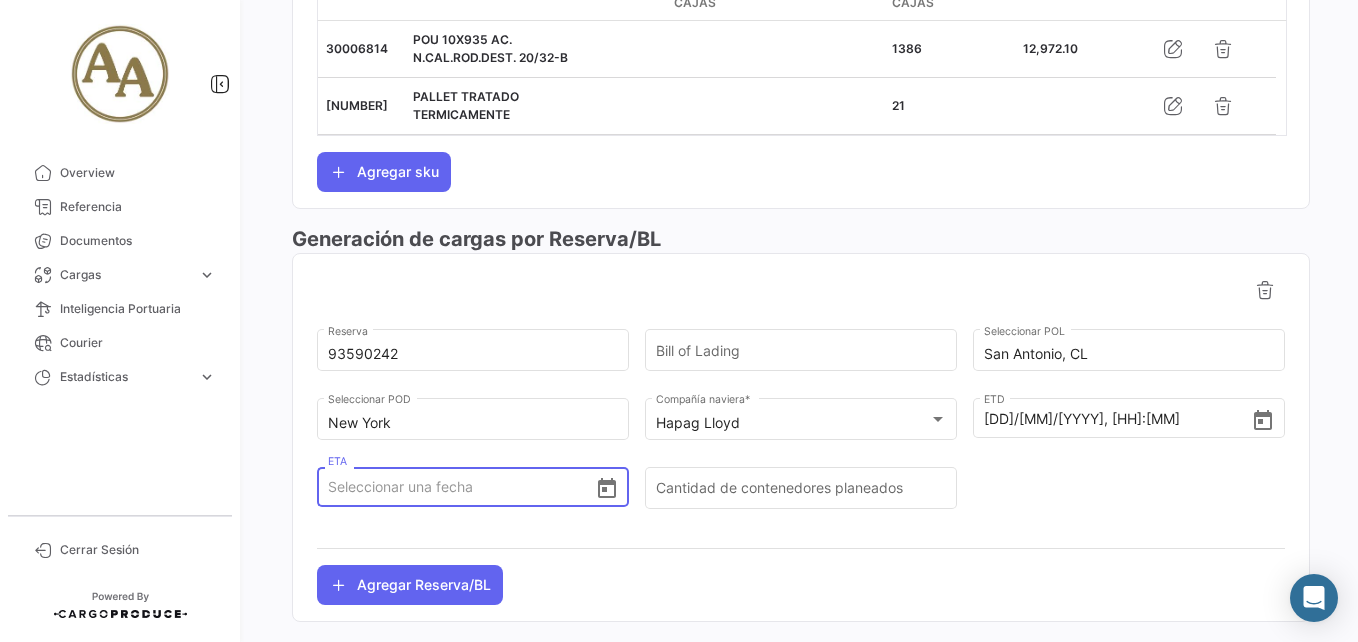 click on "ETA" at bounding box center (461, 487) 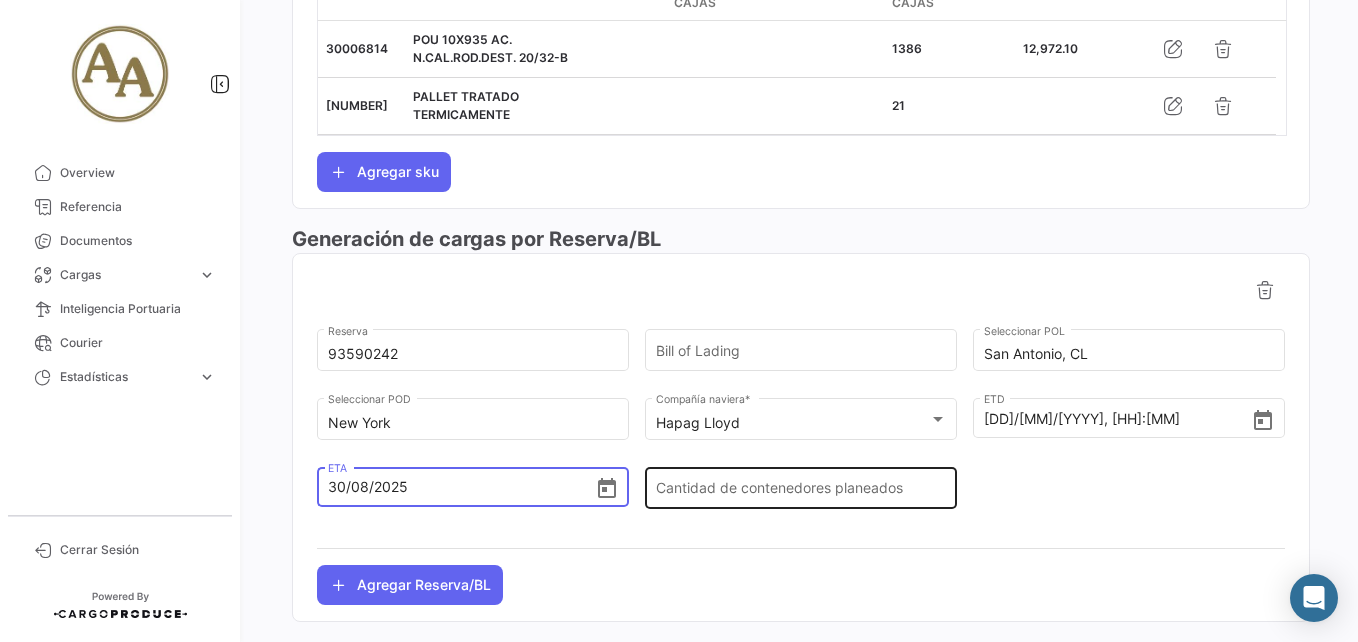 type on "[DD]/[MM]/[YYYY], [HH]:[MM]" 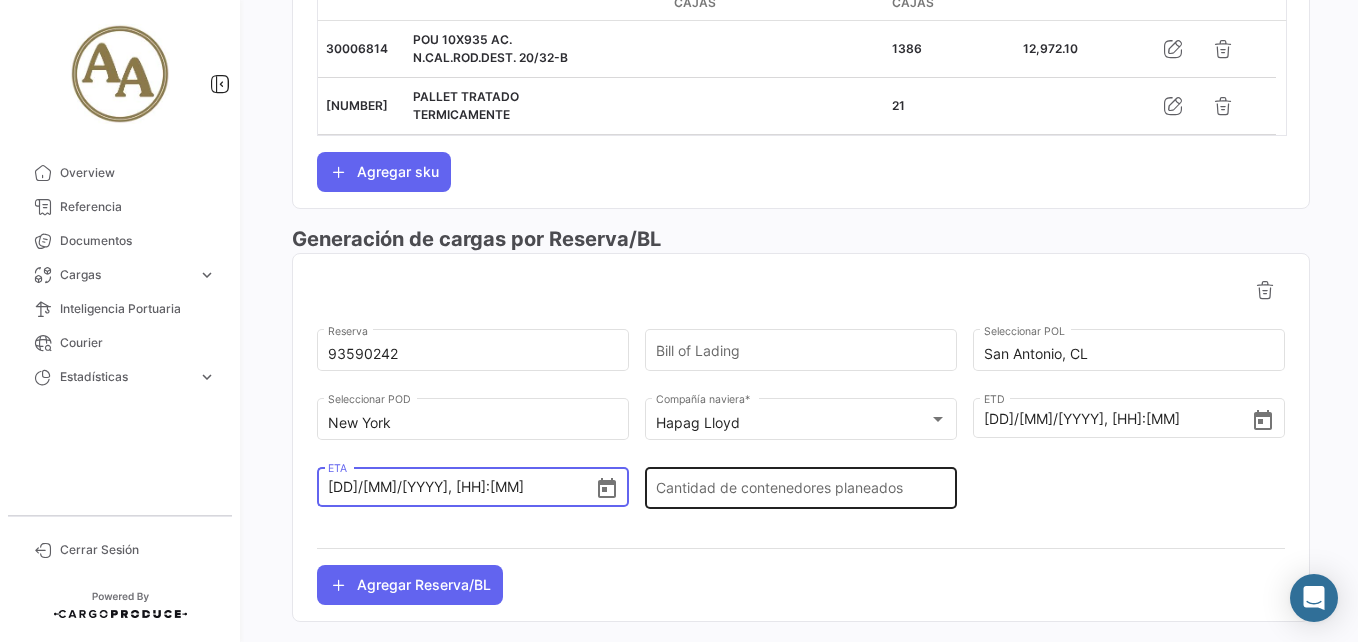click on "Cantidad de contenedores planeados" at bounding box center [801, 492] 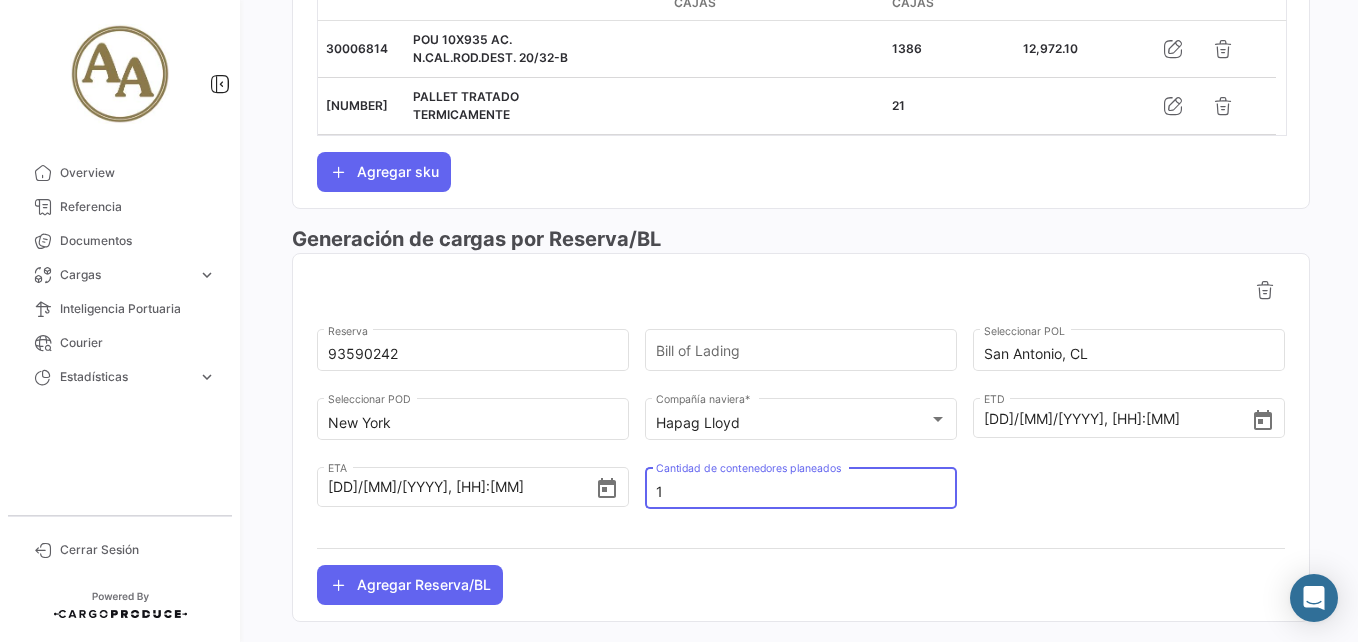 scroll, scrollTop: 0, scrollLeft: 0, axis: both 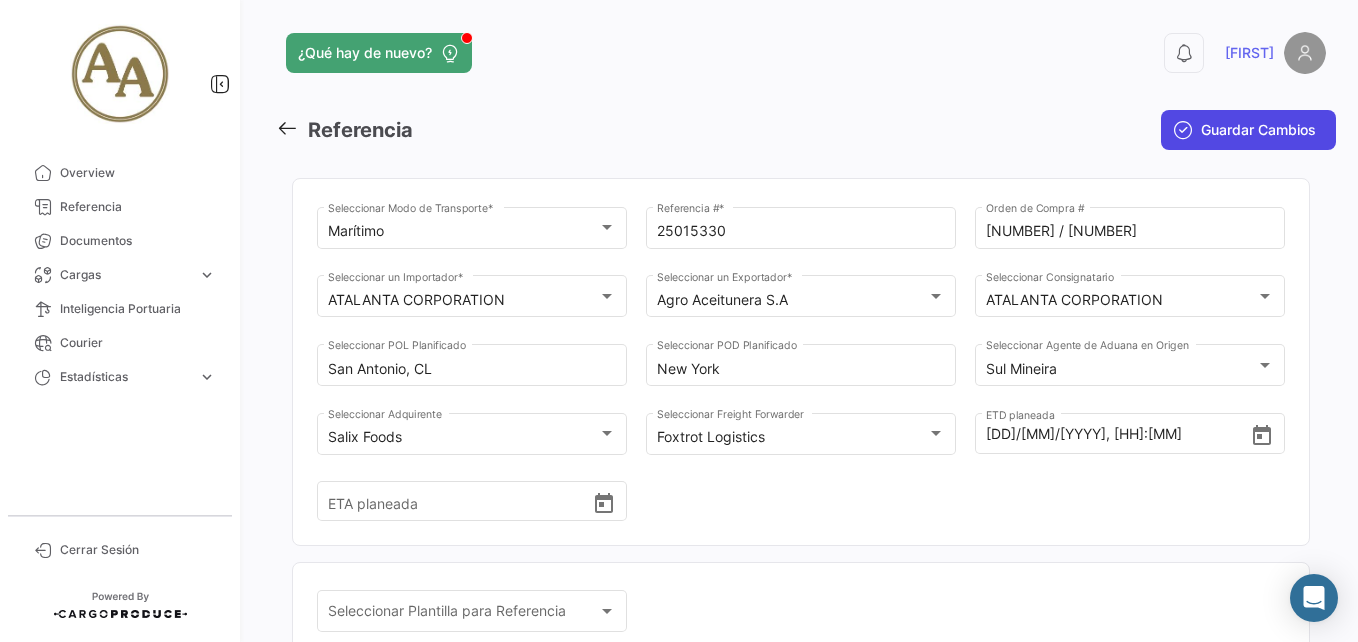 type on "1" 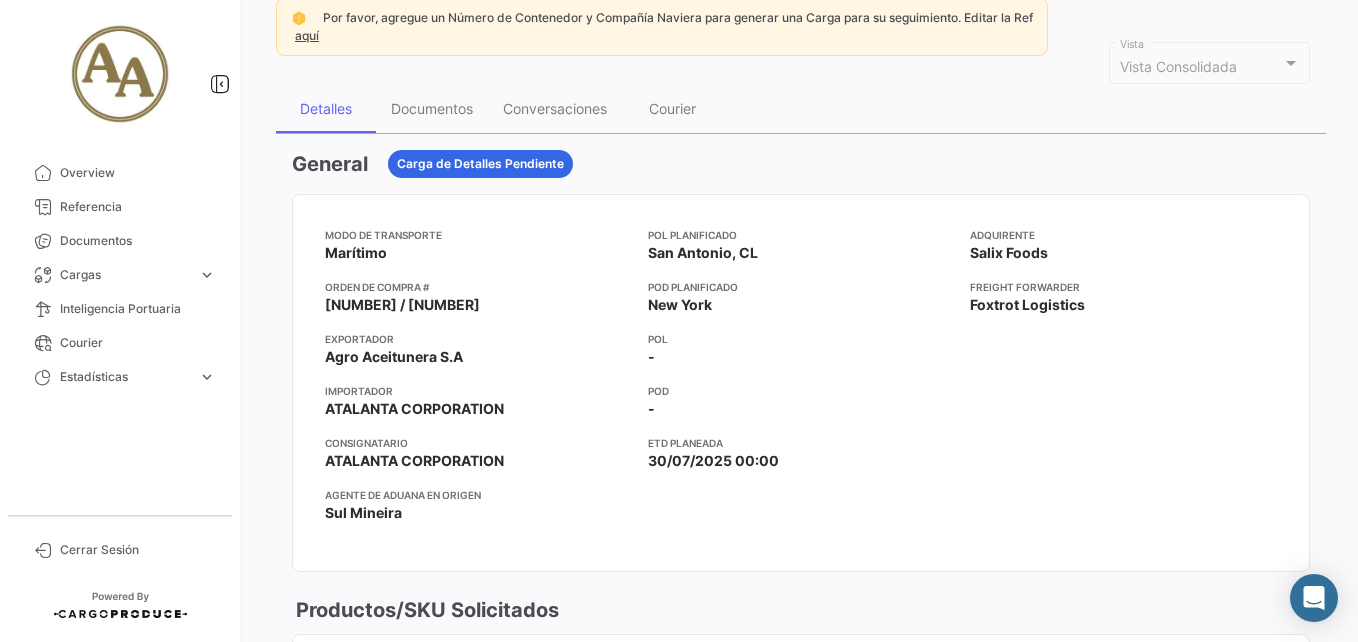 scroll, scrollTop: 300, scrollLeft: 0, axis: vertical 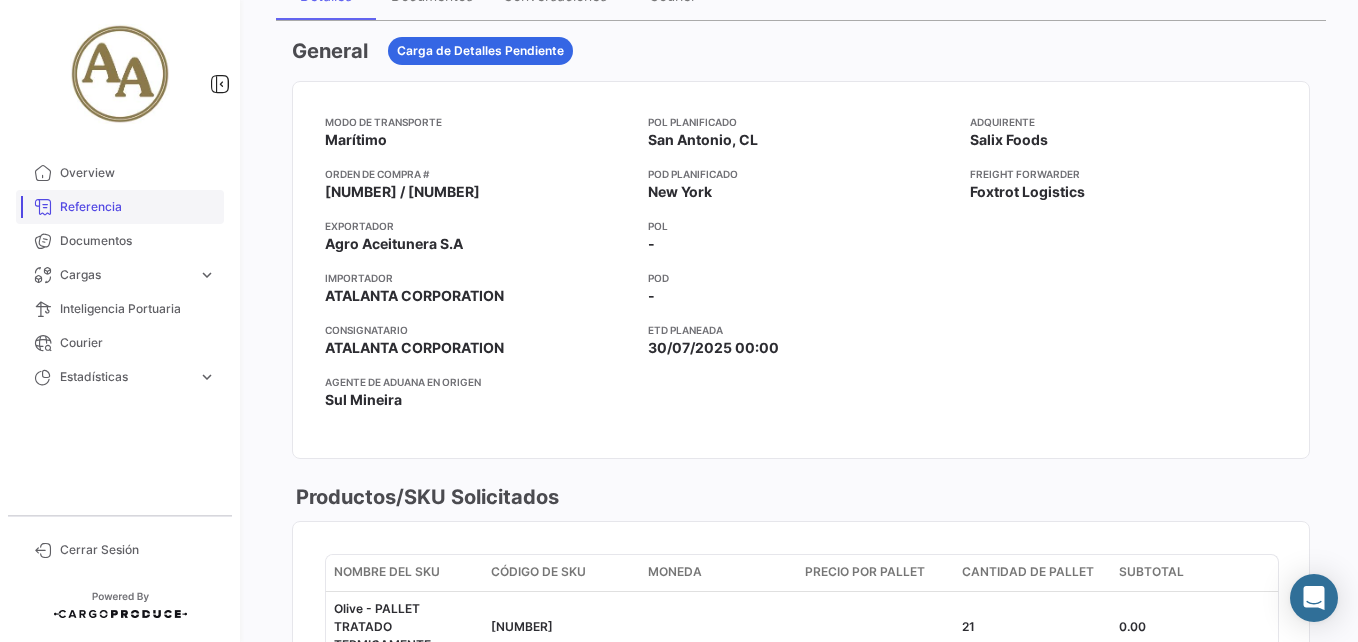 click on "Referencia" at bounding box center (138, 207) 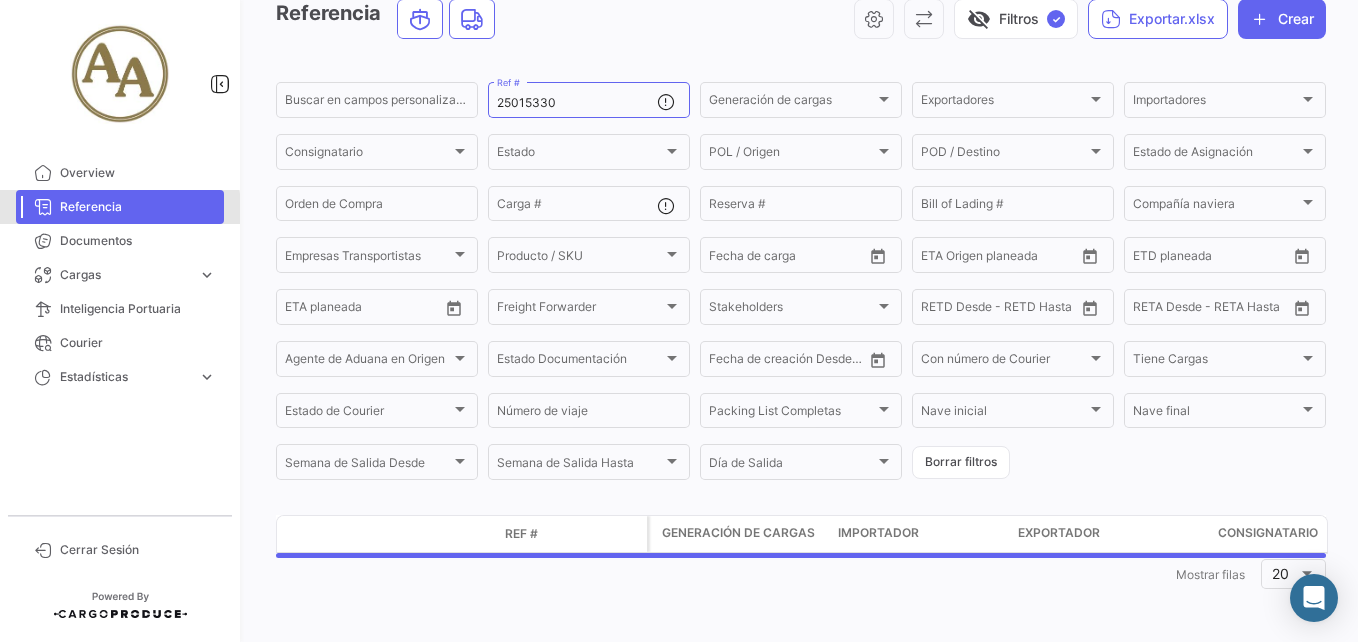 scroll, scrollTop: 0, scrollLeft: 0, axis: both 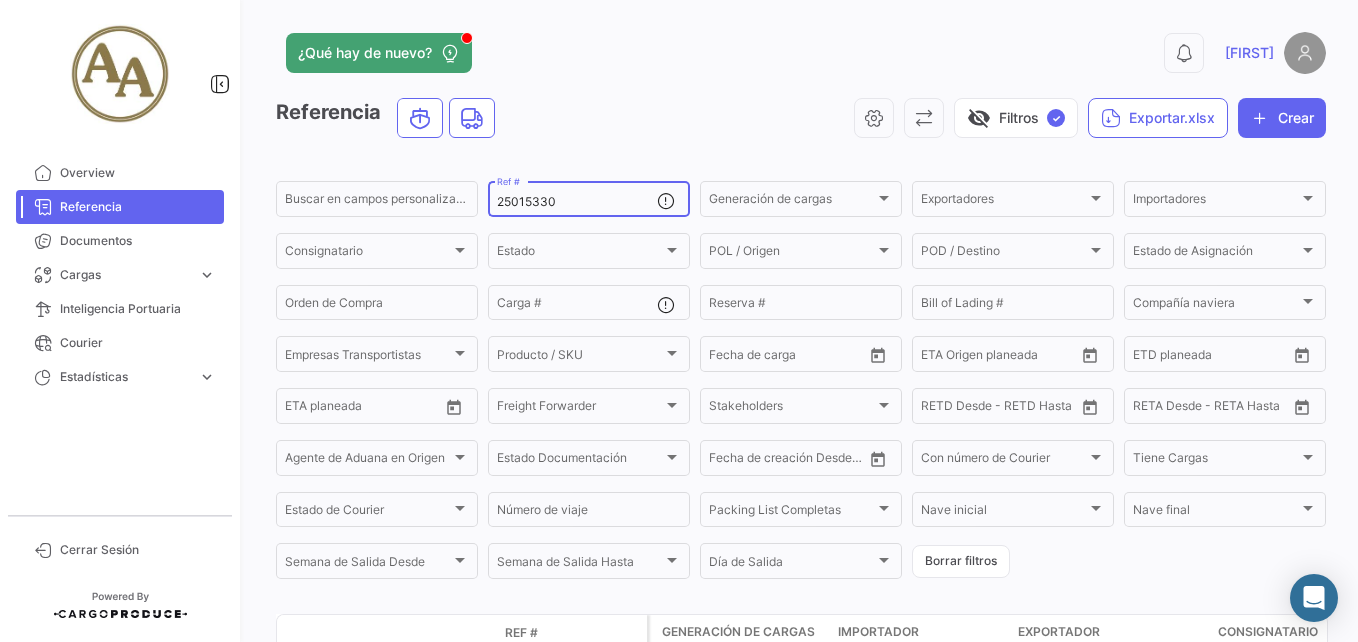 click on "25015330  Ref #" 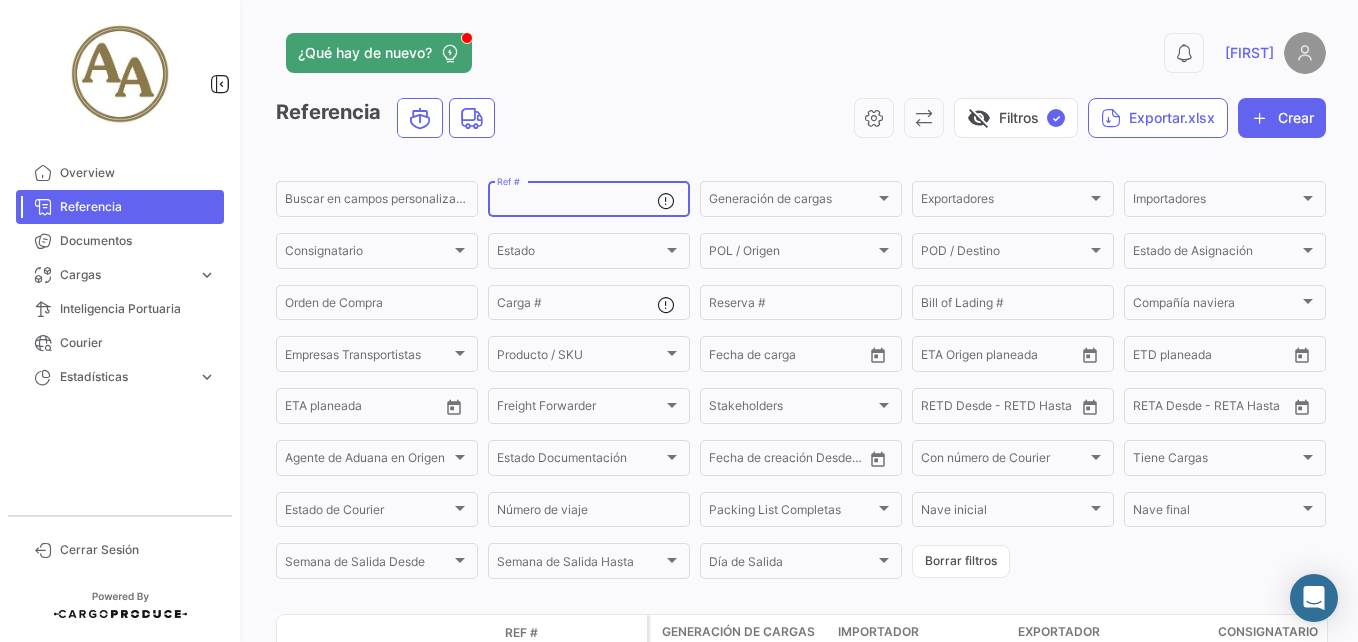 type 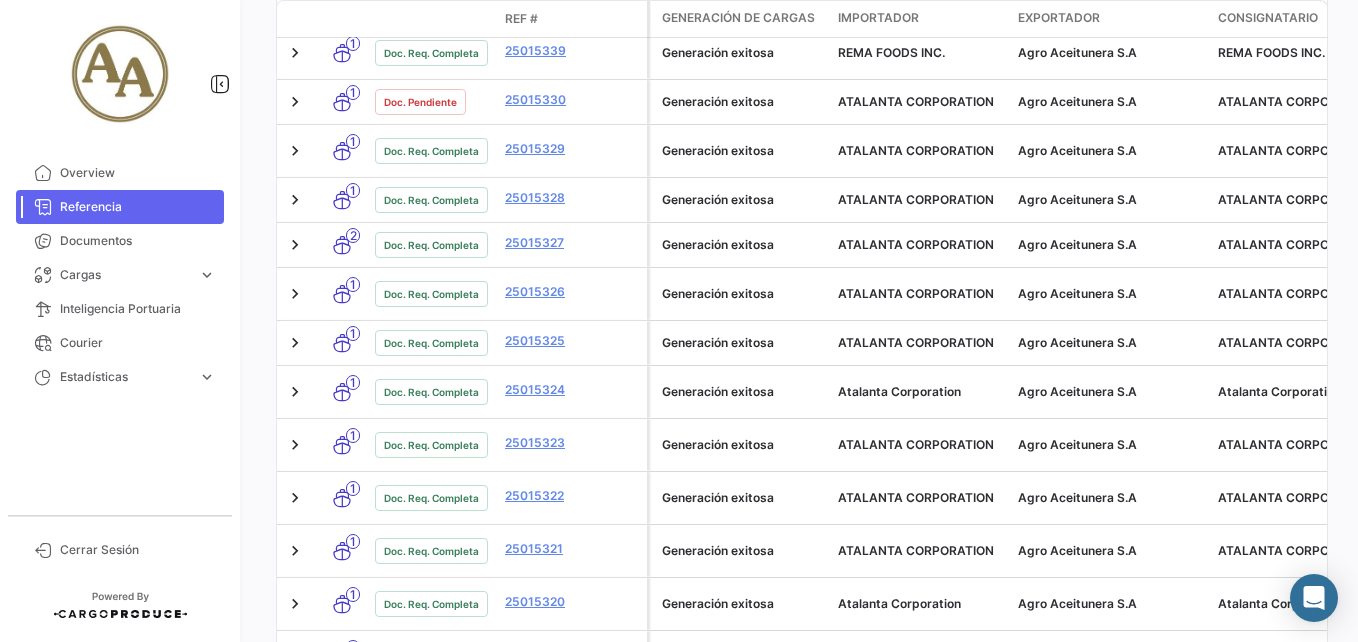 scroll, scrollTop: 714, scrollLeft: 0, axis: vertical 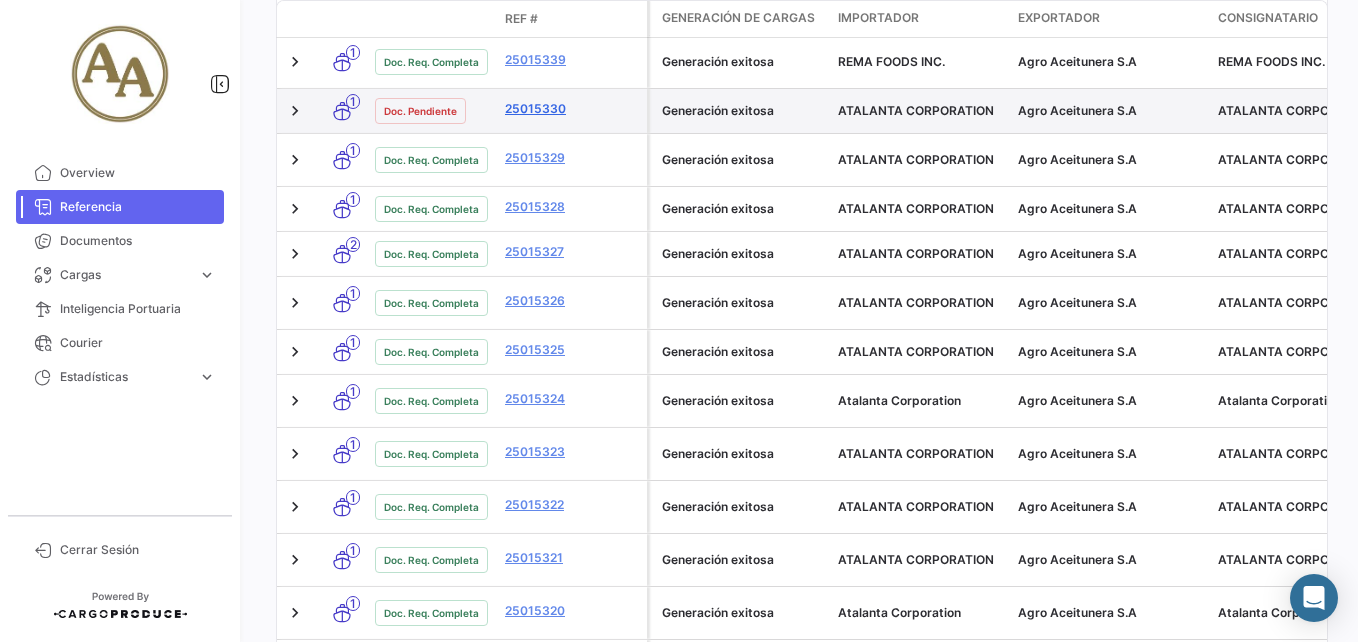 click on "25015330" 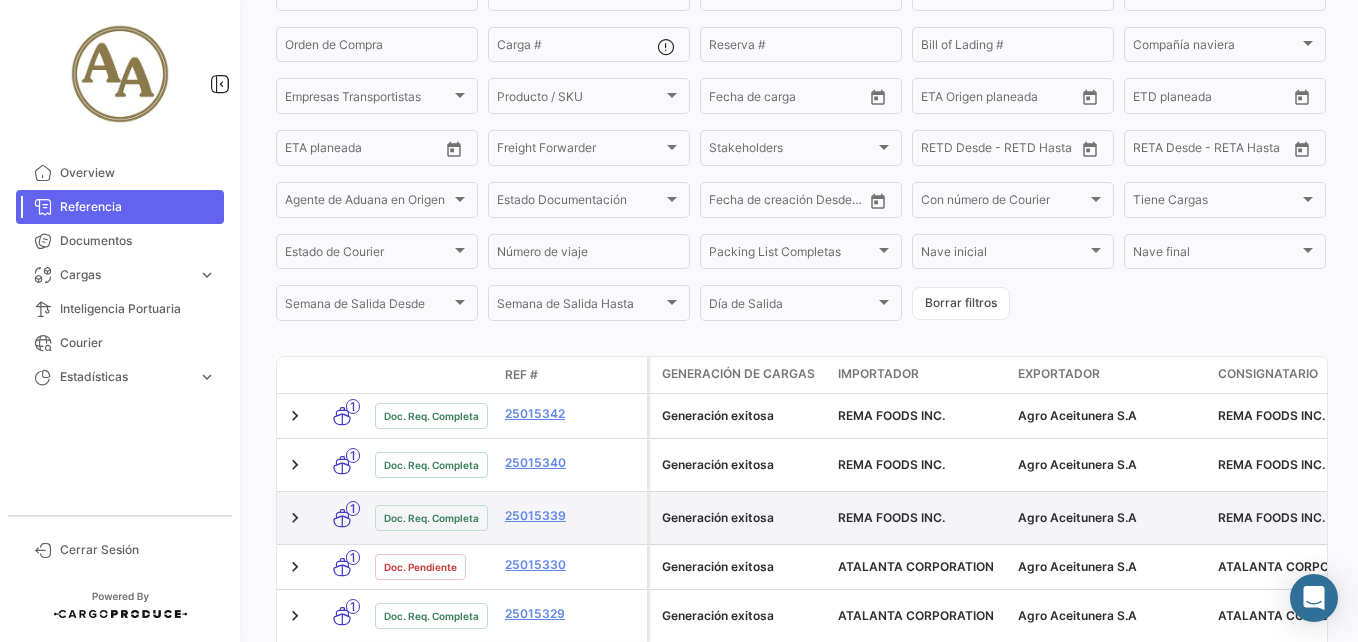 scroll, scrollTop: 0, scrollLeft: 0, axis: both 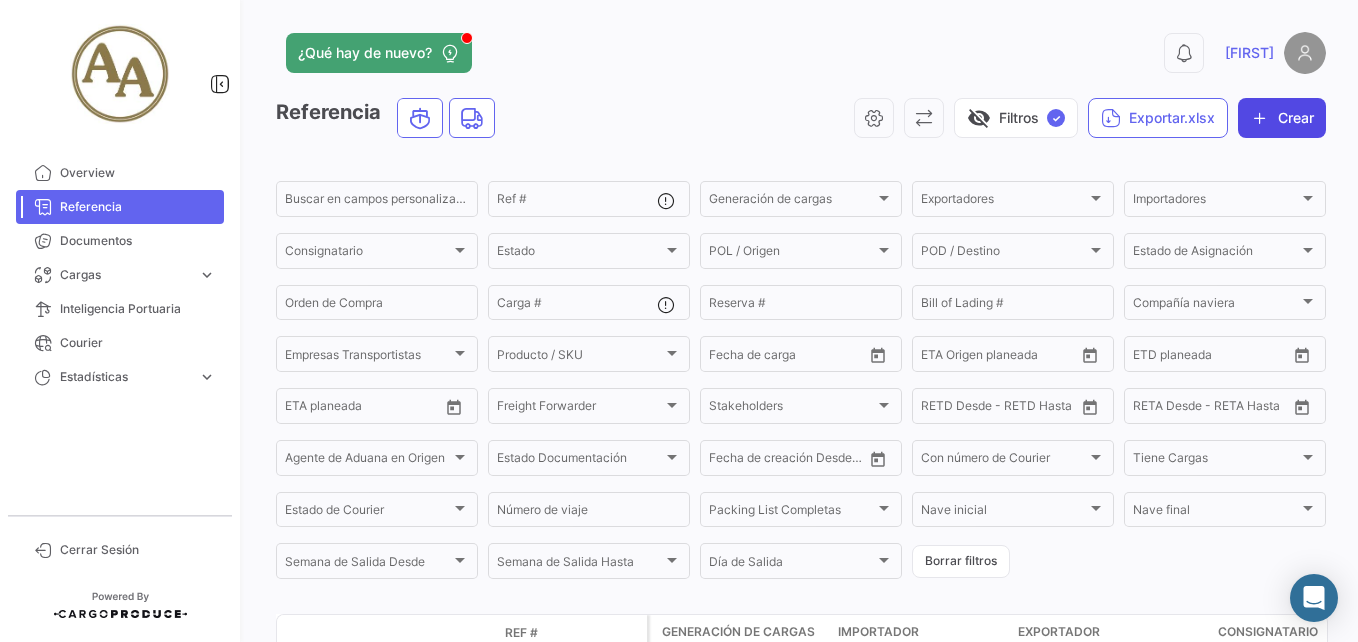 click on "Crear" 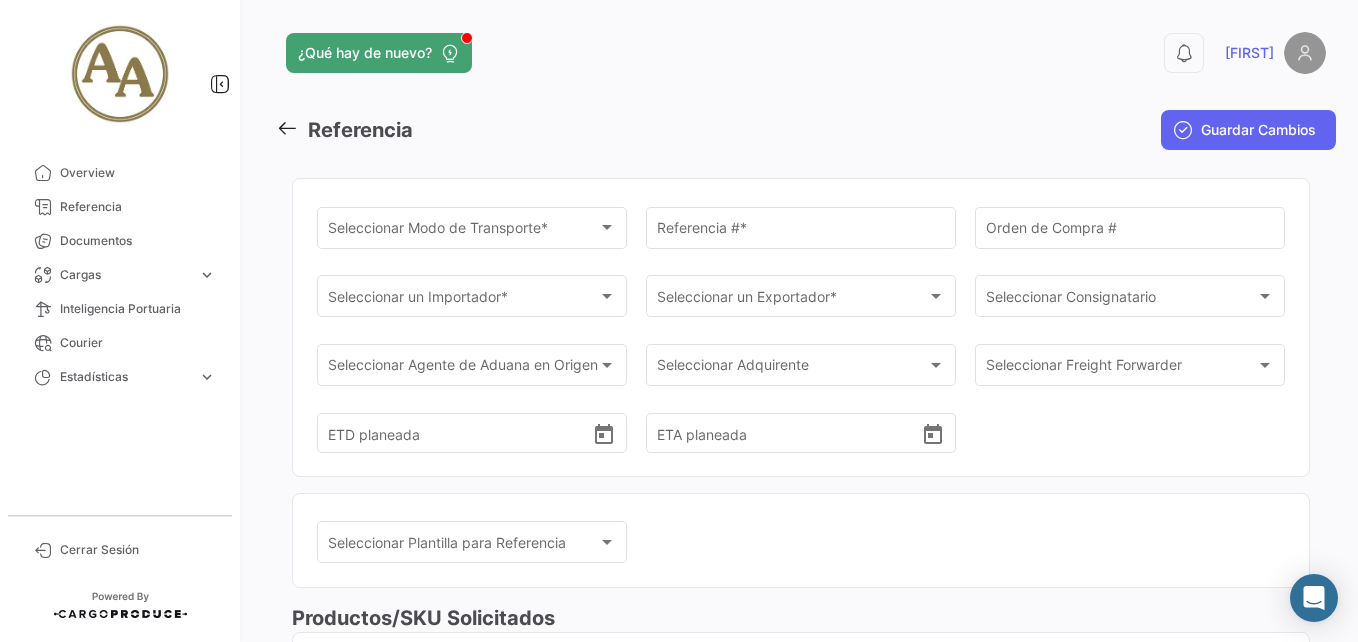 click 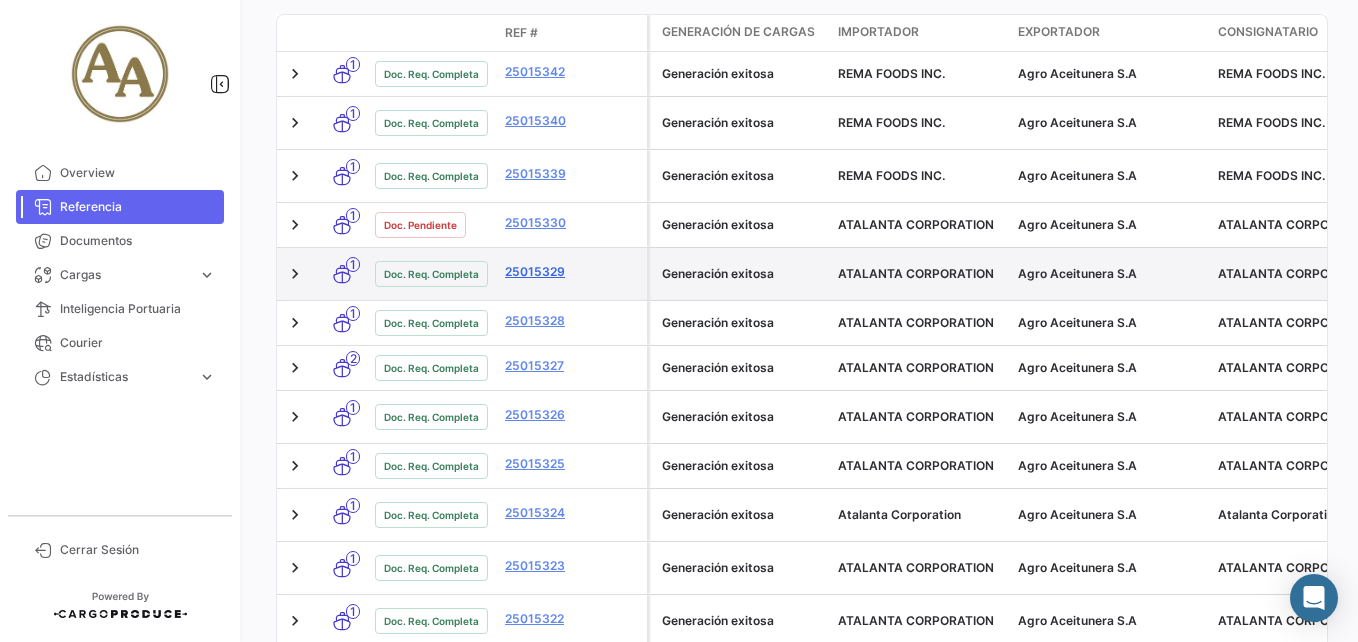 scroll, scrollTop: 500, scrollLeft: 0, axis: vertical 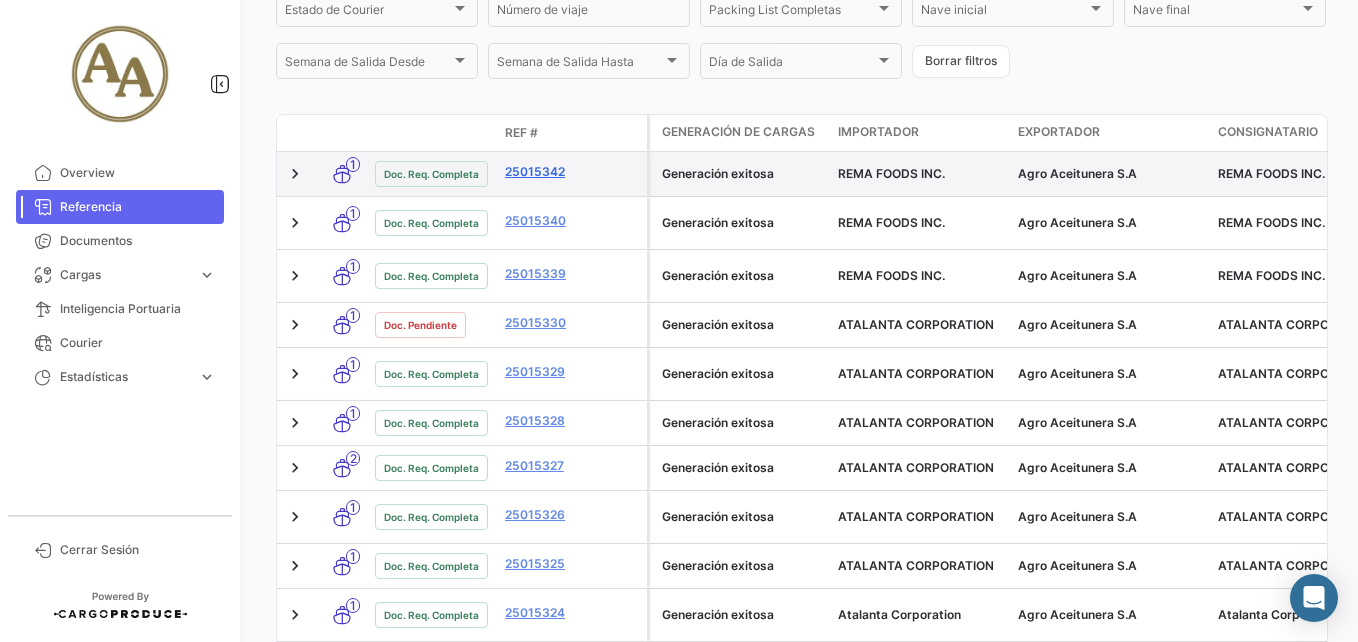 click on "25015342" 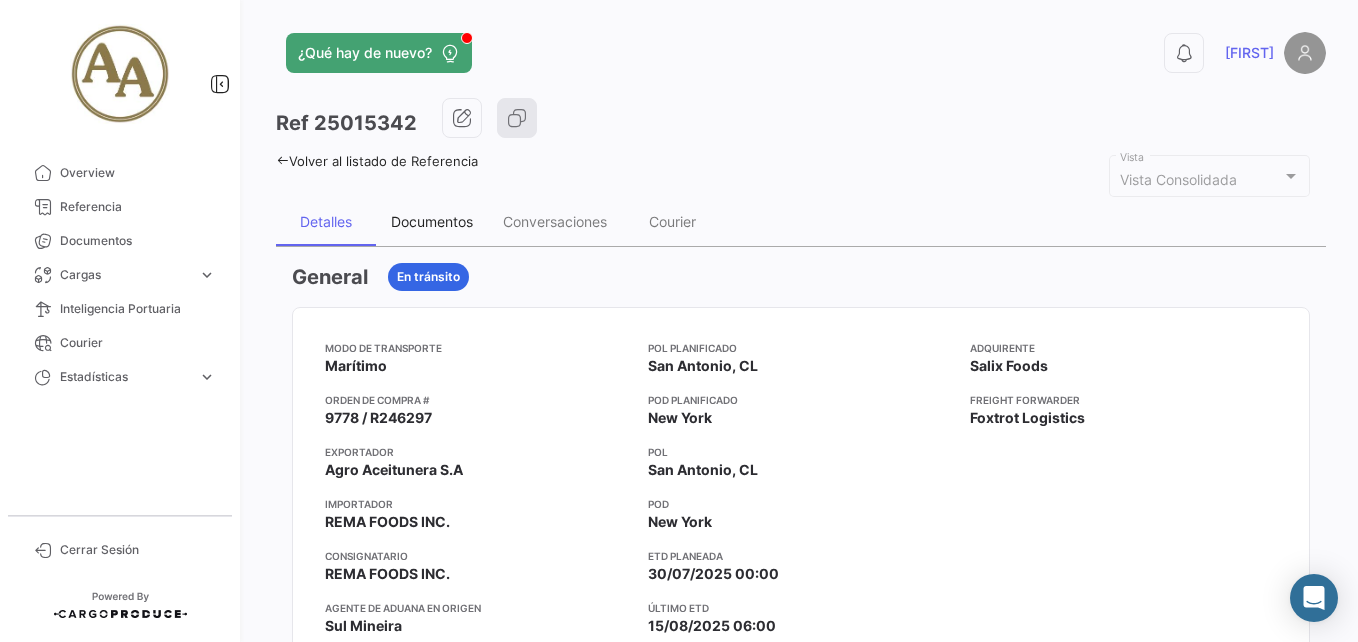 click on "Documentos" at bounding box center [432, 221] 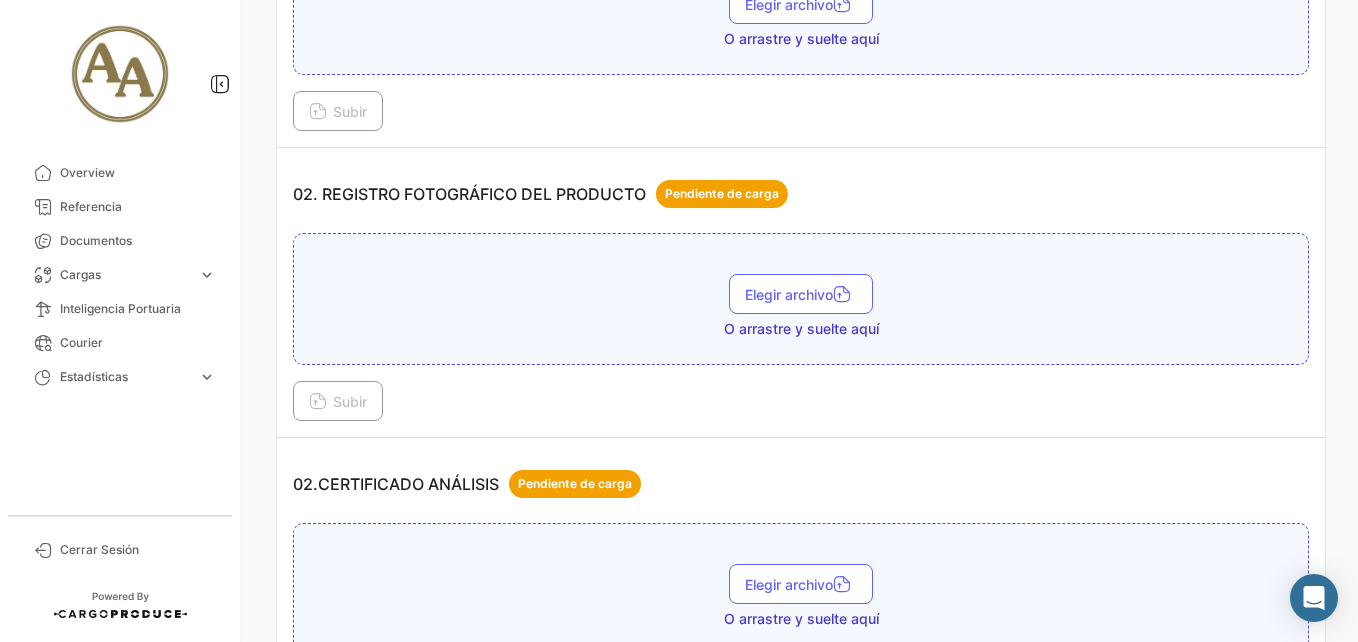 scroll, scrollTop: 700, scrollLeft: 0, axis: vertical 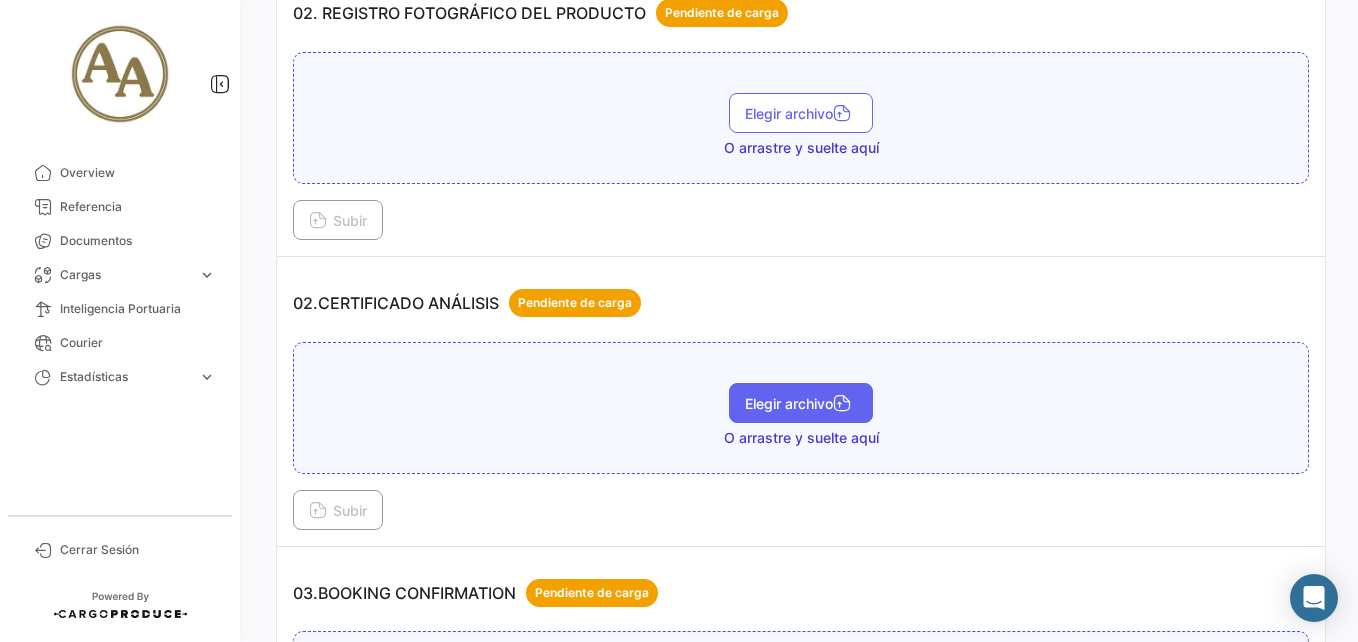 click on "Elegir archivo" at bounding box center (801, 403) 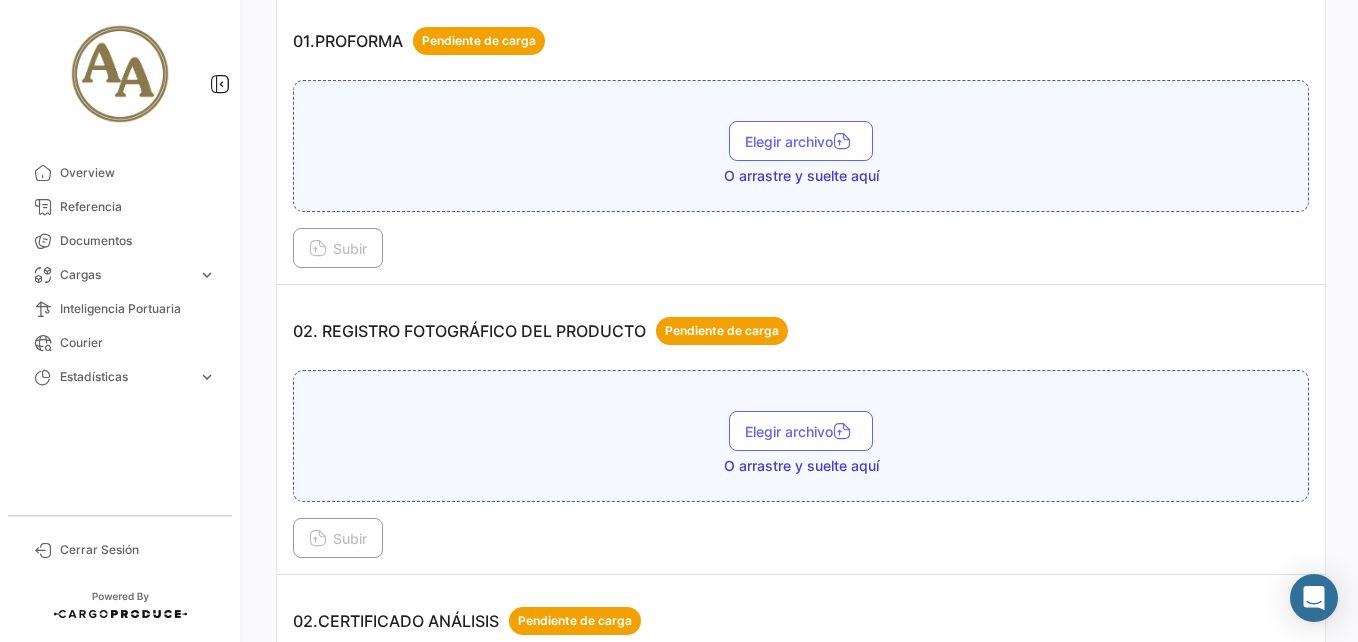 scroll, scrollTop: 500, scrollLeft: 0, axis: vertical 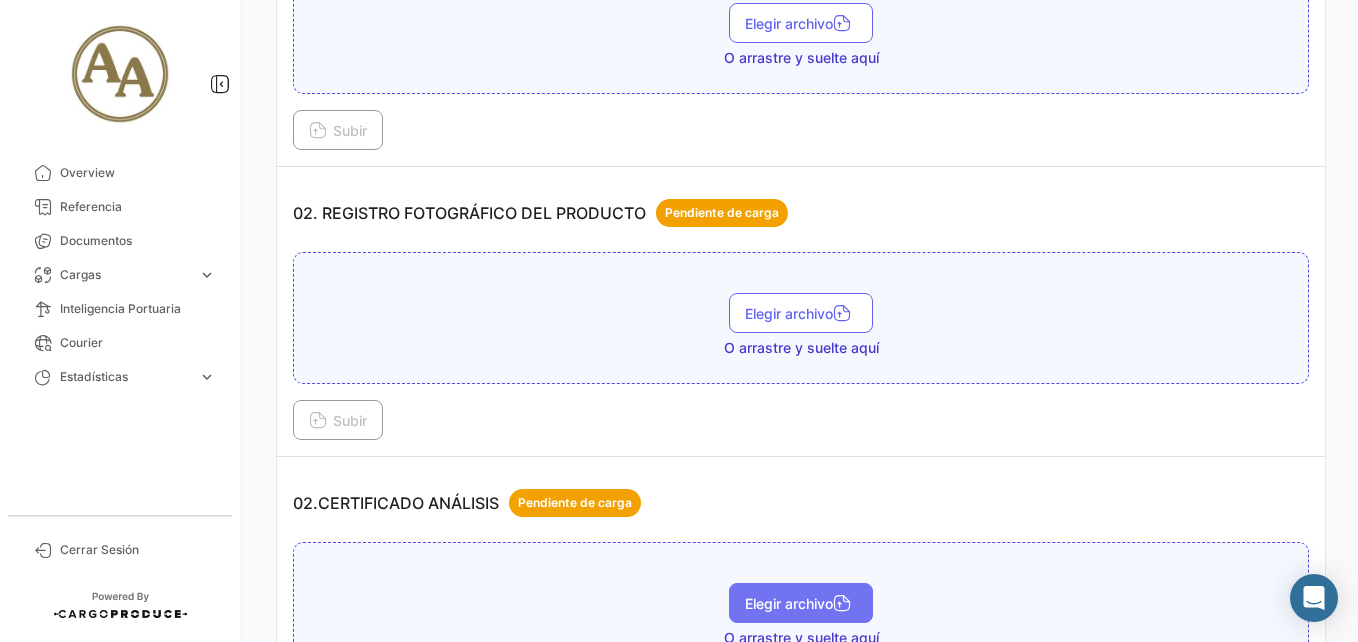 click on "Elegir archivo" at bounding box center [801, 603] 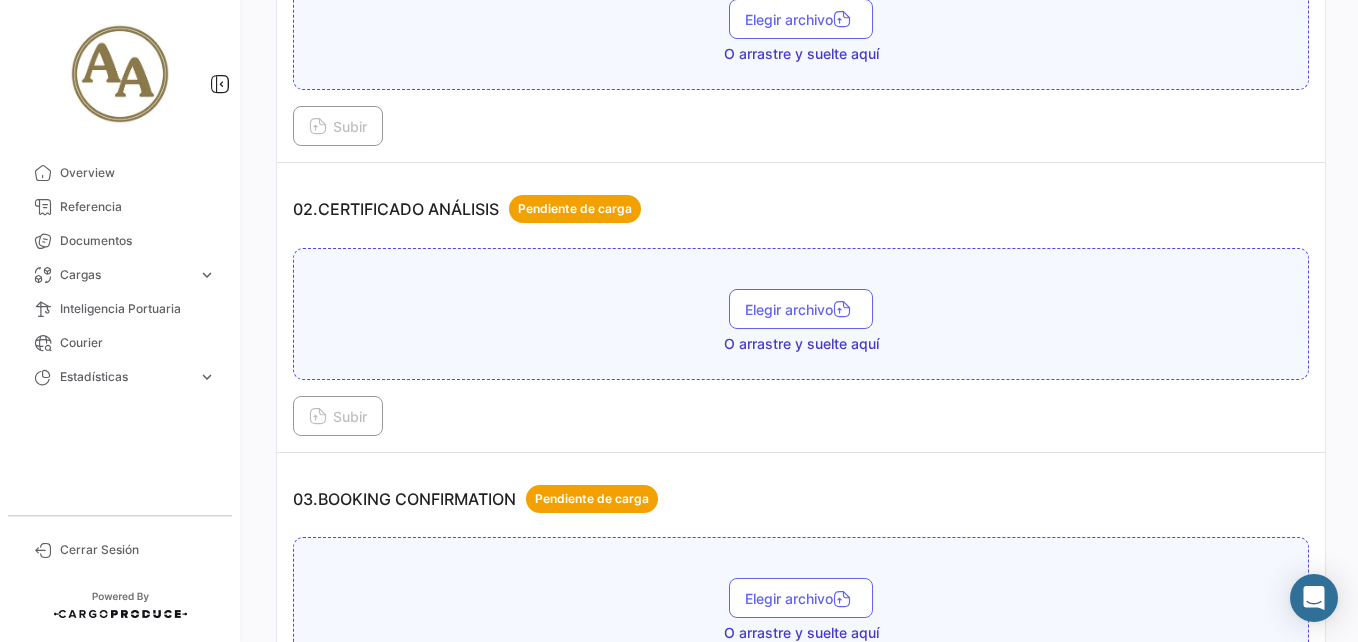 scroll, scrollTop: 800, scrollLeft: 0, axis: vertical 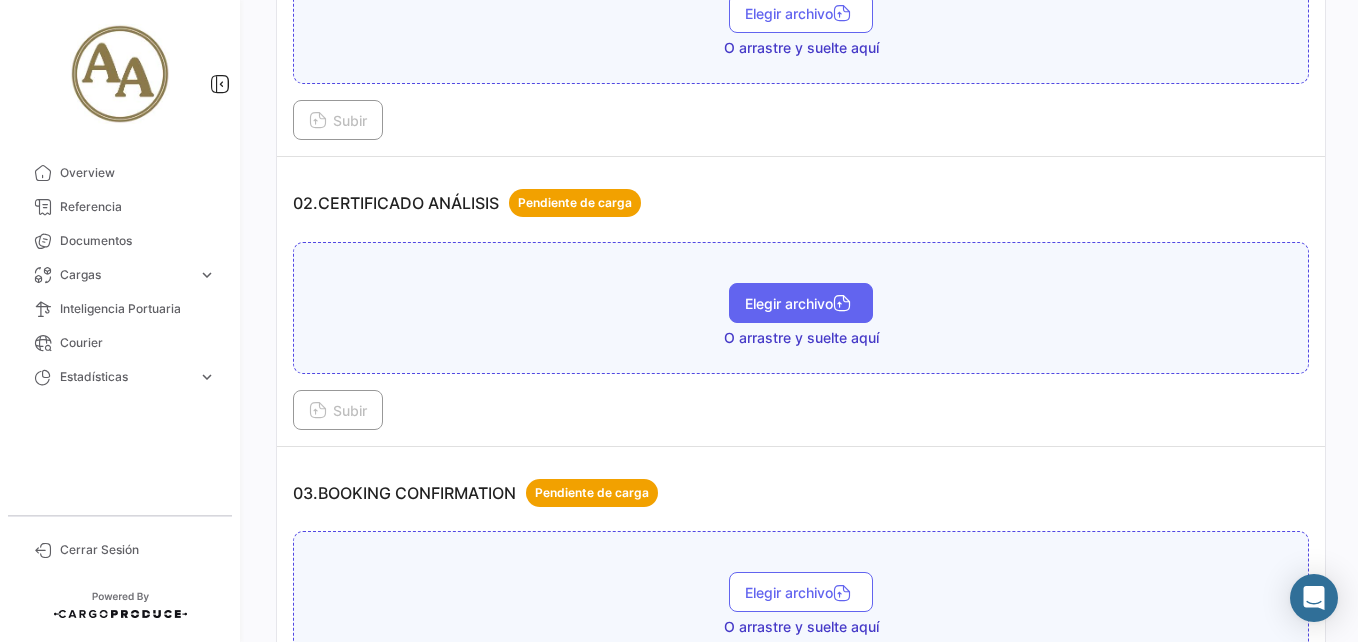 click on "Elegir archivo" at bounding box center (801, 303) 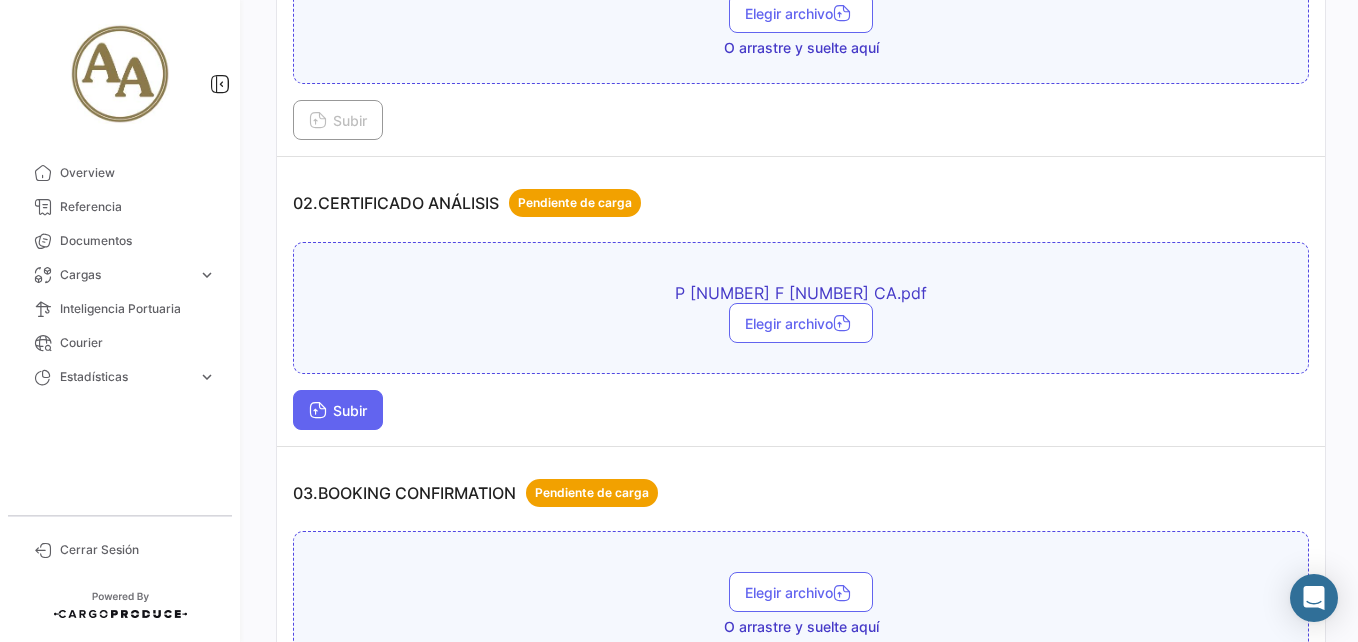 click on "Subir" at bounding box center (338, 410) 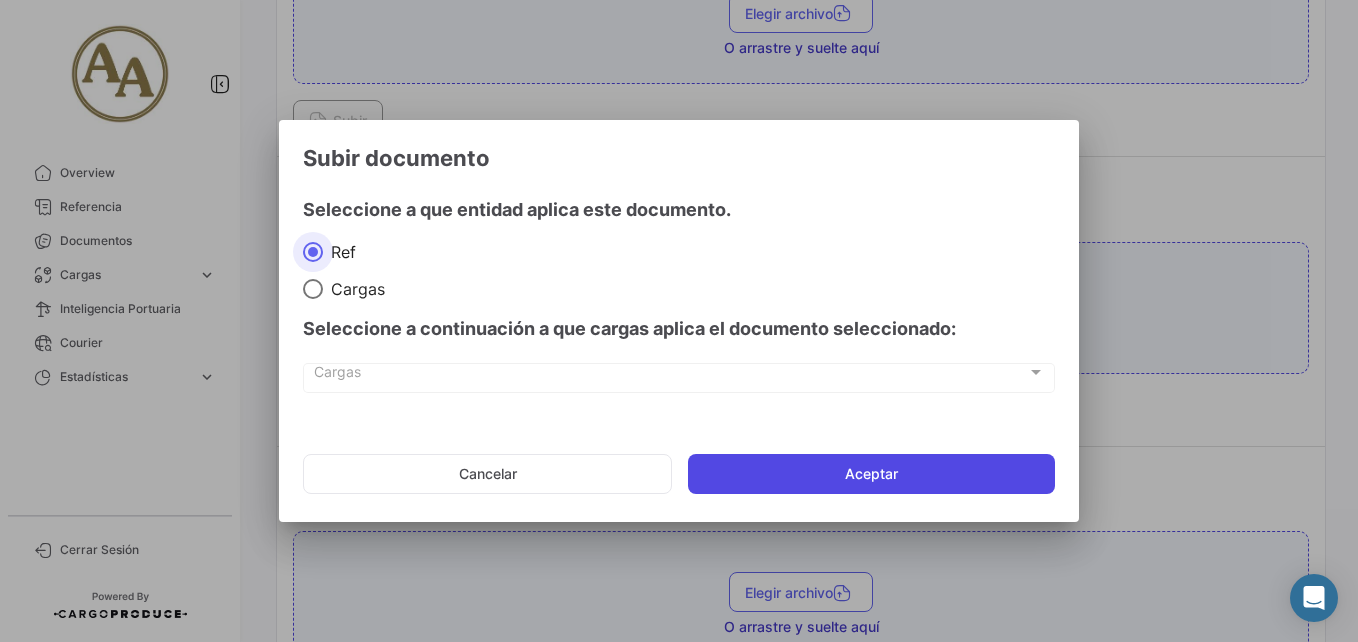 click on "Aceptar" 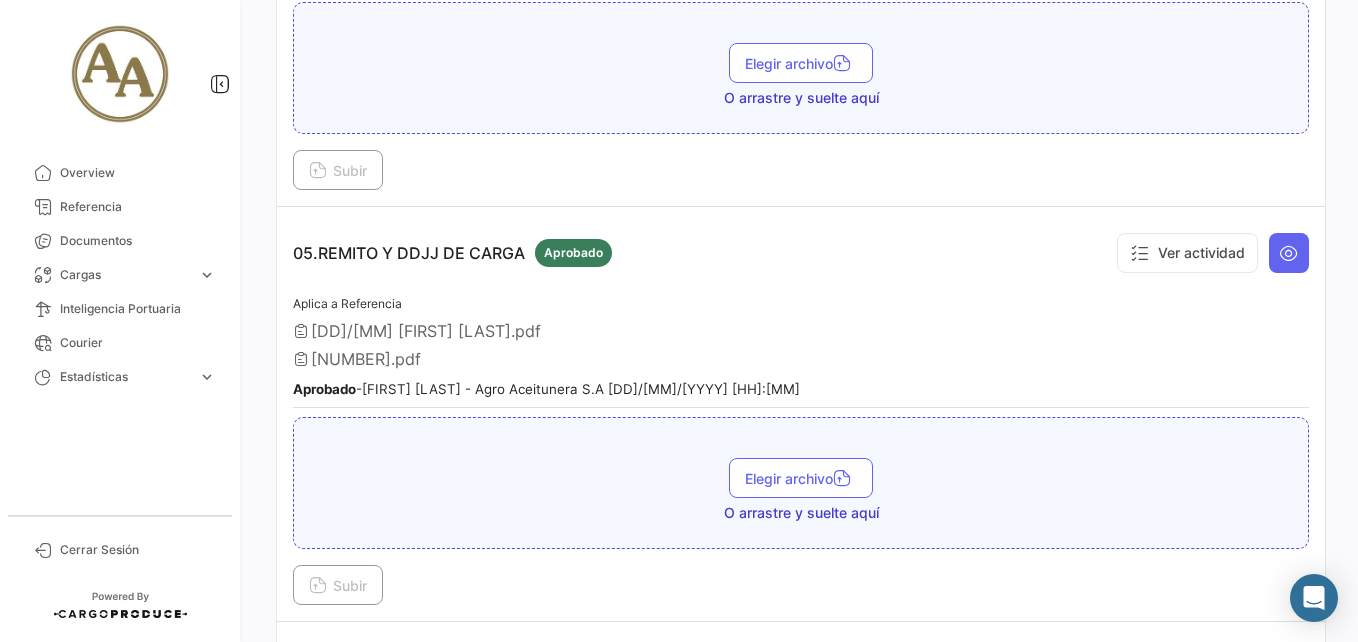 scroll, scrollTop: 1900, scrollLeft: 0, axis: vertical 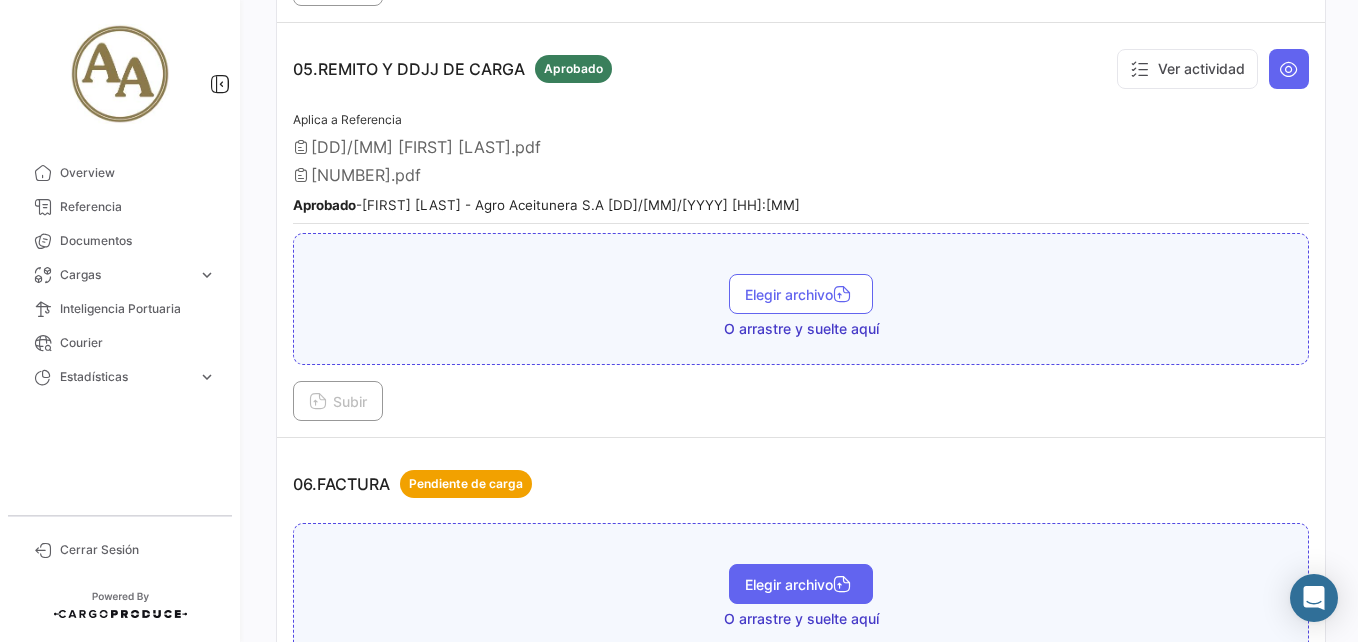 click on "Elegir archivo" at bounding box center [801, 584] 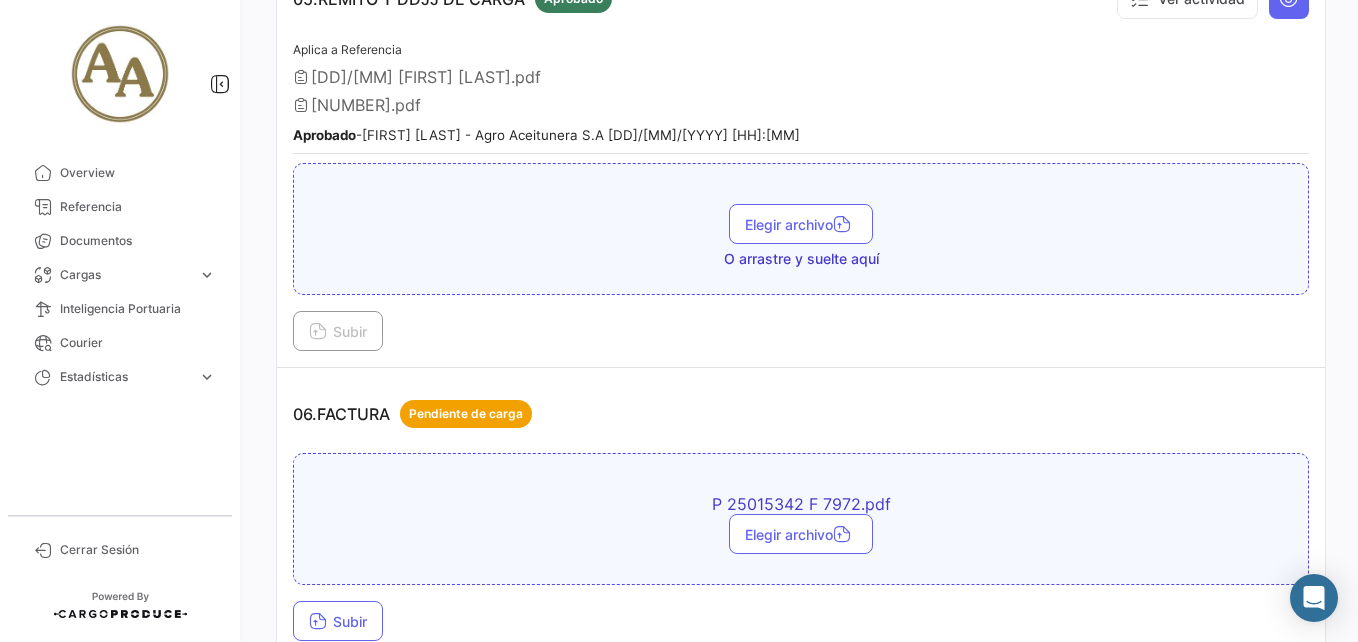 scroll, scrollTop: 2000, scrollLeft: 0, axis: vertical 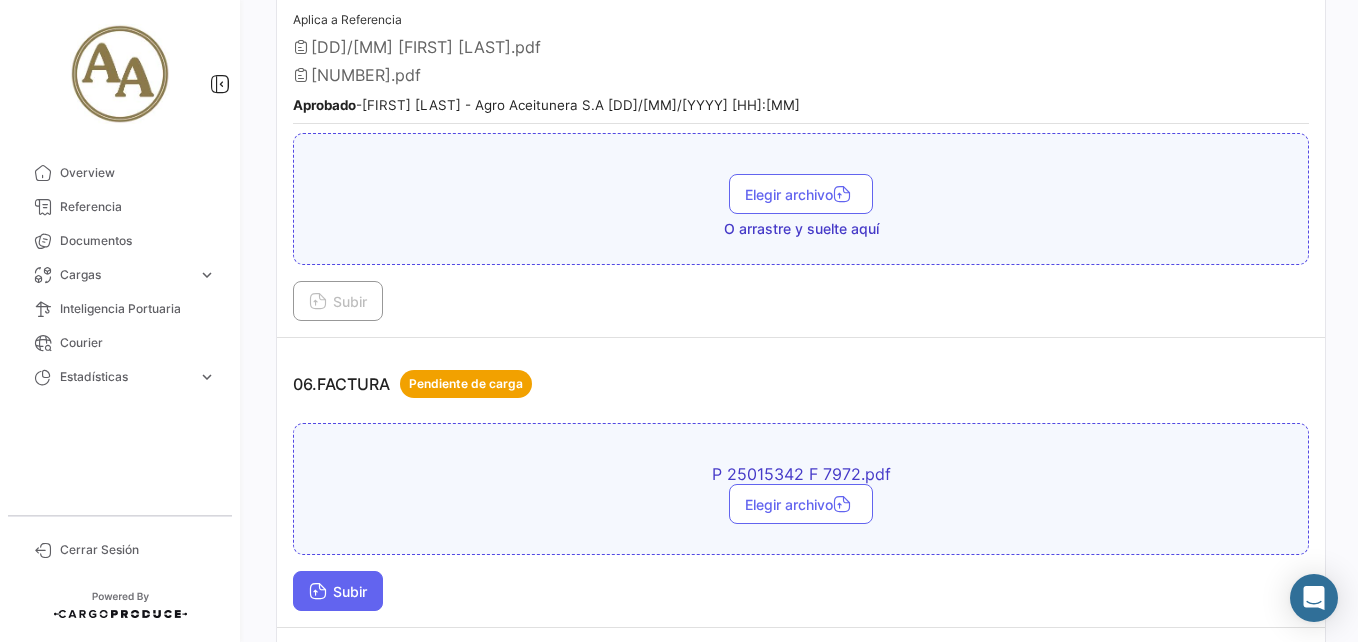 click on "Subir" at bounding box center [338, 591] 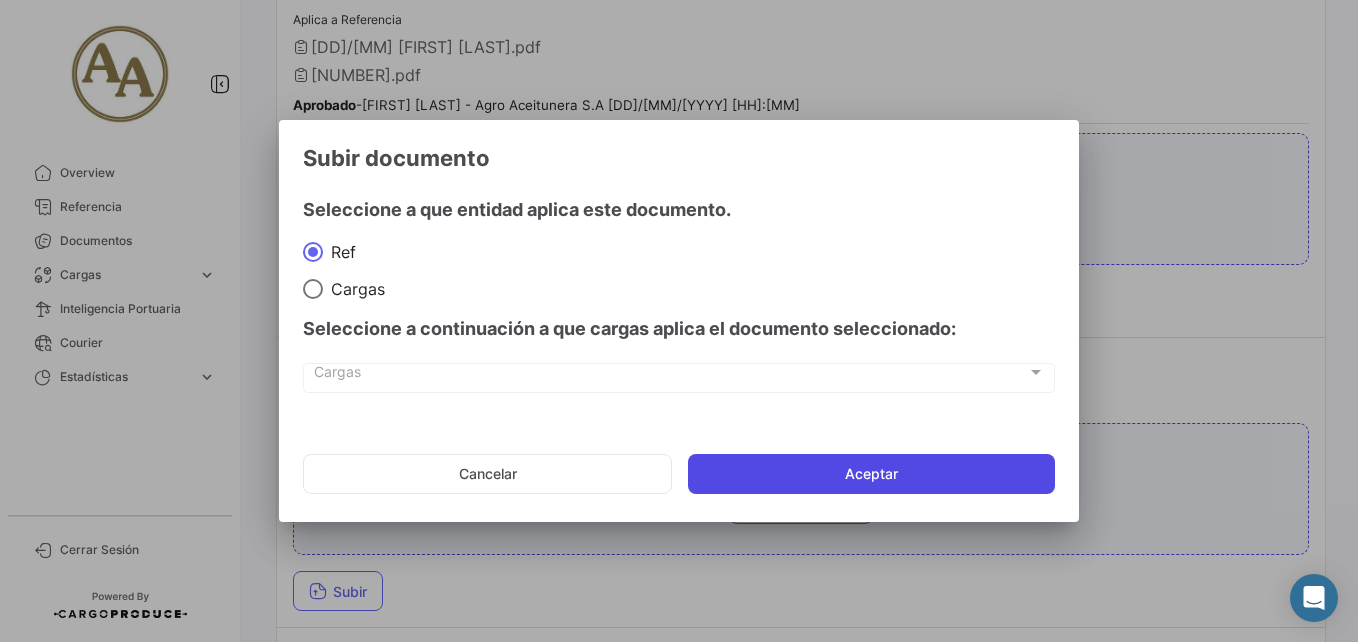 click on "Aceptar" 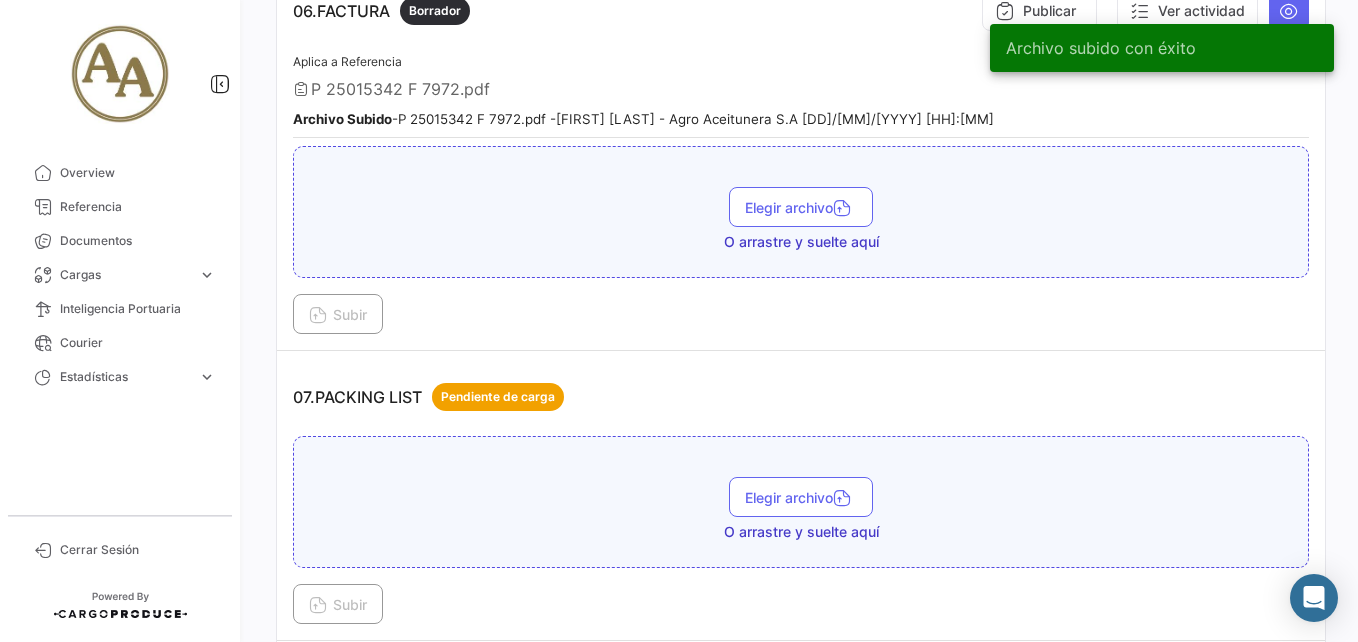 scroll, scrollTop: 2400, scrollLeft: 0, axis: vertical 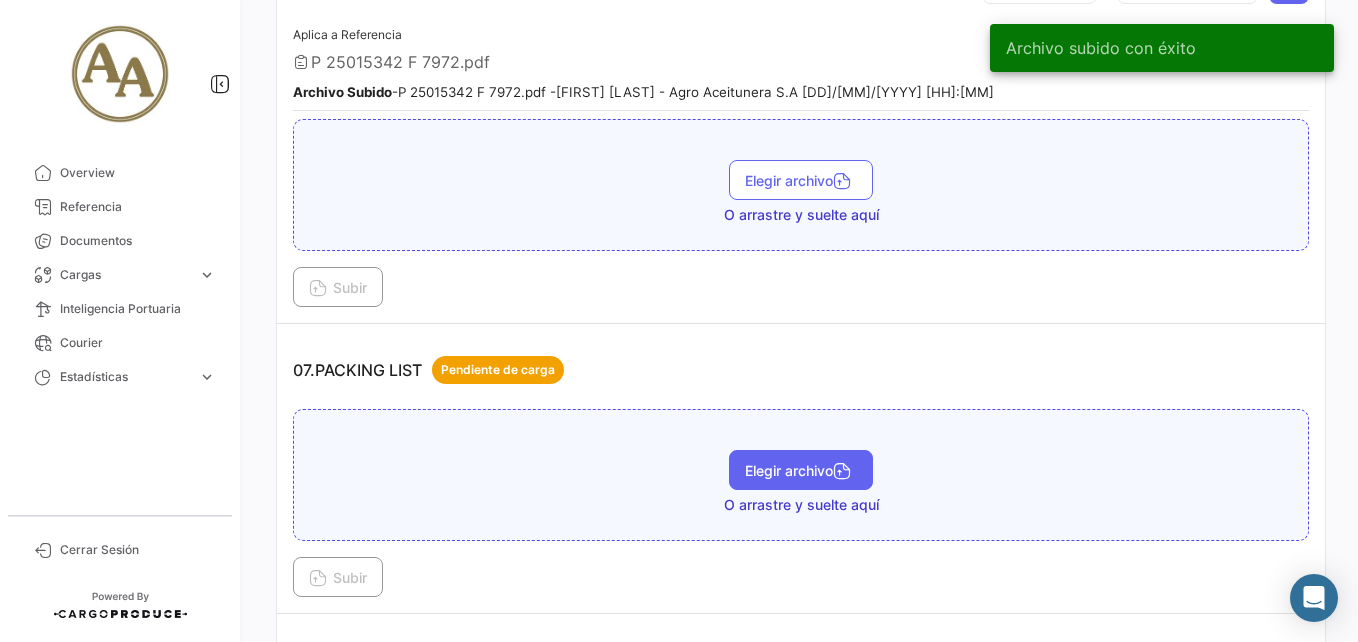 click at bounding box center [842, 473] 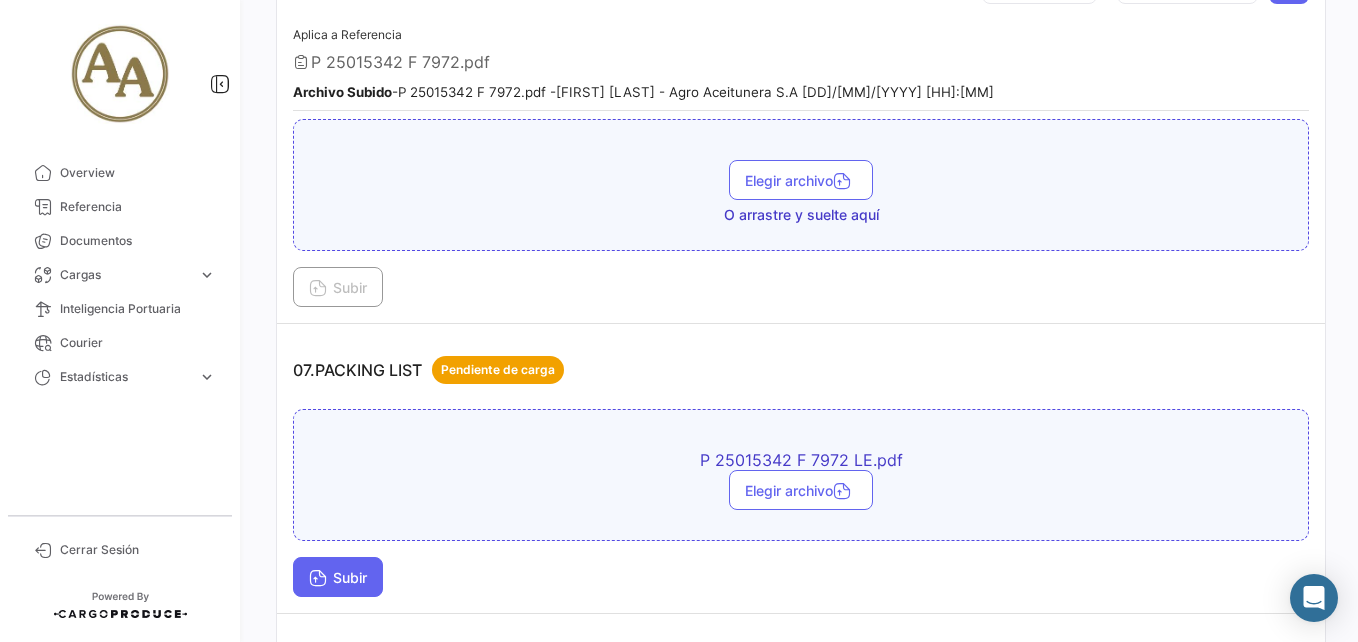 click on "Subir" at bounding box center (338, 577) 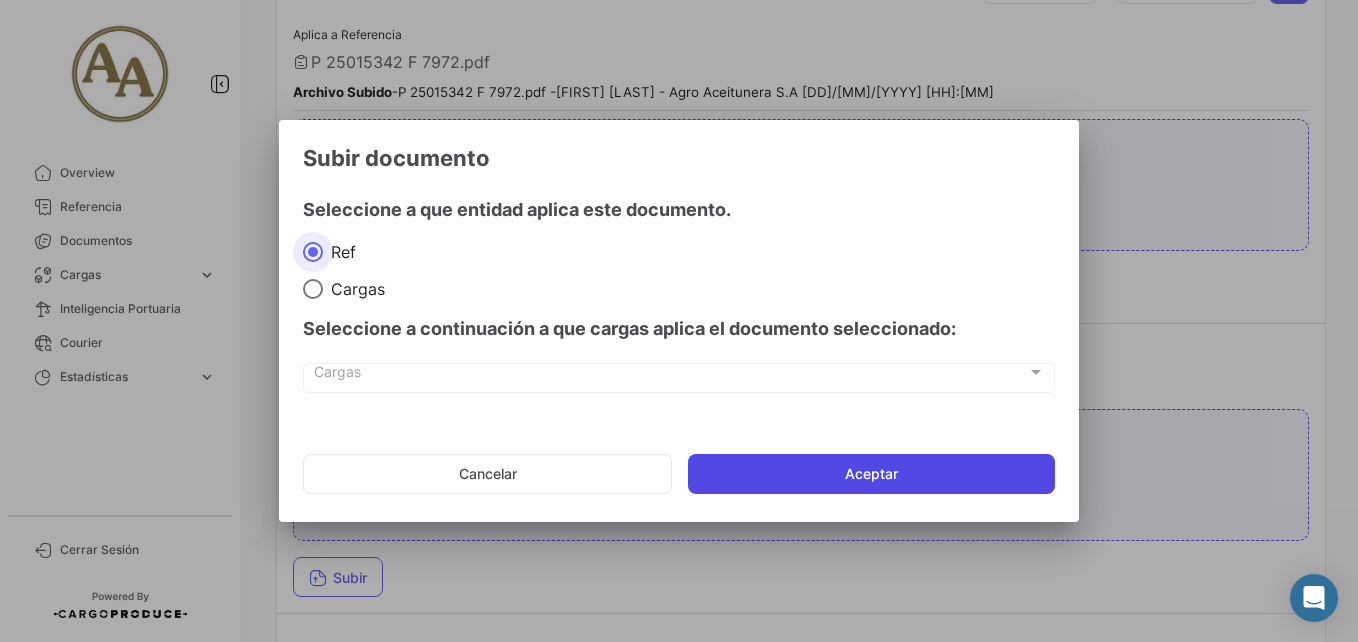 click on "Aceptar" 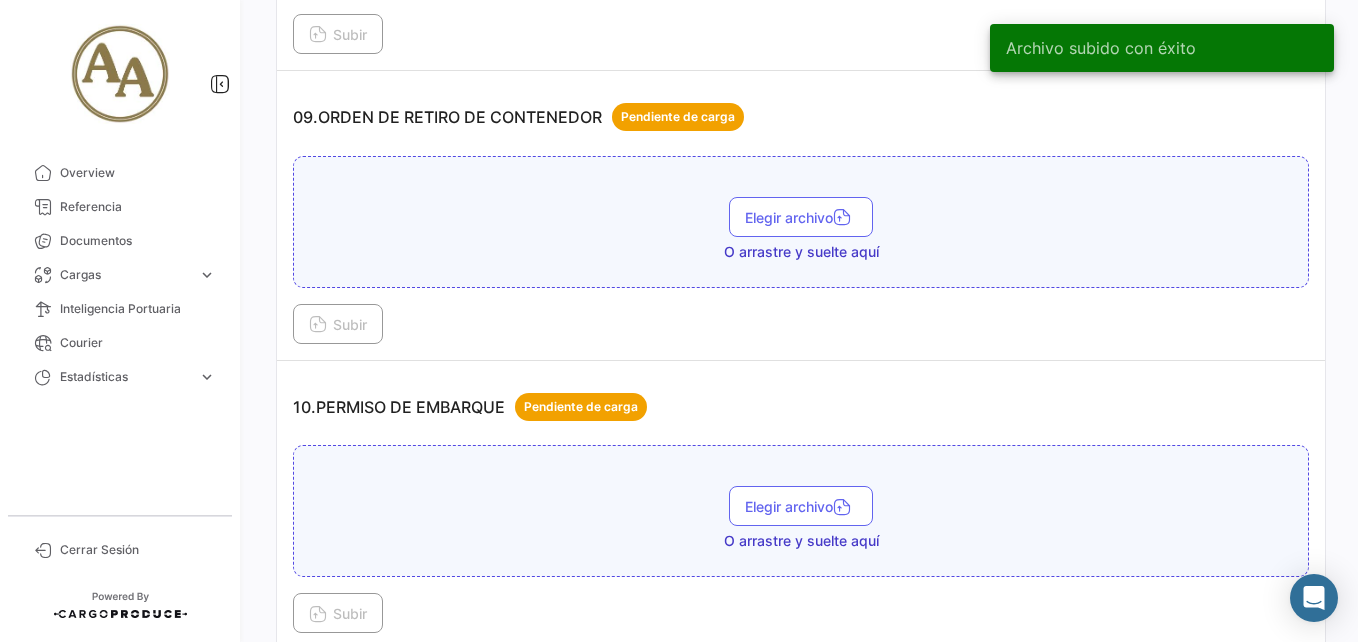 scroll, scrollTop: 3400, scrollLeft: 0, axis: vertical 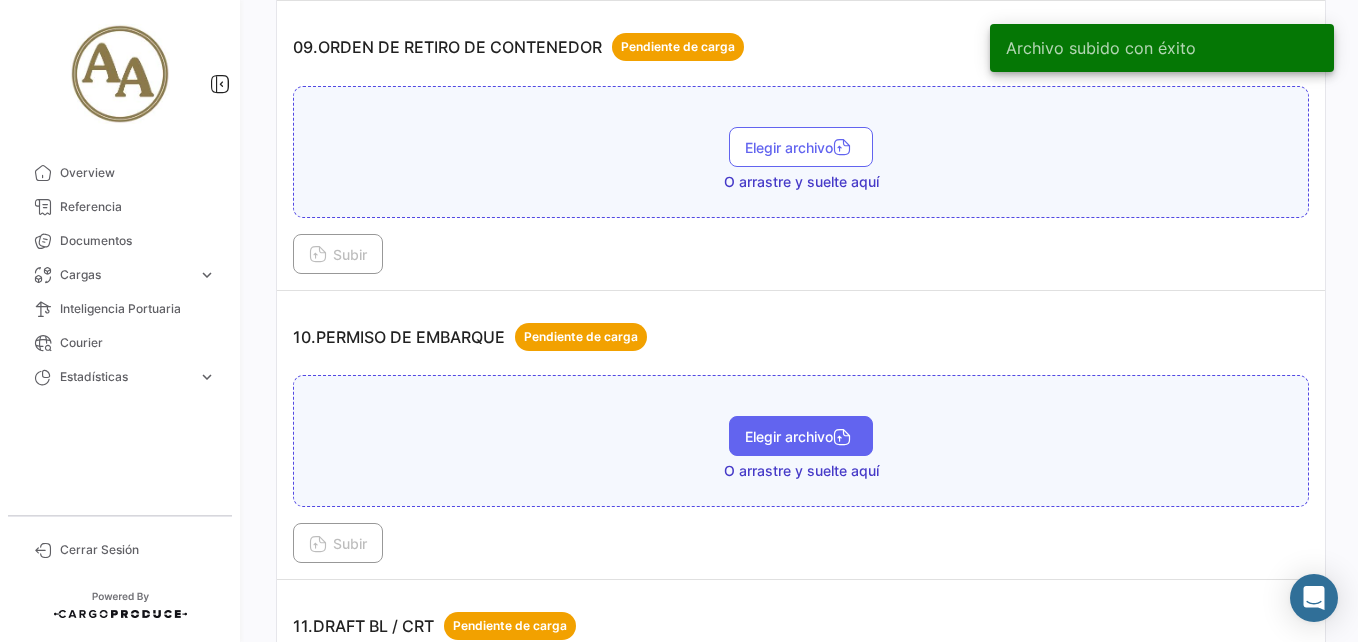 click on "Elegir archivo" at bounding box center (801, 436) 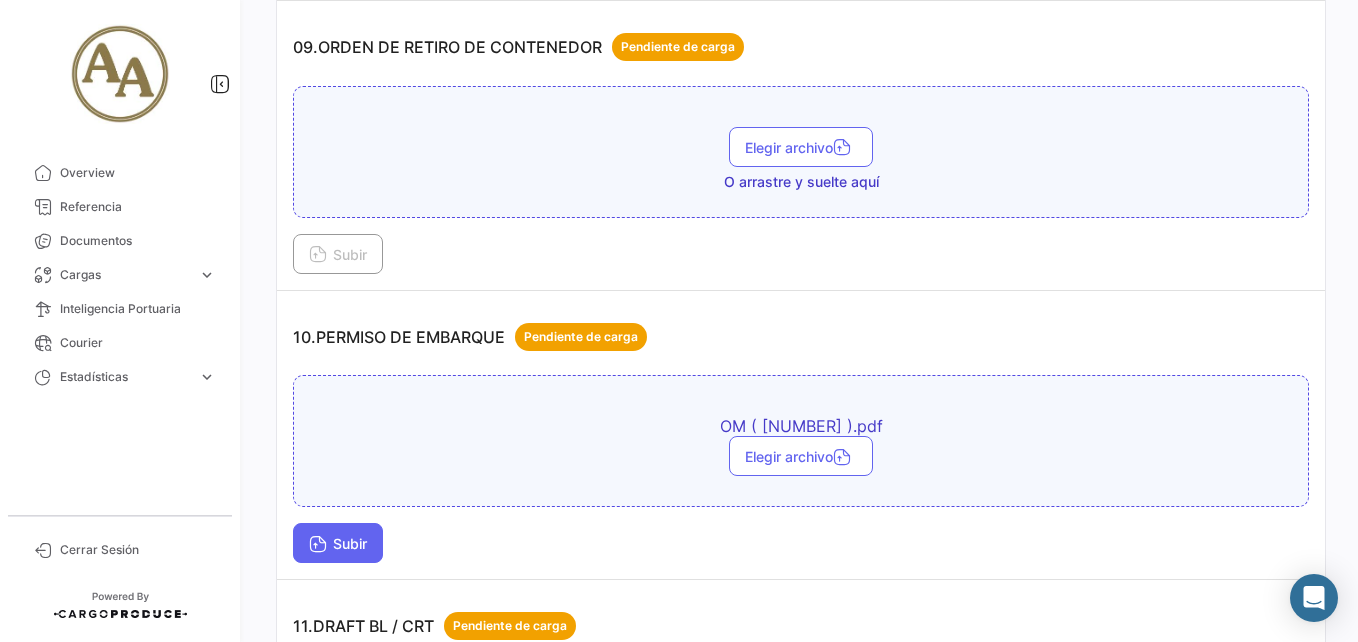 click on "Subir" at bounding box center [338, 543] 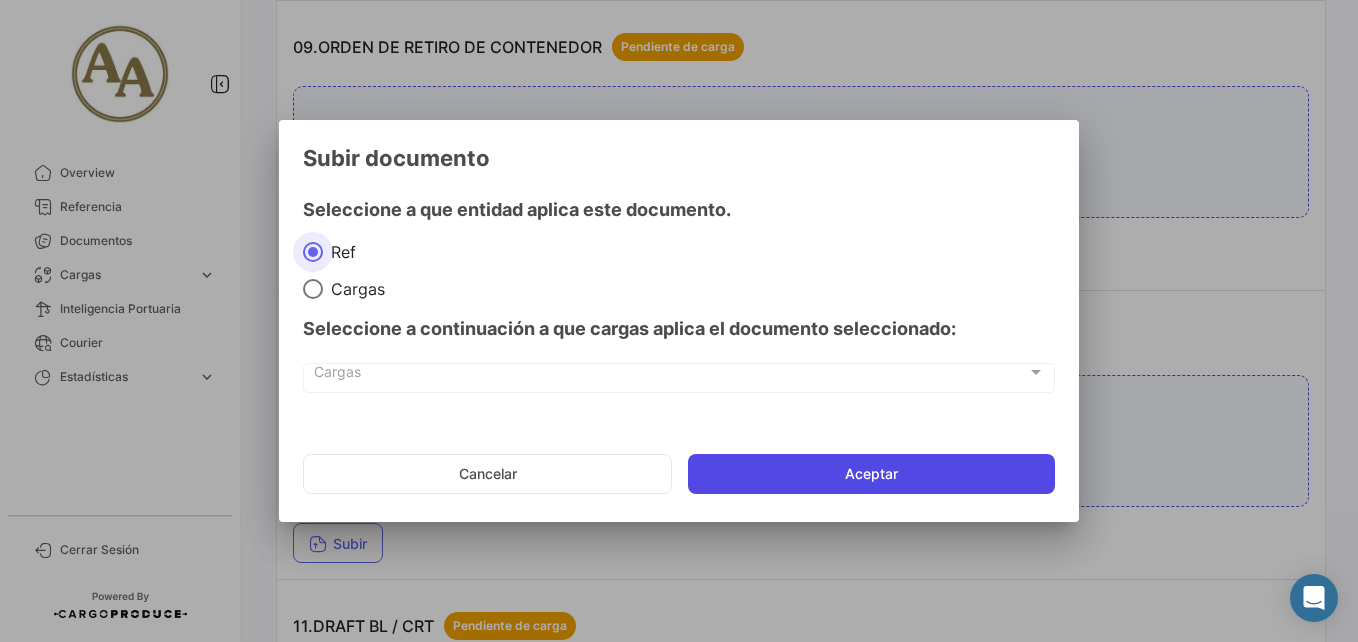 click on "Aceptar" 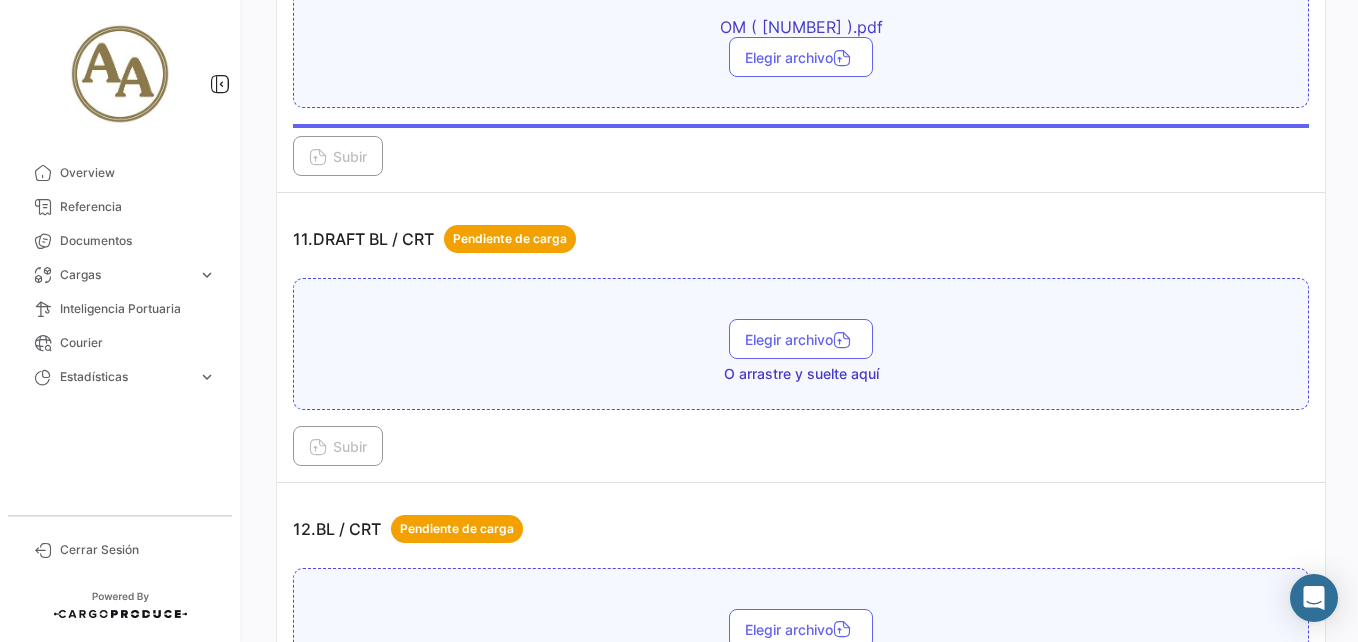 scroll, scrollTop: 3800, scrollLeft: 0, axis: vertical 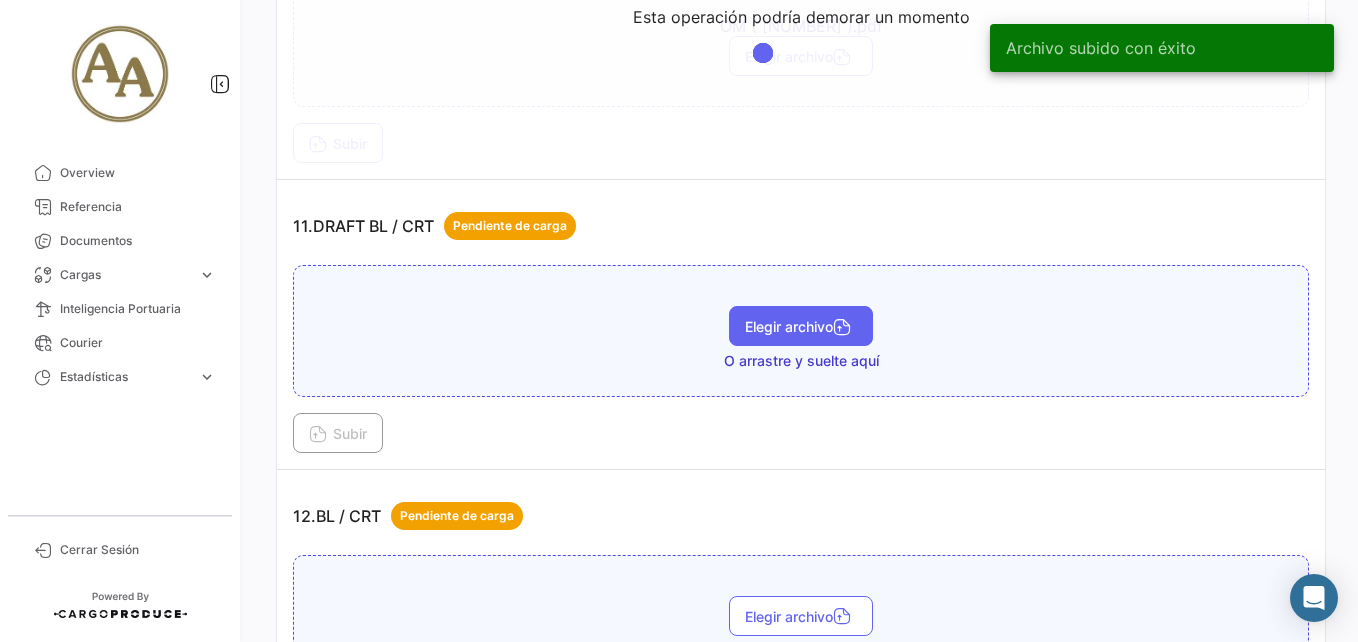 click on "Elegir archivo" at bounding box center (801, 326) 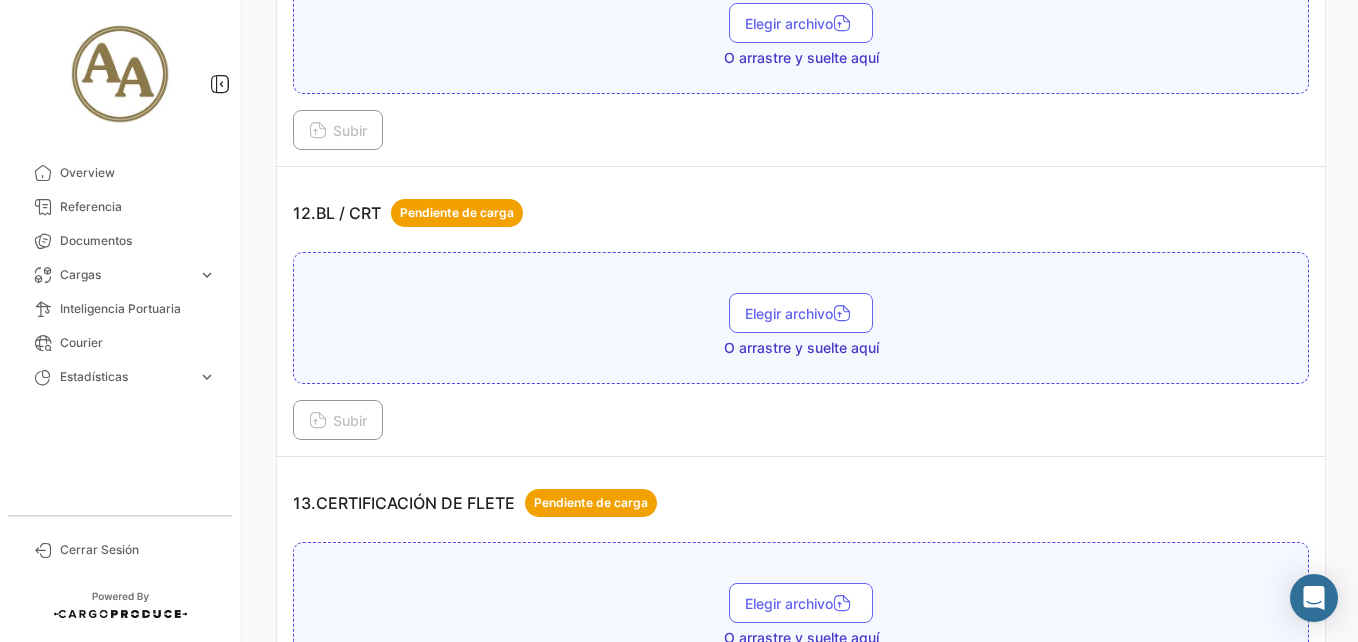 scroll, scrollTop: 4400, scrollLeft: 0, axis: vertical 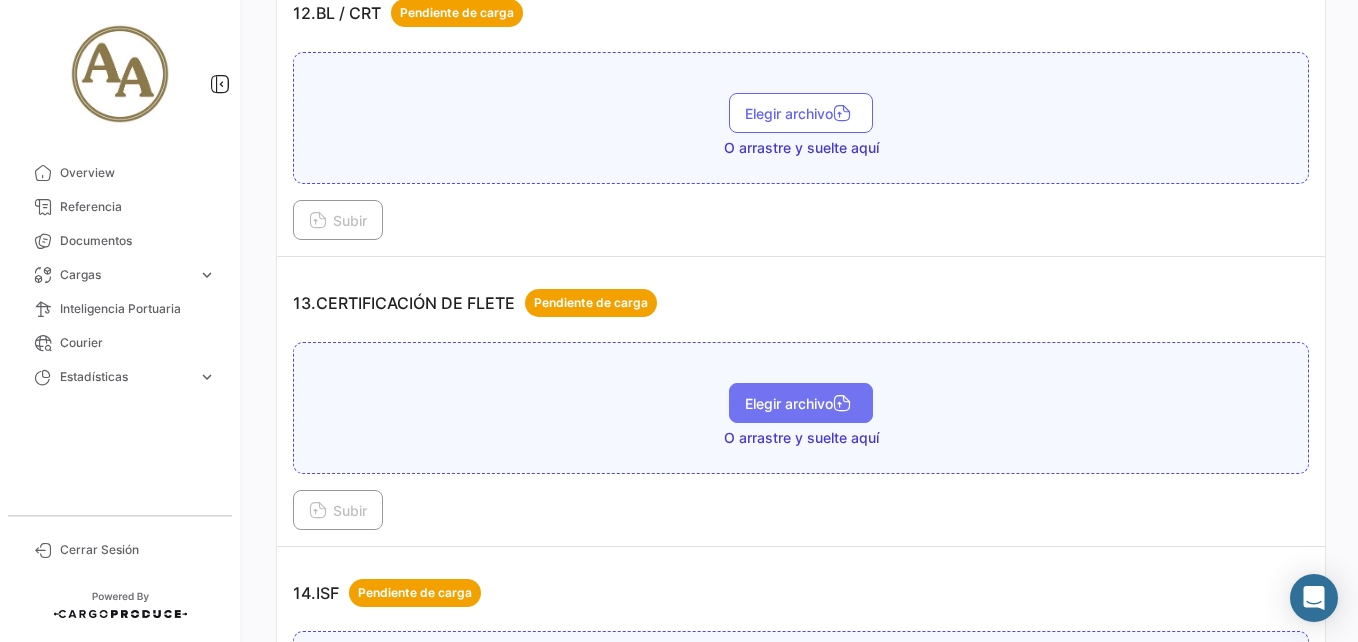 click on "Elegir archivo" at bounding box center [801, 403] 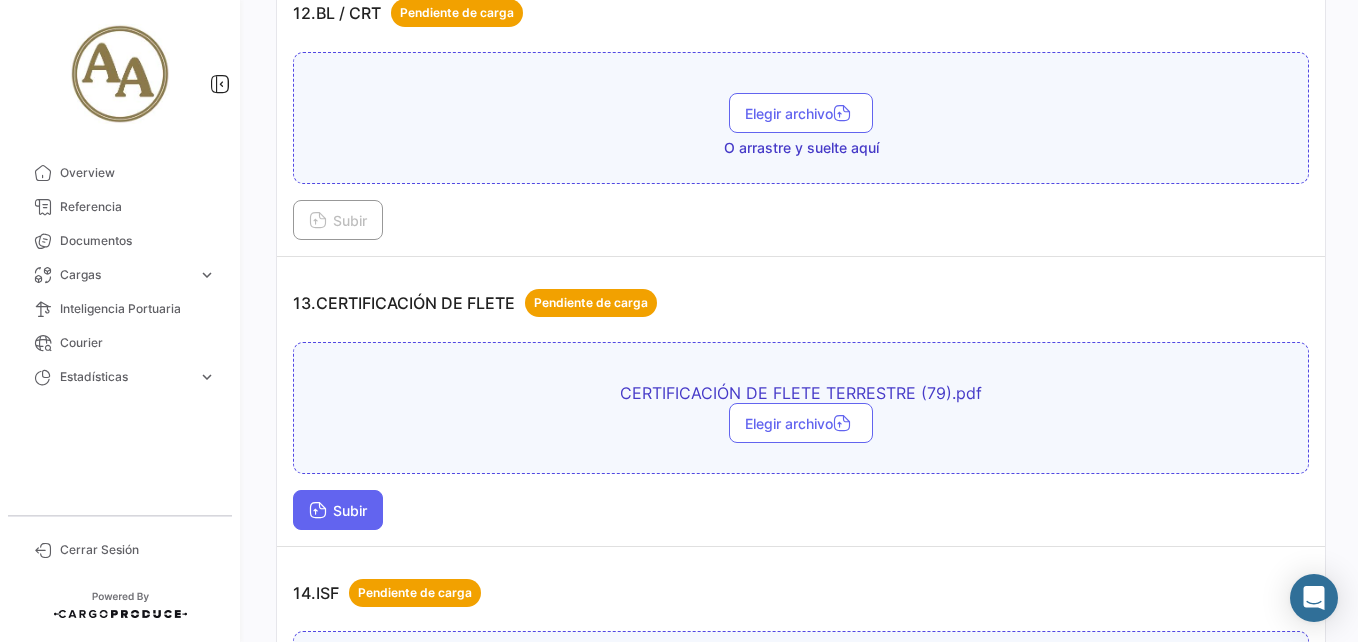 click at bounding box center [318, 512] 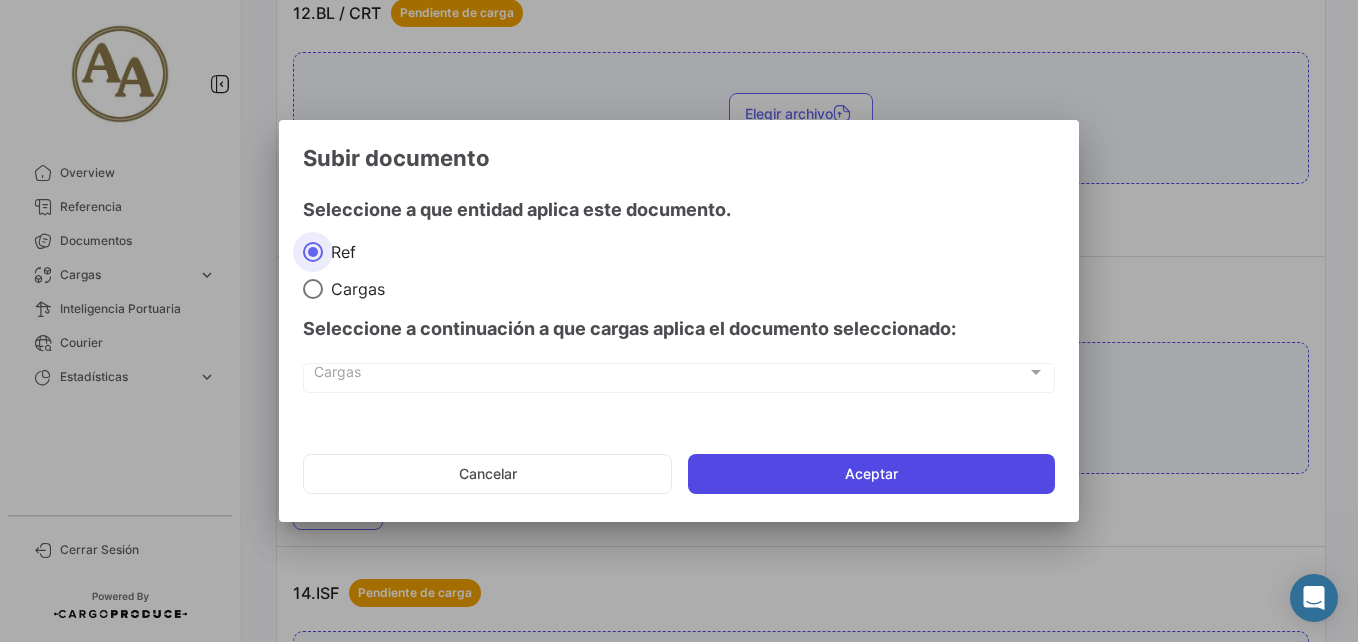 click on "Aceptar" 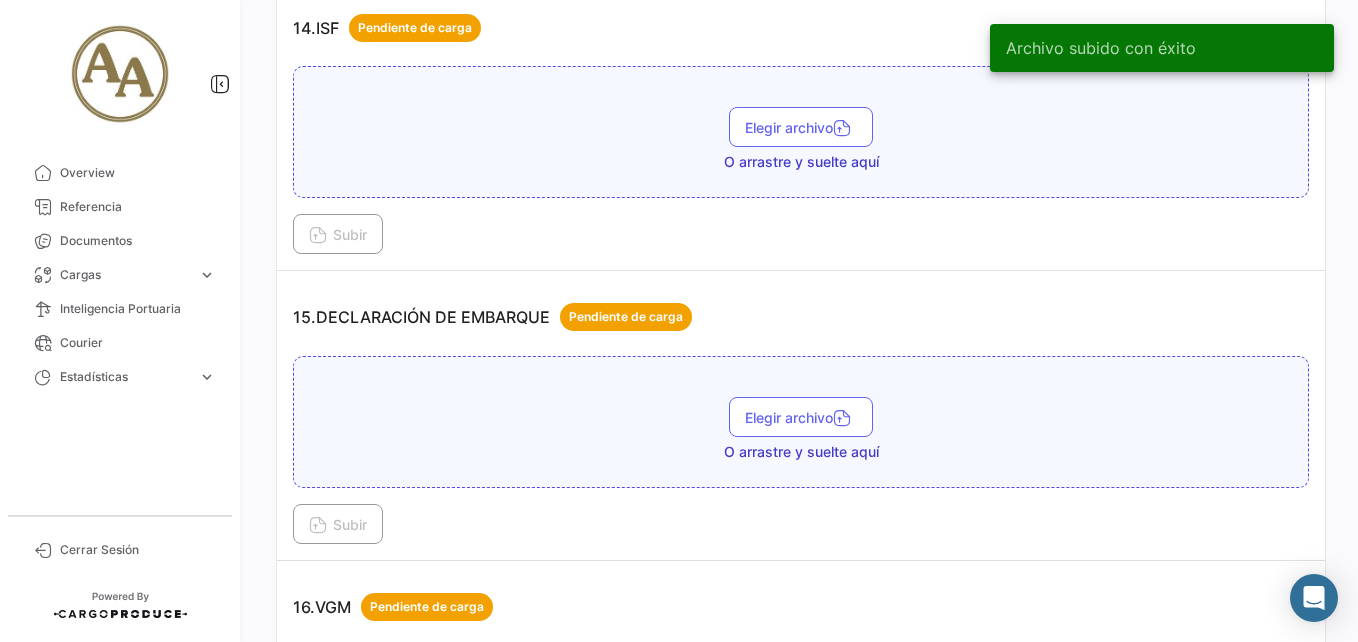 scroll, scrollTop: 5000, scrollLeft: 0, axis: vertical 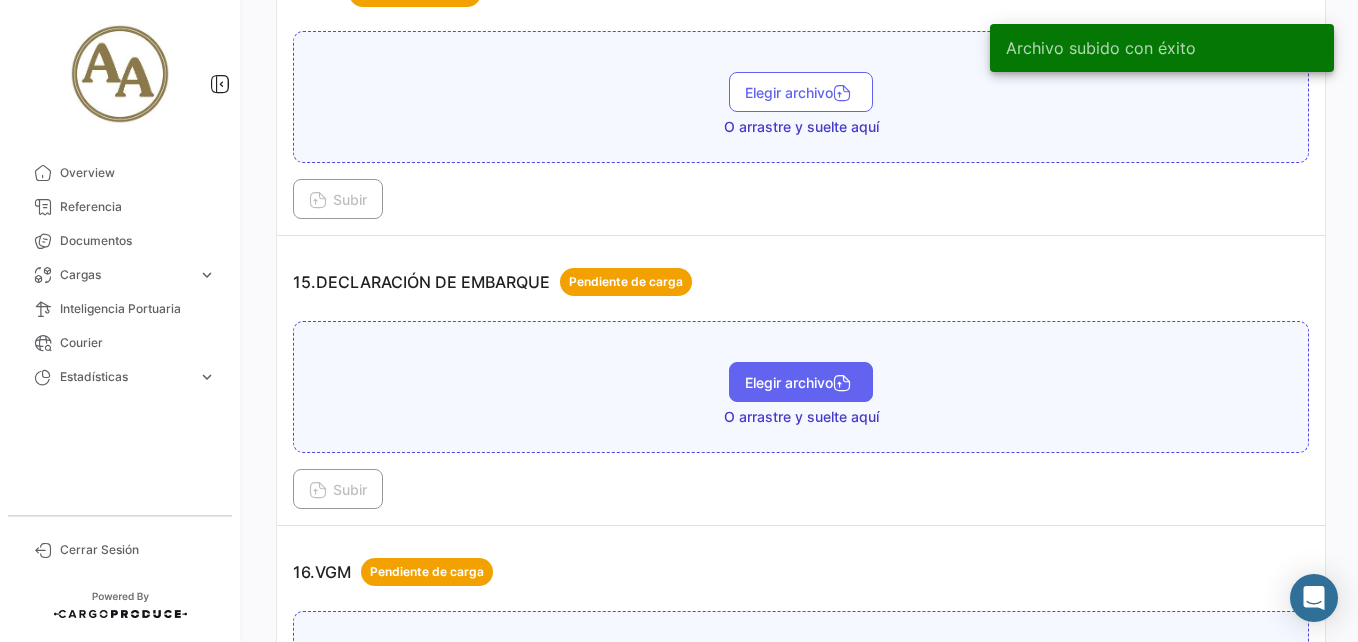 click at bounding box center [842, 385] 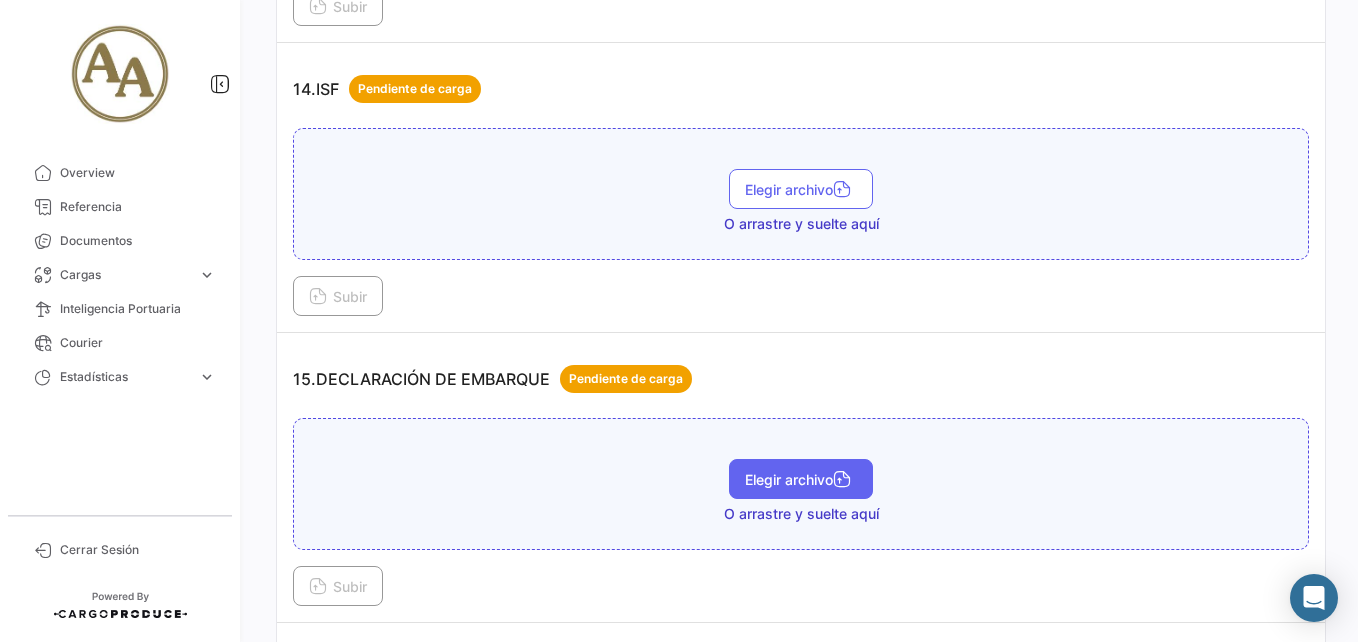 click on "Elegir archivo" at bounding box center (801, 479) 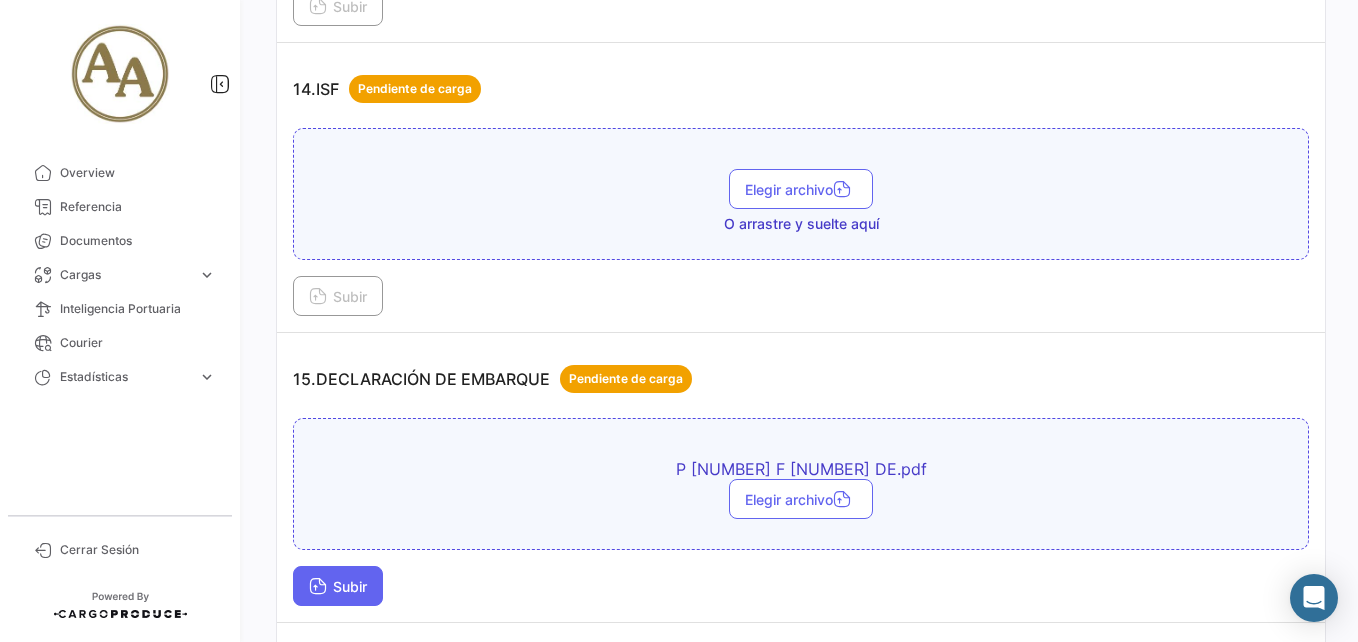 click on "Subir" at bounding box center (338, 586) 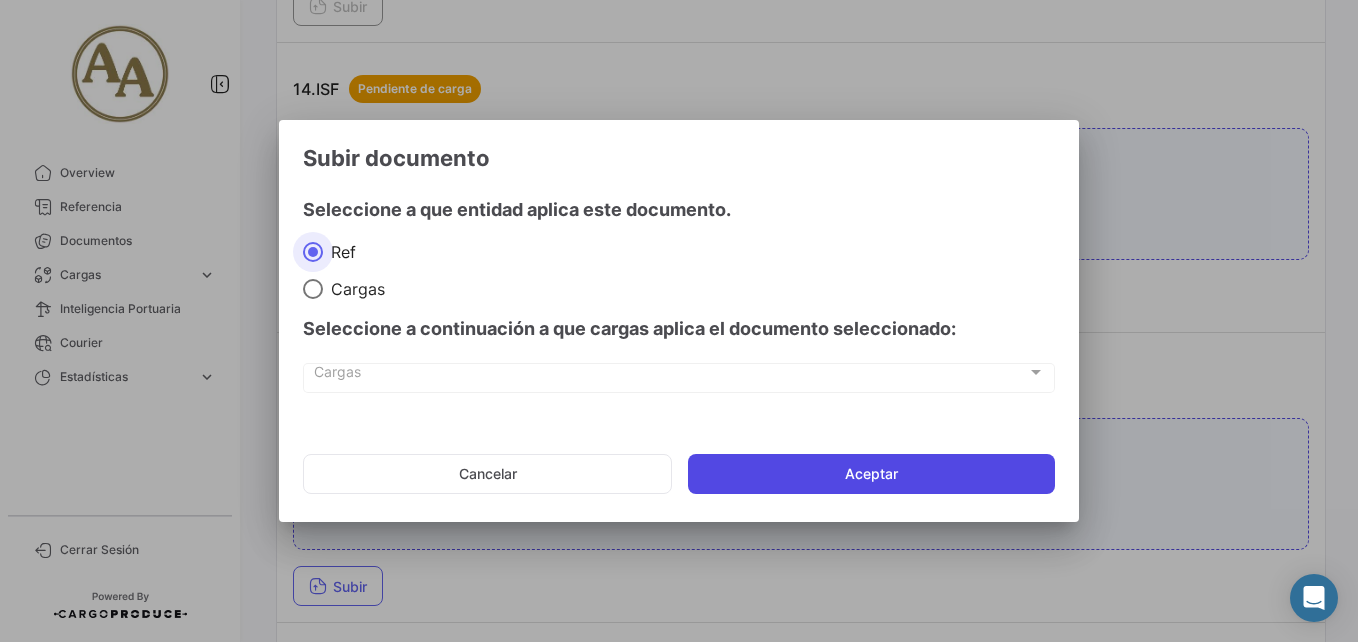 click on "Aceptar" 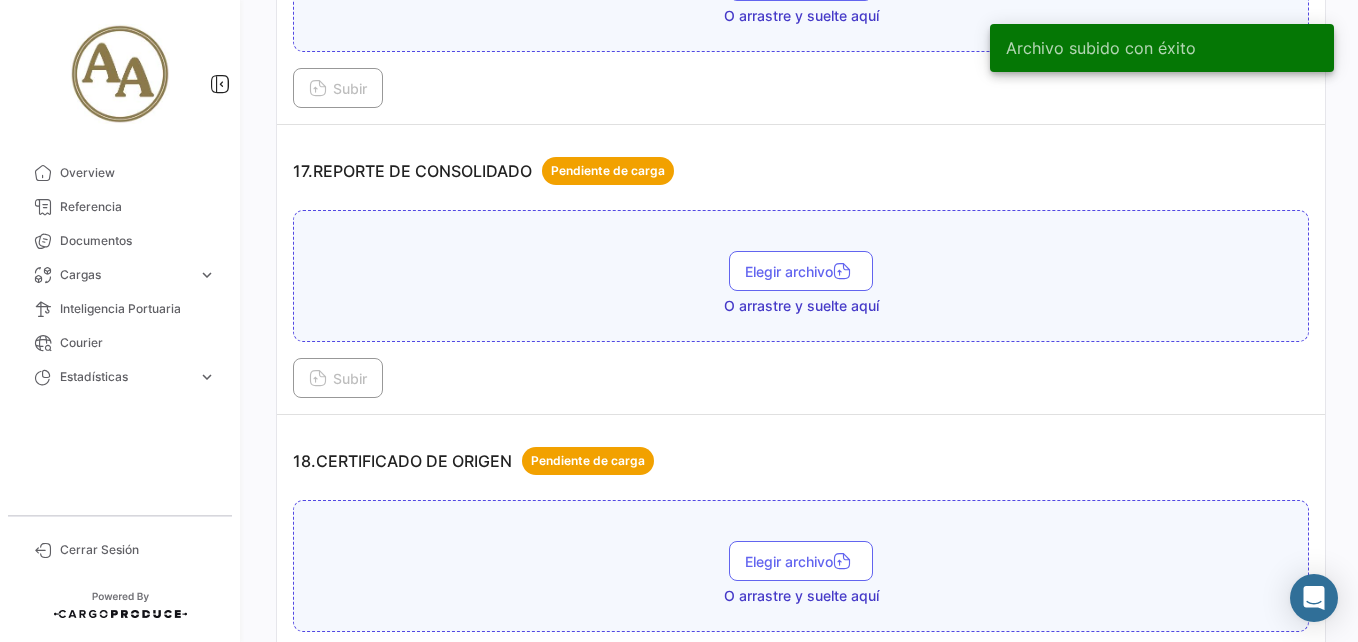 scroll, scrollTop: 6000, scrollLeft: 0, axis: vertical 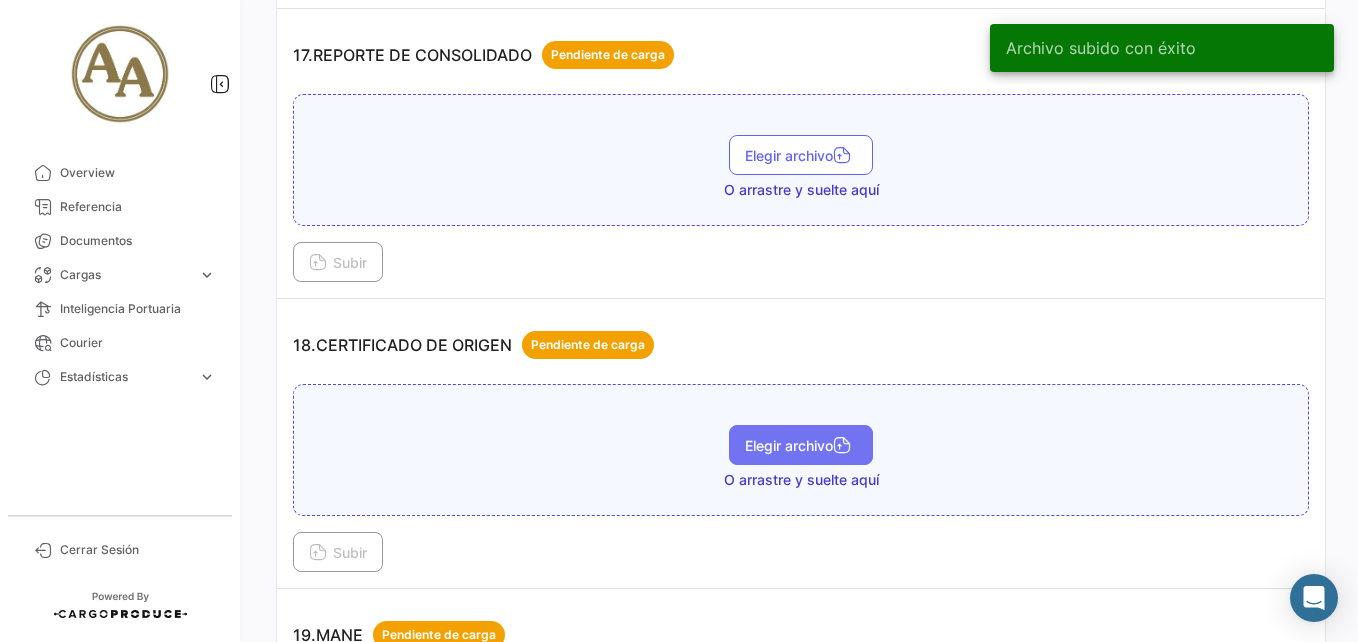 click on "Elegir archivo" at bounding box center (801, 445) 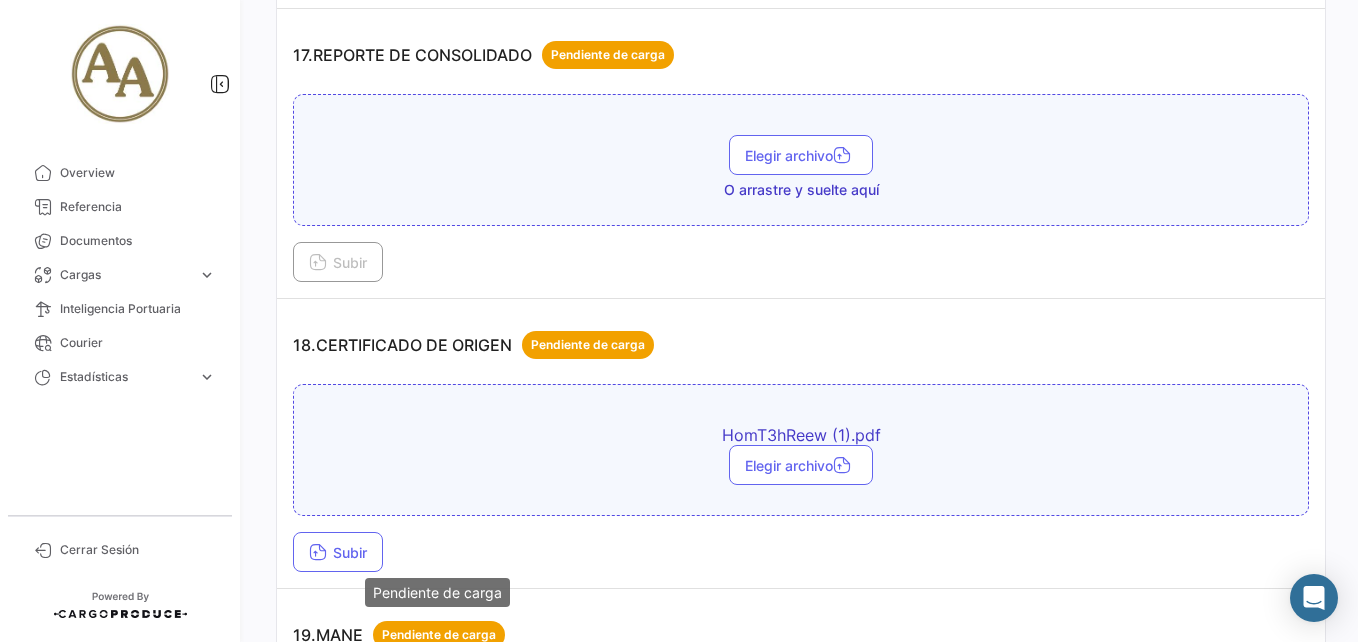 click on "Pendiente de carga" at bounding box center [437, 592] 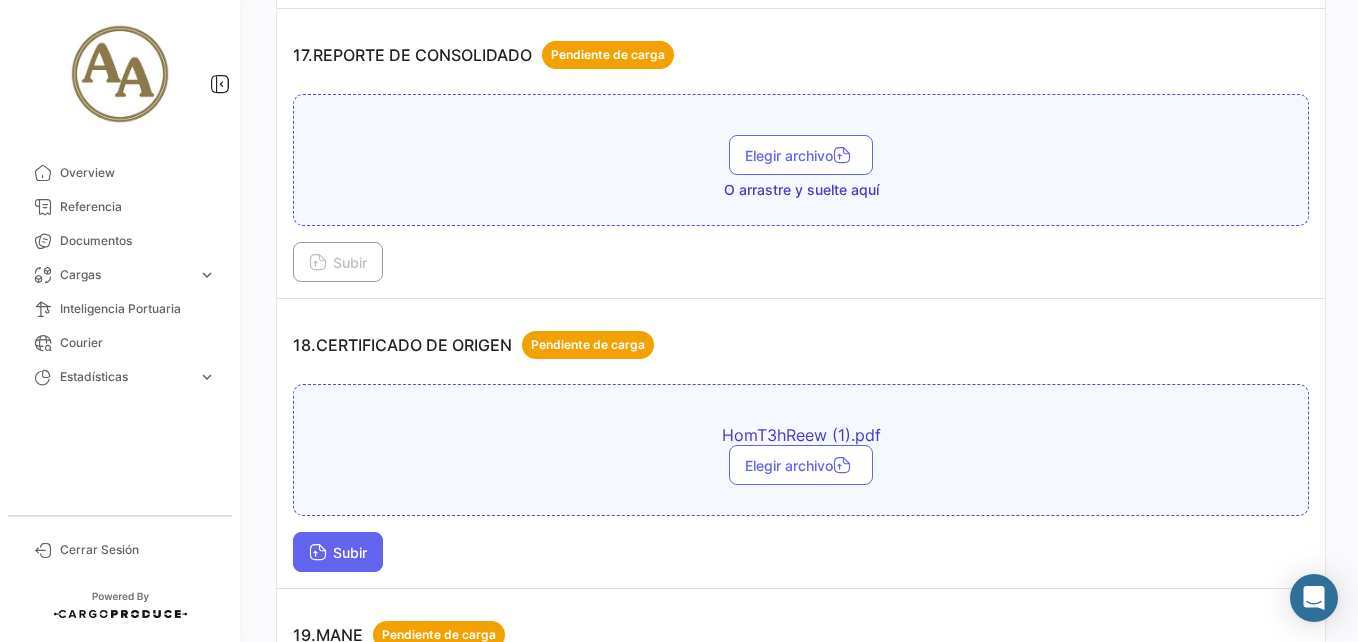 click on "Subir" at bounding box center [338, 552] 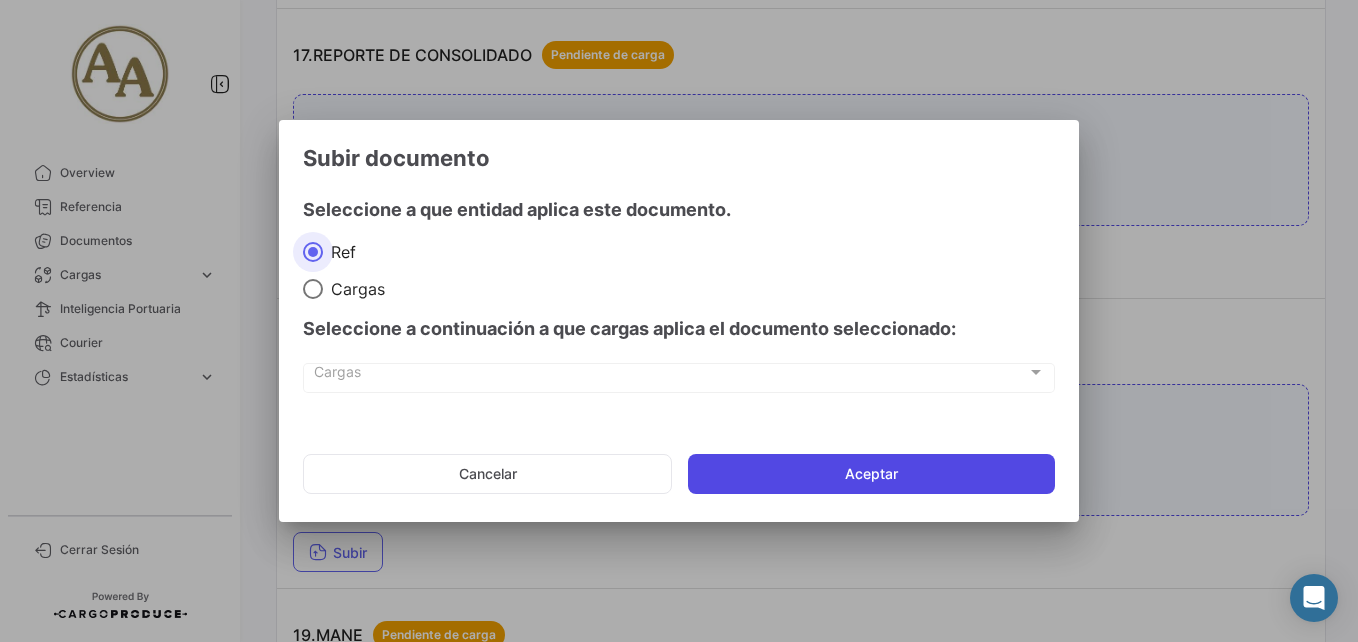 click on "Aceptar" 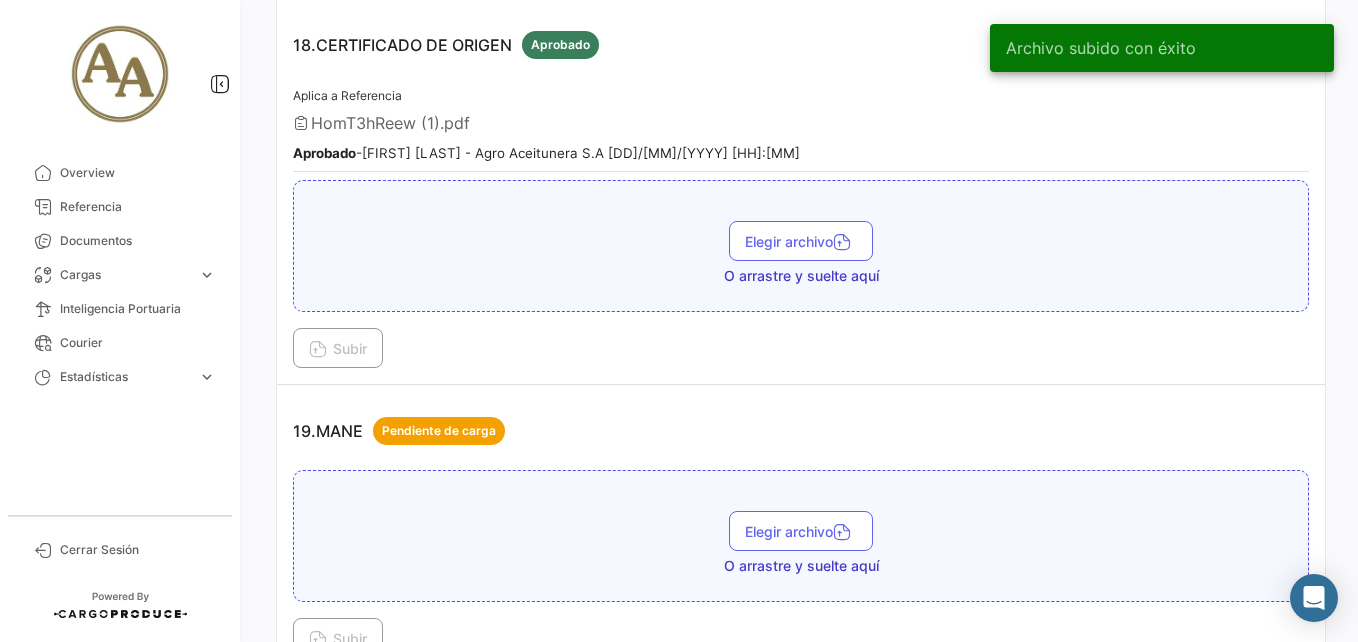 scroll, scrollTop: 6400, scrollLeft: 0, axis: vertical 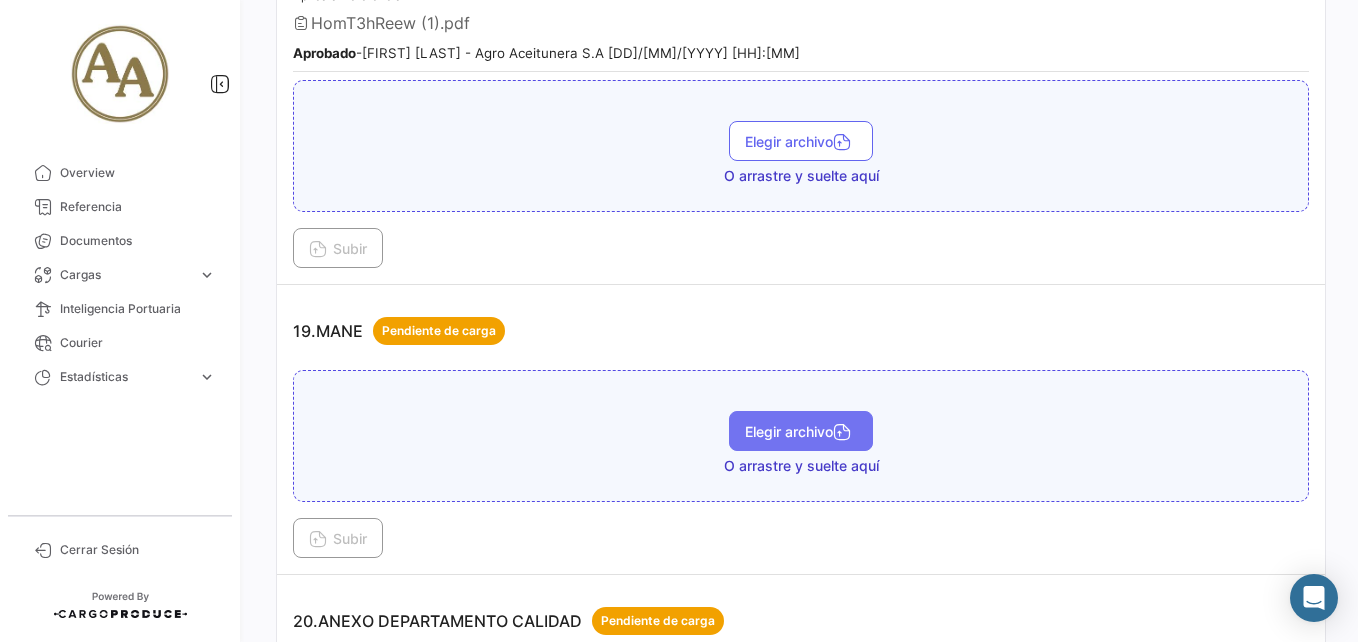 click on "Elegir archivo" at bounding box center [801, 431] 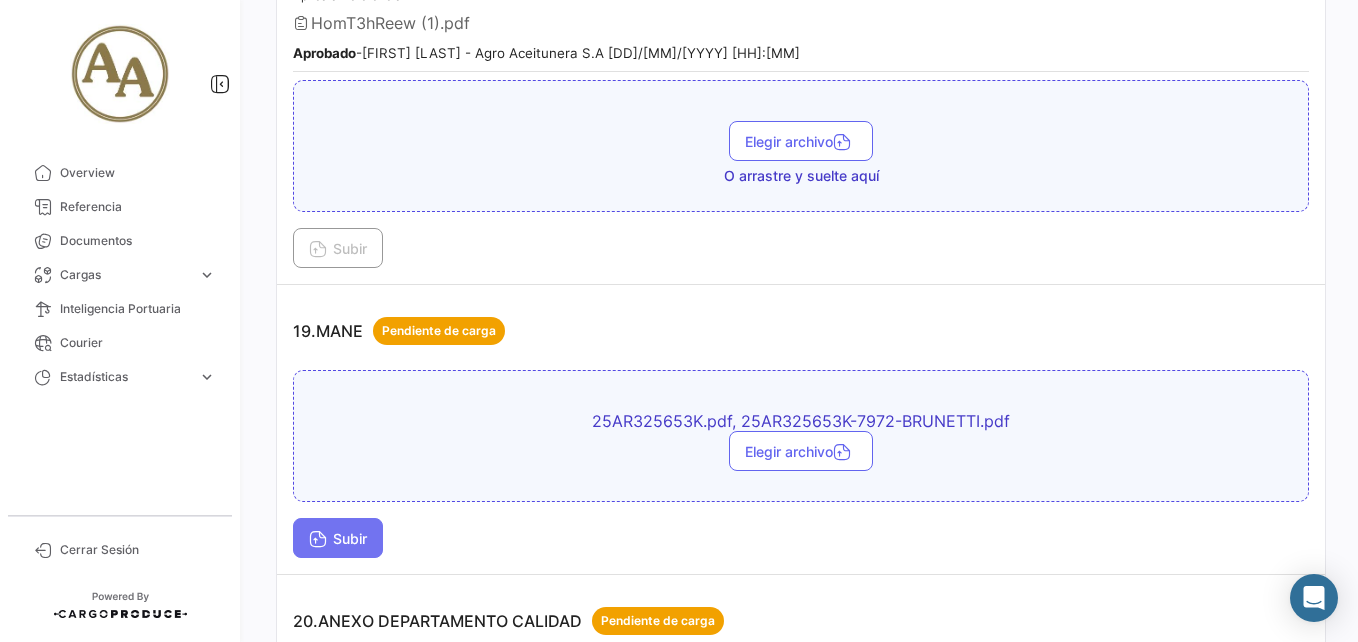 click on "Subir" at bounding box center [338, 538] 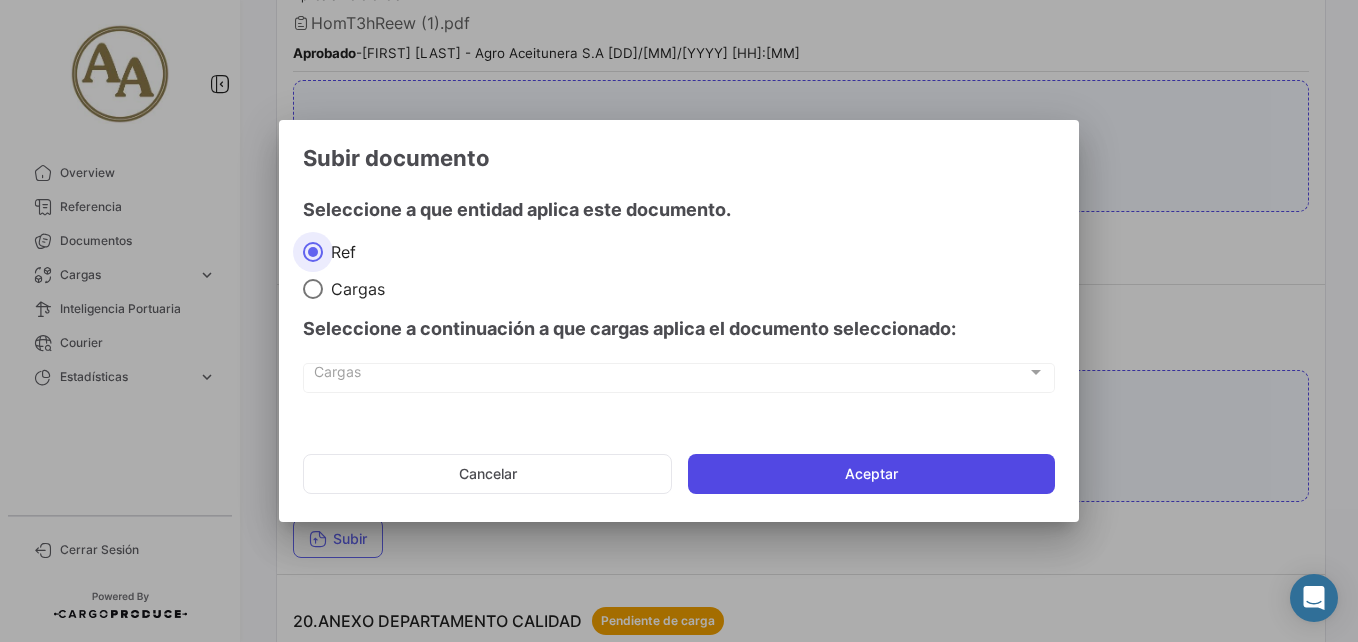 click on "Aceptar" 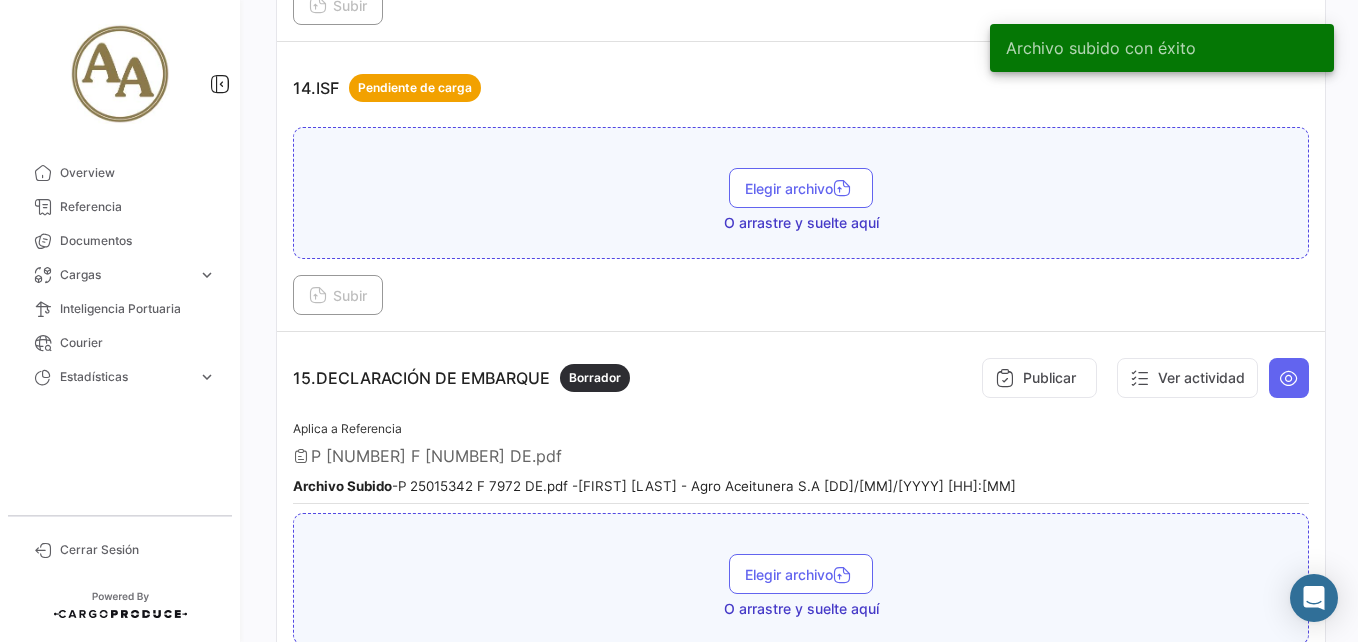 scroll, scrollTop: 5000, scrollLeft: 0, axis: vertical 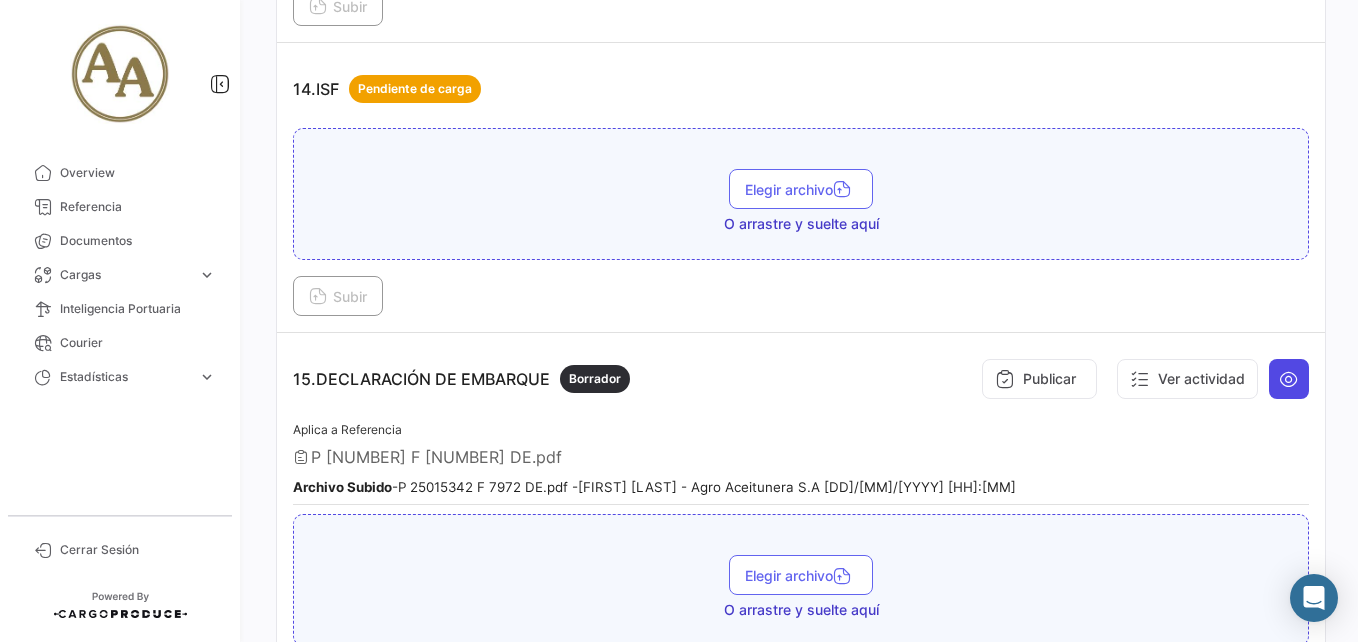 click at bounding box center (1289, 379) 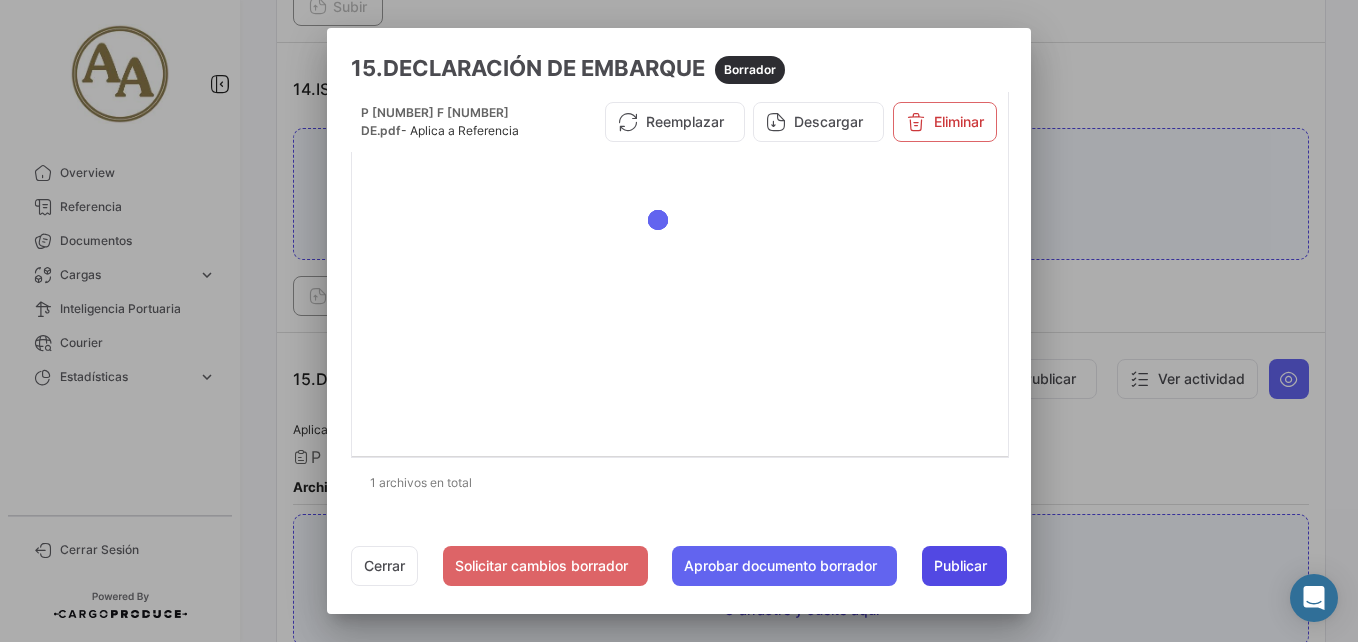 click on "Publicar" 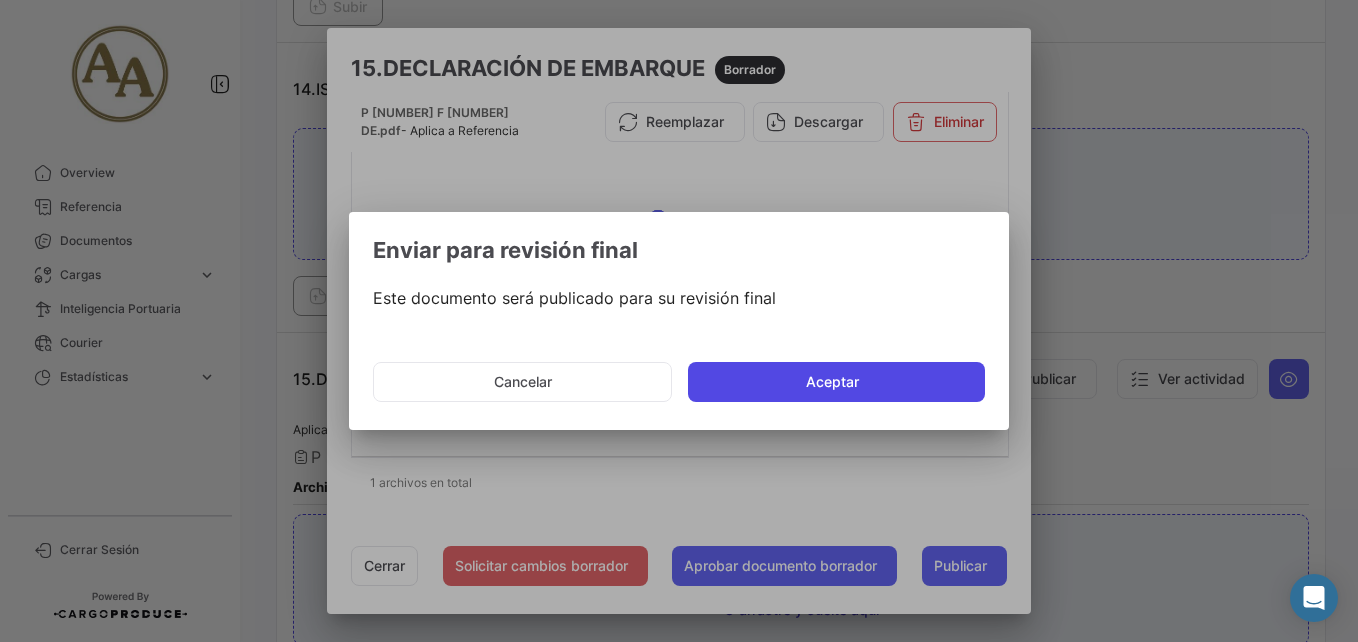 click on "Aceptar" 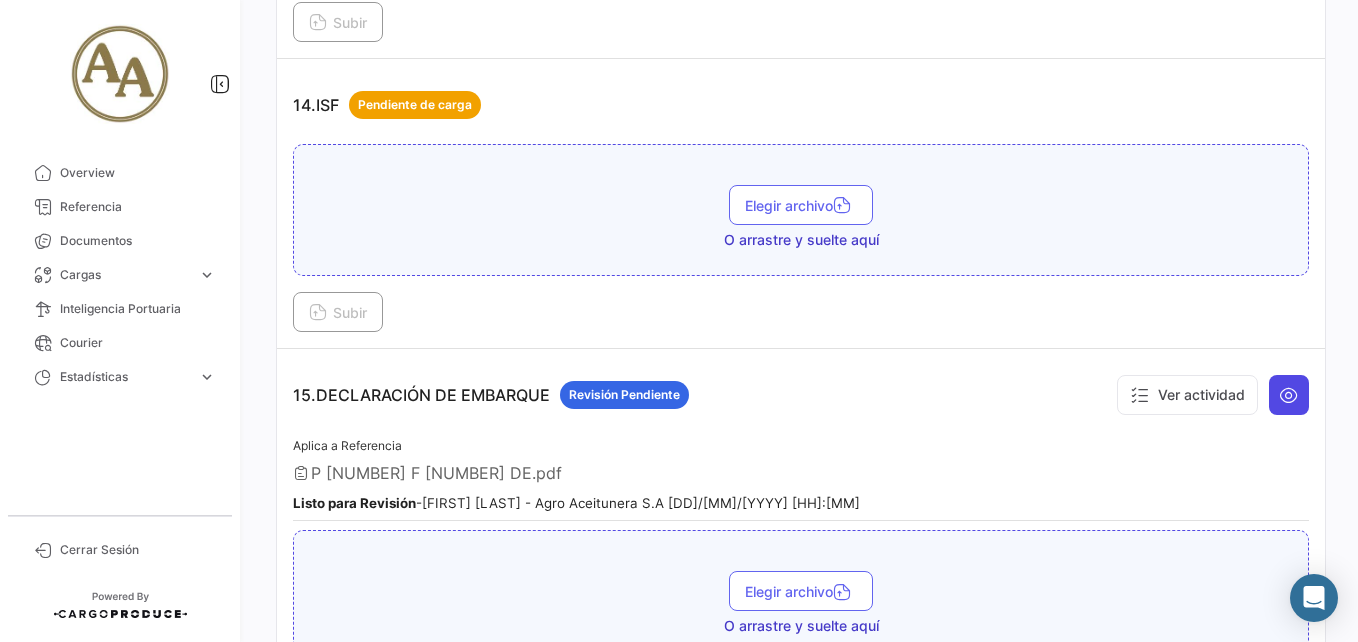click at bounding box center [1289, 395] 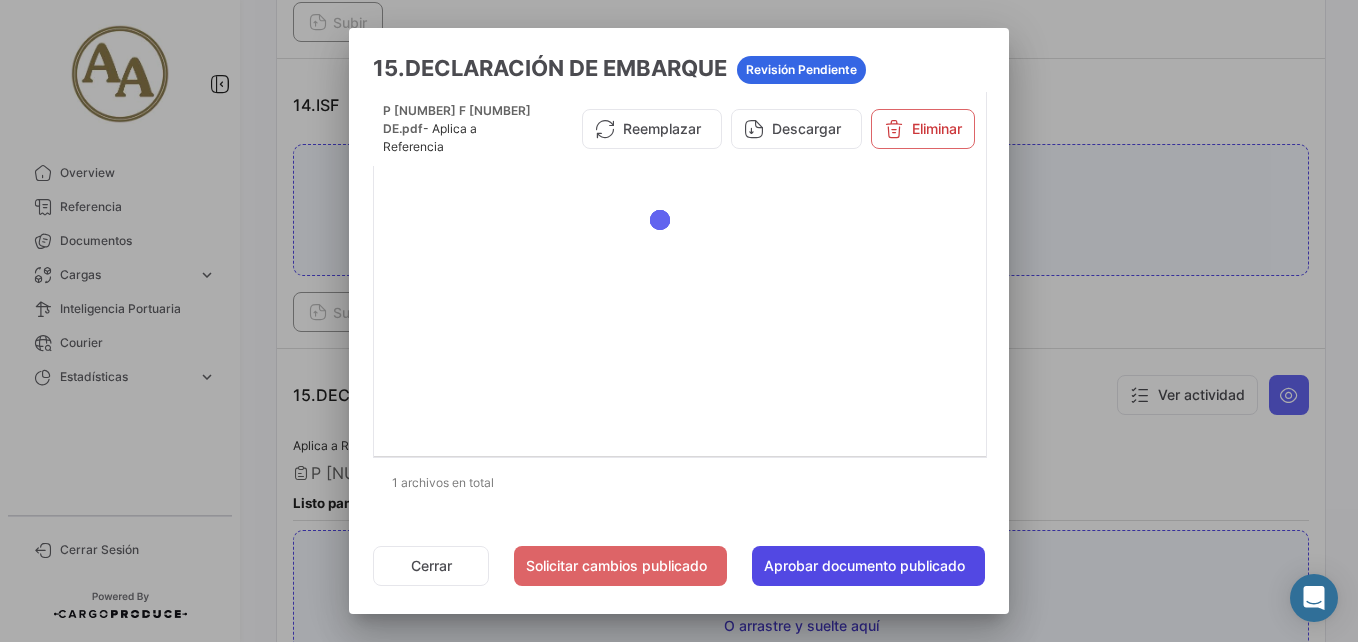 click on "Aprobar documento publicado" 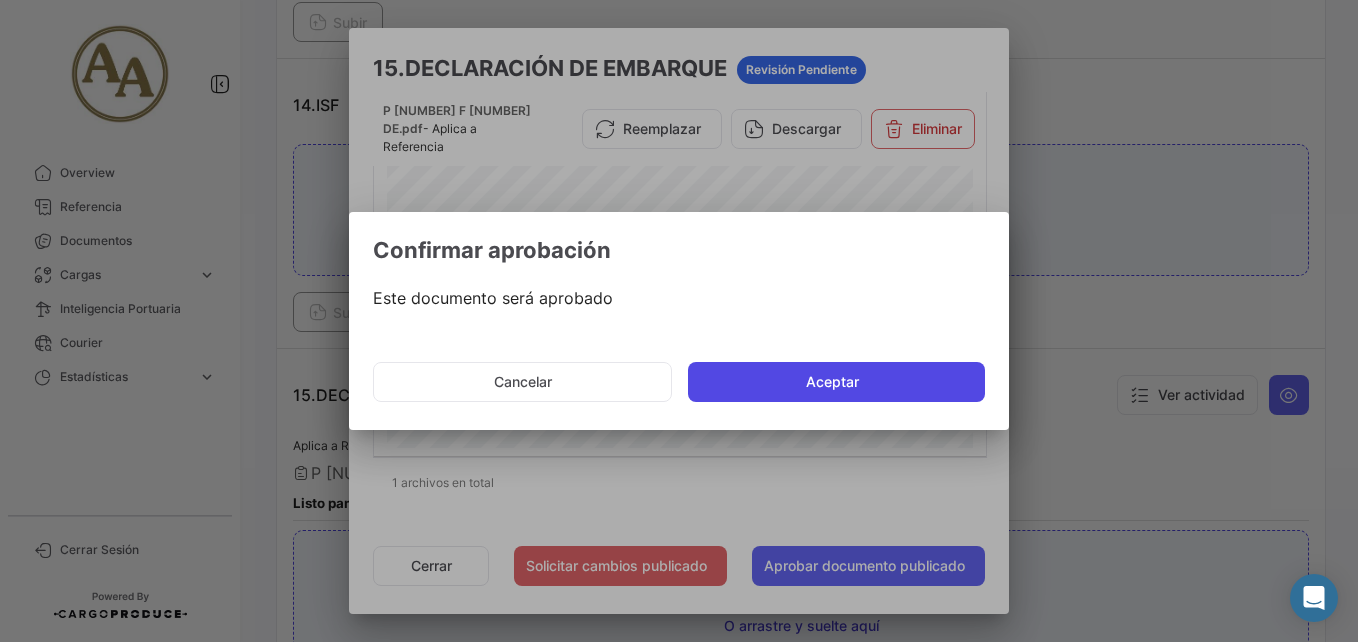click on "Aceptar" 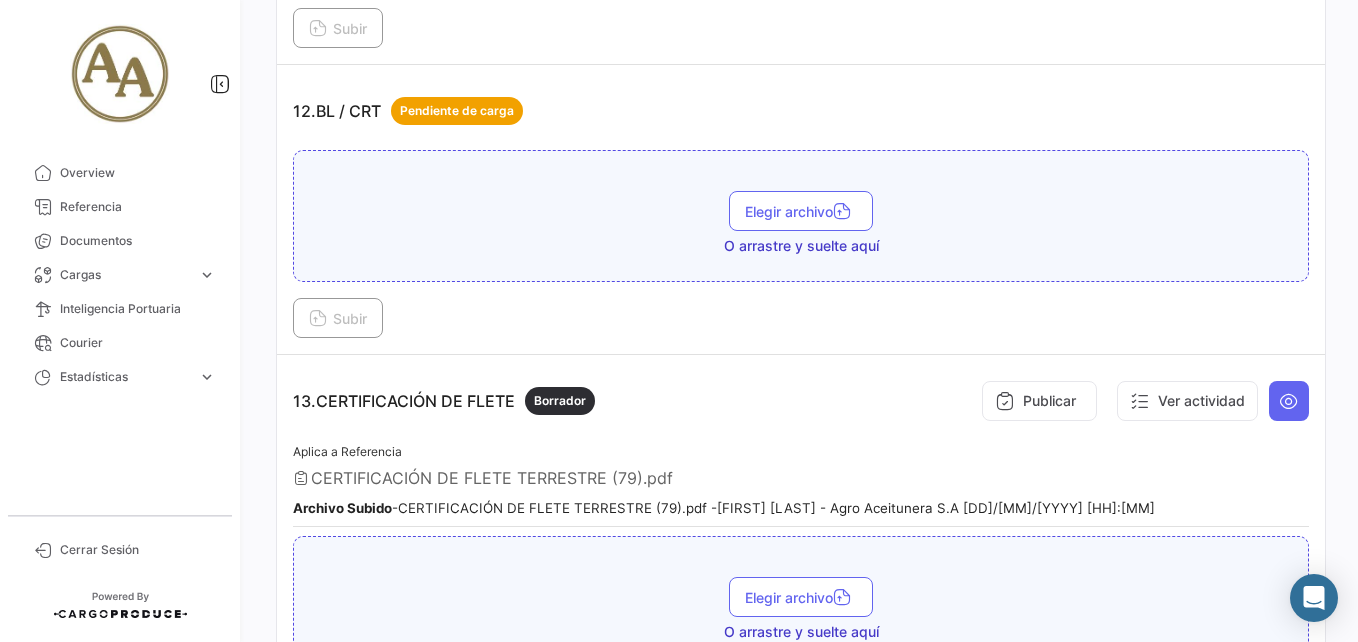 scroll, scrollTop: 4300, scrollLeft: 0, axis: vertical 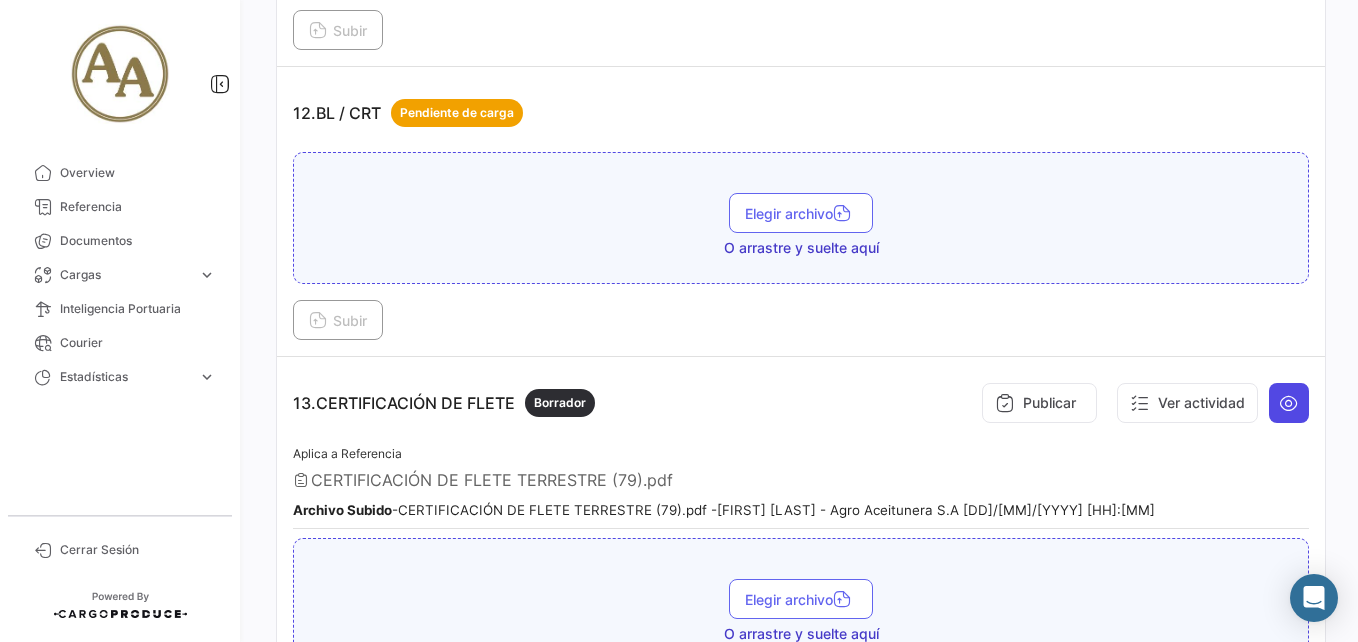 click at bounding box center [1289, 403] 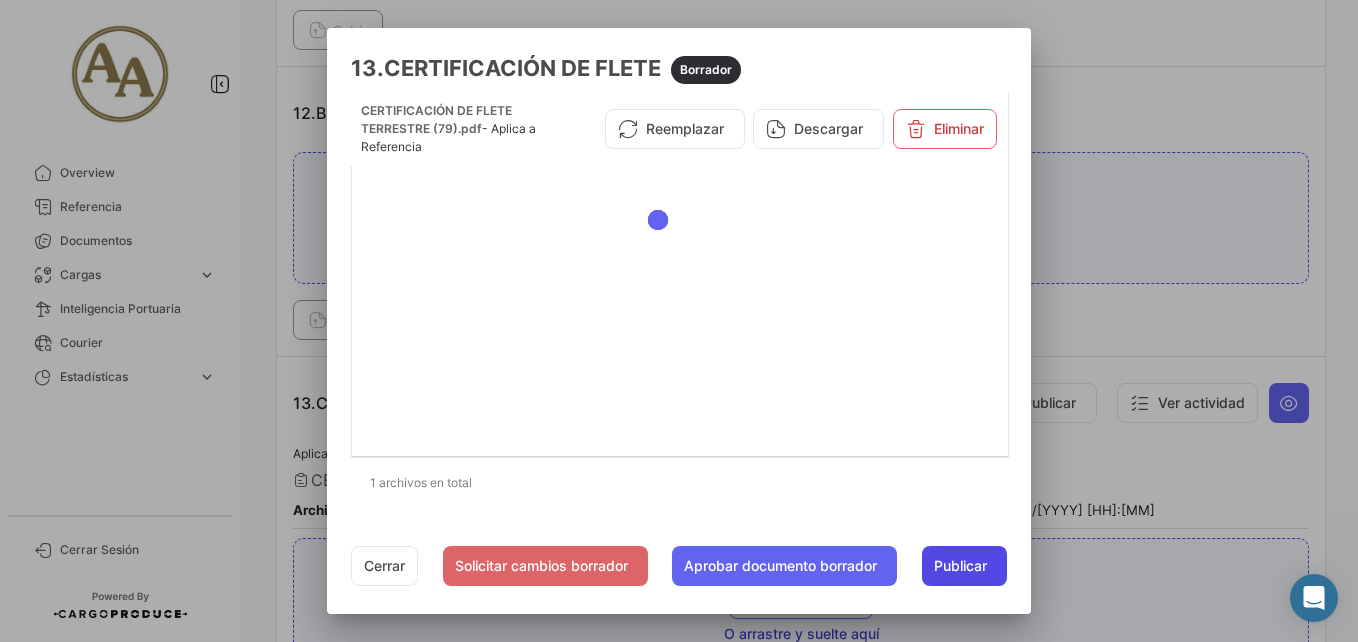 click on "Publicar" 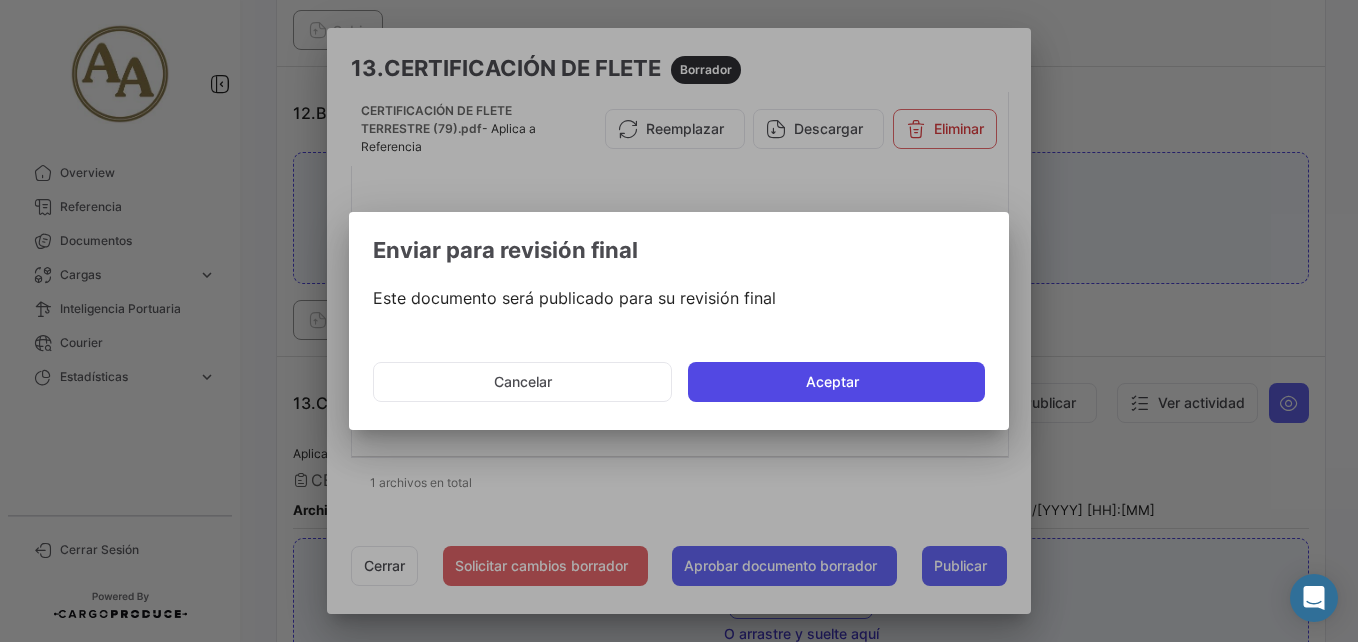 click on "Aceptar" 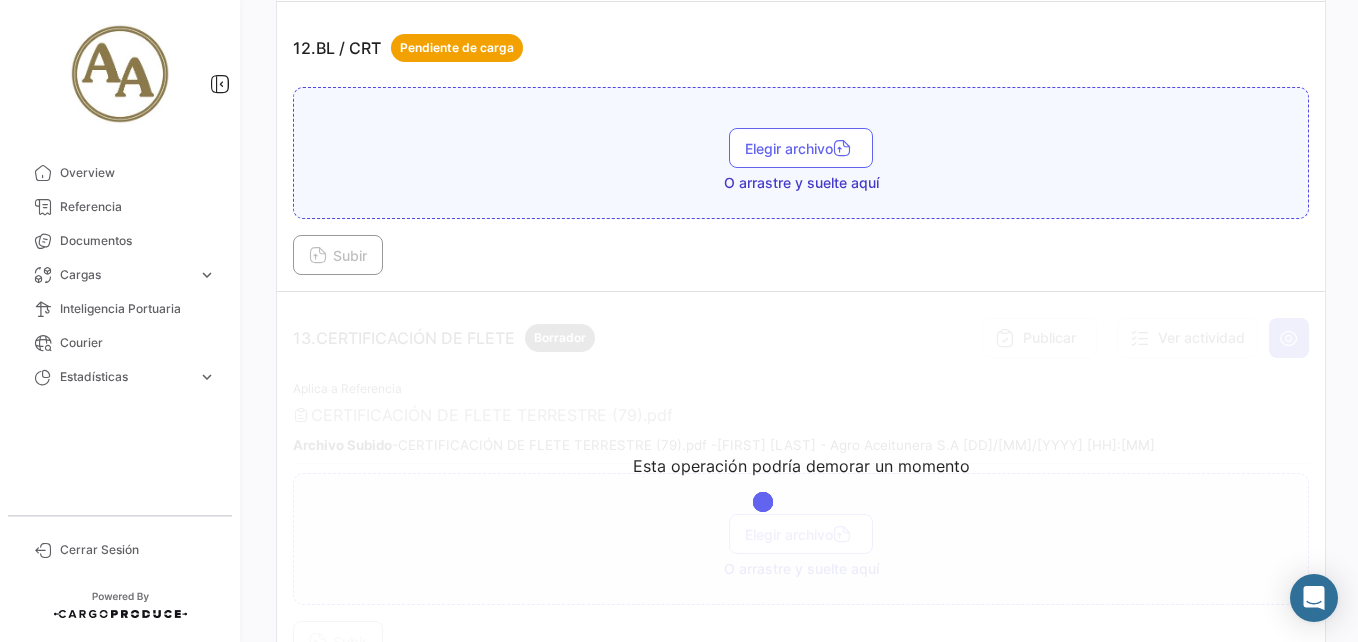 scroll, scrollTop: 4400, scrollLeft: 0, axis: vertical 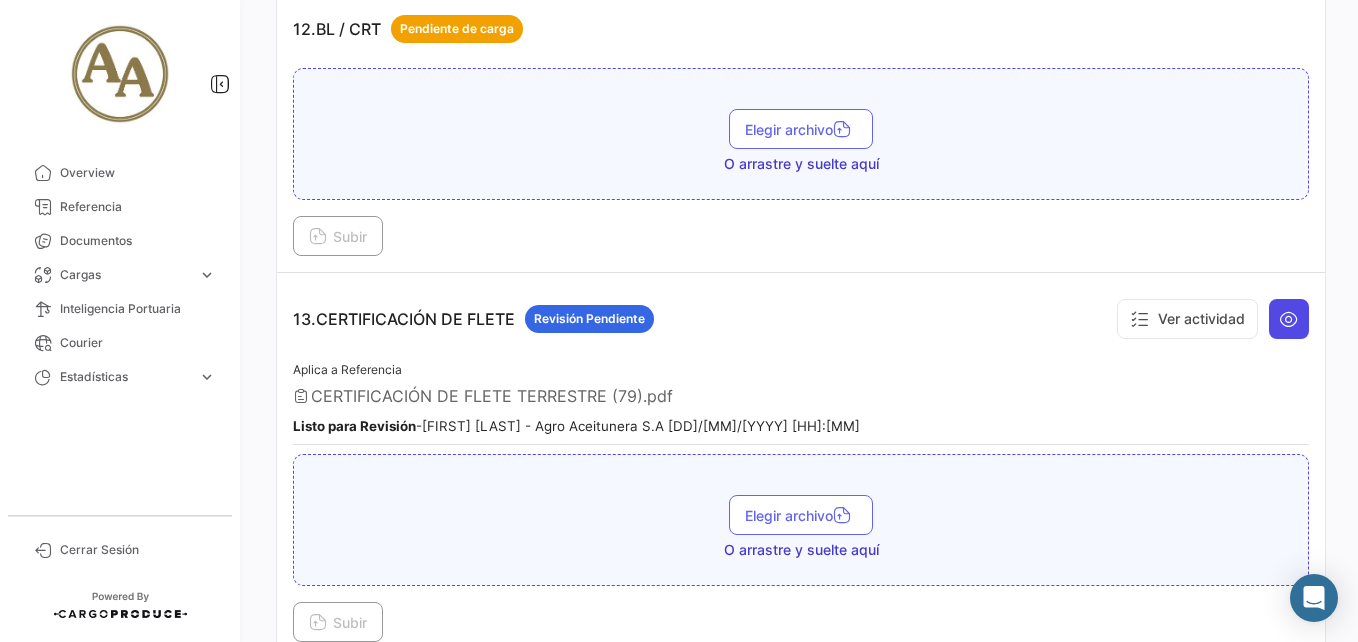 click at bounding box center (1289, 319) 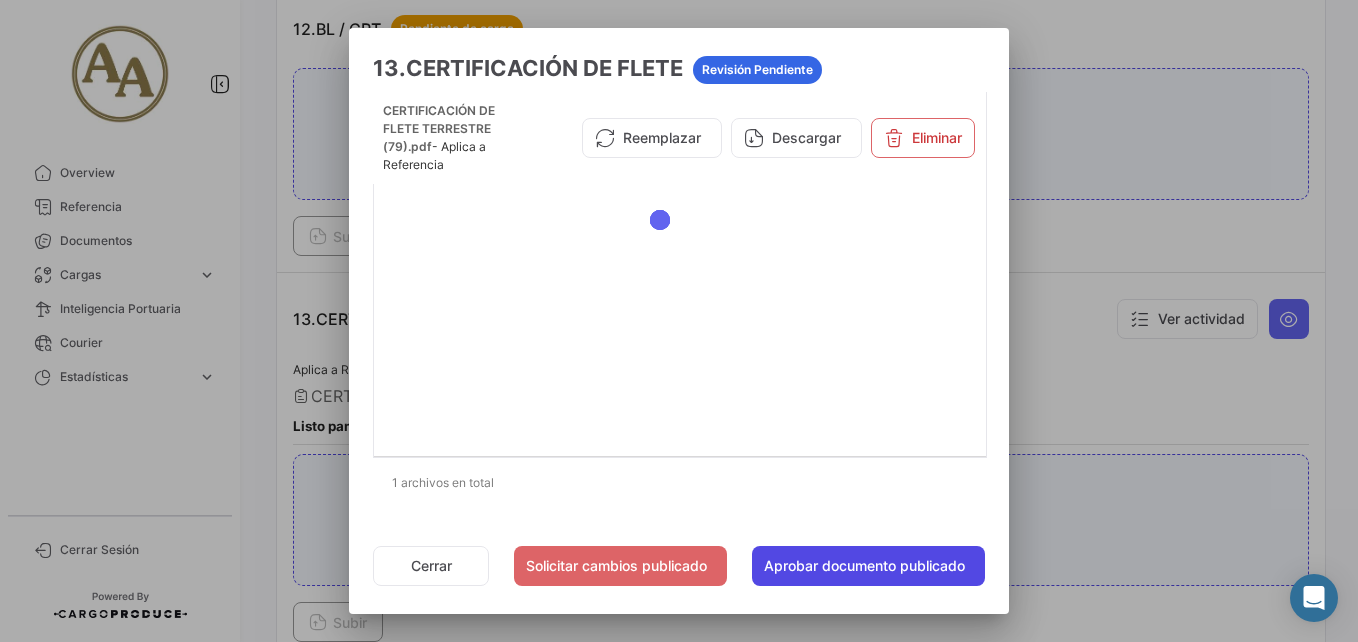 click on "Aprobar documento publicado" 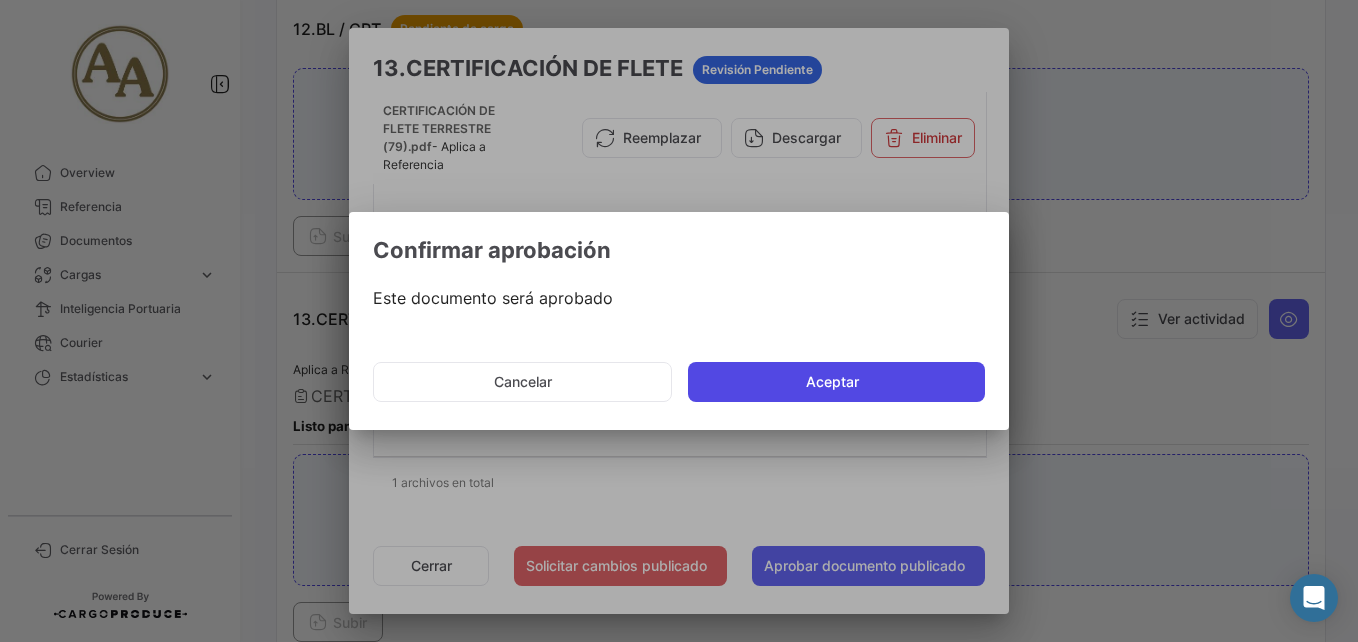 click on "Aceptar" 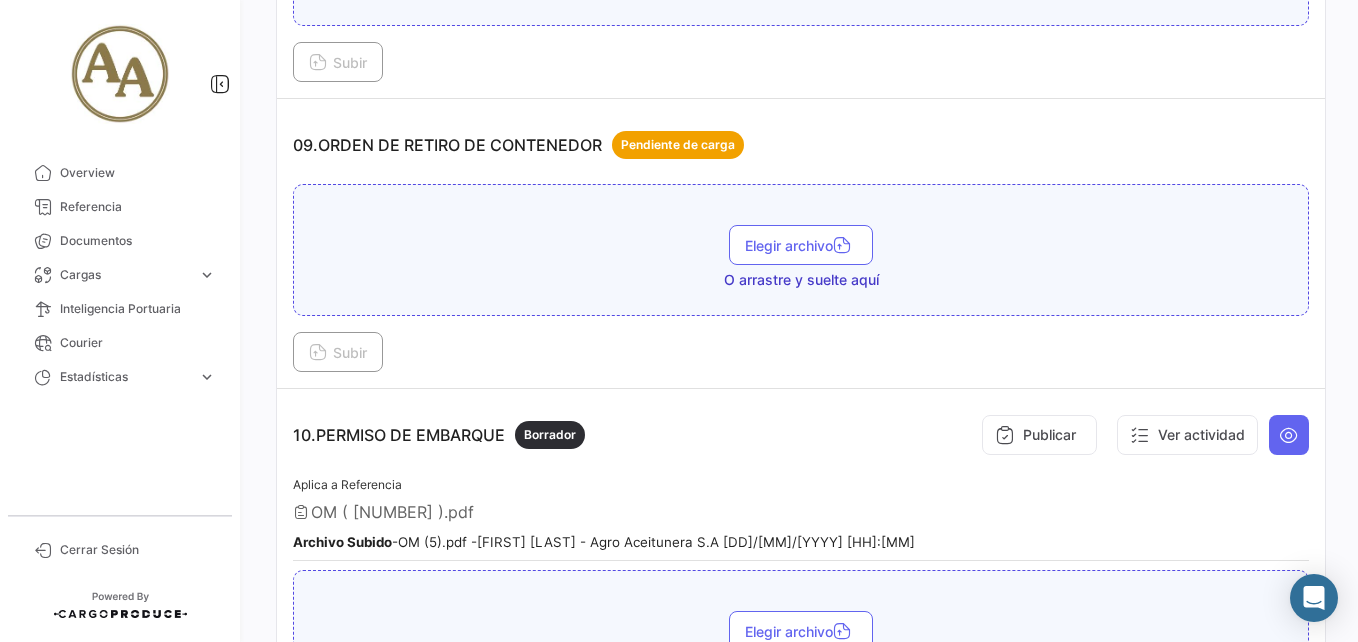 scroll, scrollTop: 3300, scrollLeft: 0, axis: vertical 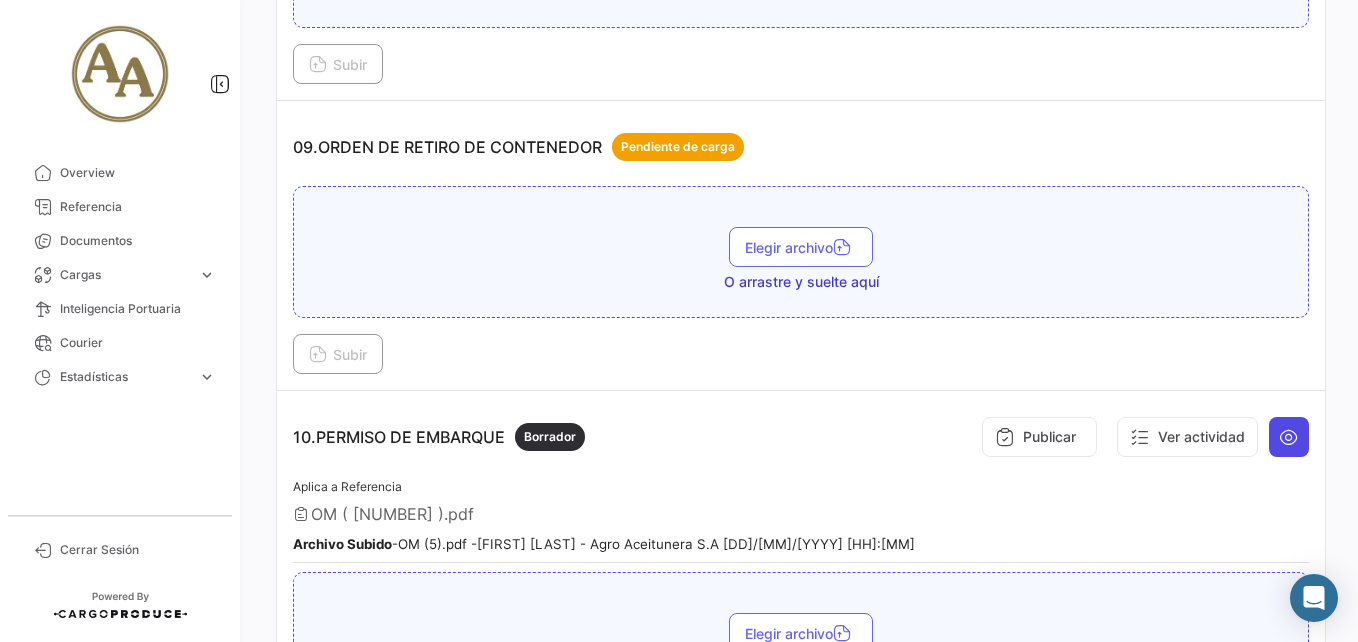 click at bounding box center (1289, 437) 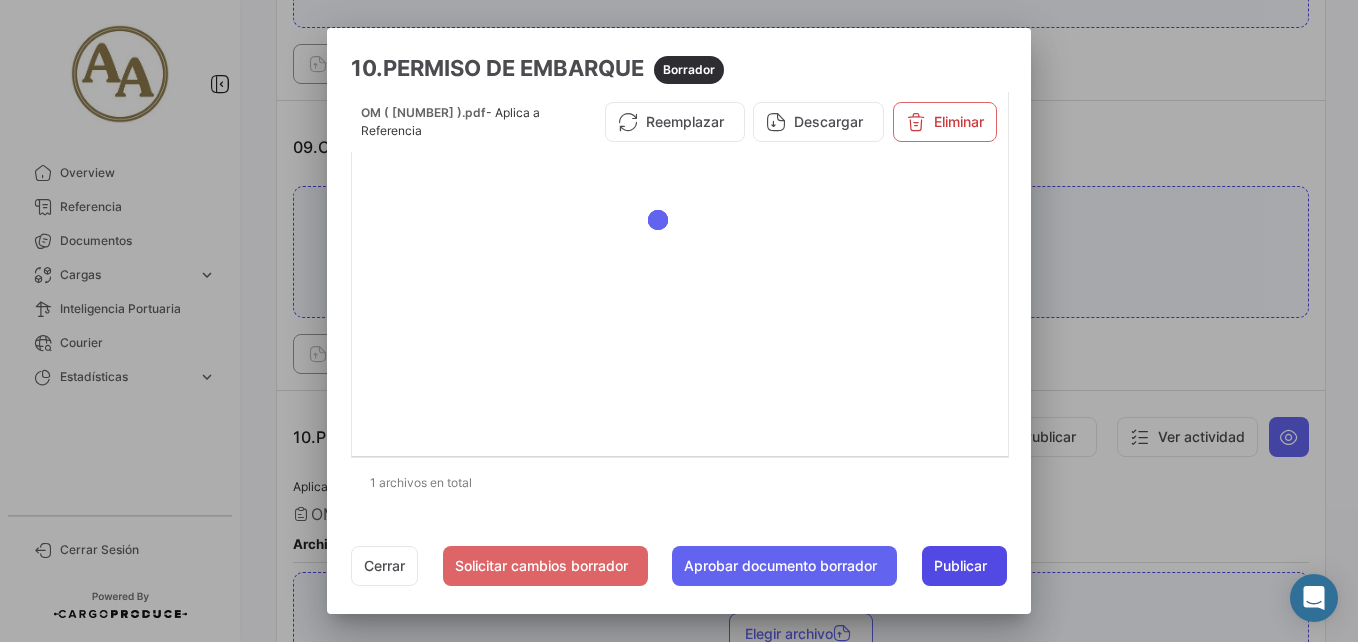 click on "Publicar" 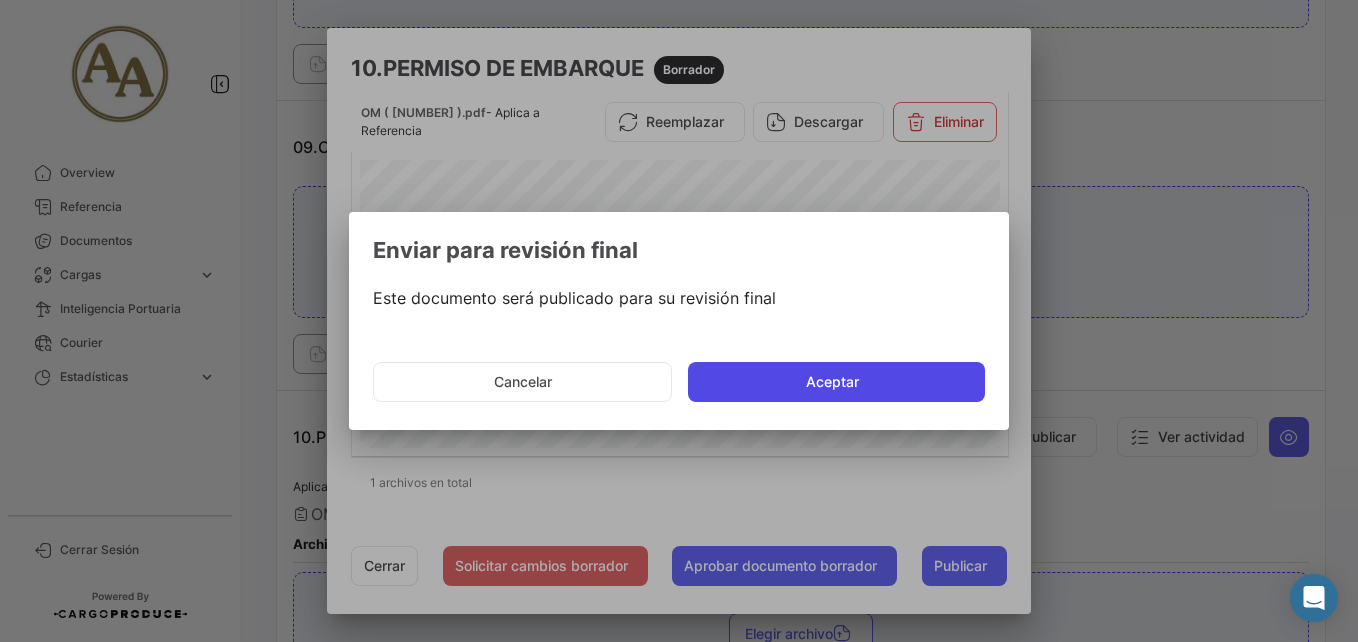 click on "Aceptar" 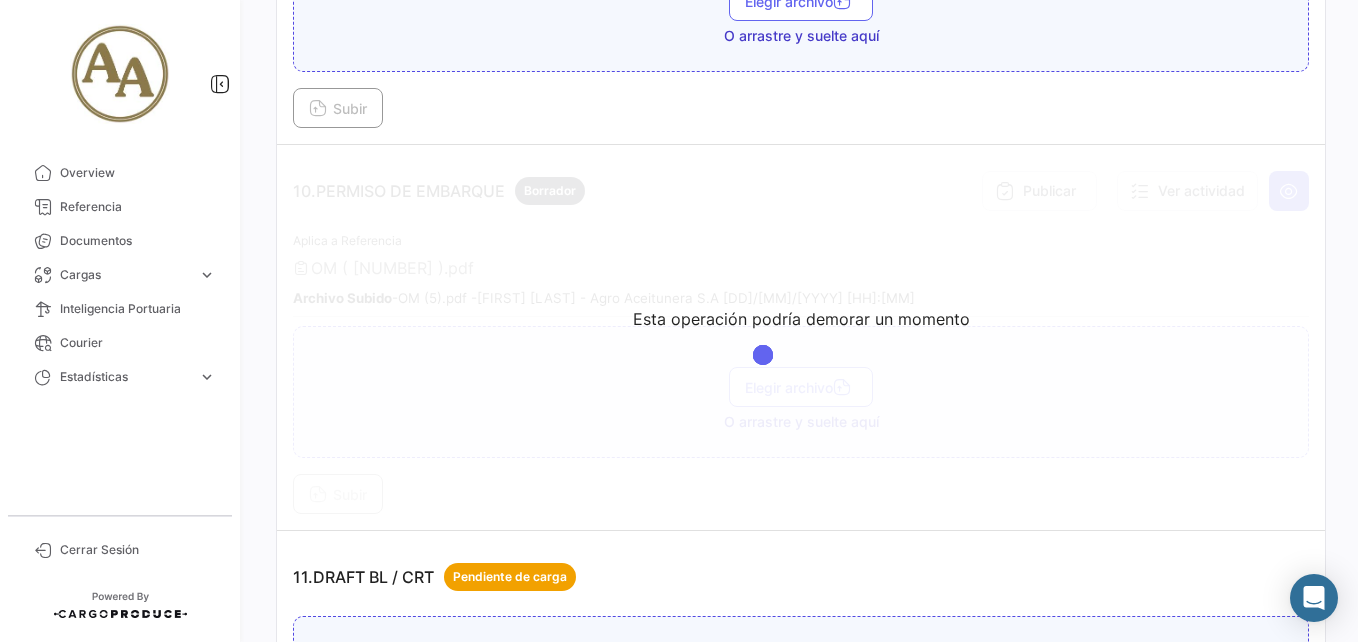 scroll, scrollTop: 3600, scrollLeft: 0, axis: vertical 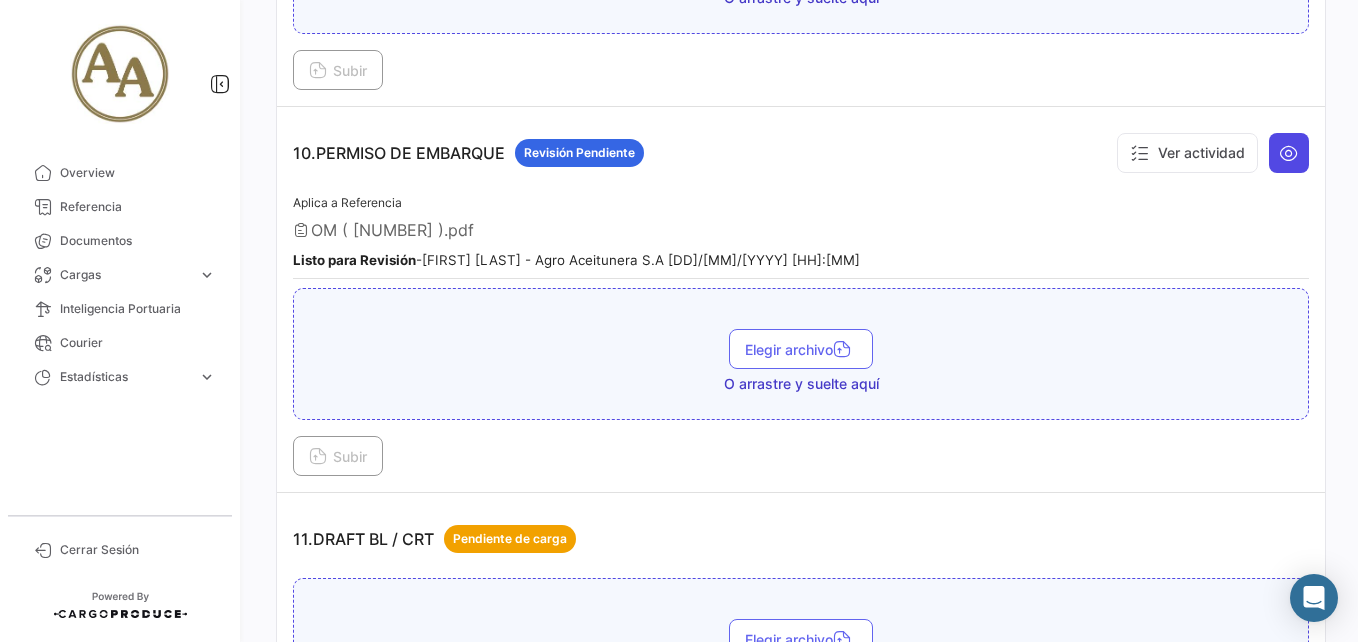 click at bounding box center (1289, 153) 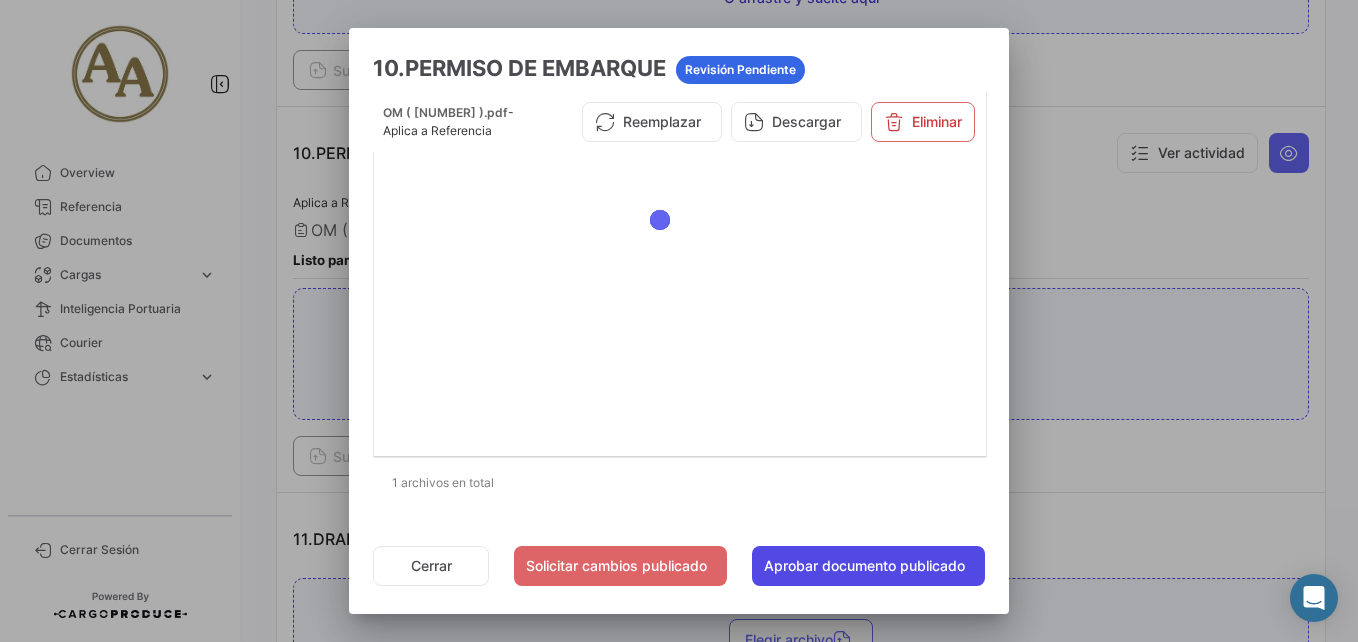 click on "Aprobar documento publicado" 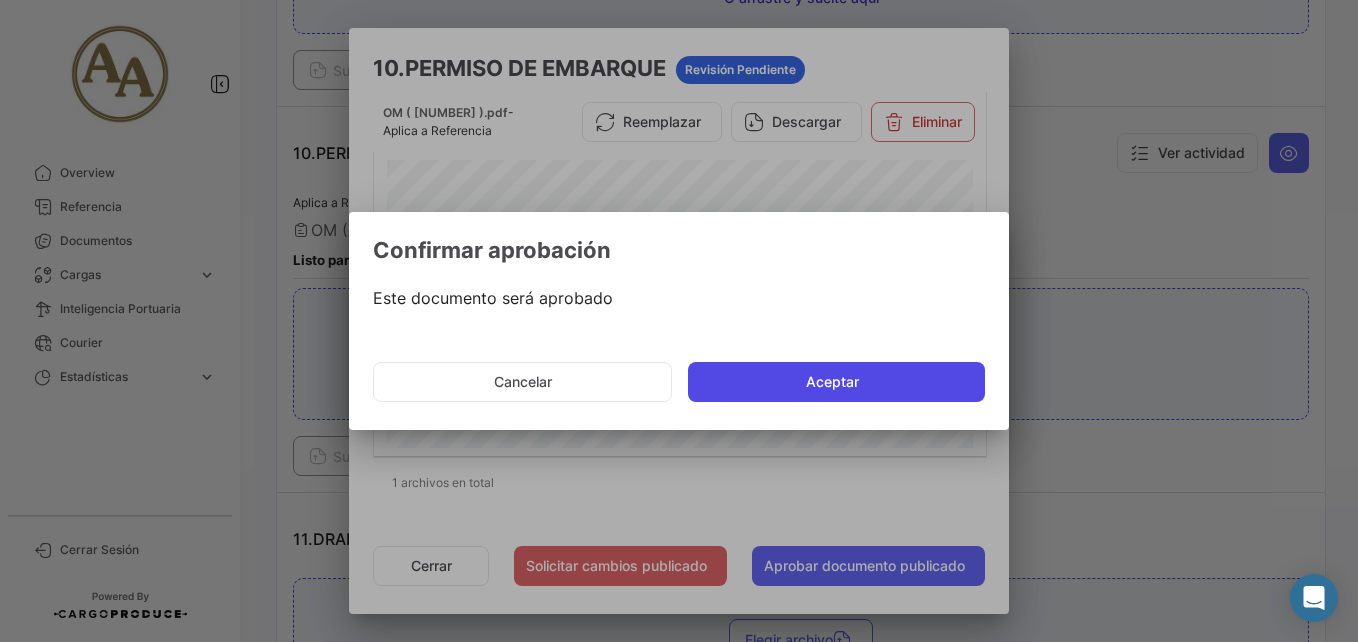 click on "Aceptar" 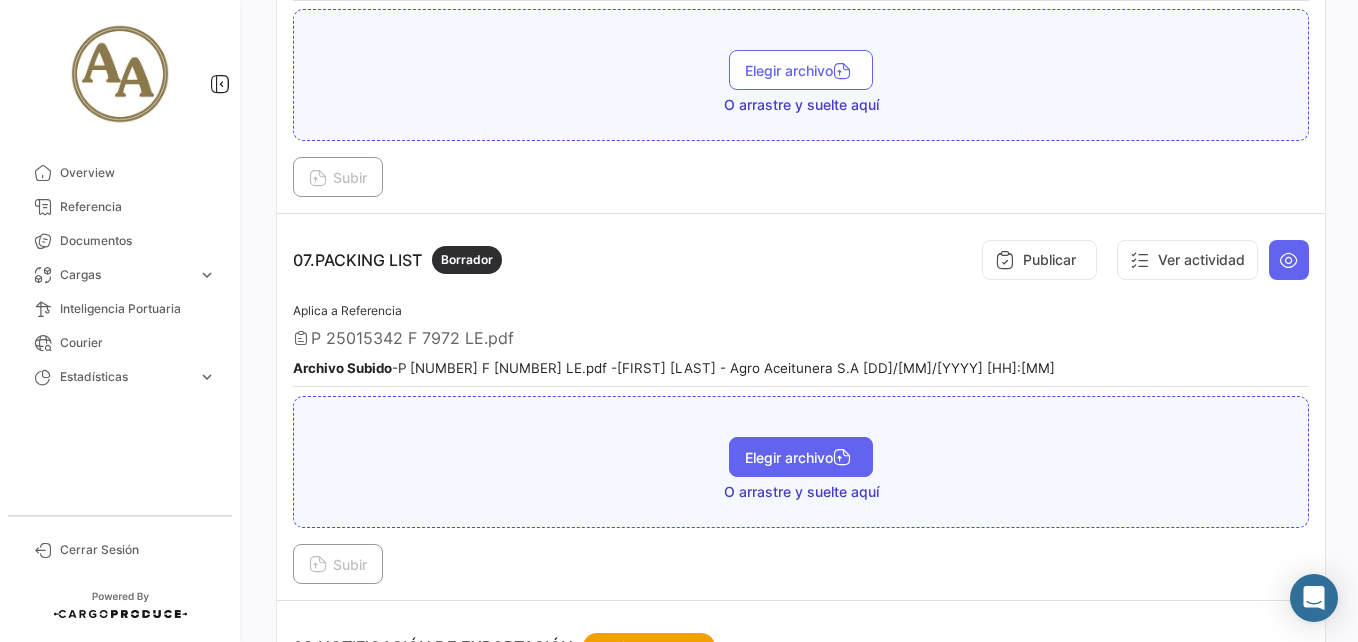scroll, scrollTop: 2500, scrollLeft: 0, axis: vertical 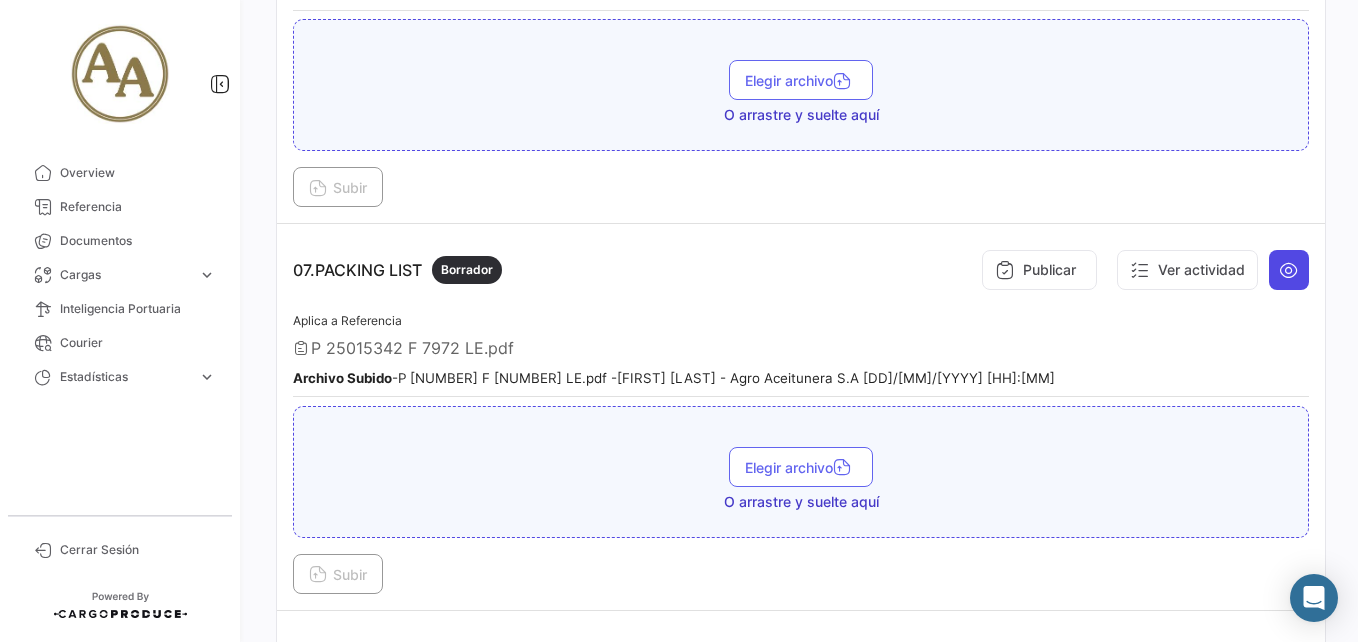 click at bounding box center [1289, 270] 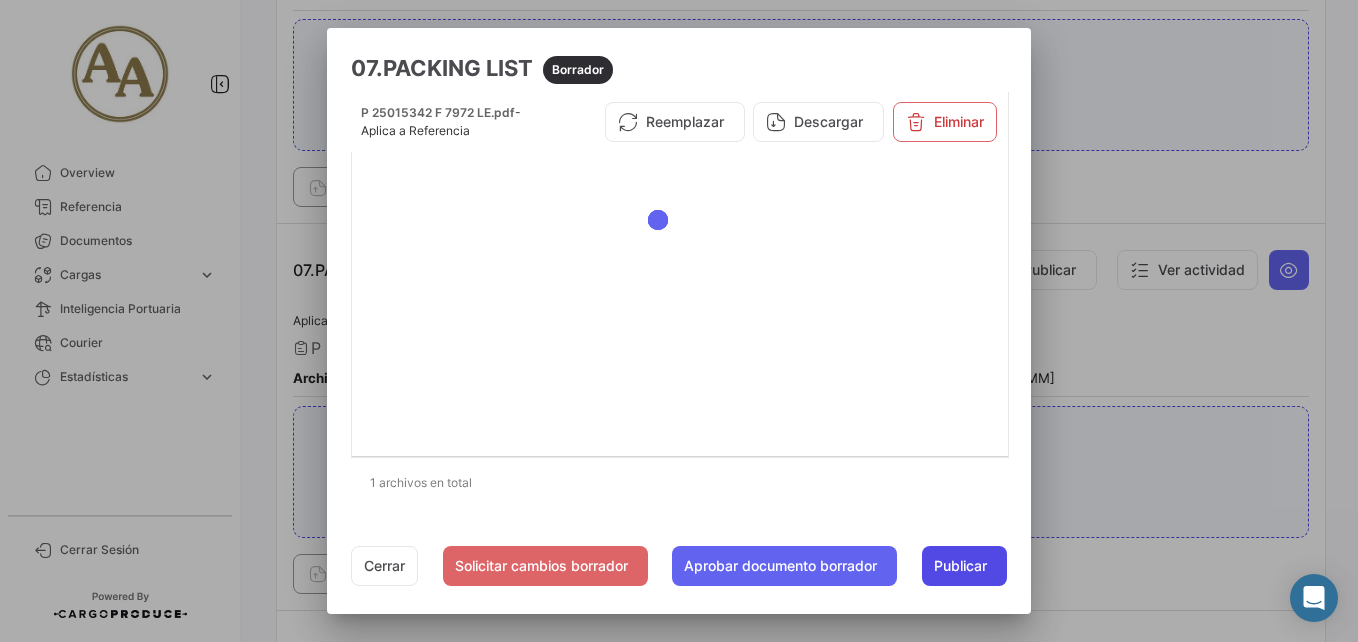 click on "Publicar" 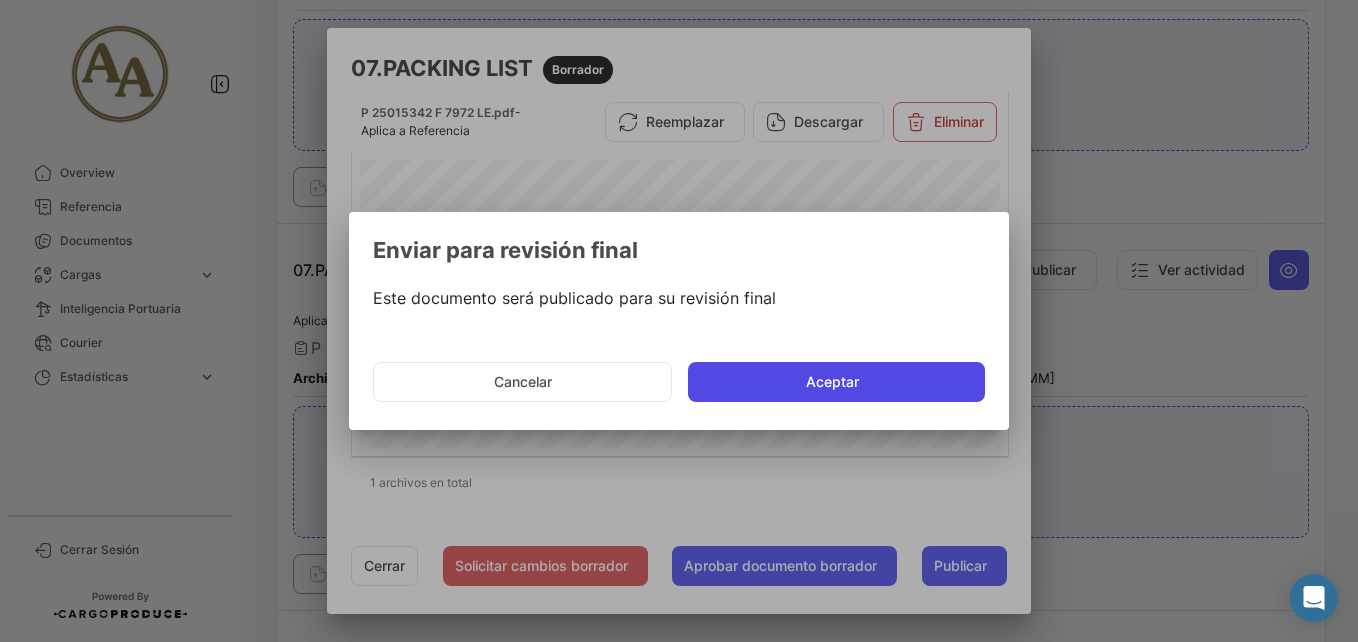 click on "Aceptar" 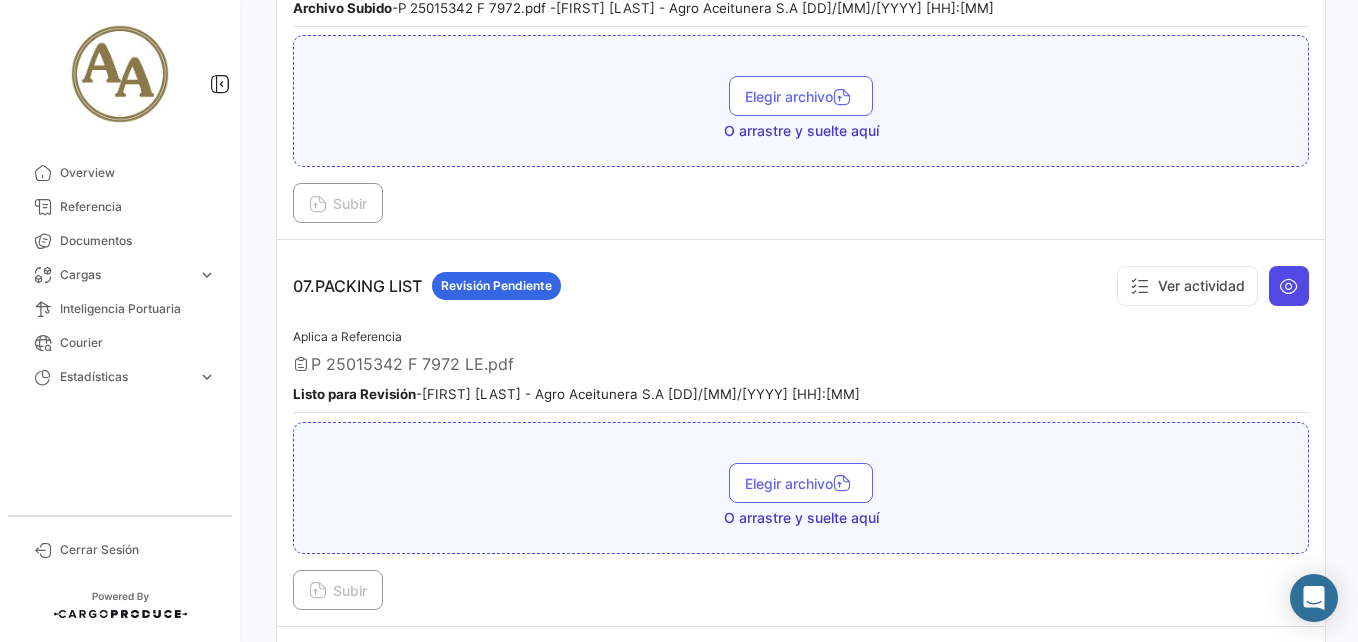 click at bounding box center (1289, 286) 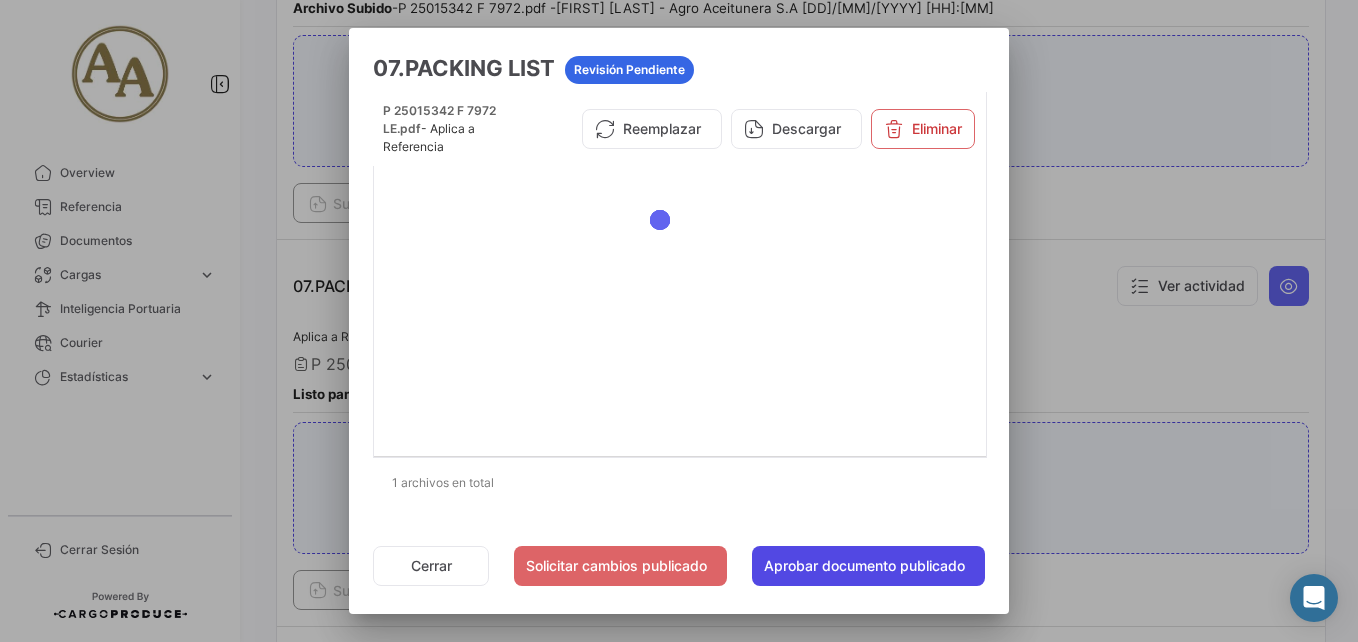 click on "Aprobar documento publicado" 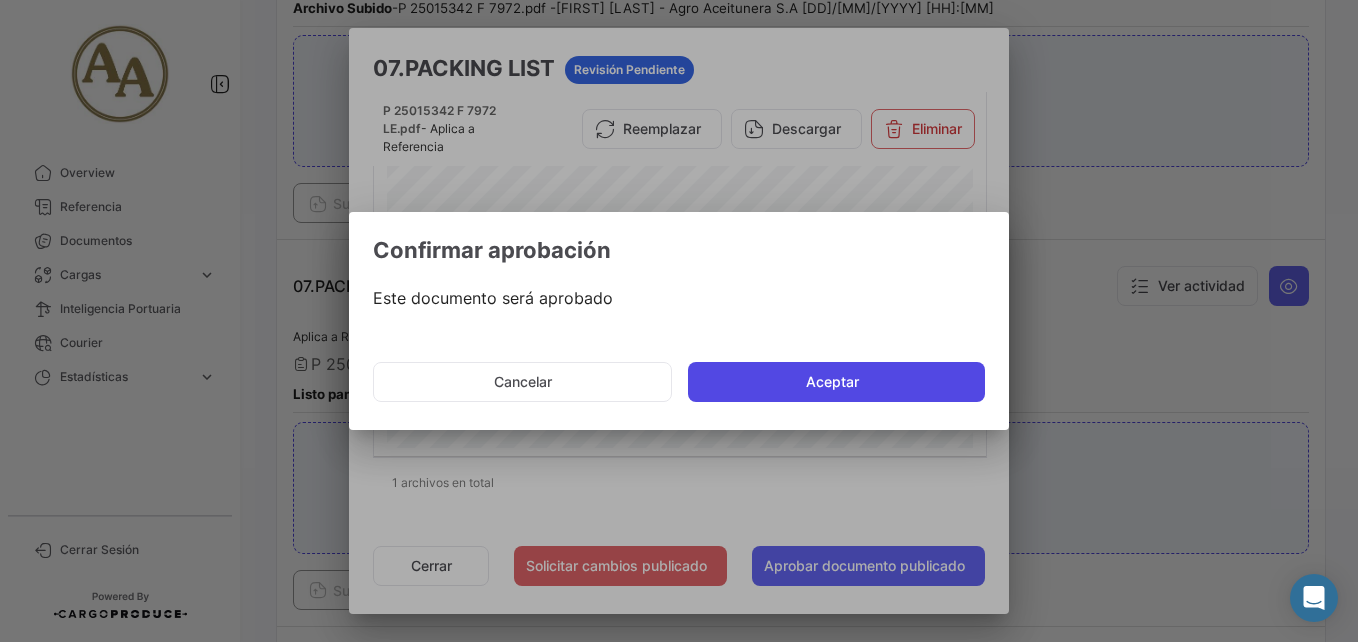 click on "Aceptar" 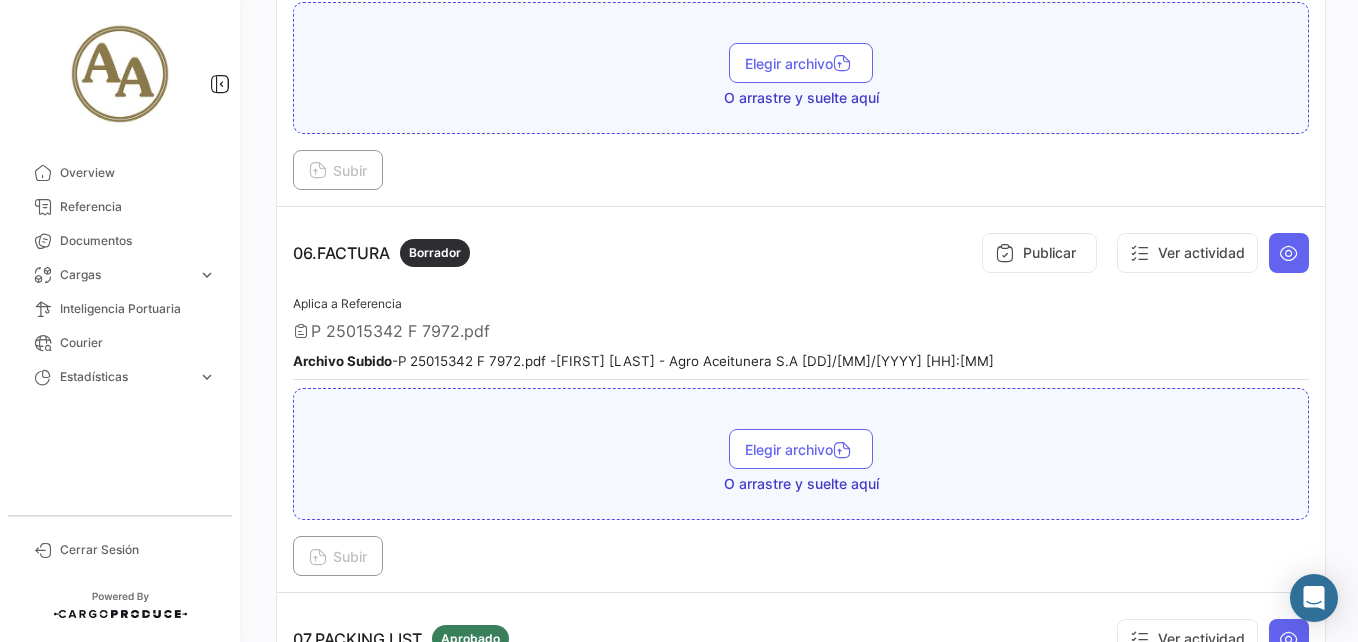 scroll, scrollTop: 2100, scrollLeft: 0, axis: vertical 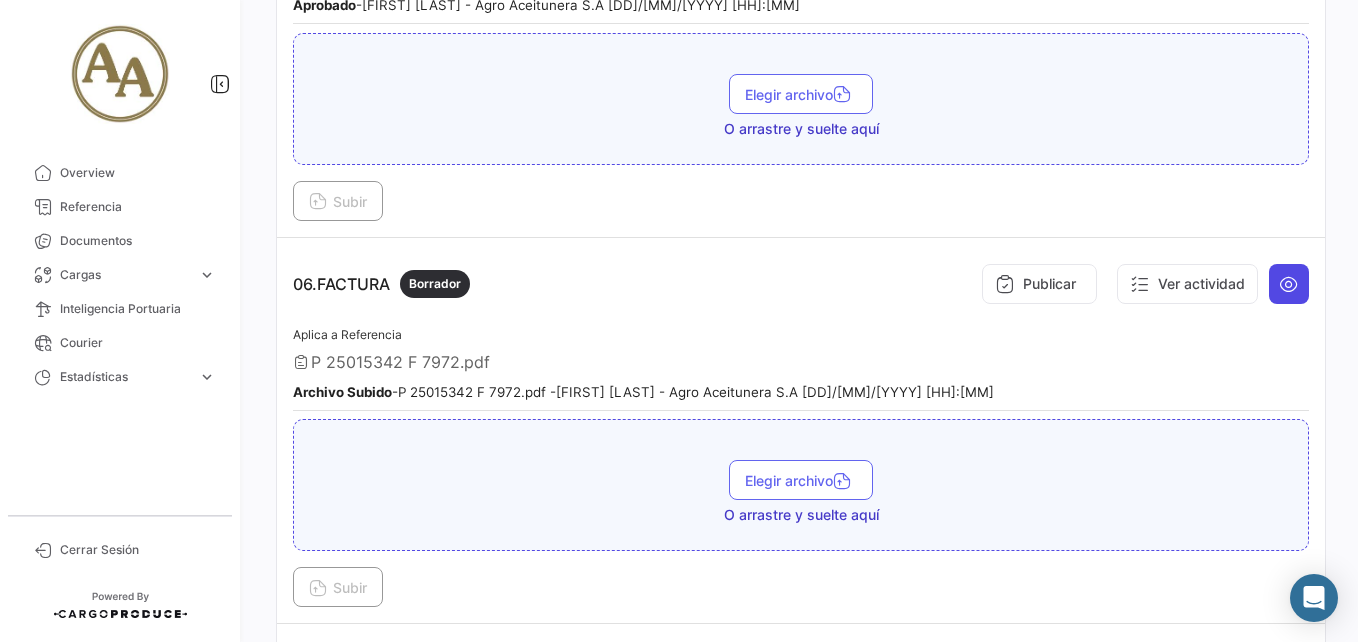 click at bounding box center [1289, 284] 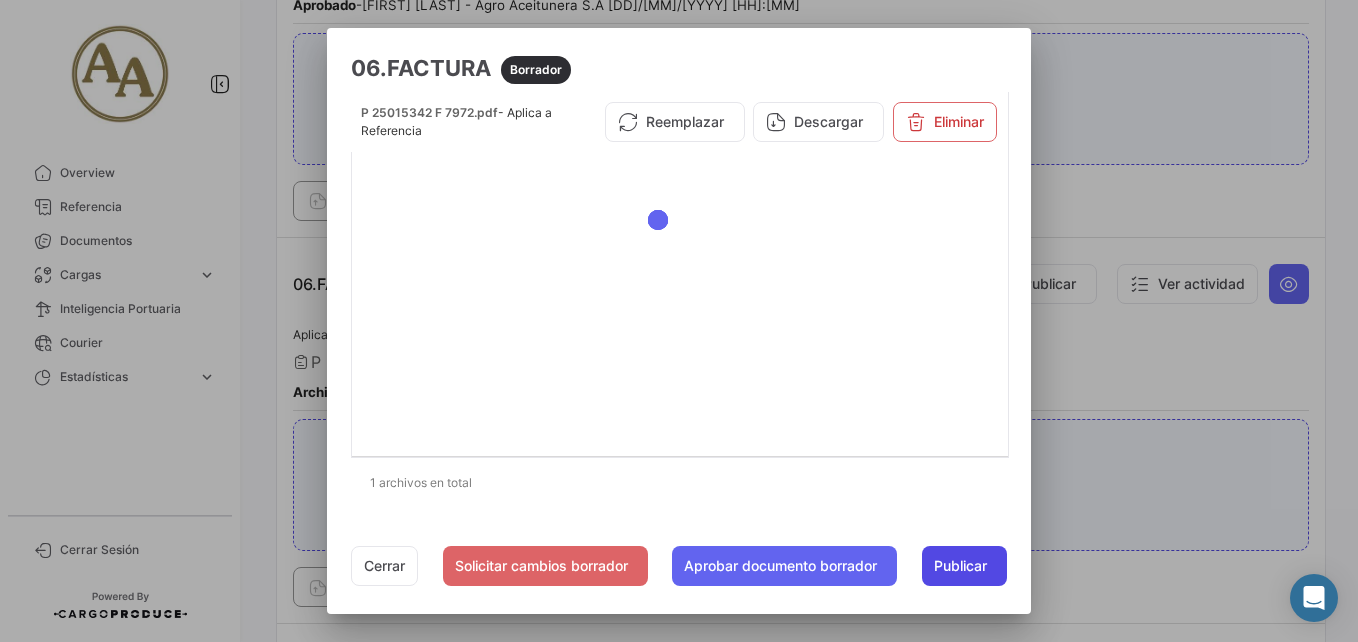 click on "Publicar" 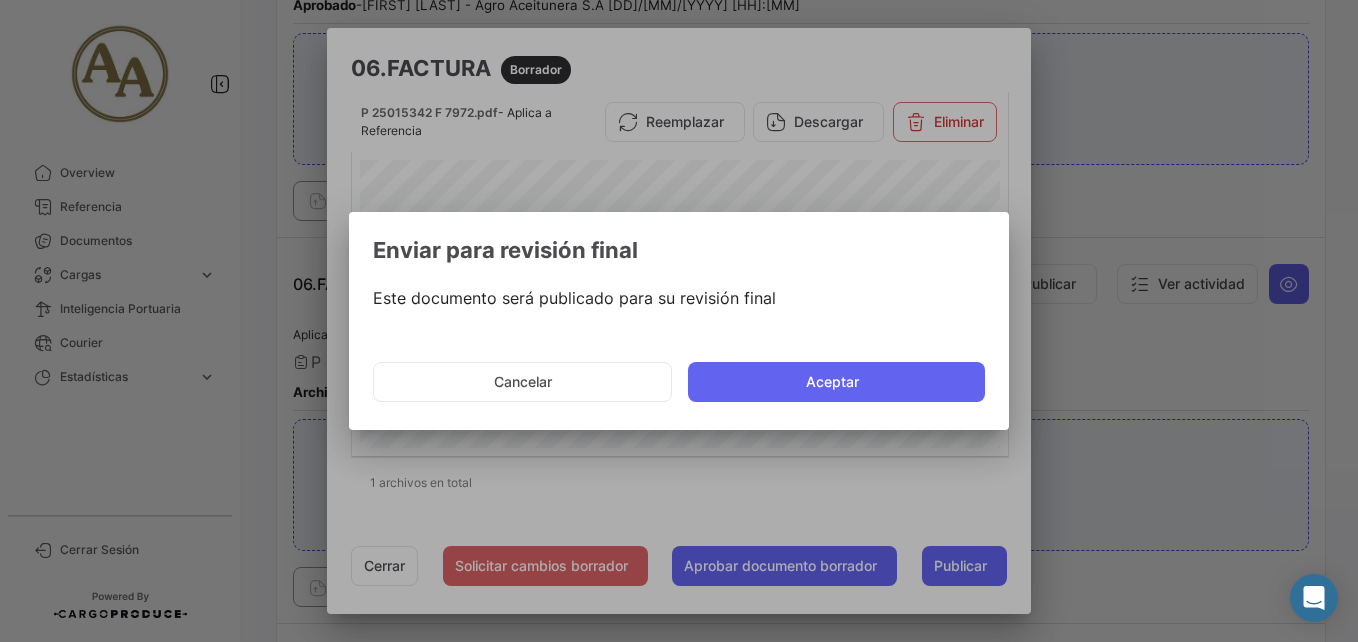 click on "Cancelar   Aceptar" 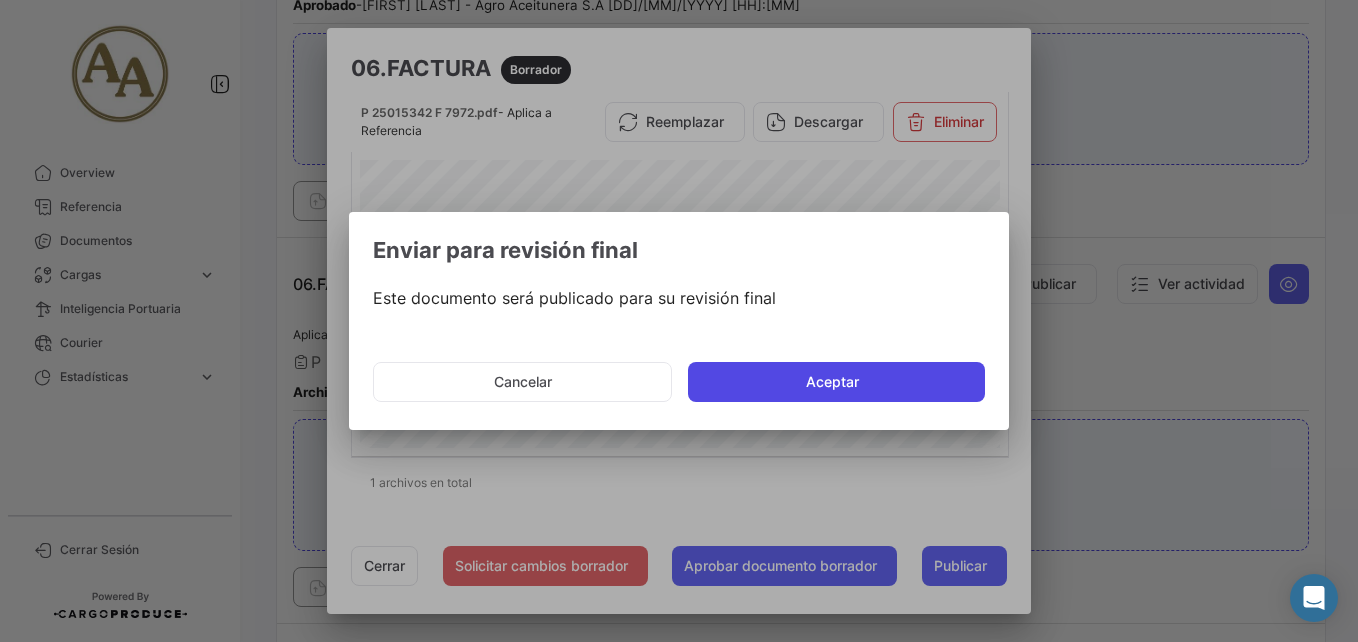 click on "Aceptar" 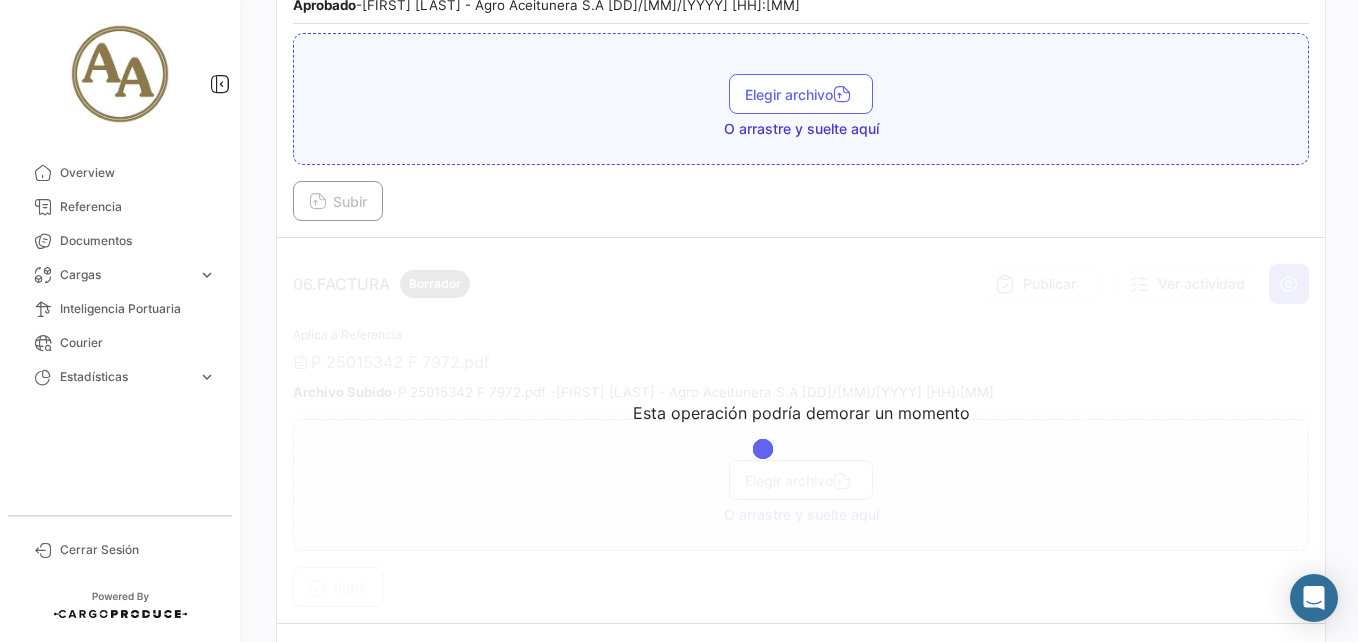 scroll, scrollTop: 2000, scrollLeft: 0, axis: vertical 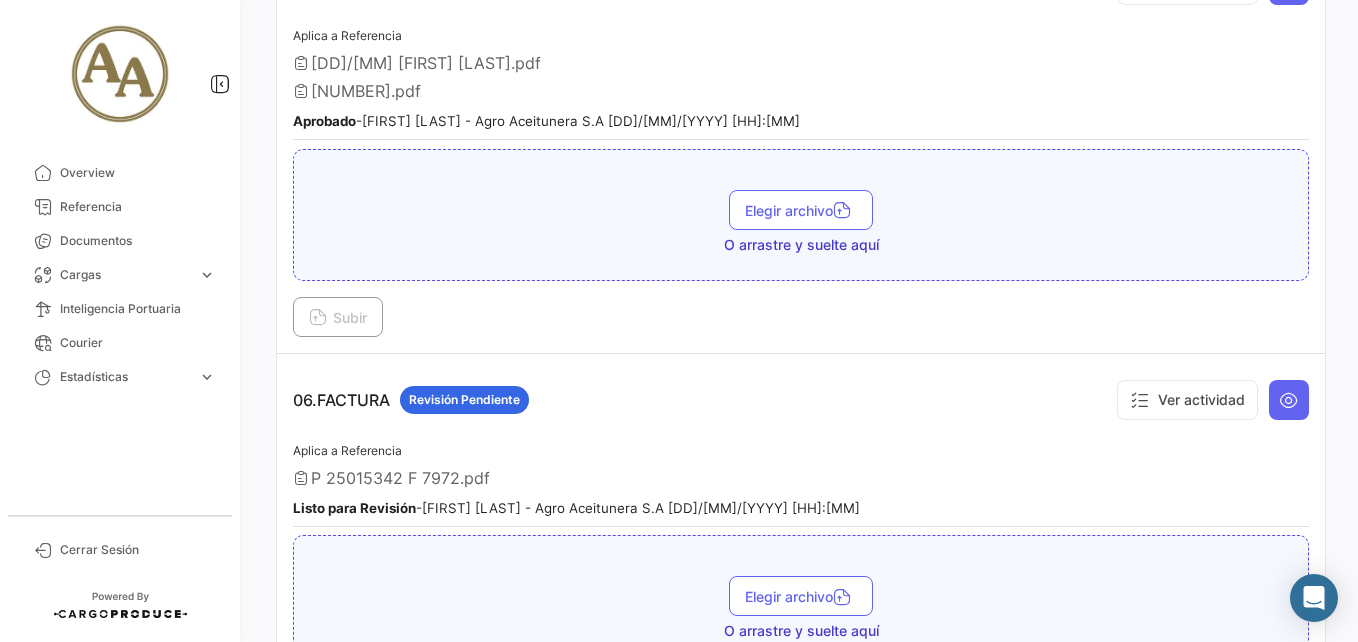 click at bounding box center (1289, 400) 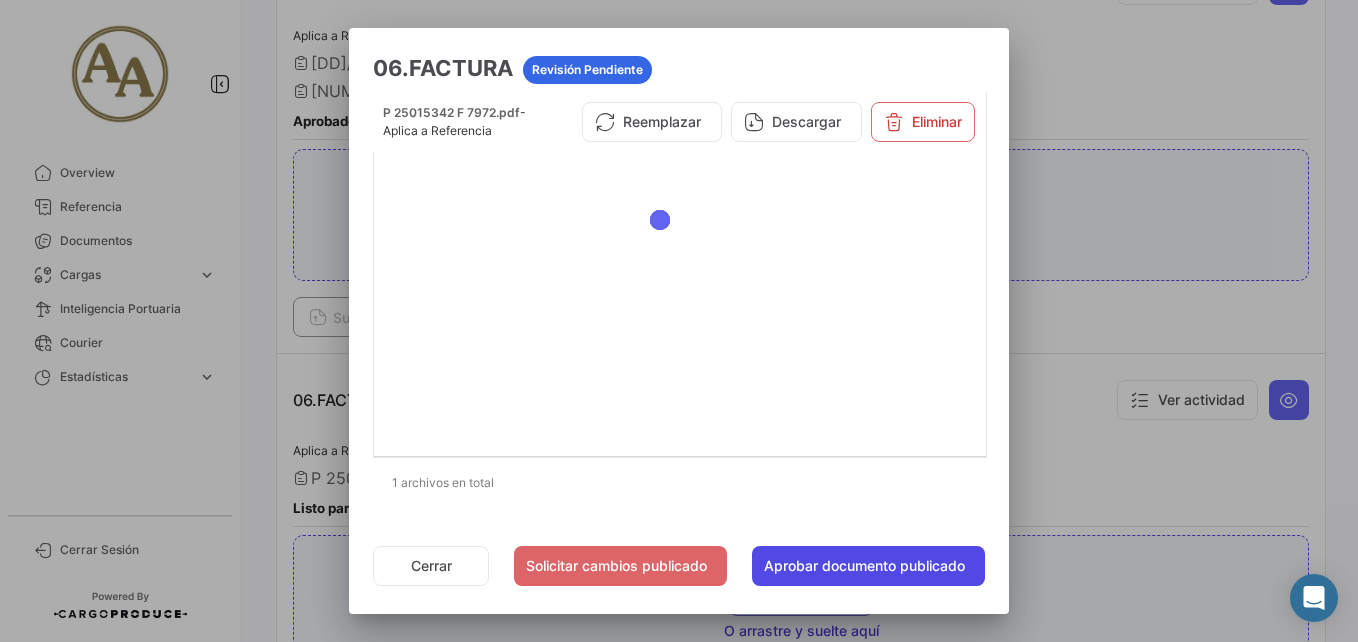 click on "Aprobar documento publicado" 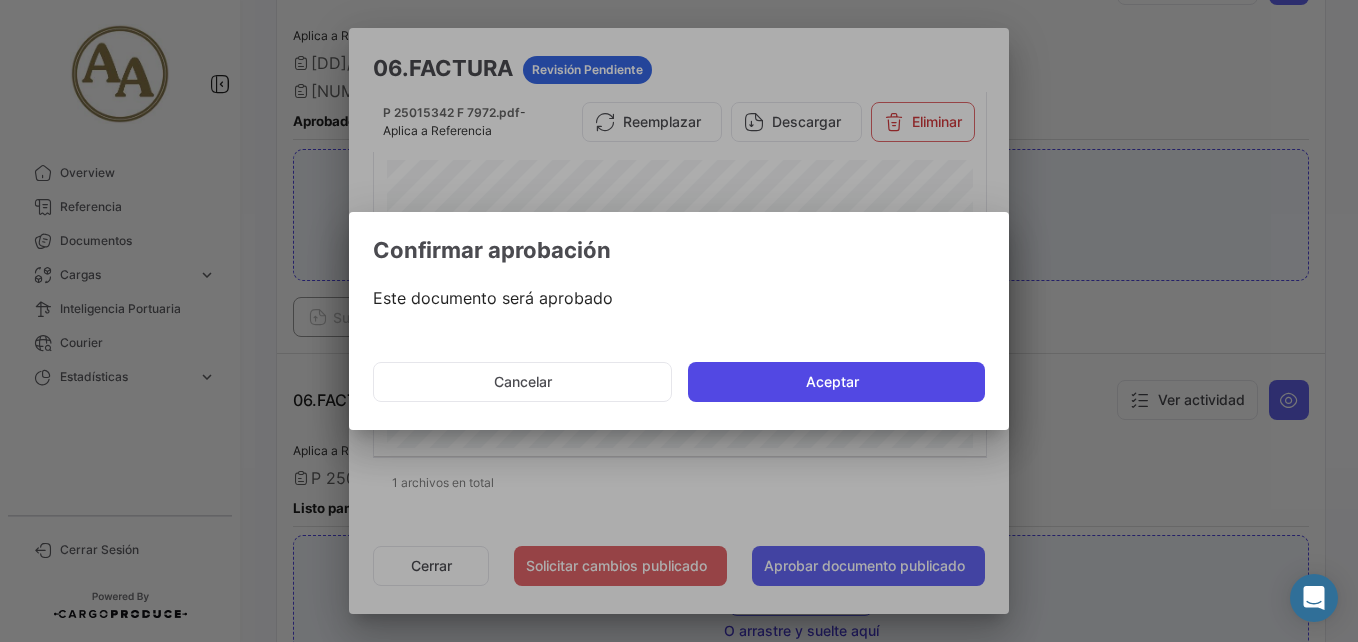 click on "Aceptar" 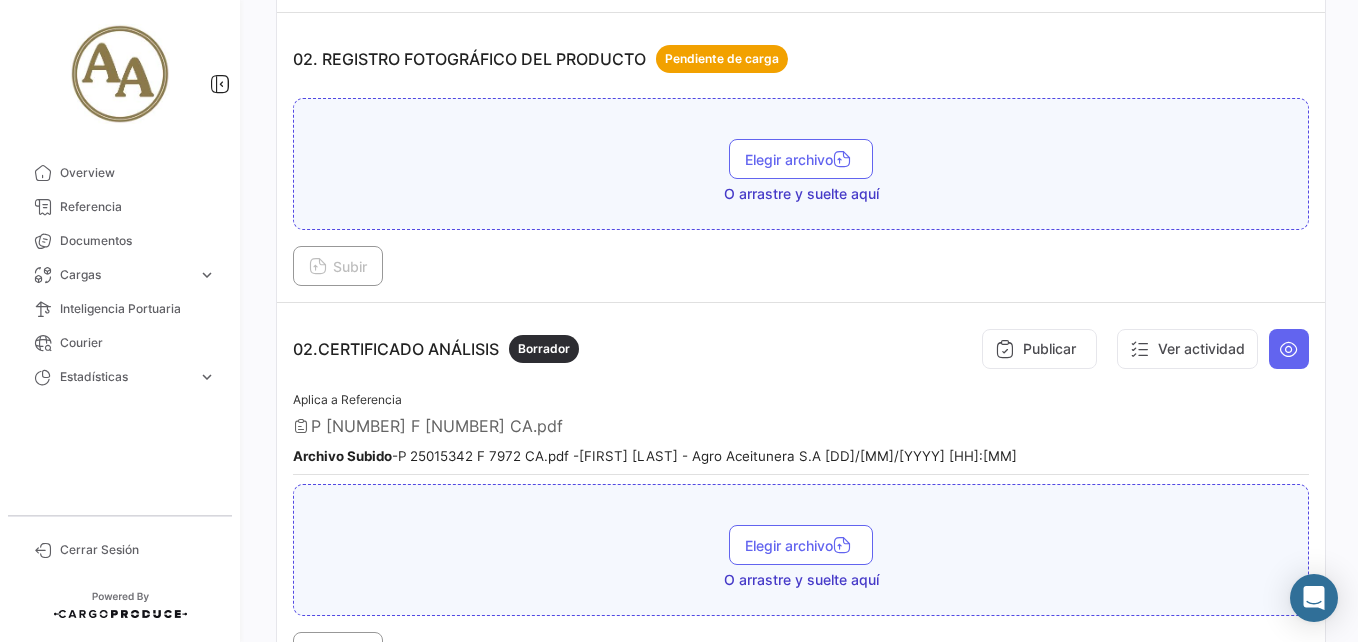 scroll, scrollTop: 500, scrollLeft: 0, axis: vertical 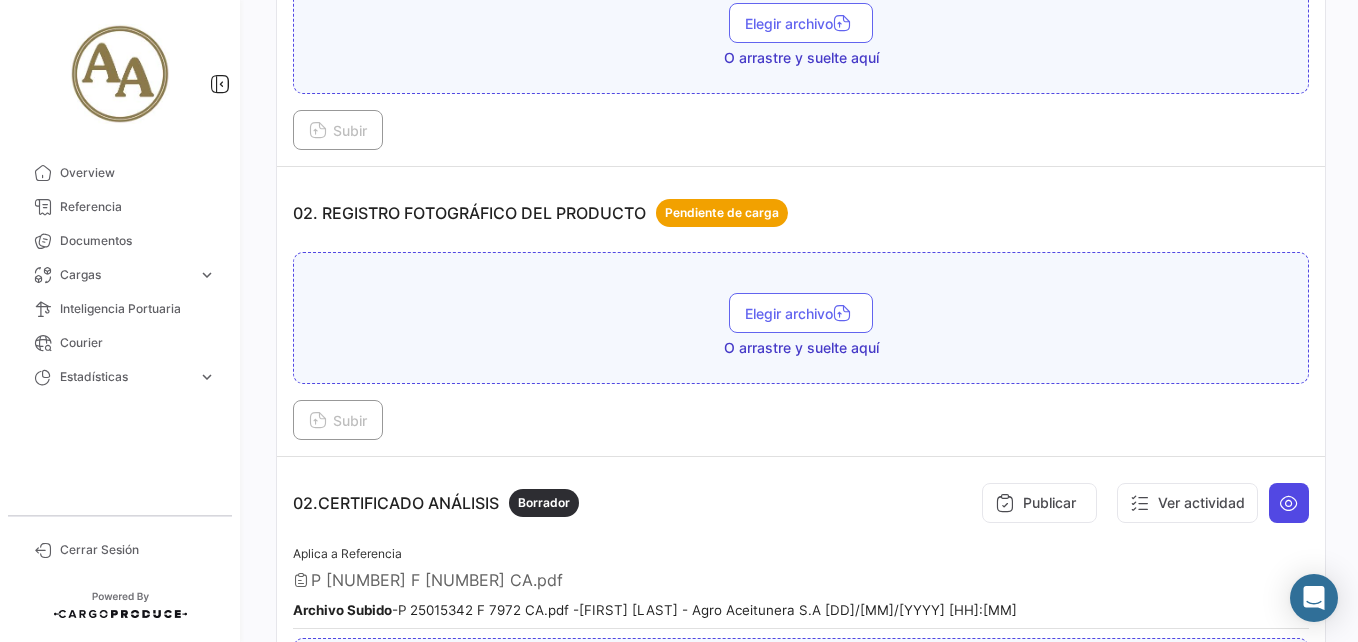click at bounding box center [1289, 503] 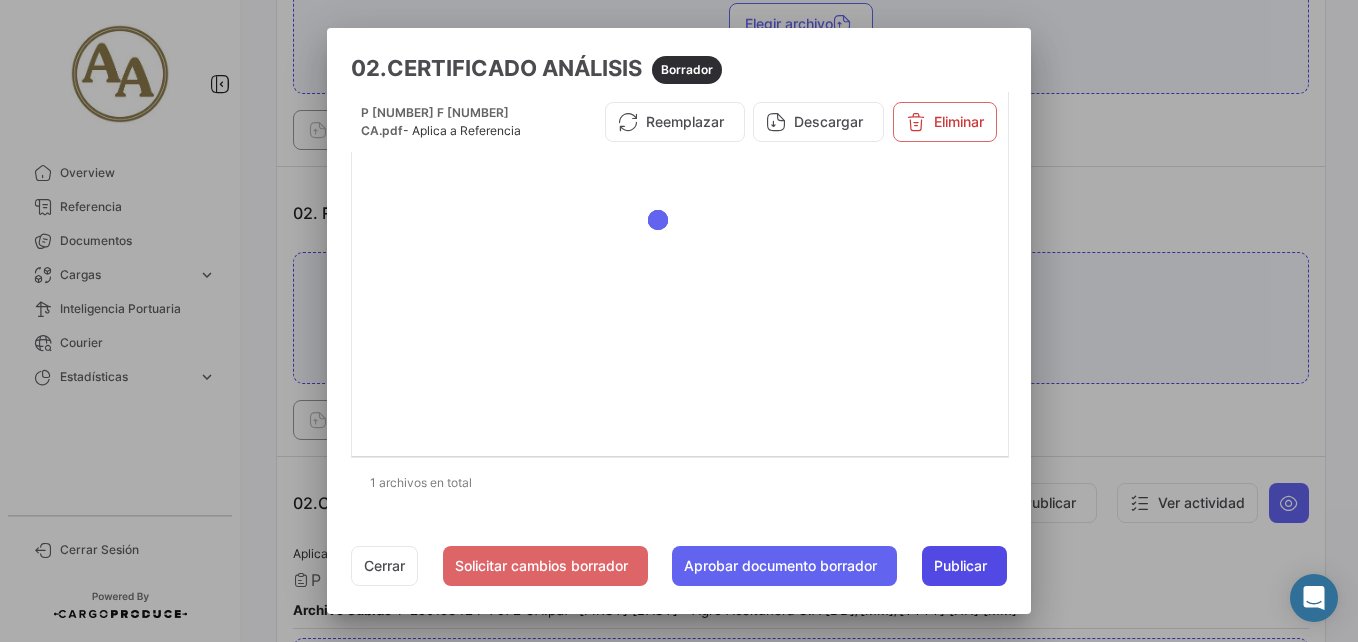 click on "Publicar" 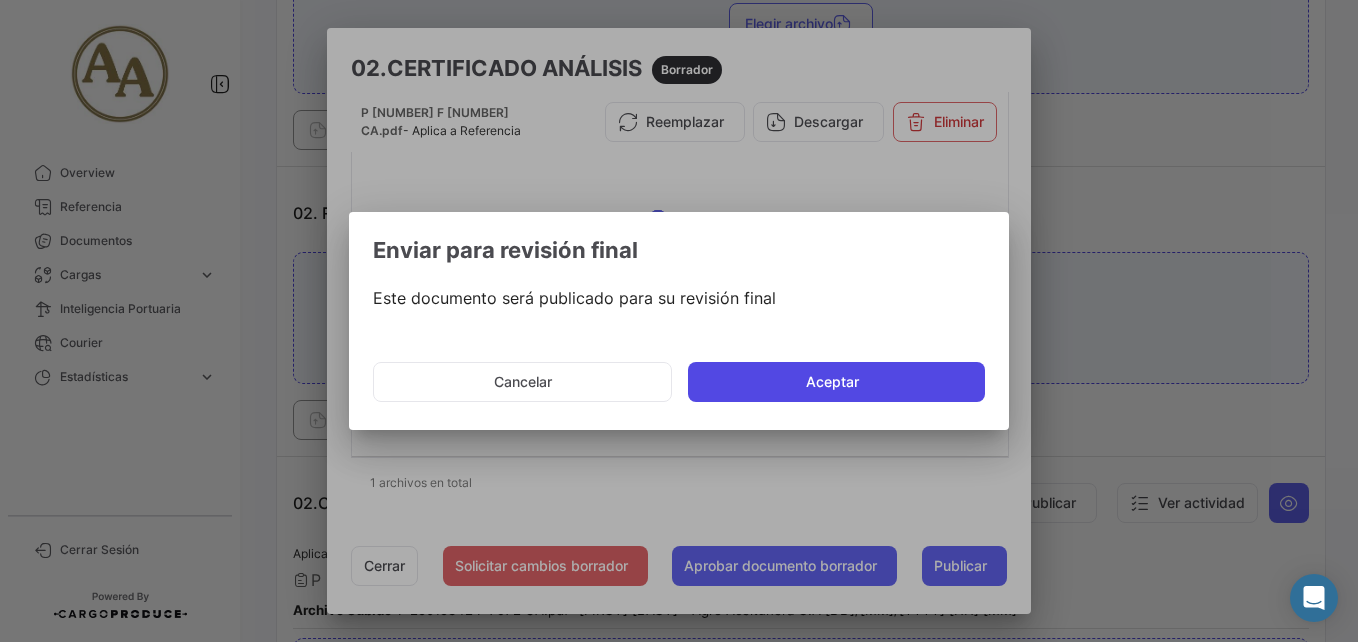 click on "Aceptar" 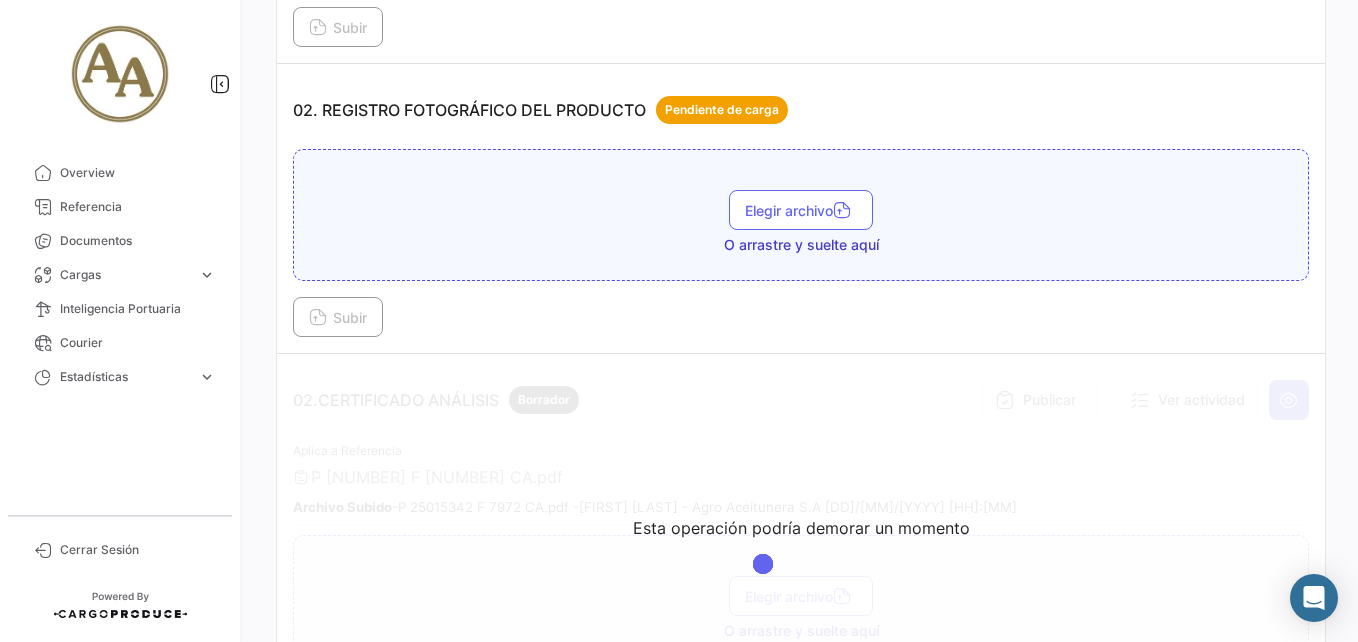 scroll, scrollTop: 700, scrollLeft: 0, axis: vertical 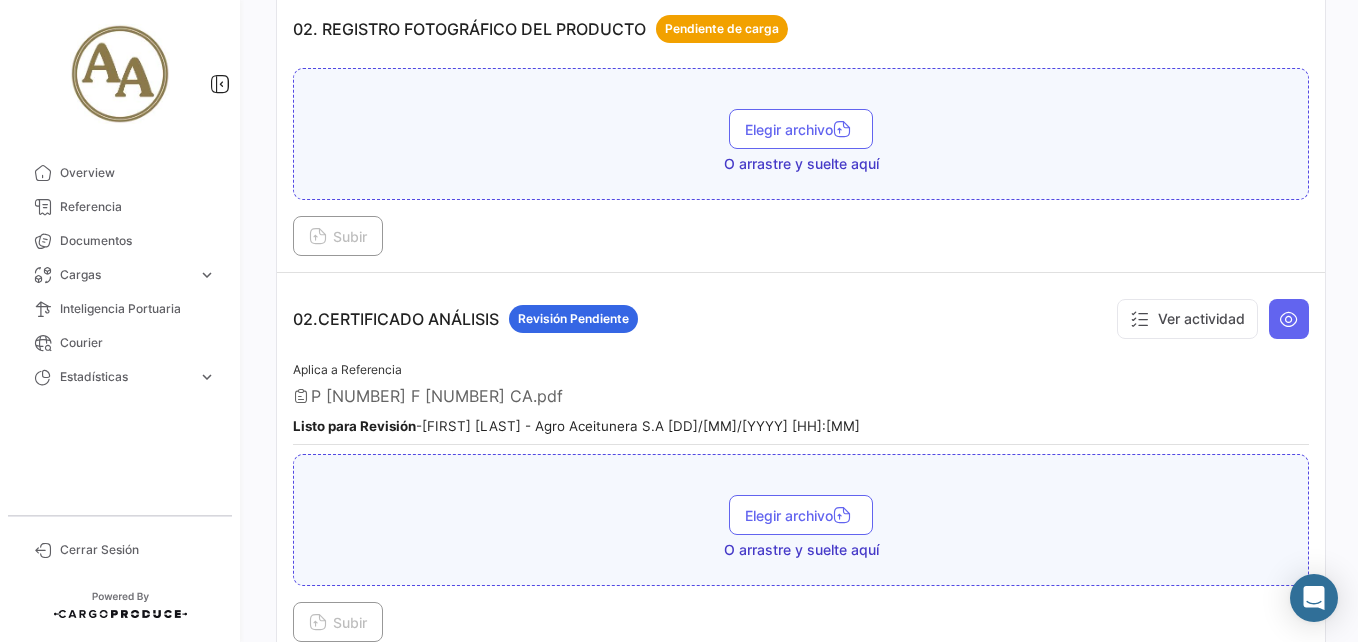 click on "02.CERTIFICADO ANÁLISIS    Revisión Pendiente   Ver actividad   Aplica a Referencia   P [NUMBER] F [NUMBER] CA.pdf  Listo para Revisión  -   [FIRST] [LAST]  - Agro Aceitunera S.A [DD]/[MM]/[YYYY] [HH]:[MM]      Elegir archivo  O arrastre y suelte aquí  Subir" at bounding box center (801, 466) 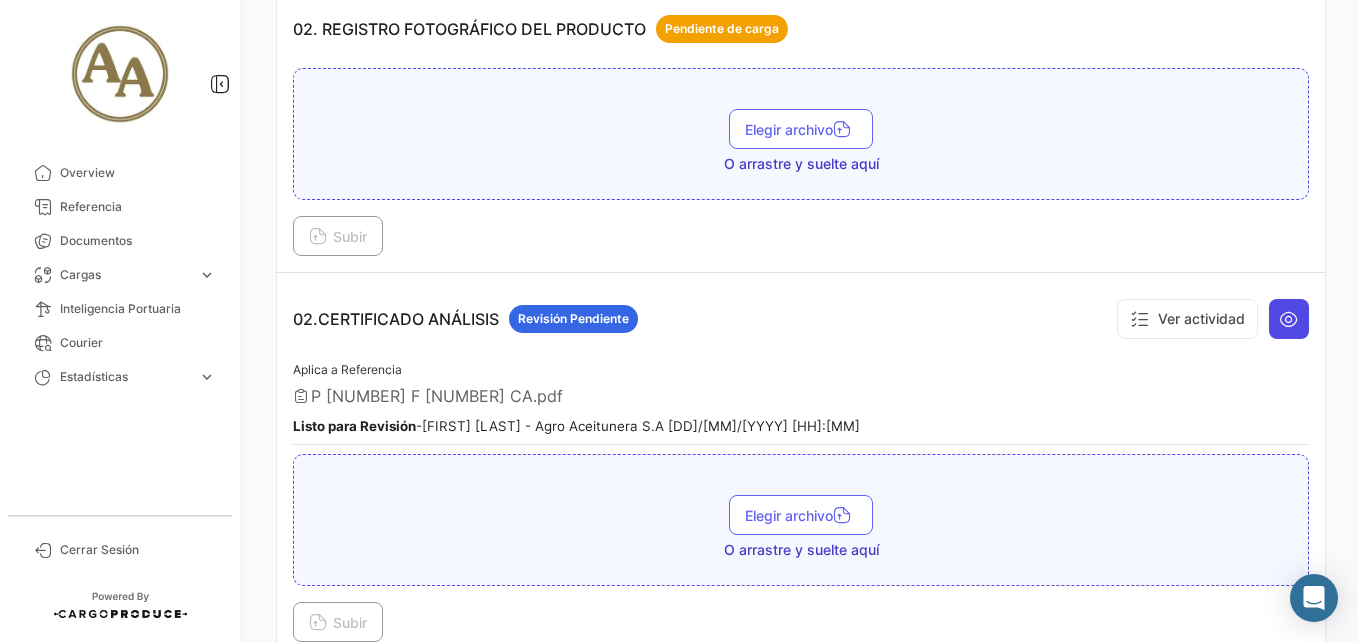 click at bounding box center (1289, 319) 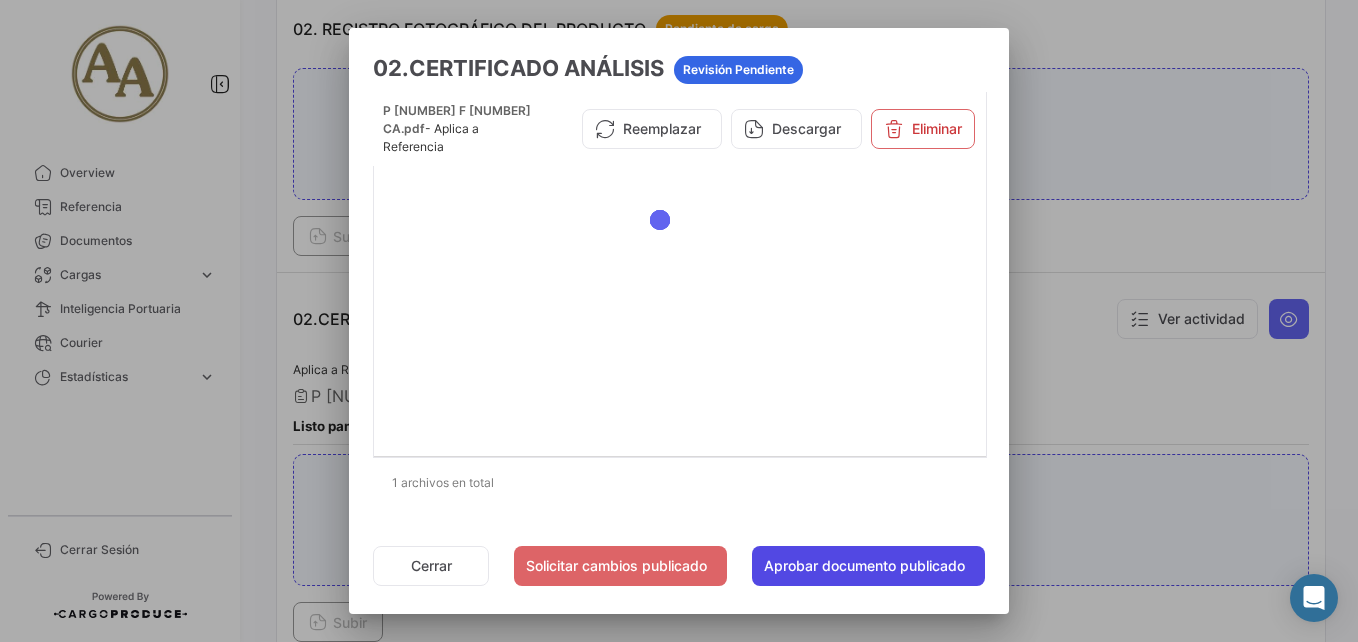 click on "Aprobar documento publicado" 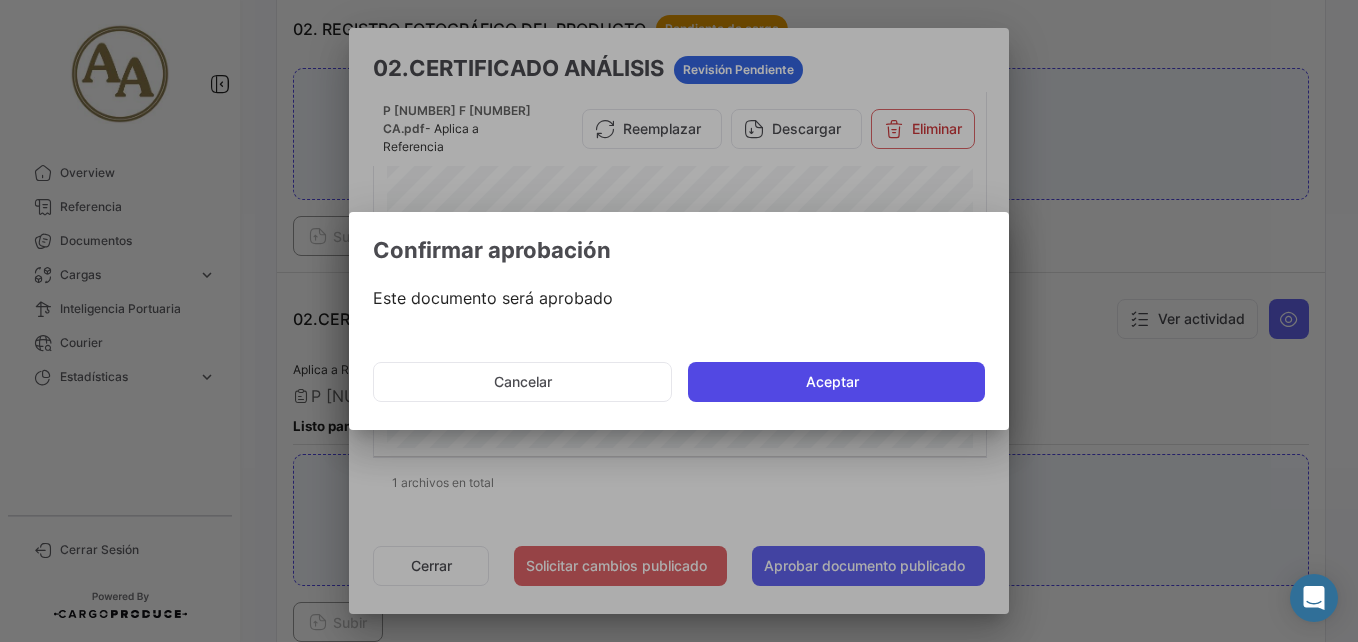 click on "Aceptar" 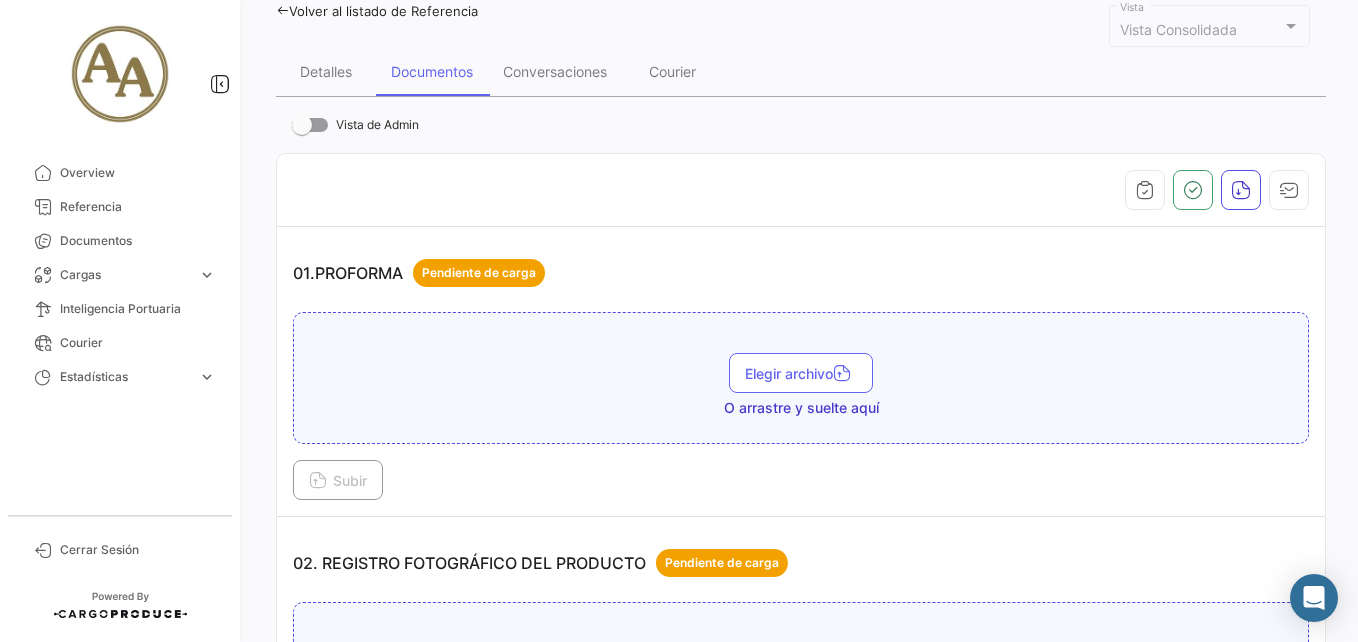 scroll, scrollTop: 0, scrollLeft: 0, axis: both 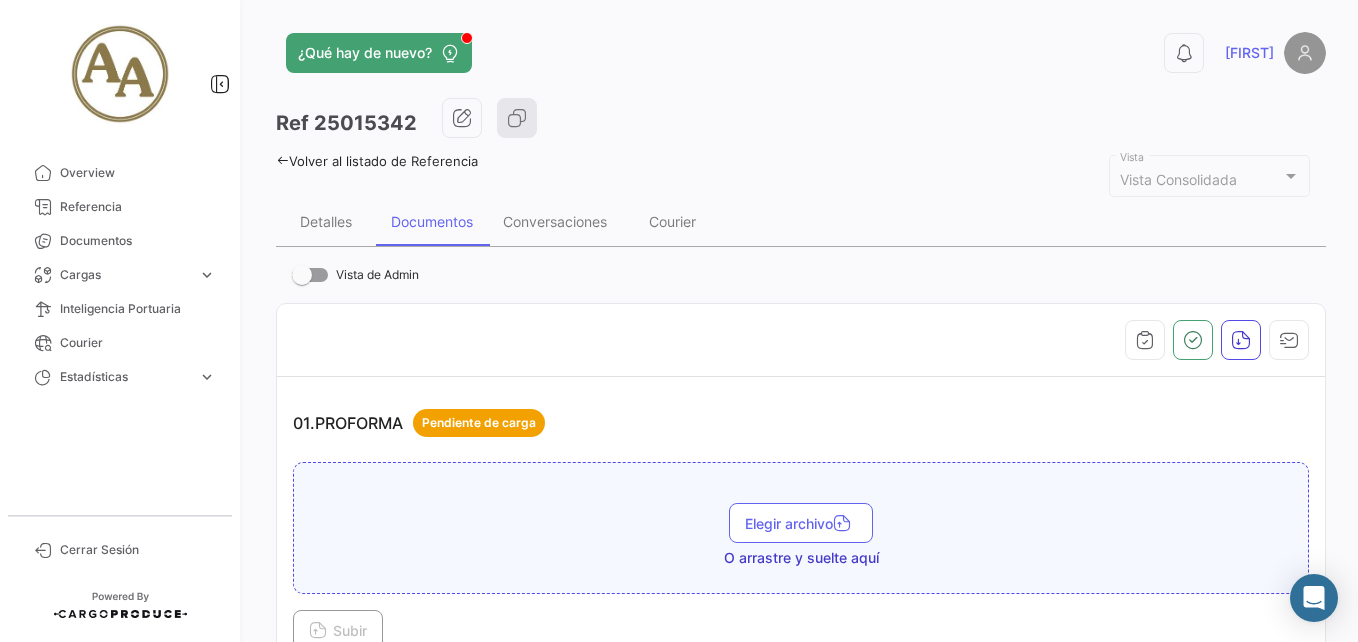 click 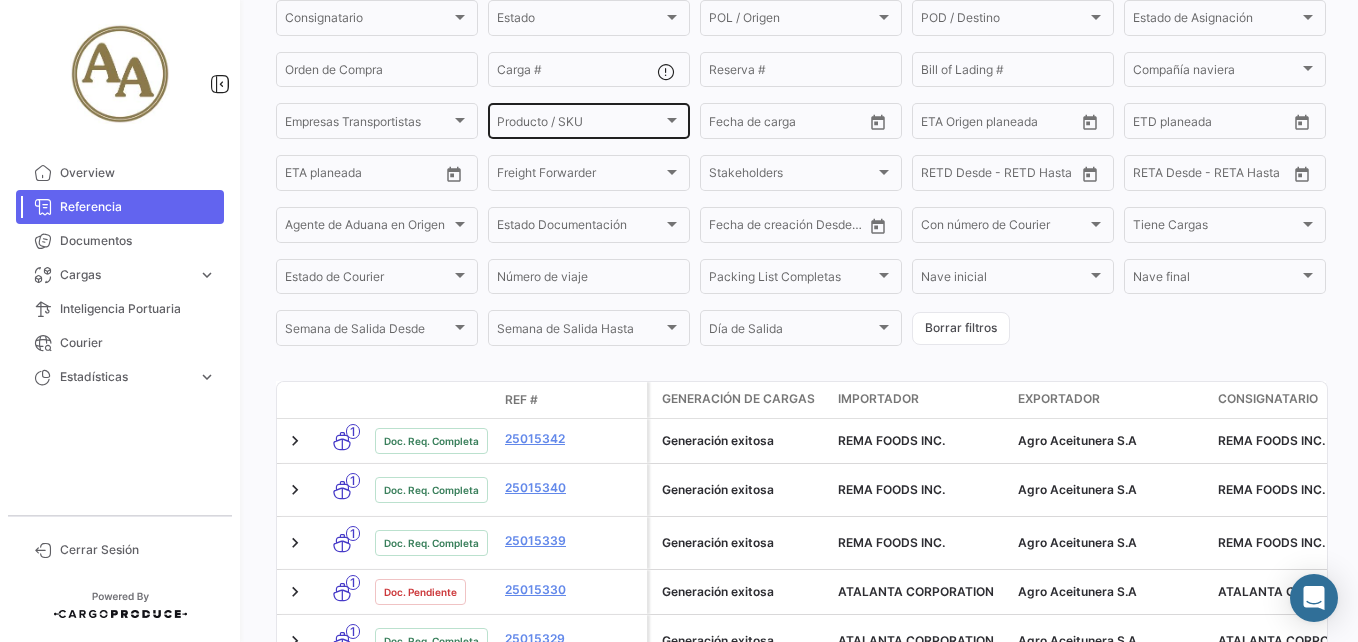 scroll, scrollTop: 399, scrollLeft: 0, axis: vertical 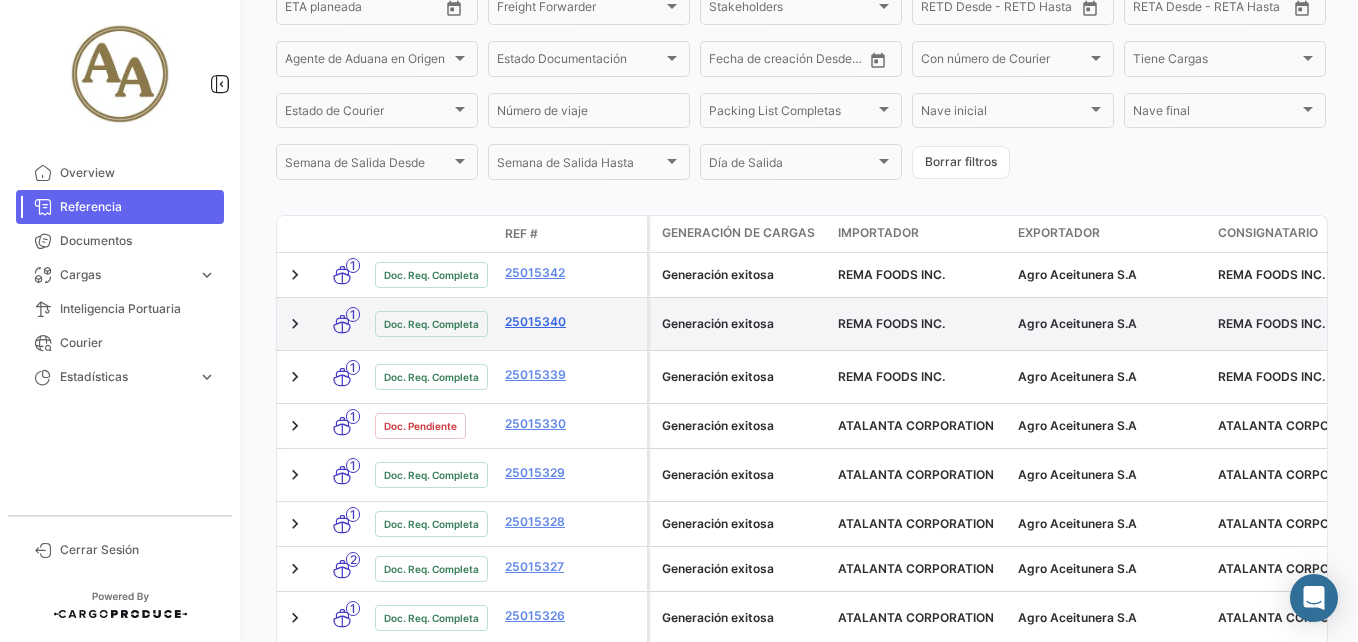 click on "25015340" 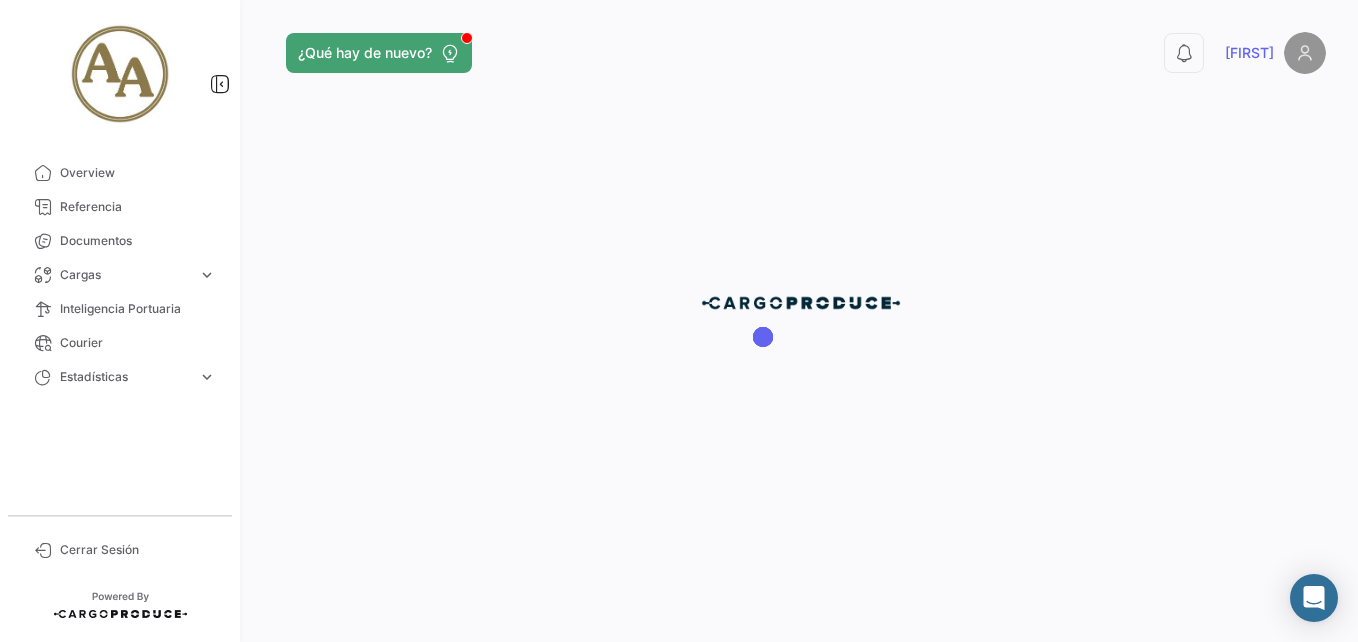 scroll, scrollTop: 0, scrollLeft: 0, axis: both 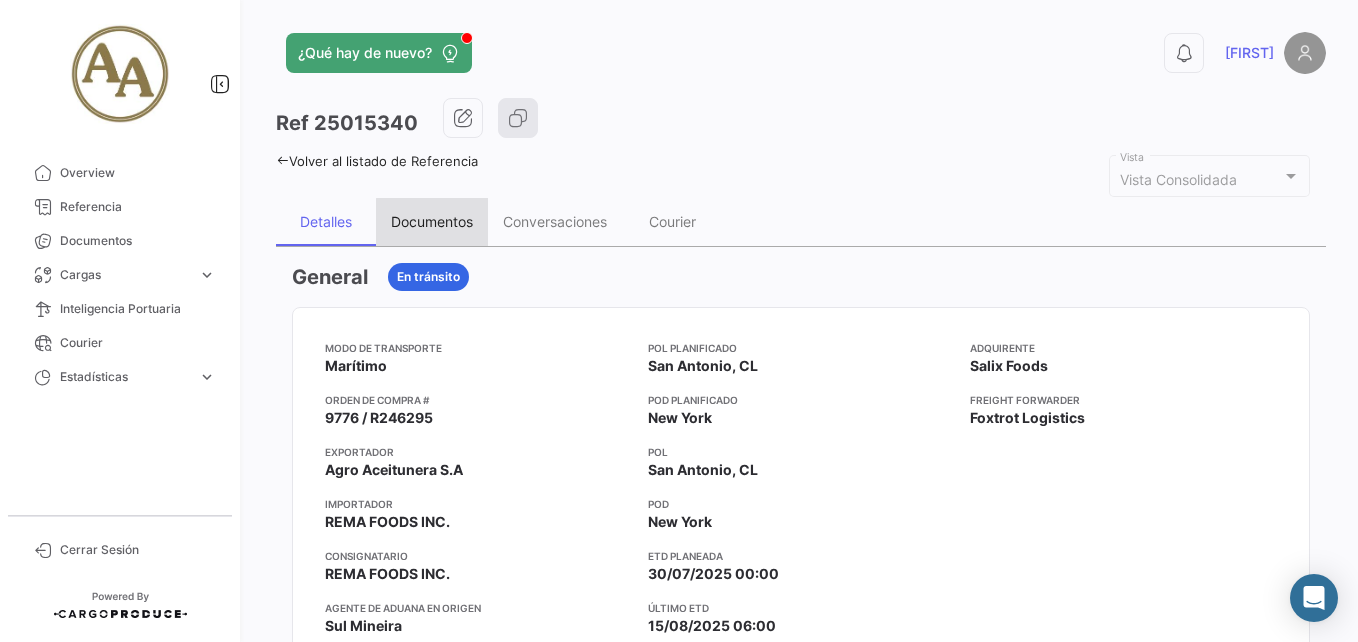 click on "Documentos" at bounding box center (432, 221) 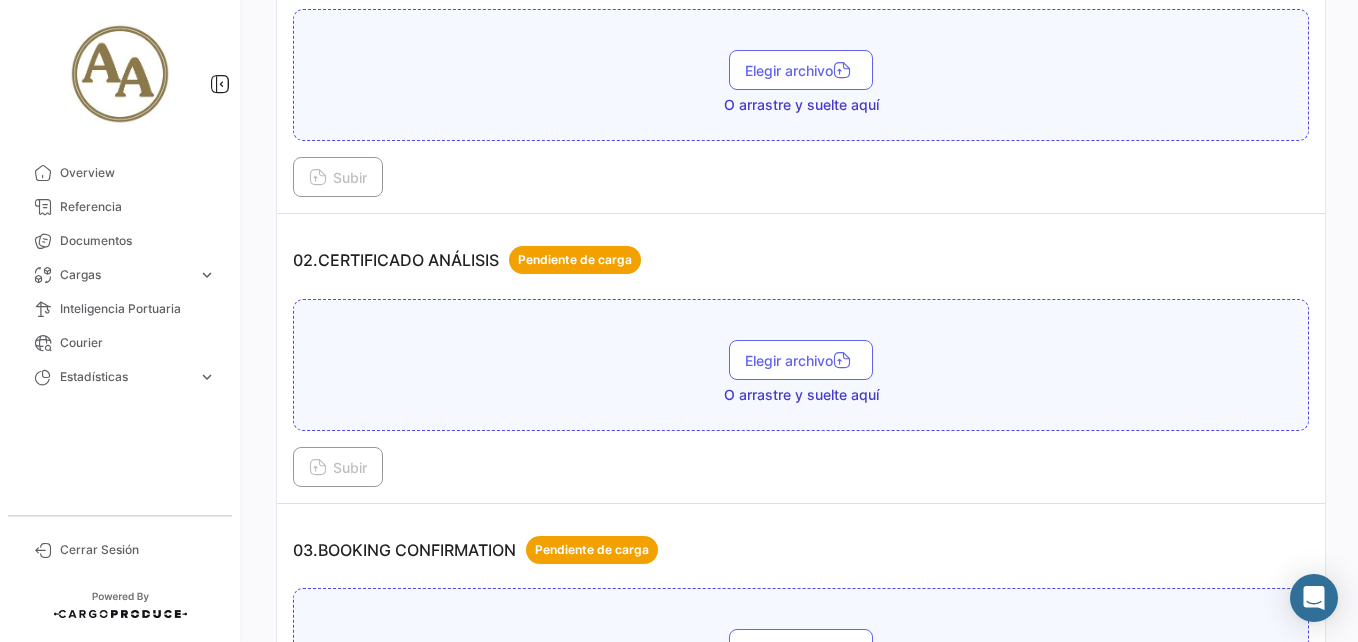 scroll, scrollTop: 745, scrollLeft: 0, axis: vertical 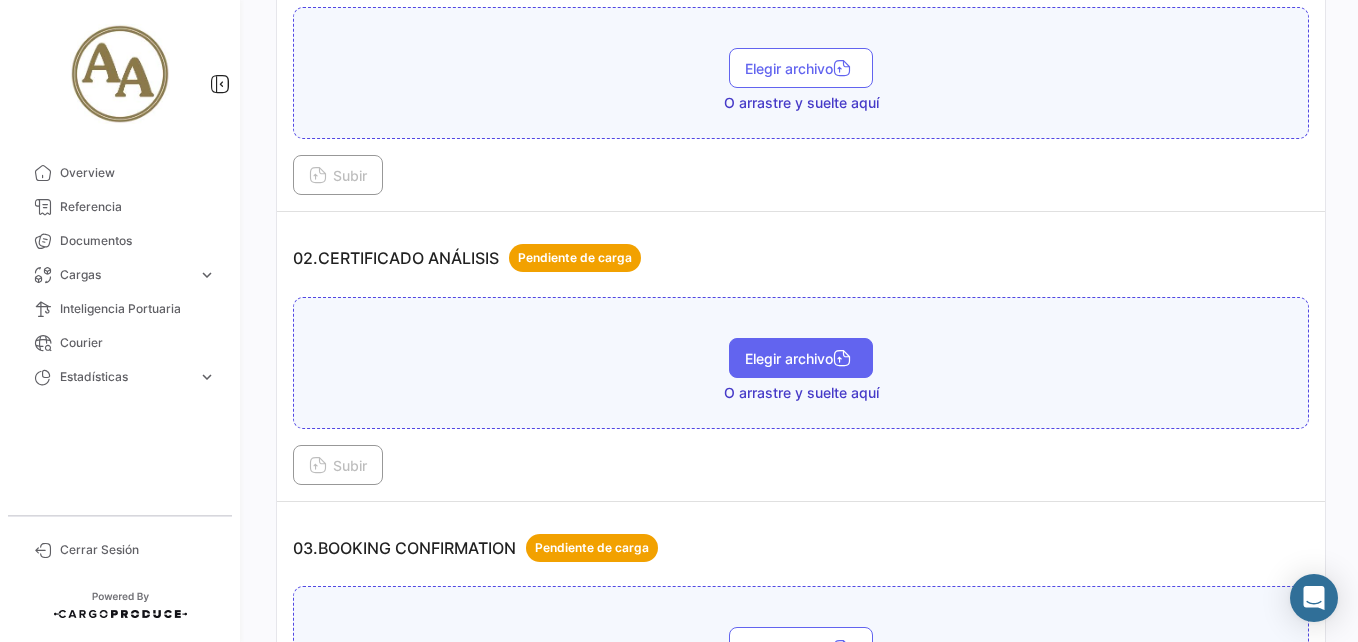click on "Elegir archivo" at bounding box center (801, 358) 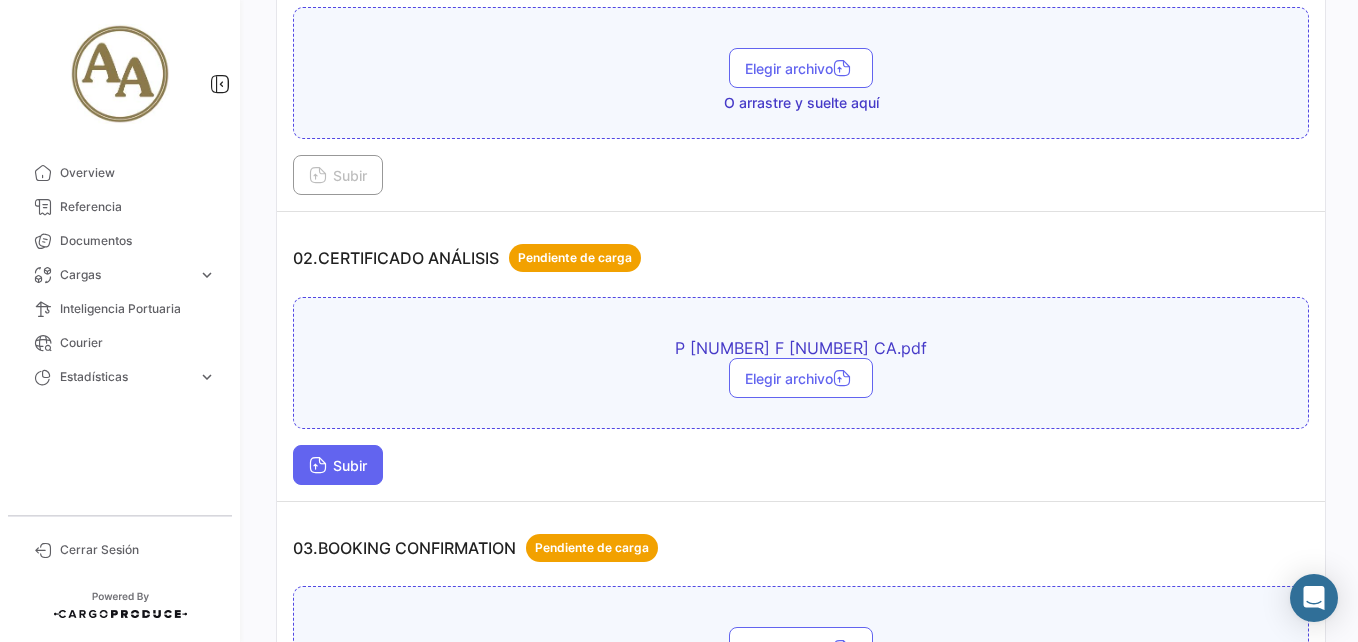 click on "Subir" at bounding box center [338, 465] 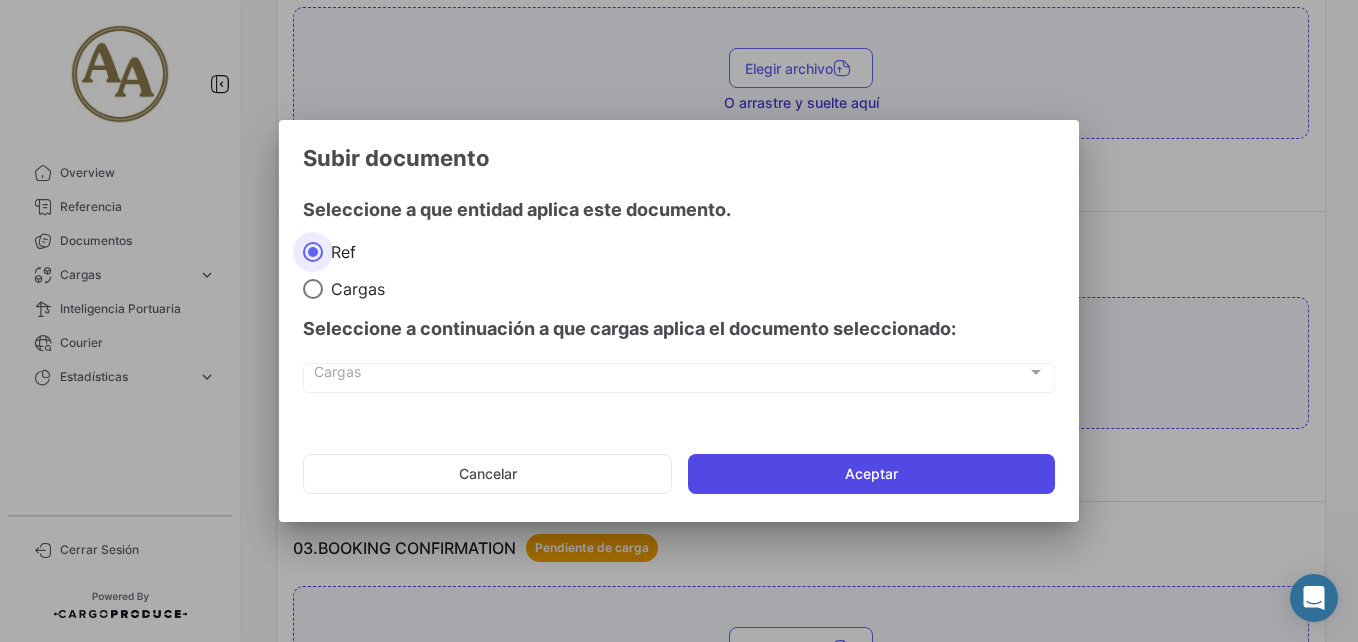 click on "Aceptar" 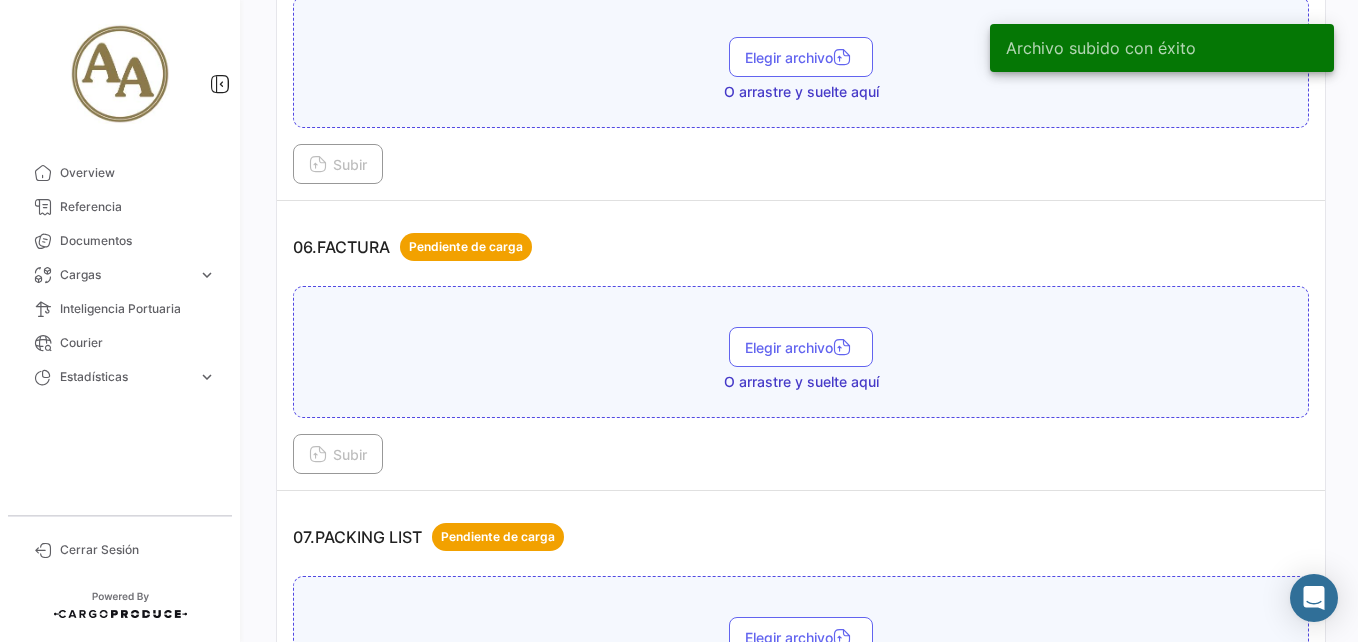 scroll, scrollTop: 2145, scrollLeft: 0, axis: vertical 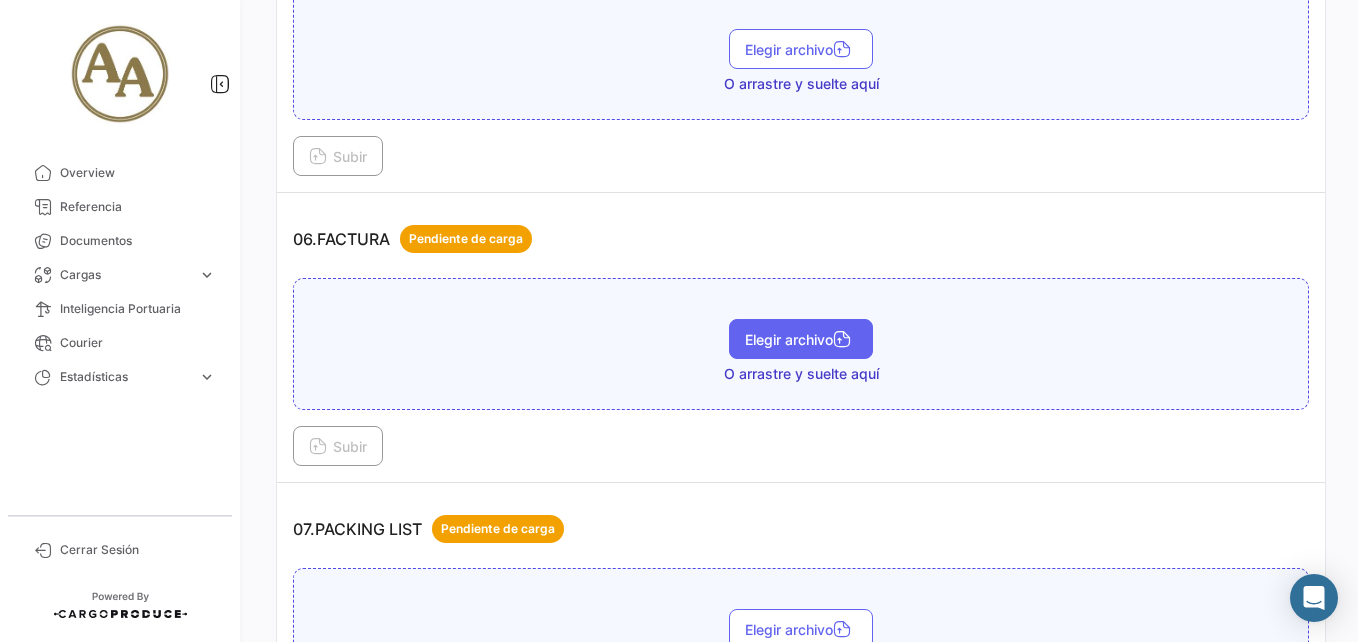 click on "Elegir archivo" at bounding box center (801, 339) 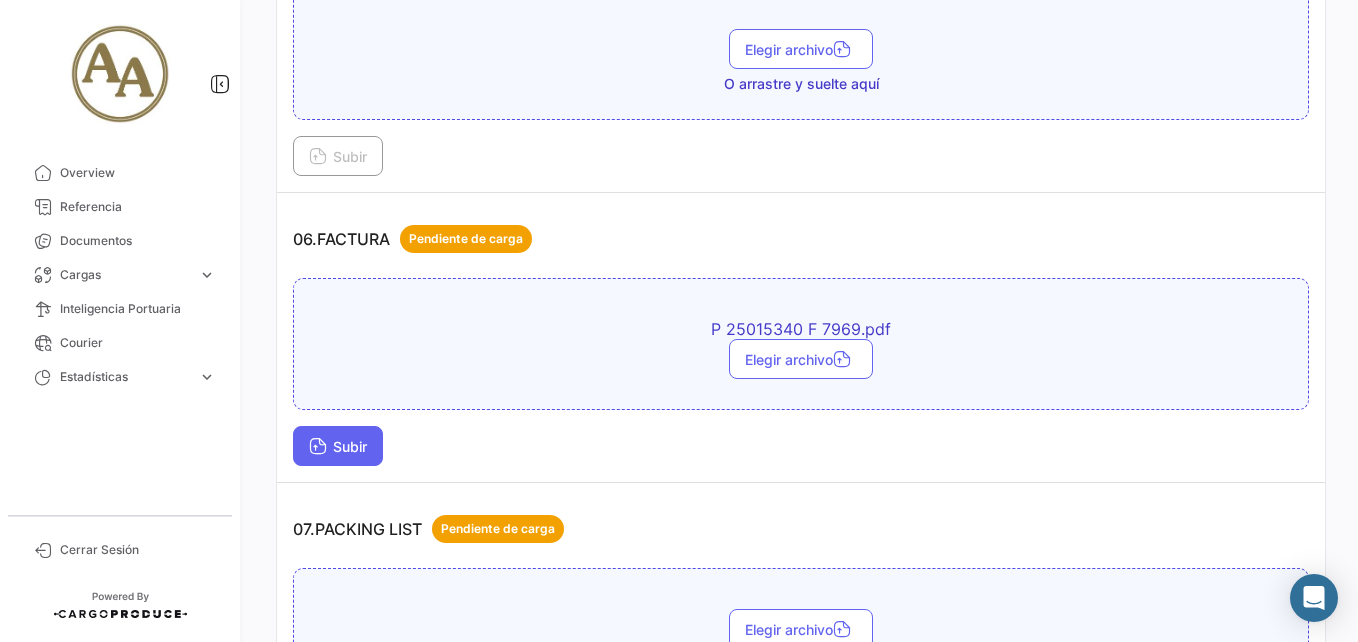click on "Subir" at bounding box center [338, 446] 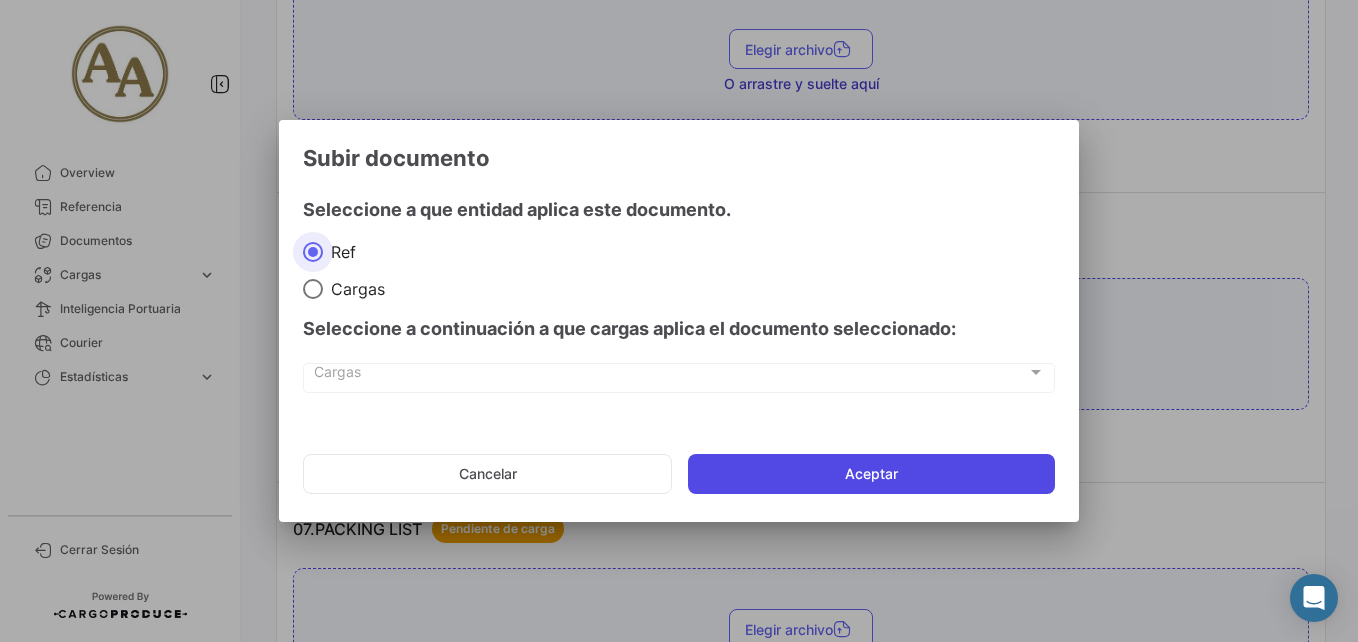 click on "Aceptar" 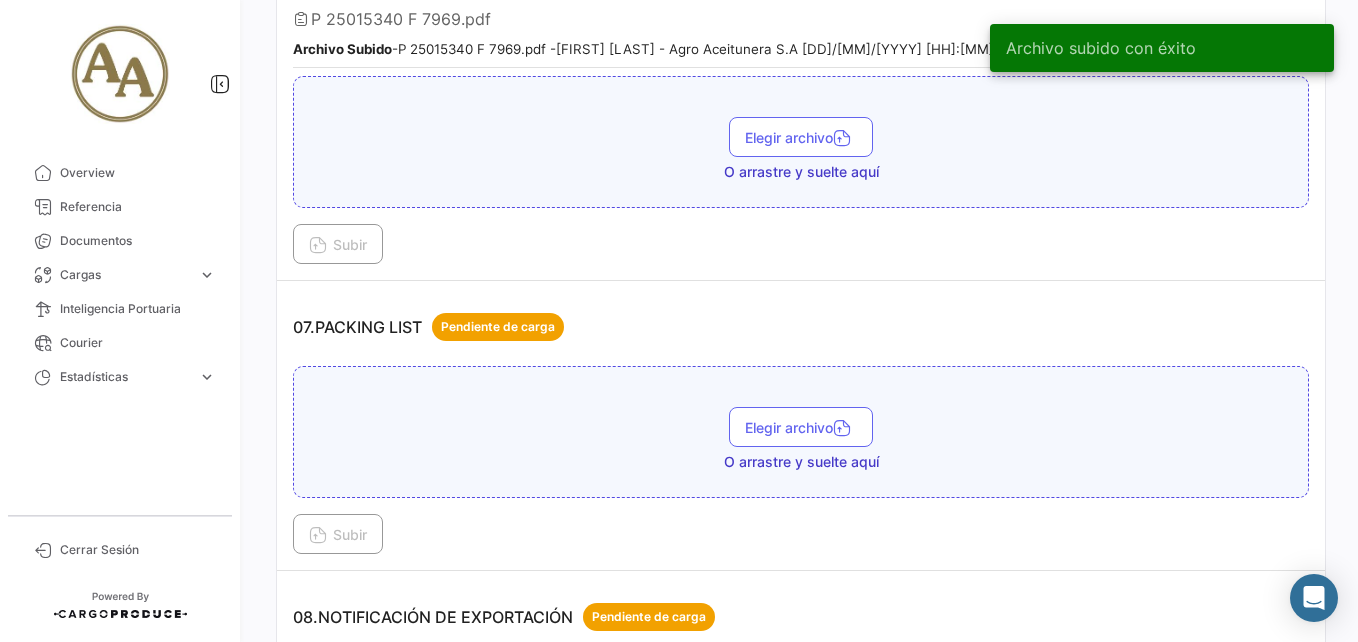 scroll, scrollTop: 2445, scrollLeft: 0, axis: vertical 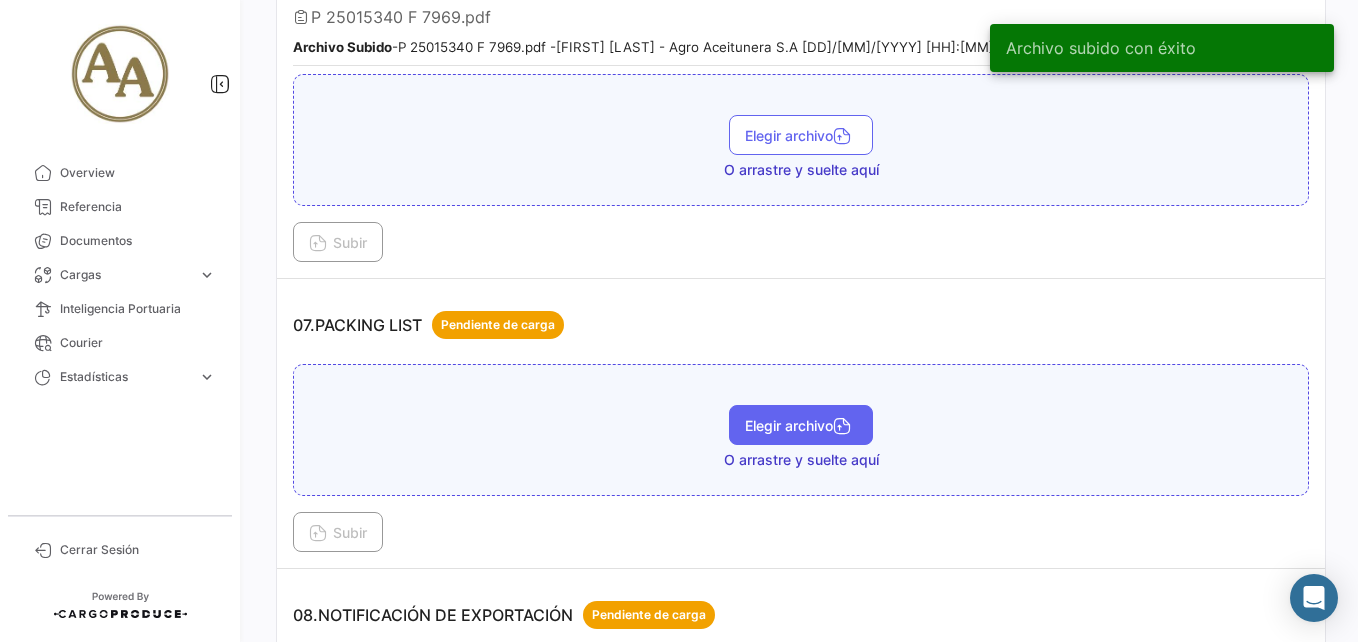 click on "Elegir archivo" at bounding box center (801, 425) 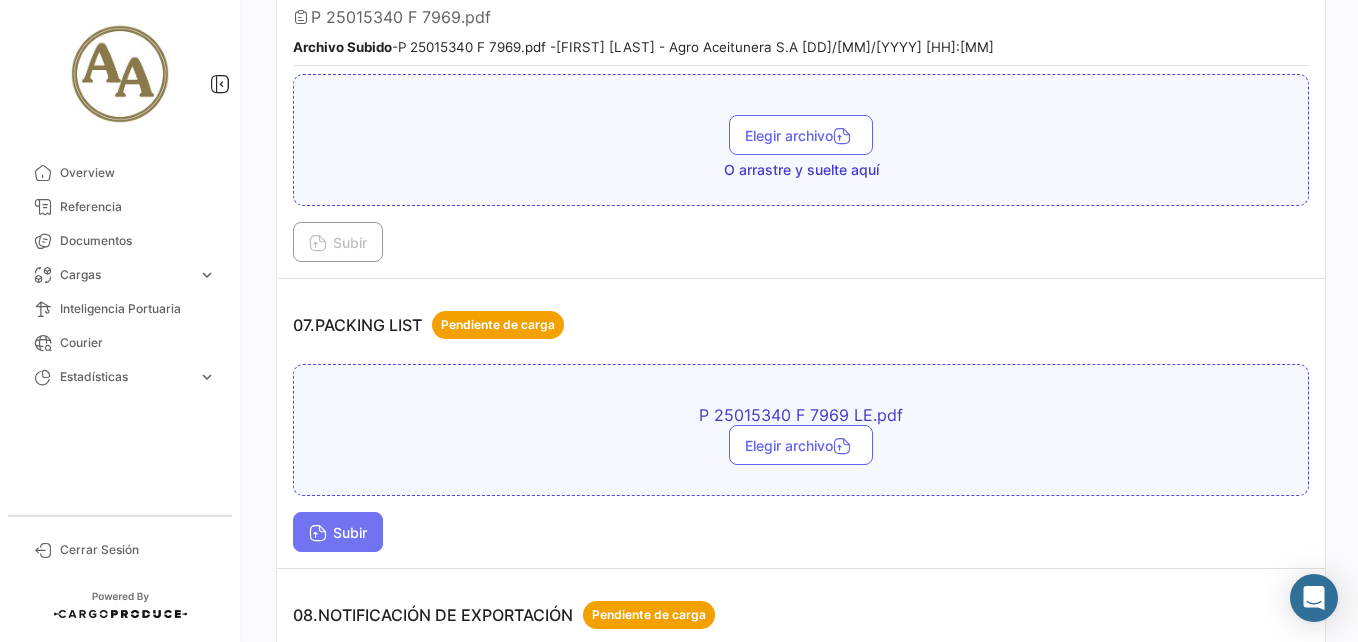 click on "Subir" at bounding box center (338, 532) 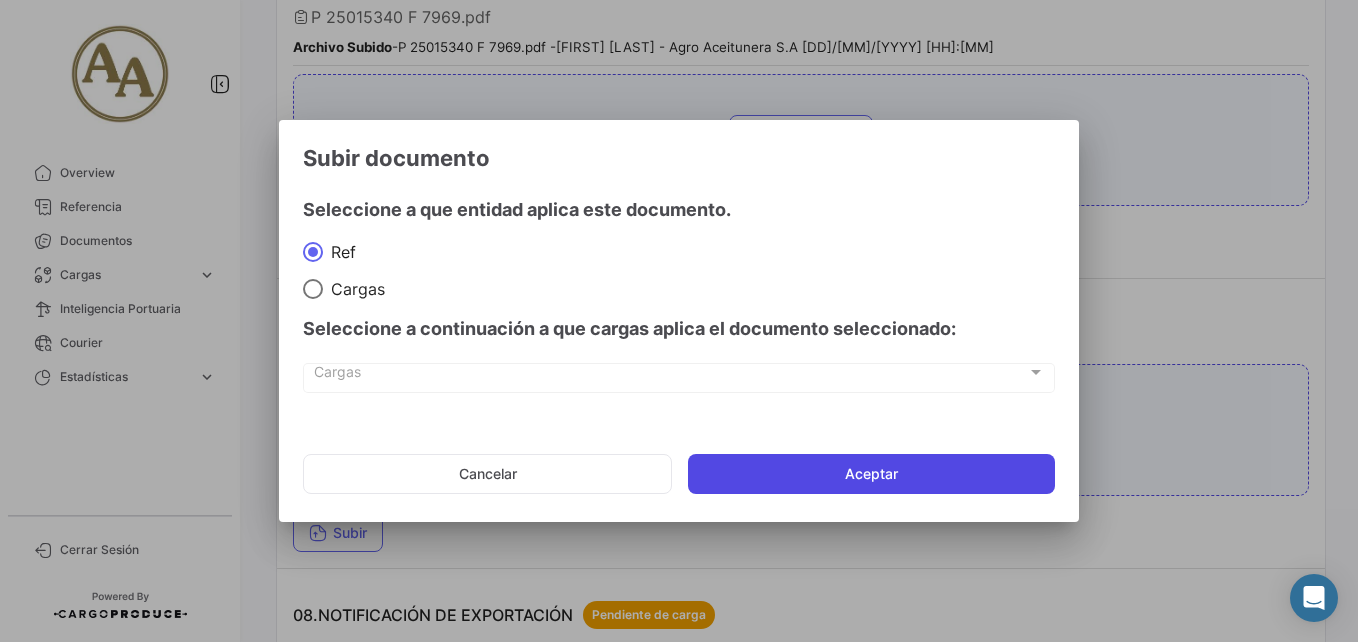 click on "Aceptar" 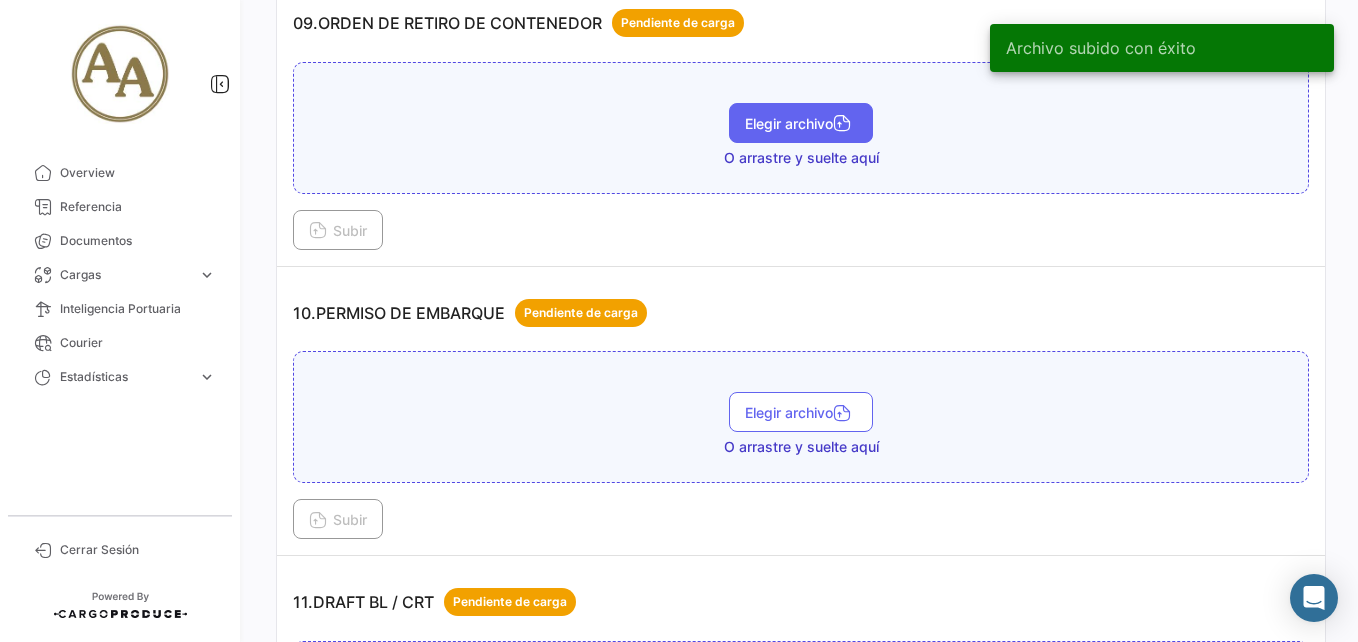 scroll, scrollTop: 3445, scrollLeft: 0, axis: vertical 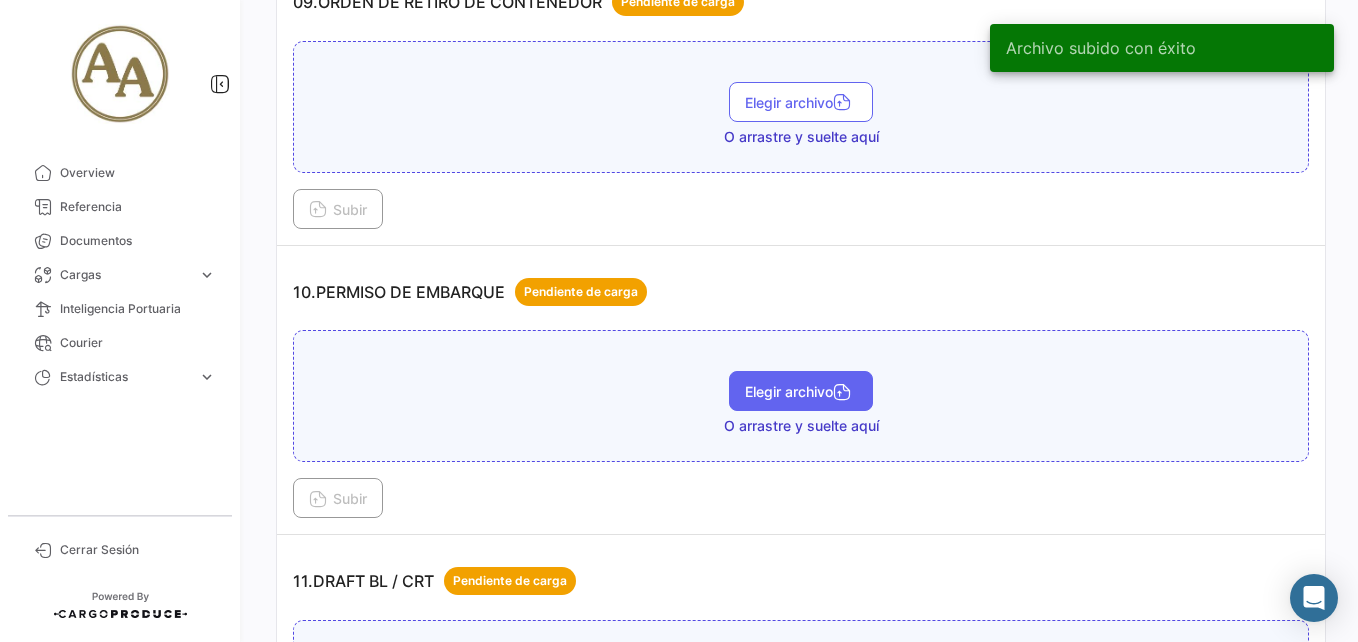 click on "Elegir archivo" at bounding box center (801, 391) 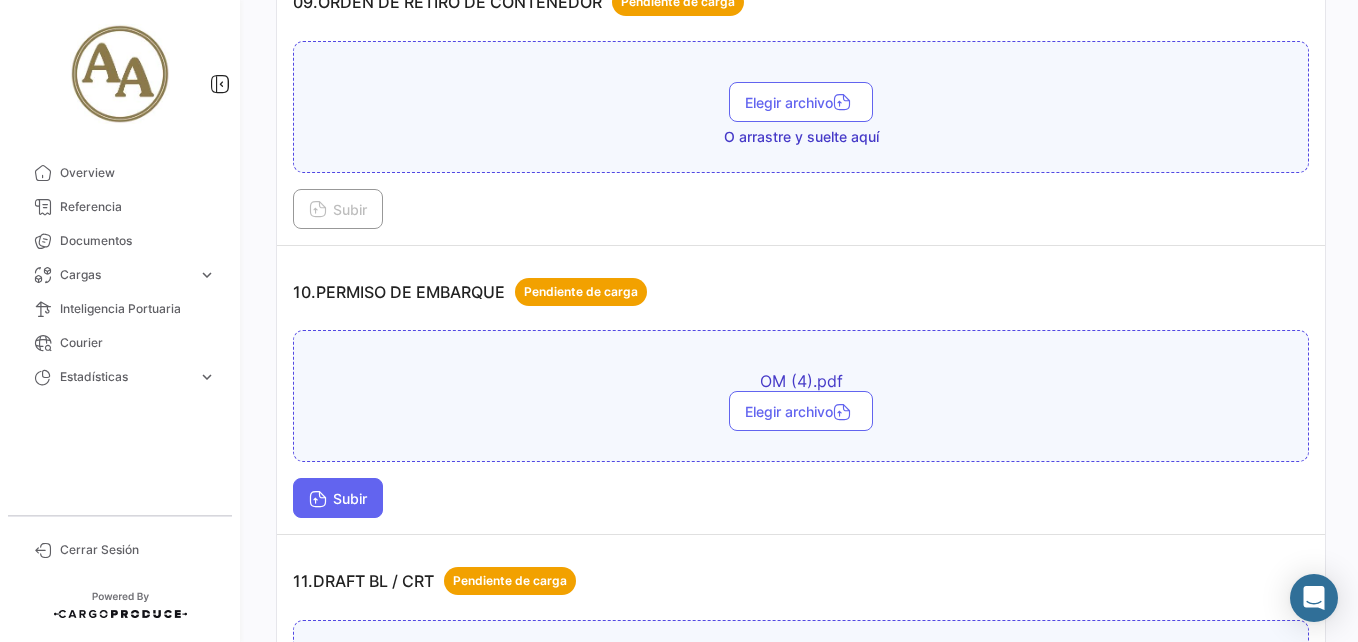click on "Subir" at bounding box center (338, 498) 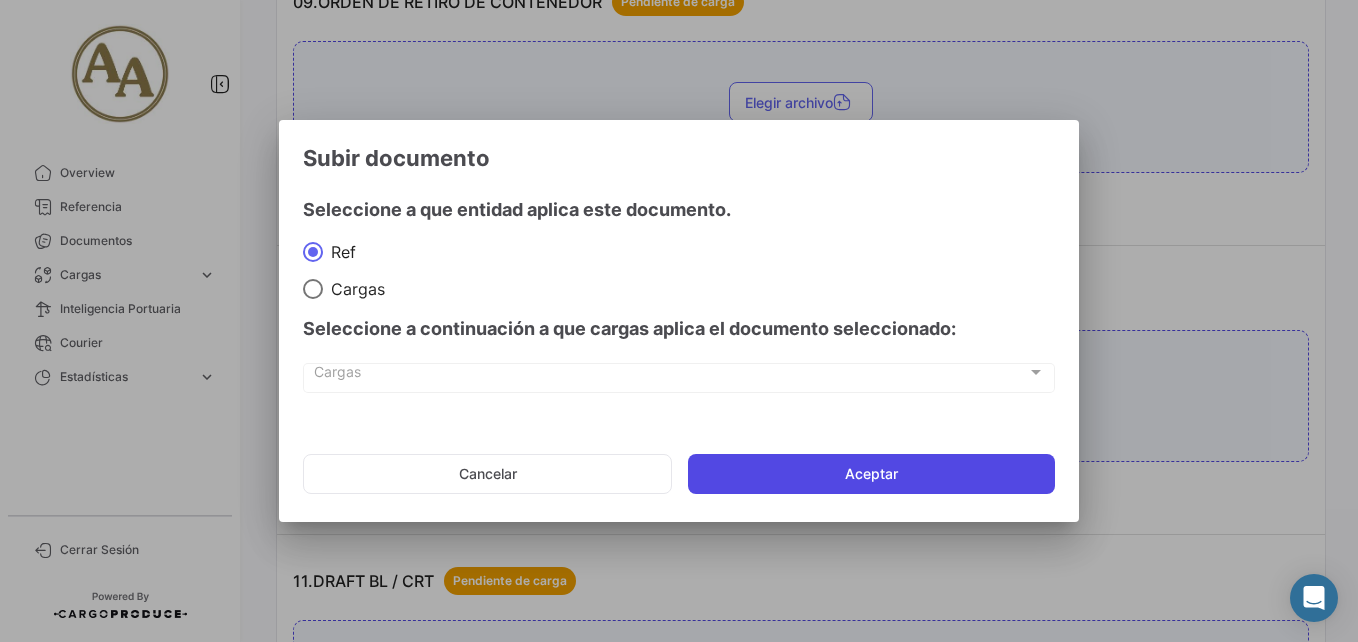 click on "Aceptar" 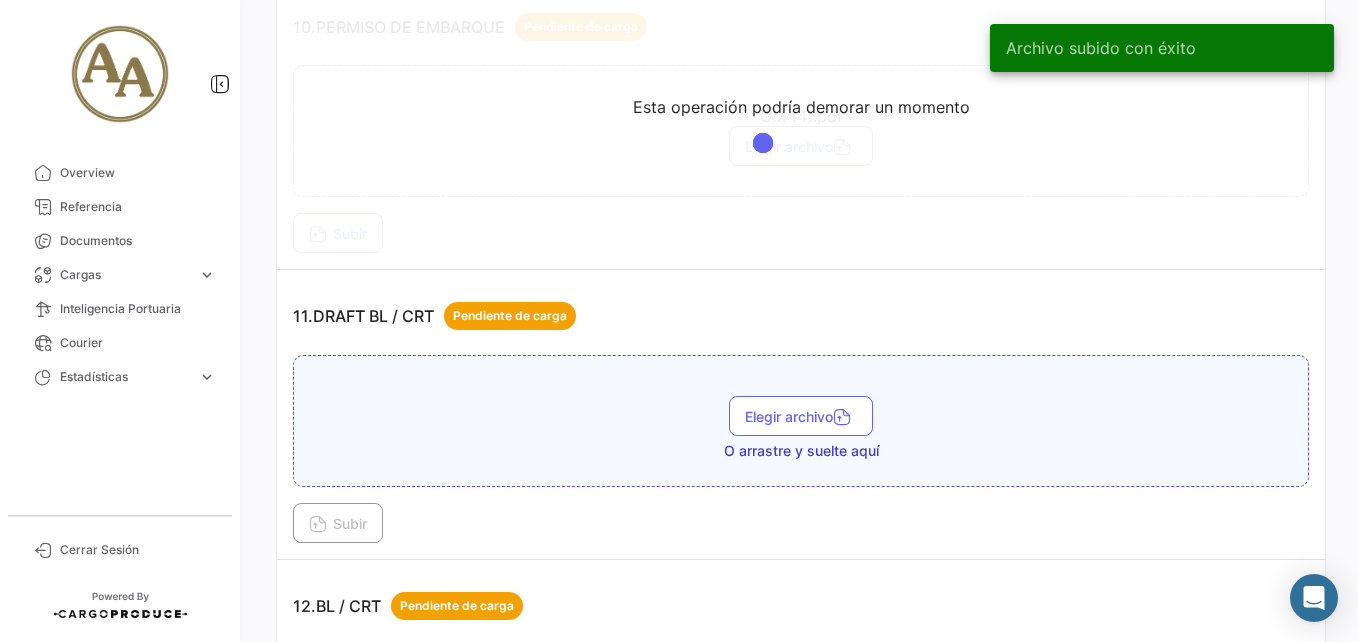 scroll, scrollTop: 3745, scrollLeft: 0, axis: vertical 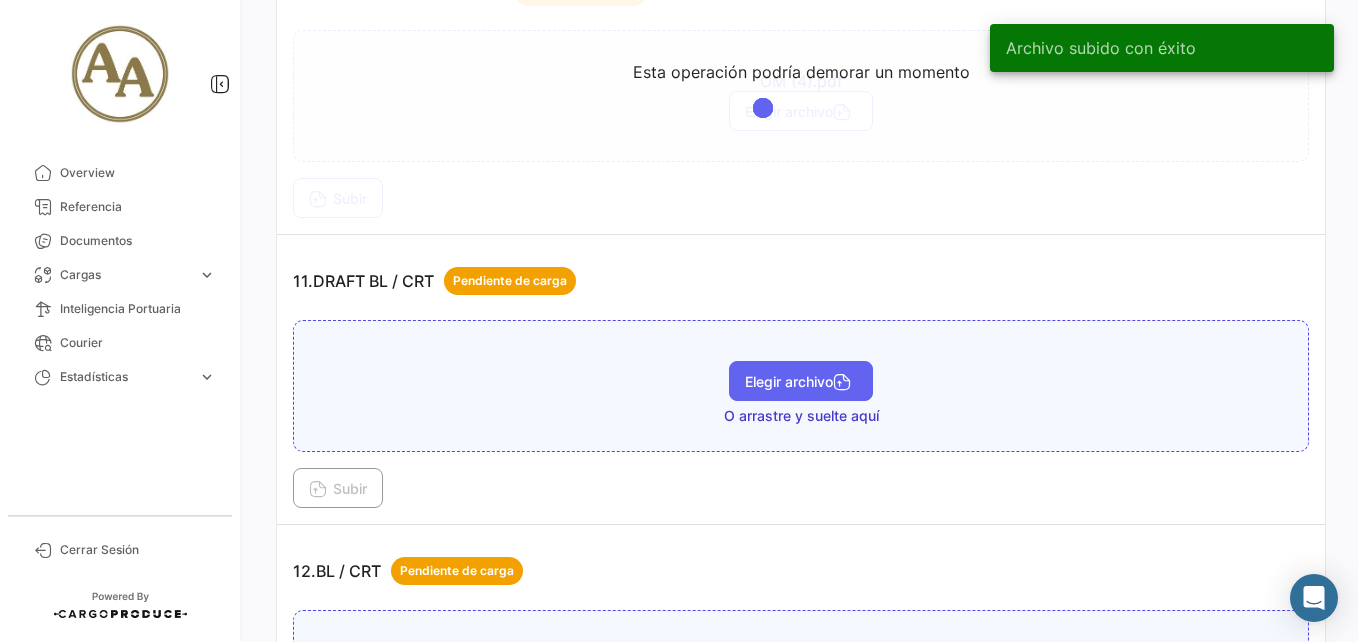 click on "Elegir archivo" at bounding box center [801, 381] 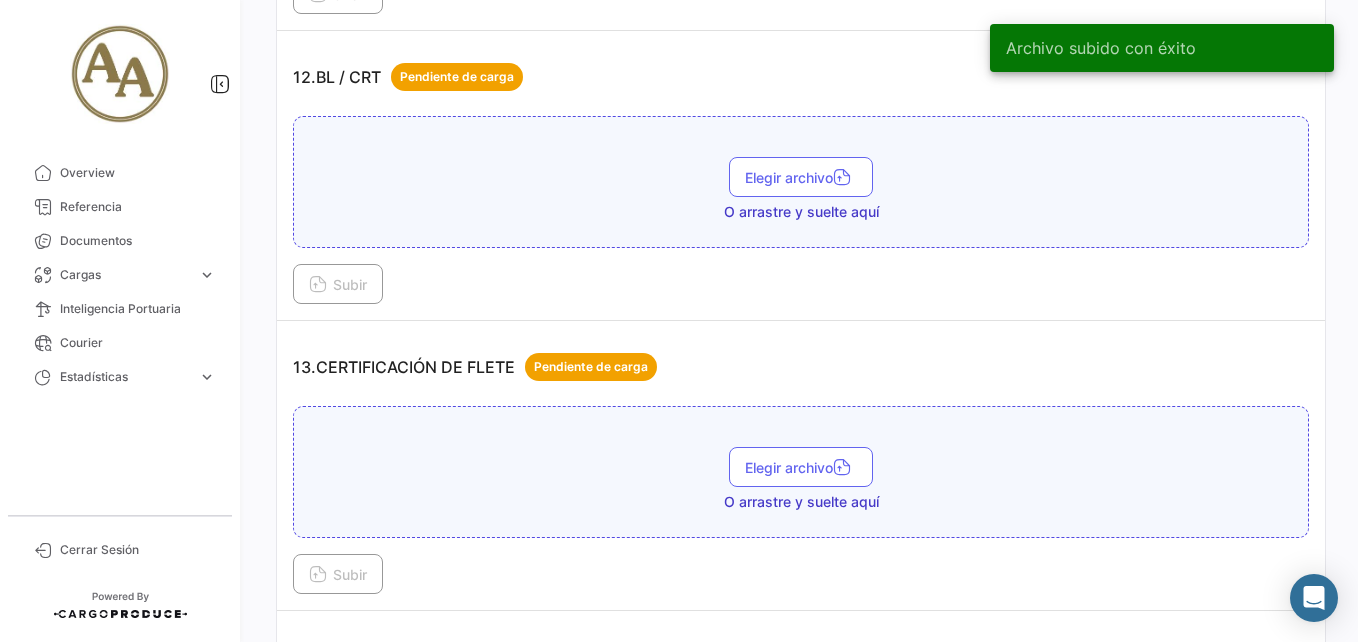 scroll, scrollTop: 4345, scrollLeft: 0, axis: vertical 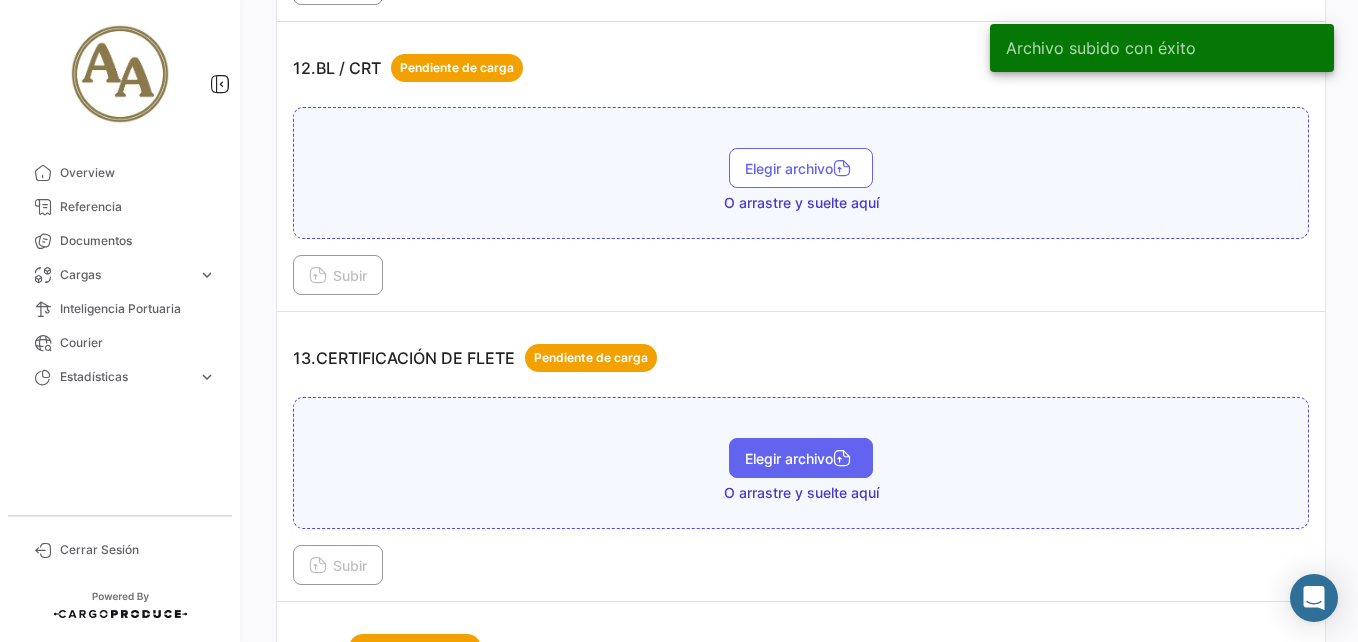 click at bounding box center [842, 460] 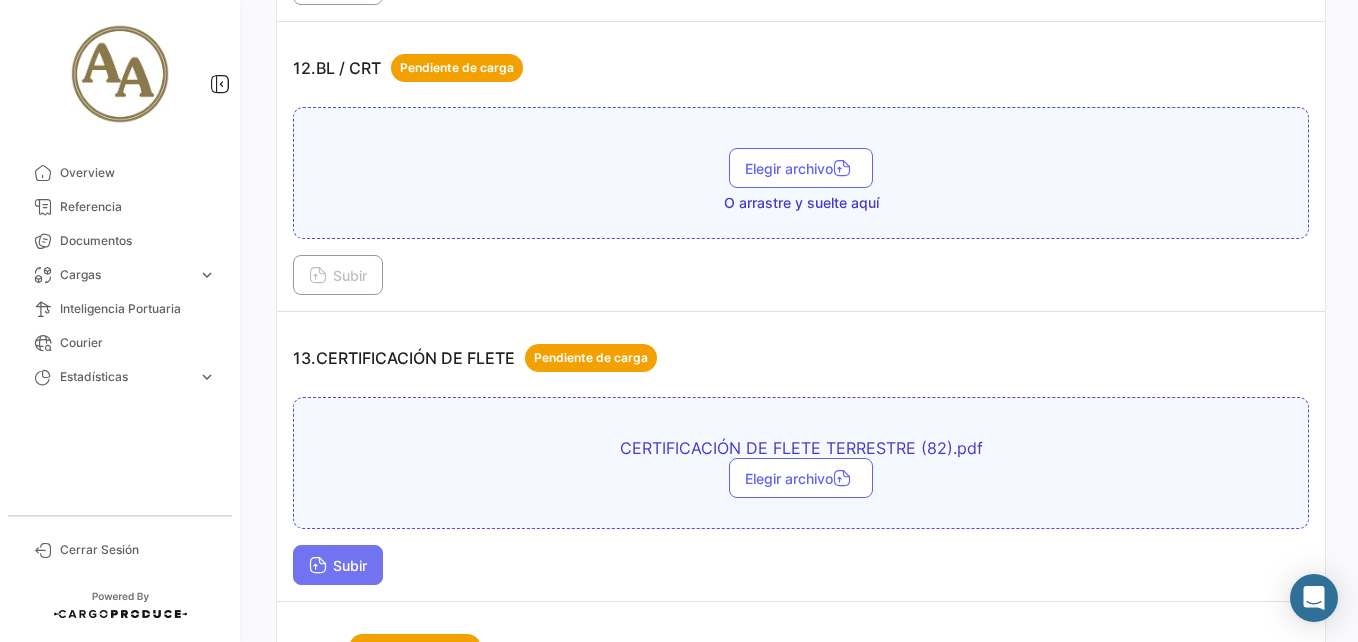 click on "Subir" at bounding box center (338, 565) 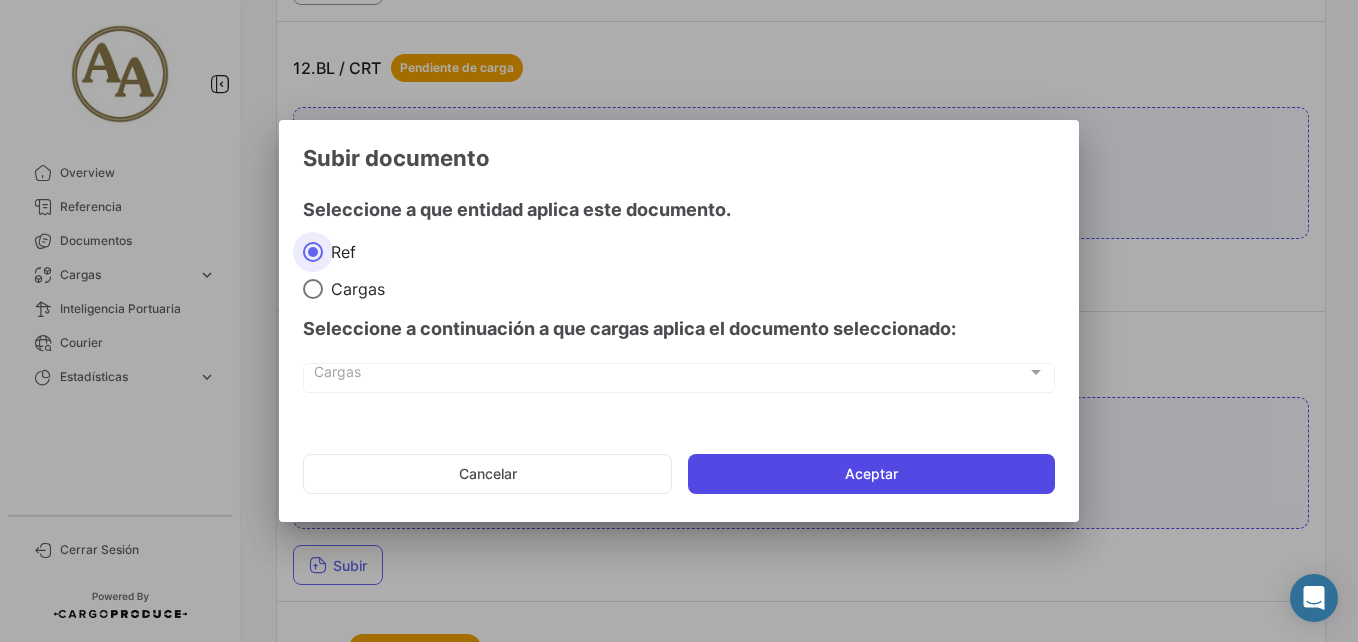 click on "Aceptar" 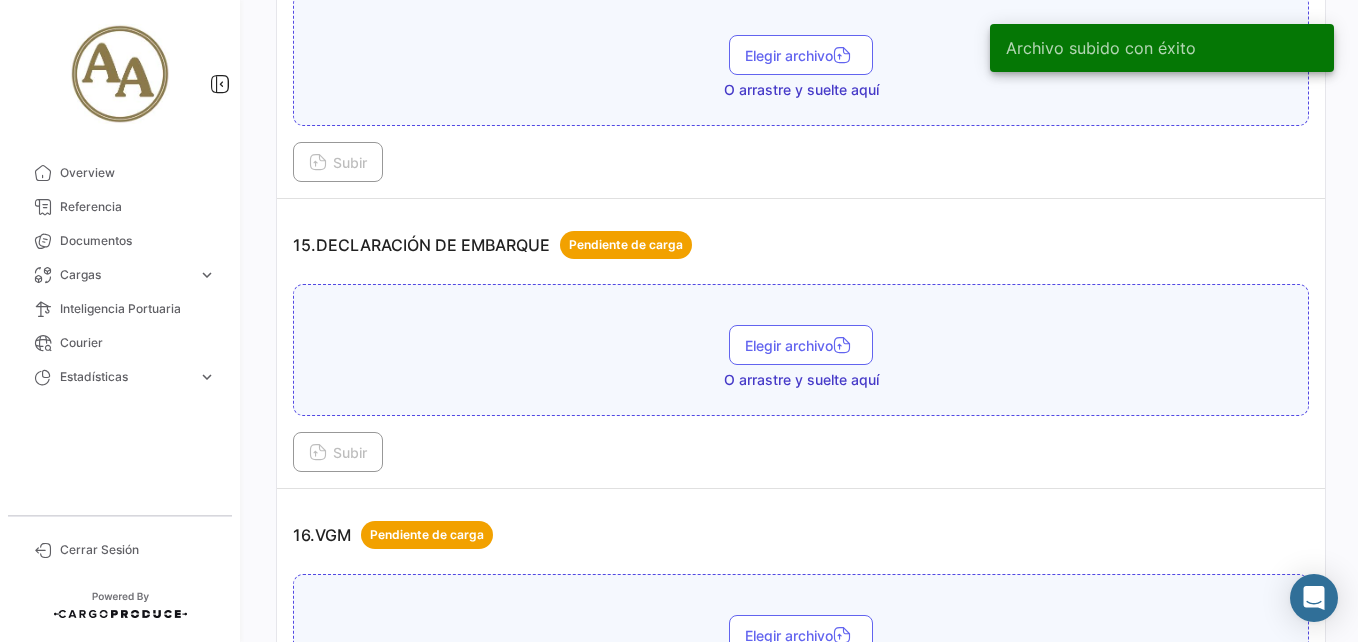 scroll, scrollTop: 5145, scrollLeft: 0, axis: vertical 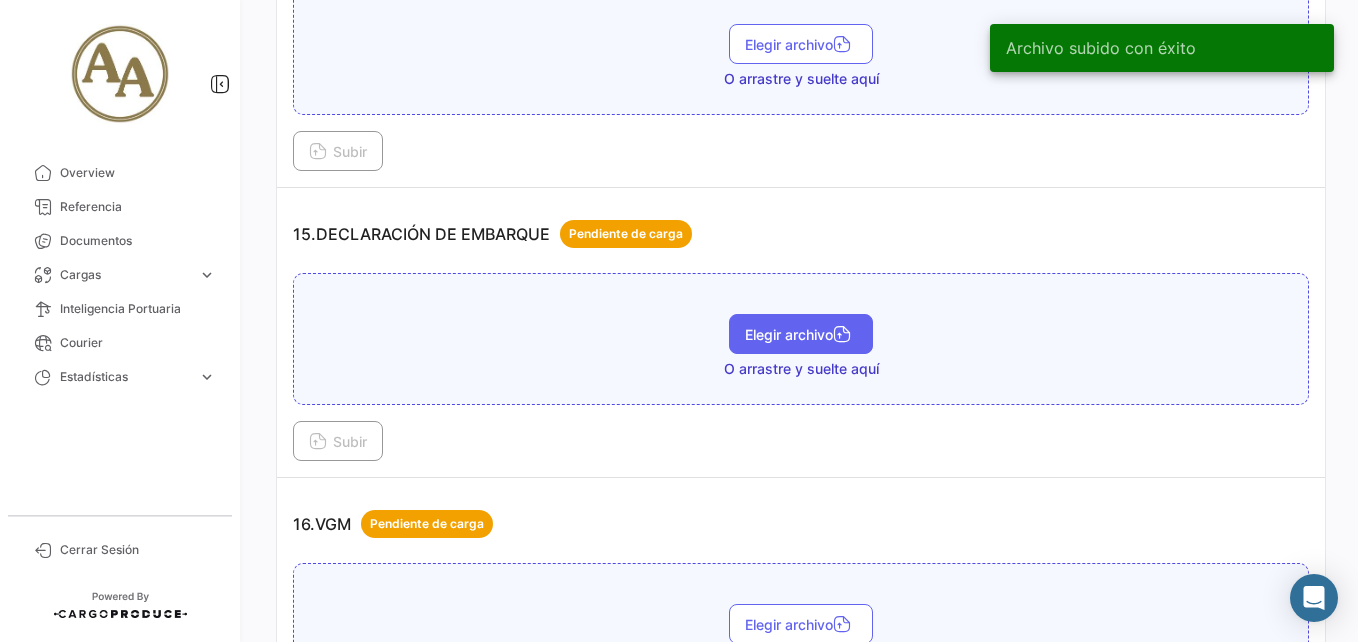 click on "Elegir archivo" at bounding box center (801, 334) 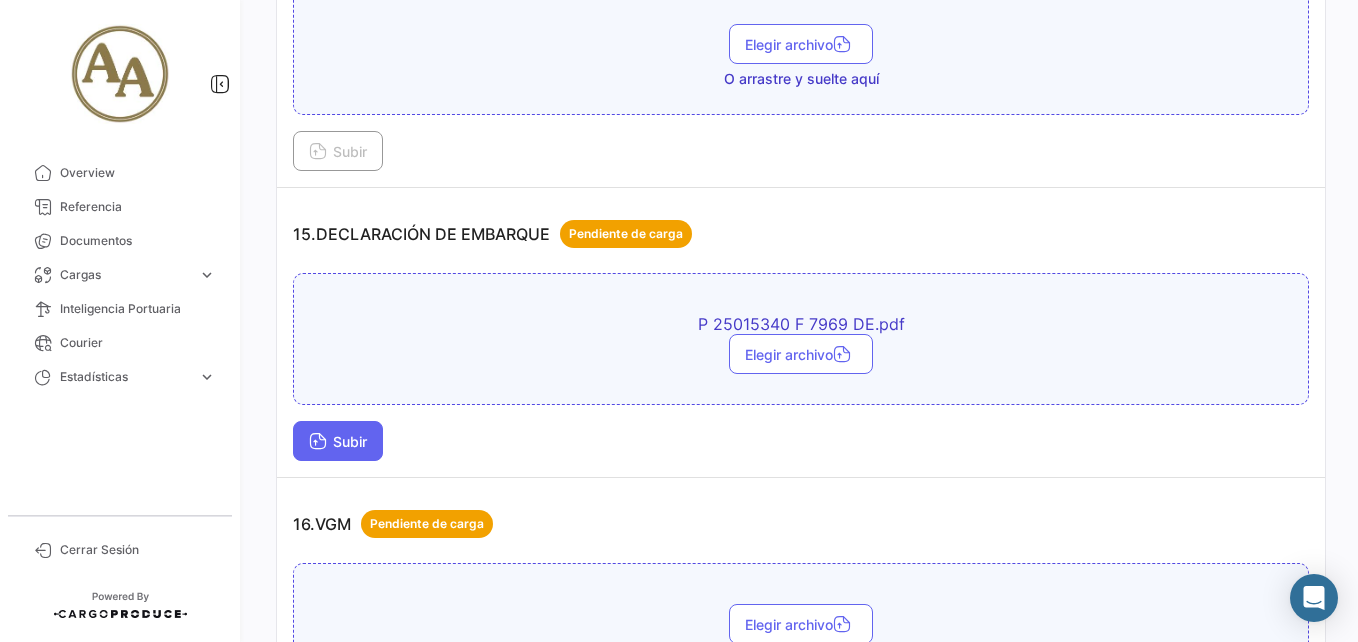 click on "Subir" at bounding box center [338, 441] 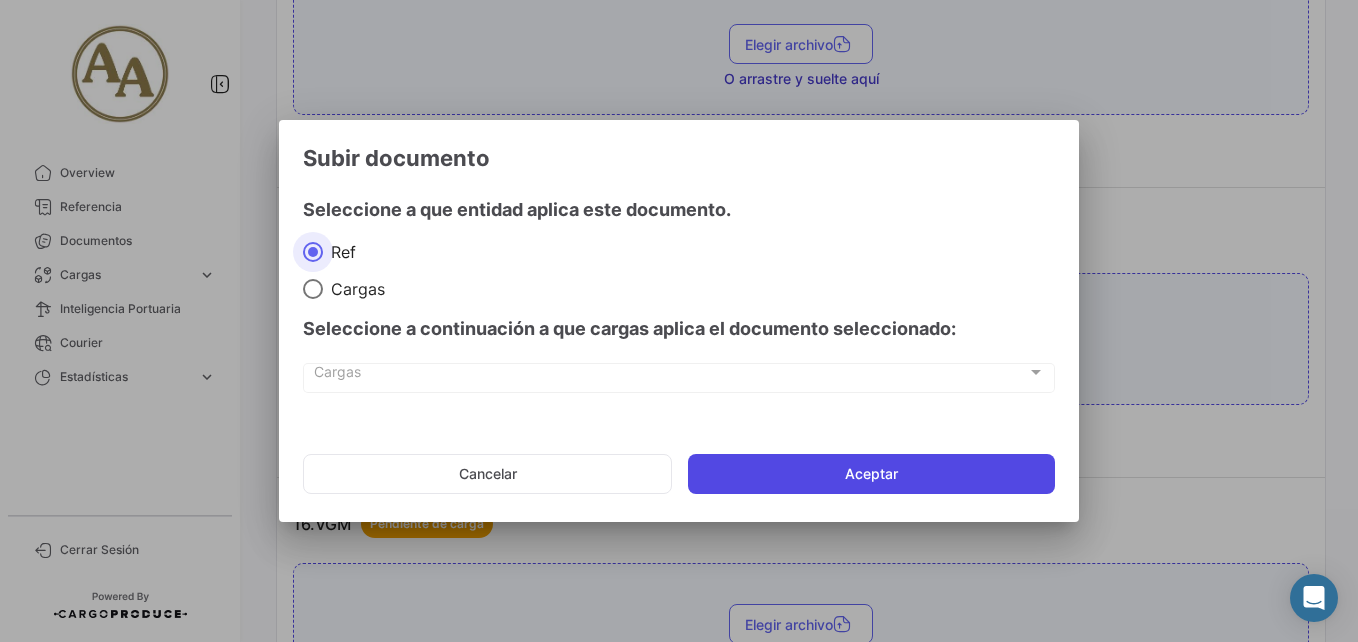 click on "Aceptar" 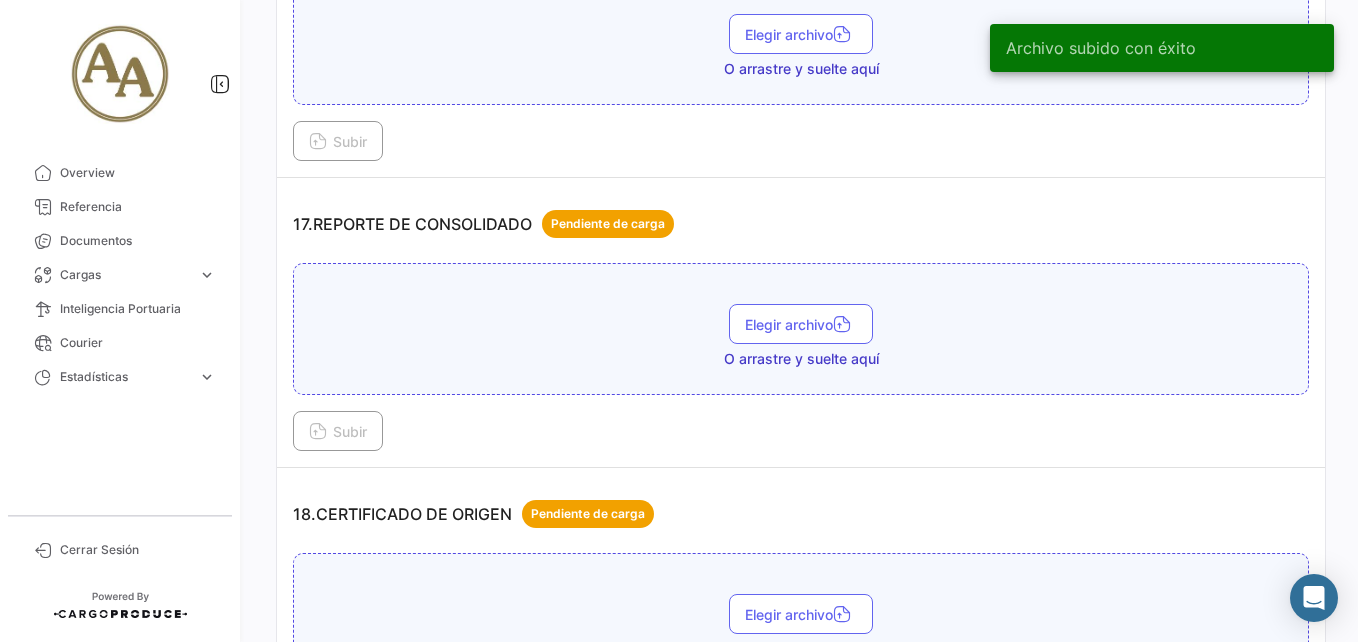 scroll, scrollTop: 5945, scrollLeft: 0, axis: vertical 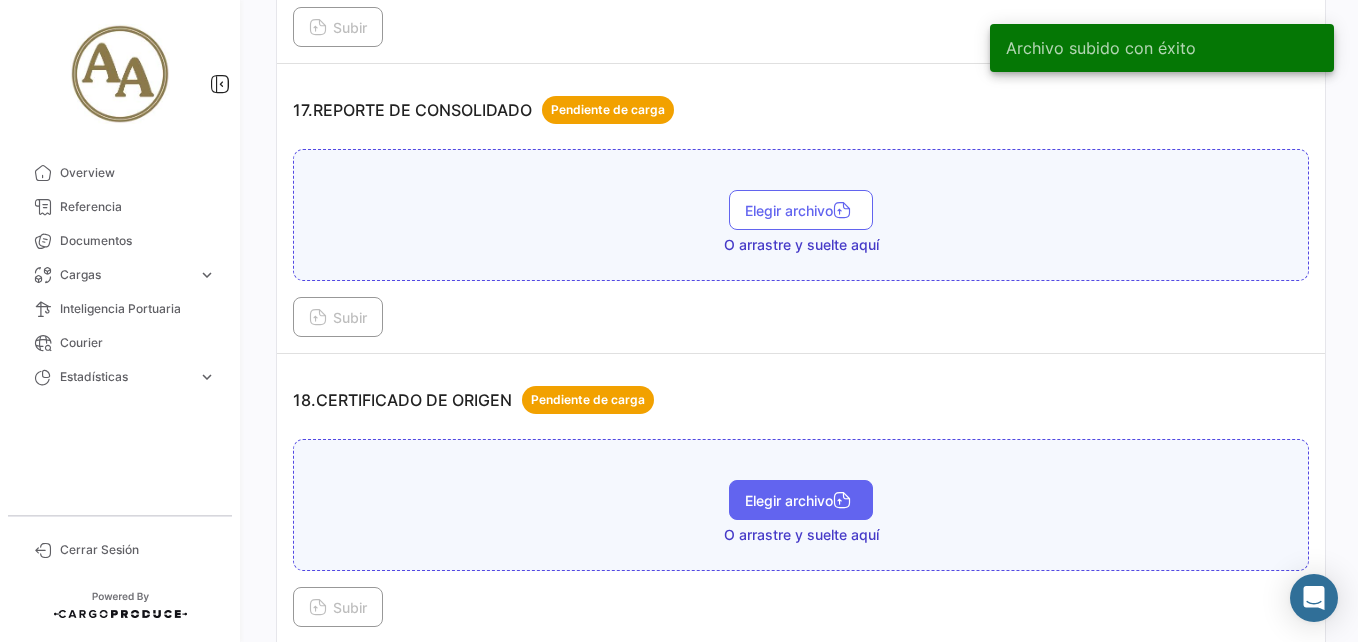 drag, startPoint x: 779, startPoint y: 469, endPoint x: 777, endPoint y: 495, distance: 26.076809 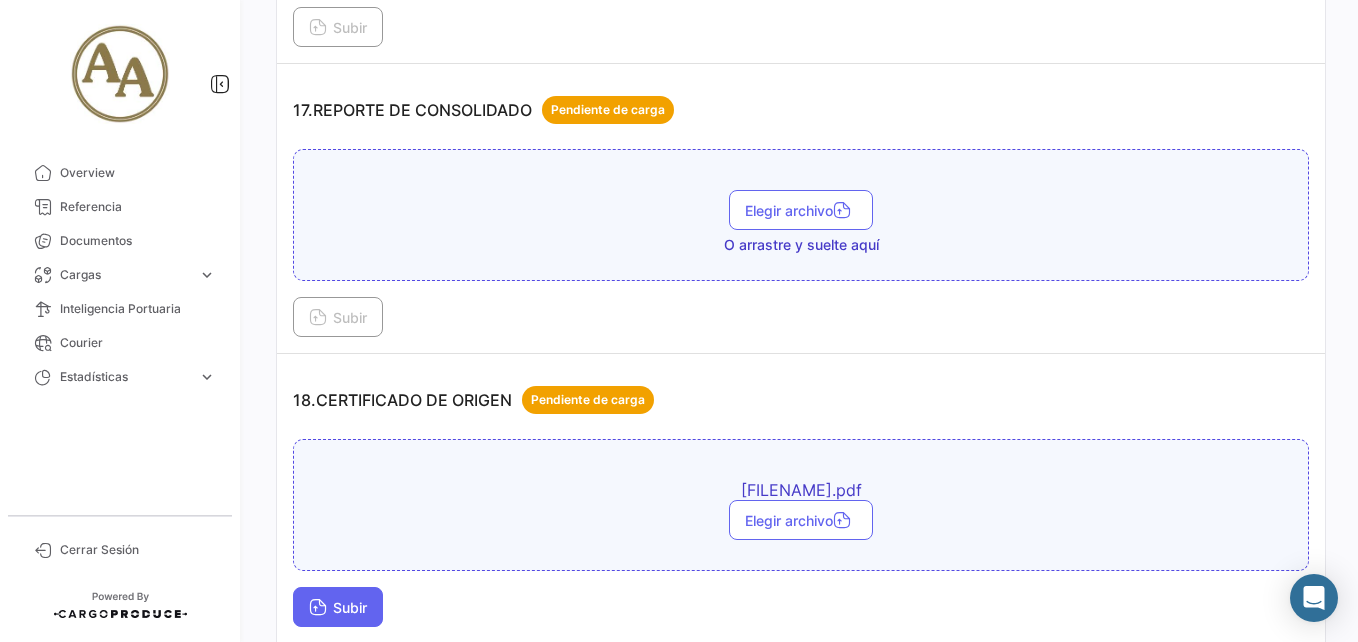 click on "Subir" at bounding box center [338, 607] 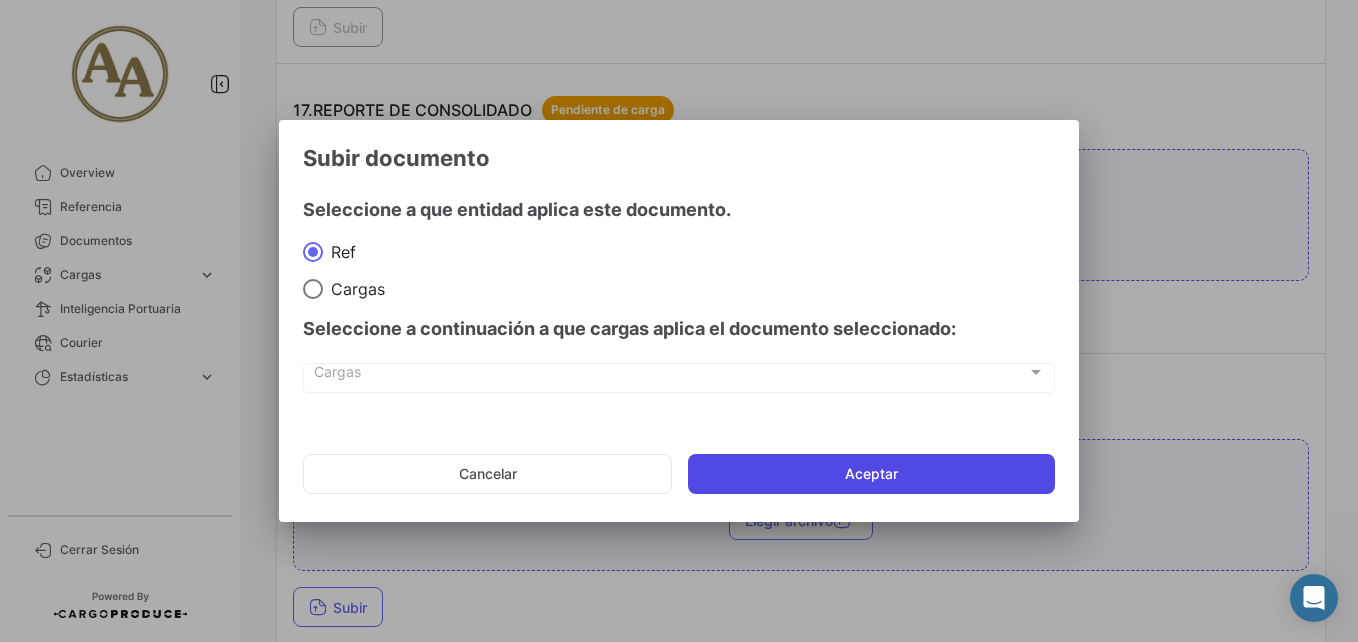 click on "Aceptar" 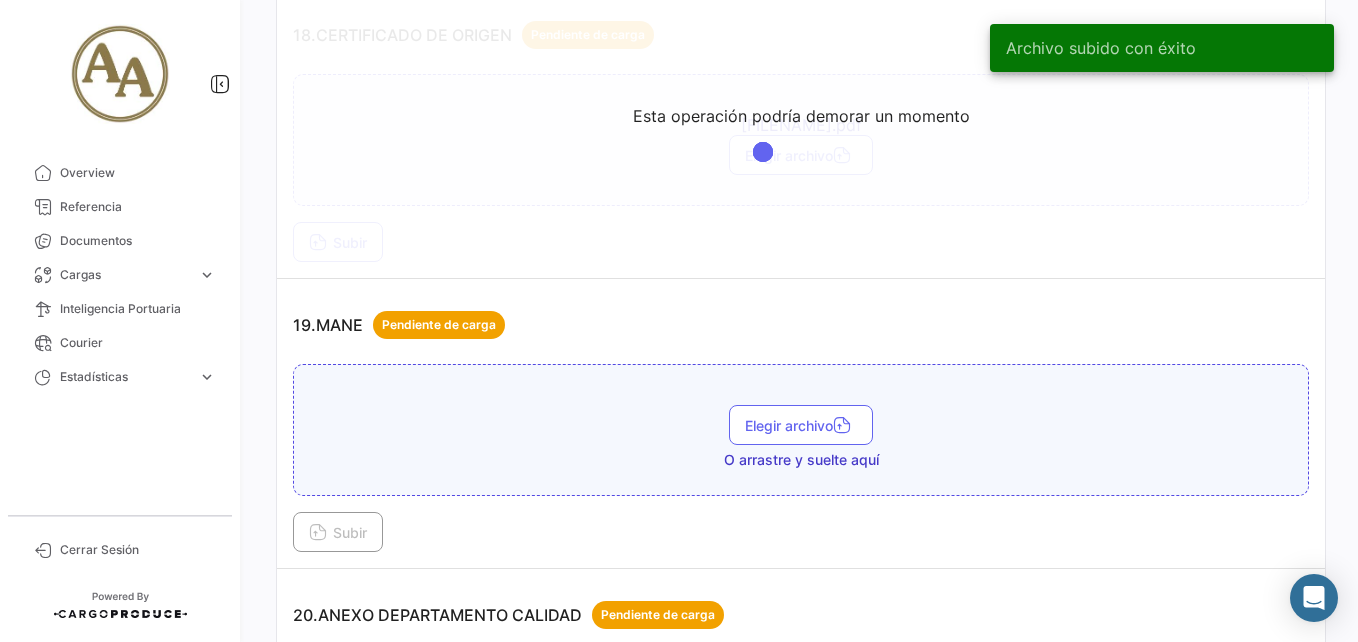 scroll, scrollTop: 6345, scrollLeft: 0, axis: vertical 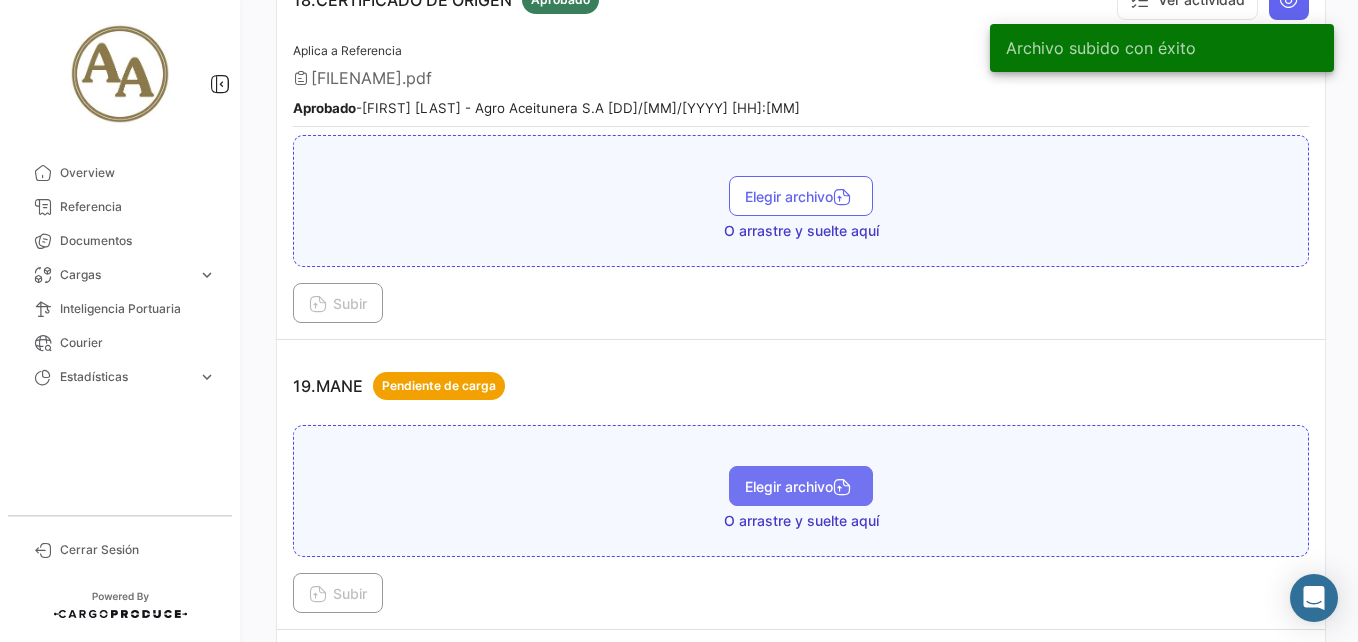click on "Elegir archivo" at bounding box center (801, 486) 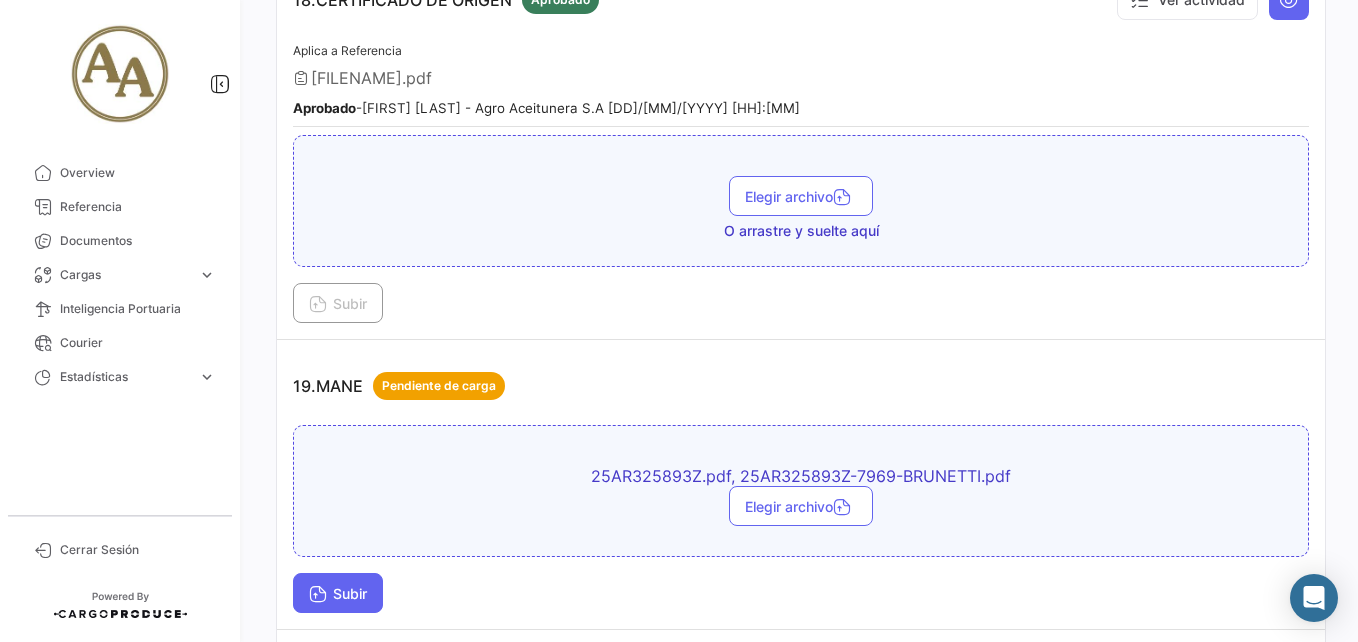 click at bounding box center [318, 596] 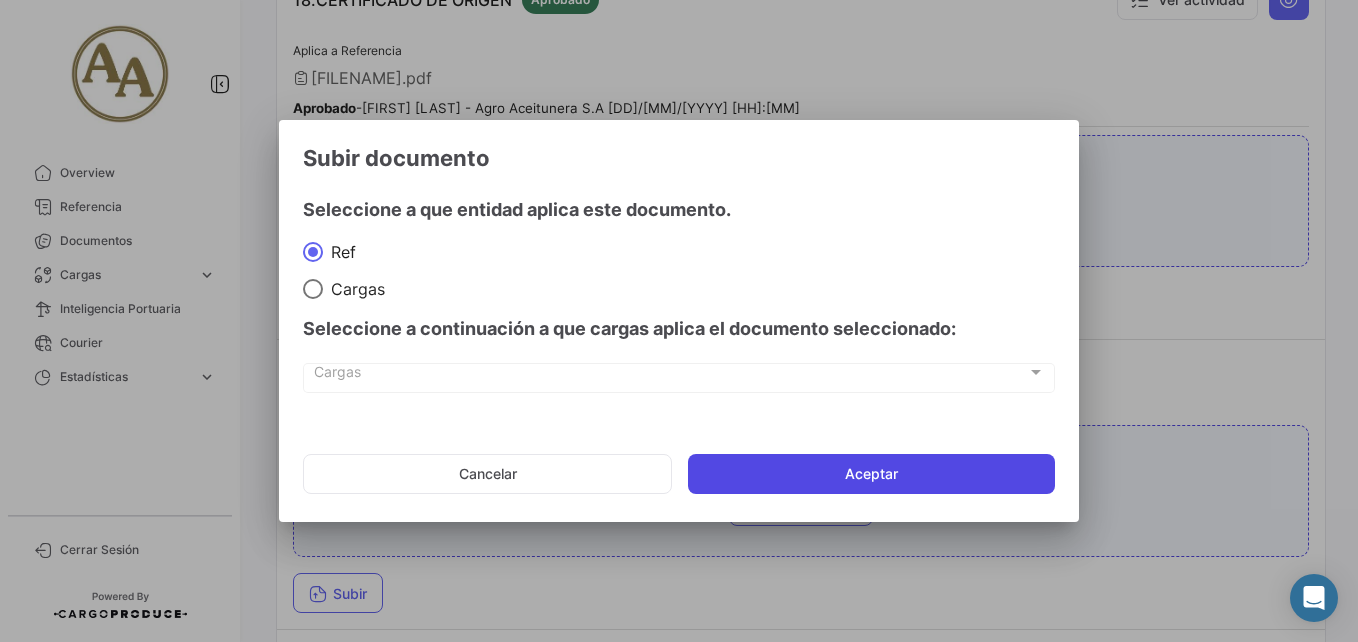 click on "Aceptar" 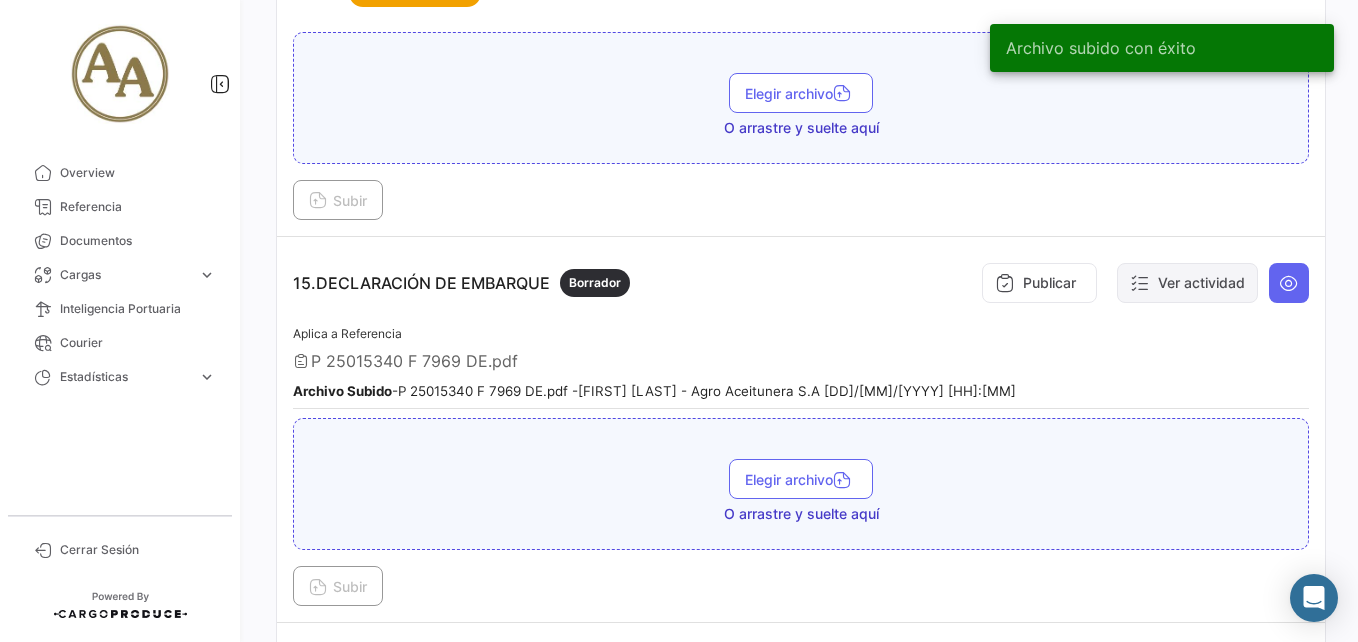 scroll, scrollTop: 5075, scrollLeft: 0, axis: vertical 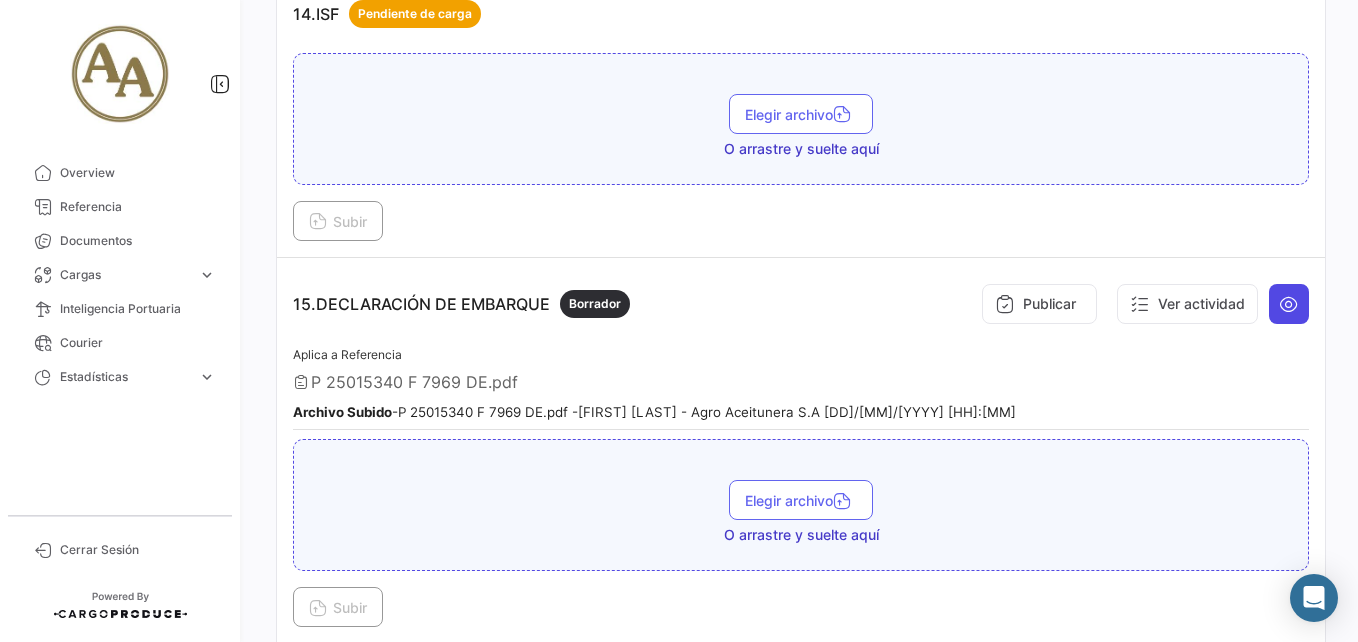 click at bounding box center [1289, 304] 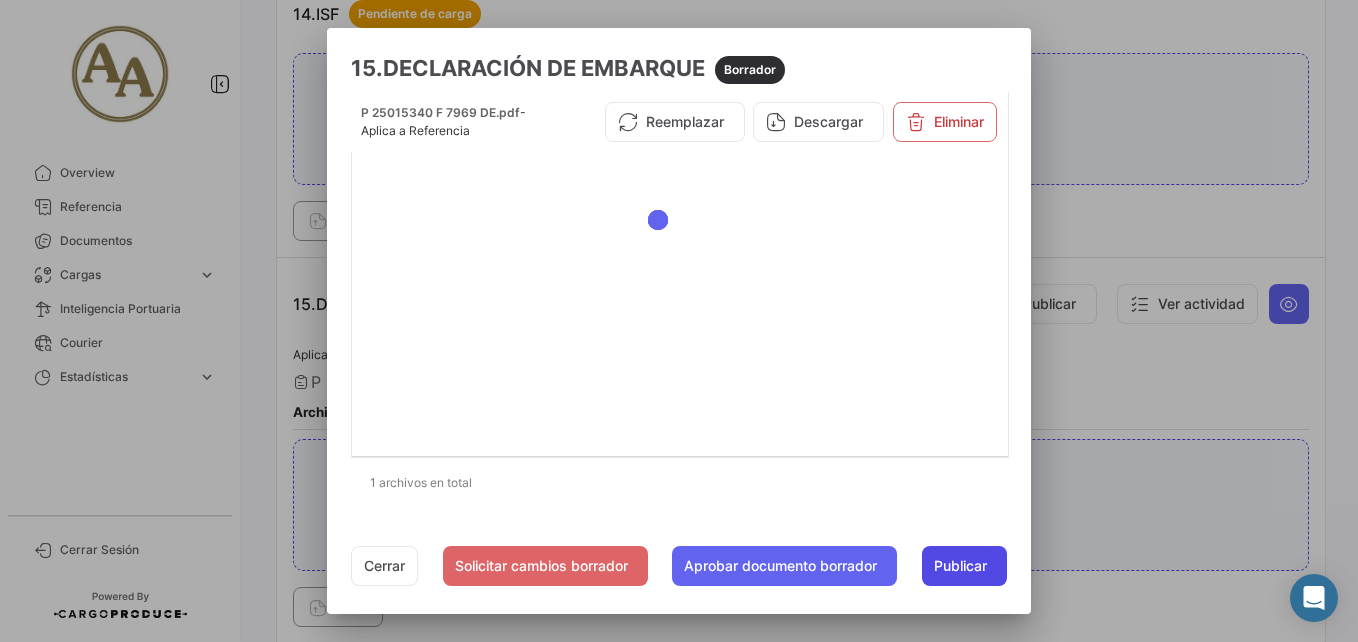 click on "Publicar" 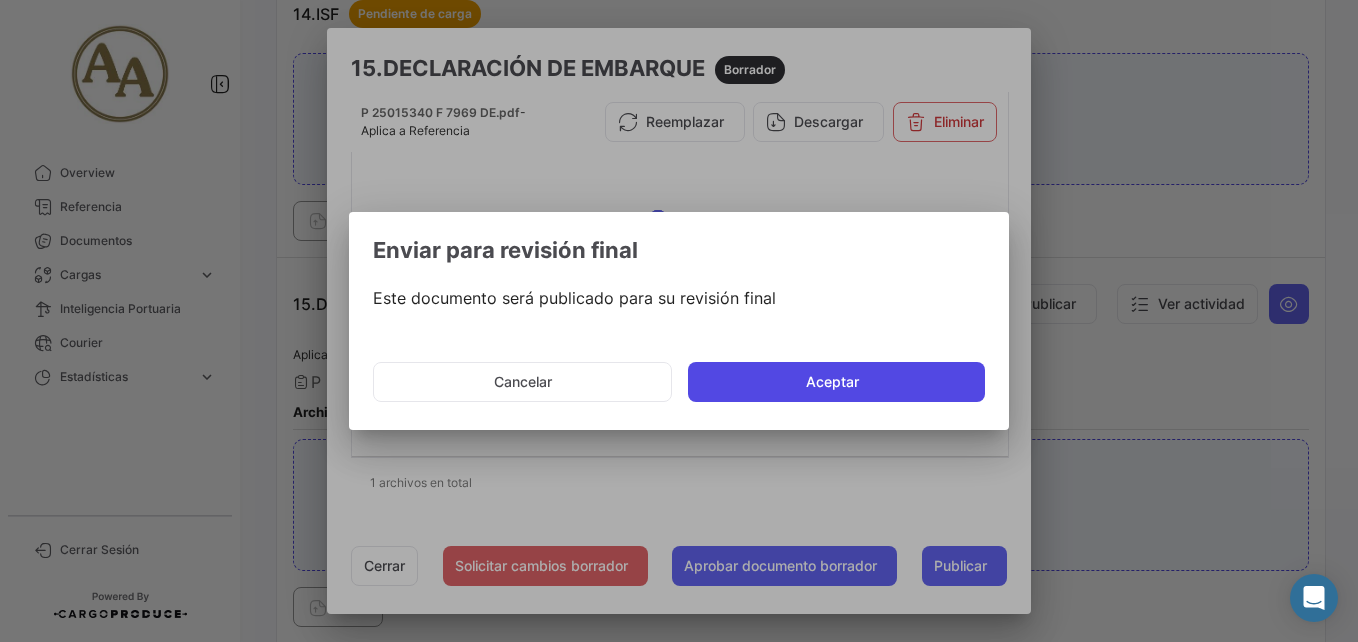 click on "Aceptar" 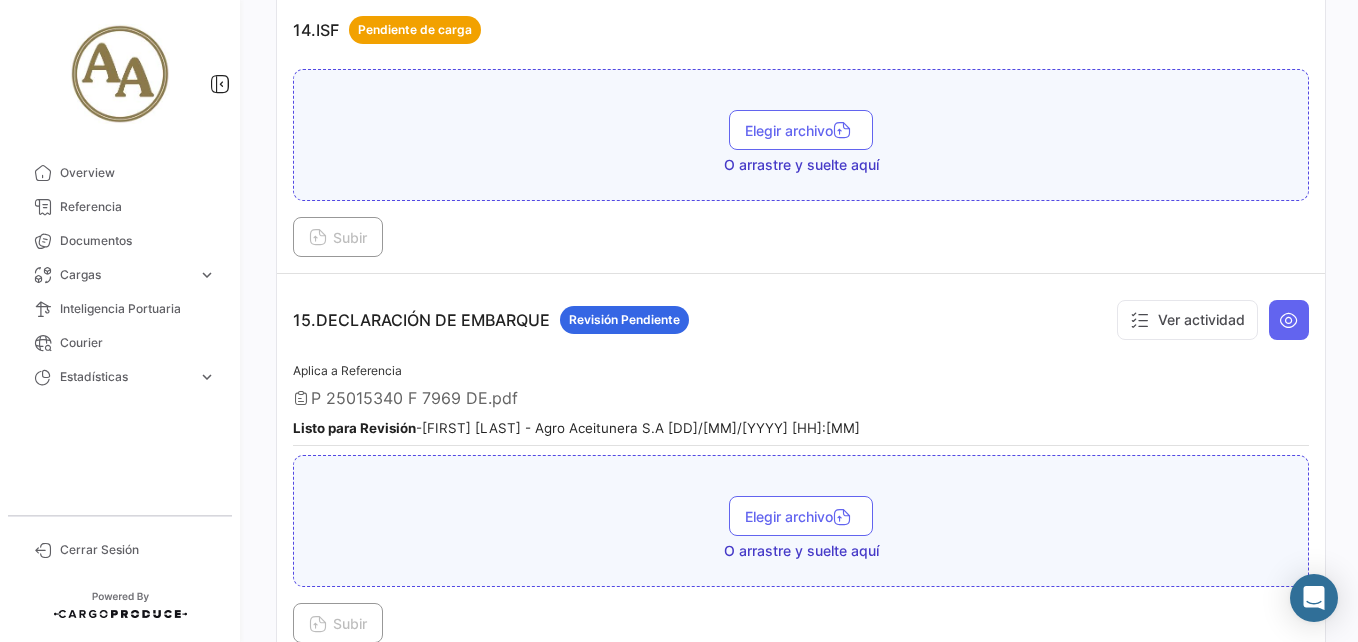 click at bounding box center [1289, 320] 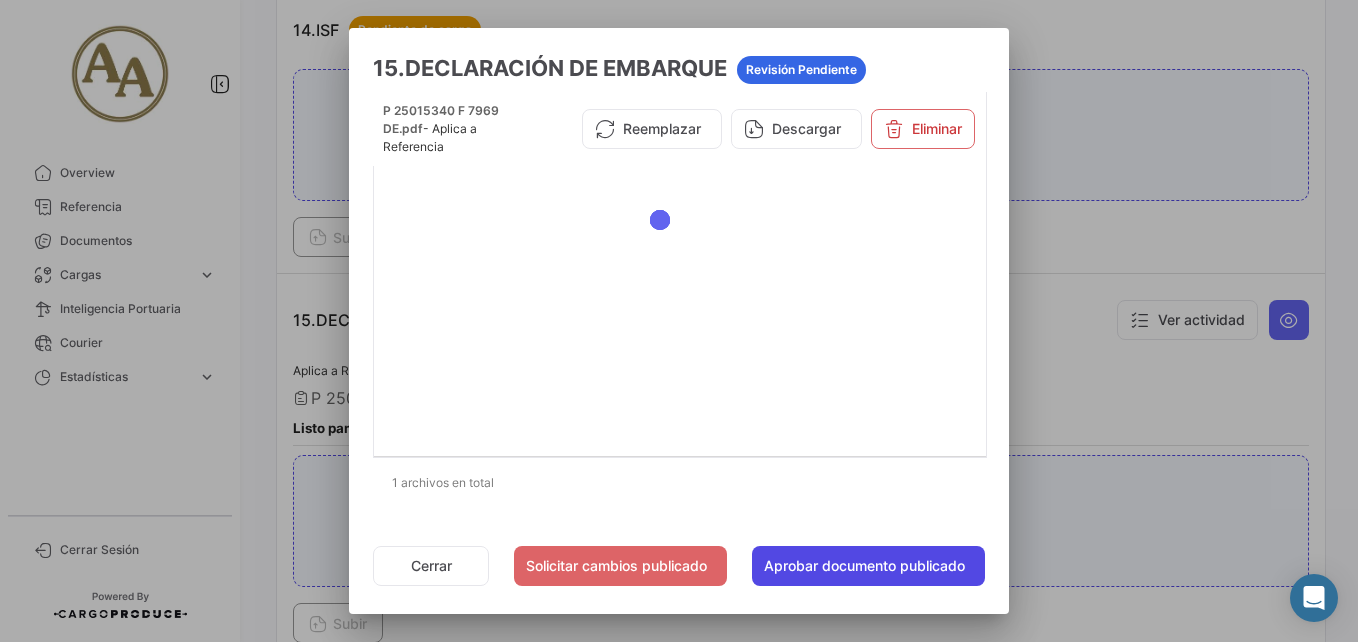 click on "Aprobar documento publicado" 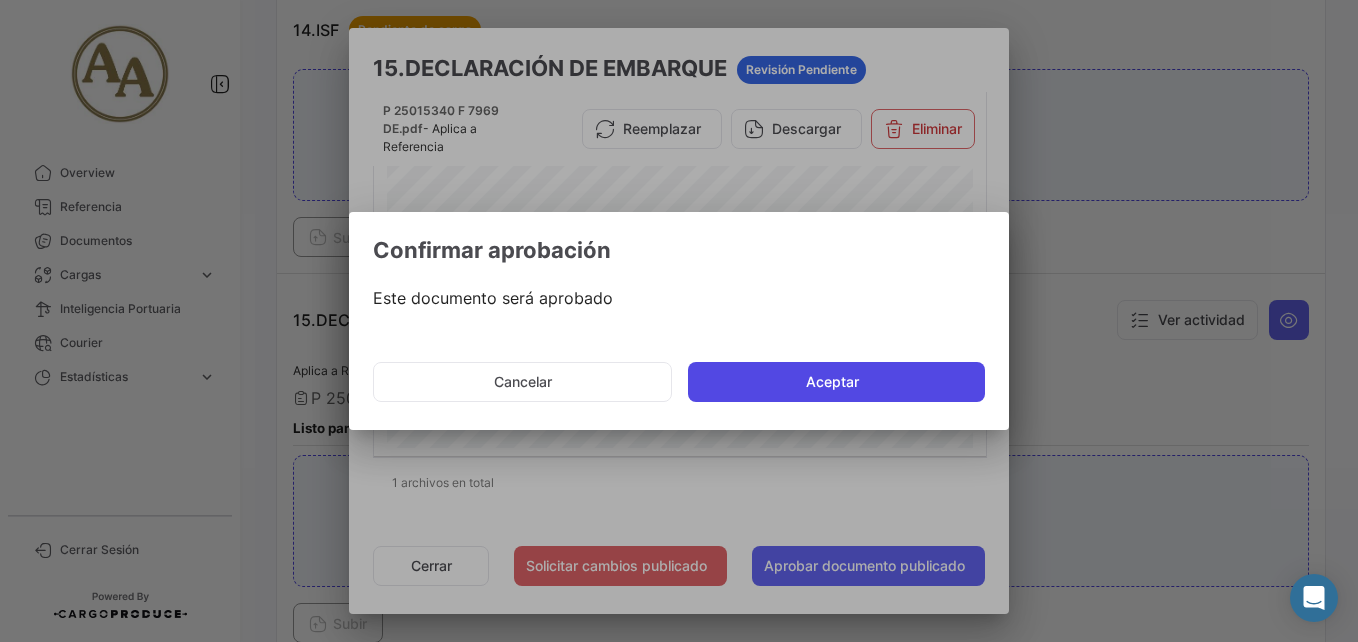 click on "Aceptar" 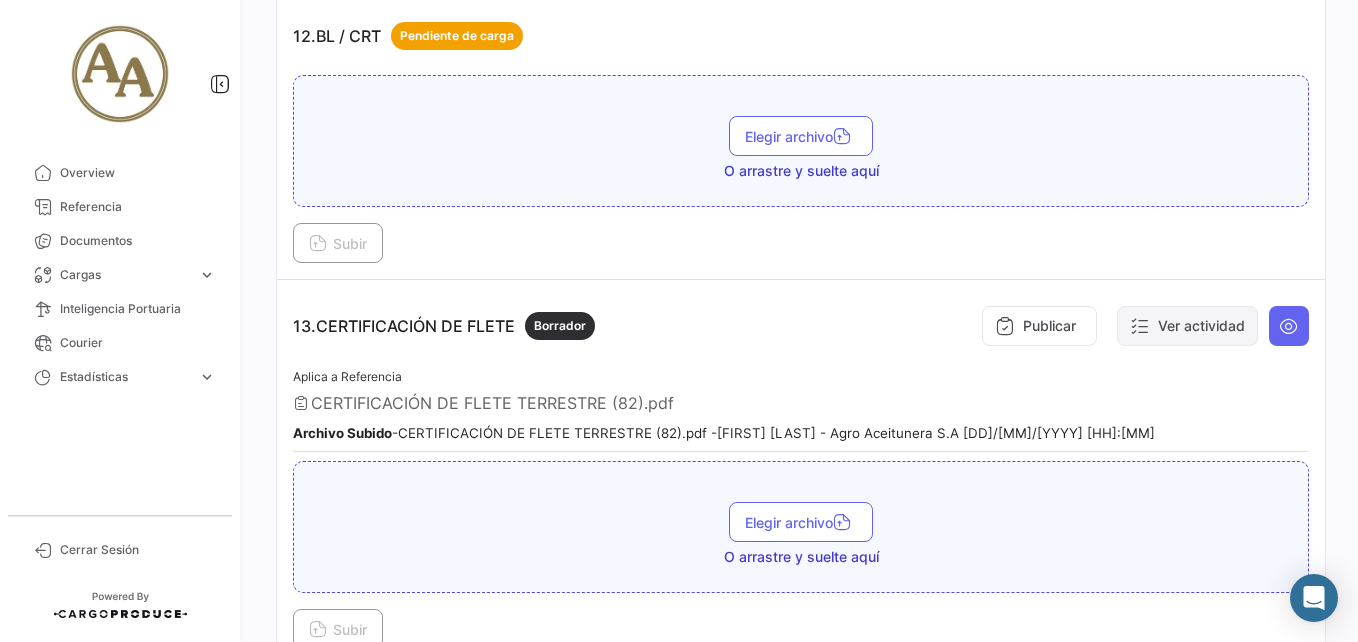 scroll, scrollTop: 4375, scrollLeft: 0, axis: vertical 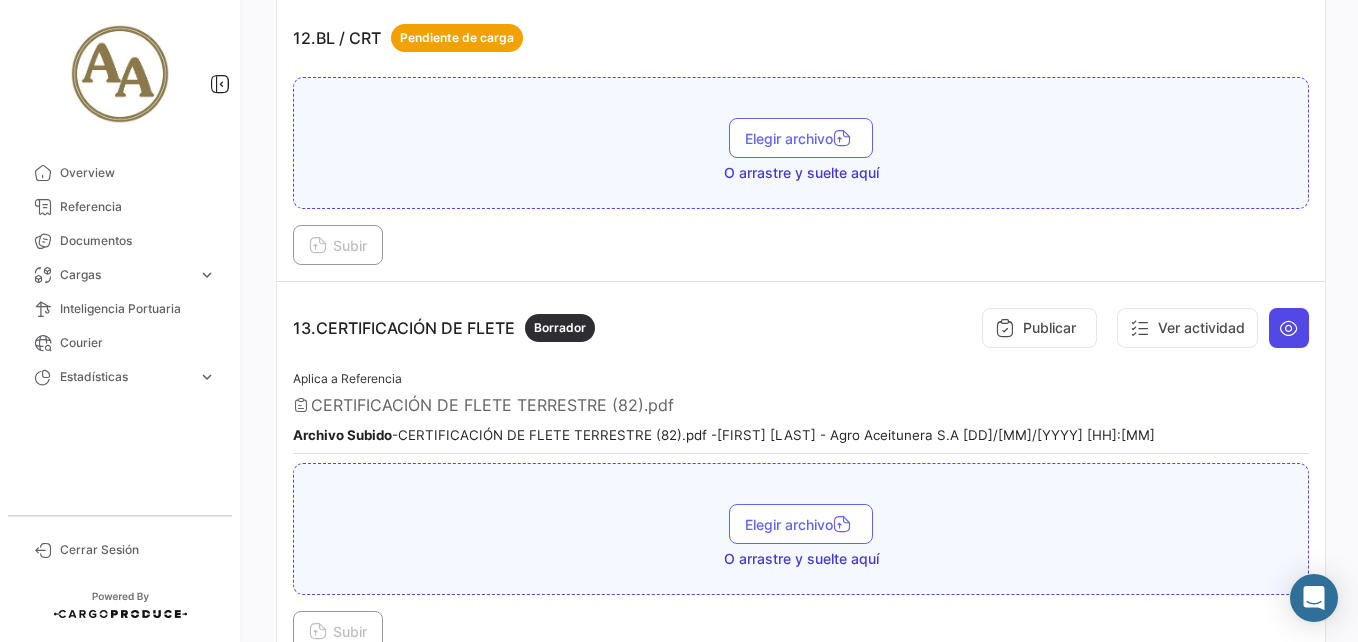 click at bounding box center [1289, 328] 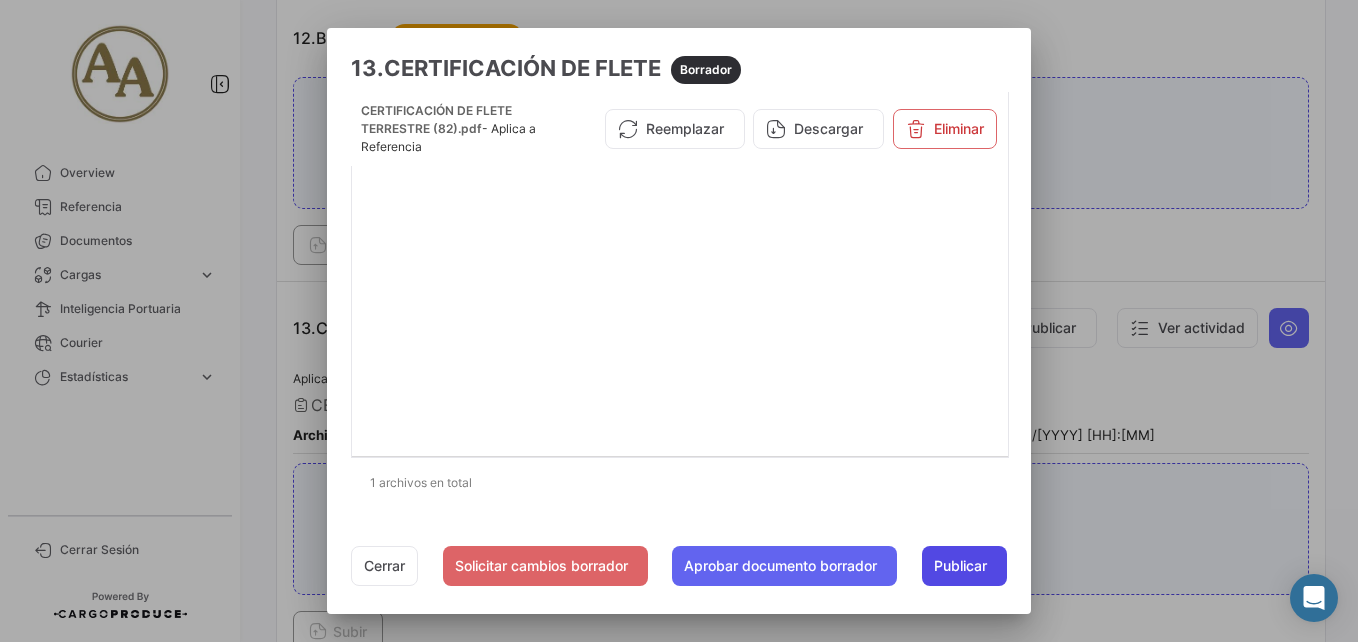 click on "Publicar" 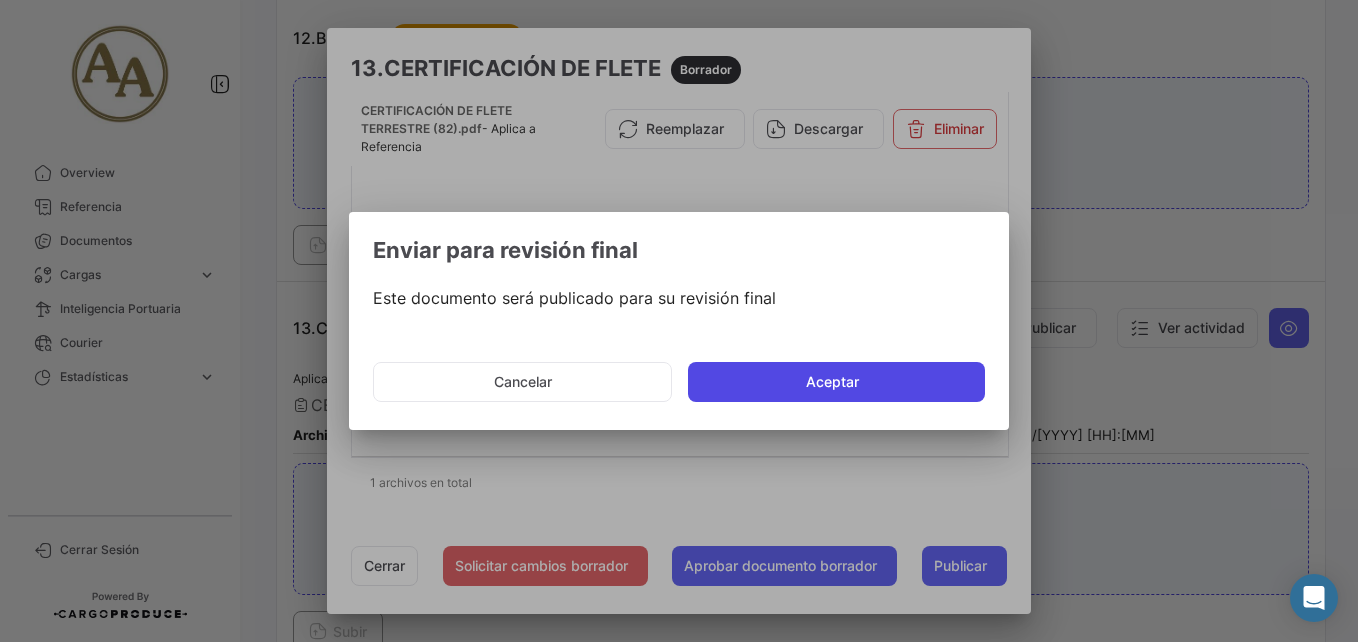 click on "Aceptar" 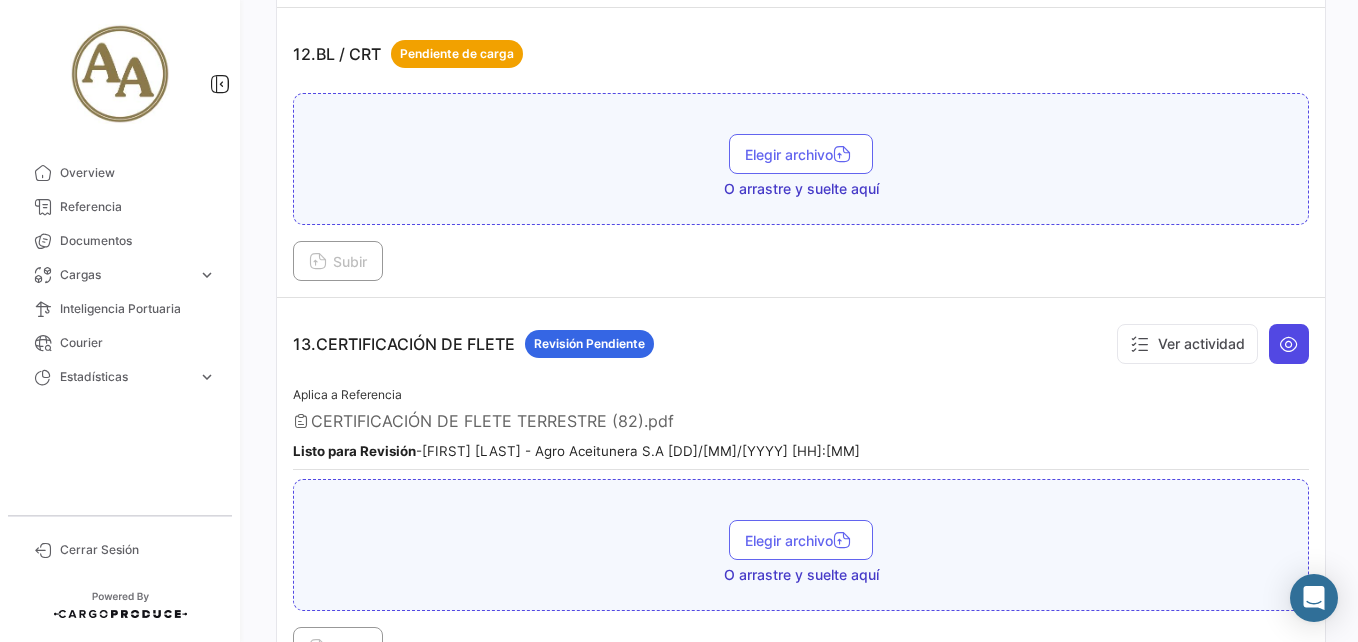drag, startPoint x: 1252, startPoint y: 340, endPoint x: 1275, endPoint y: 345, distance: 23.537205 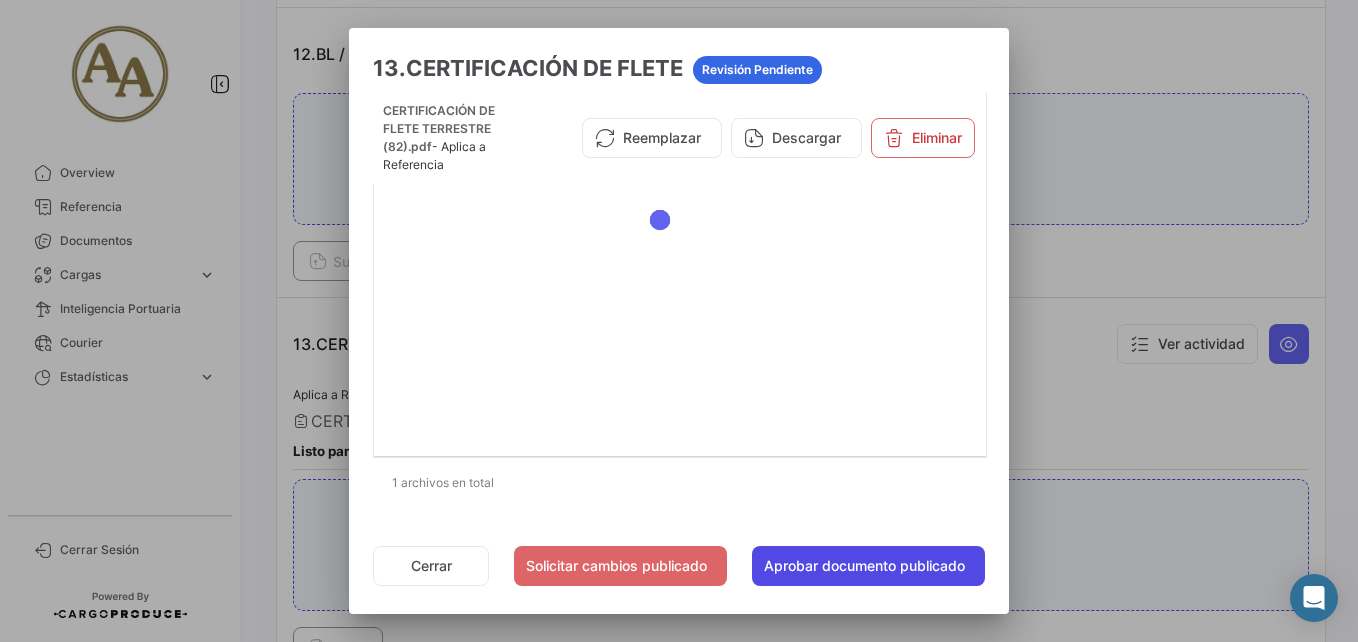 click on "Aprobar documento publicado" 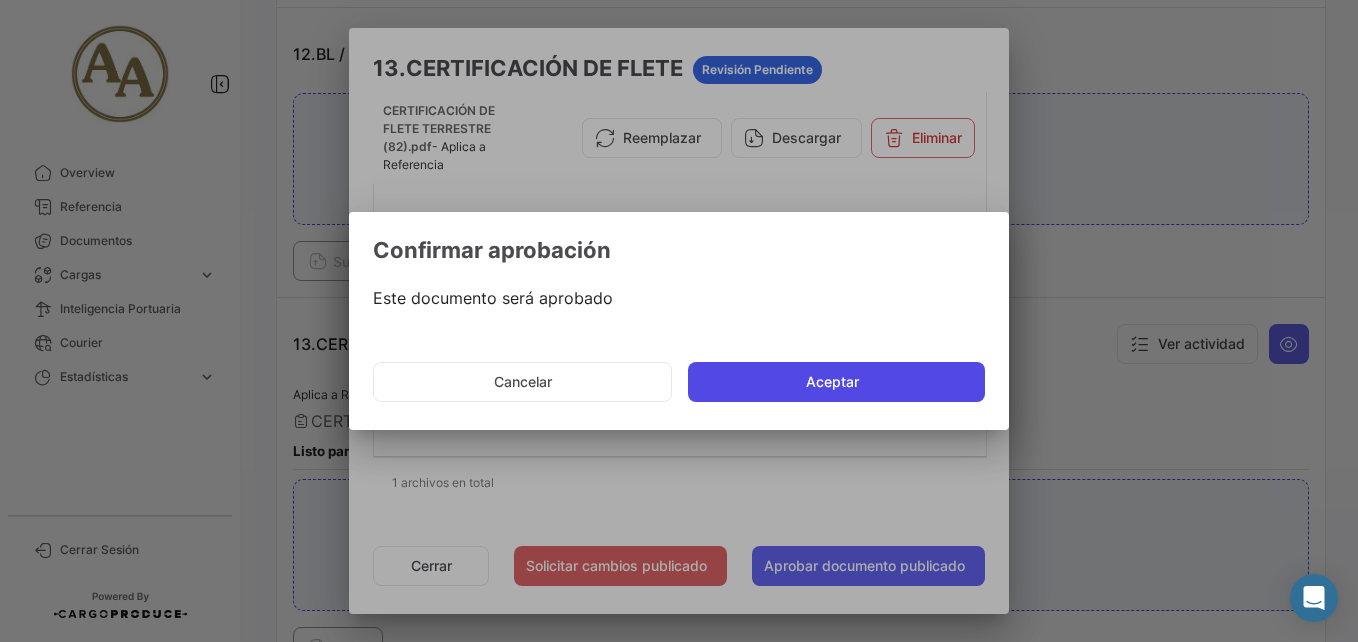 click on "Aceptar" 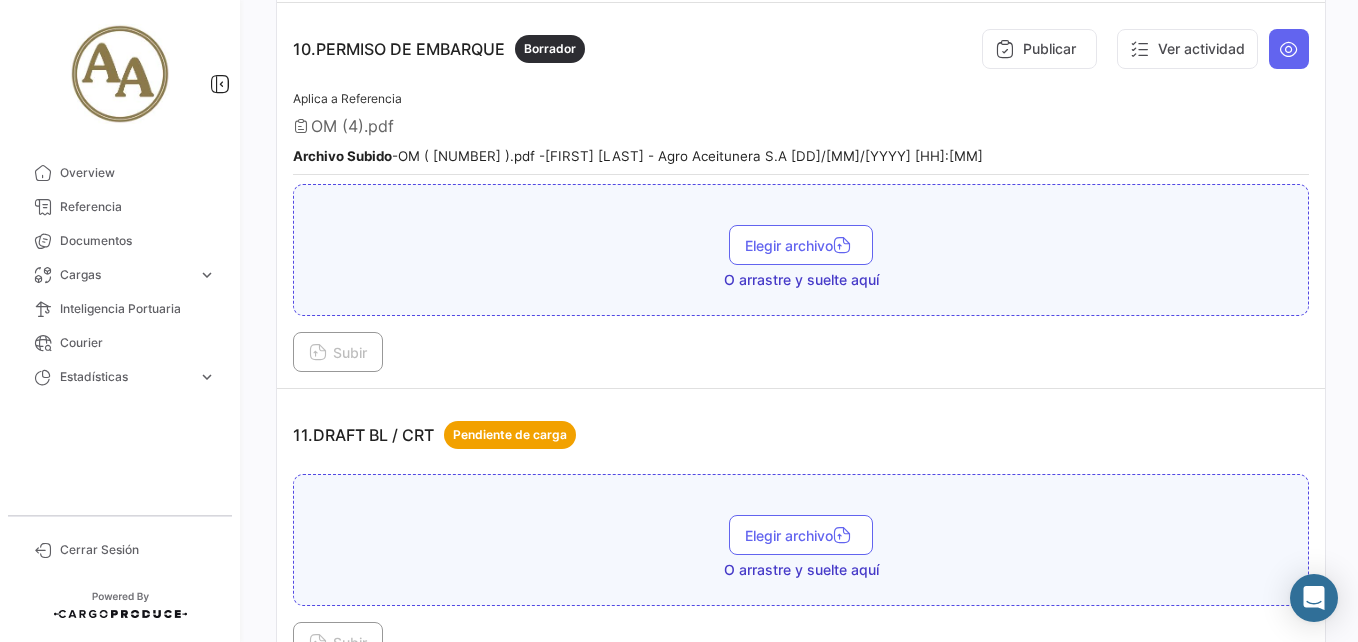 scroll, scrollTop: 3675, scrollLeft: 0, axis: vertical 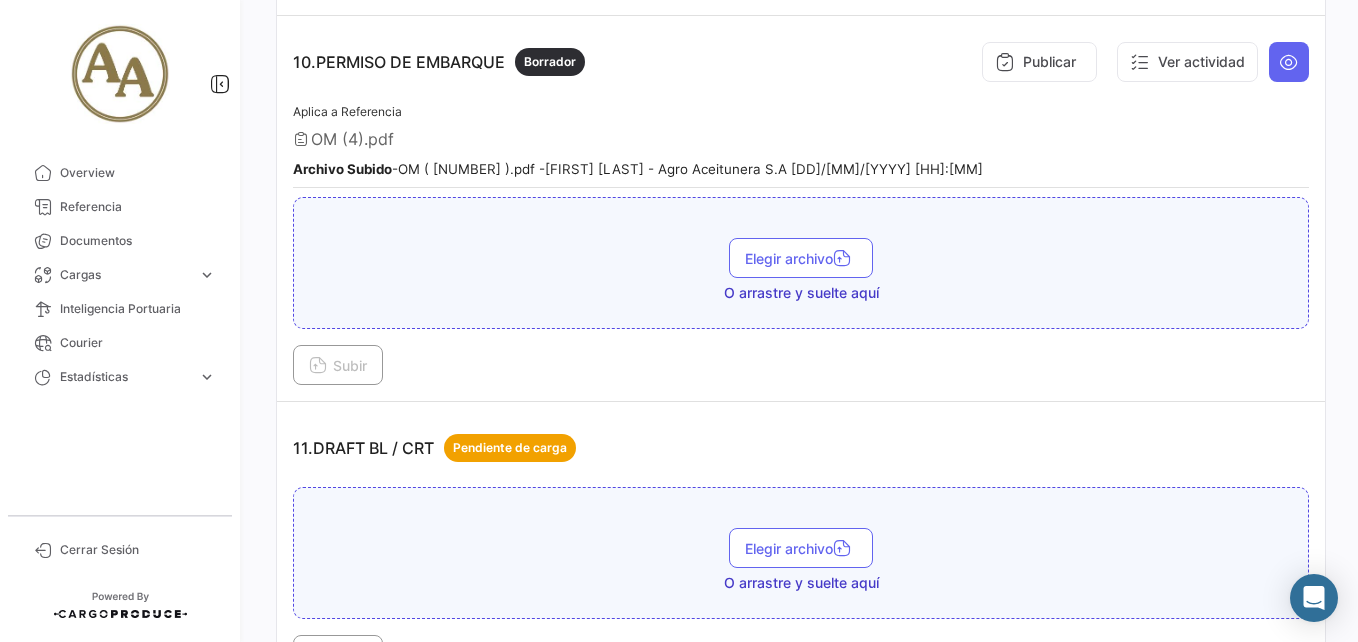 click on "Publicar   Ver actividad" at bounding box center (1141, 62) 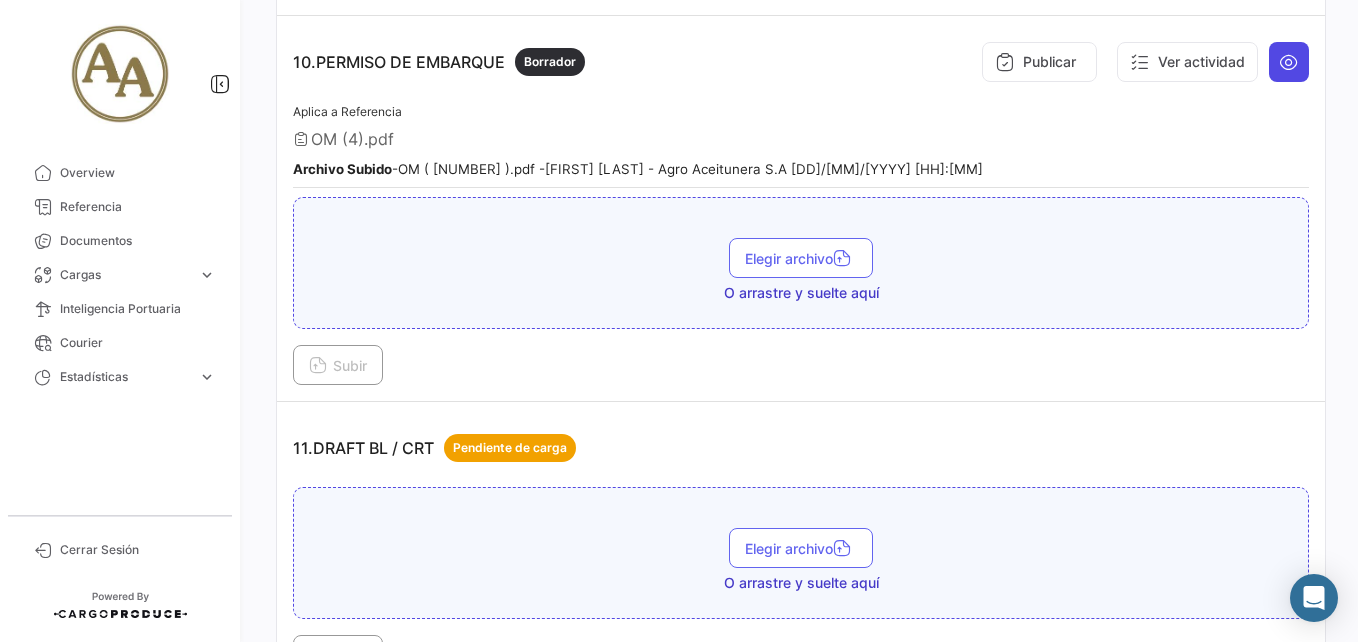 click at bounding box center (1289, 62) 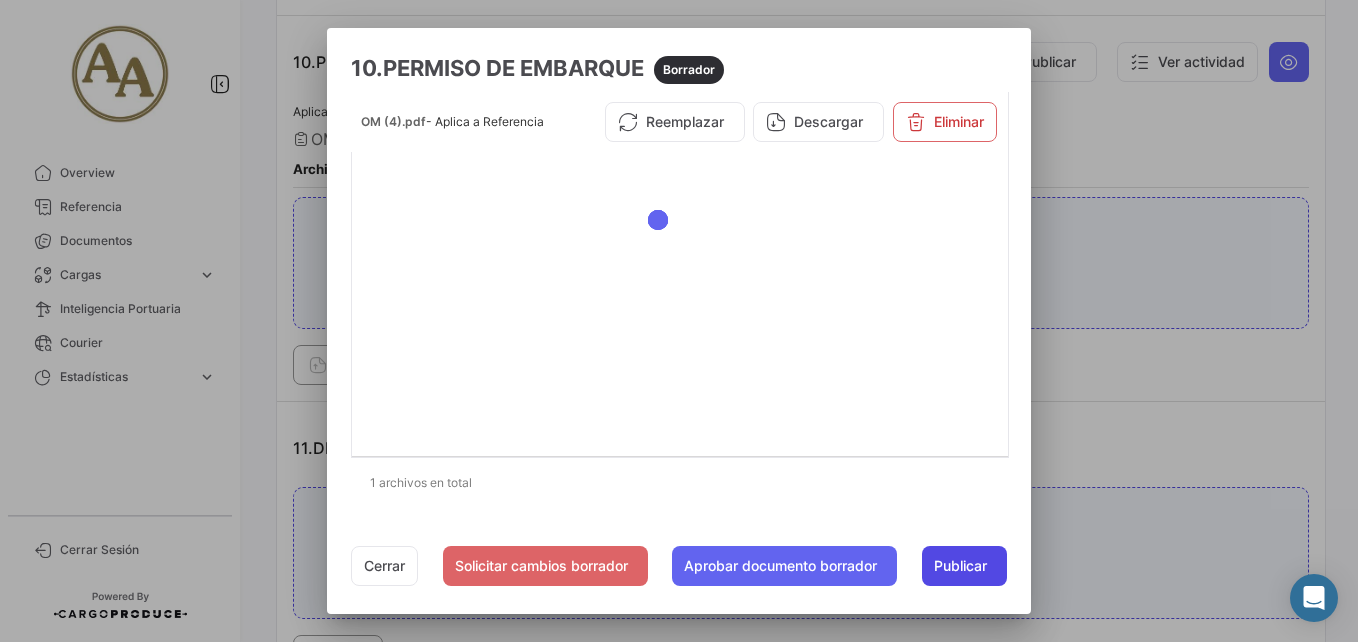 click on "Publicar" 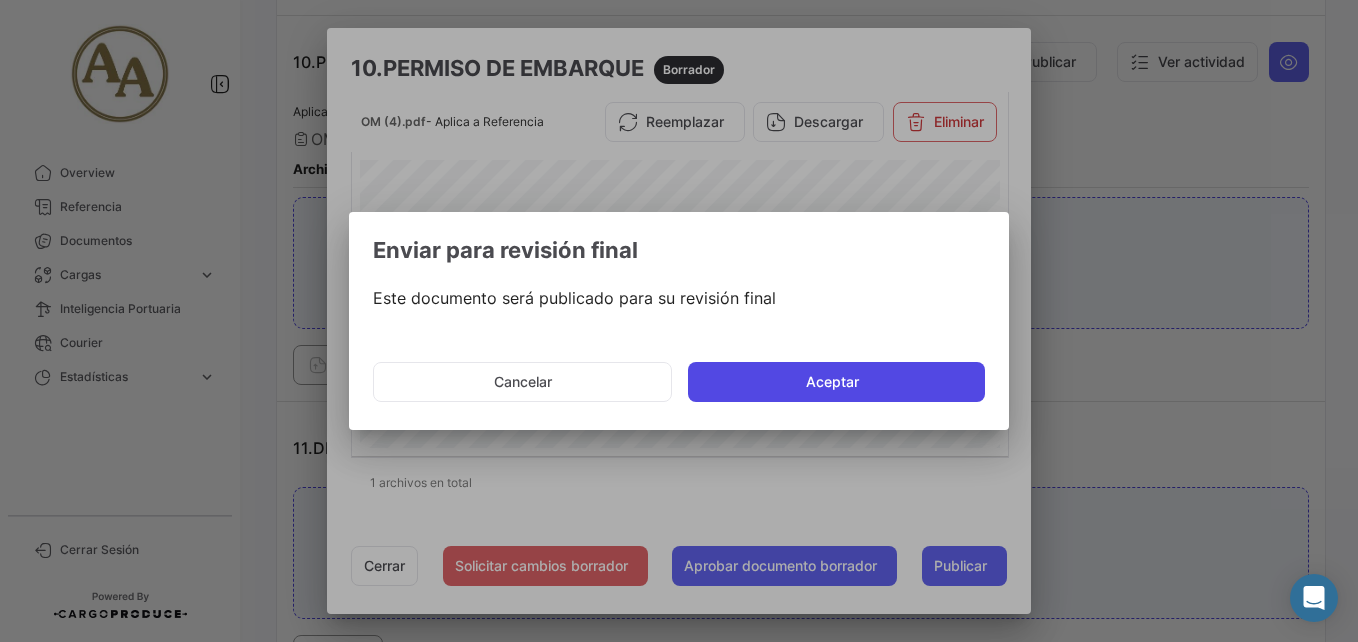click on "Aceptar" 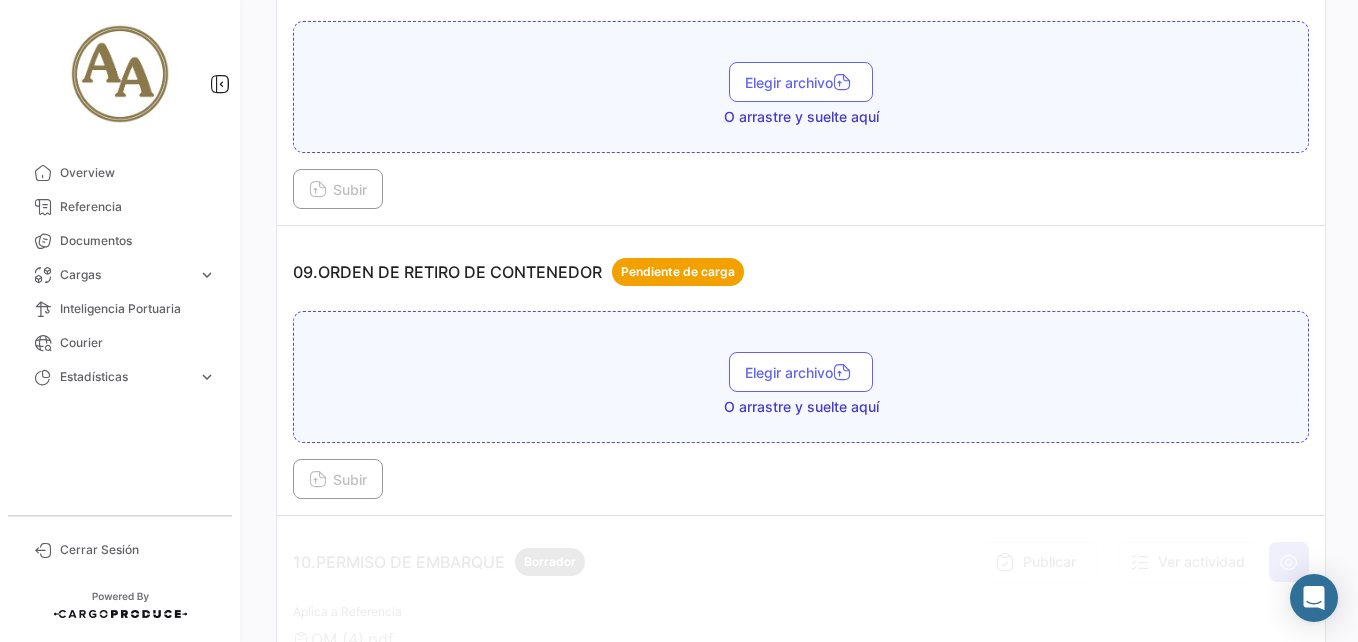 scroll, scrollTop: 3475, scrollLeft: 0, axis: vertical 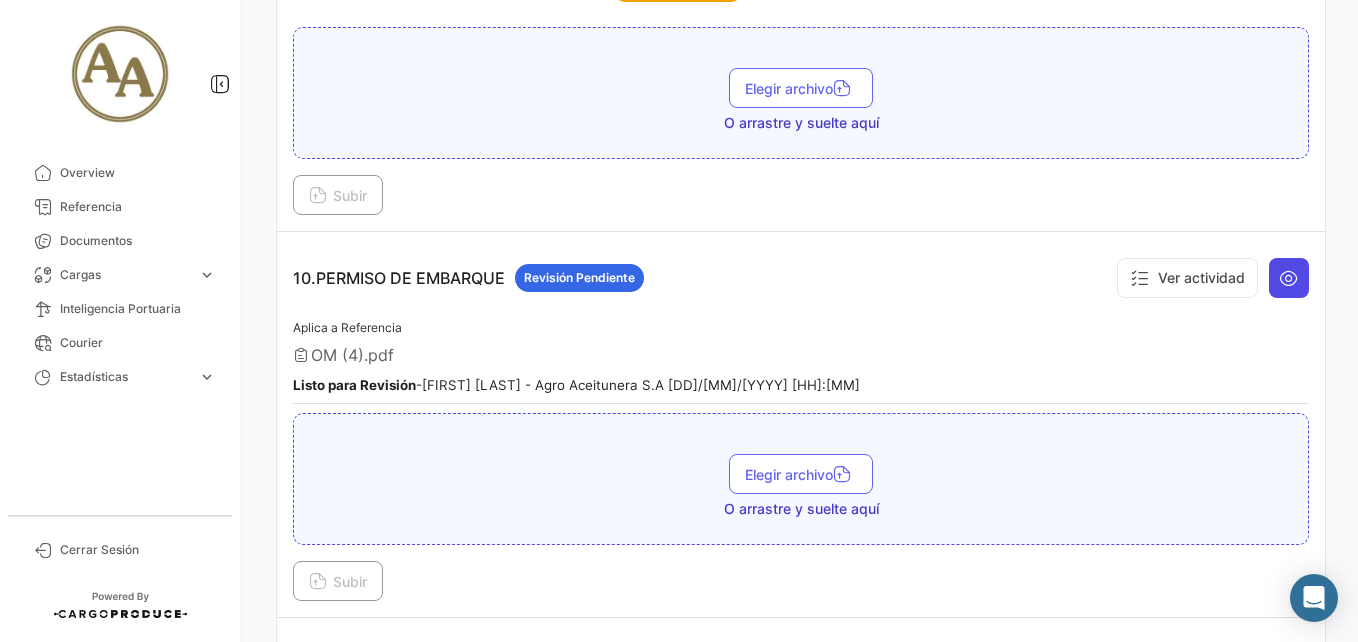 click at bounding box center [1289, 278] 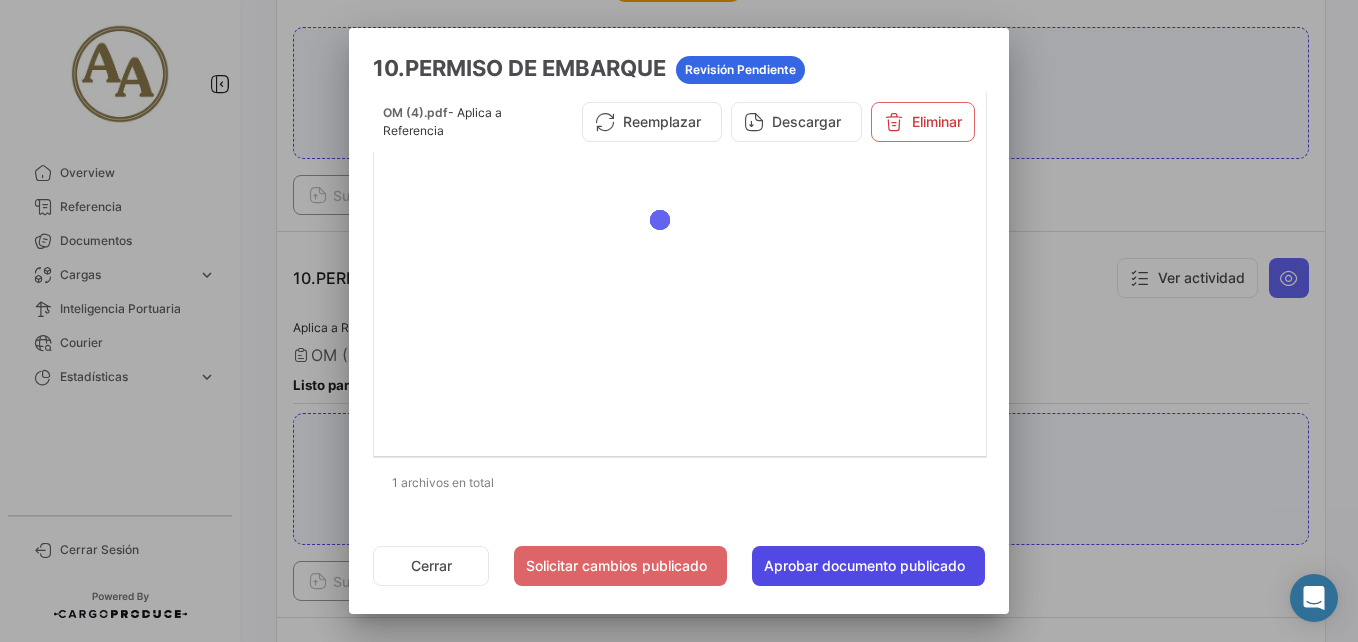 click on "Aprobar documento publicado" 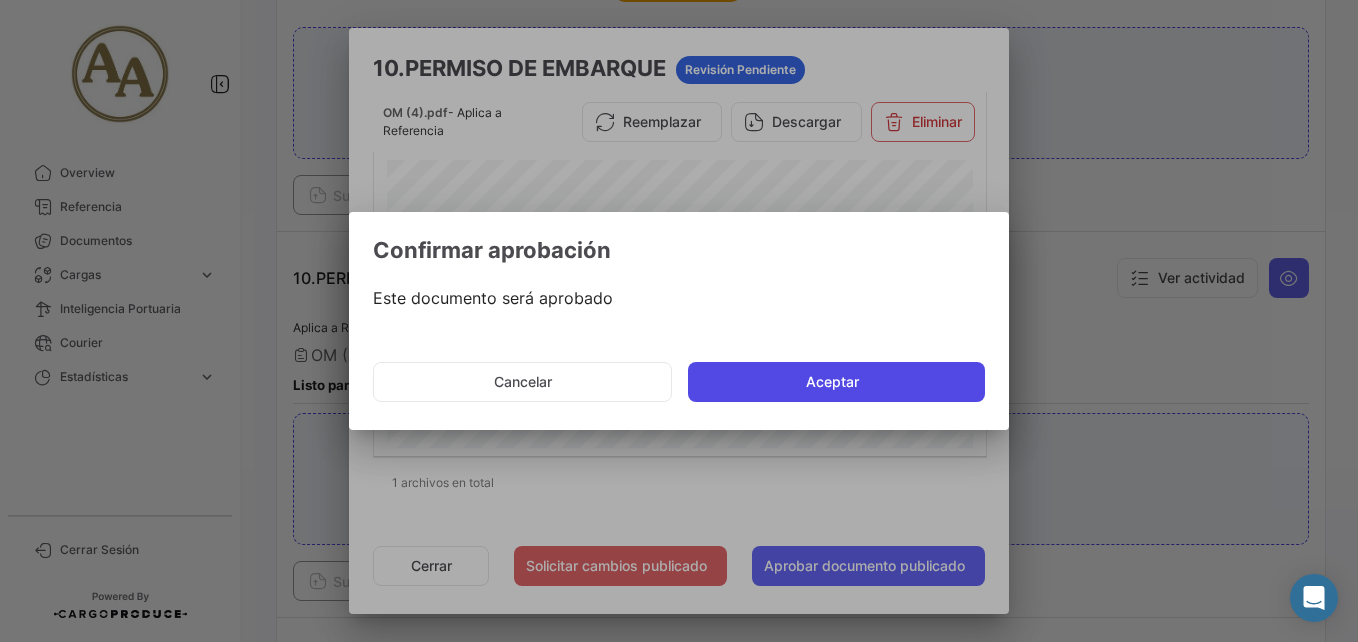 click on "Aceptar" 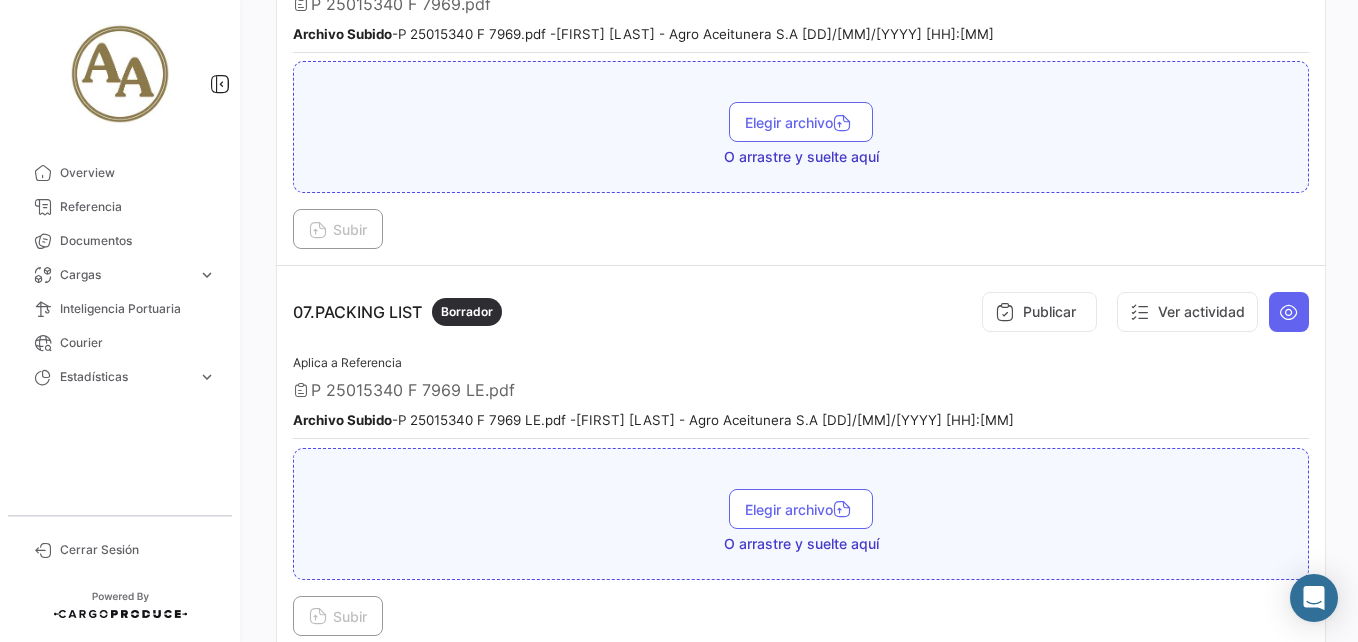 scroll, scrollTop: 2275, scrollLeft: 0, axis: vertical 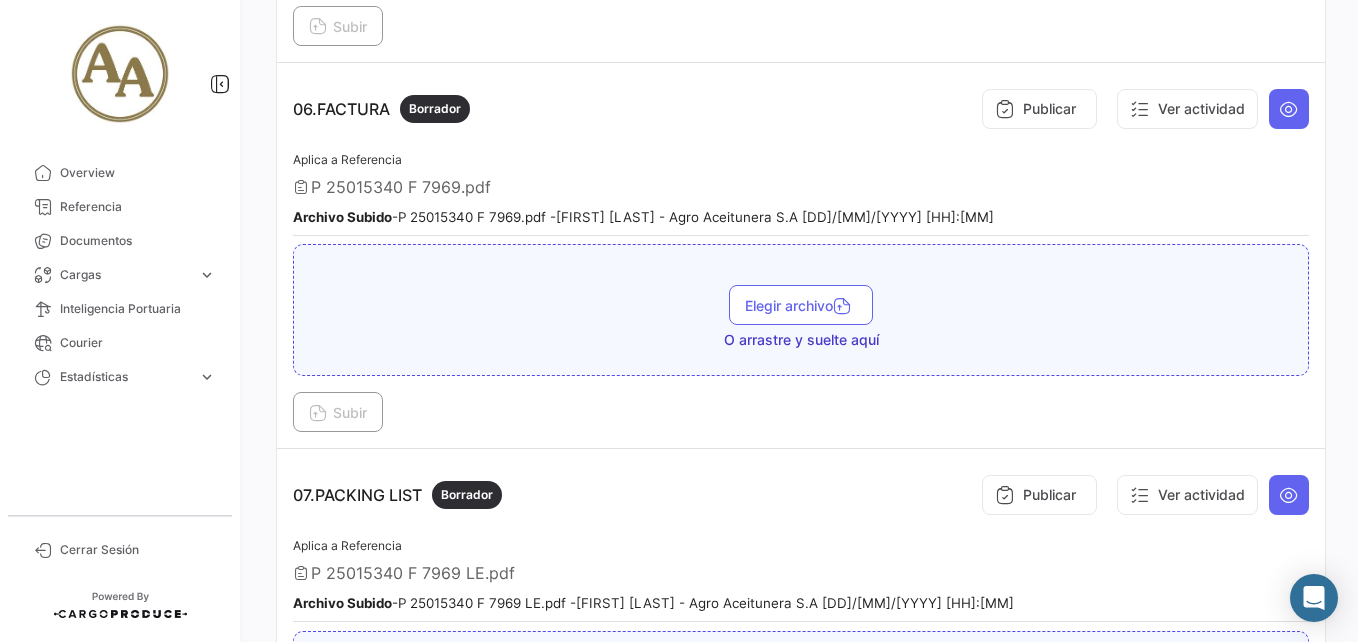click on "07.PACKING LIST    Borrador   Publicar   Ver actividad   Aplica a Referencia   P [NUMBER] F [NUMBER] LE.pdf  Archivo Subido  -   P [NUMBER] F [NUMBER] LE.pdf -   [FIRST] [LAST]  - Agro Aceitunera S.A [DD]/[MM]/[YYYY] [HH]:[MM]      Elegir archivo  O arrastre y suelte aquí  Subir" at bounding box center (801, 642) 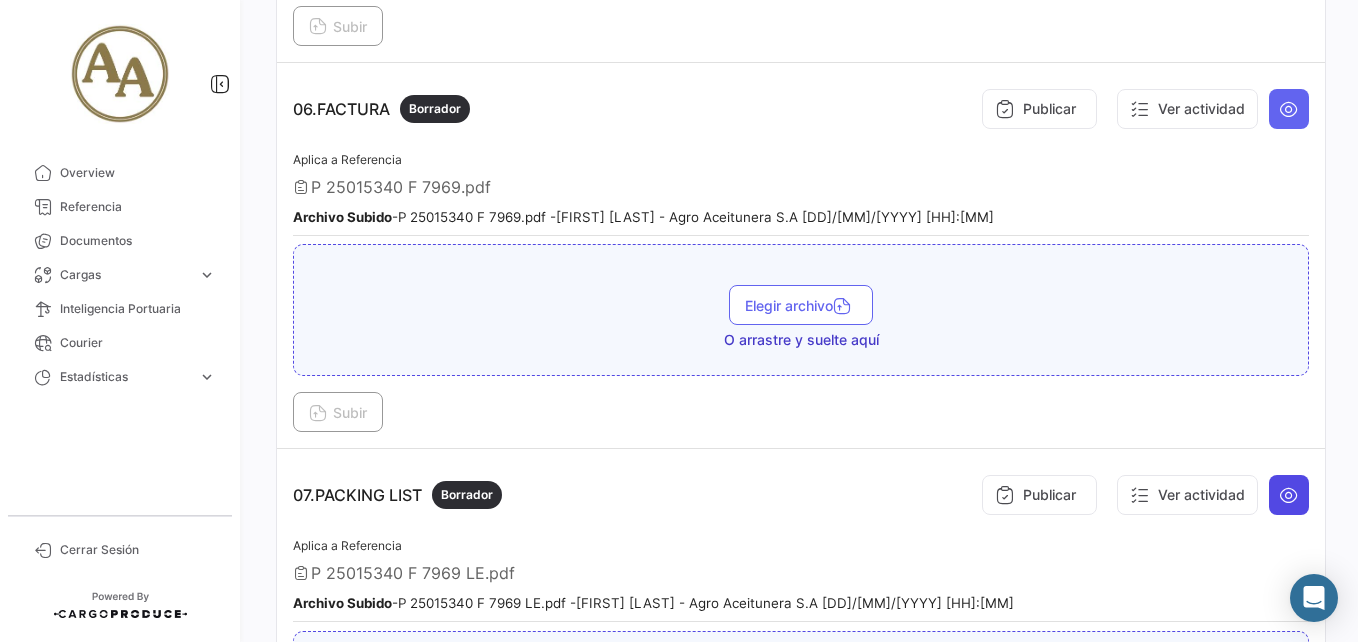 click at bounding box center (1289, 495) 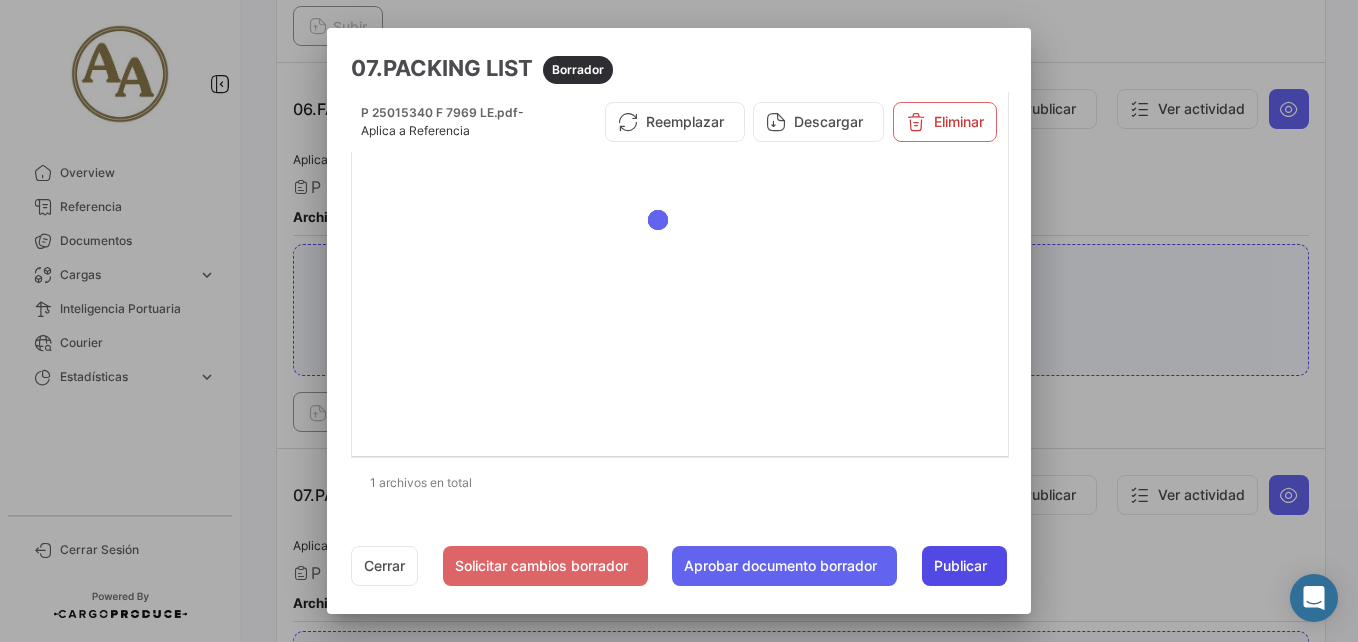 click on "Publicar" 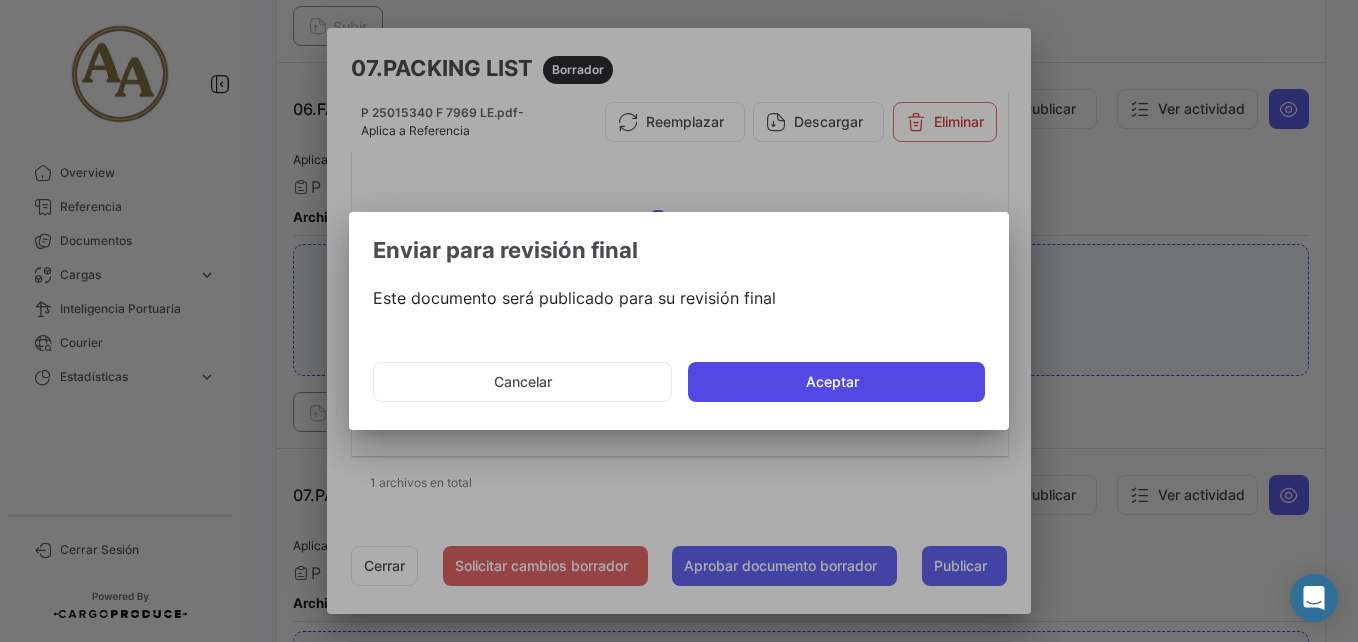 click on "Aceptar" 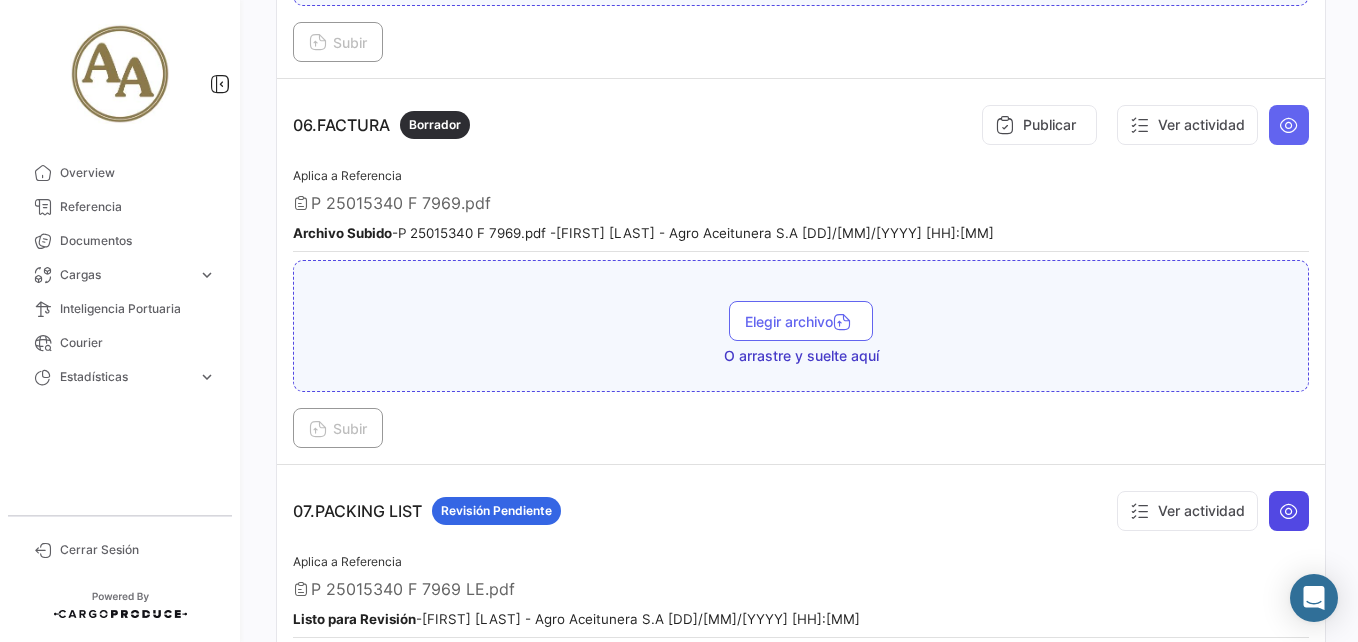 click at bounding box center [1289, 511] 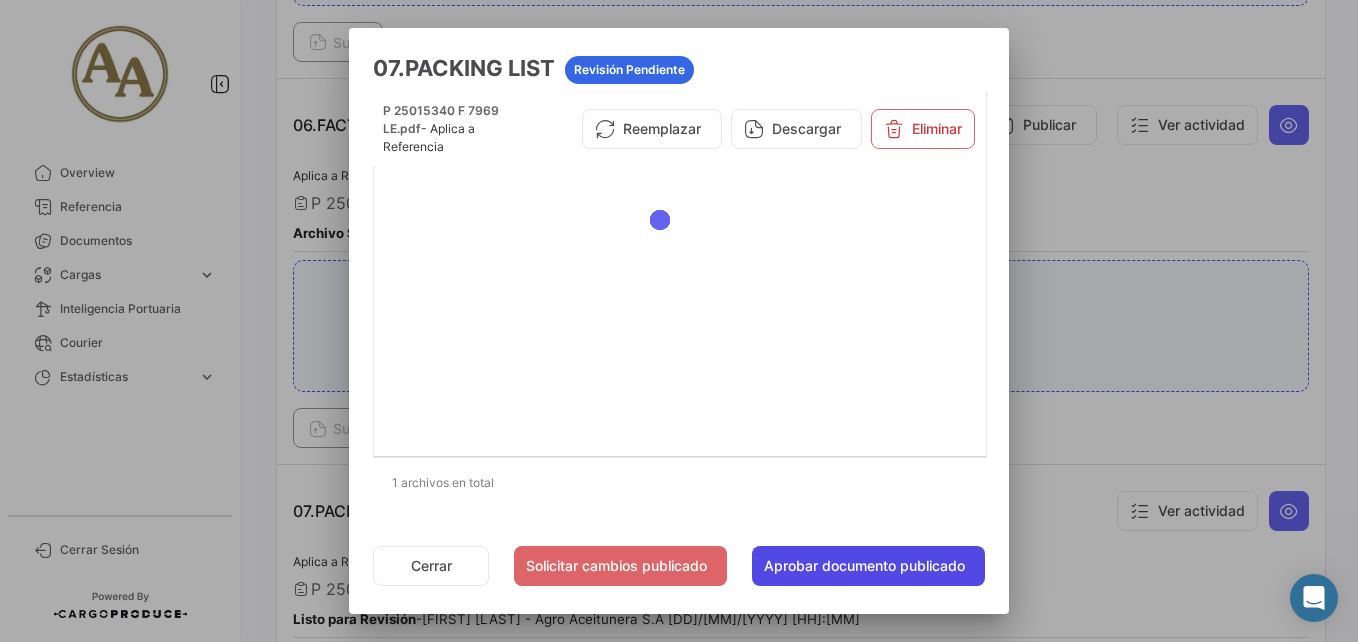 click on "Aprobar documento publicado" 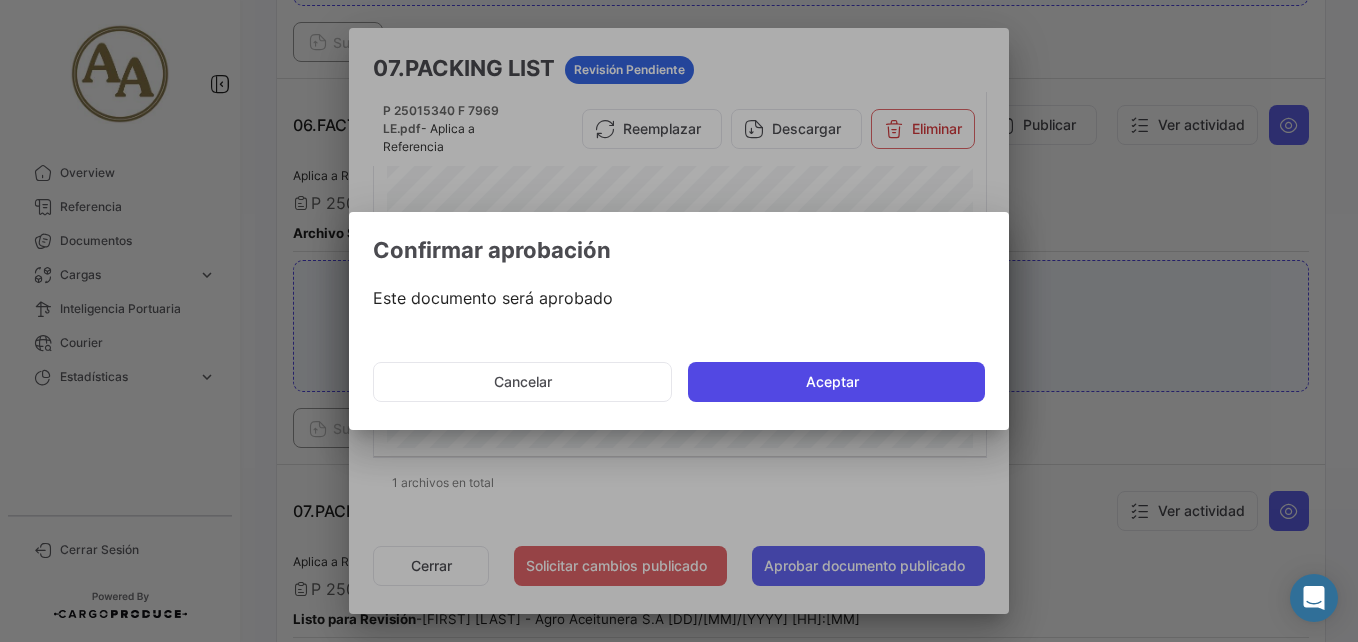 click on "Aceptar" 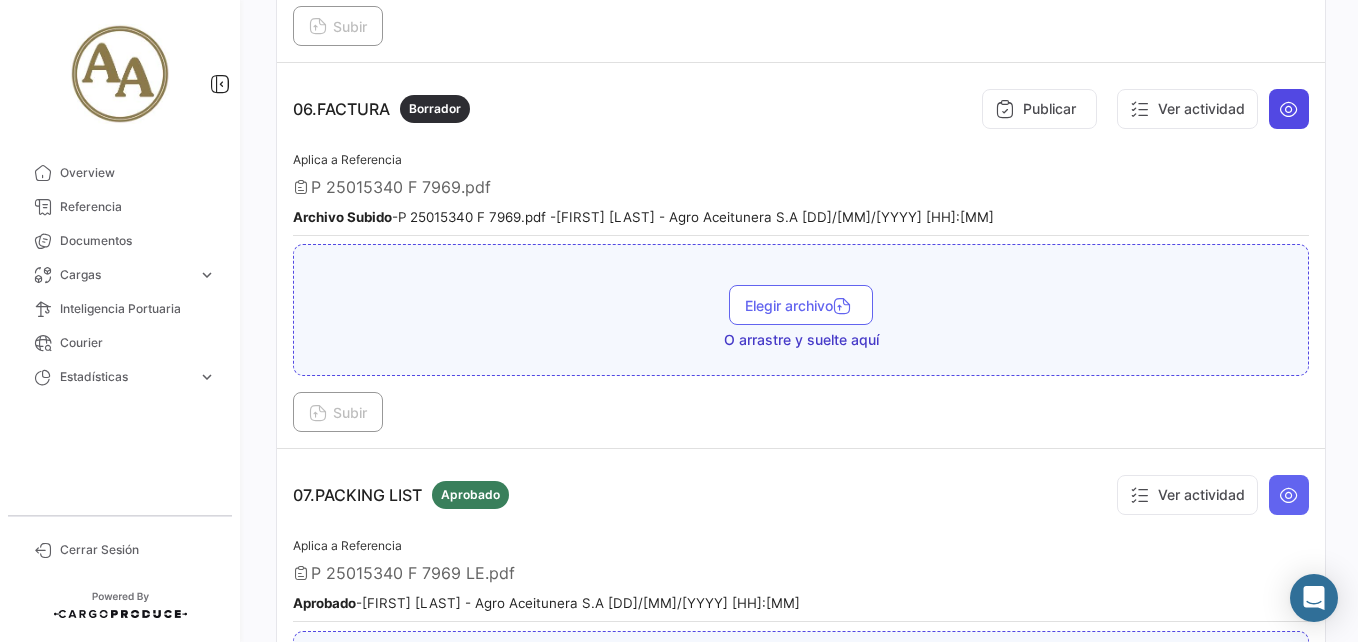click at bounding box center (1289, 109) 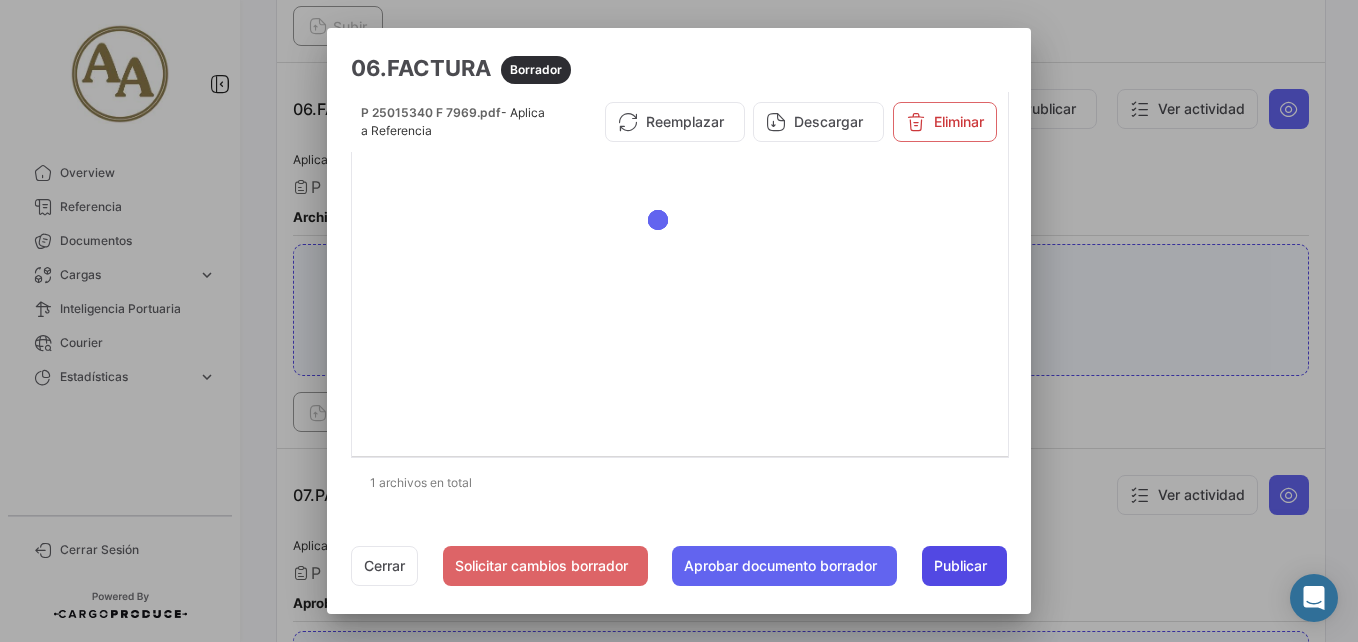 click on "Publicar" 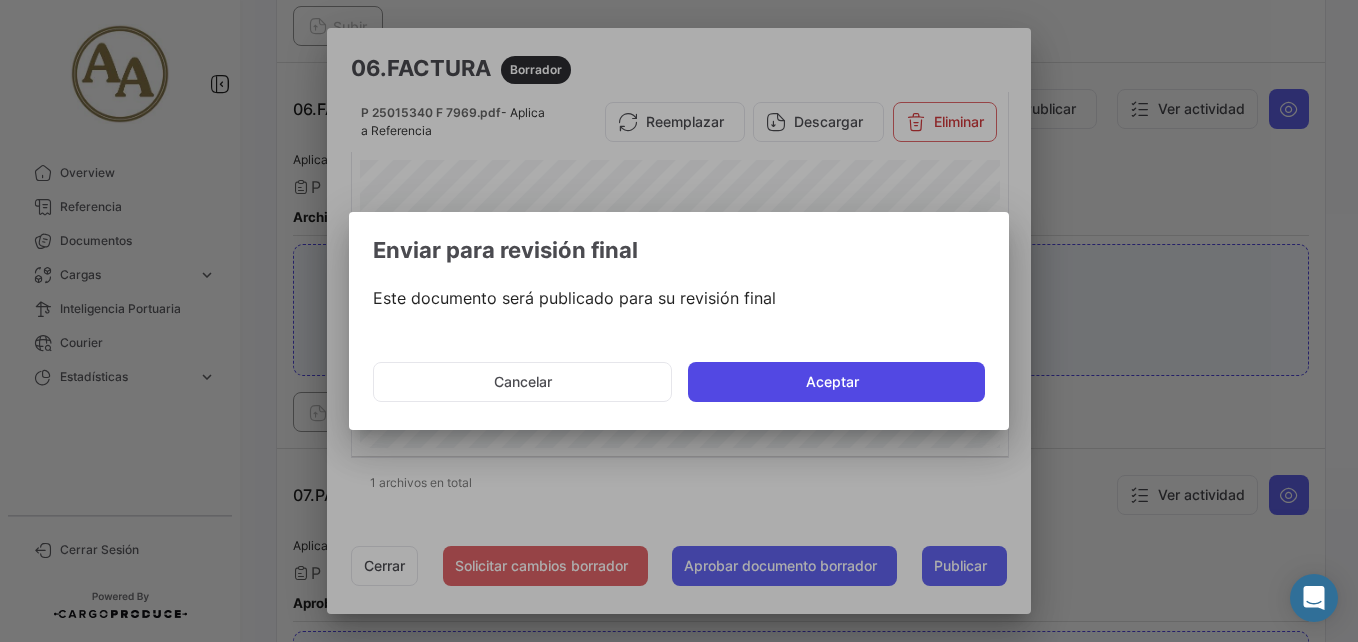 click on "Aceptar" 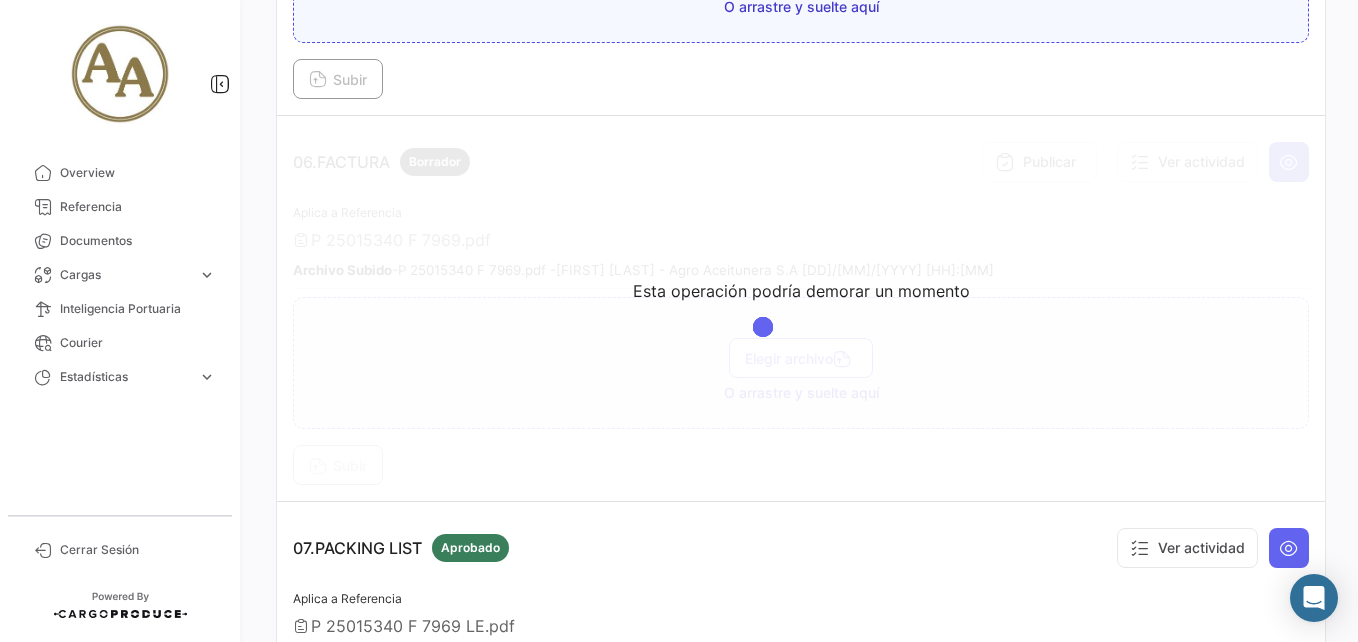scroll, scrollTop: 2275, scrollLeft: 0, axis: vertical 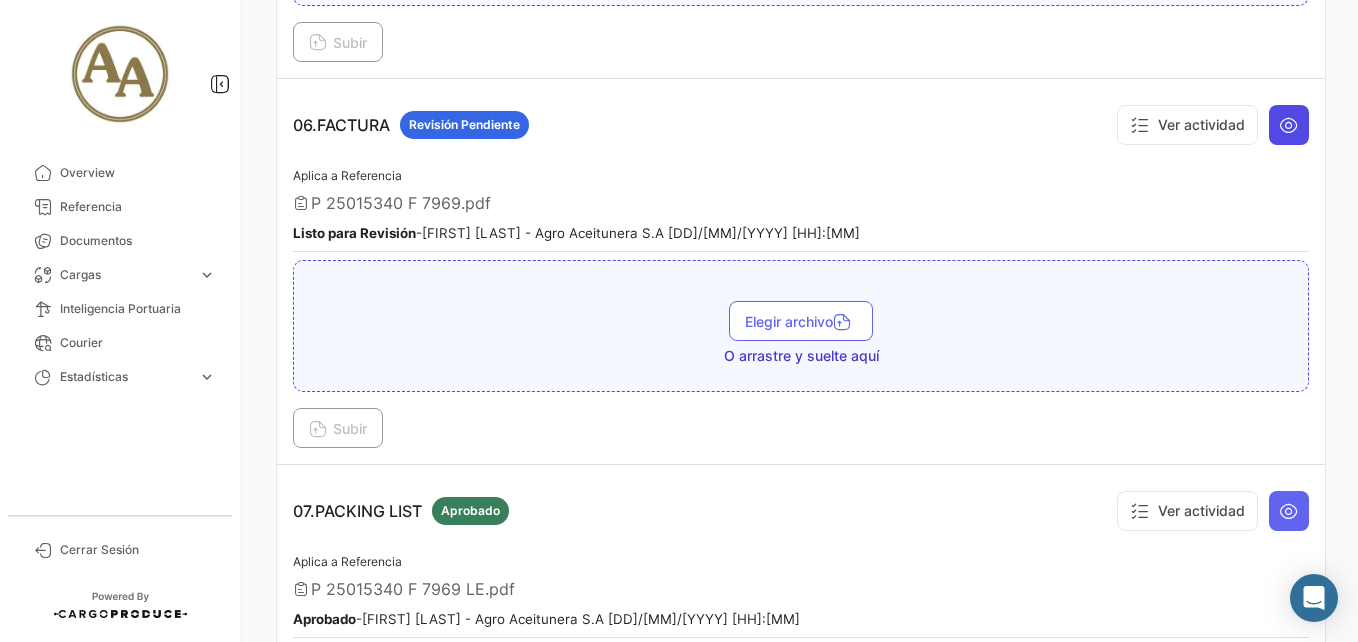 click at bounding box center (1289, 125) 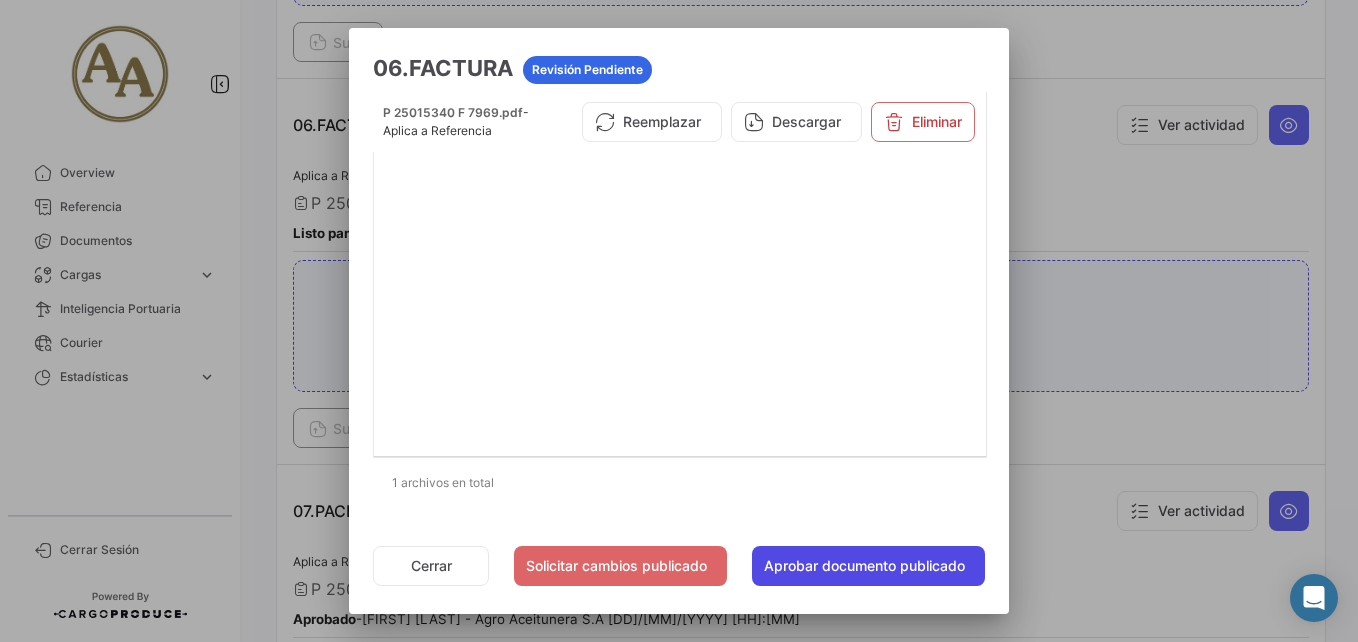 click on "Aprobar documento publicado" 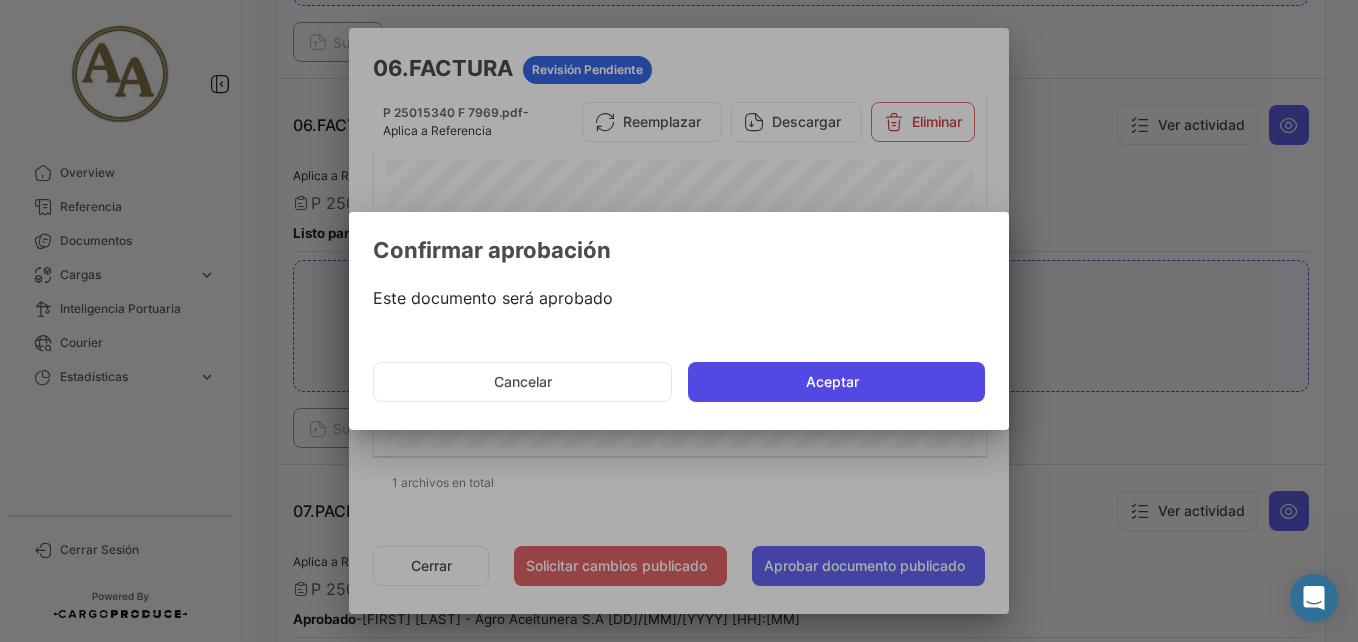 click on "Aceptar" 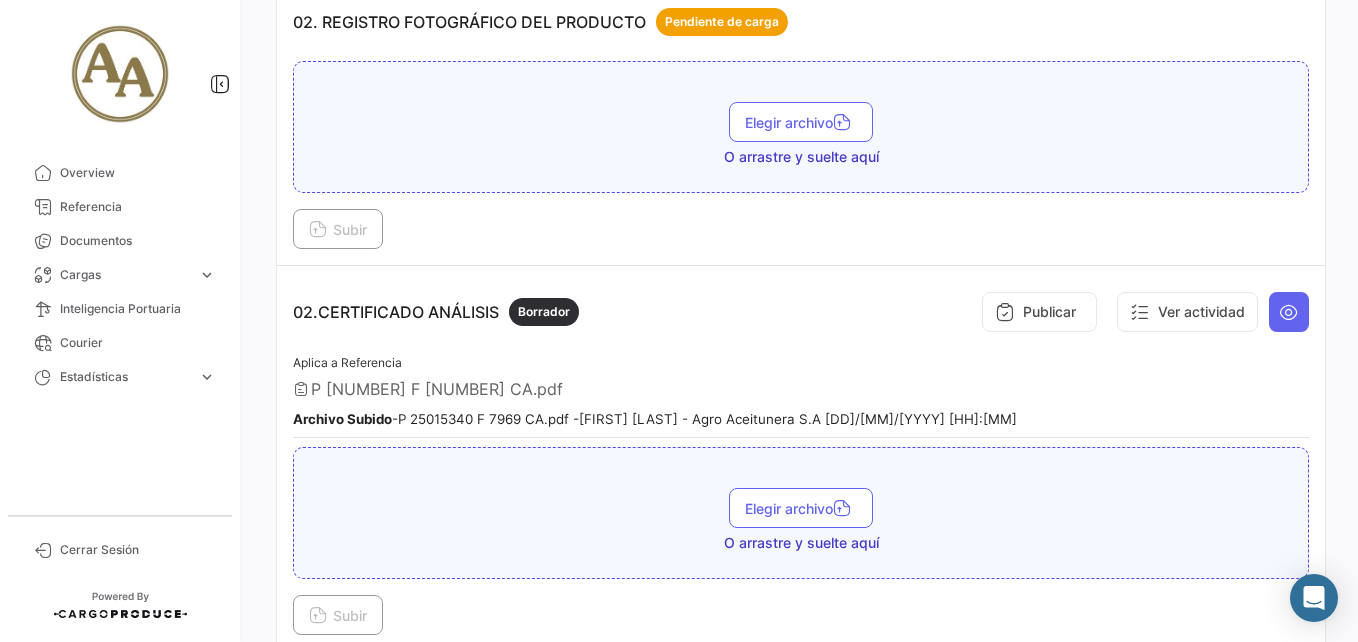 scroll, scrollTop: 575, scrollLeft: 0, axis: vertical 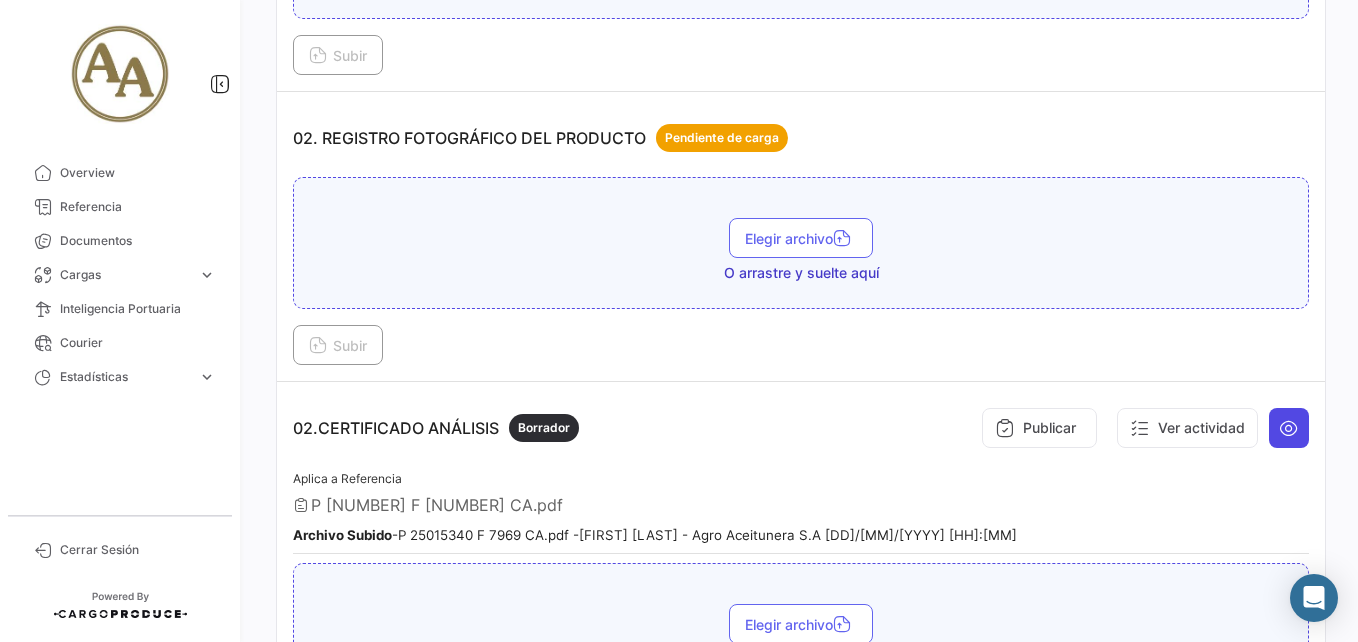 click at bounding box center (1289, 428) 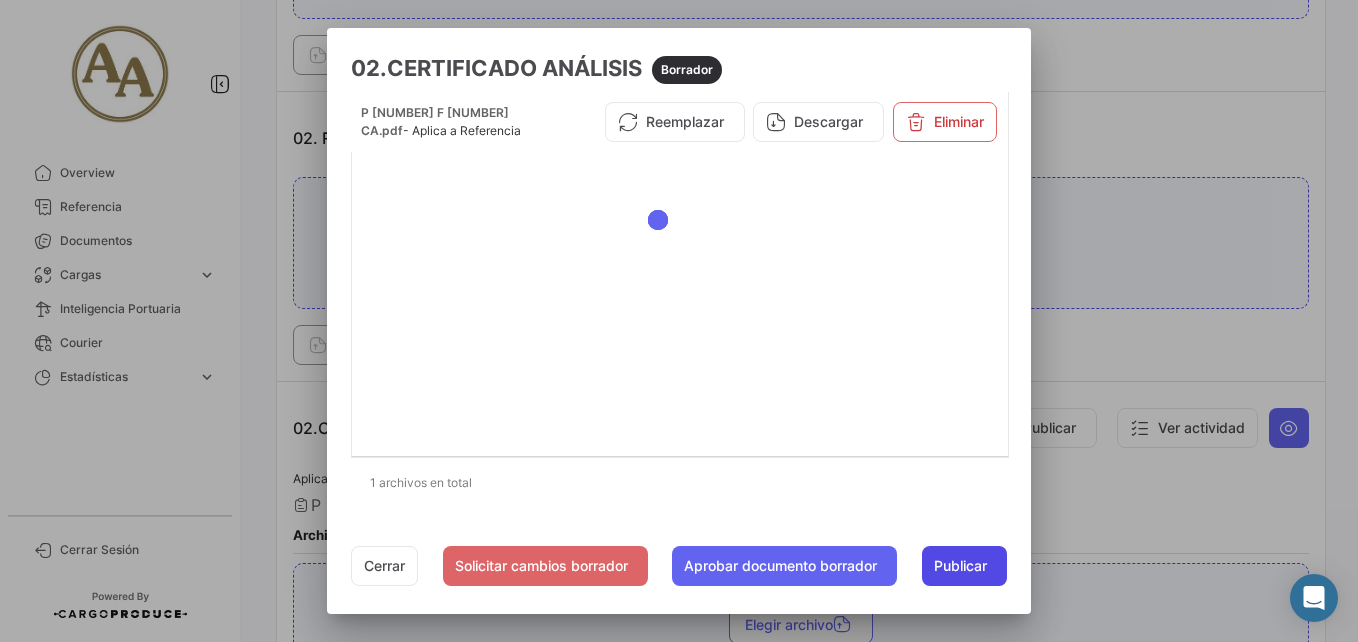 click on "Publicar" 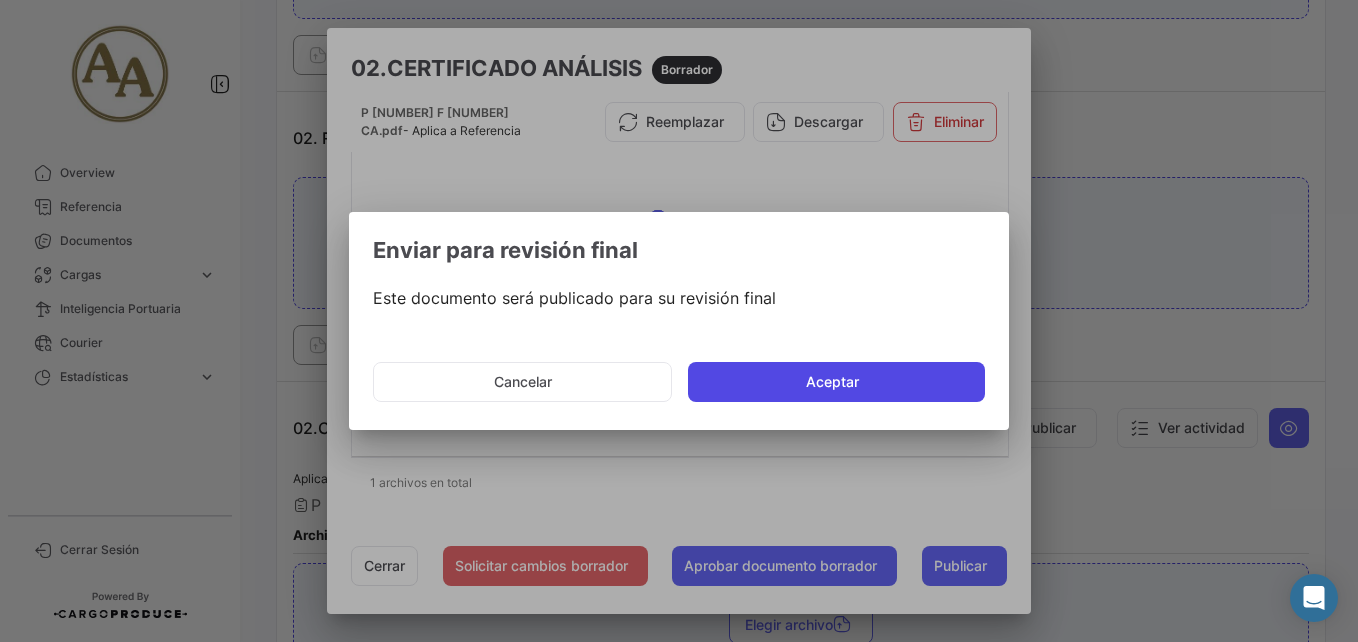 click on "Aceptar" 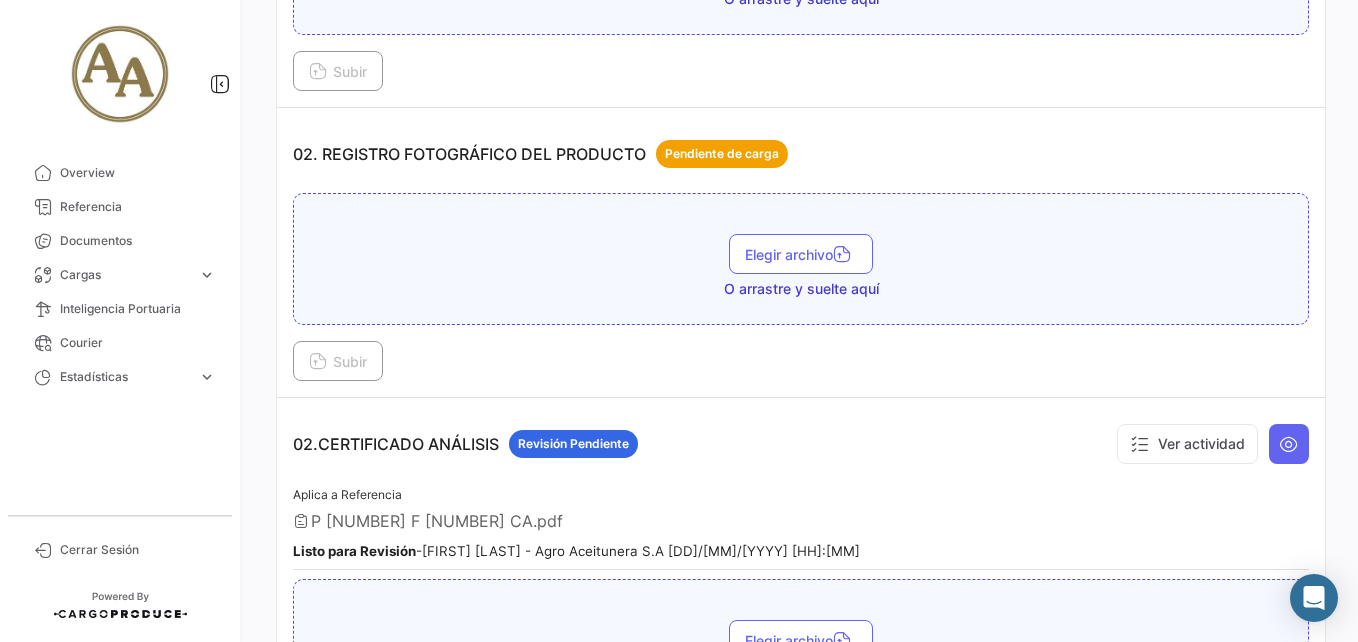 click at bounding box center [1289, 444] 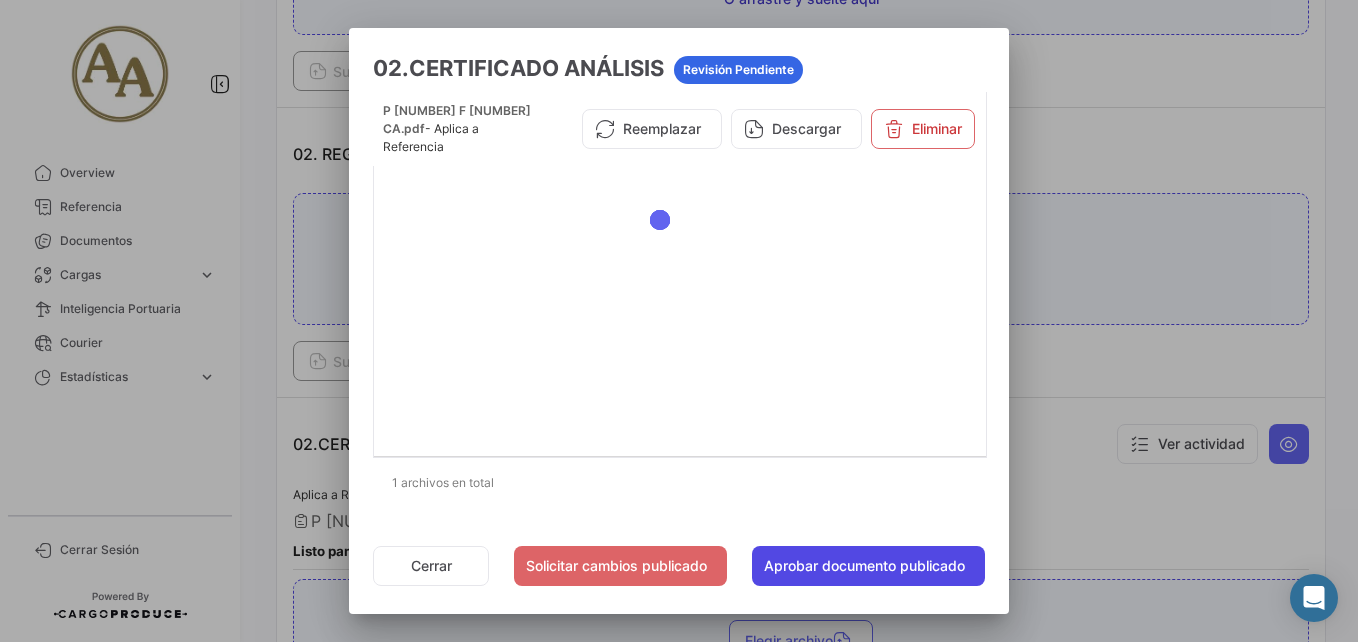 click on "Aprobar documento publicado" 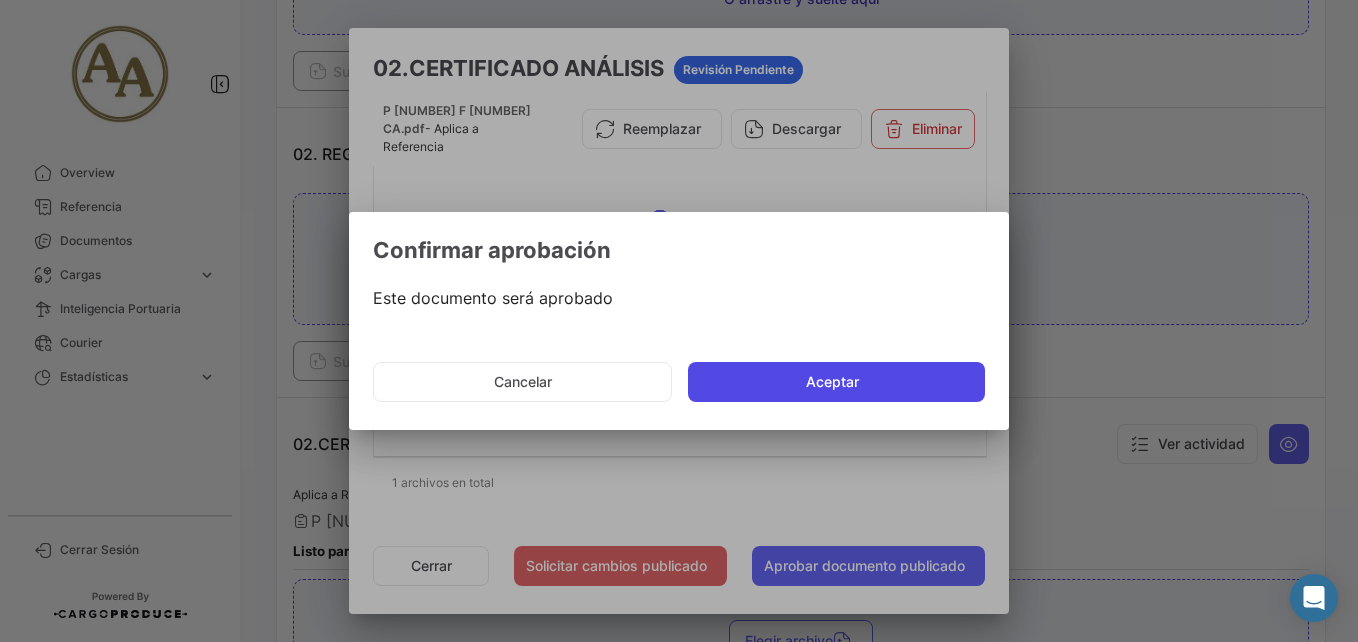 click on "Aceptar" 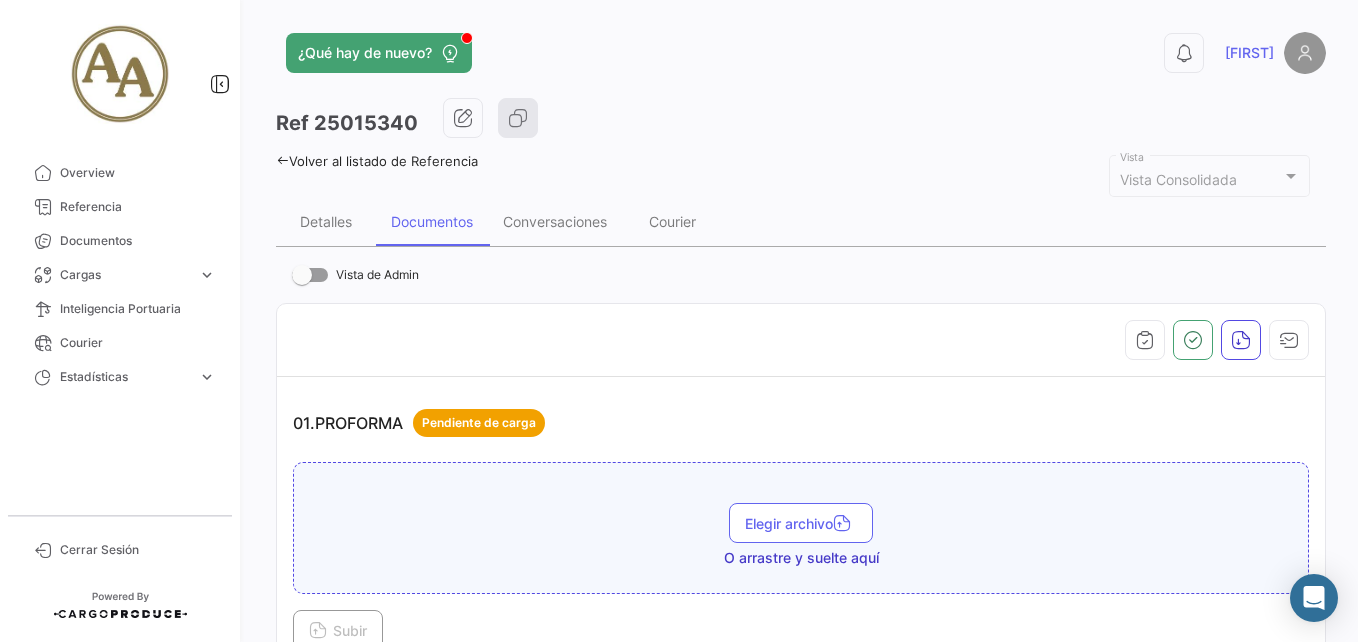 scroll, scrollTop: 0, scrollLeft: 0, axis: both 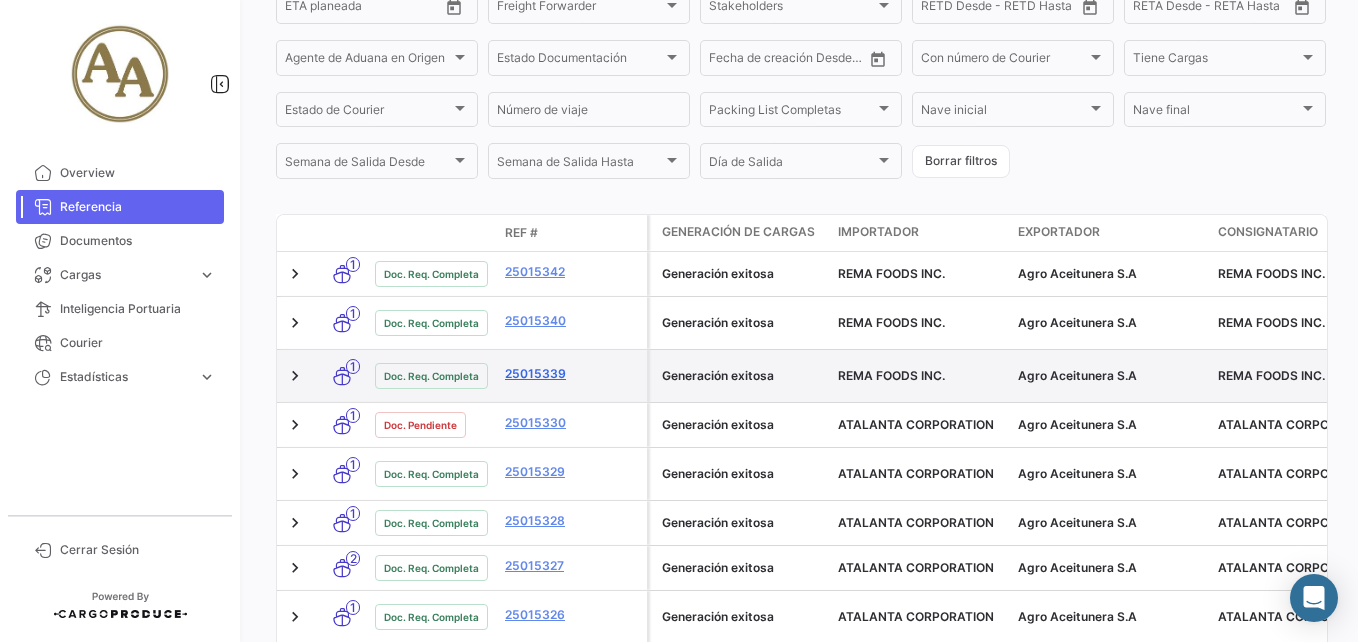 click on "25015339" 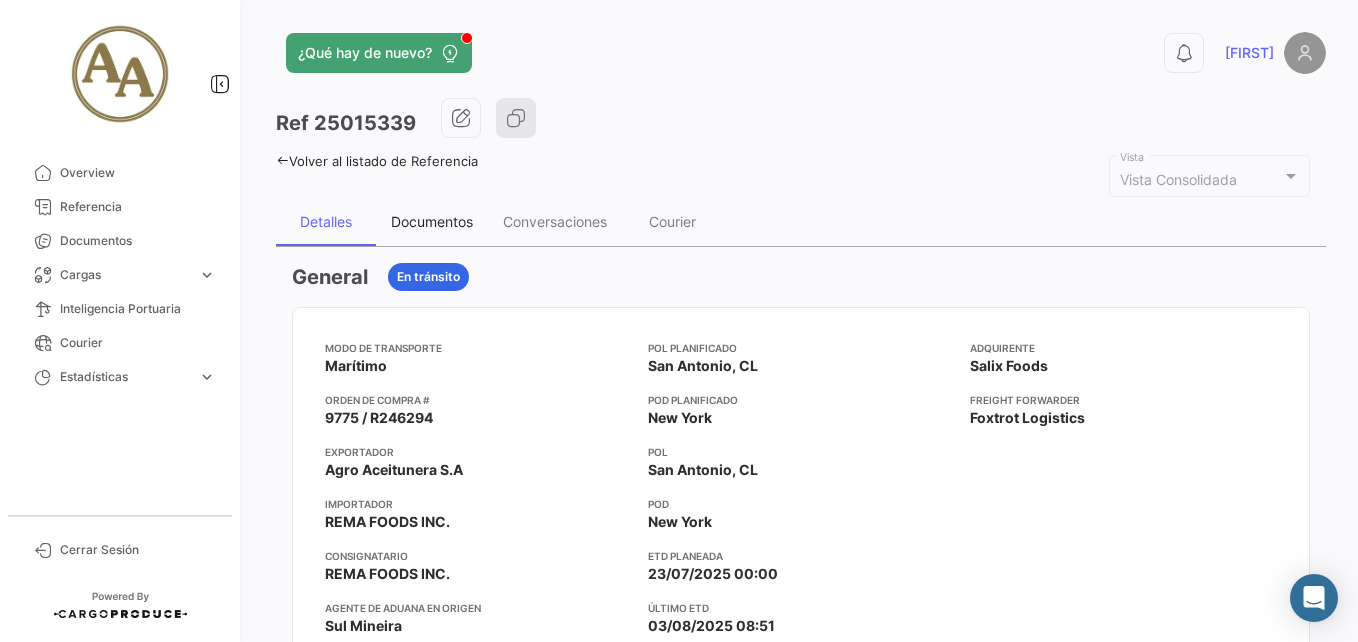 click on "Documentos" at bounding box center (432, 221) 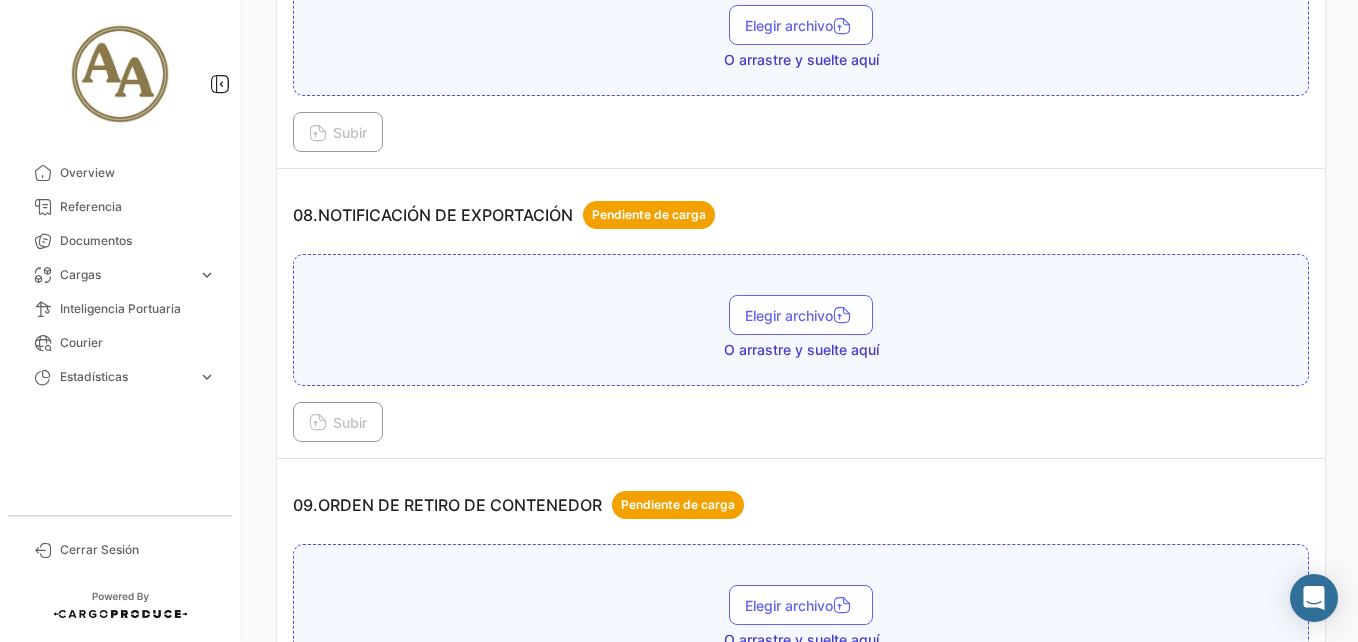 scroll, scrollTop: 2545, scrollLeft: 0, axis: vertical 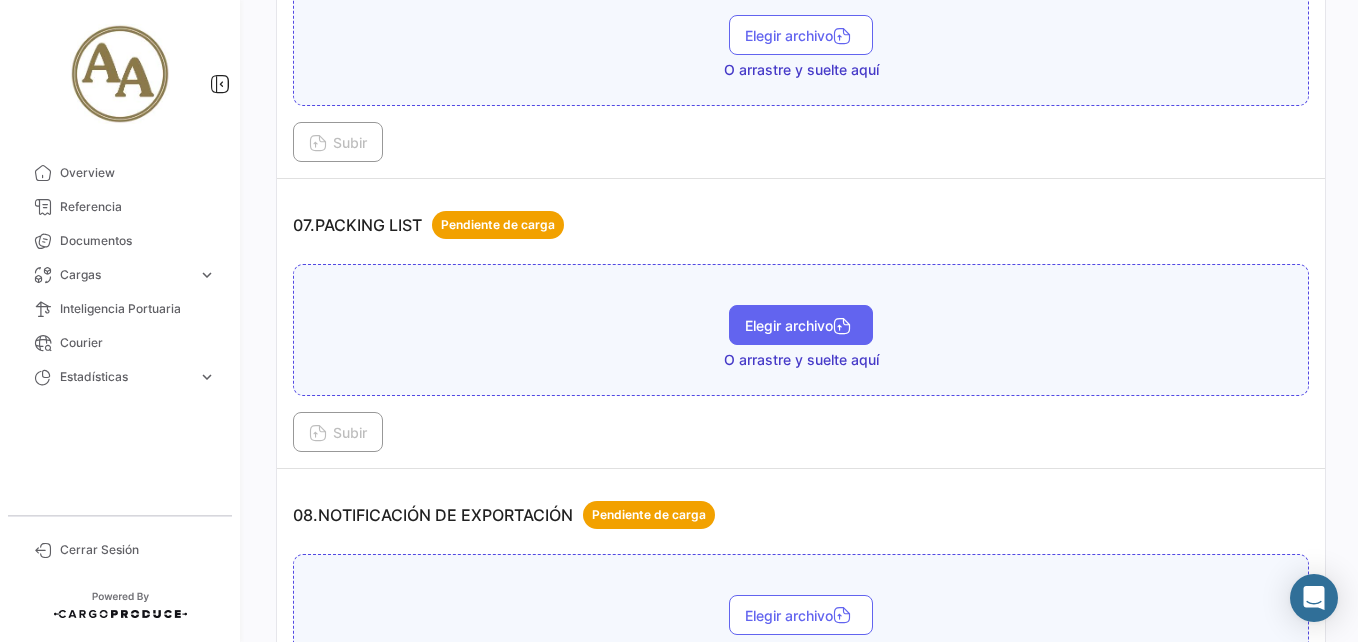 click on "Elegir archivo" at bounding box center (801, 325) 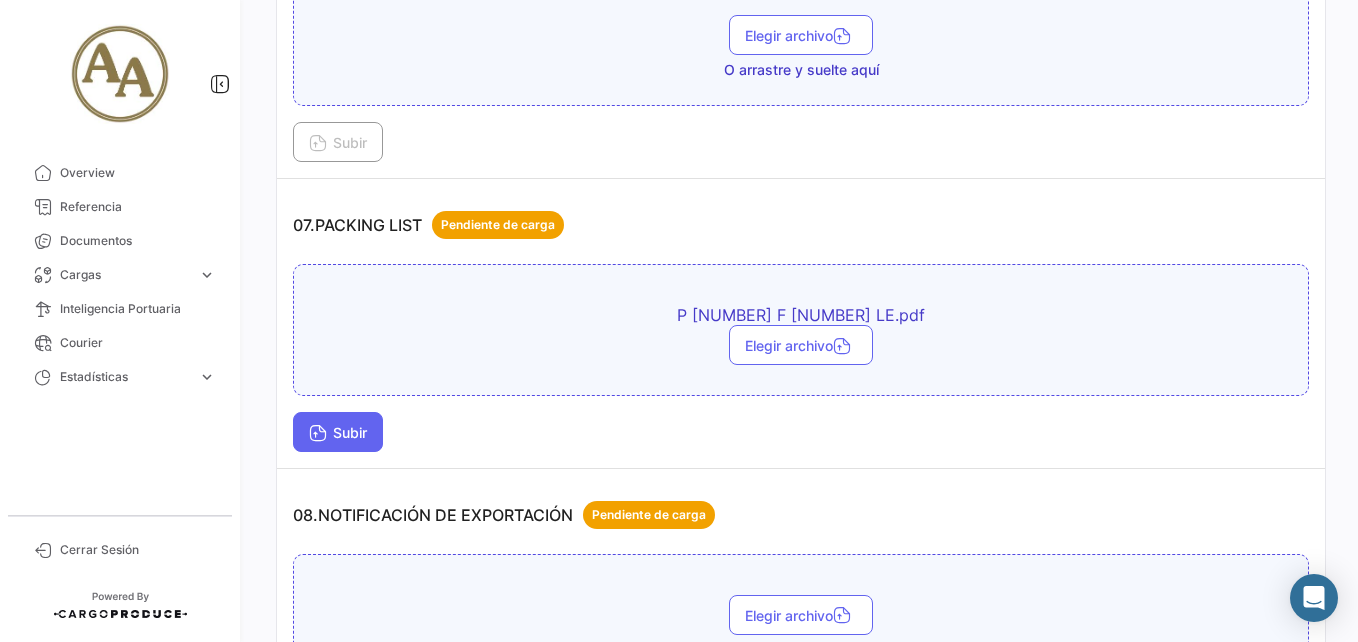 click on "Subir" at bounding box center [338, 432] 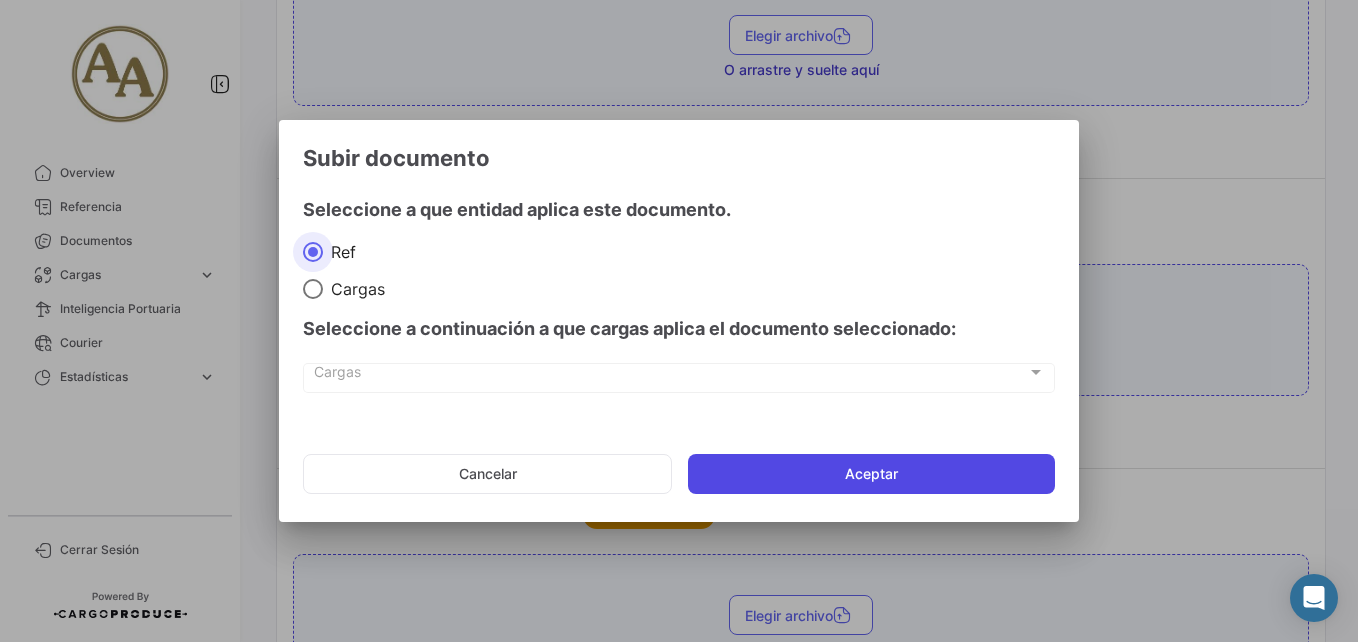 click on "Aceptar" 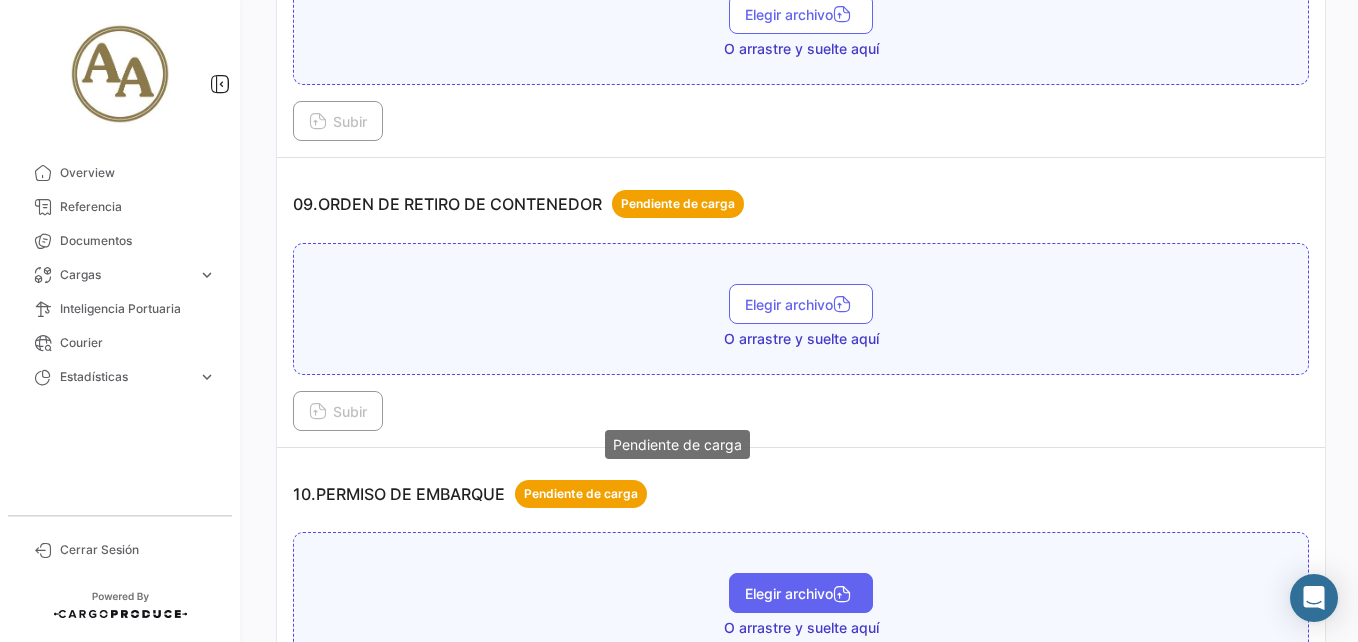 scroll, scrollTop: 3245, scrollLeft: 0, axis: vertical 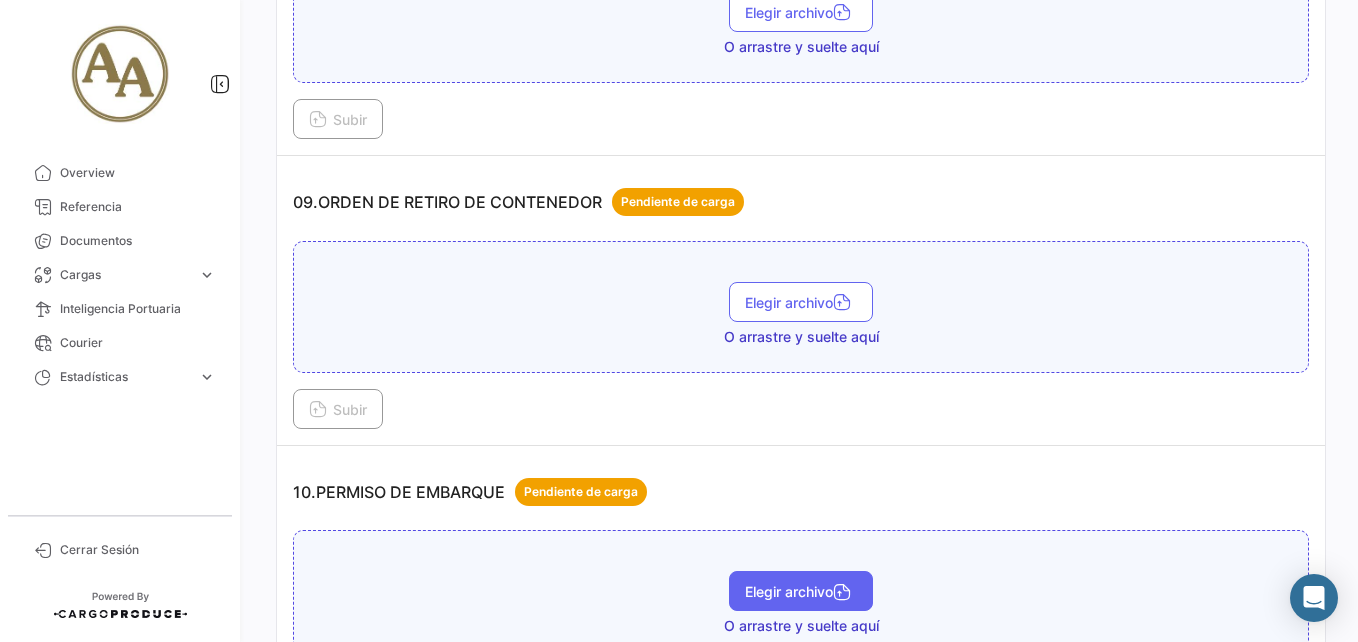 click on "Elegir archivo" at bounding box center [801, 591] 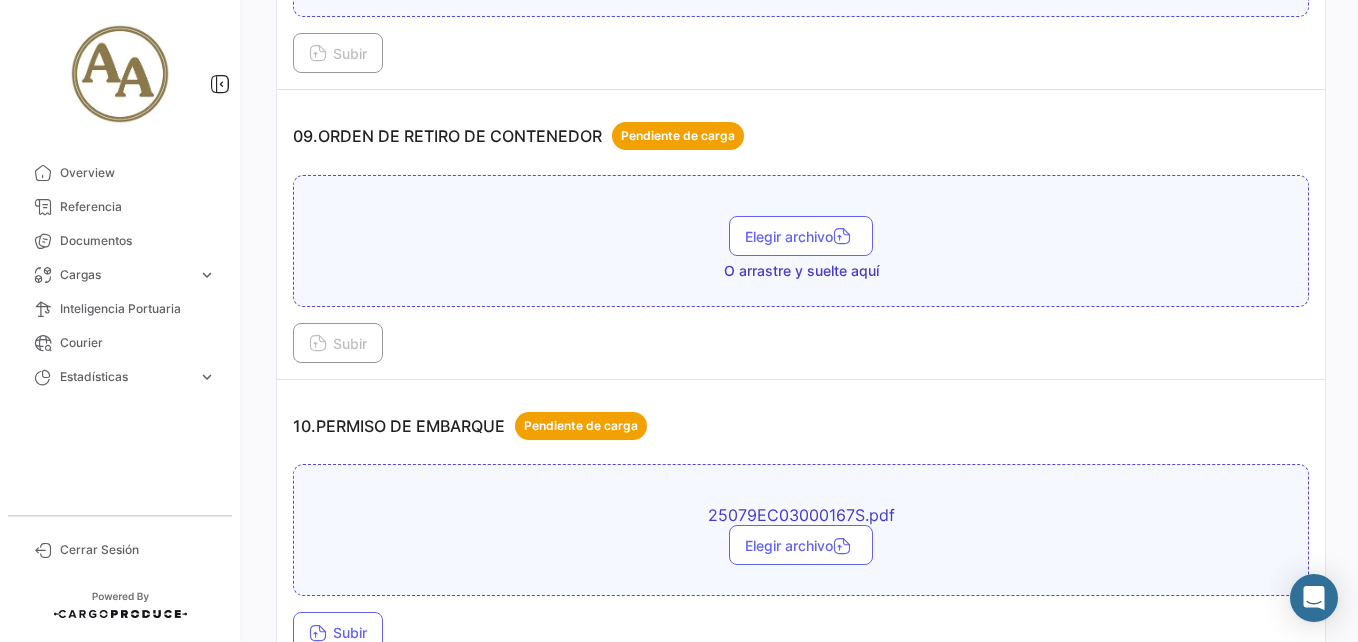 scroll, scrollTop: 3345, scrollLeft: 0, axis: vertical 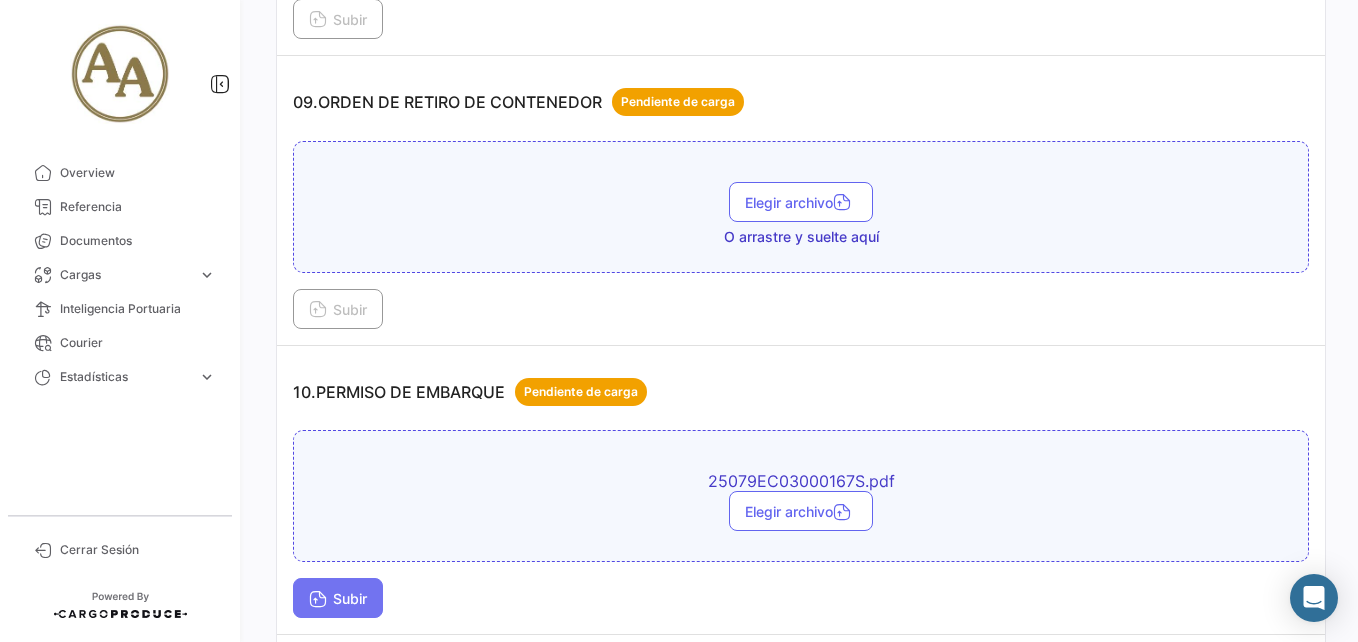 click on "Subir" at bounding box center (338, 598) 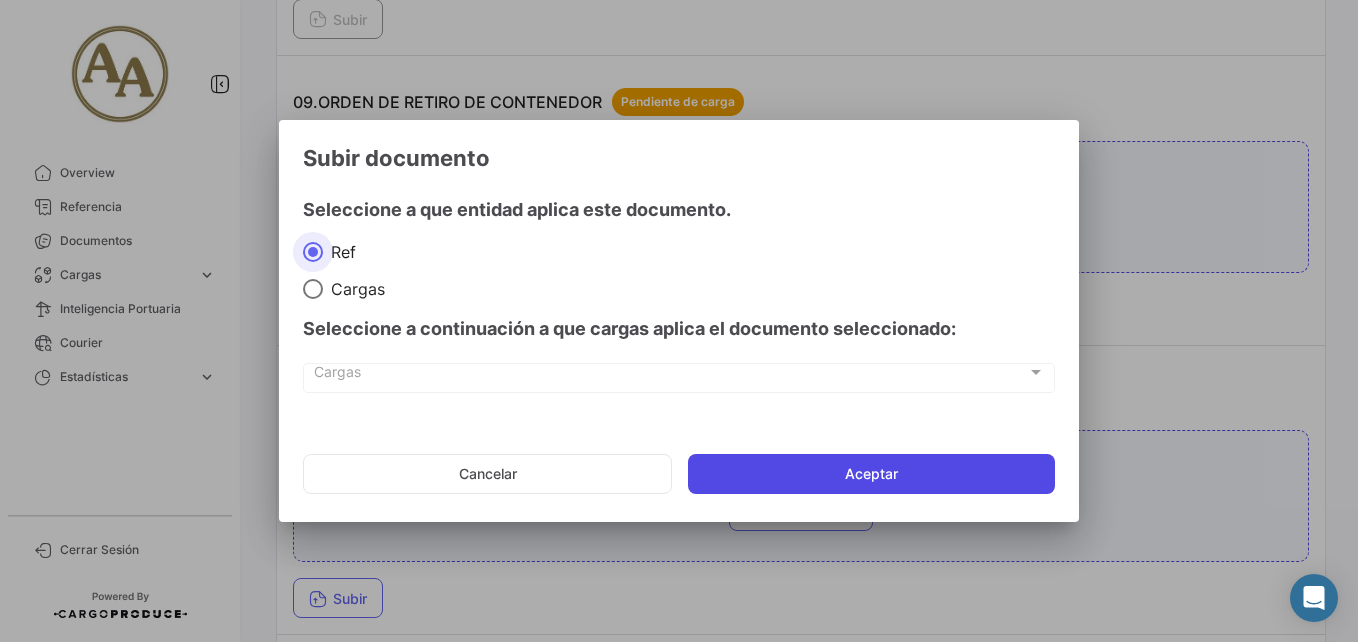 click on "Aceptar" 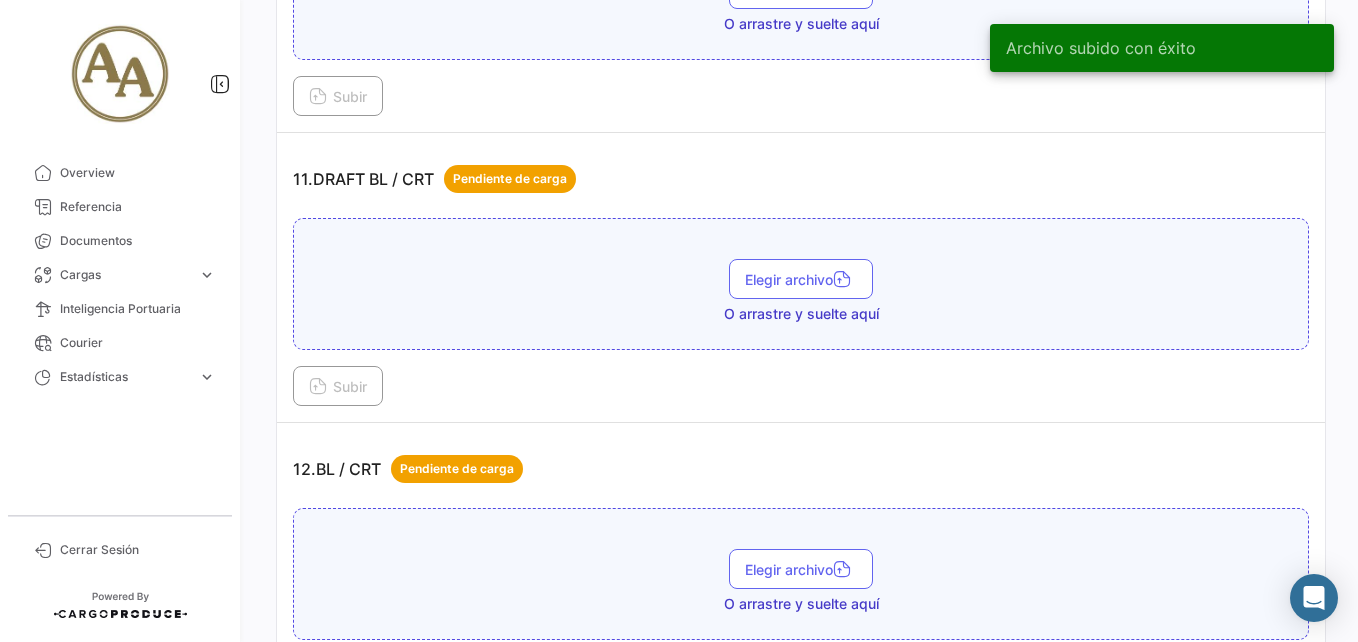 scroll, scrollTop: 3945, scrollLeft: 0, axis: vertical 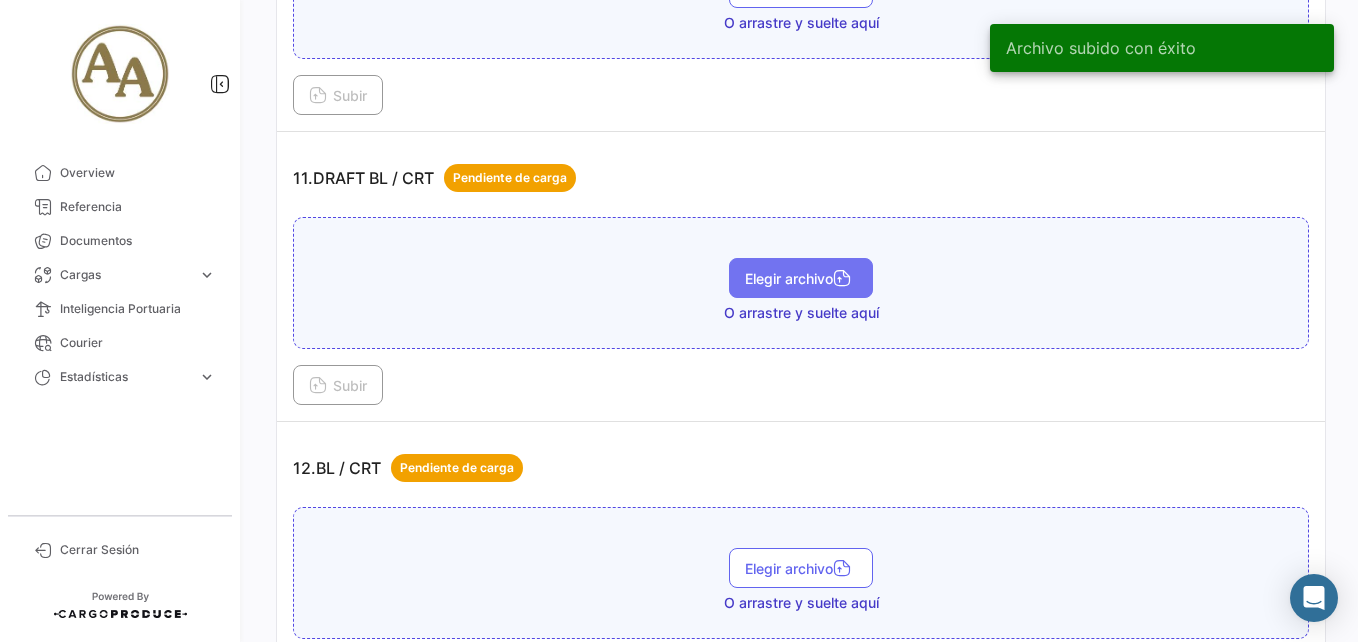 click on "Elegir archivo" at bounding box center [801, 278] 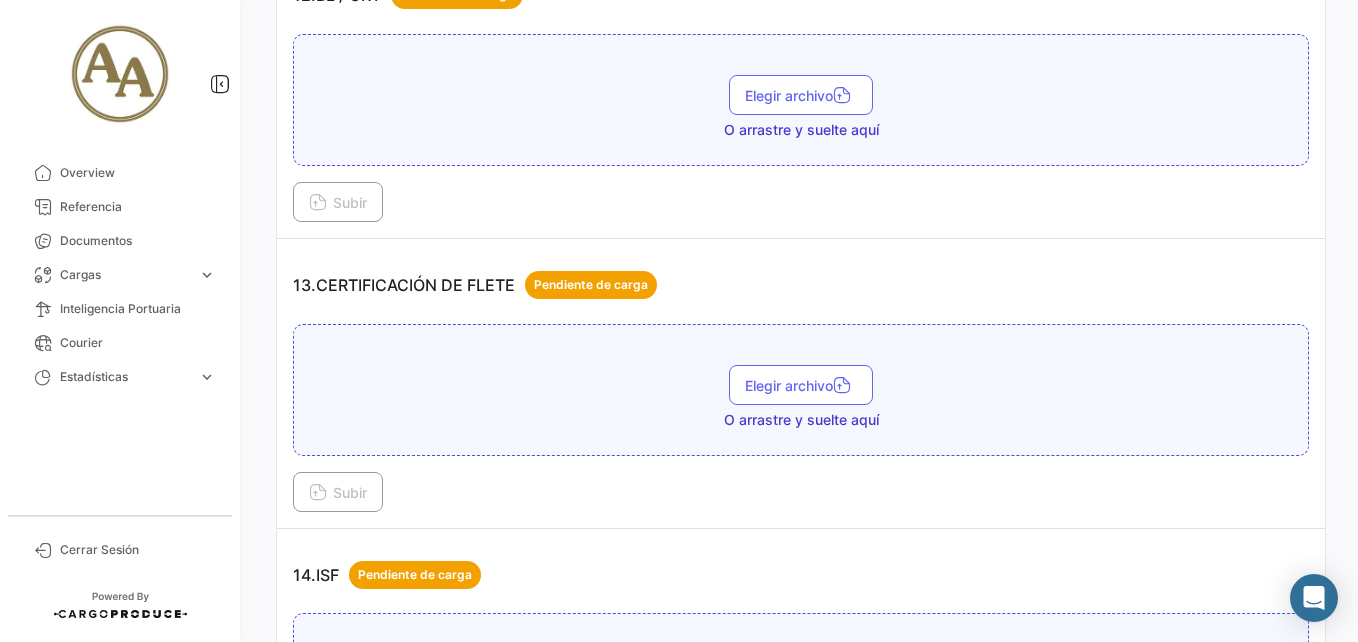 scroll, scrollTop: 4445, scrollLeft: 0, axis: vertical 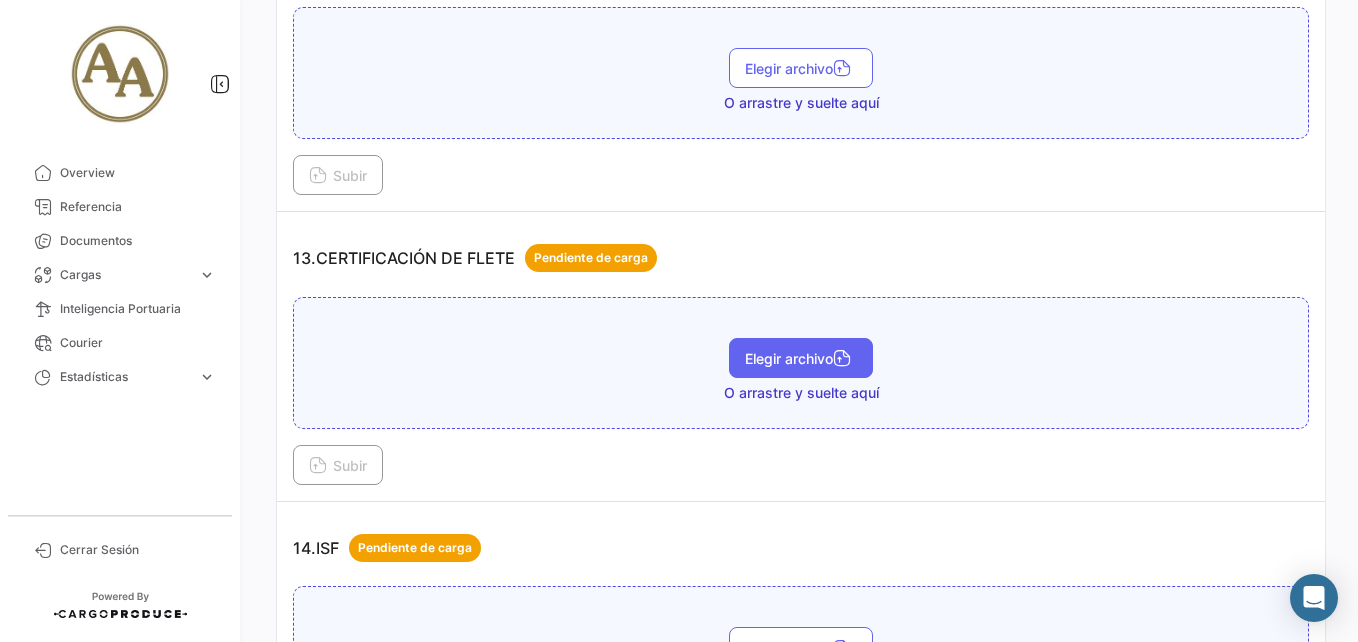 click on "Elegir archivo" at bounding box center (801, 358) 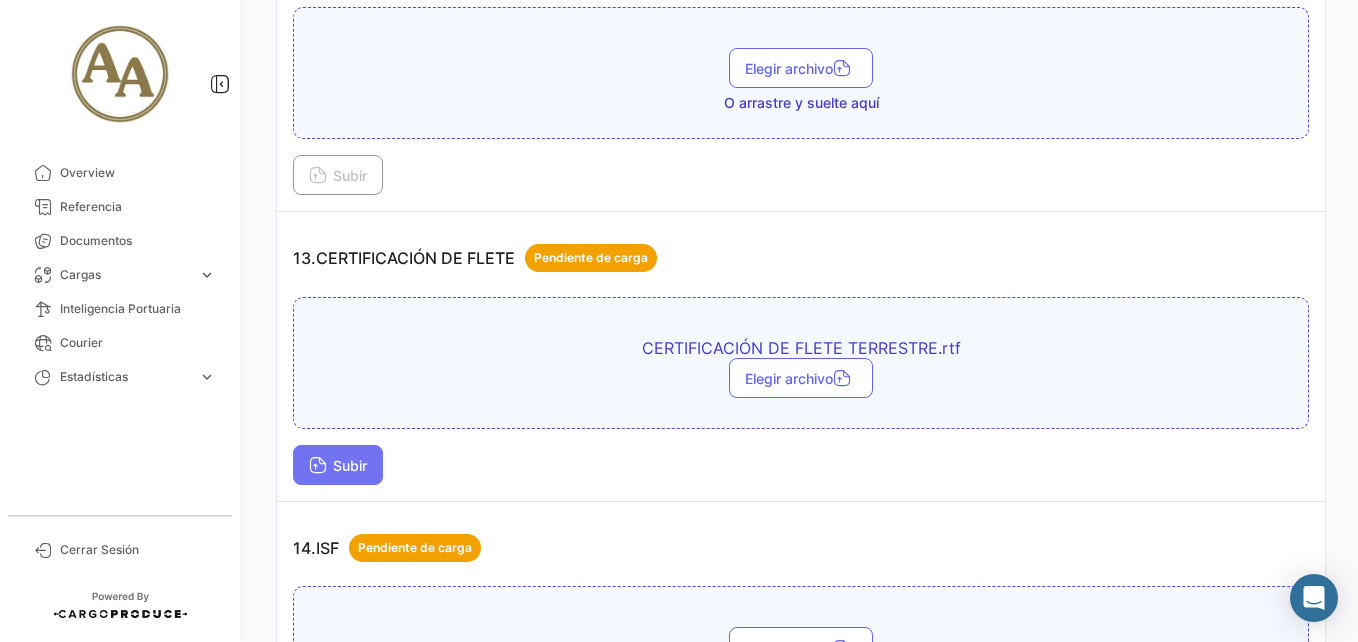 click on "Subir" at bounding box center (338, 465) 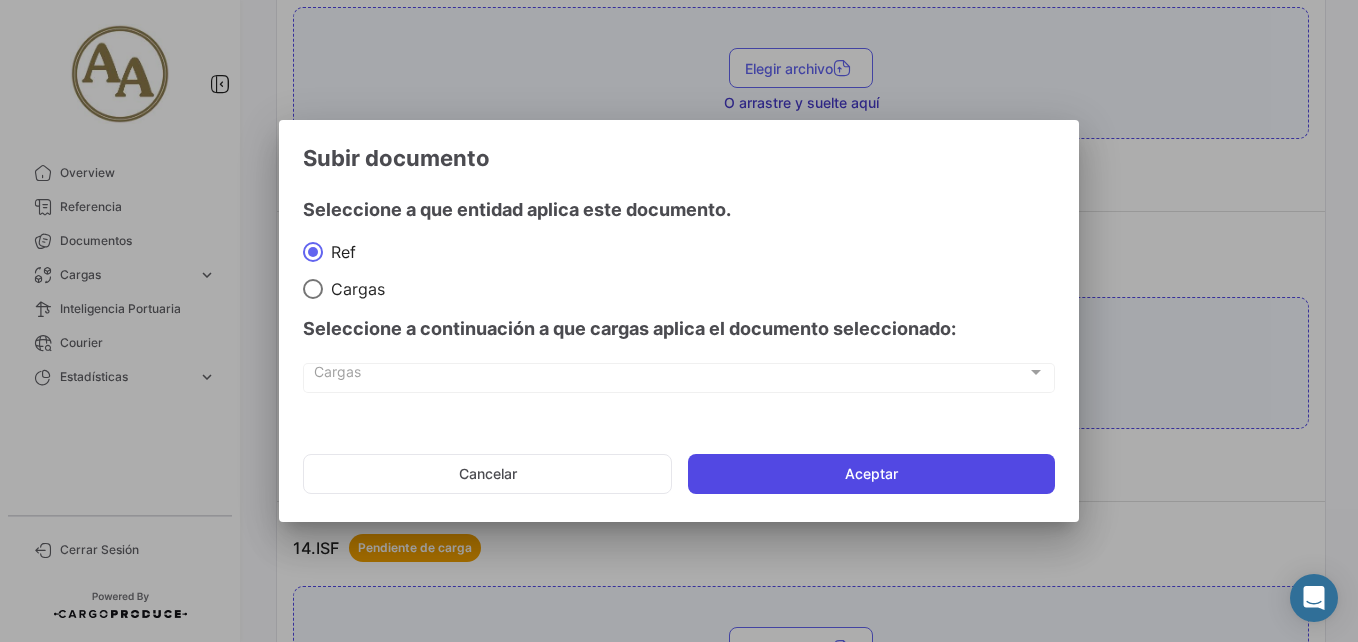 click on "Aceptar" 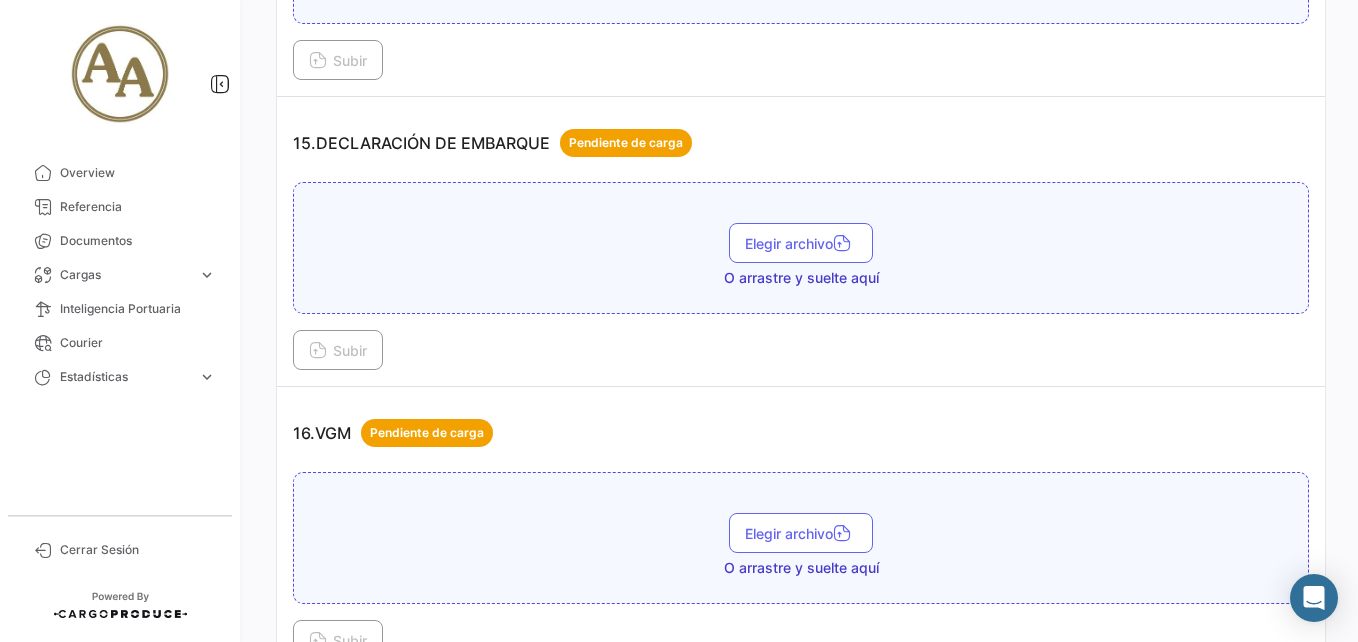 scroll, scrollTop: 5245, scrollLeft: 0, axis: vertical 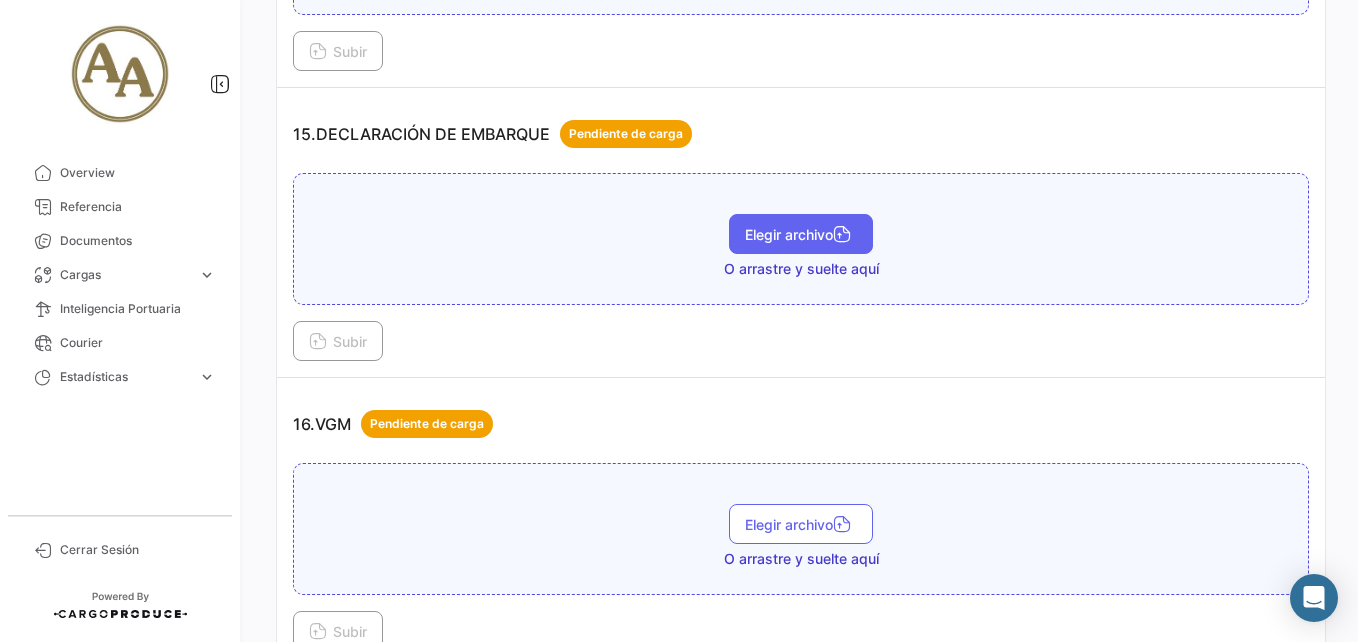 click on "Elegir archivo" at bounding box center [801, 234] 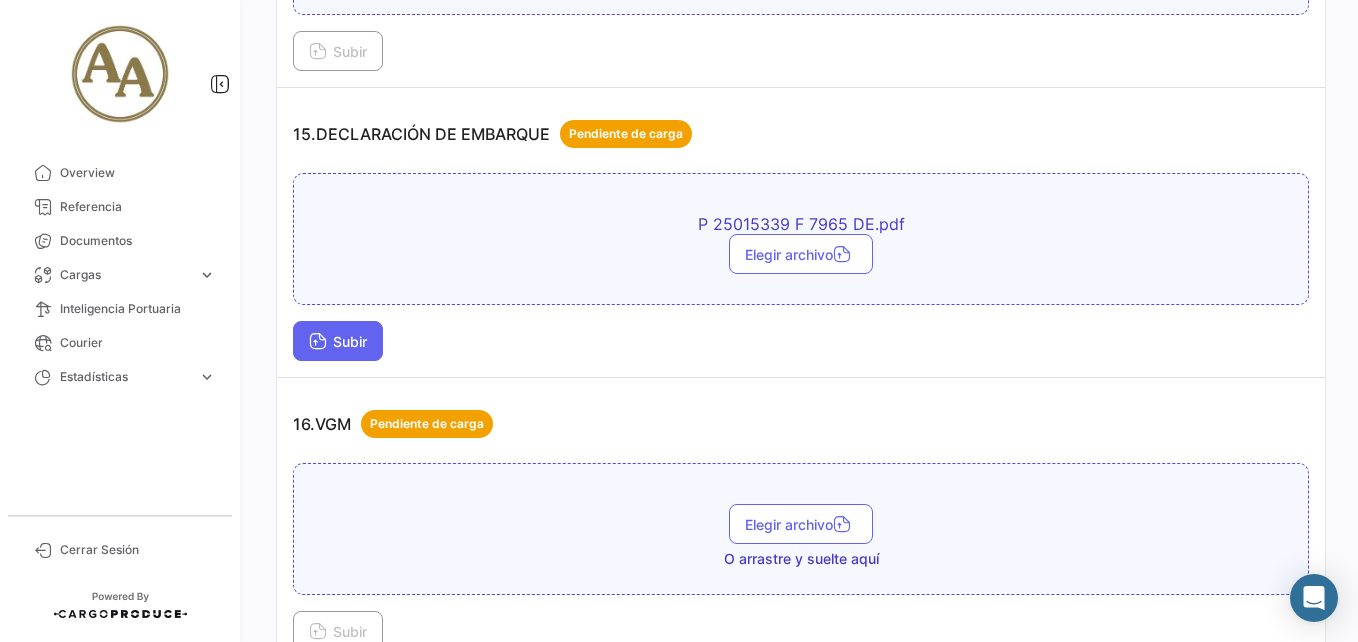 click on "Subir" at bounding box center (338, 341) 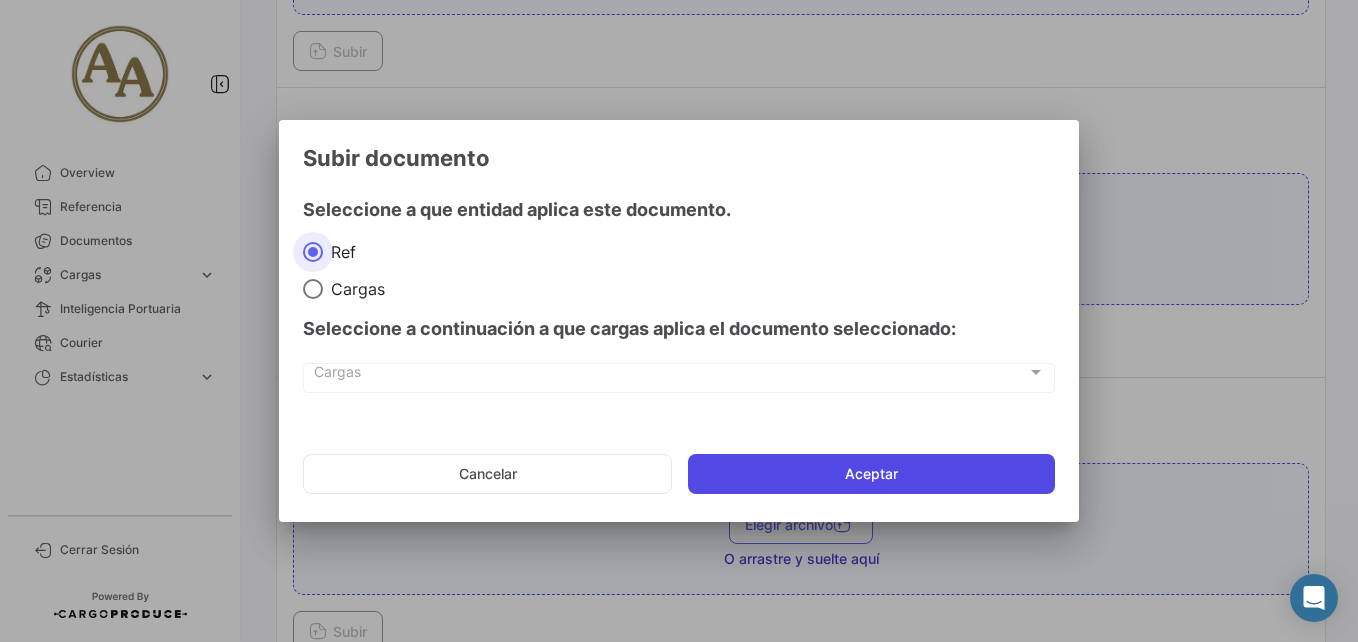 click on "Aceptar" 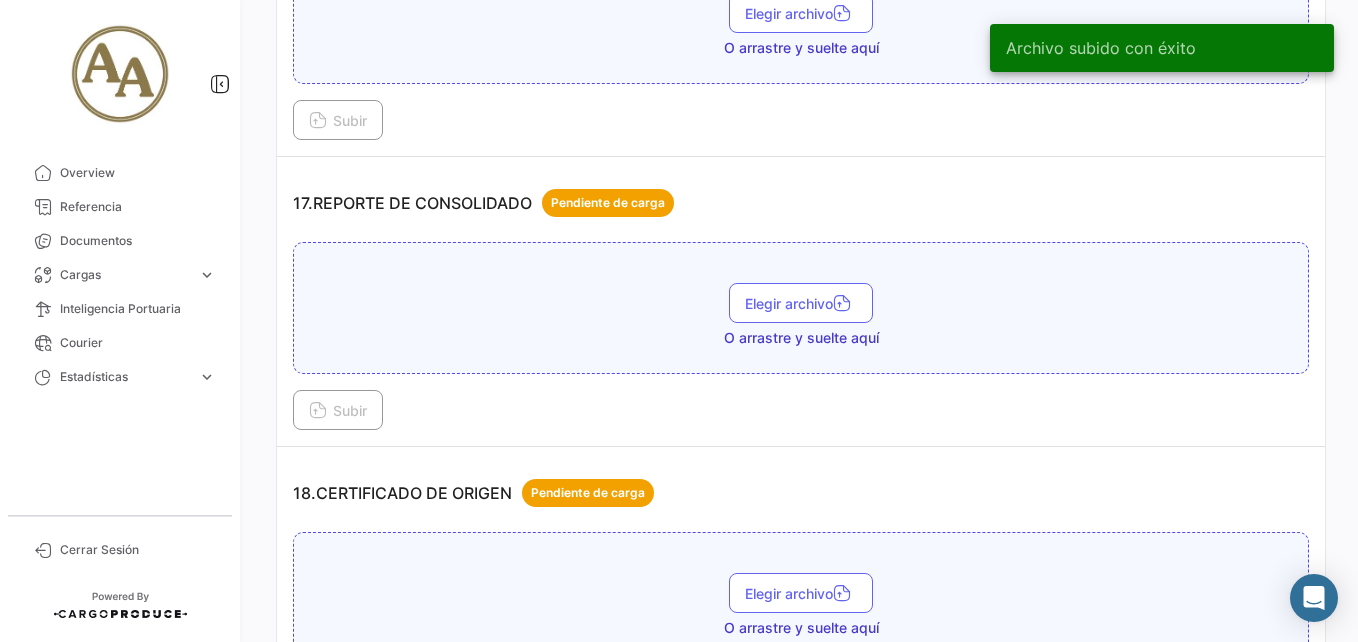 scroll, scrollTop: 6045, scrollLeft: 0, axis: vertical 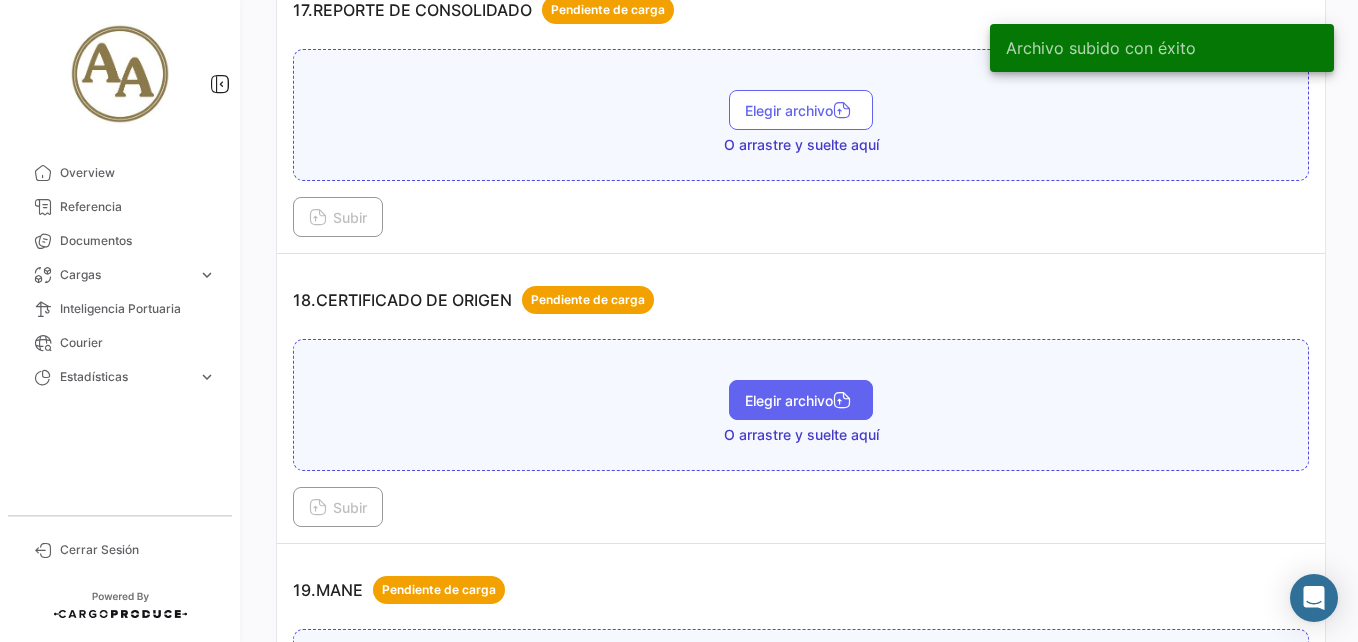 click on "Elegir archivo" at bounding box center [801, 400] 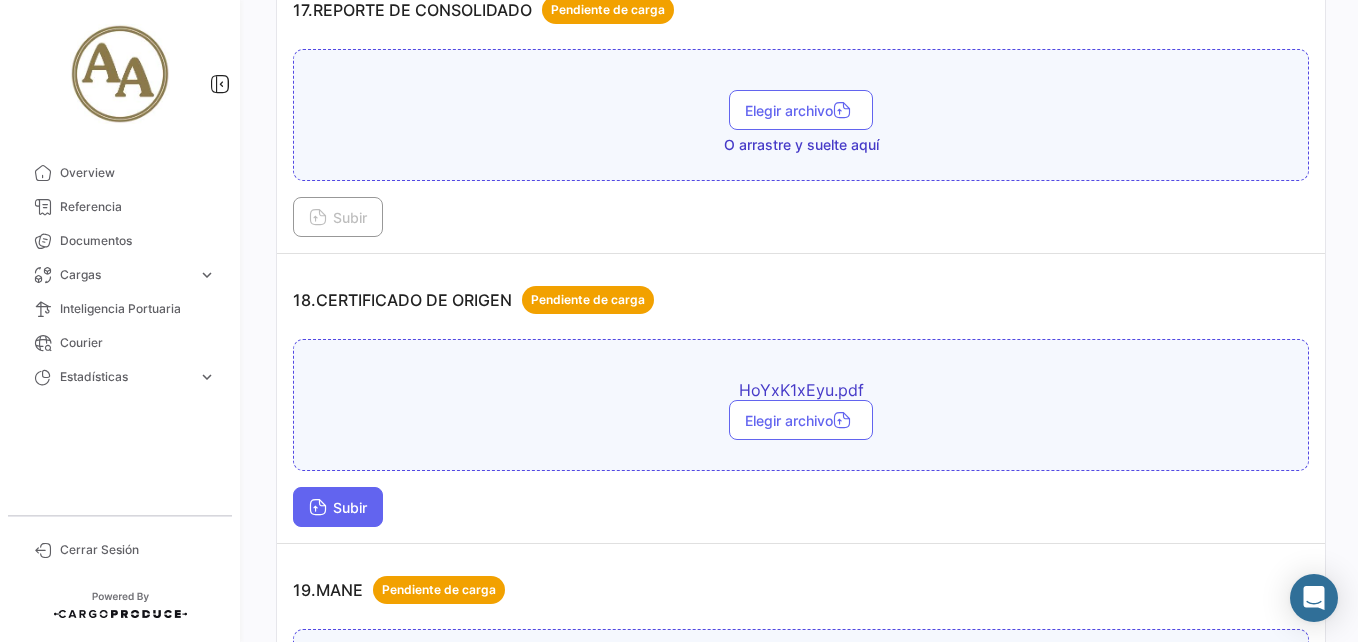 click on "Subir" at bounding box center [338, 507] 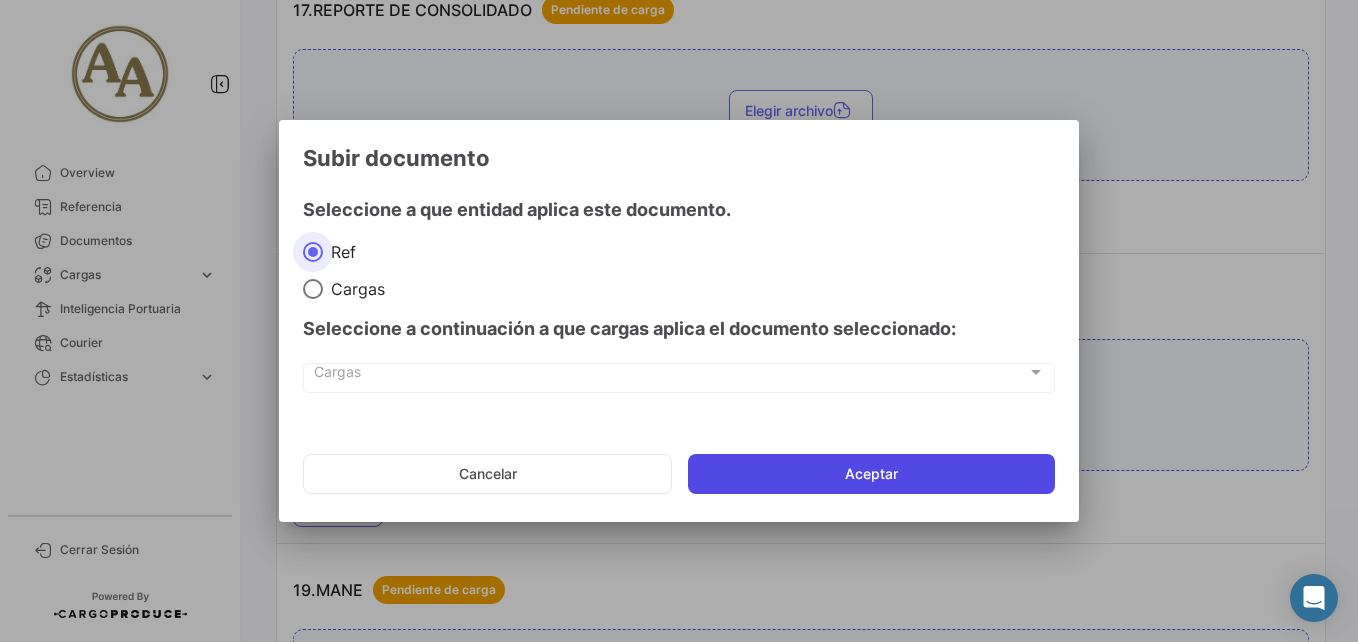 click on "Aceptar" 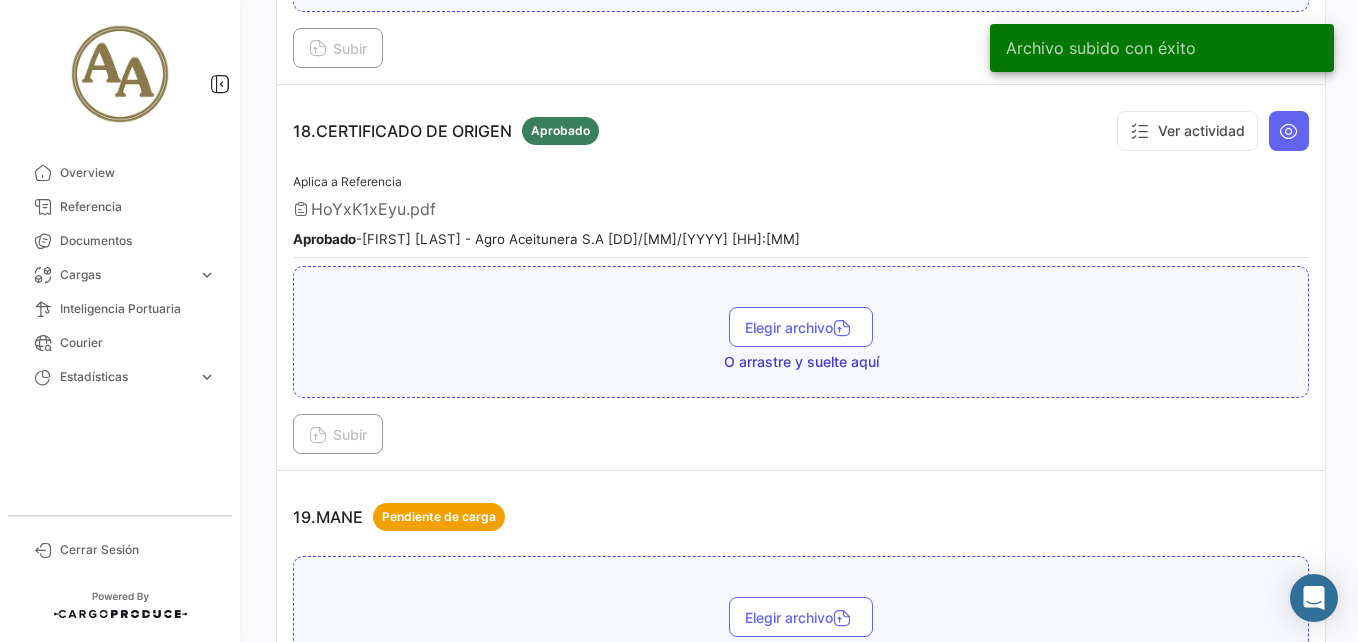 scroll, scrollTop: 6245, scrollLeft: 0, axis: vertical 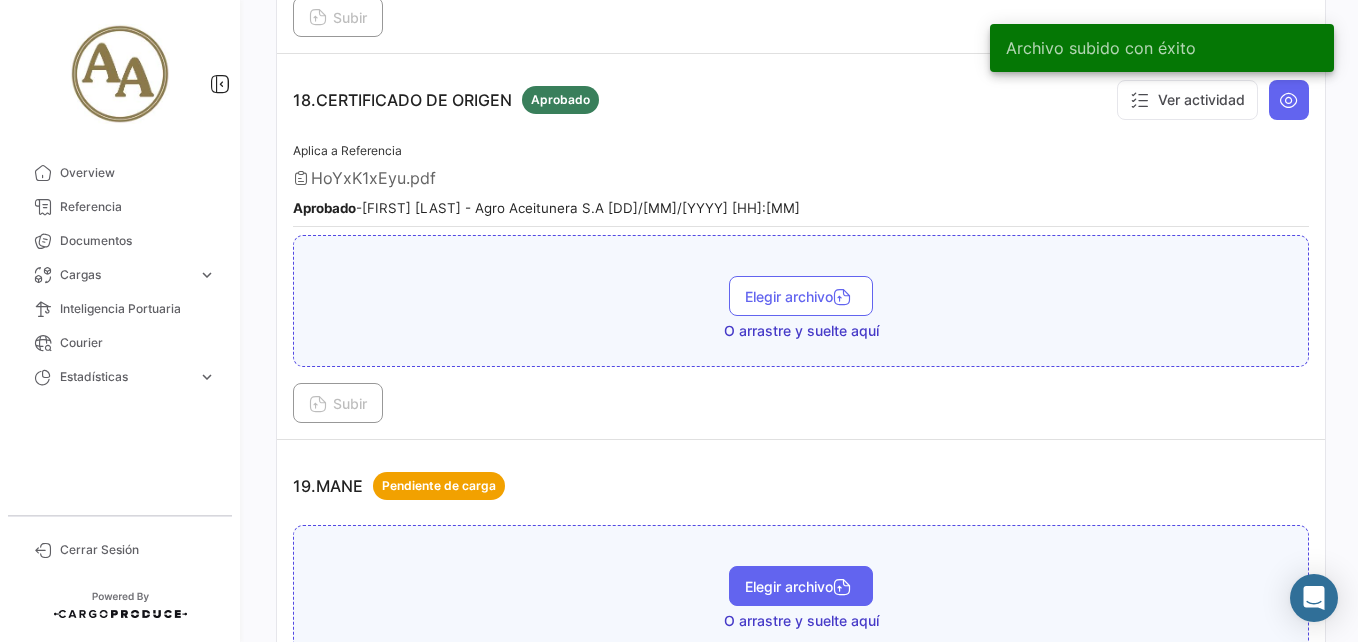 click on "Elegir archivo" at bounding box center [801, 586] 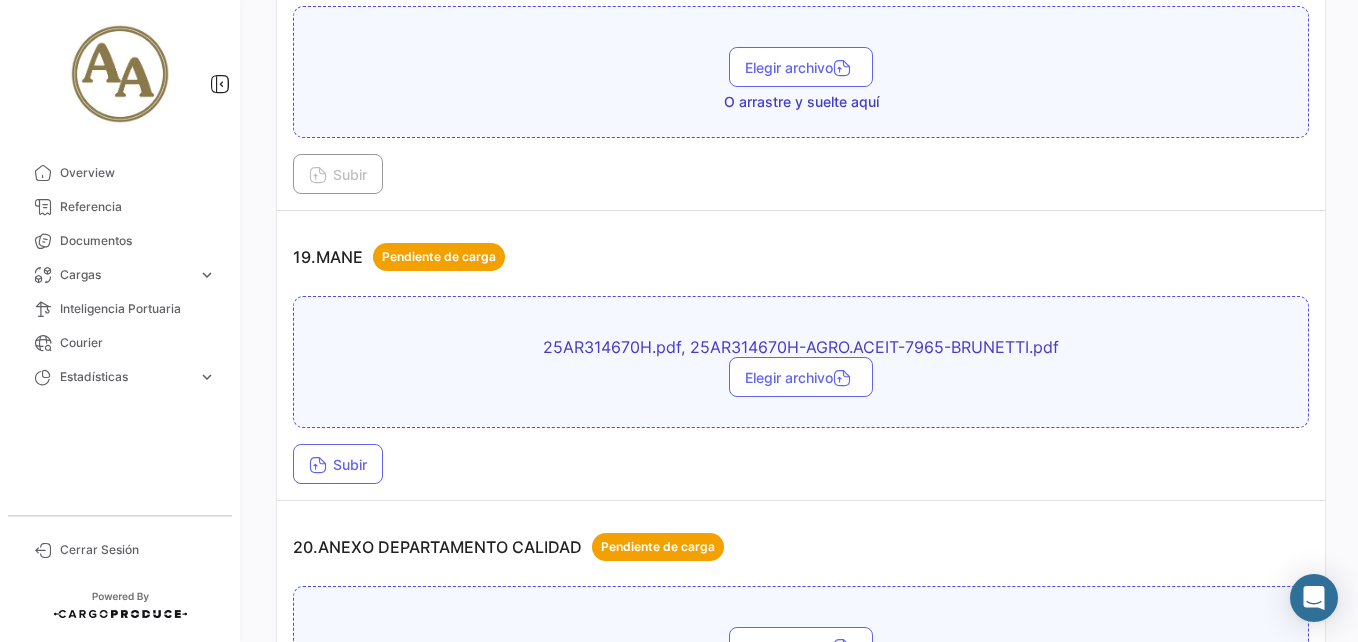 scroll, scrollTop: 6545, scrollLeft: 0, axis: vertical 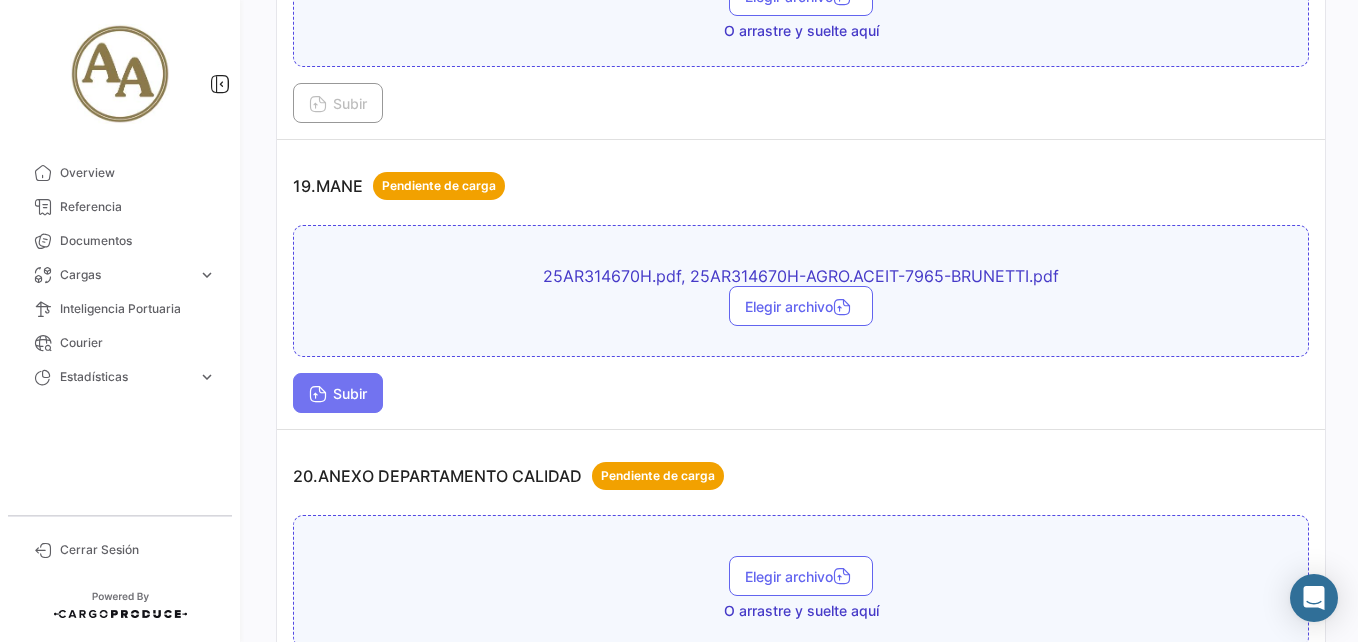 click on "Subir" at bounding box center [338, 393] 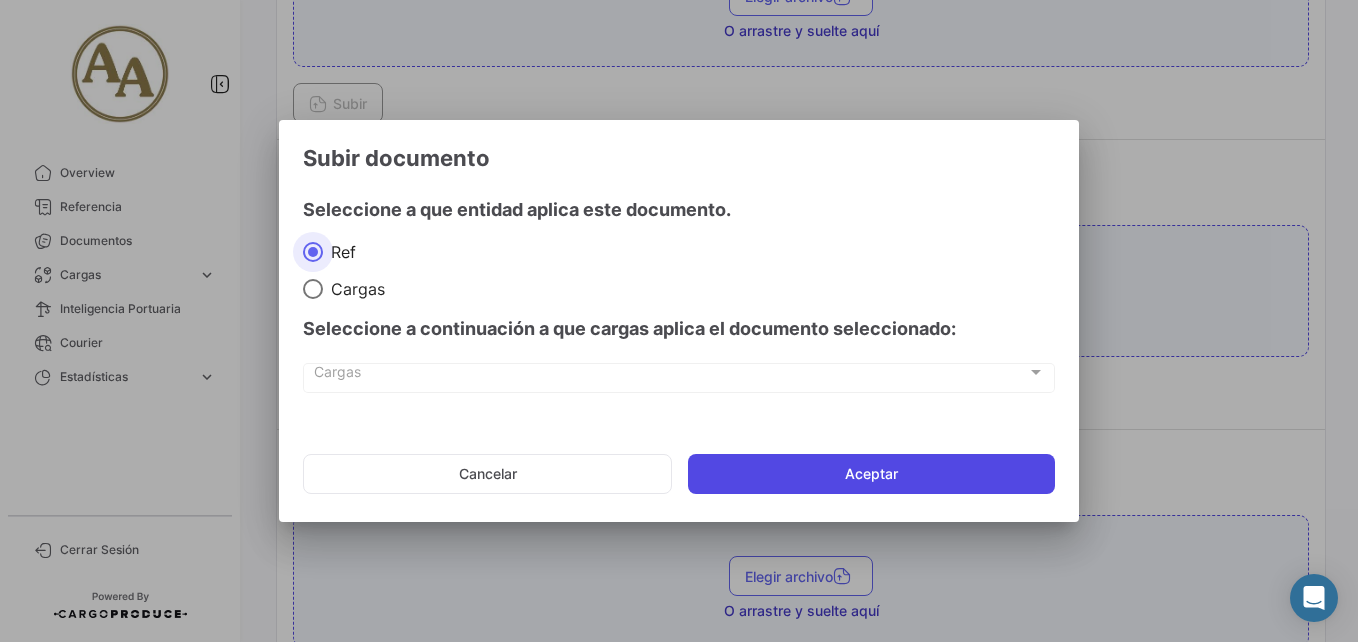 click on "Aceptar" 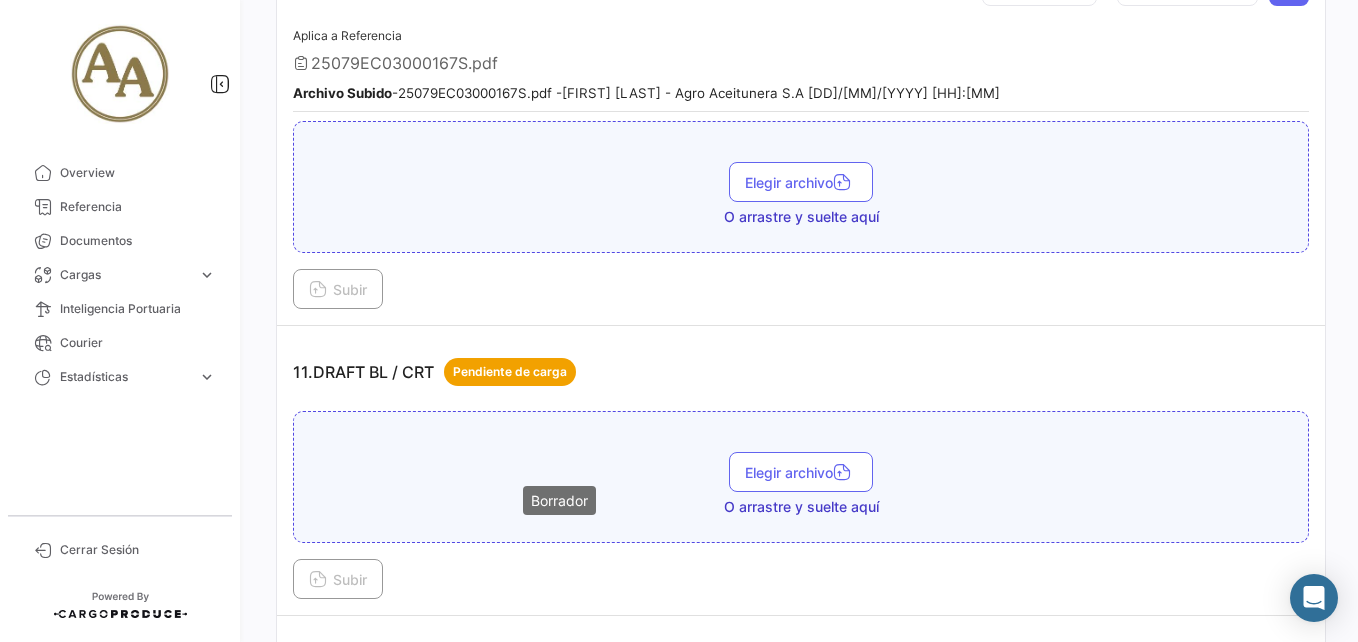scroll, scrollTop: 3745, scrollLeft: 0, axis: vertical 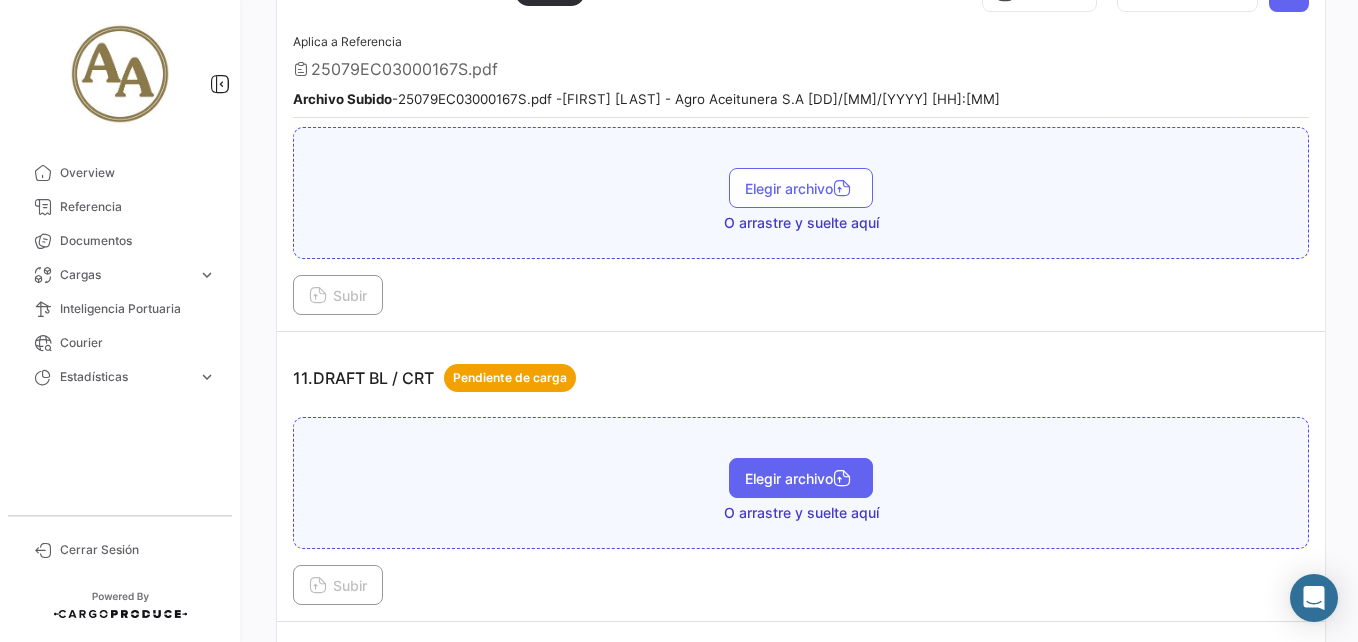 click on "Elegir archivo" at bounding box center [801, 478] 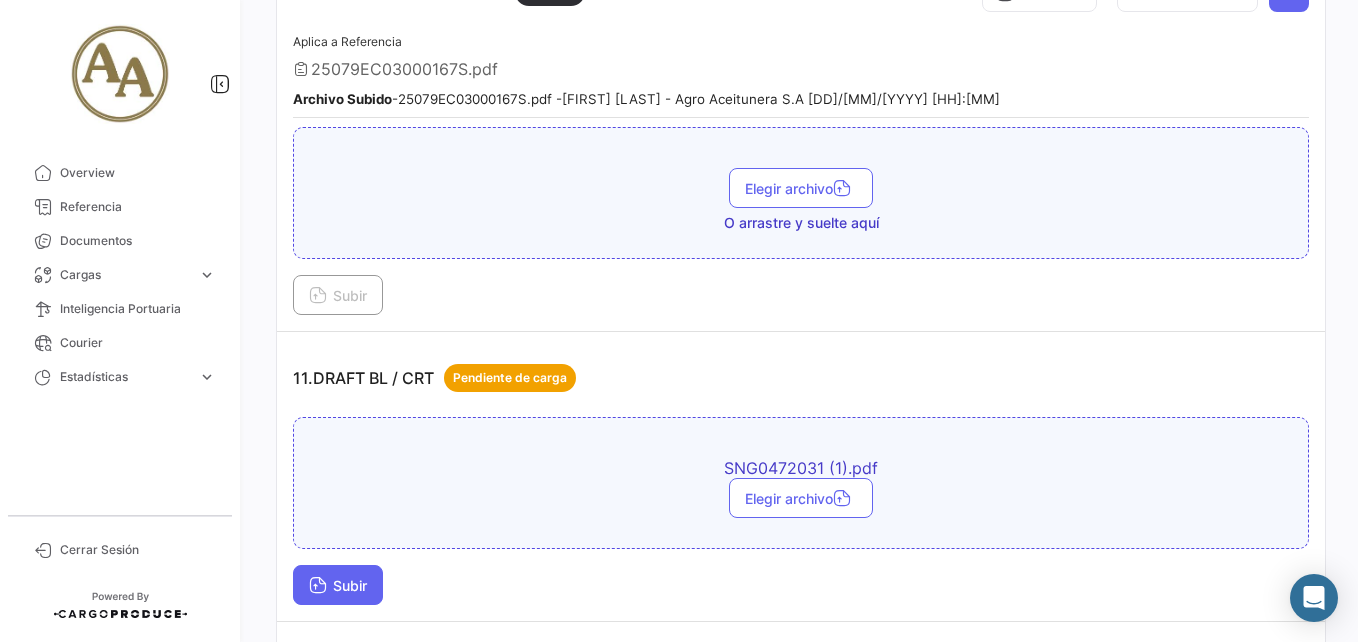 click on "Subir" at bounding box center (338, 585) 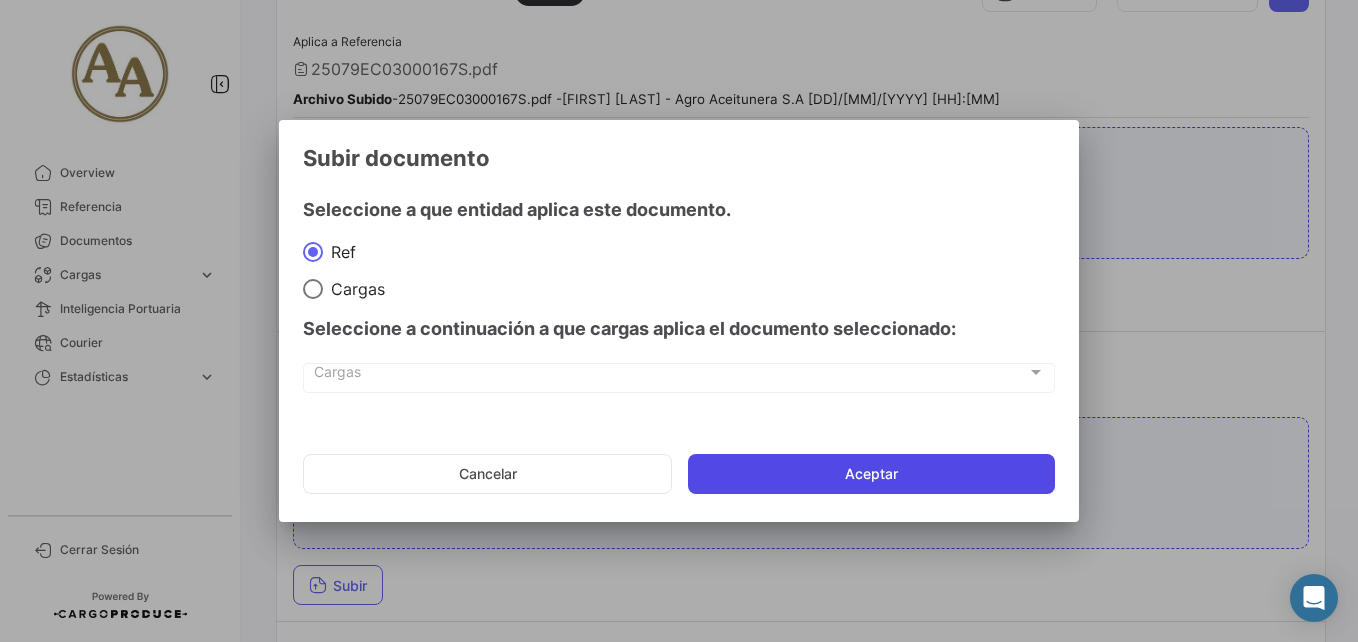 click on "Aceptar" 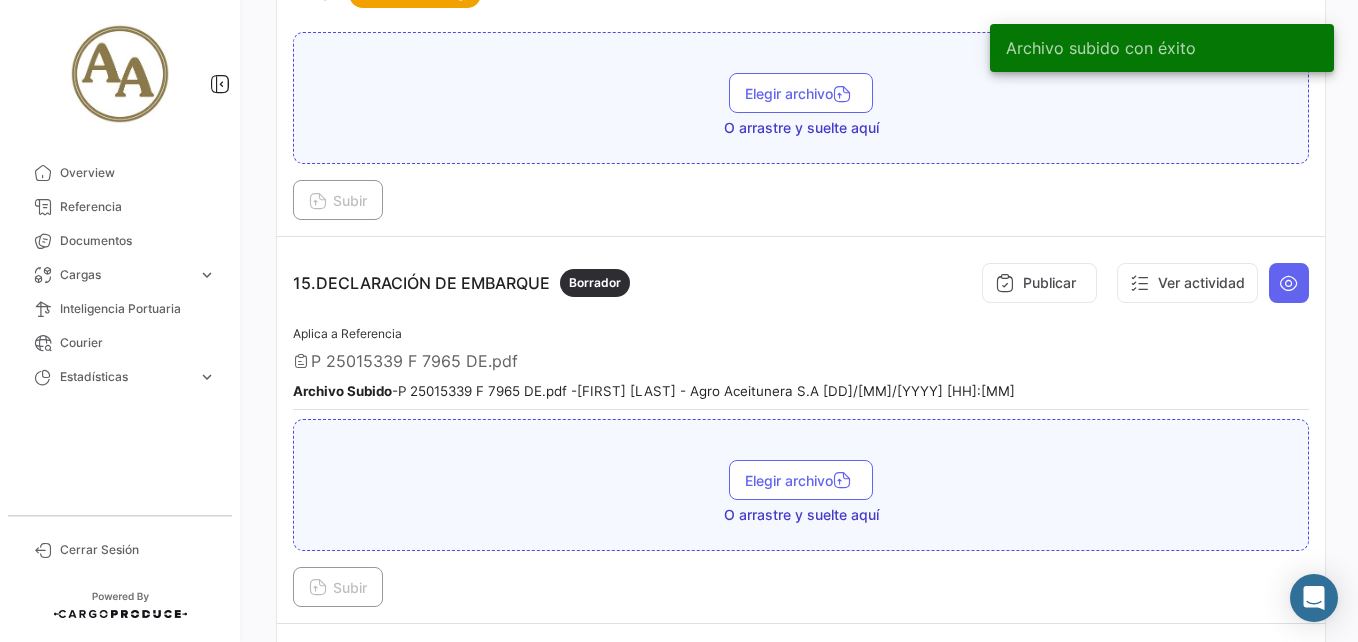 scroll, scrollTop: 5158, scrollLeft: 0, axis: vertical 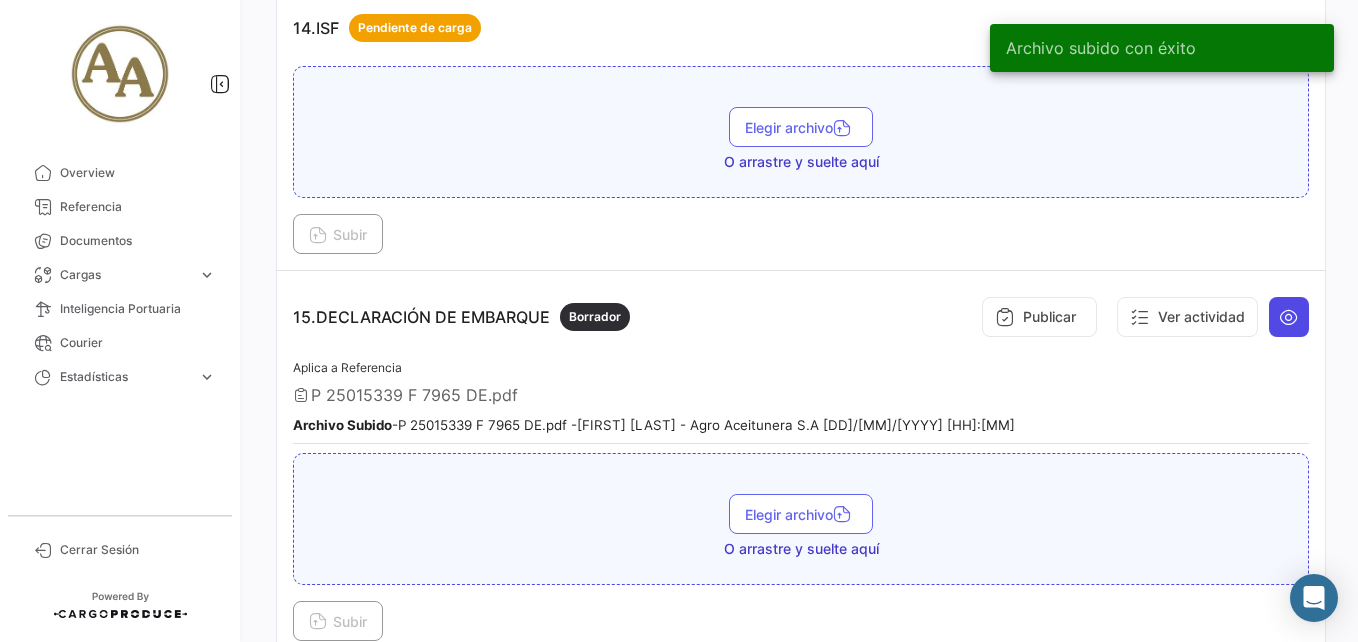click at bounding box center [1289, 317] 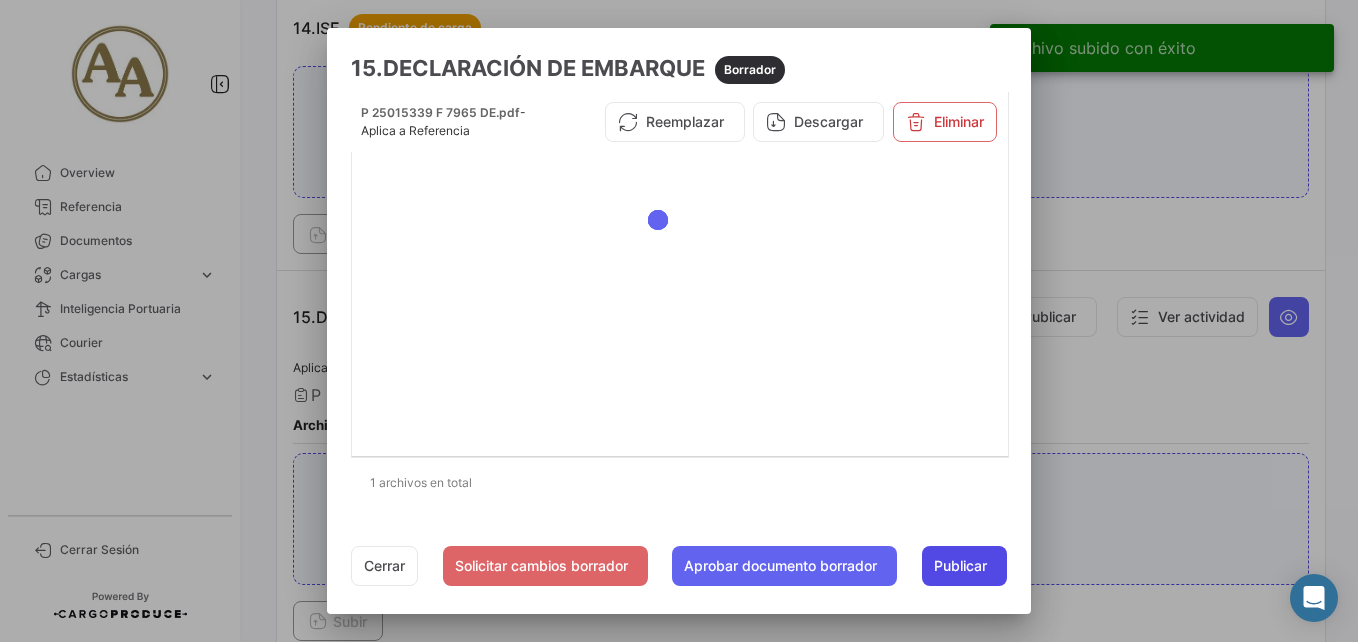 click on "Publicar" 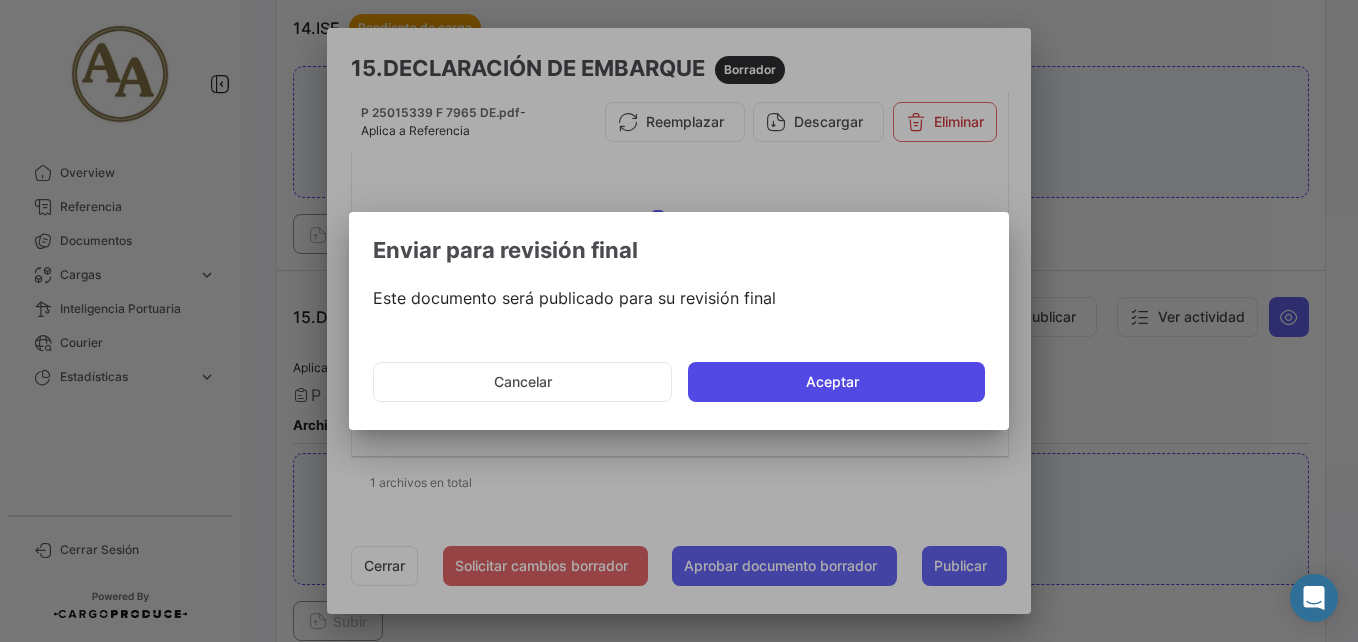 click on "Aceptar" 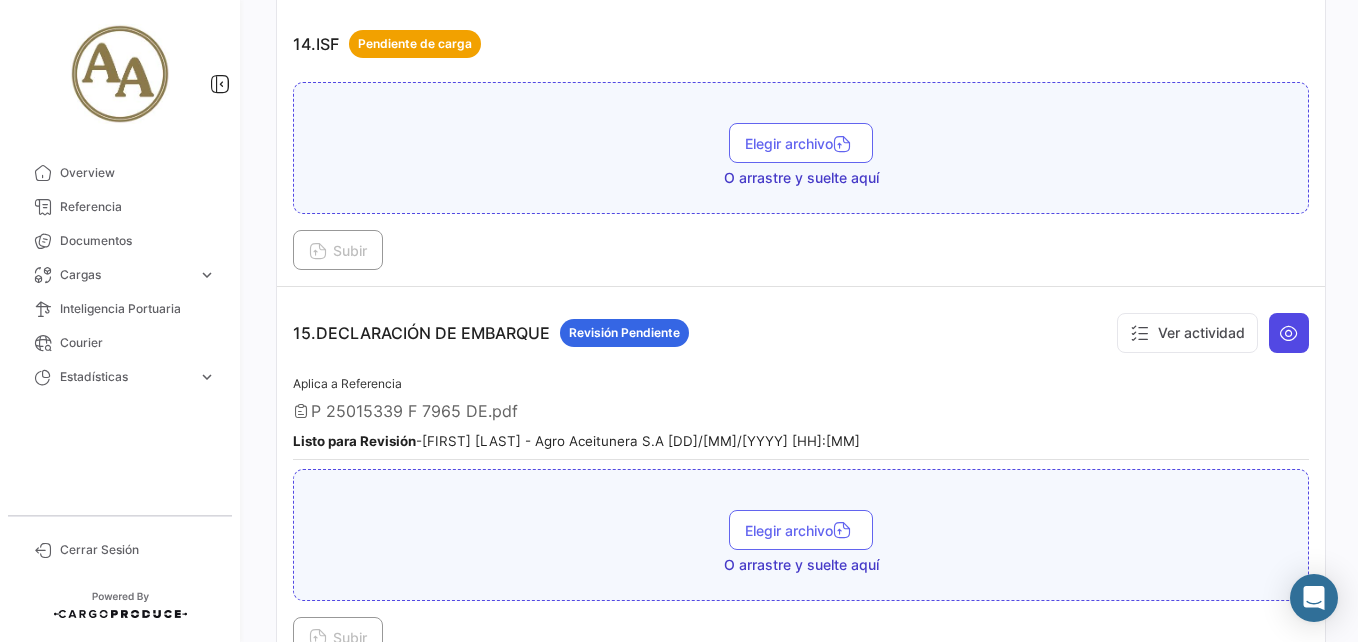 click at bounding box center (1289, 333) 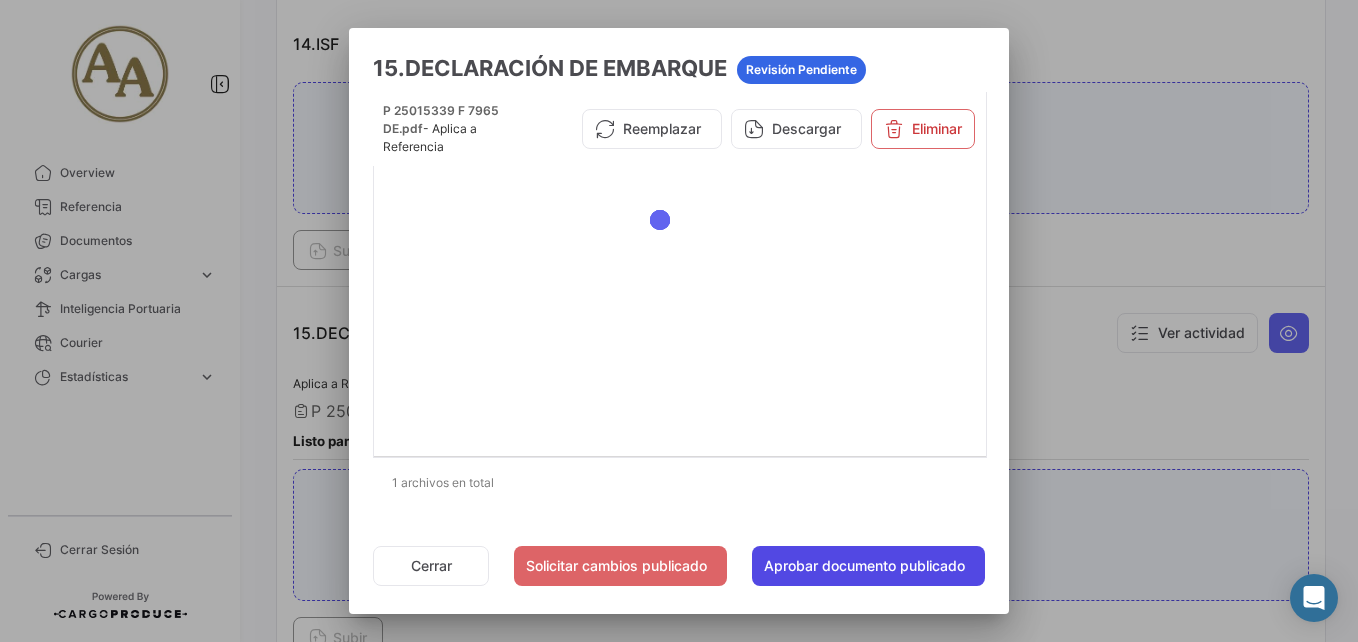click on "Aprobar documento publicado" 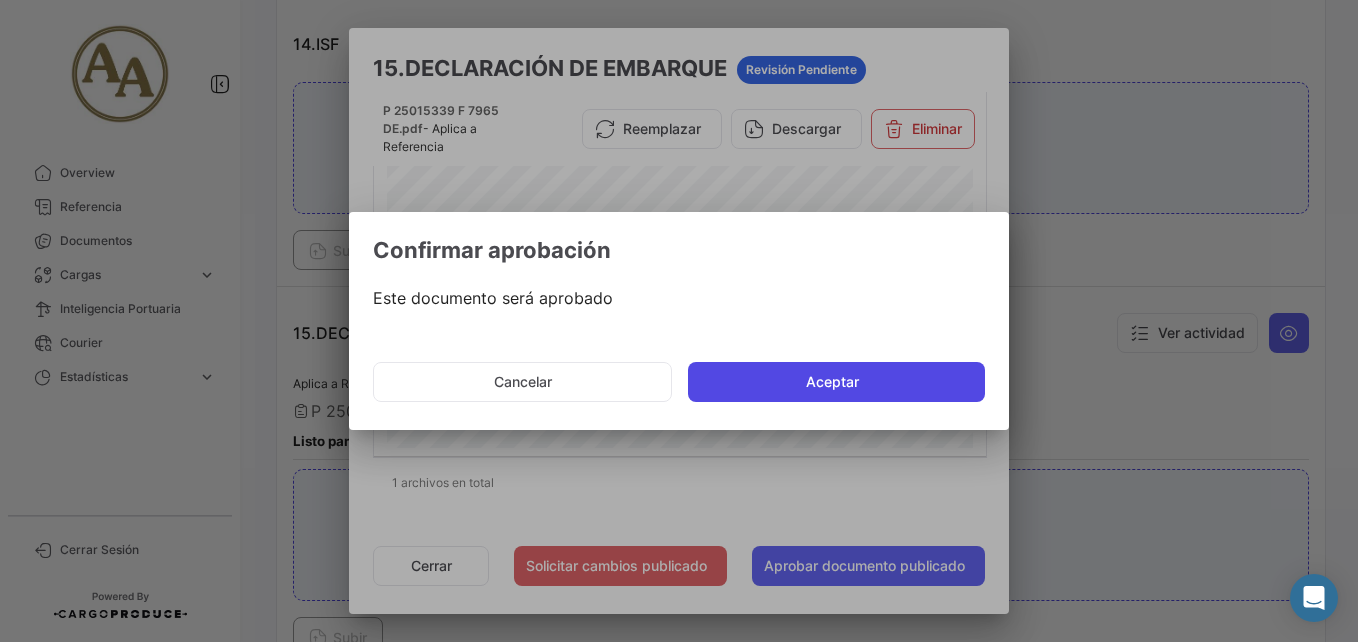 click on "Aceptar" 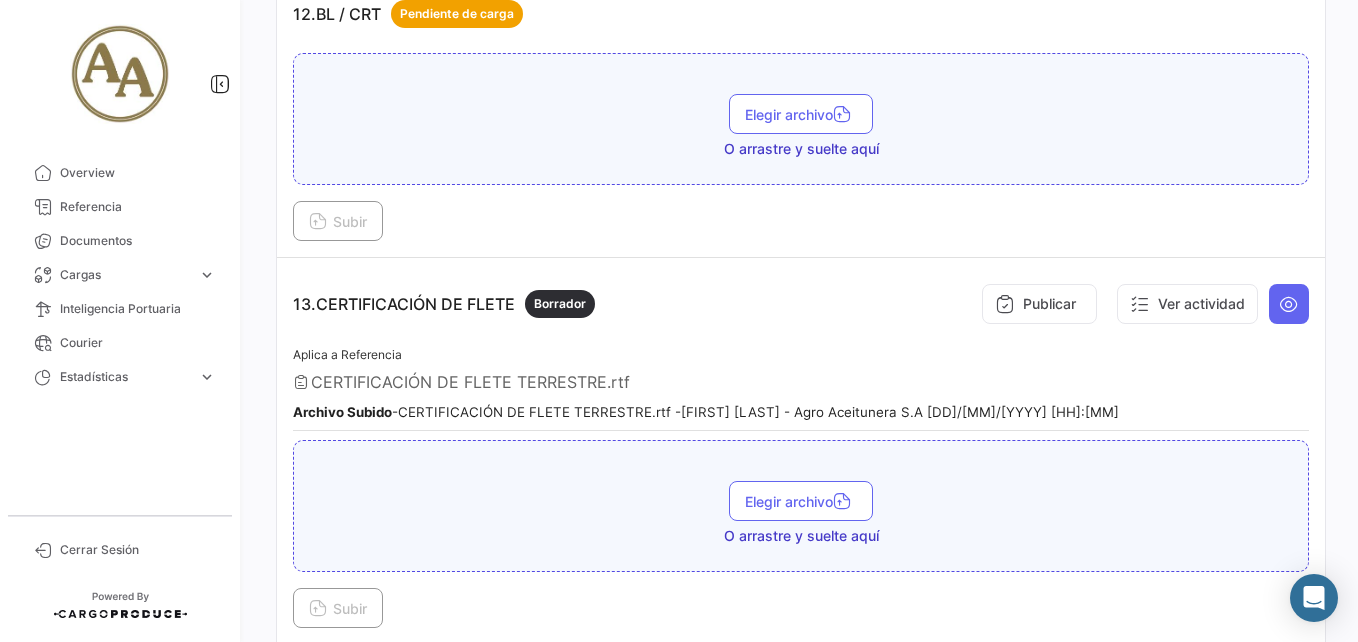 scroll, scrollTop: 4458, scrollLeft: 0, axis: vertical 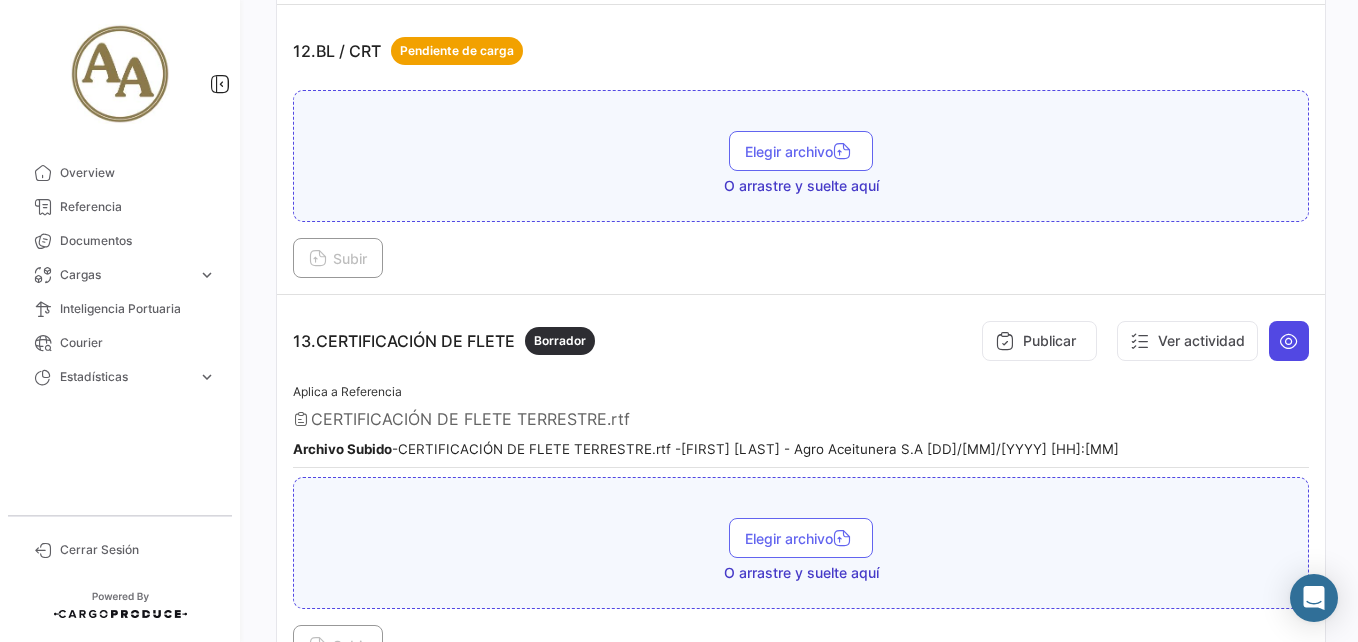 click at bounding box center [1289, 341] 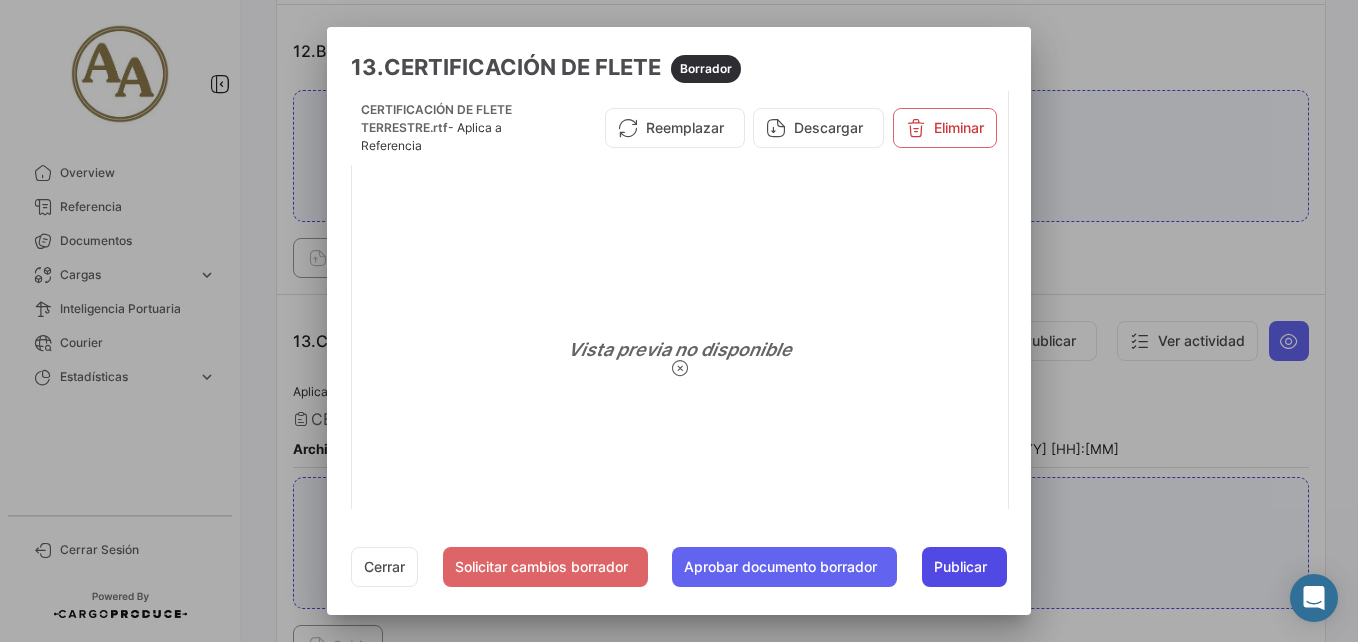 click on "Publicar" 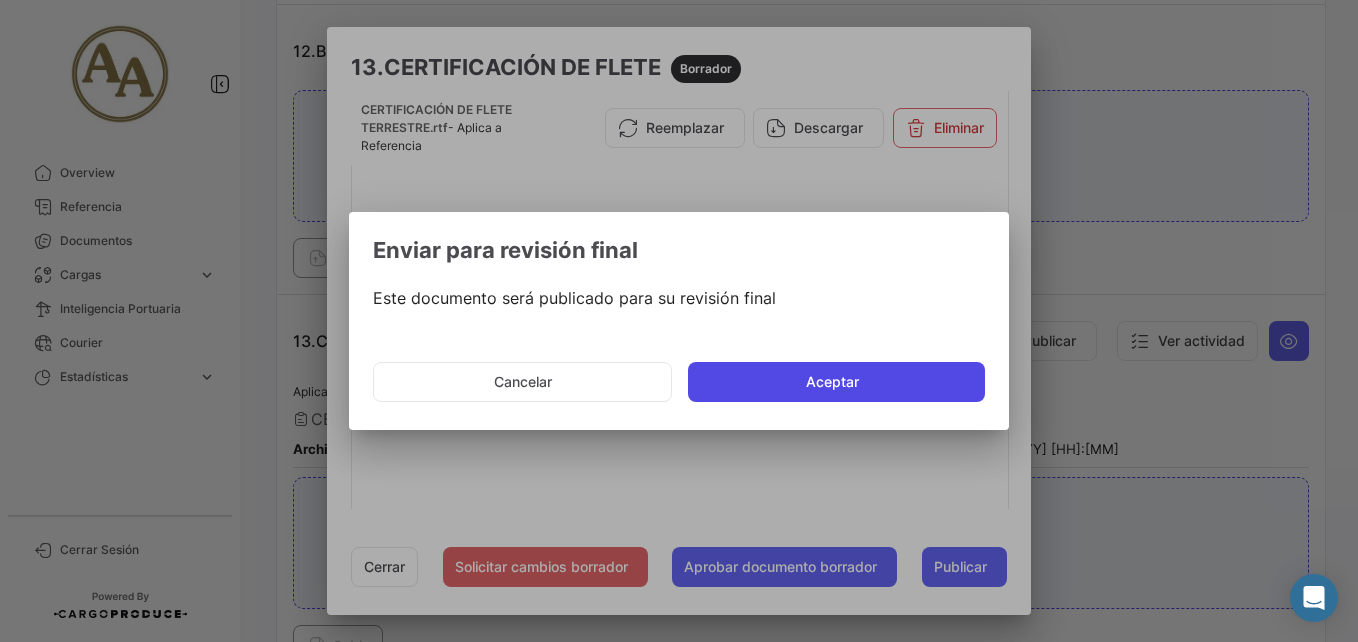click on "Aceptar" 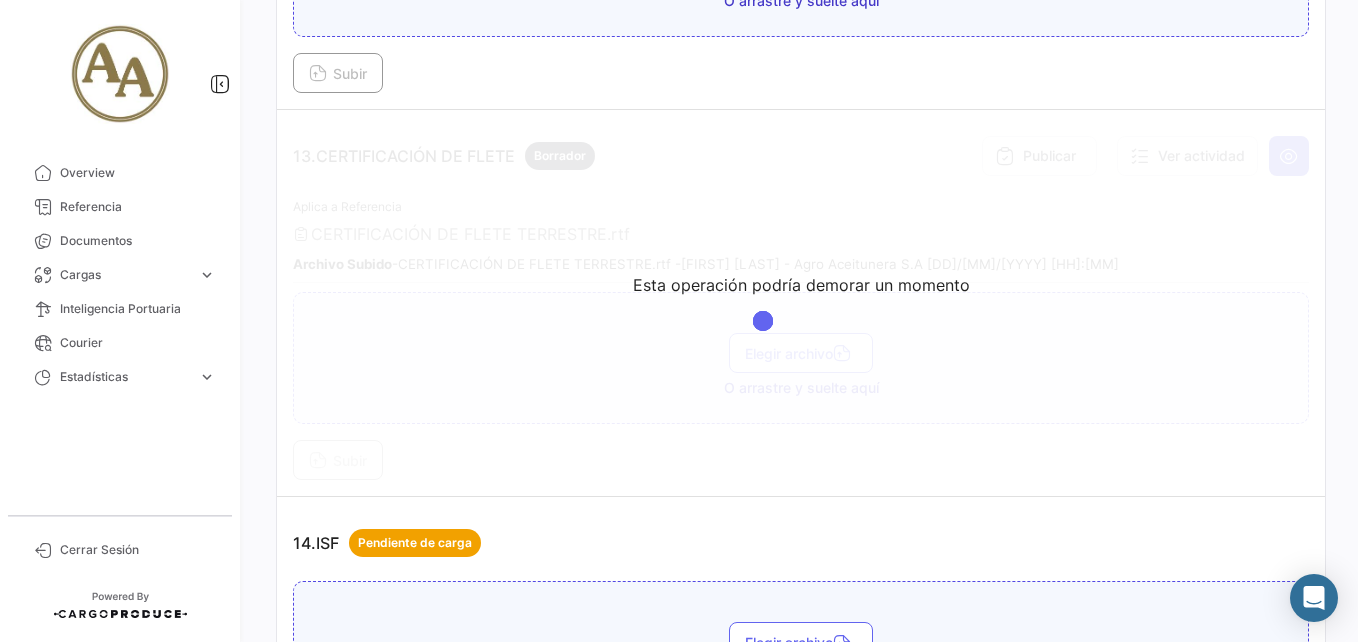 scroll, scrollTop: 4658, scrollLeft: 0, axis: vertical 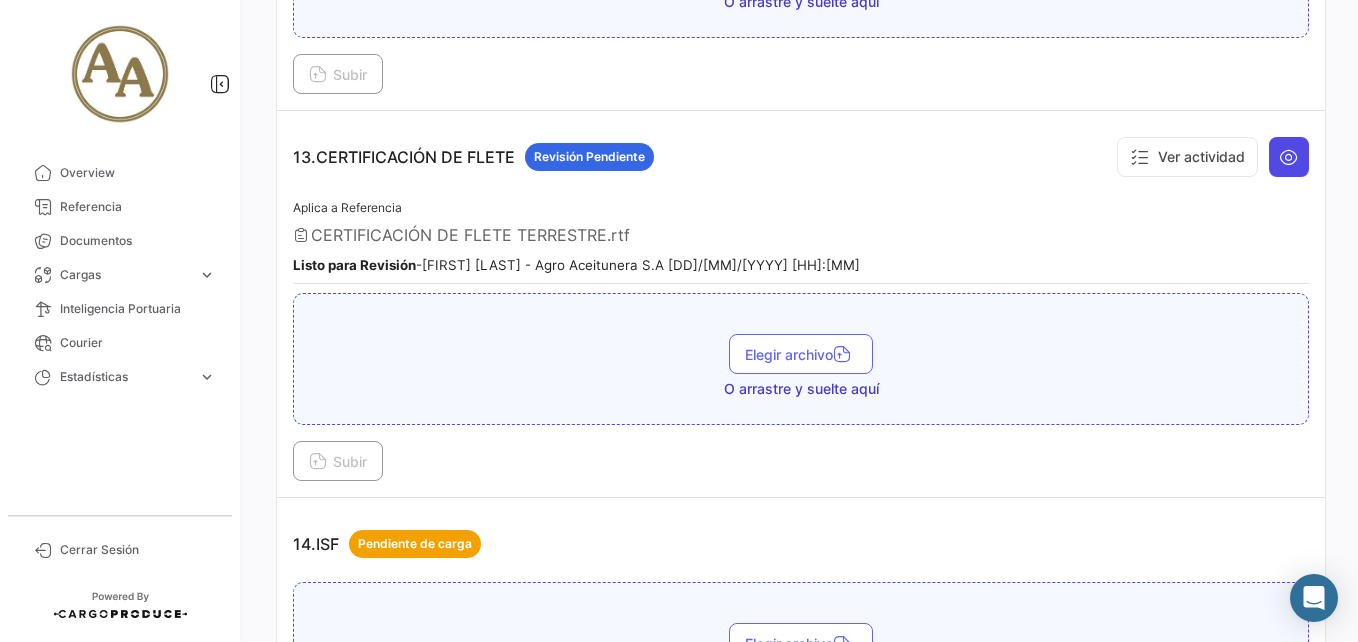 click at bounding box center (1289, 157) 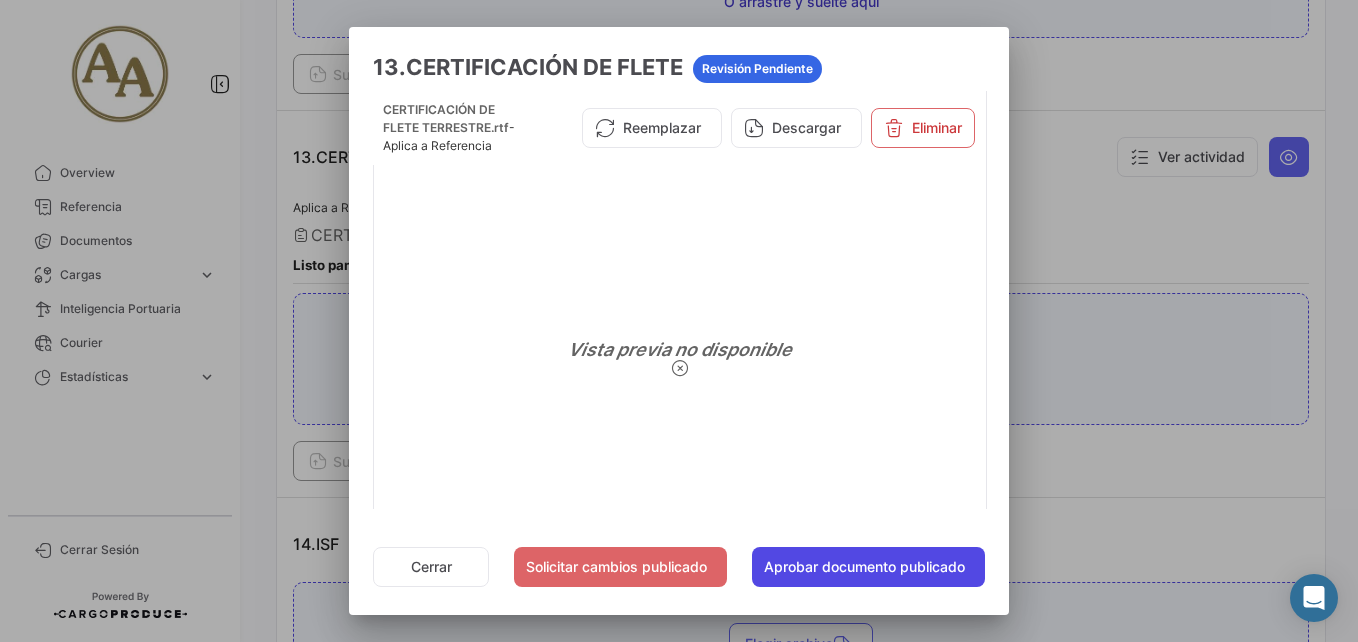 click on "Aprobar documento publicado" 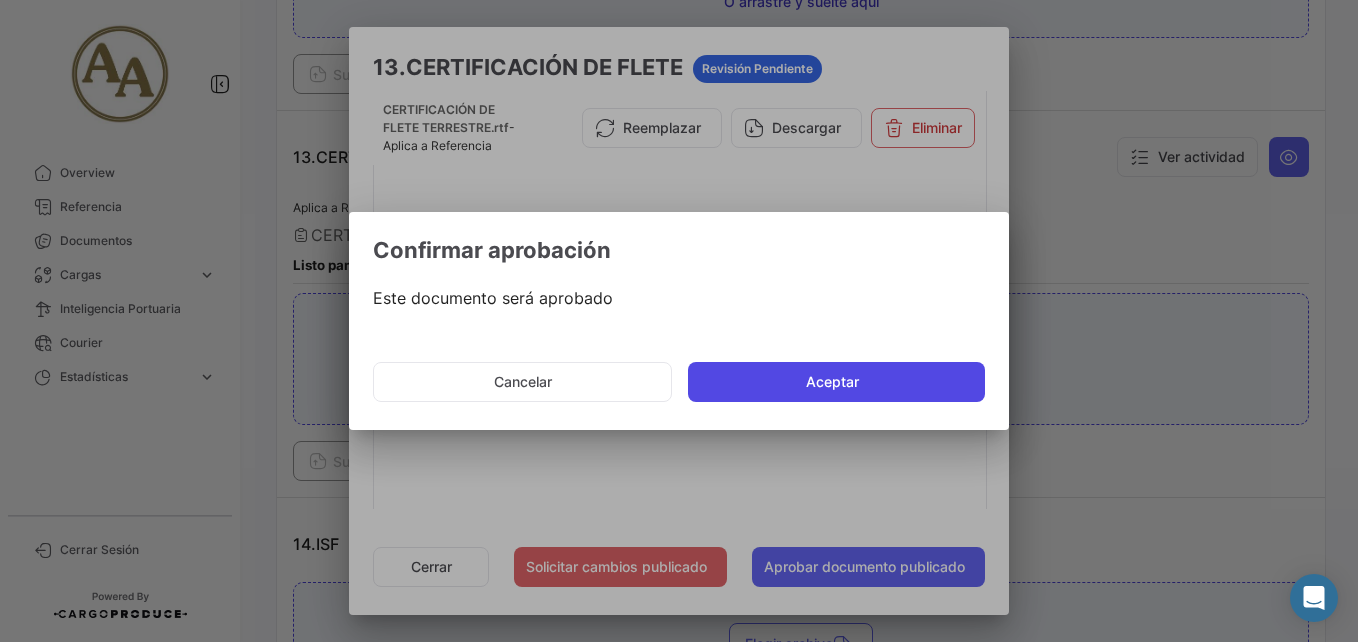 click on "Aceptar" 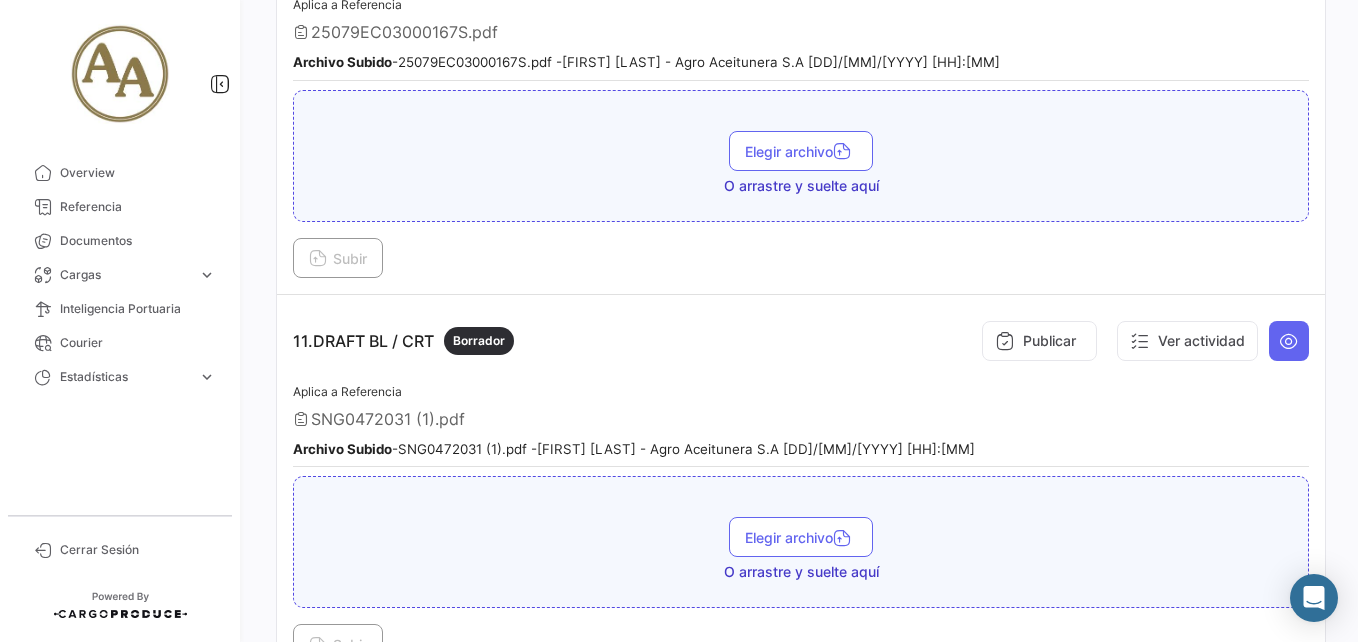 scroll, scrollTop: 3758, scrollLeft: 0, axis: vertical 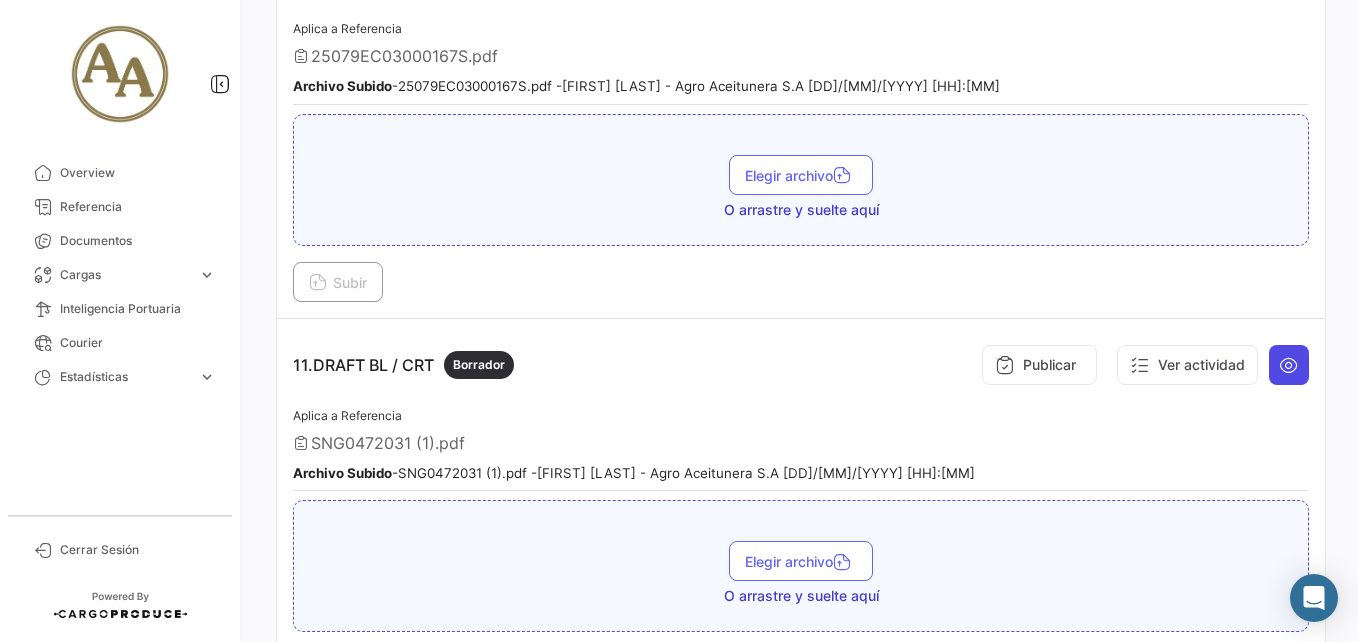 click at bounding box center [1289, 365] 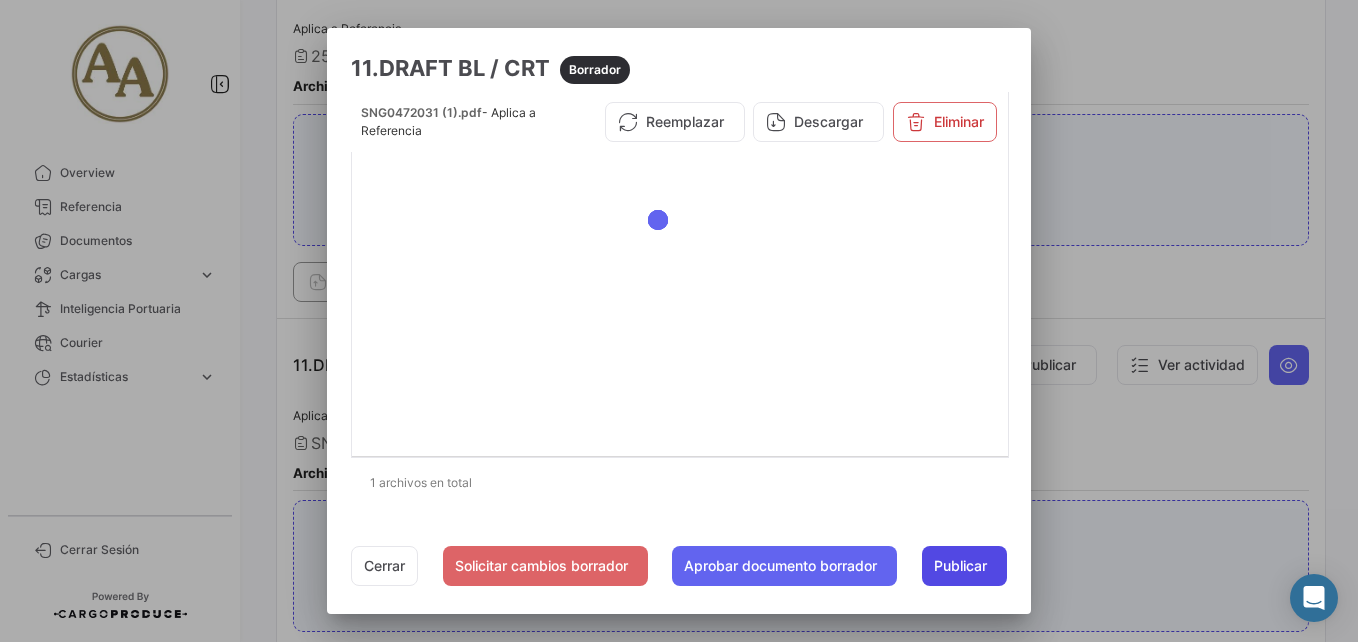 click on "Publicar" 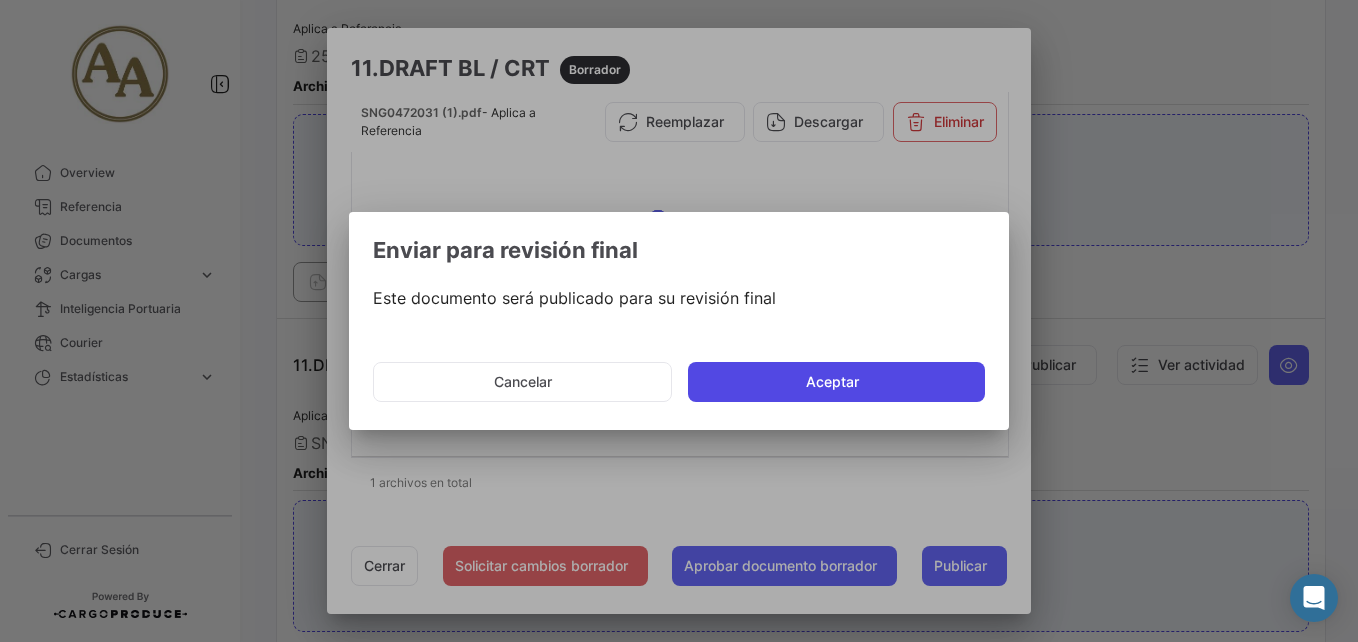click on "Aceptar" 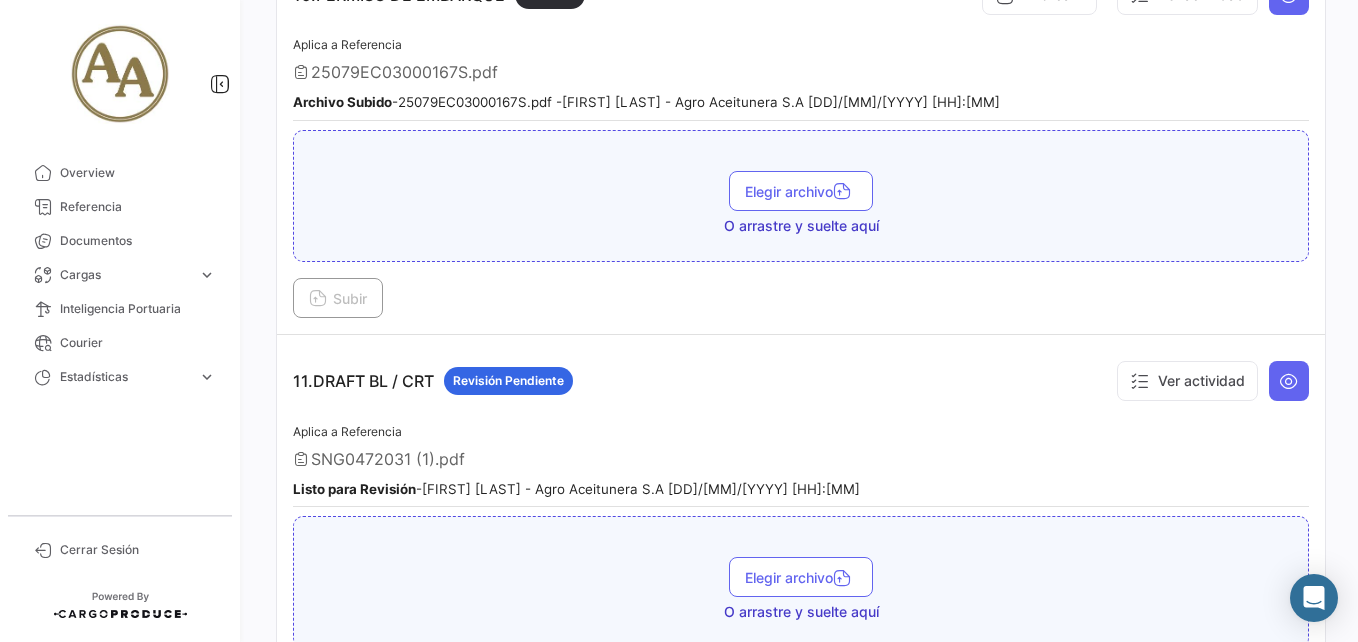 drag, startPoint x: 1277, startPoint y: 356, endPoint x: 1272, endPoint y: 369, distance: 13.928389 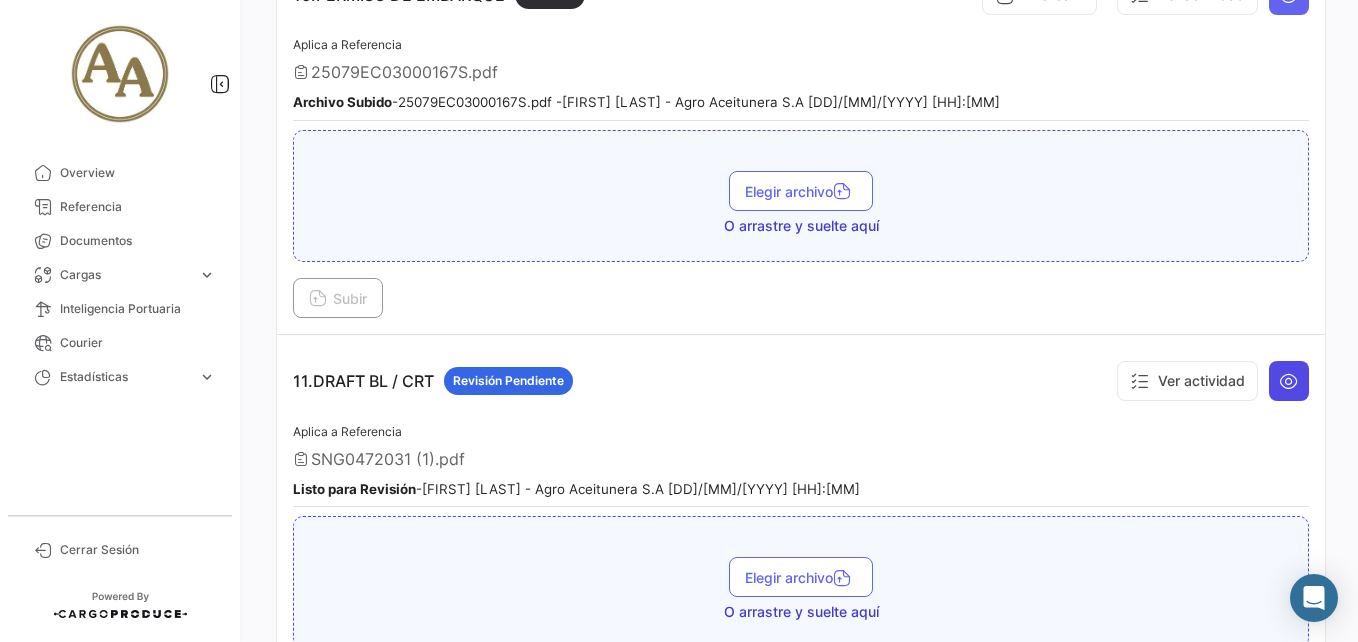 click at bounding box center [1289, 381] 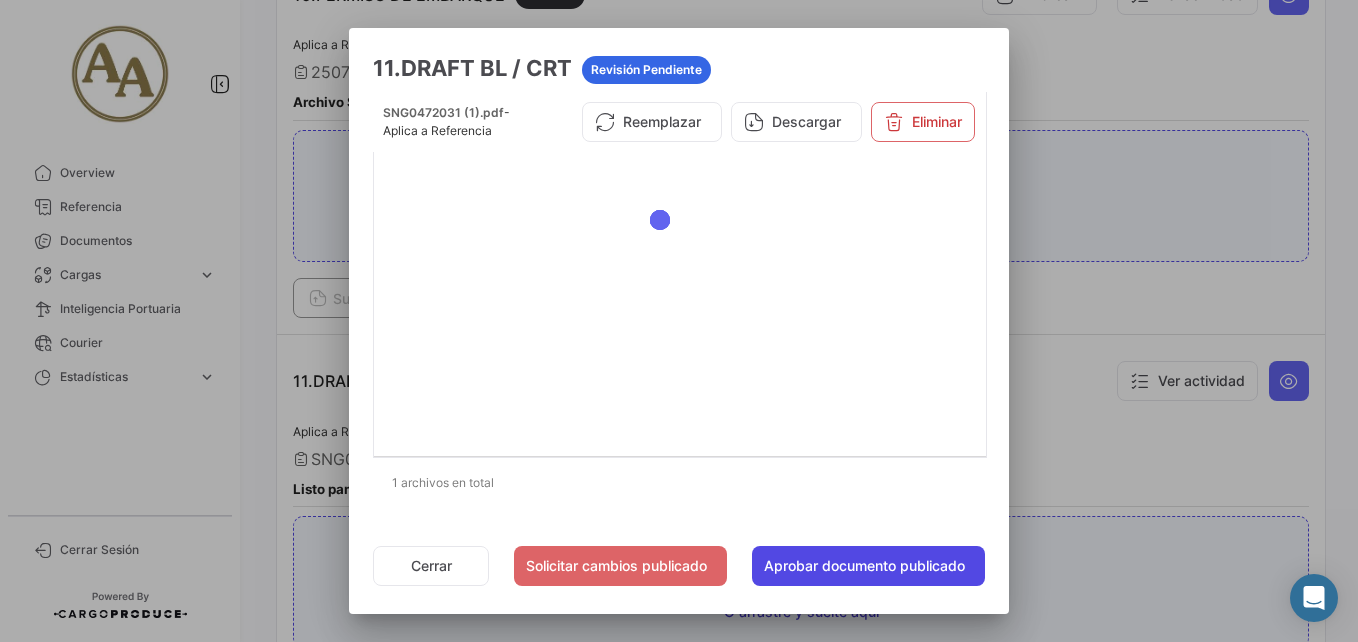 click on "Aprobar documento publicado" 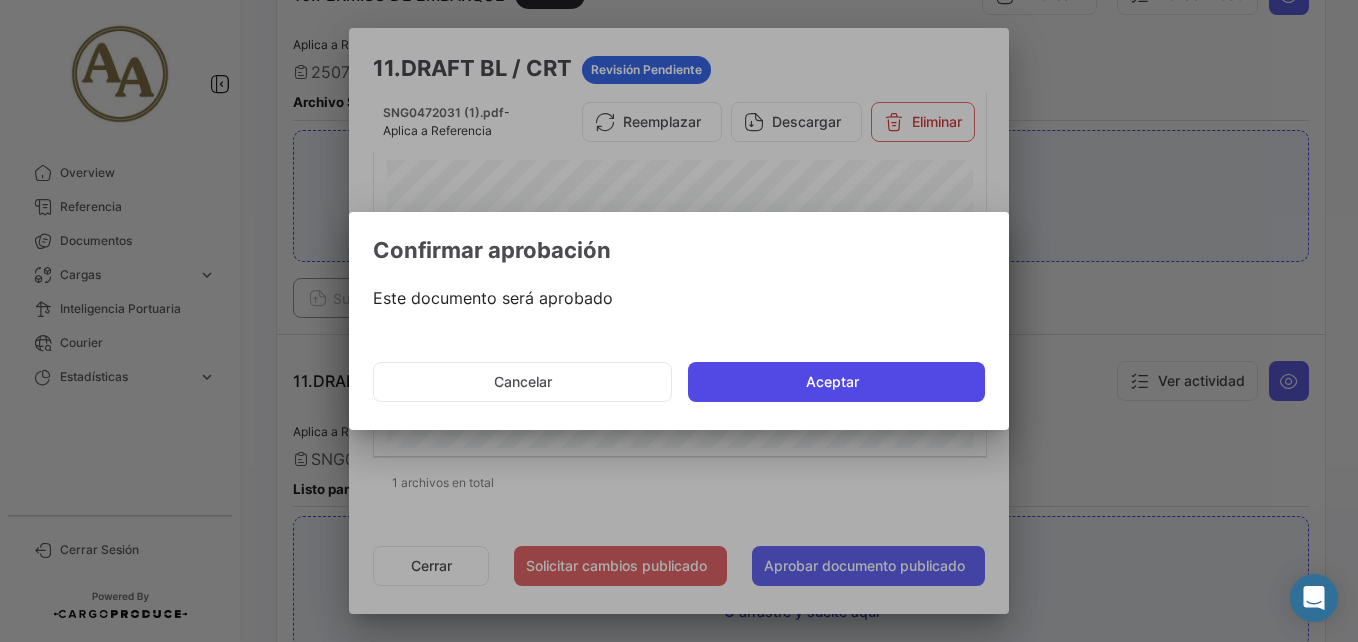 click on "Aceptar" 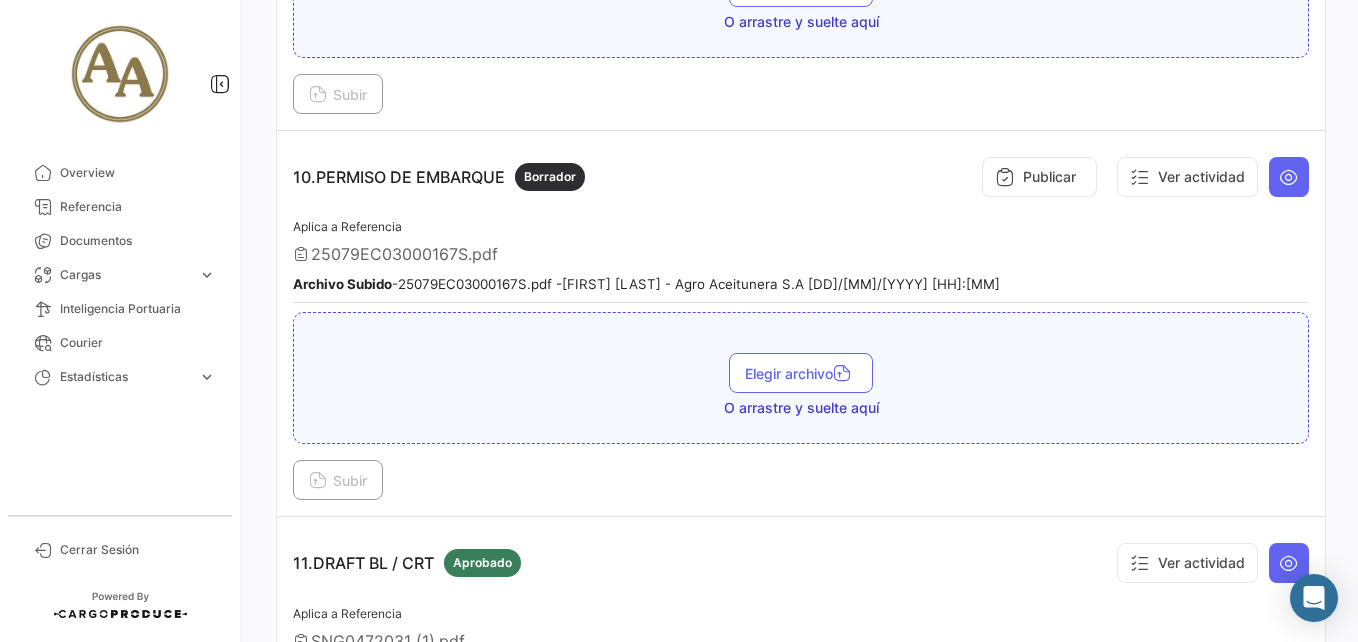 scroll, scrollTop: 3558, scrollLeft: 0, axis: vertical 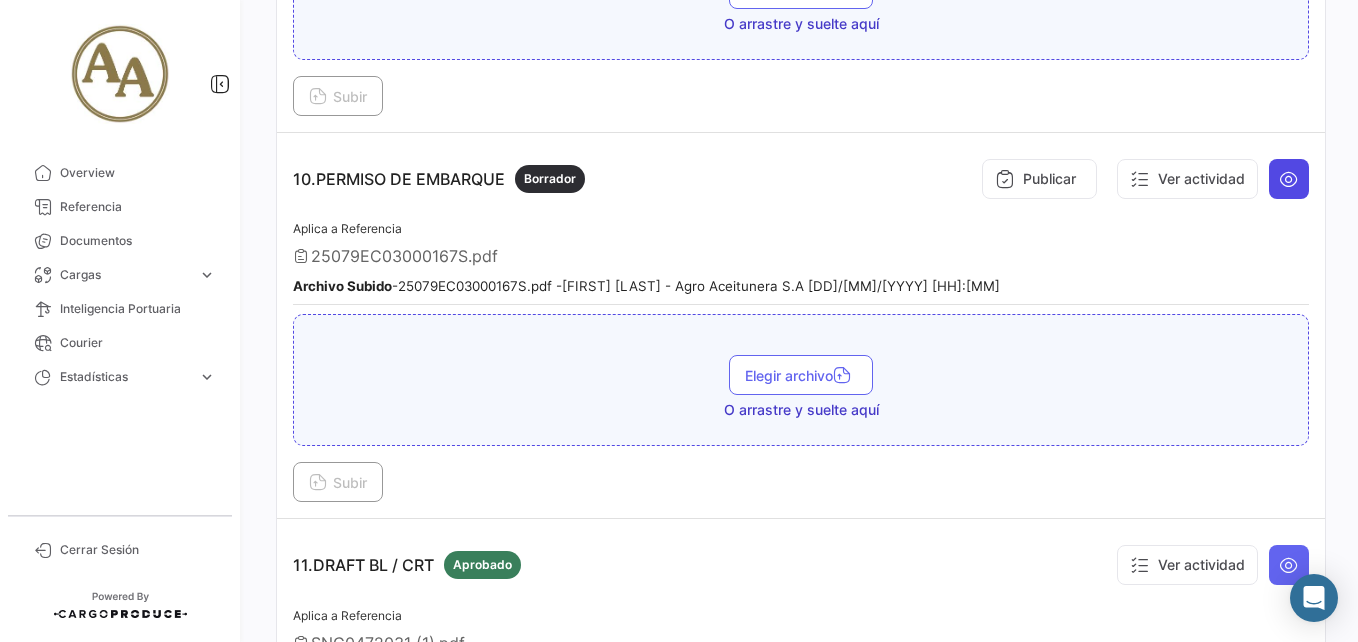 click at bounding box center (1289, 179) 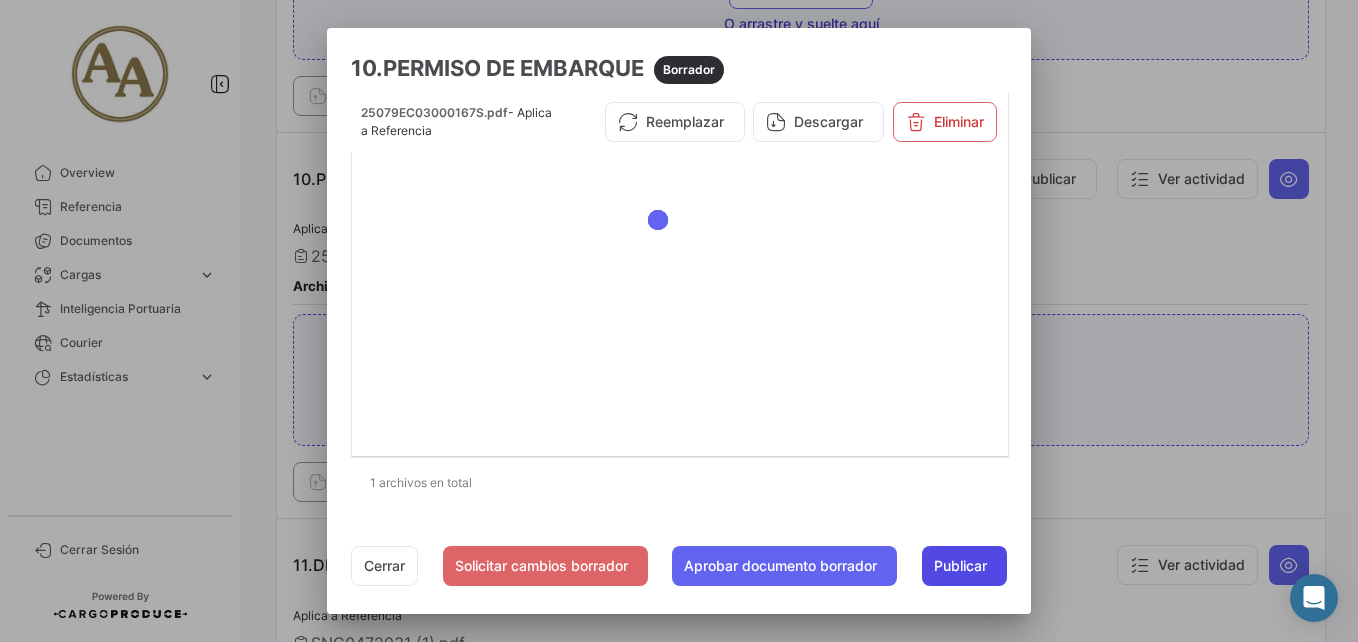 click on "Publicar" 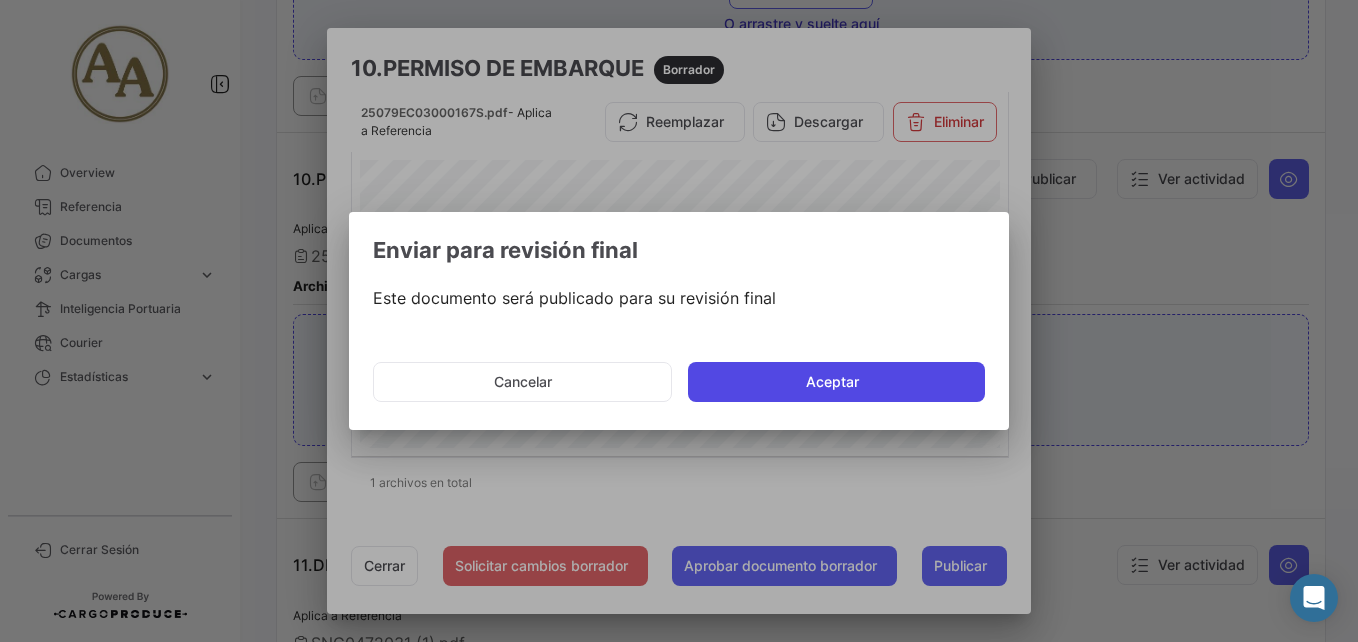 click on "Aceptar" 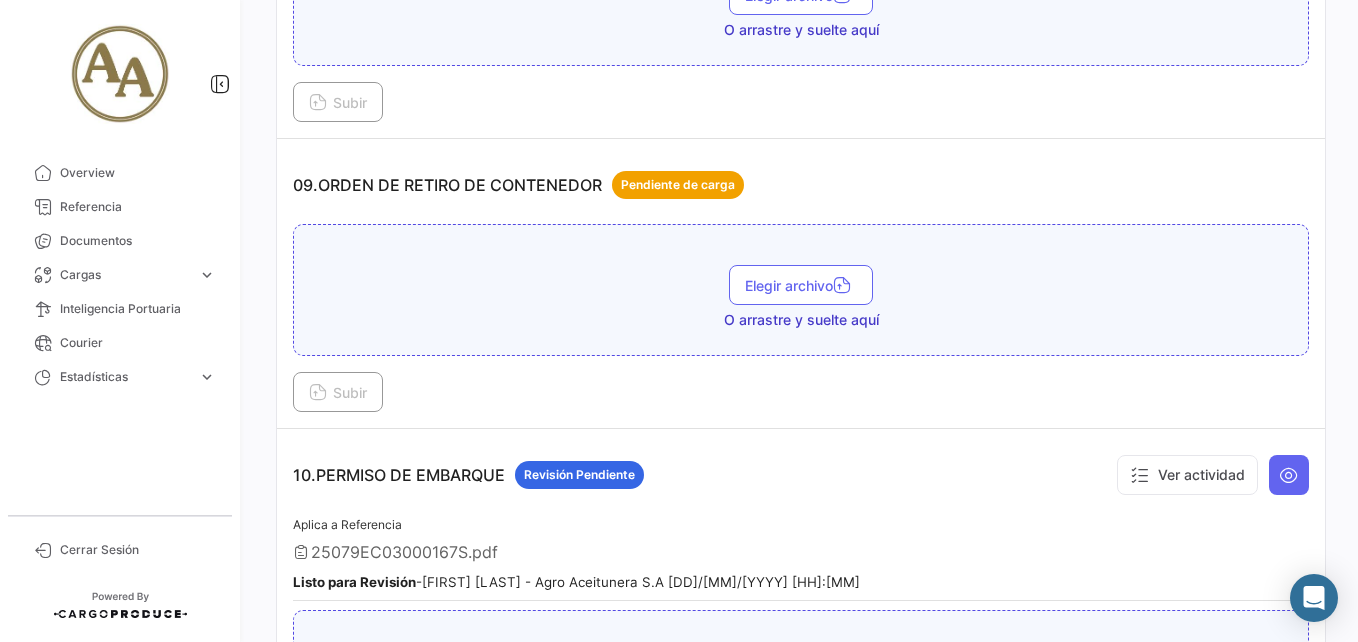 scroll, scrollTop: 3258, scrollLeft: 0, axis: vertical 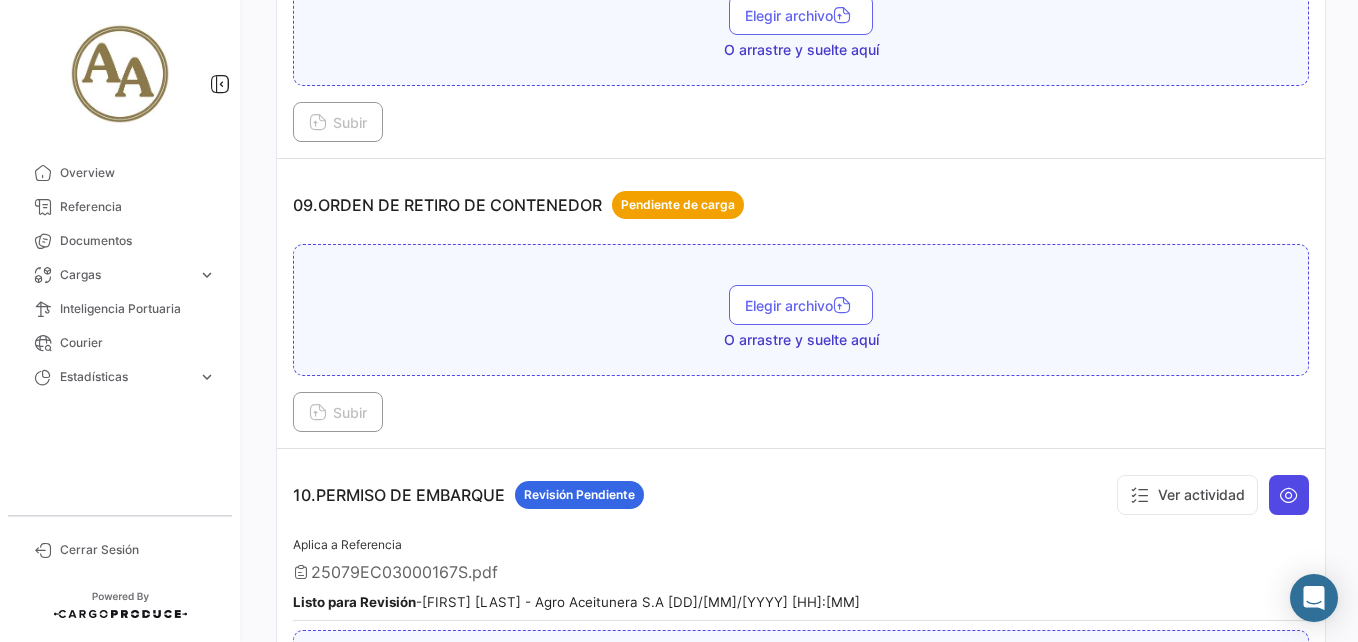 click at bounding box center (1289, 495) 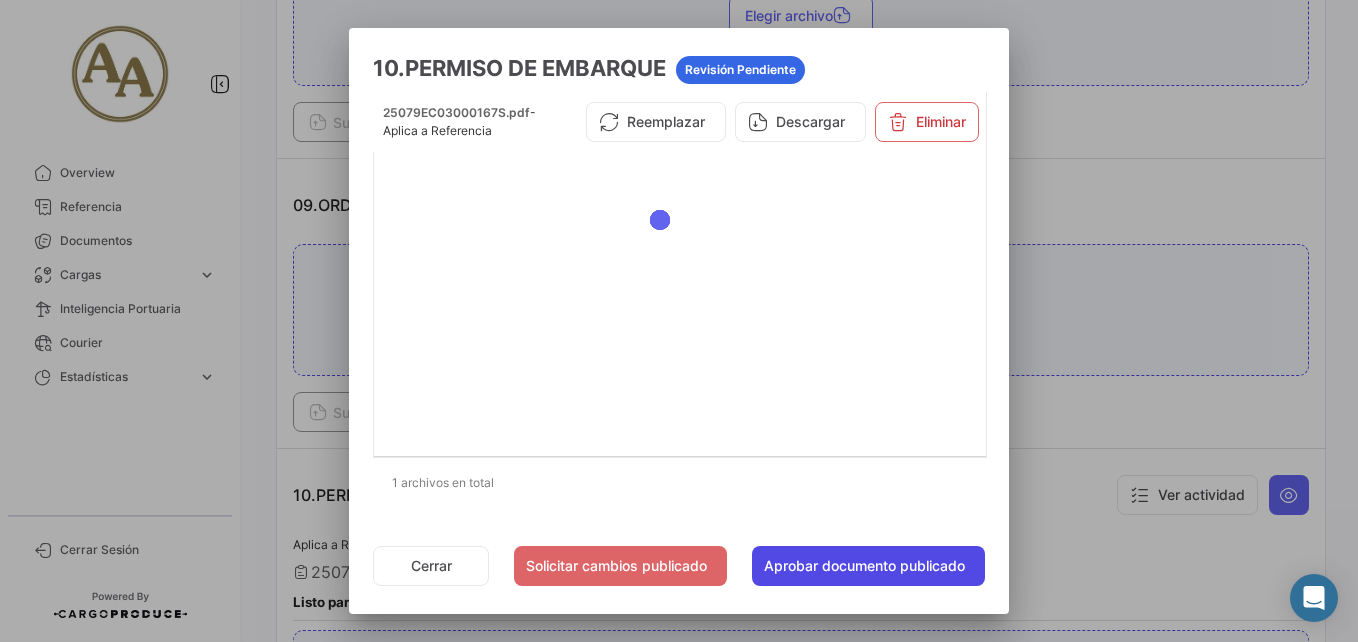 click on "Aprobar documento publicado" 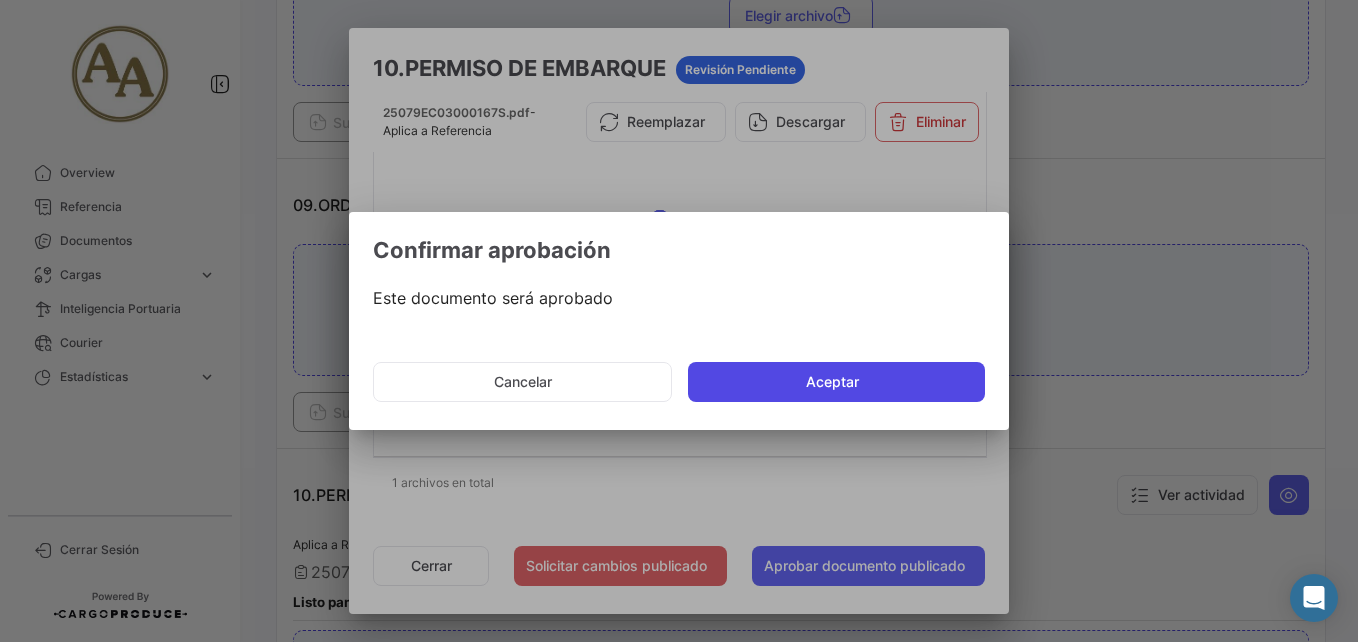 click on "Aceptar" 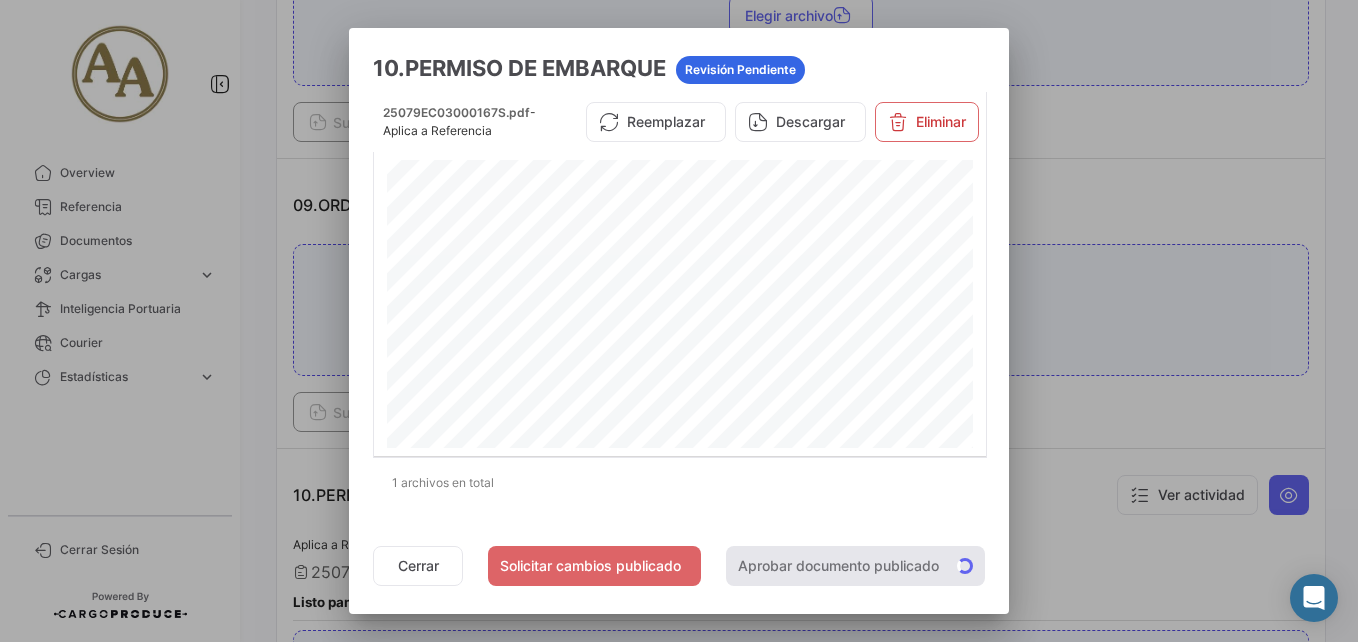 scroll, scrollTop: 100, scrollLeft: 0, axis: vertical 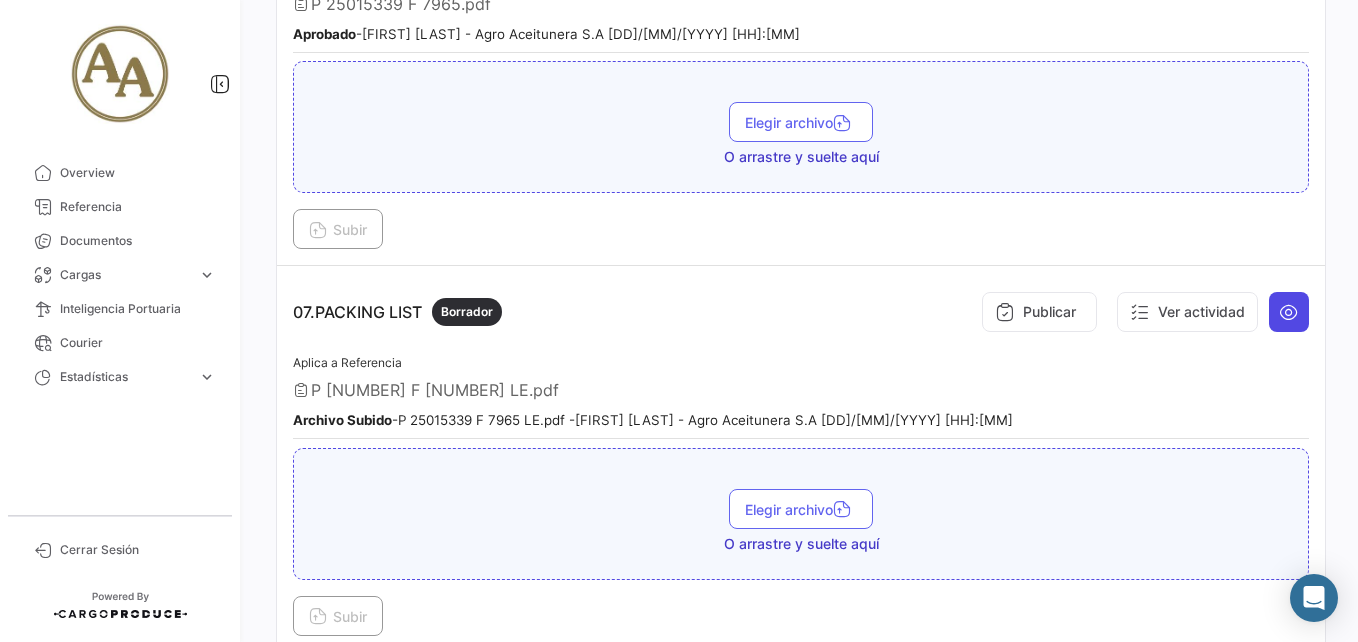 click at bounding box center (1289, 312) 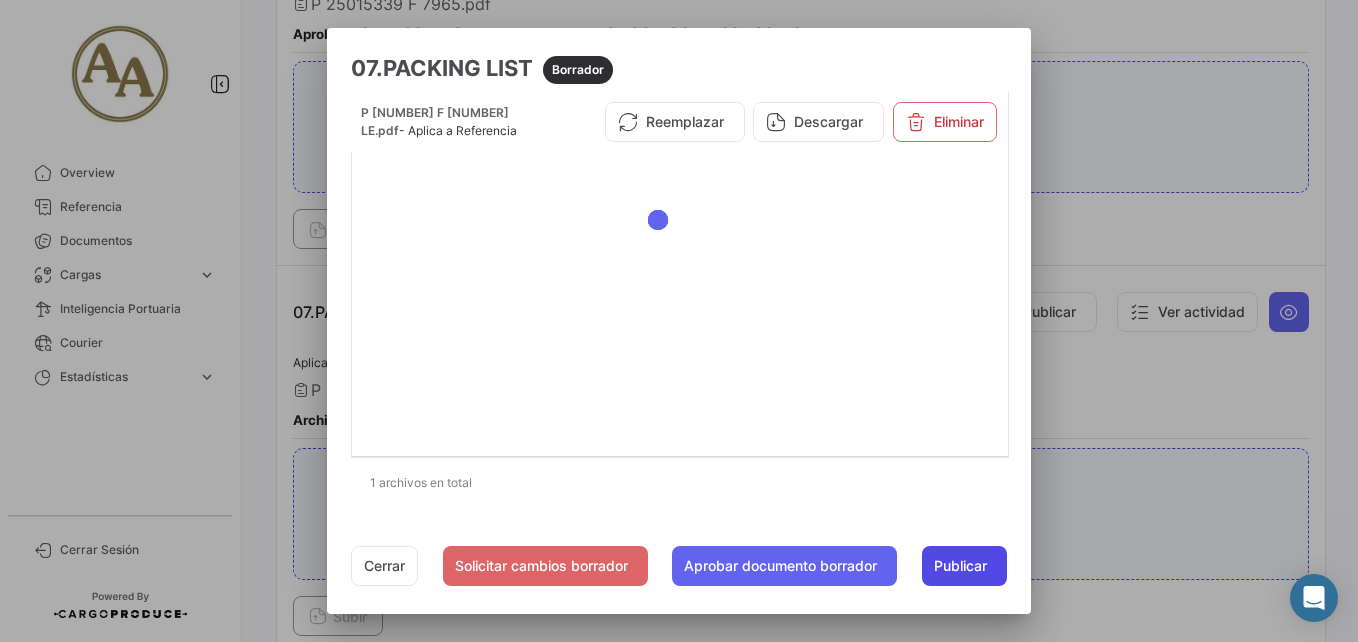 click on "Publicar" 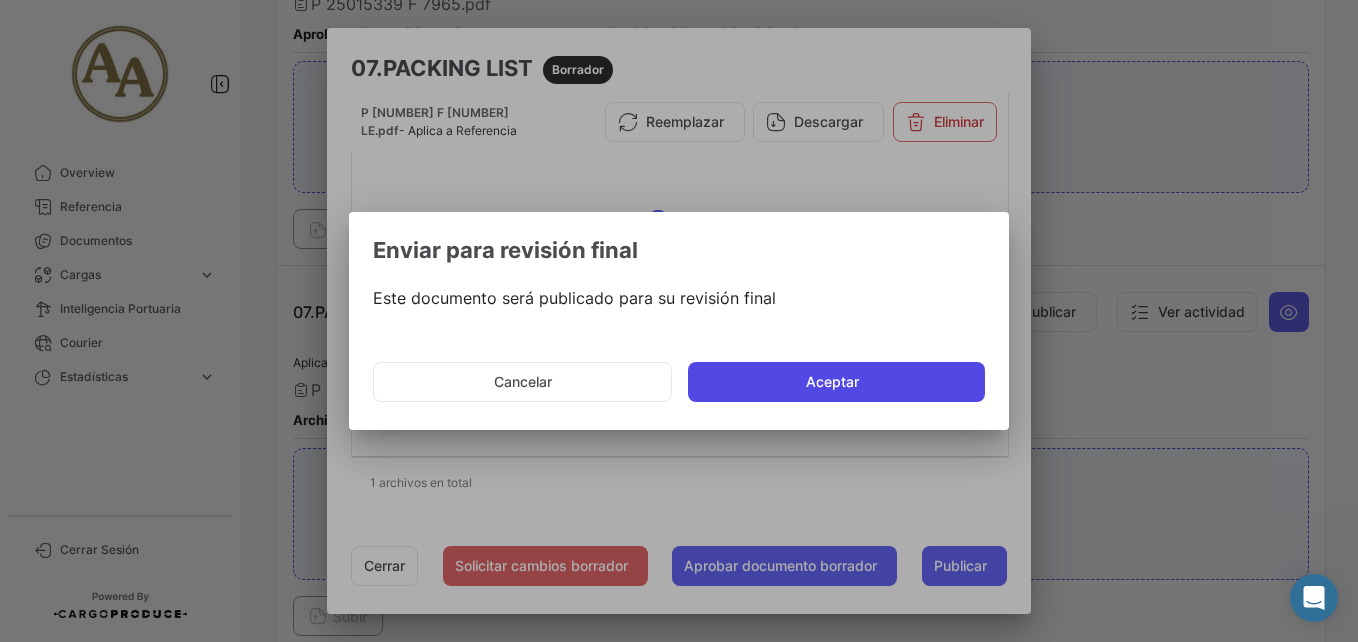 click on "Aceptar" 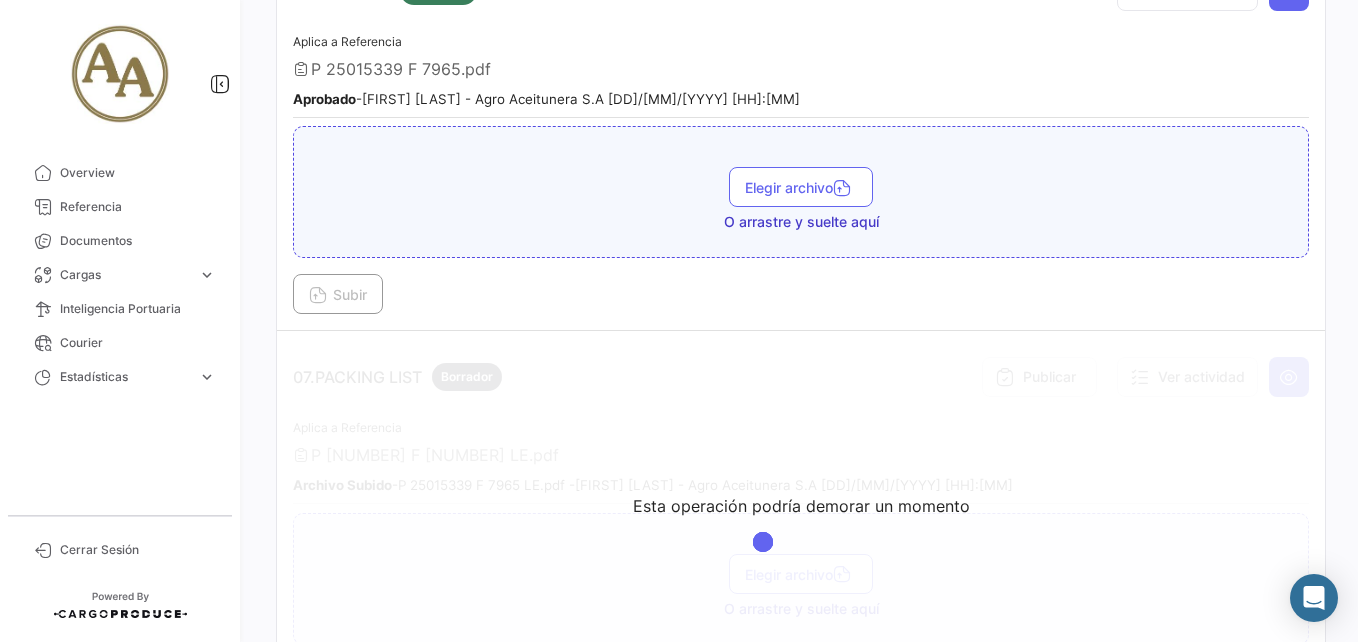 scroll, scrollTop: 2558, scrollLeft: 0, axis: vertical 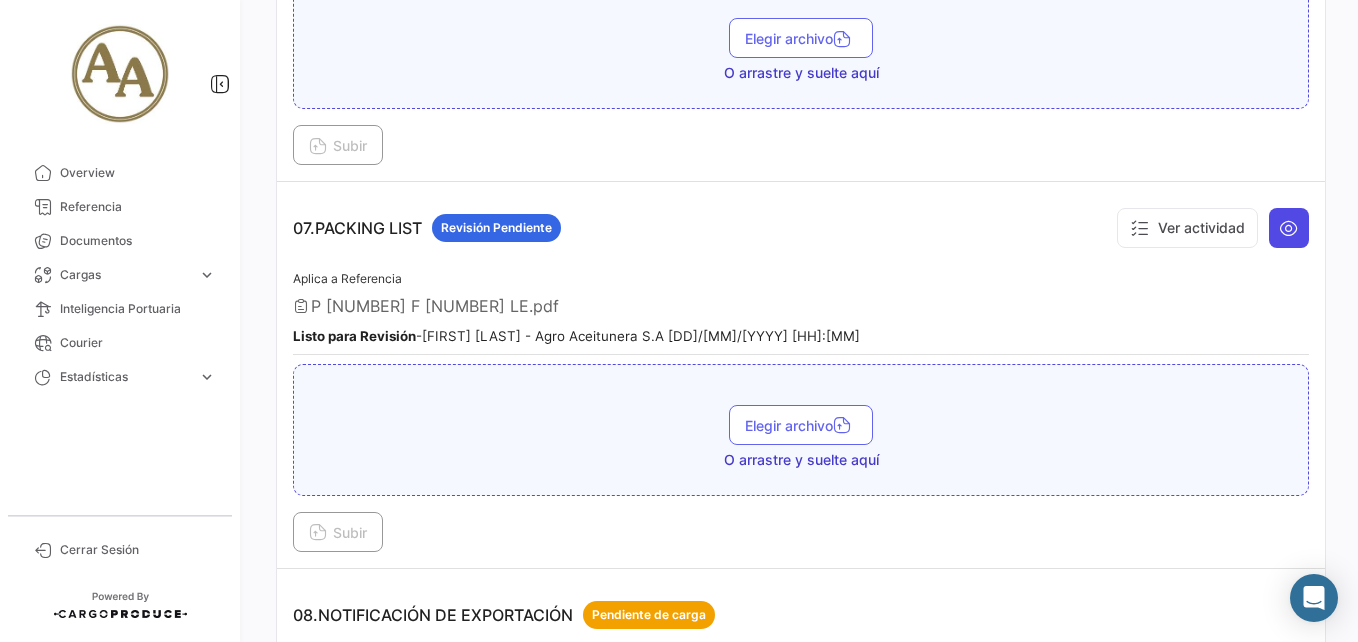 click at bounding box center [1289, 228] 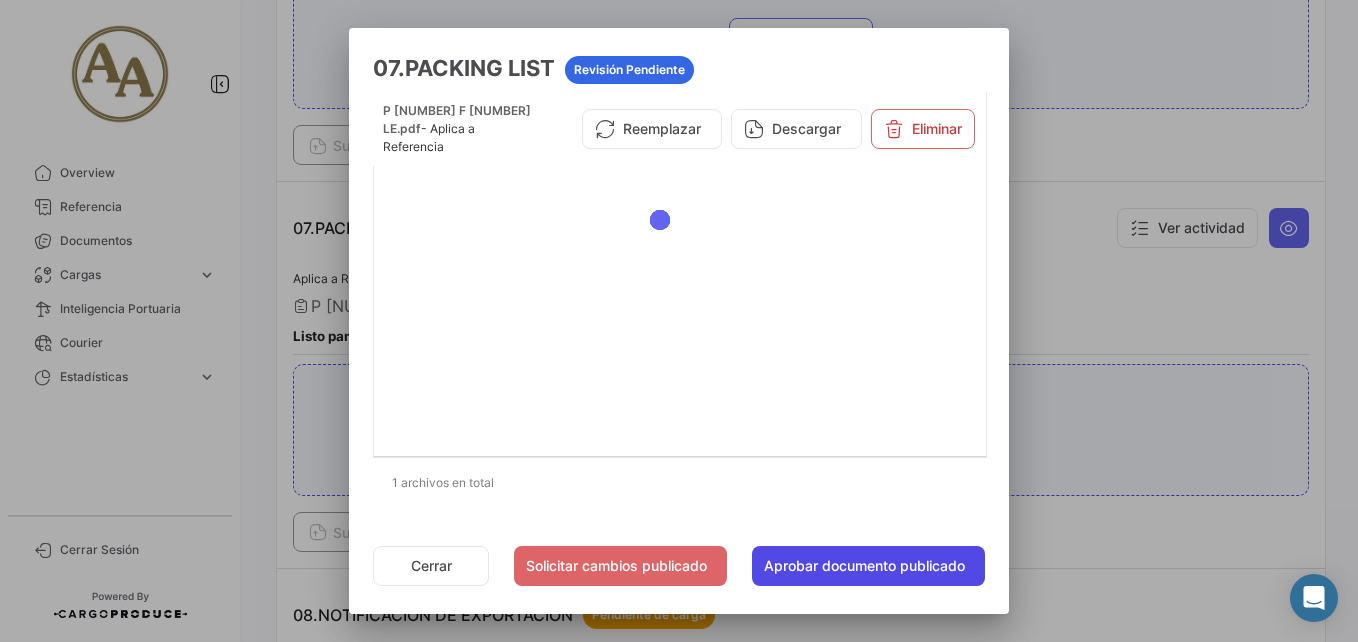 click on "Aprobar documento publicado" 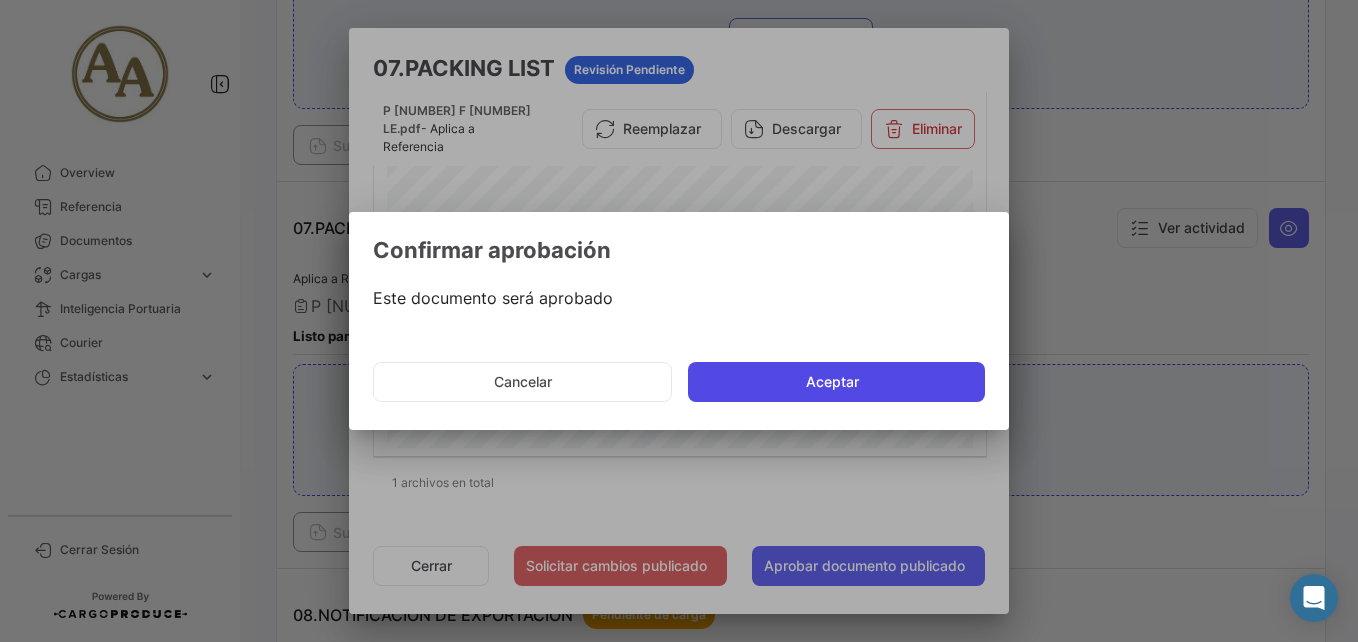 click on "Aceptar" 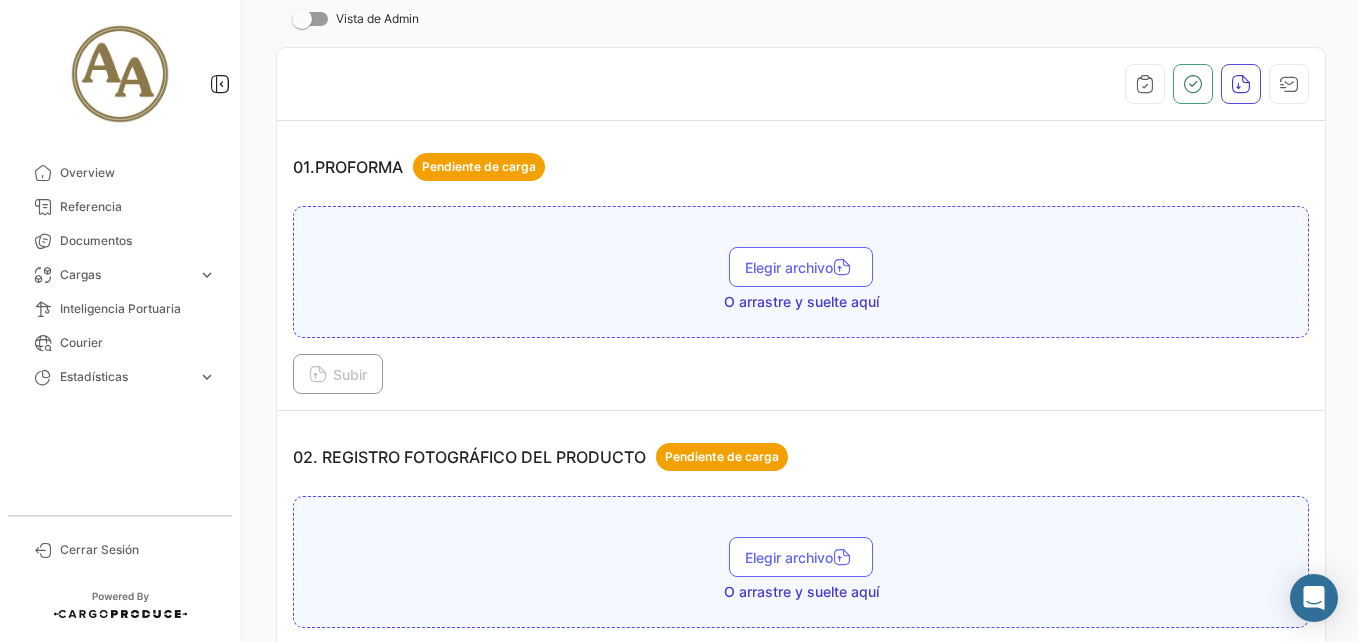 scroll, scrollTop: 0, scrollLeft: 0, axis: both 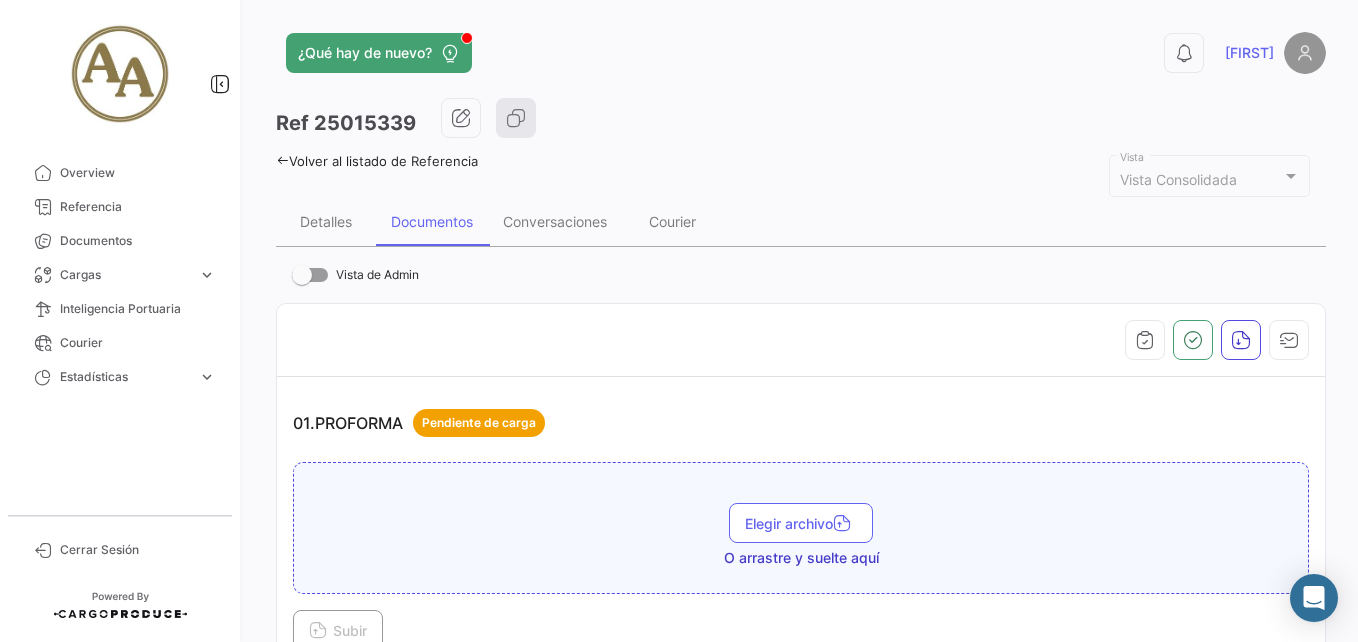 click 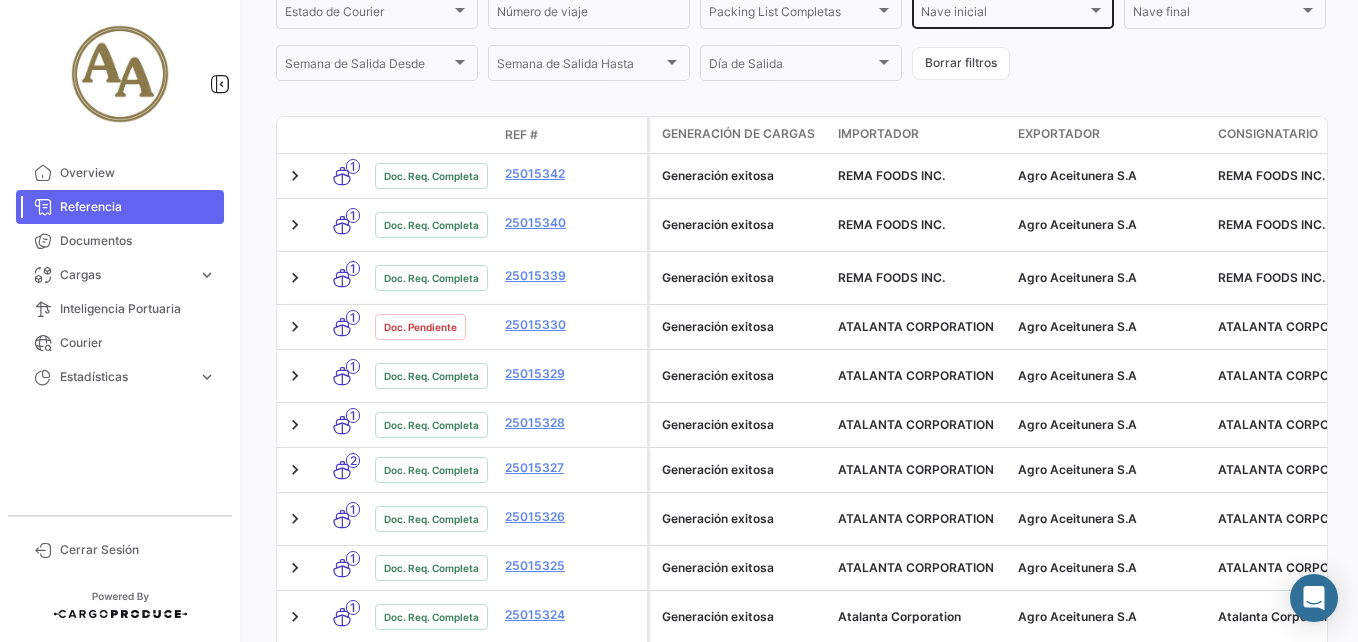 scroll, scrollTop: 499, scrollLeft: 0, axis: vertical 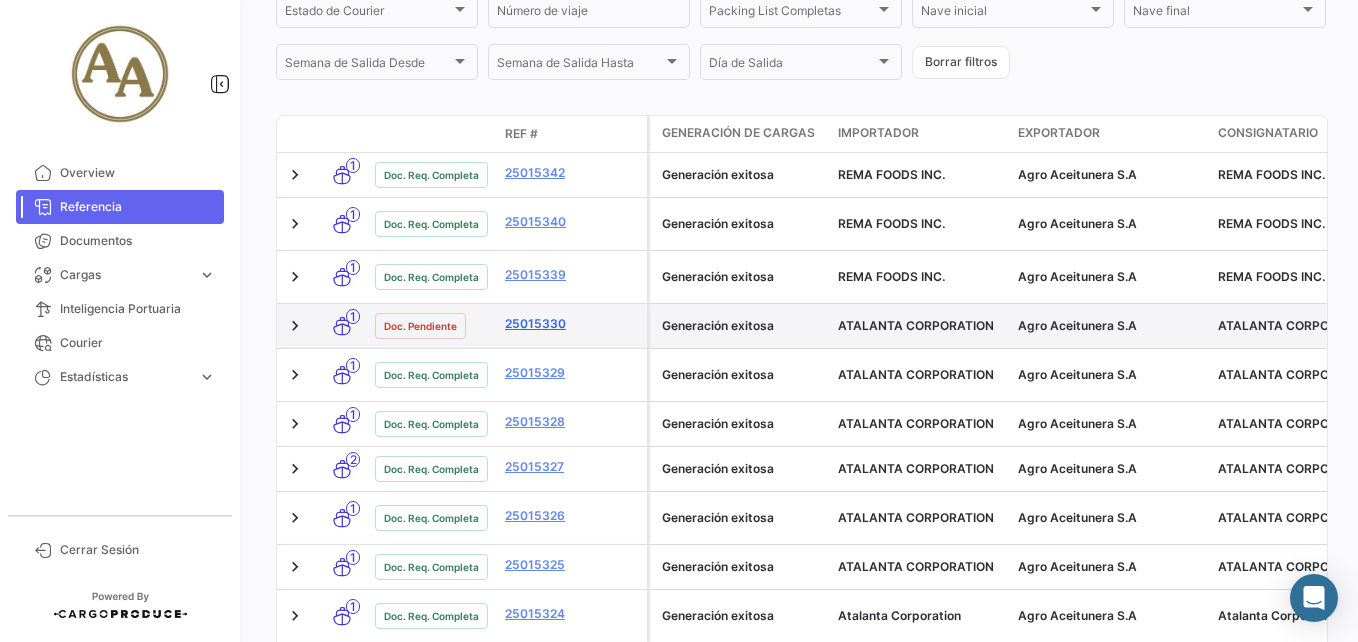 click on "25015330" 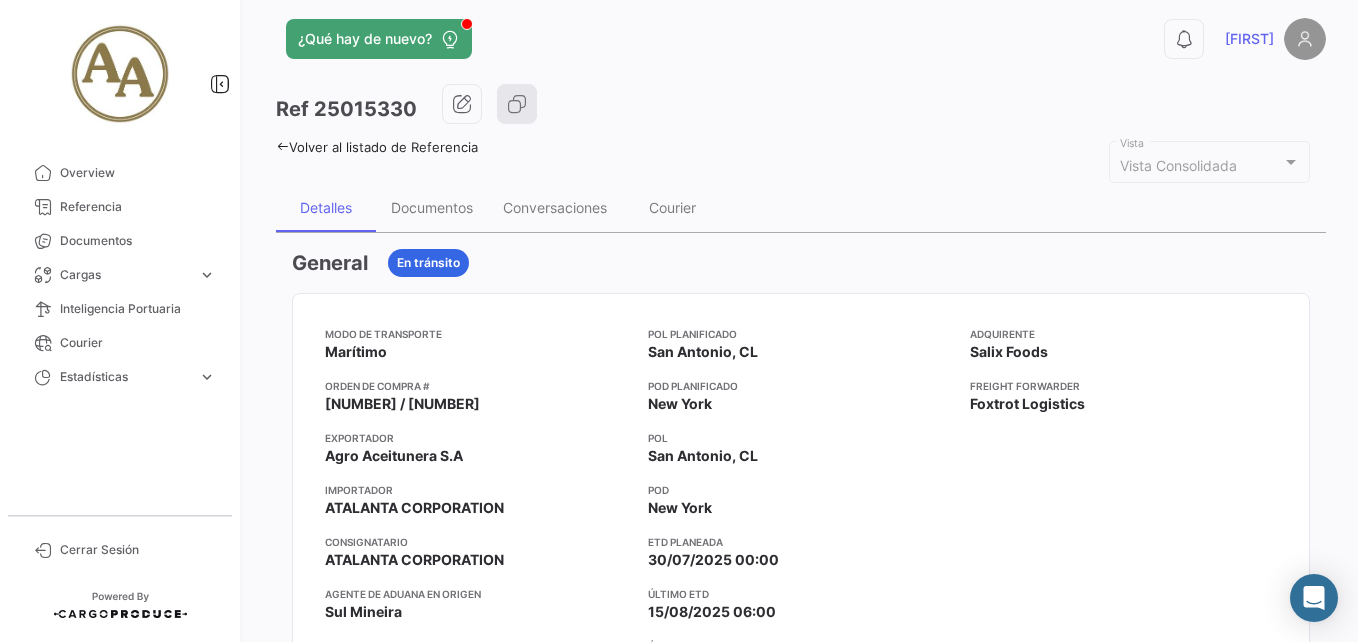 scroll, scrollTop: 0, scrollLeft: 0, axis: both 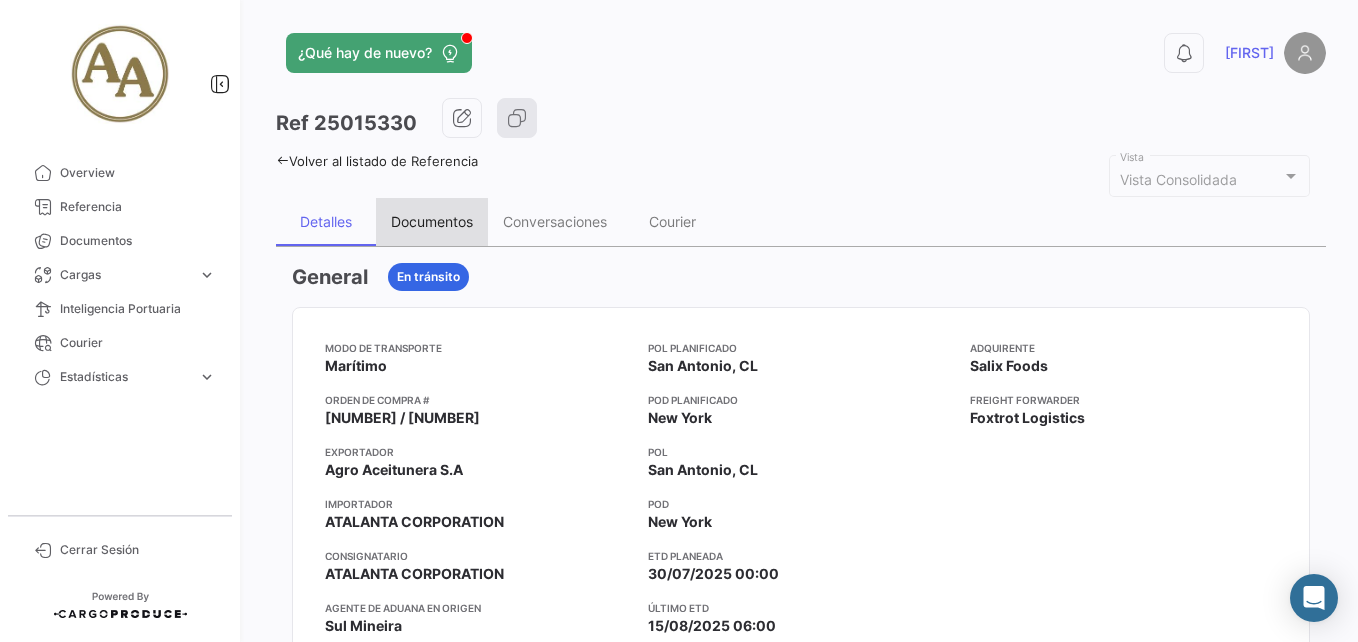 click on "Documentos" at bounding box center [432, 221] 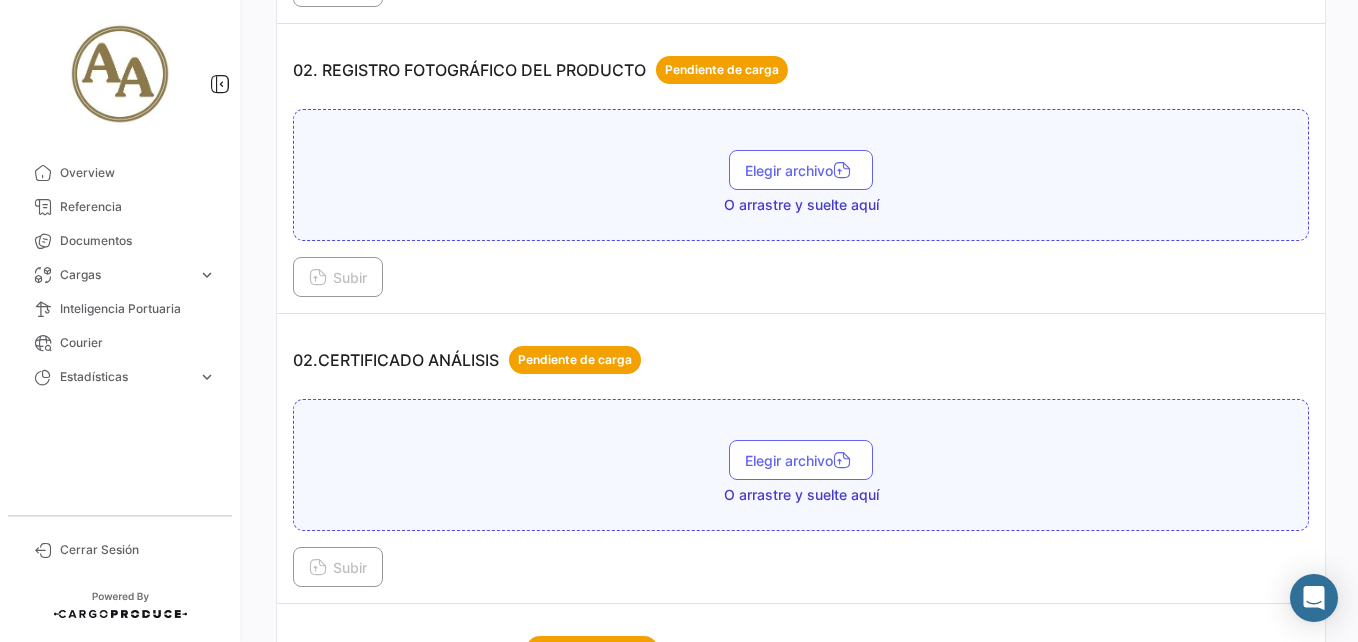 scroll, scrollTop: 645, scrollLeft: 0, axis: vertical 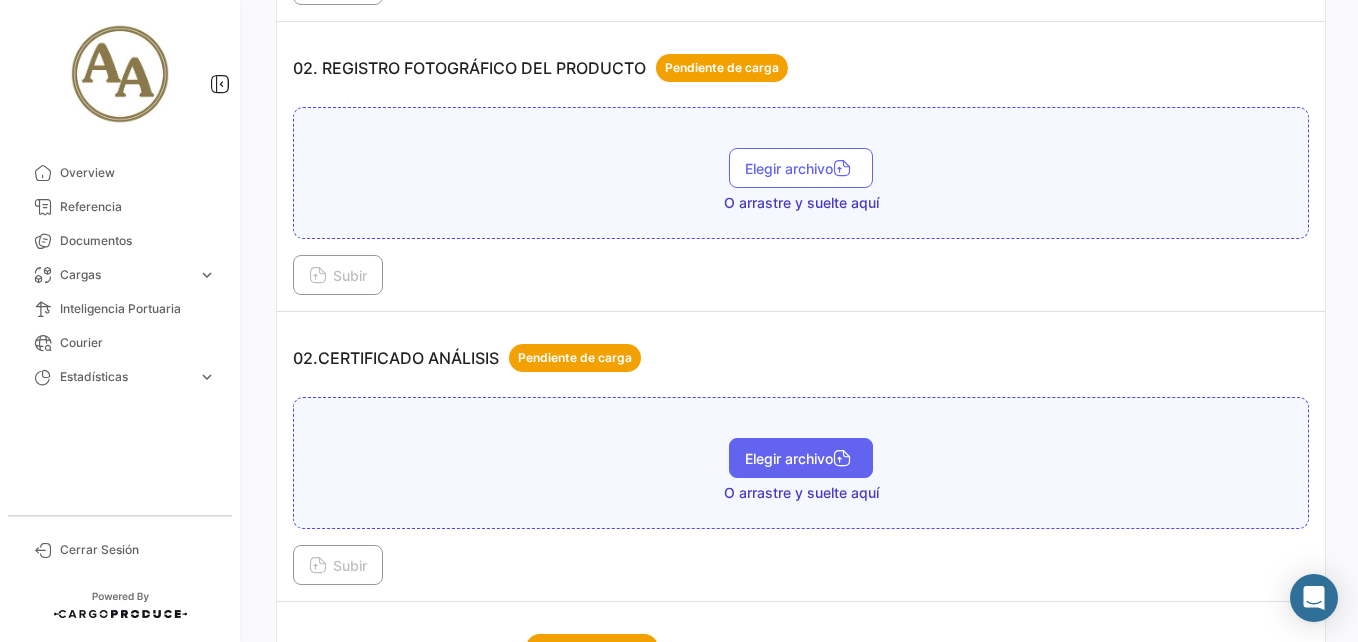 click on "Elegir archivo" at bounding box center [801, 458] 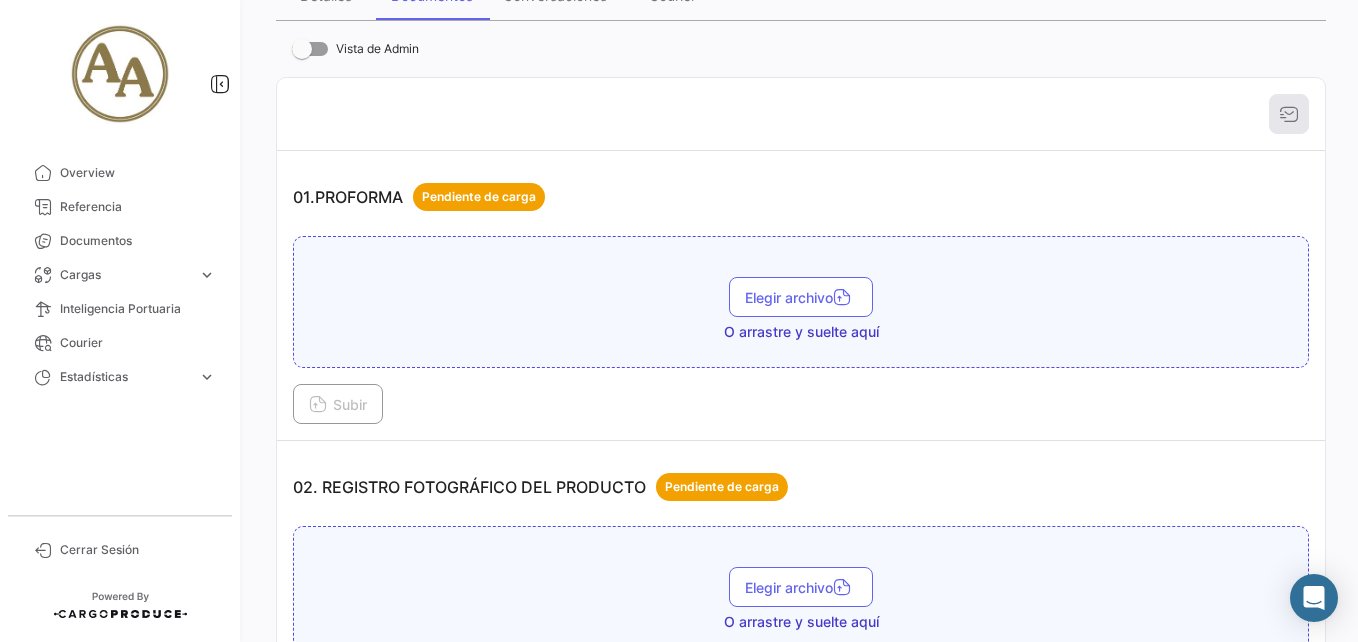 scroll, scrollTop: 545, scrollLeft: 0, axis: vertical 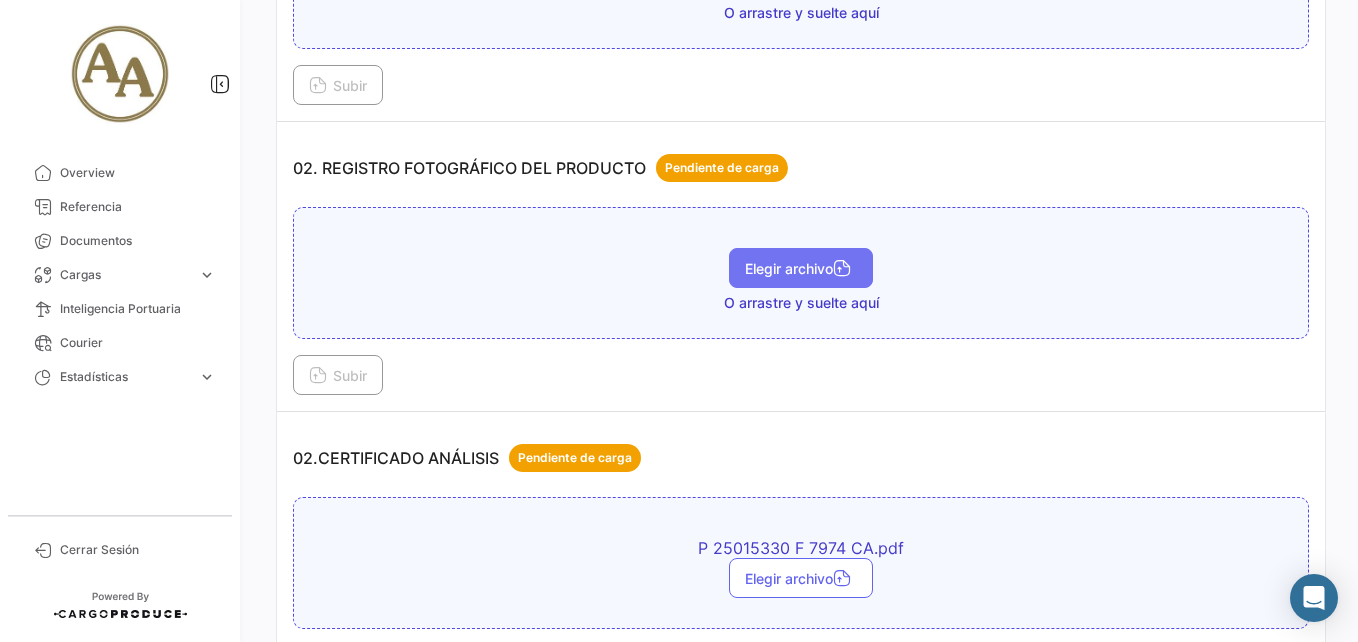 click on "Elegir archivo" at bounding box center [801, 268] 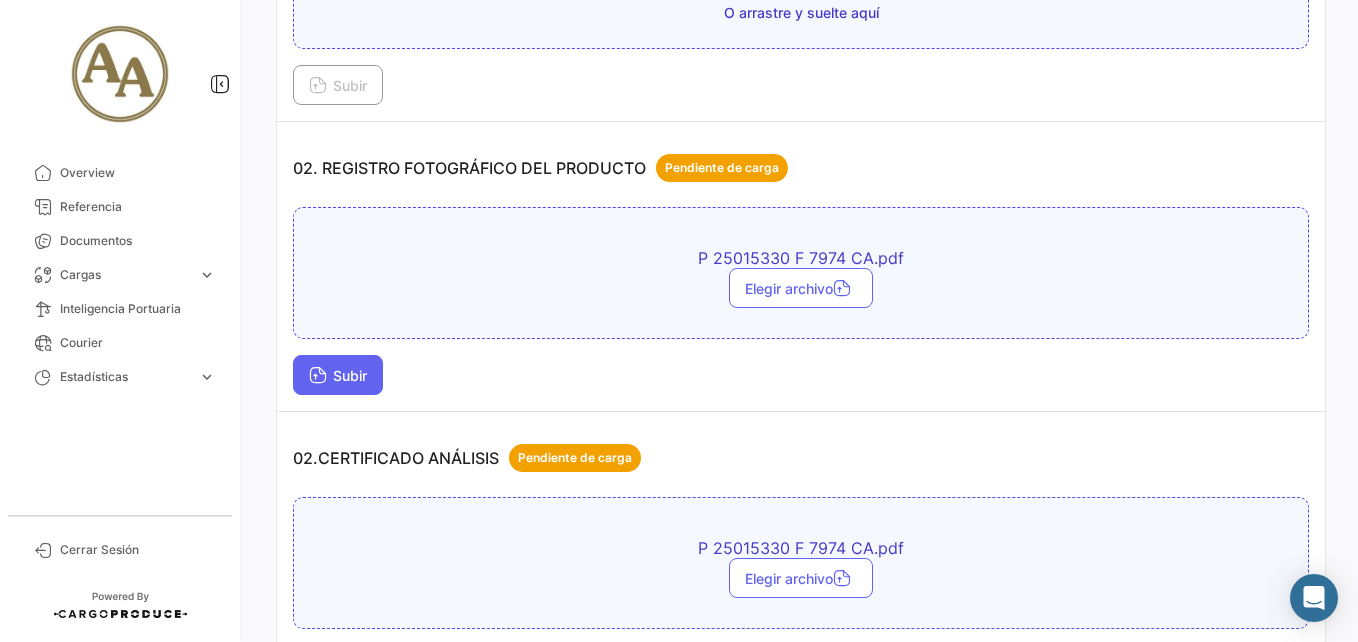 click on "Subir" at bounding box center (338, 375) 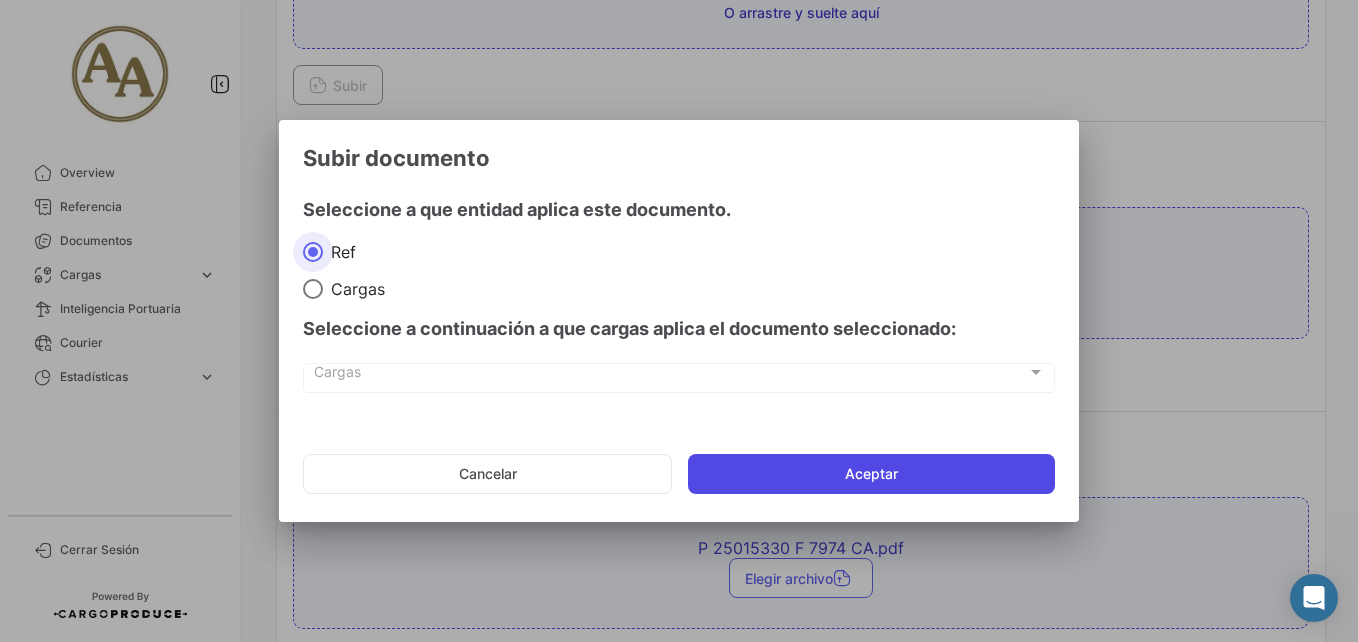 click on "Aceptar" 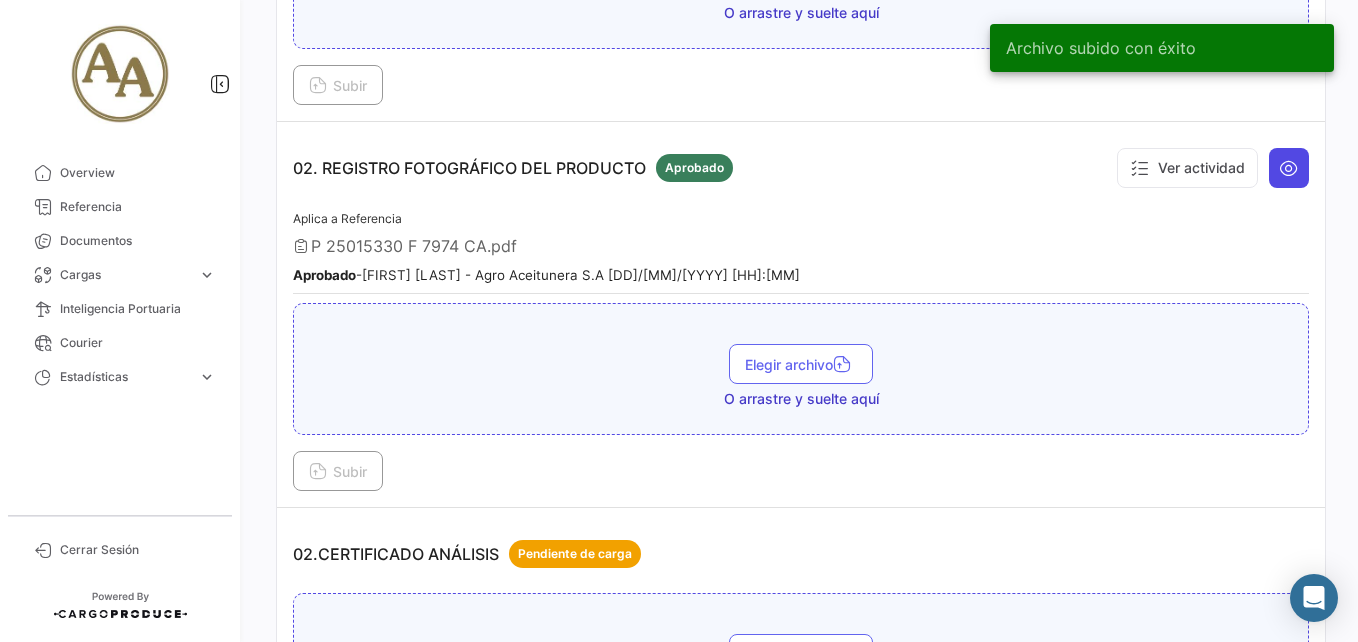 click at bounding box center (1289, 168) 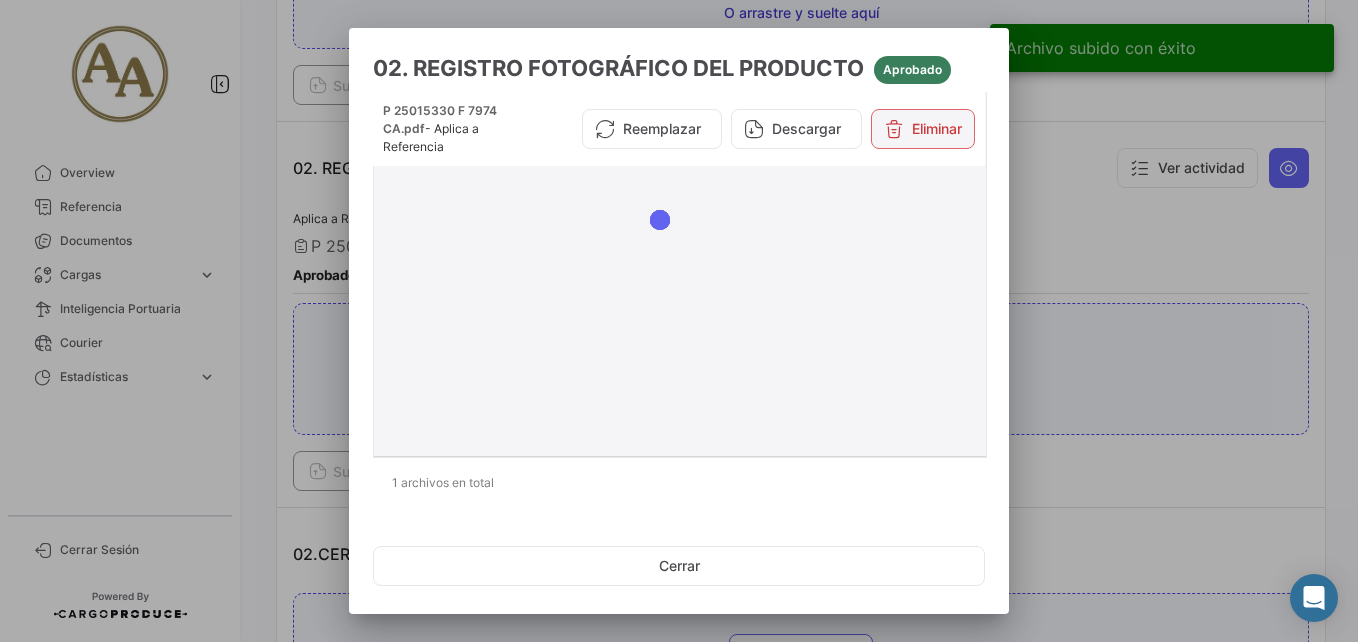 click at bounding box center (894, 129) 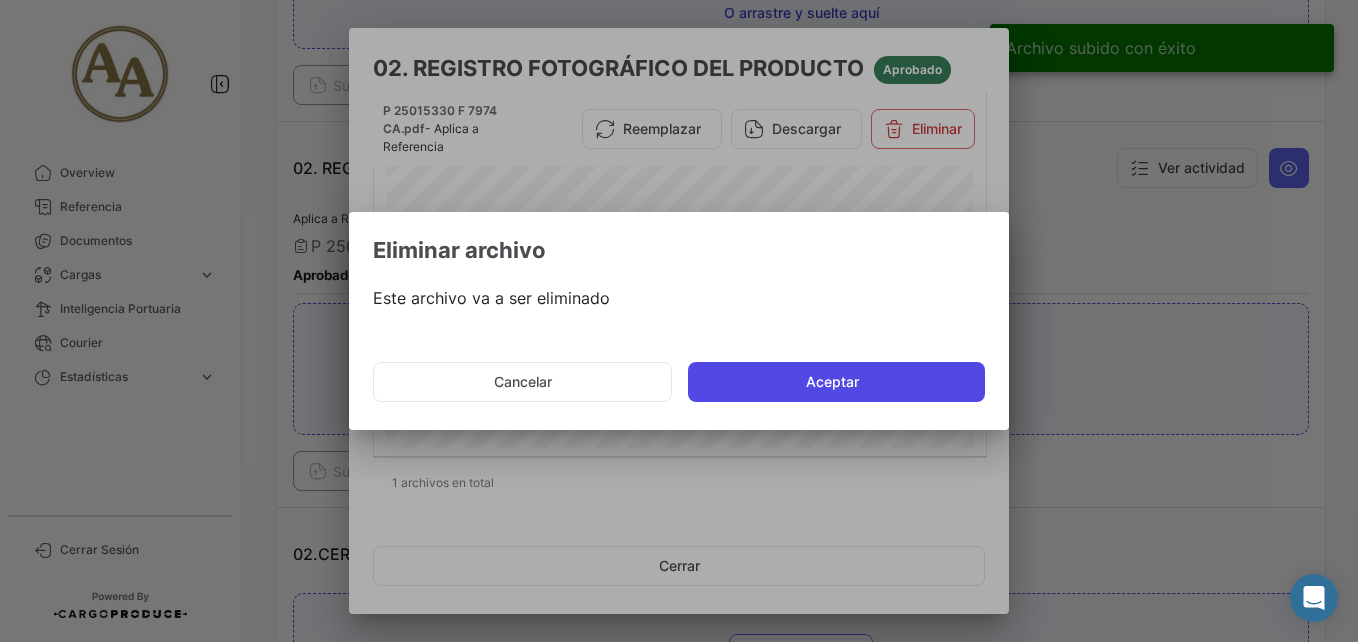 click on "Aceptar" 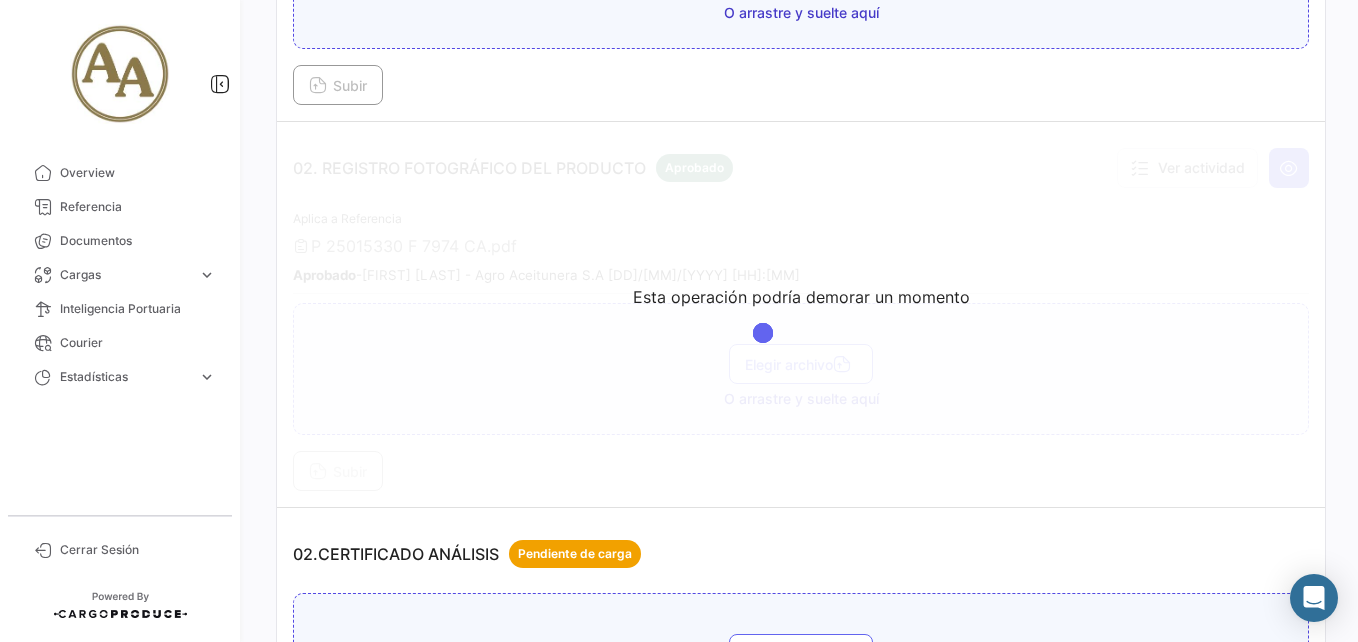 scroll, scrollTop: 745, scrollLeft: 0, axis: vertical 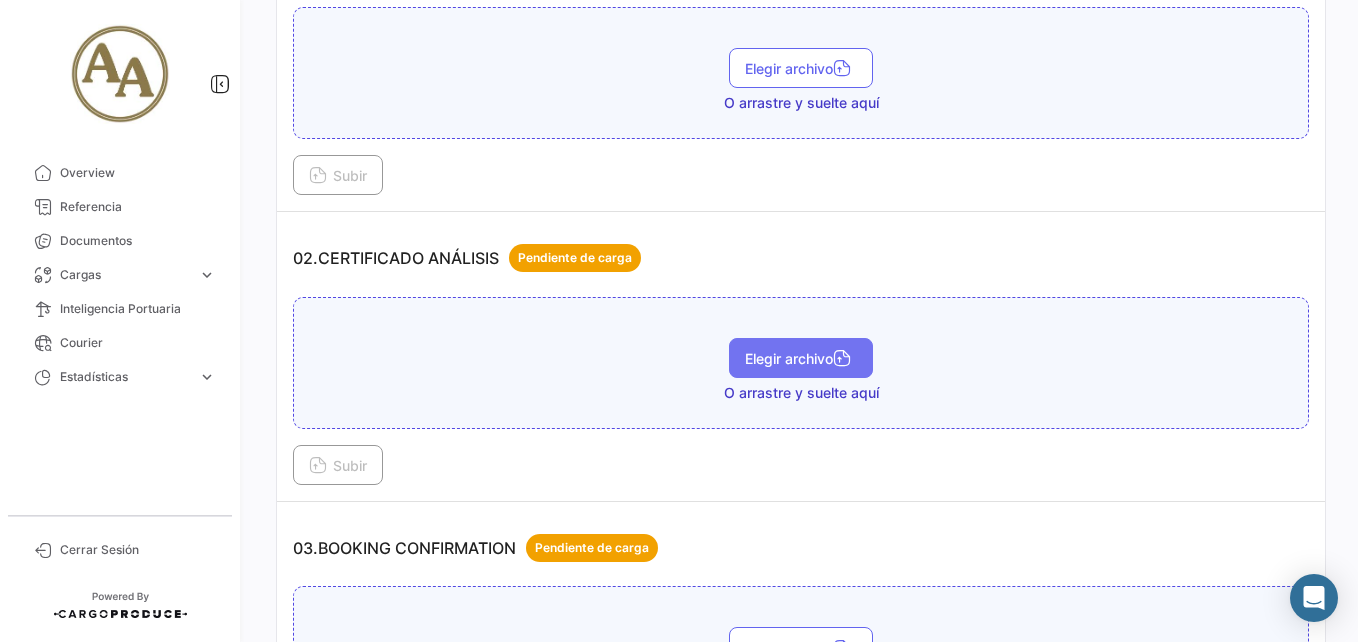 click at bounding box center [842, 360] 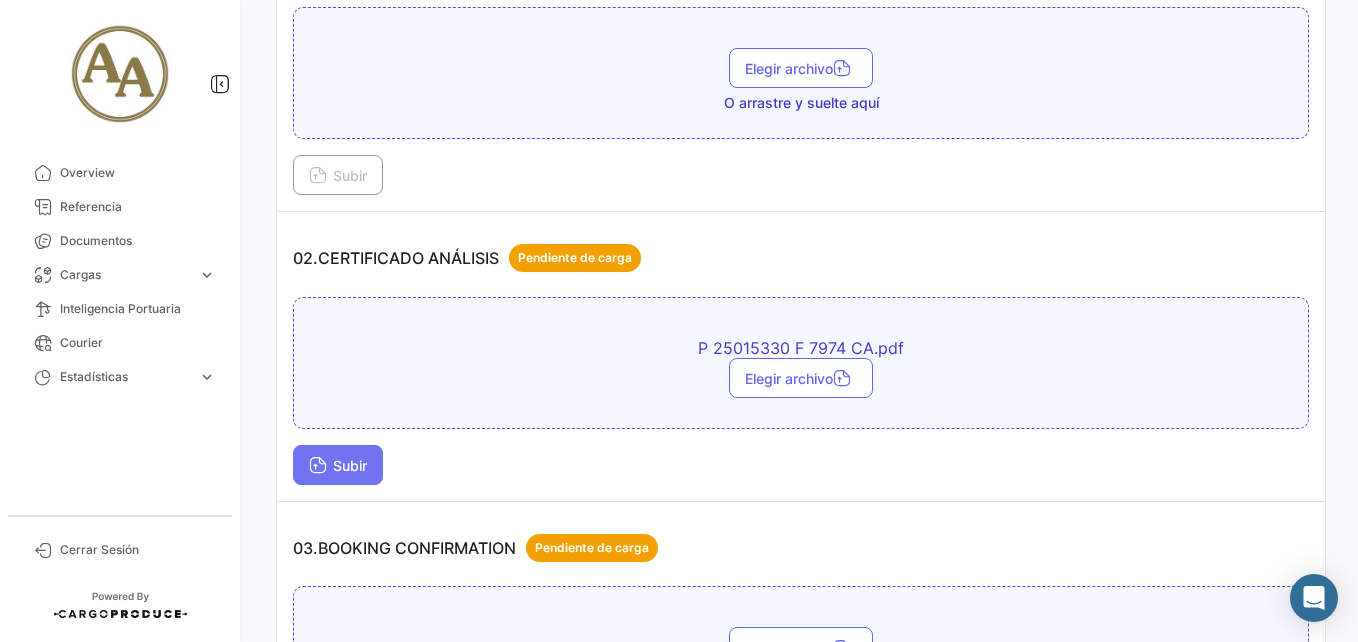 click on "Subir" at bounding box center [338, 465] 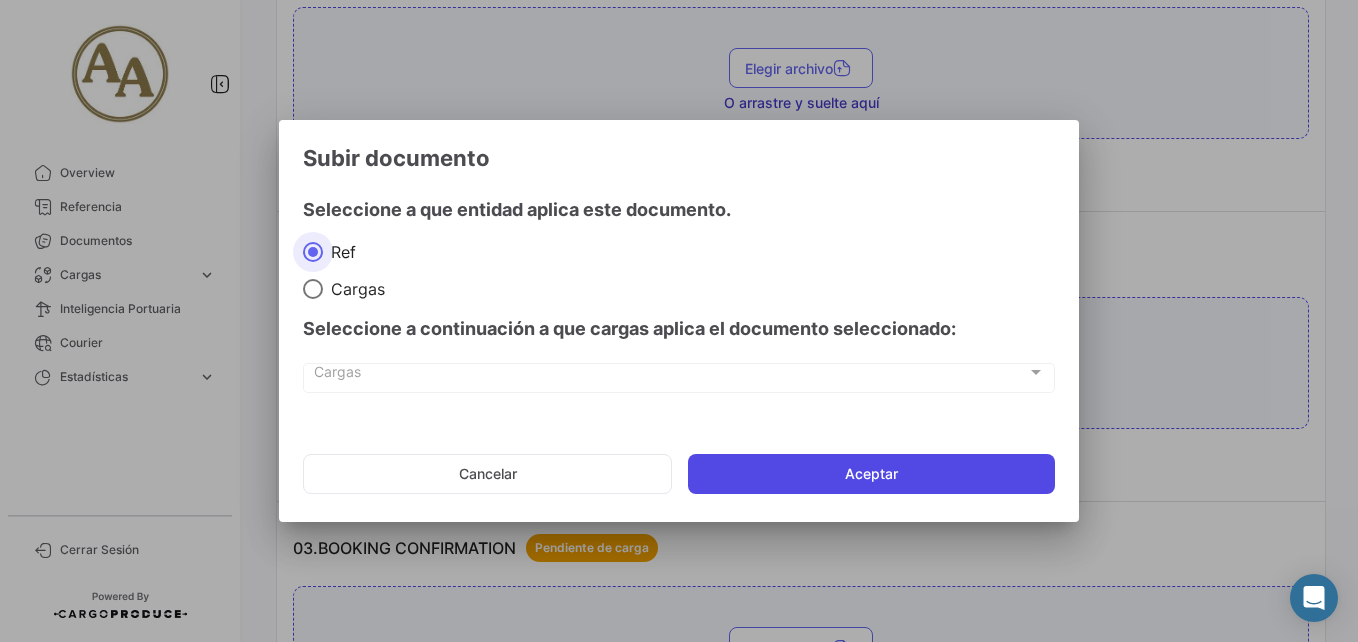 click on "Aceptar" 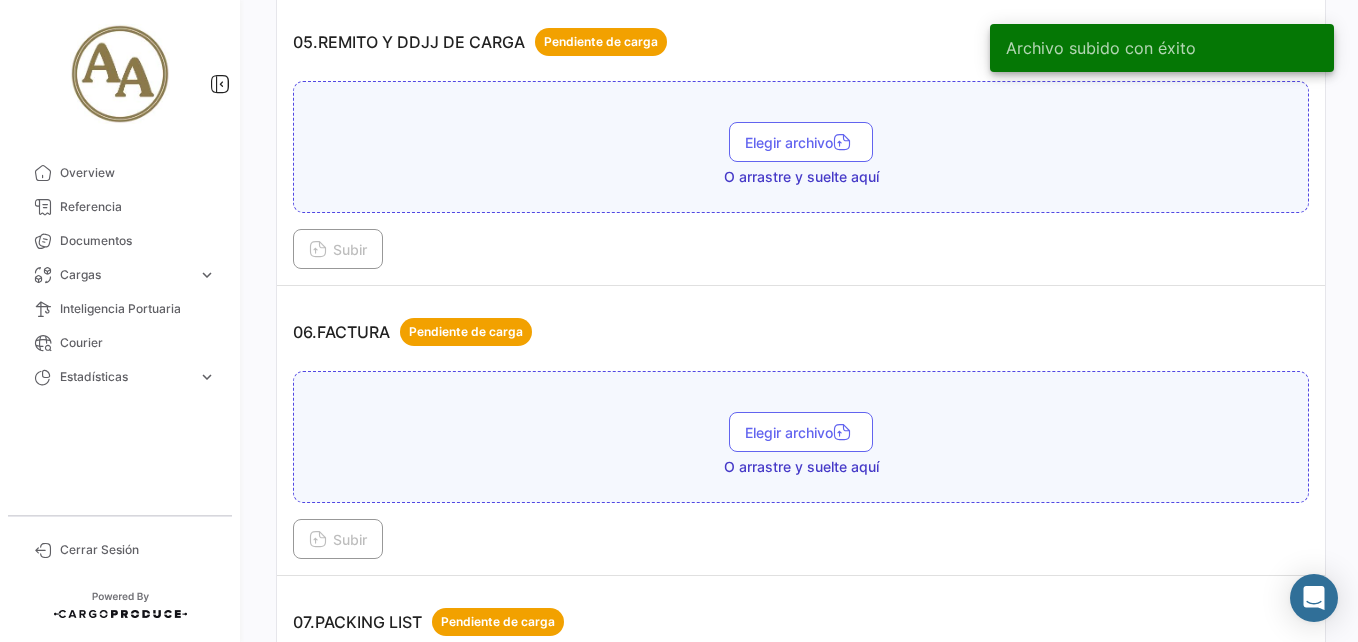 scroll, scrollTop: 1945, scrollLeft: 0, axis: vertical 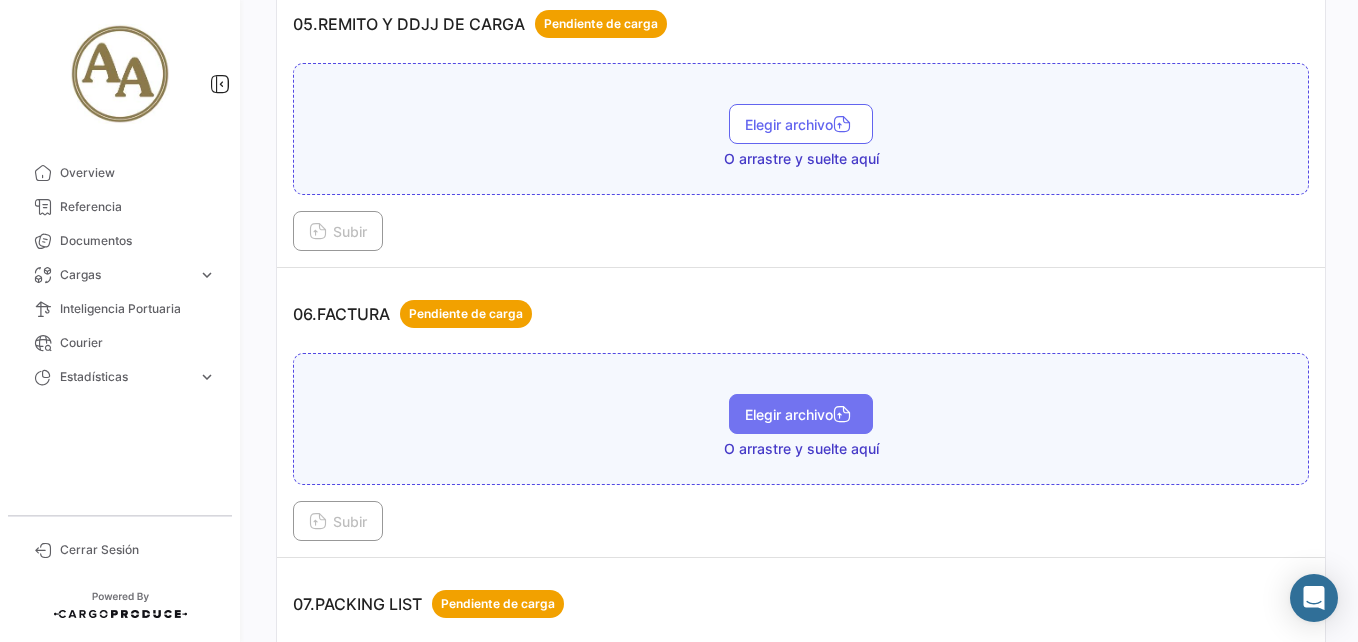 click on "Elegir archivo" at bounding box center (801, 414) 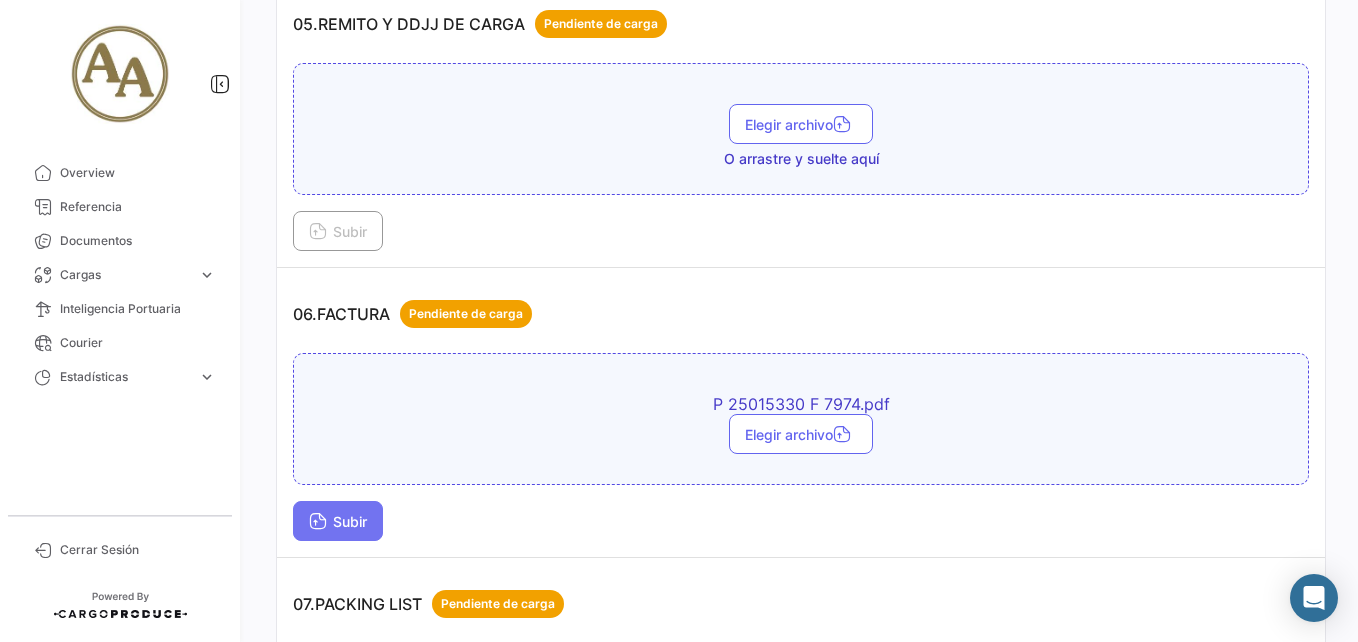 click on "Subir" at bounding box center [338, 521] 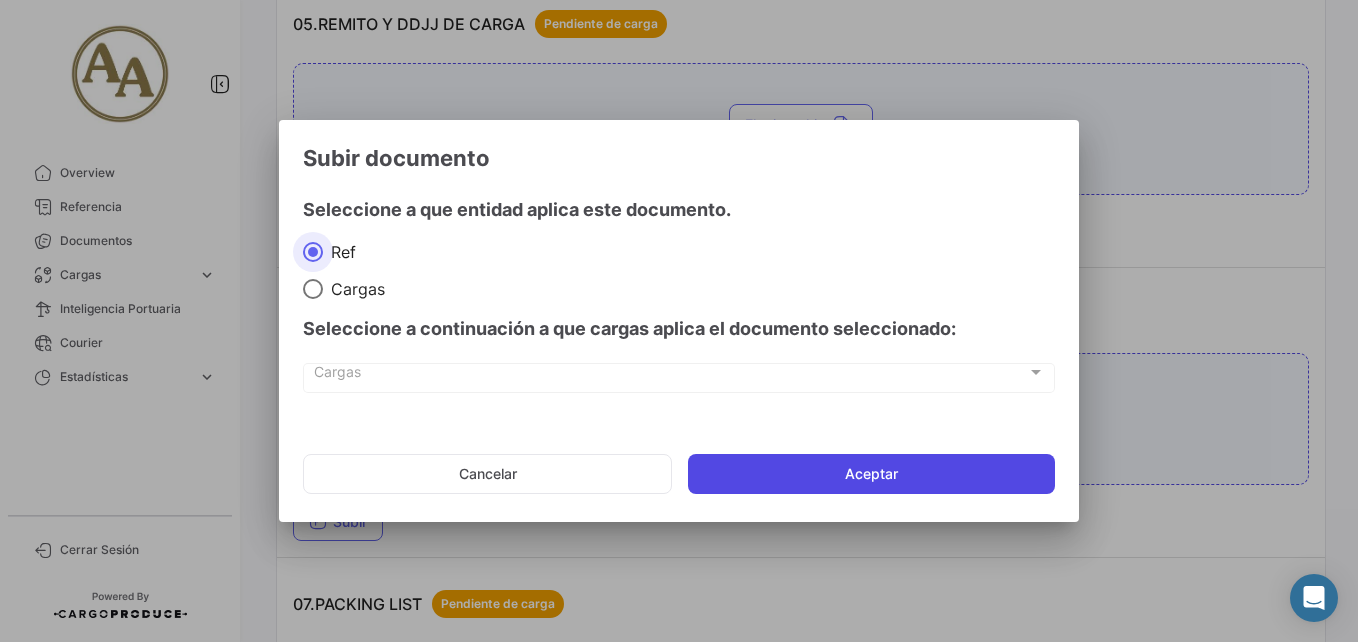 click on "Aceptar" 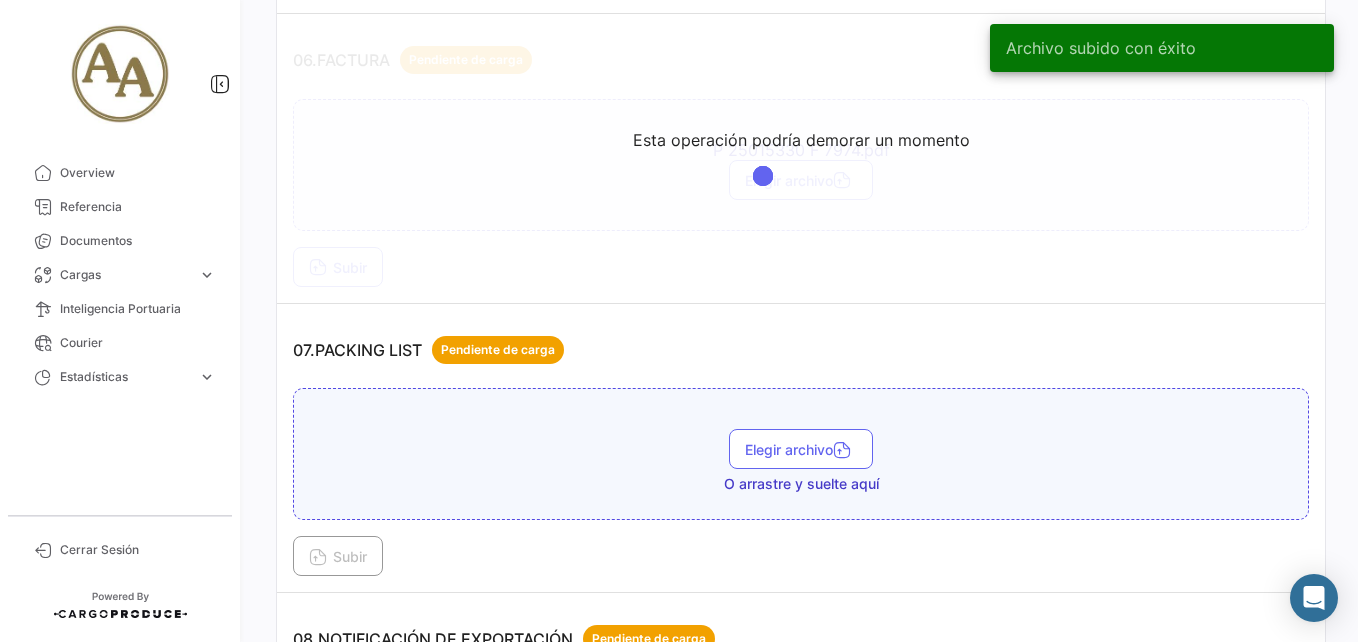 scroll, scrollTop: 2245, scrollLeft: 0, axis: vertical 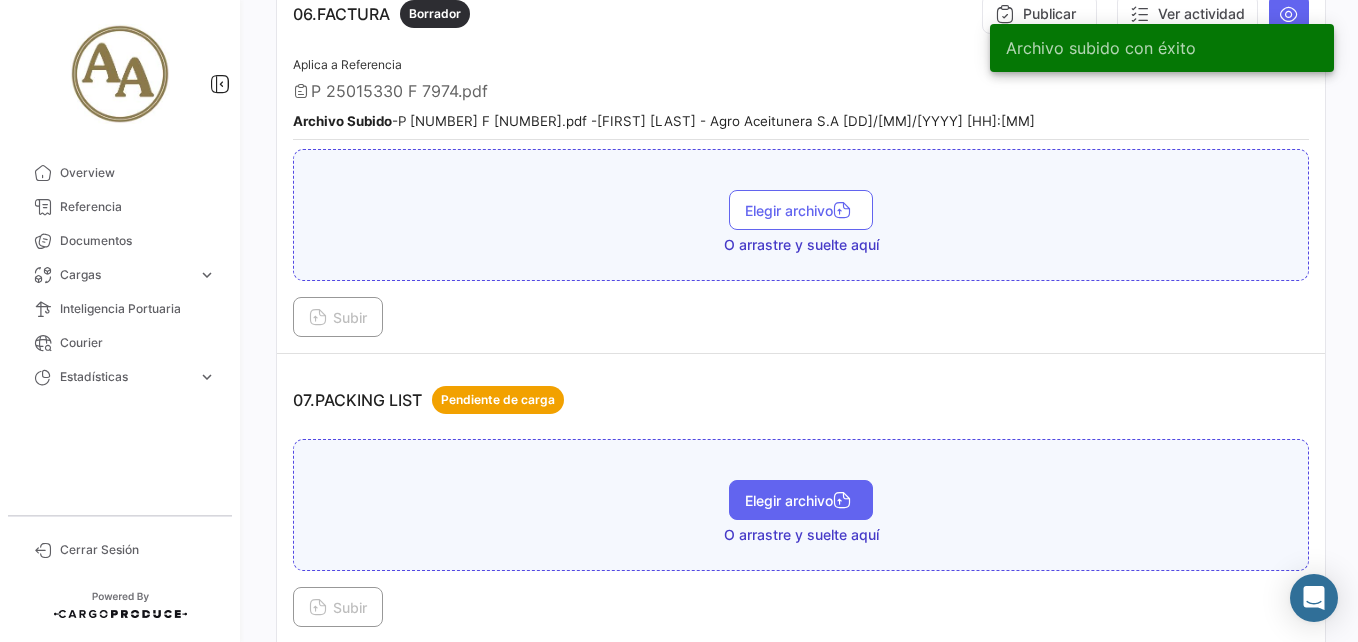 click on "Elegir archivo" at bounding box center [801, 500] 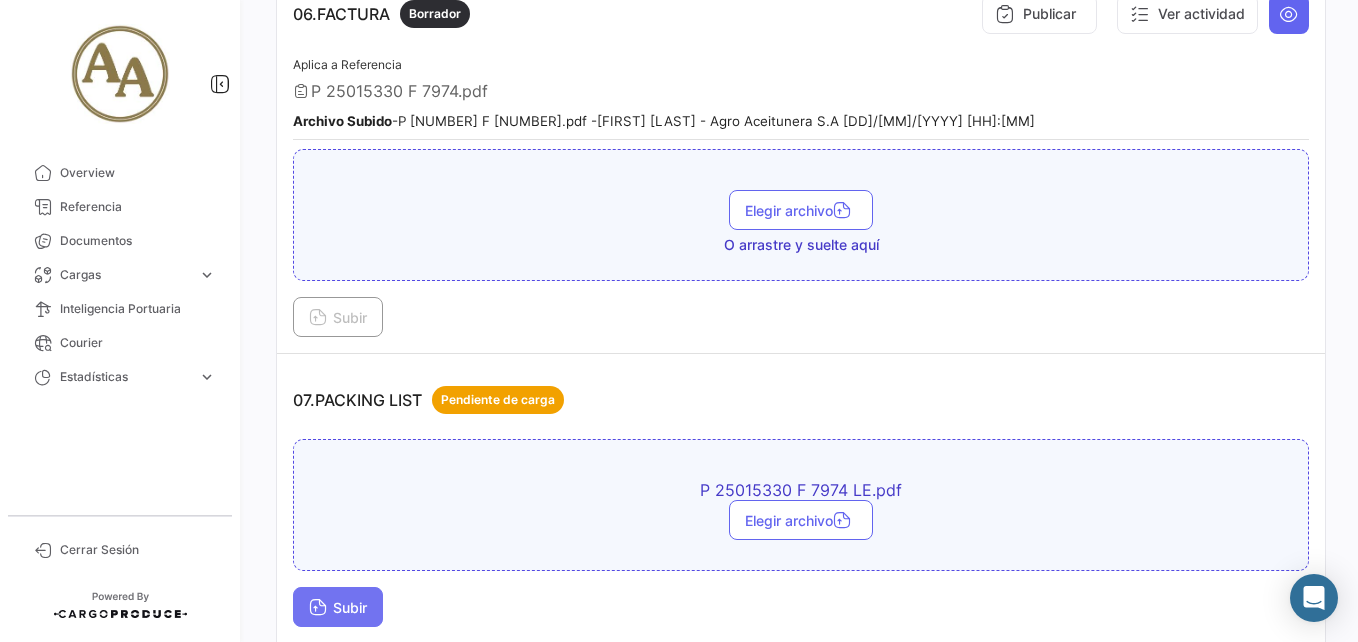 click on "Subir" at bounding box center (338, 607) 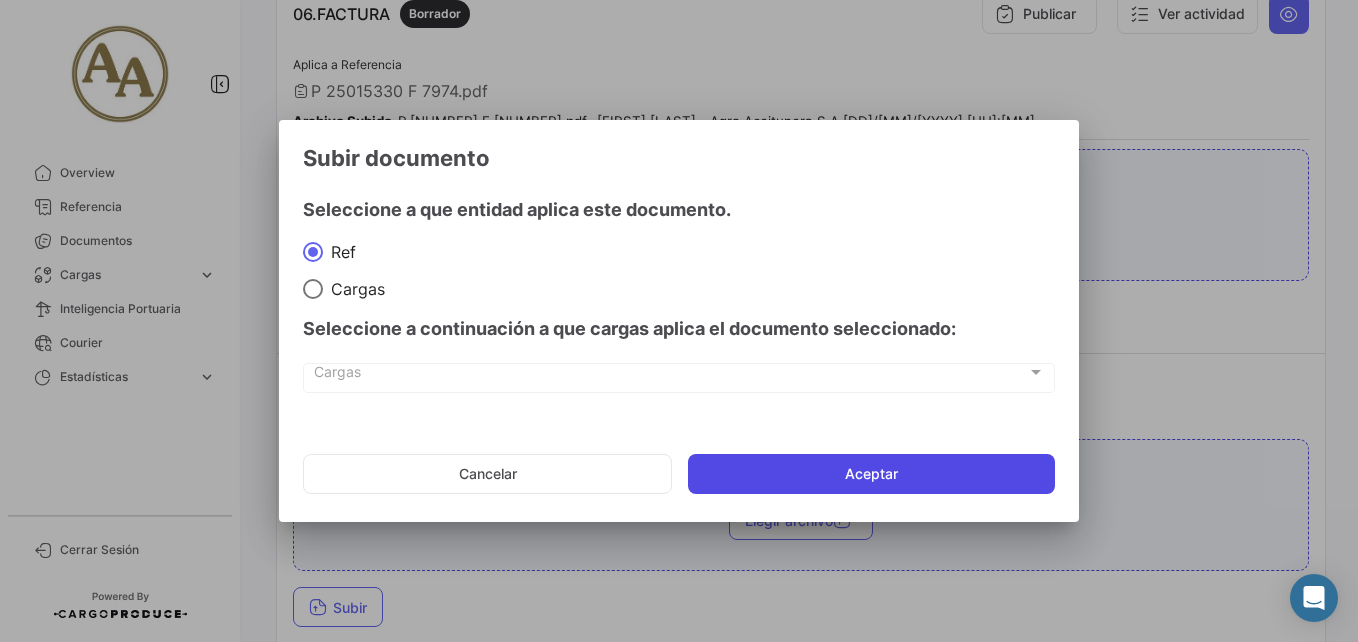 click on "Aceptar" 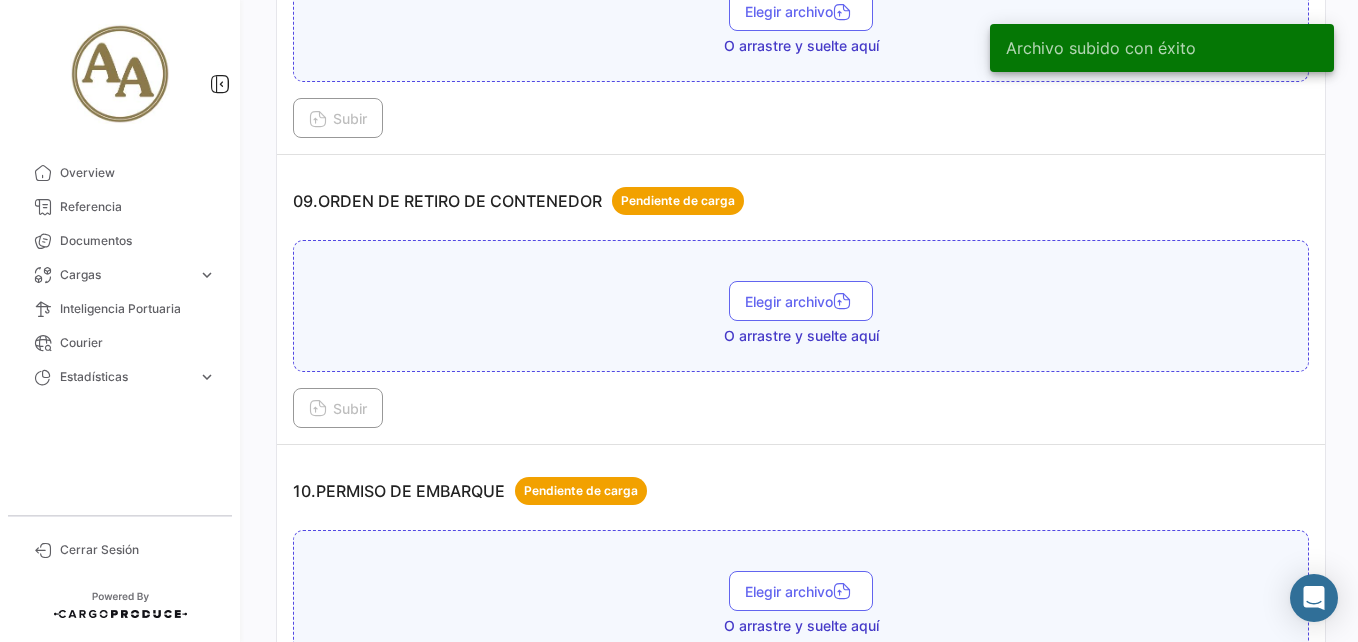 scroll, scrollTop: 3245, scrollLeft: 0, axis: vertical 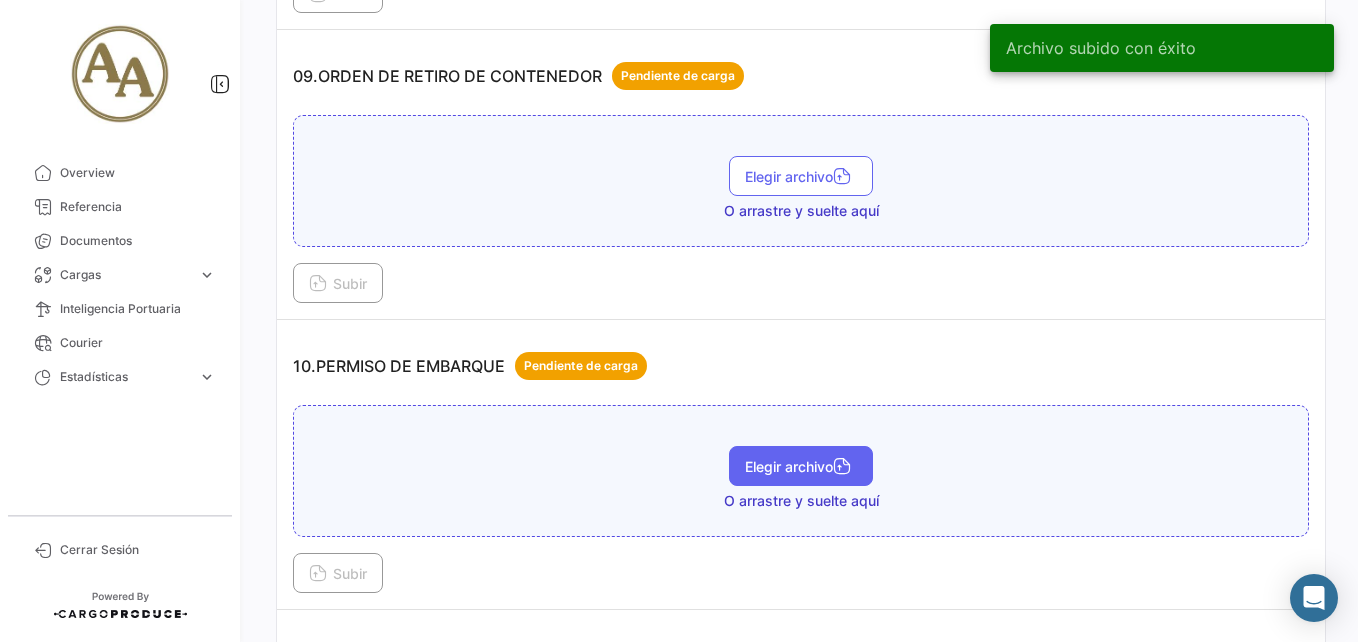 click on "Elegir archivo" at bounding box center [801, 466] 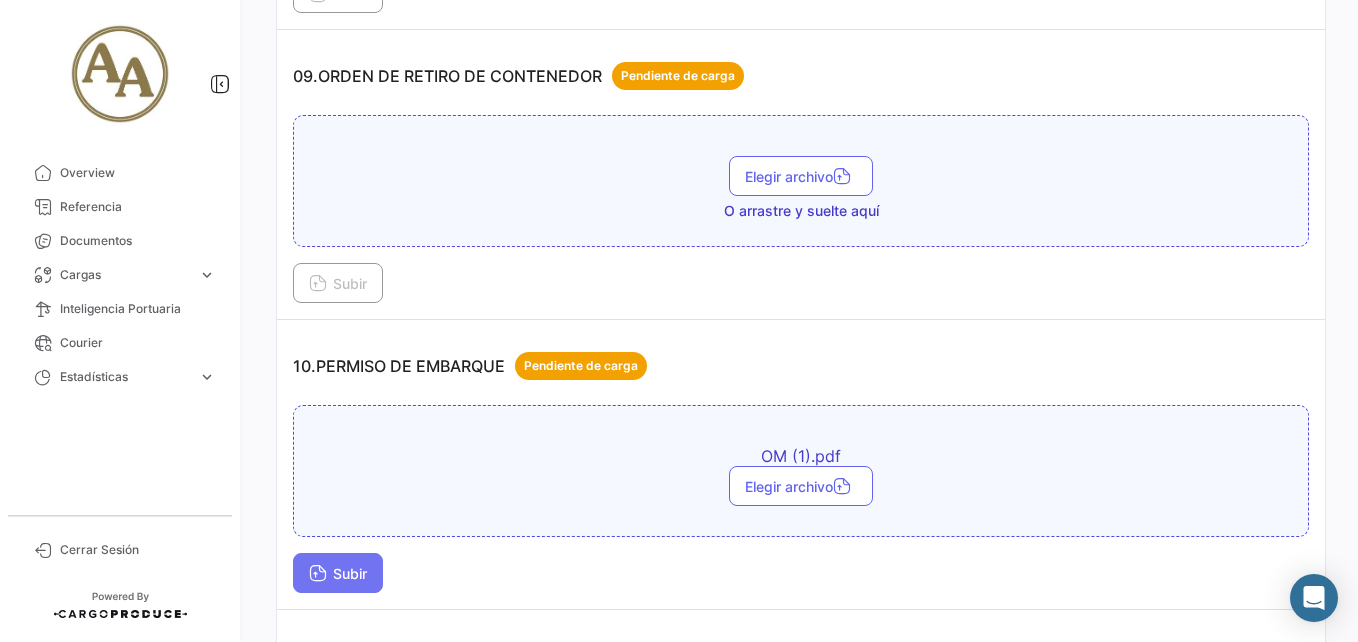 click at bounding box center (318, 575) 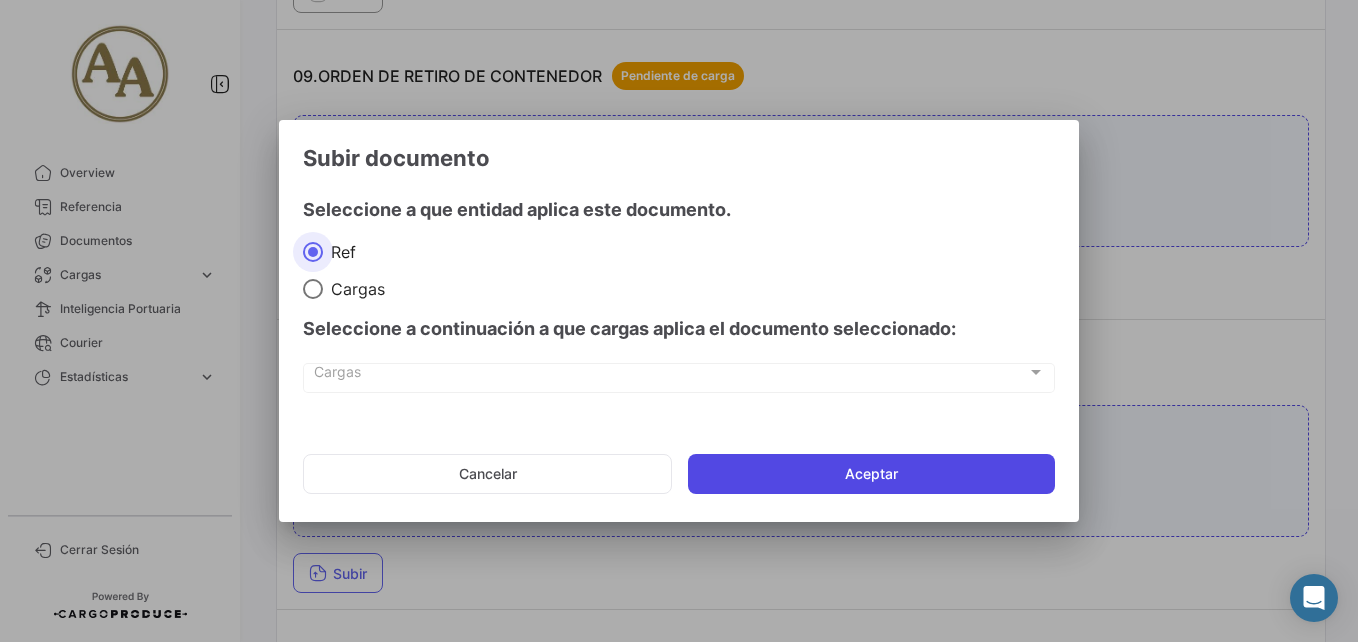 click on "Aceptar" 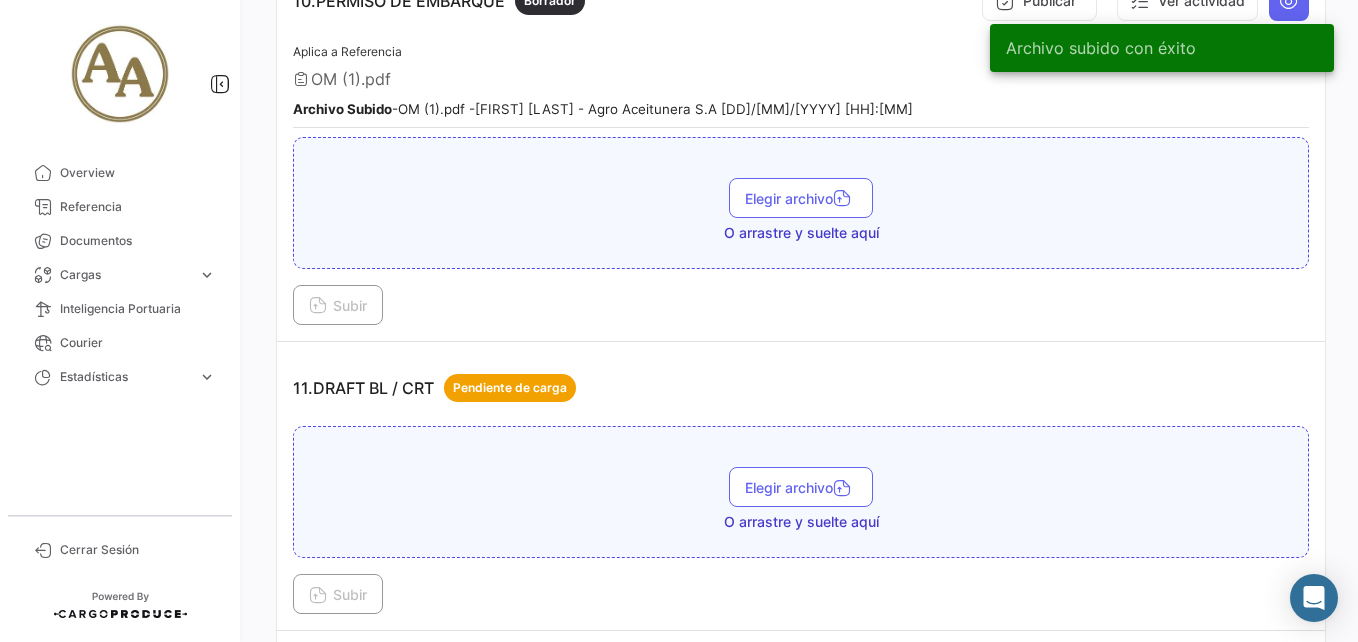 scroll, scrollTop: 3645, scrollLeft: 0, axis: vertical 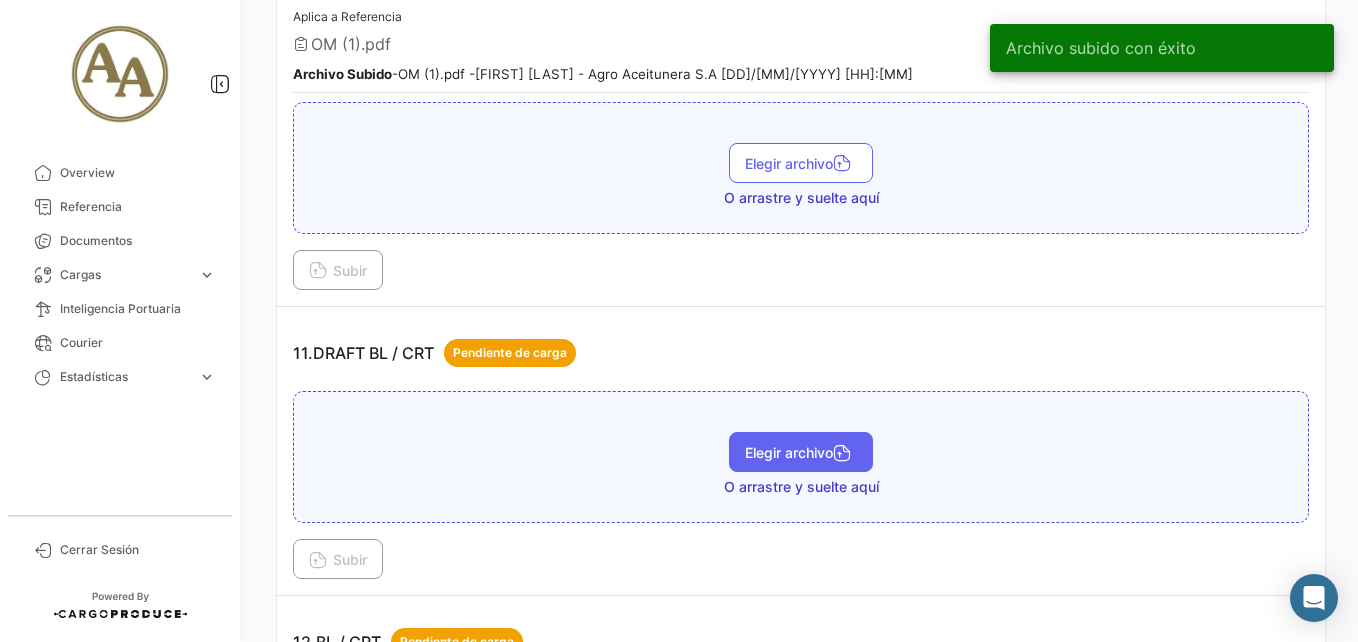 click on "Elegir archivo" at bounding box center [801, 452] 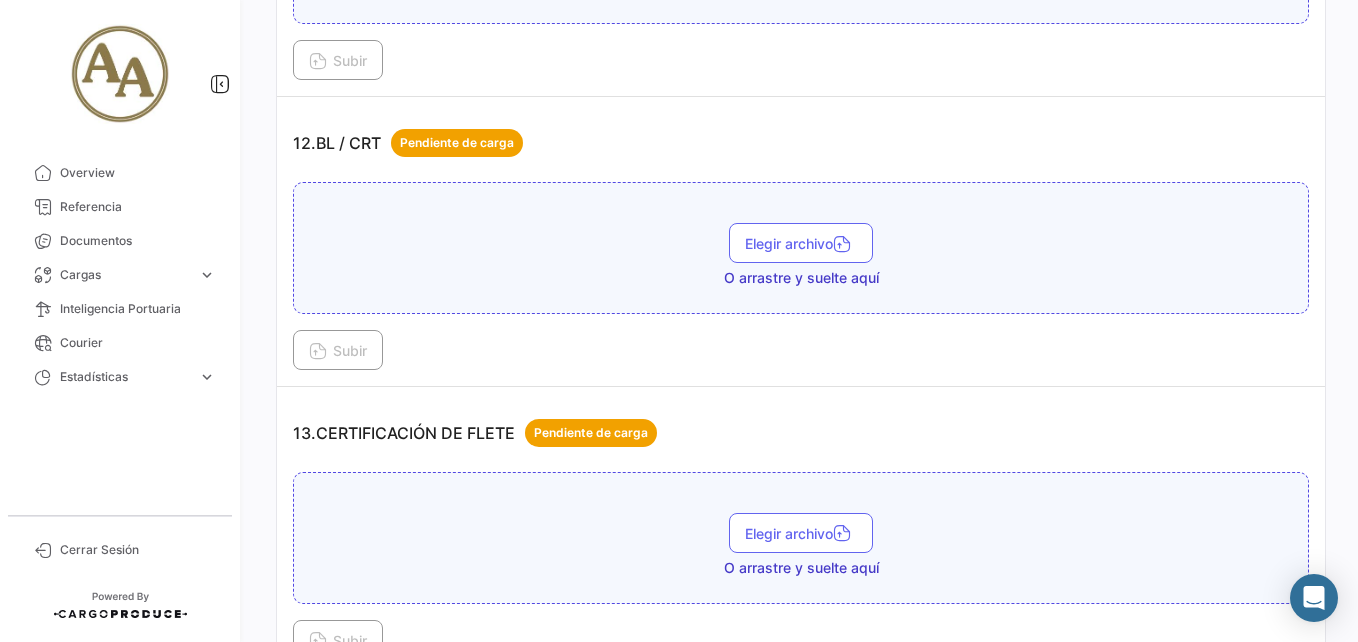 scroll, scrollTop: 4145, scrollLeft: 0, axis: vertical 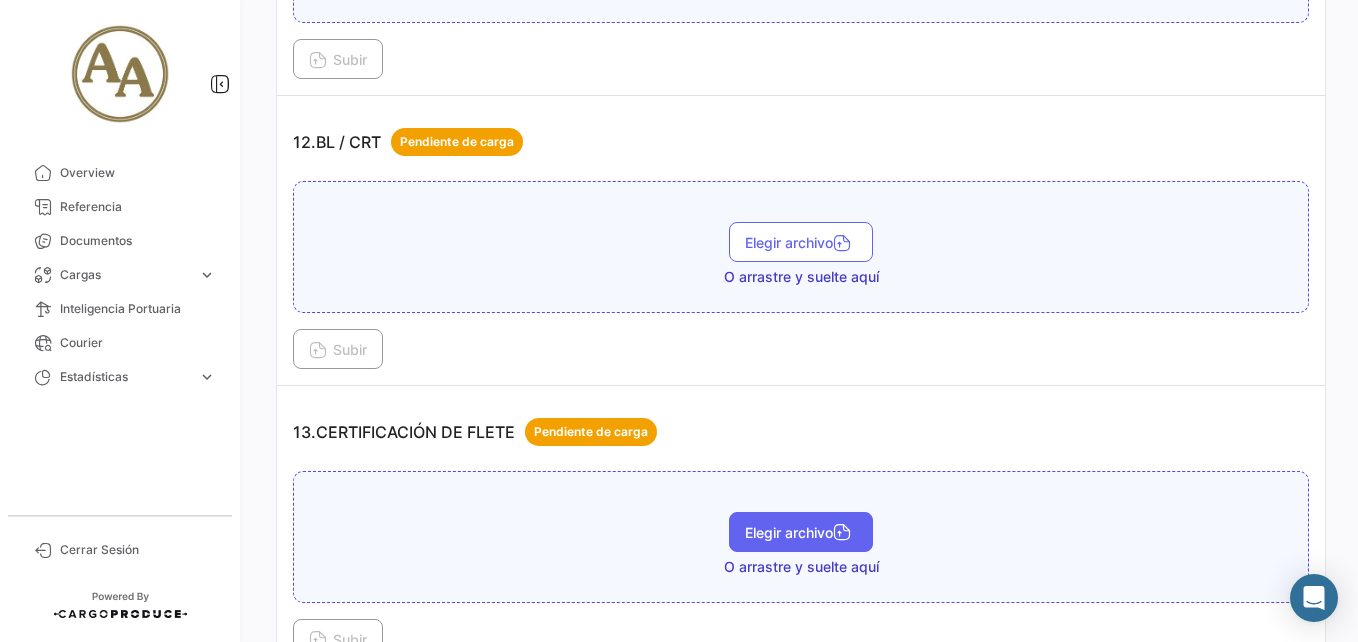 click on "Elegir archivo" at bounding box center [801, 532] 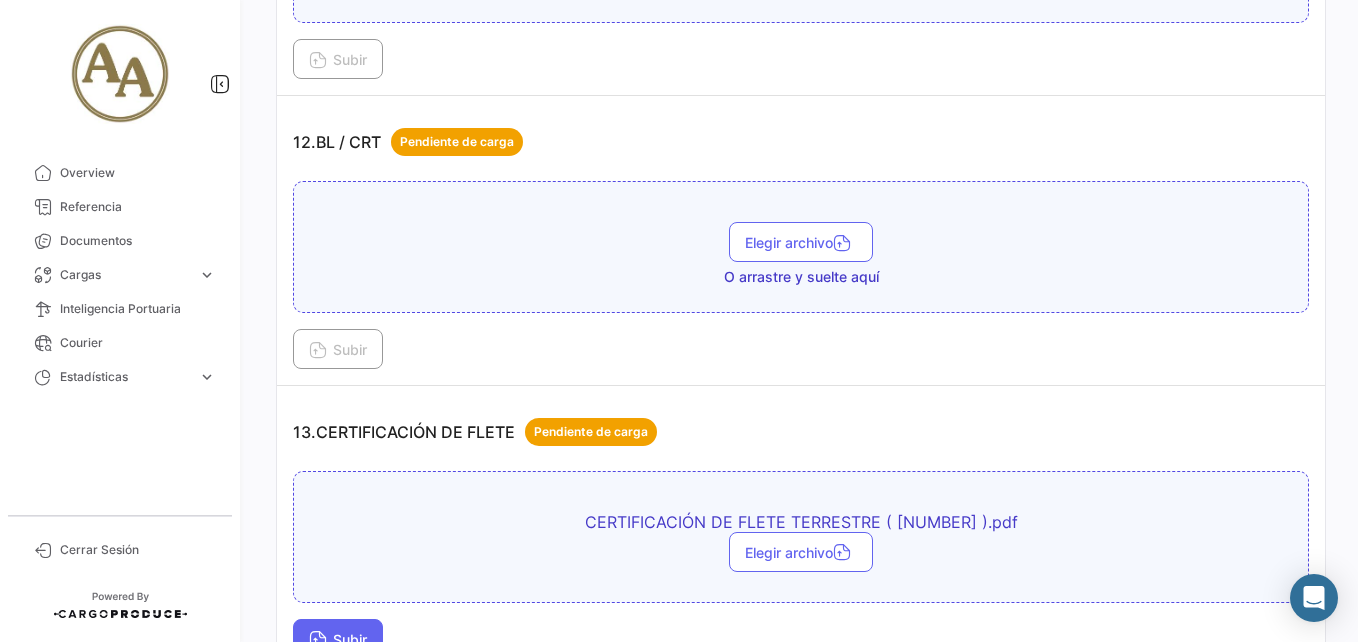 click on "Subir" at bounding box center [338, 639] 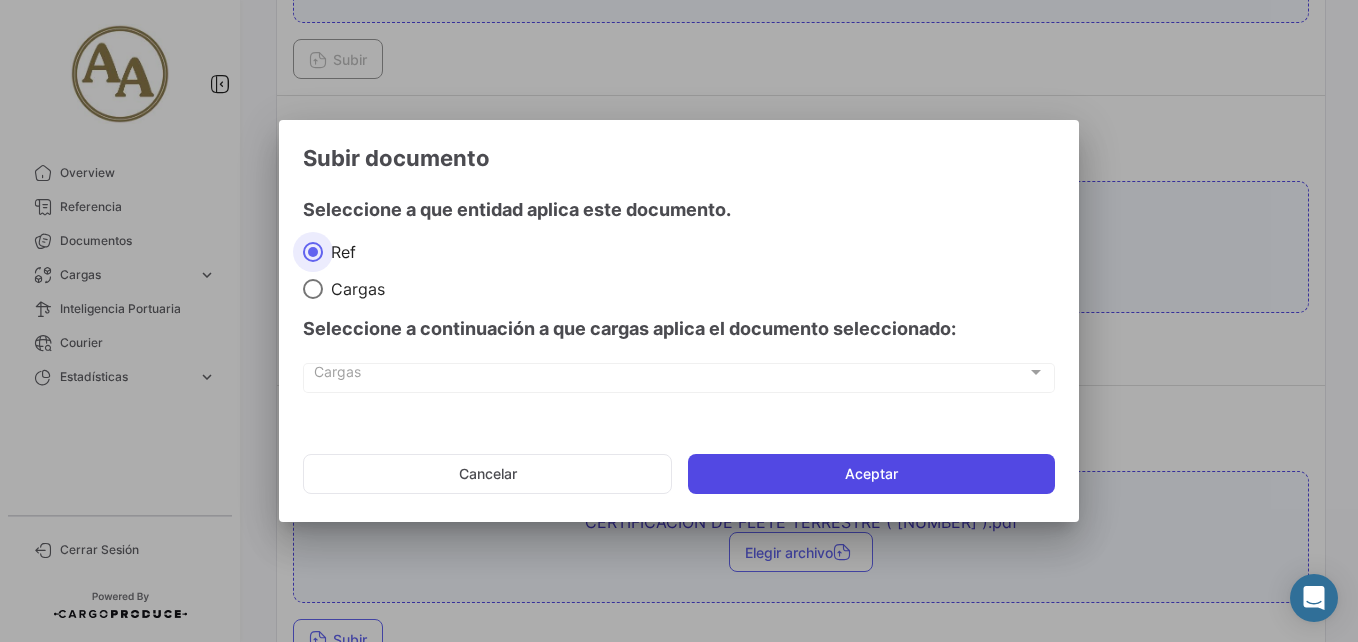 click on "Aceptar" 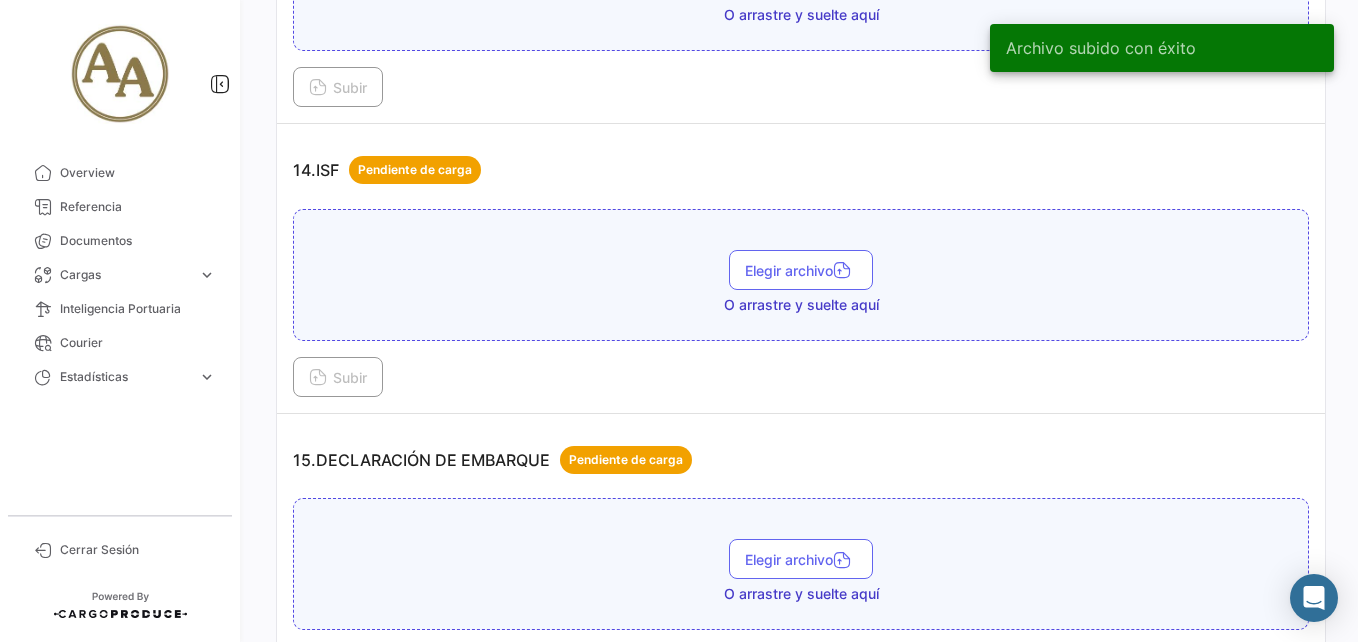 scroll, scrollTop: 4862, scrollLeft: 0, axis: vertical 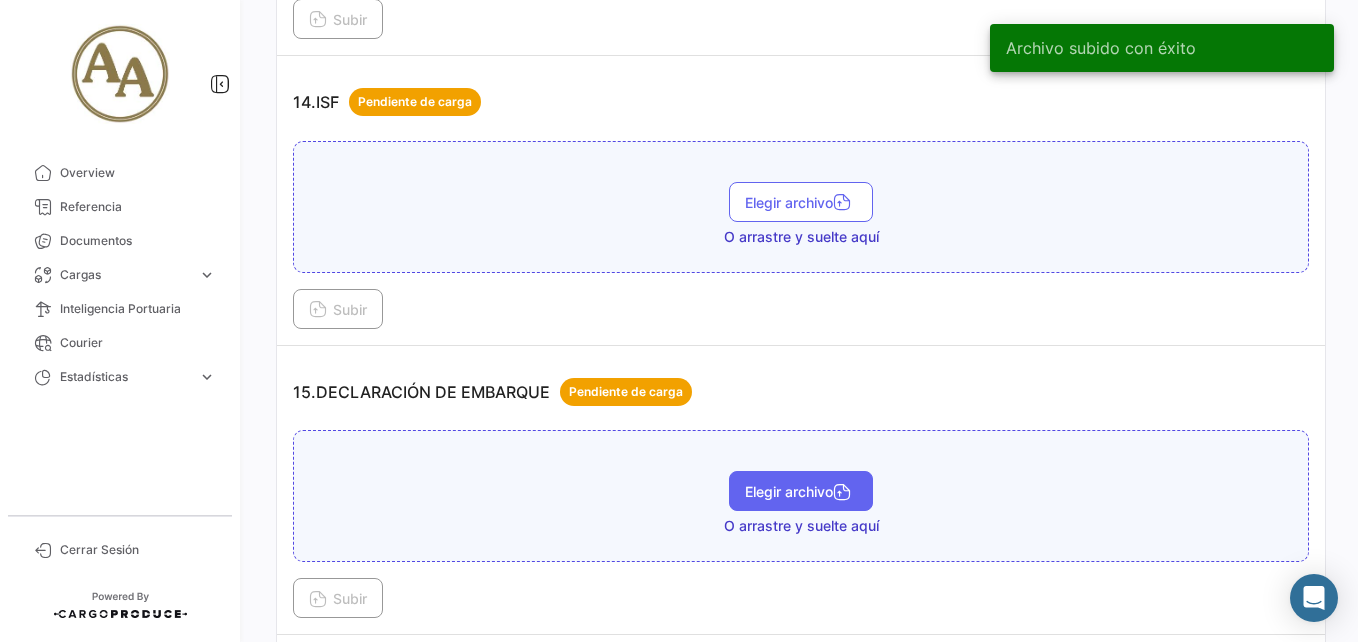 click on "Elegir archivo" at bounding box center [801, 491] 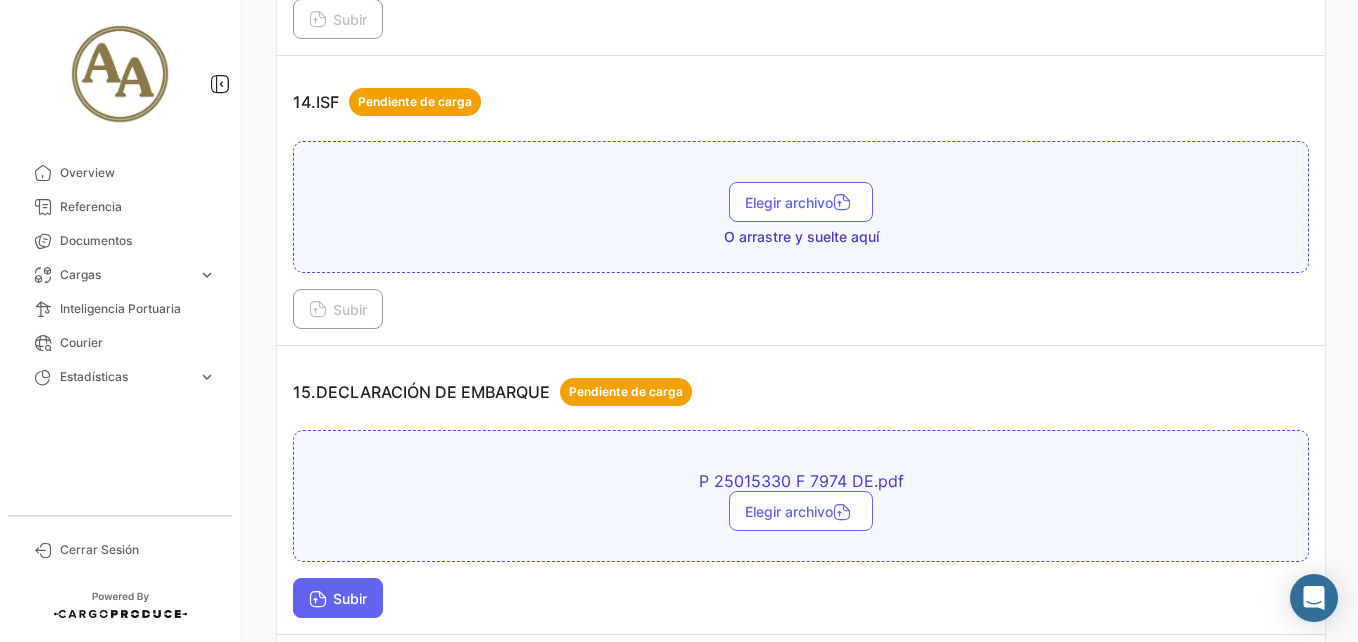 click on "Subir" at bounding box center [338, 598] 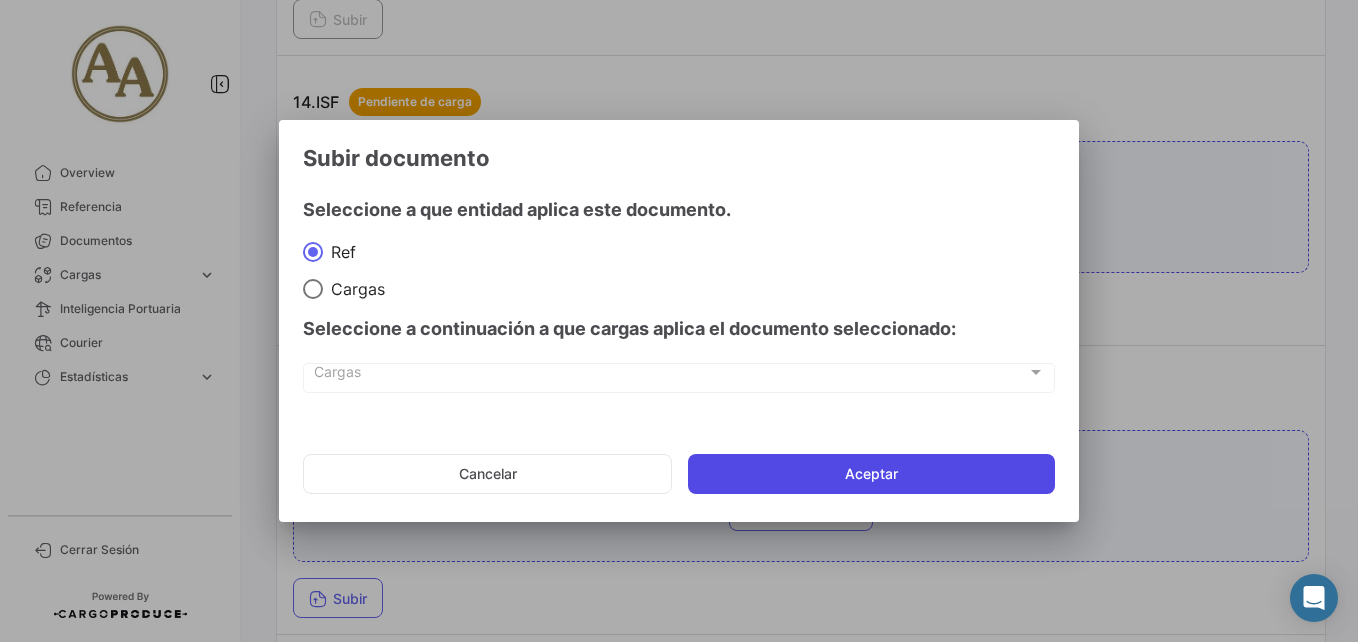 click on "Aceptar" 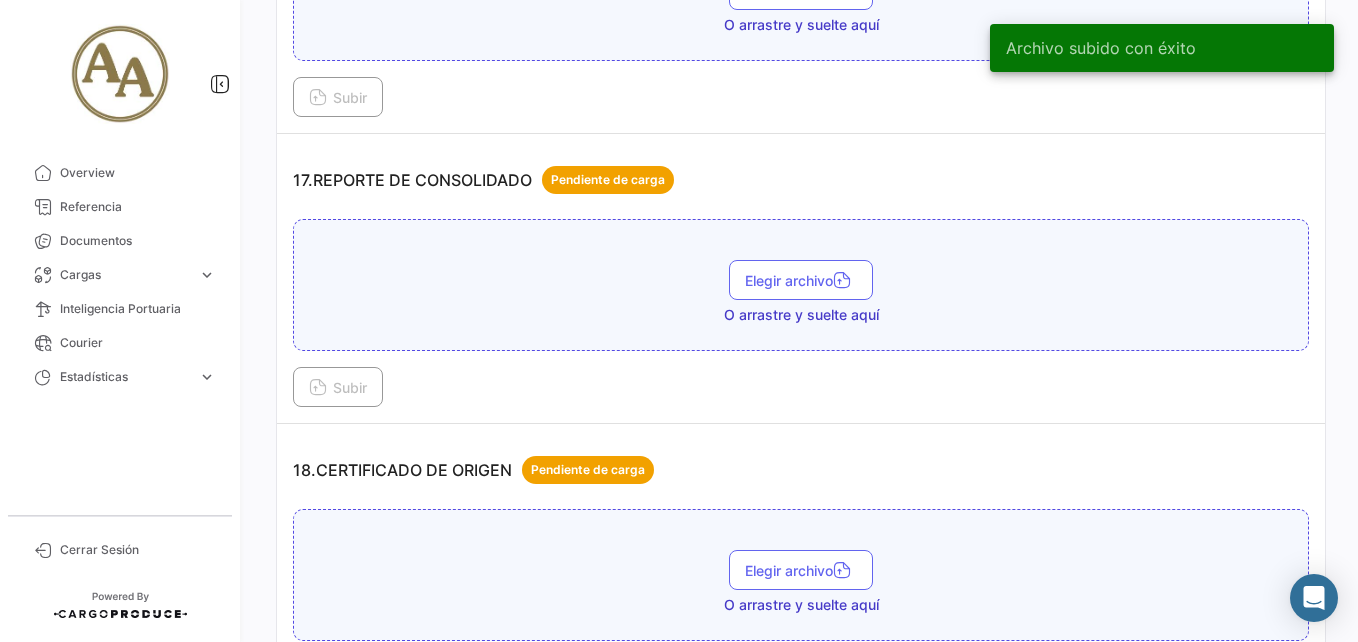 scroll, scrollTop: 5862, scrollLeft: 0, axis: vertical 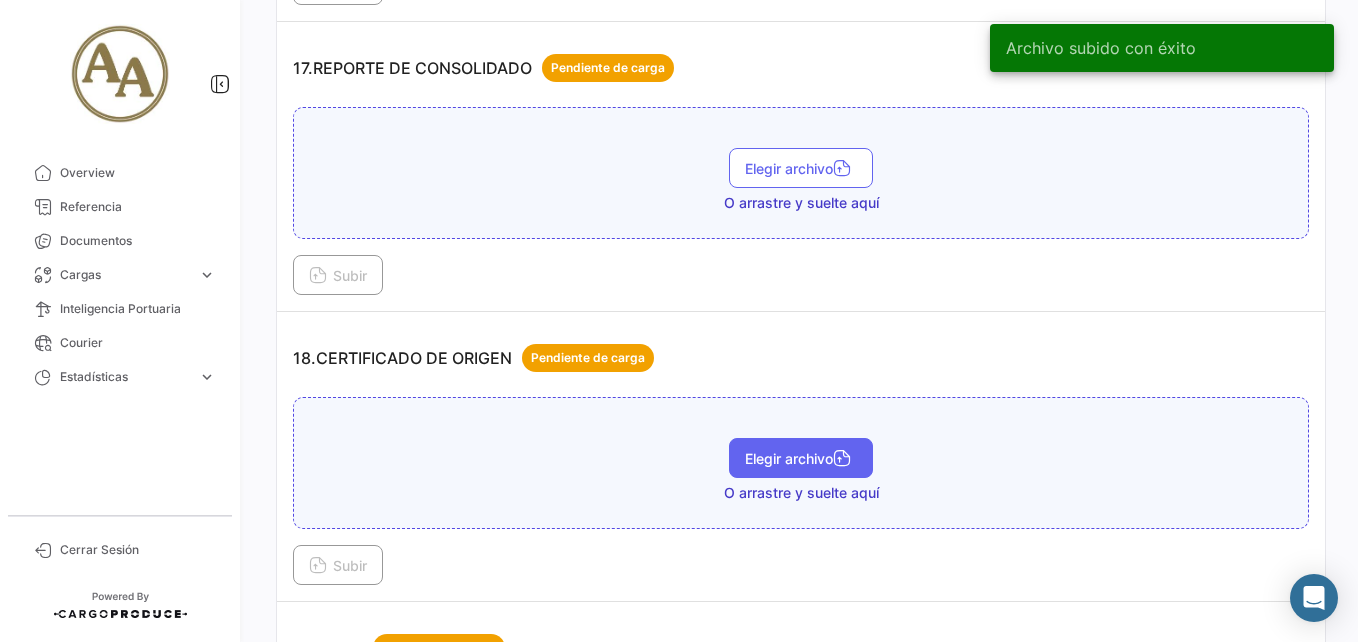 click at bounding box center [842, 460] 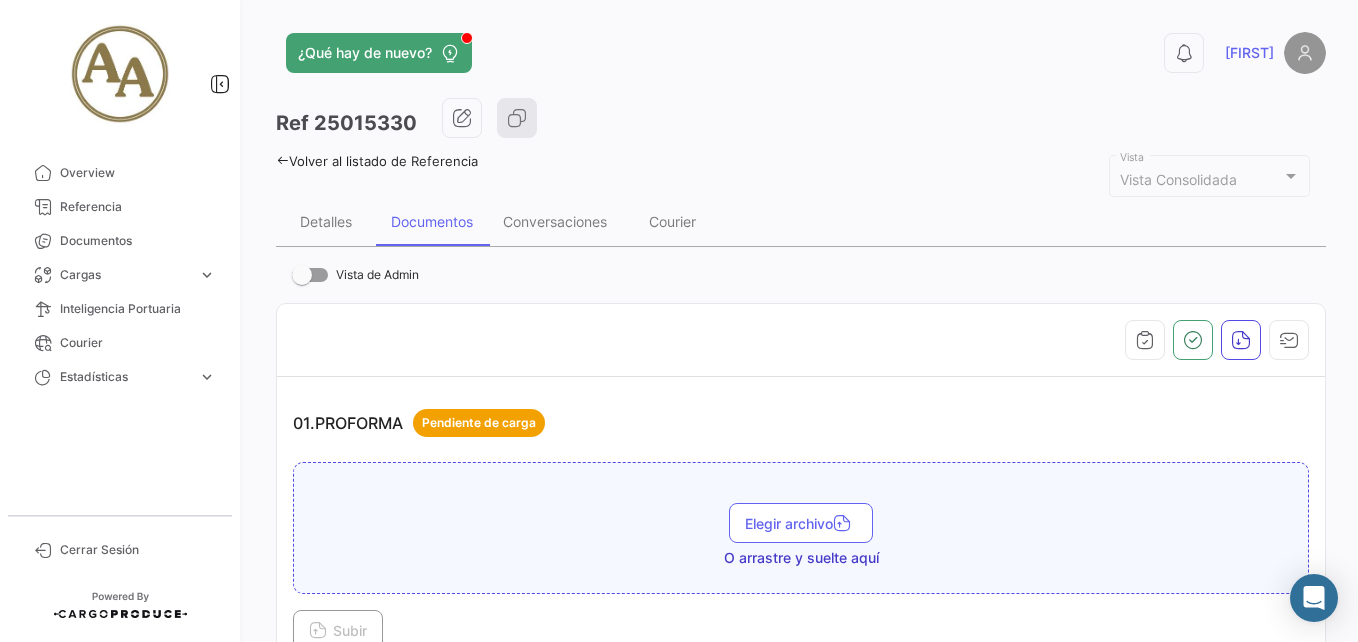 scroll, scrollTop: 0, scrollLeft: 0, axis: both 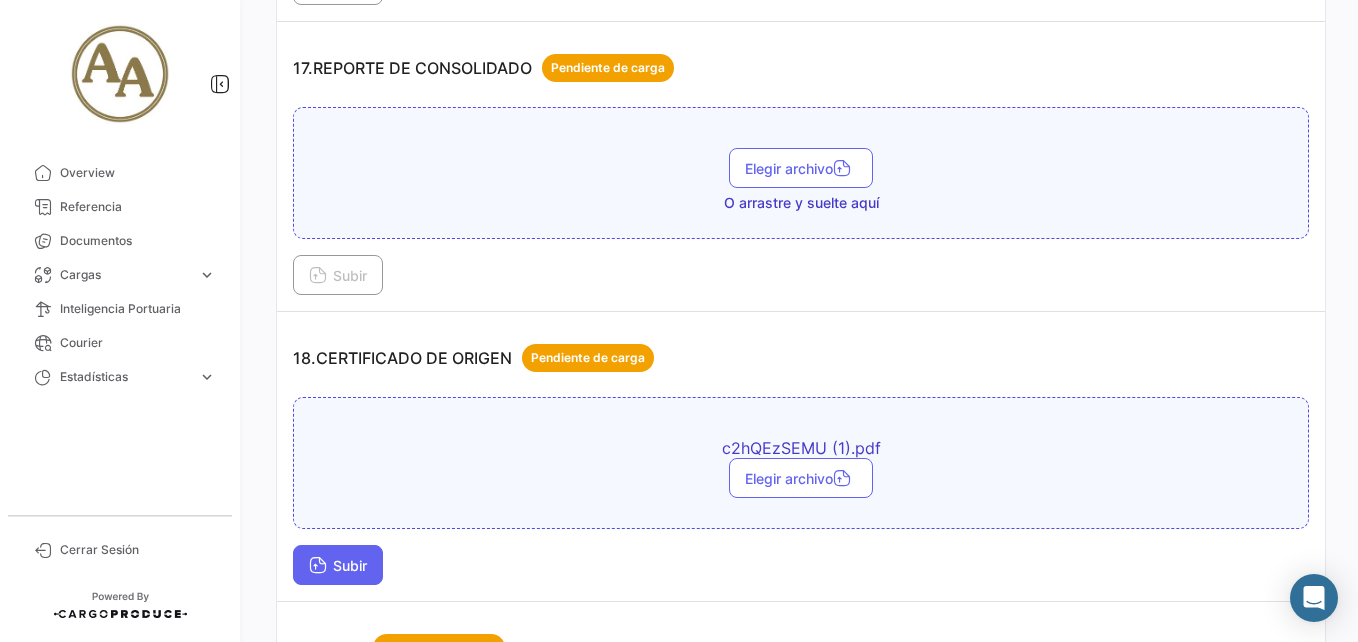 click on "Subir" at bounding box center (338, 565) 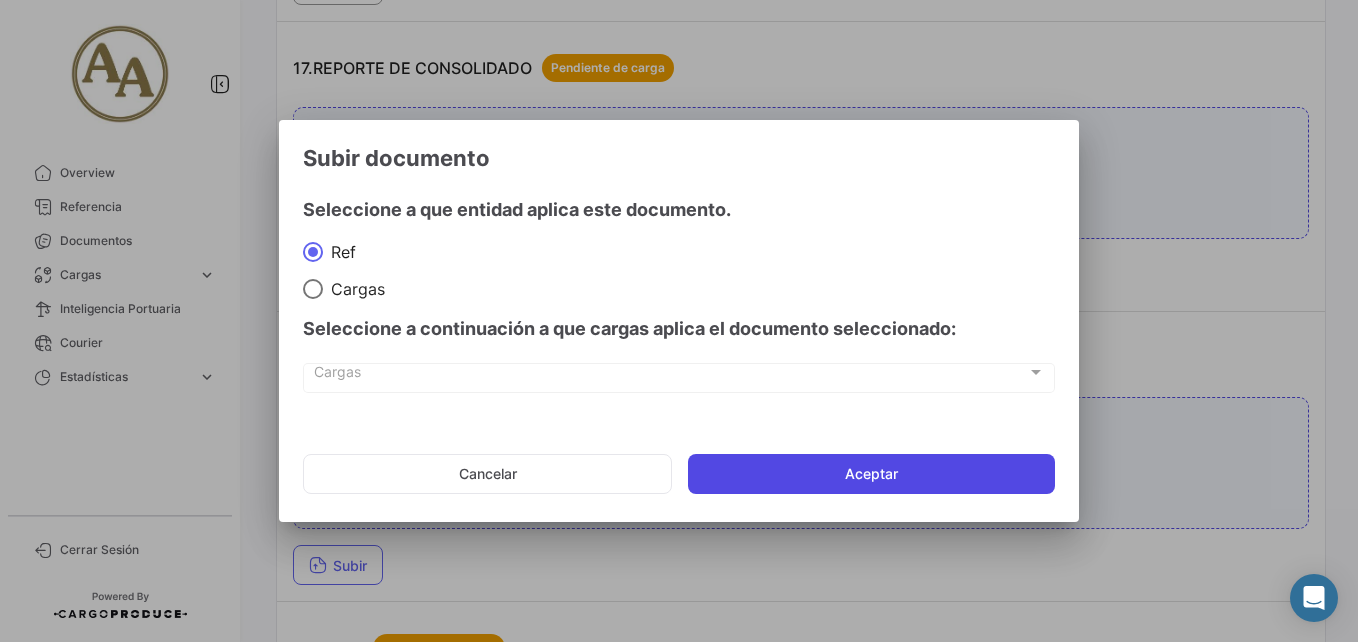 click on "Aceptar" 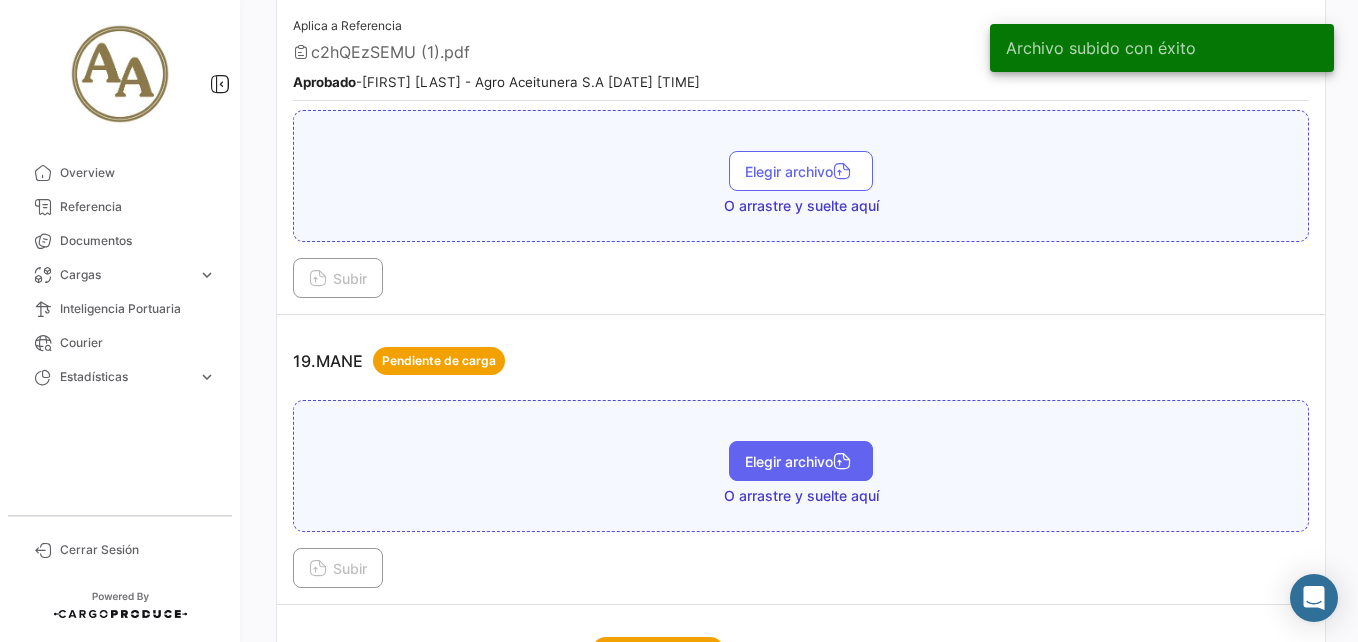 scroll, scrollTop: 6262, scrollLeft: 0, axis: vertical 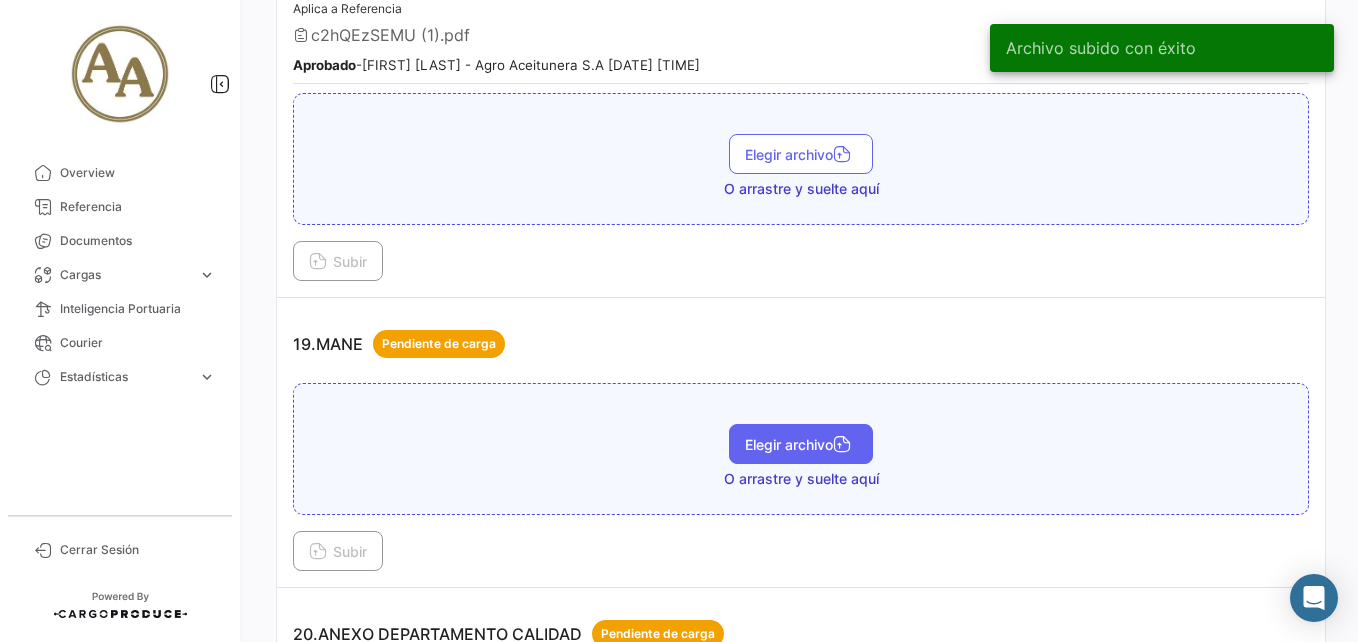 click on "Elegir archivo" at bounding box center [801, 444] 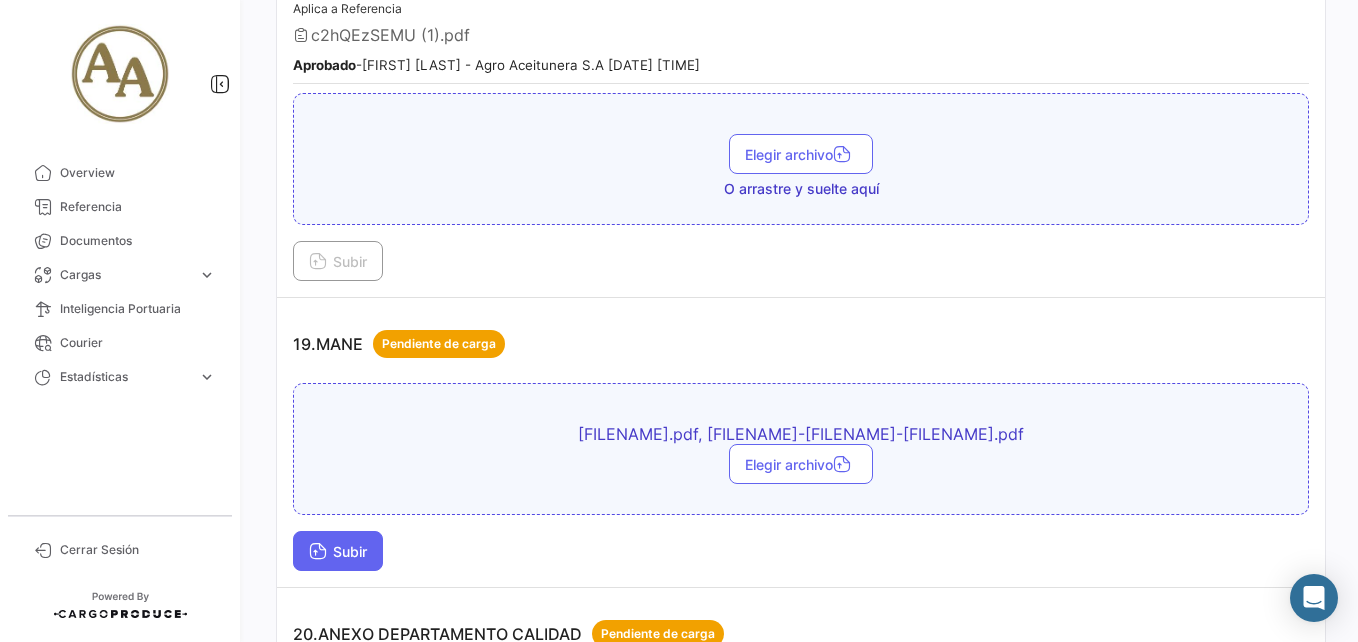 click on "Subir" at bounding box center [338, 551] 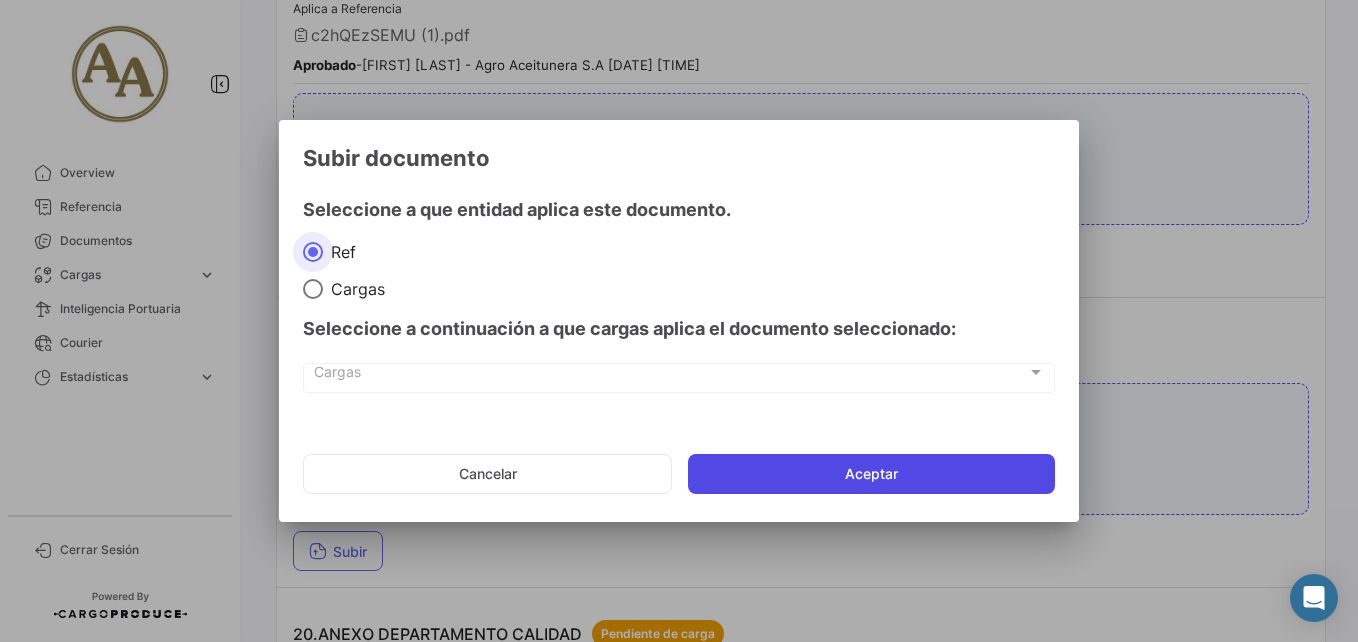 click on "Aceptar" 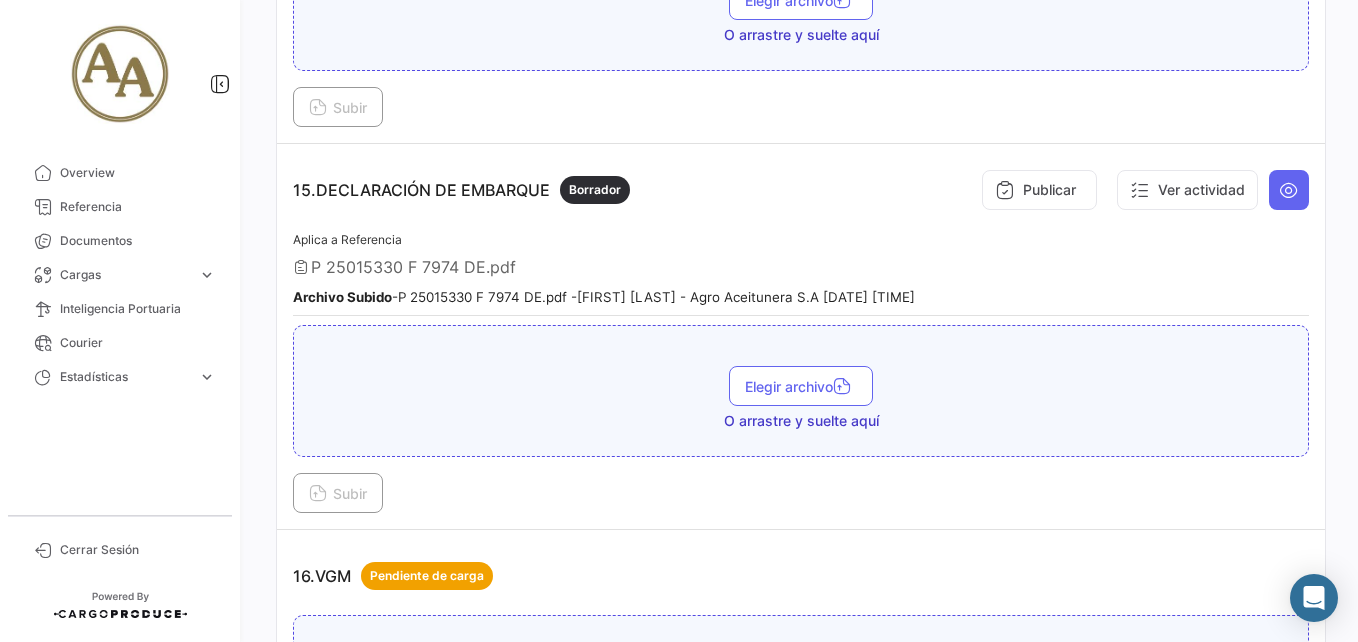 scroll, scrollTop: 5062, scrollLeft: 0, axis: vertical 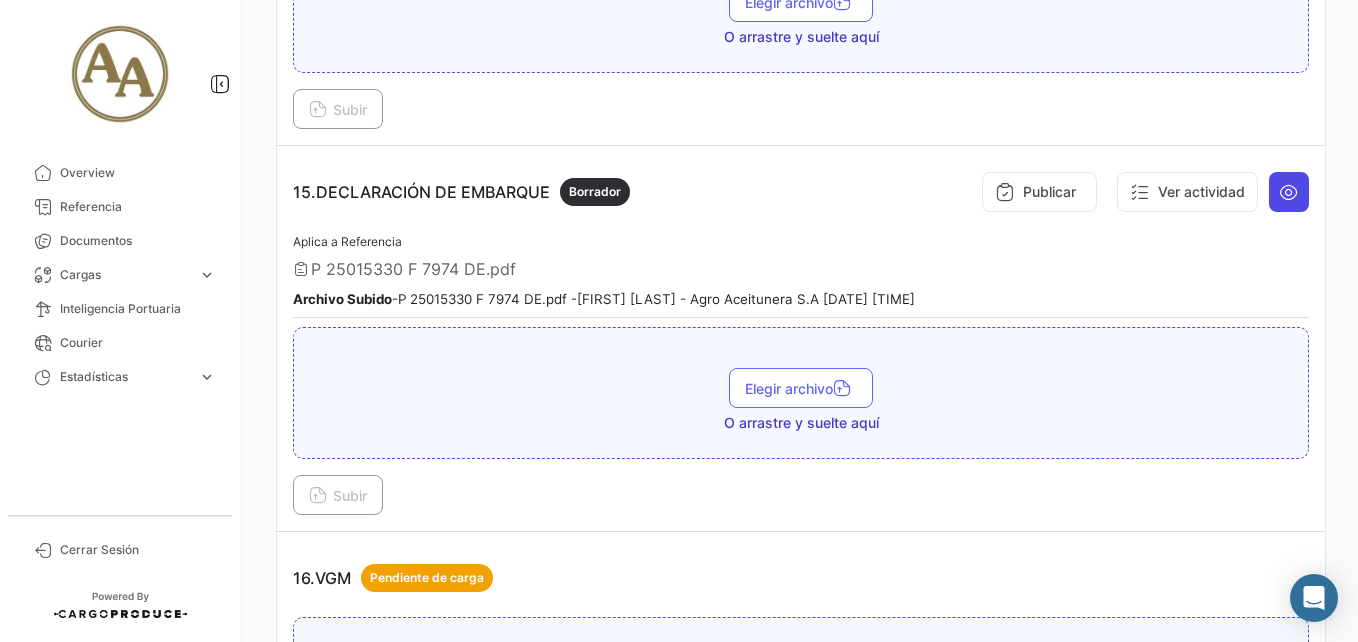 click at bounding box center [1289, 192] 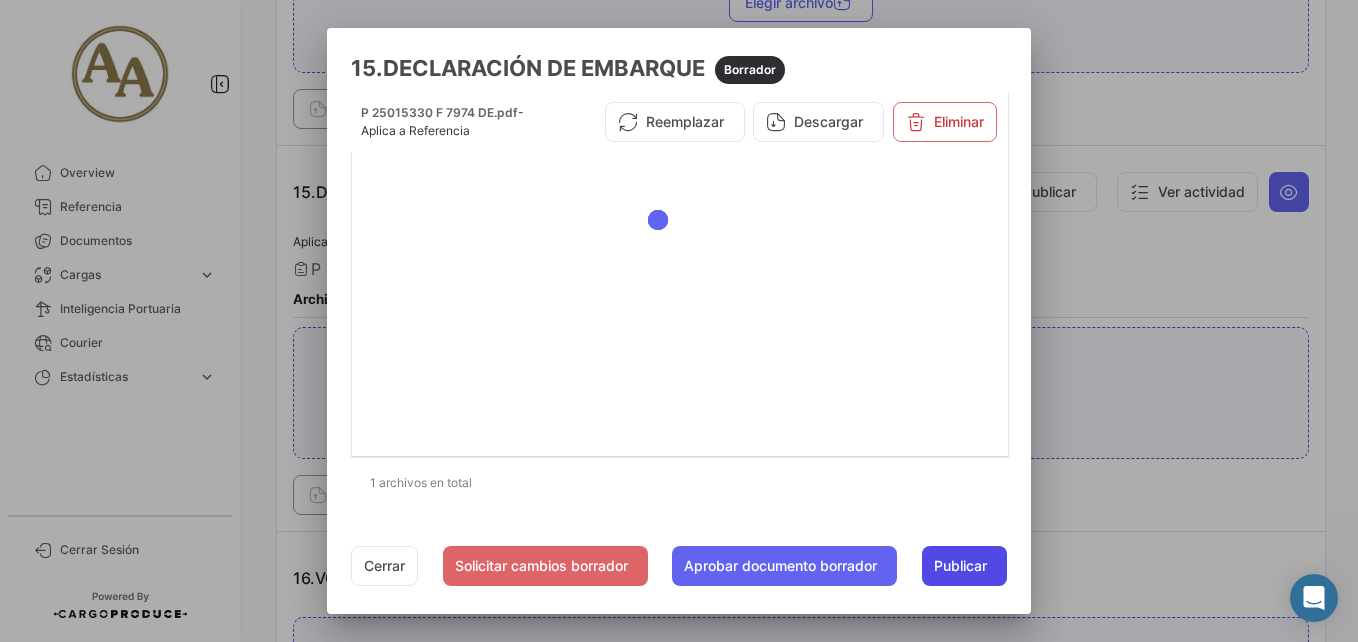 click on "Publicar" 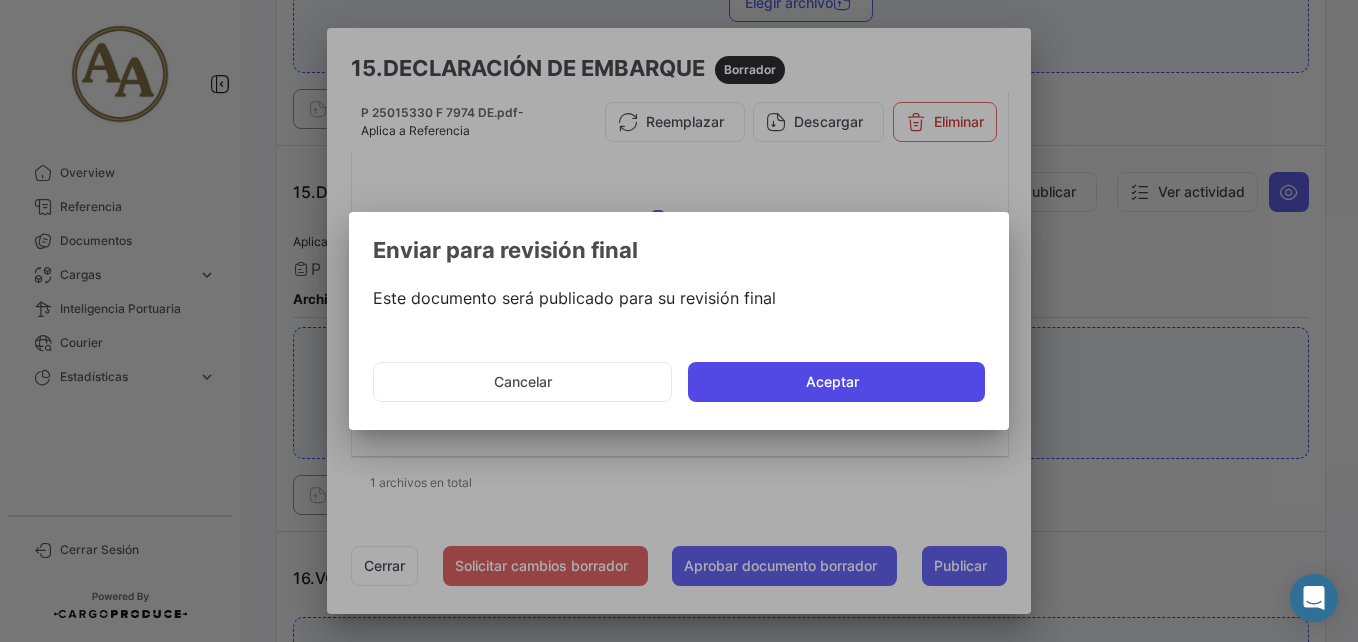 click on "Aceptar" 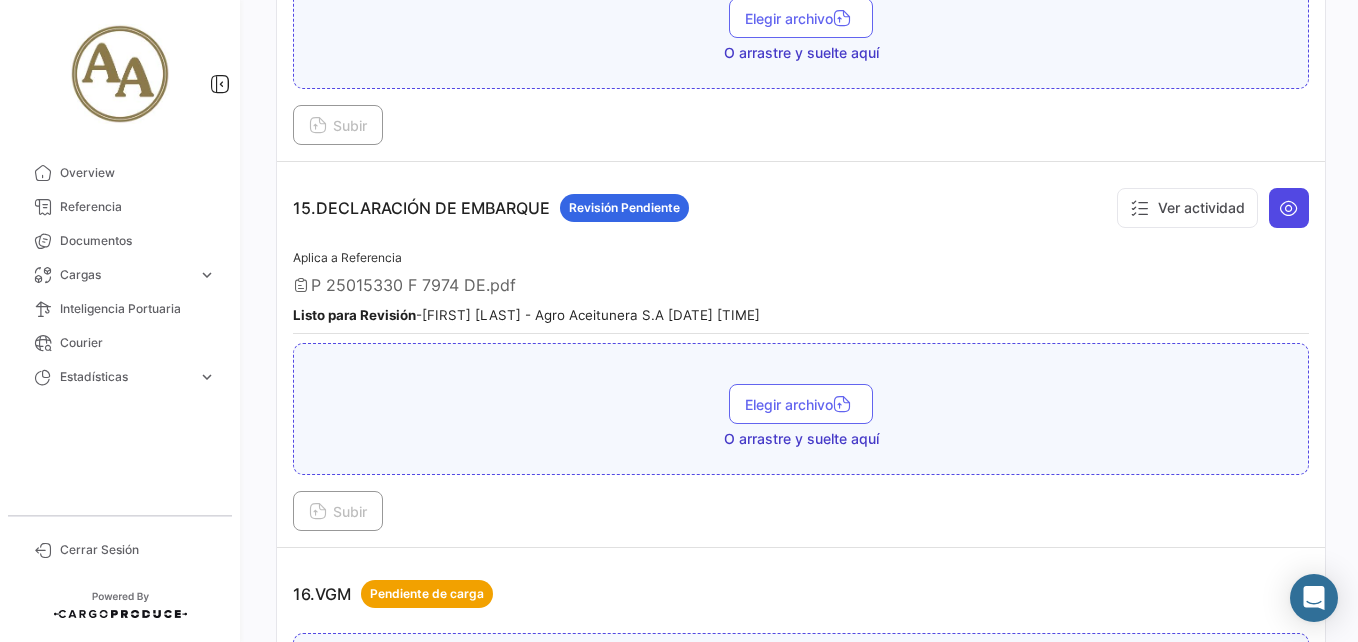 click at bounding box center [1289, 208] 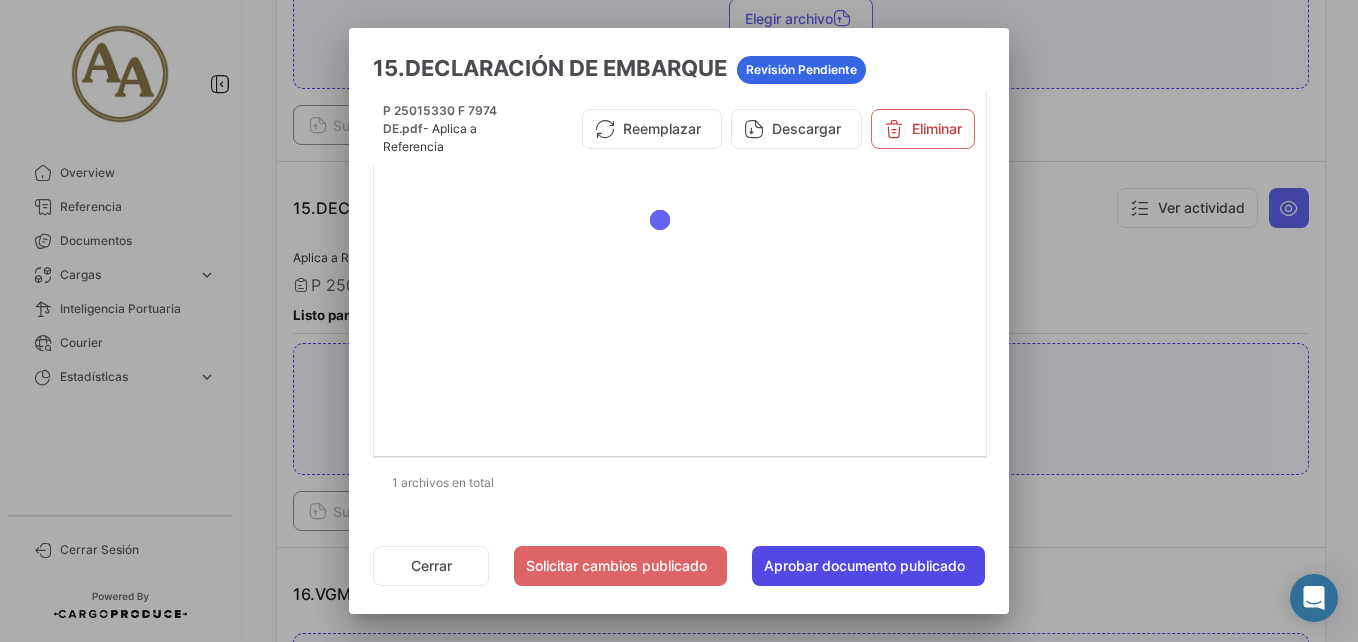 click on "Aprobar documento publicado" 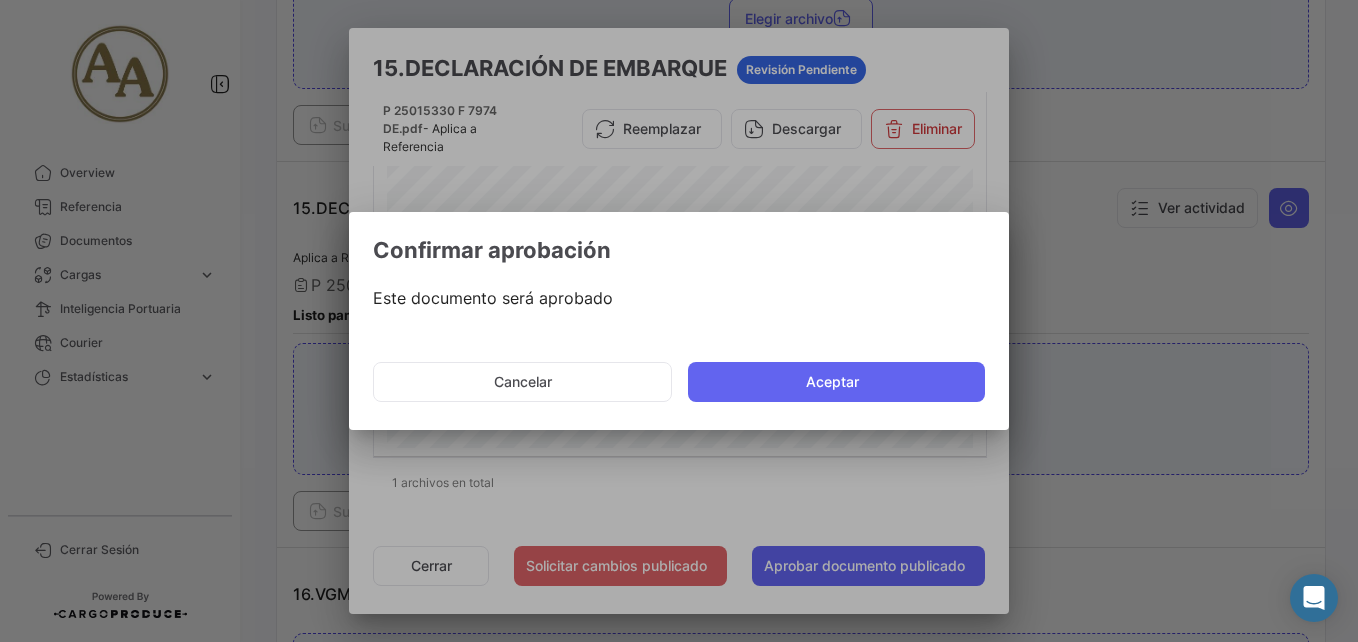 click on "Cancelar   Aceptar" 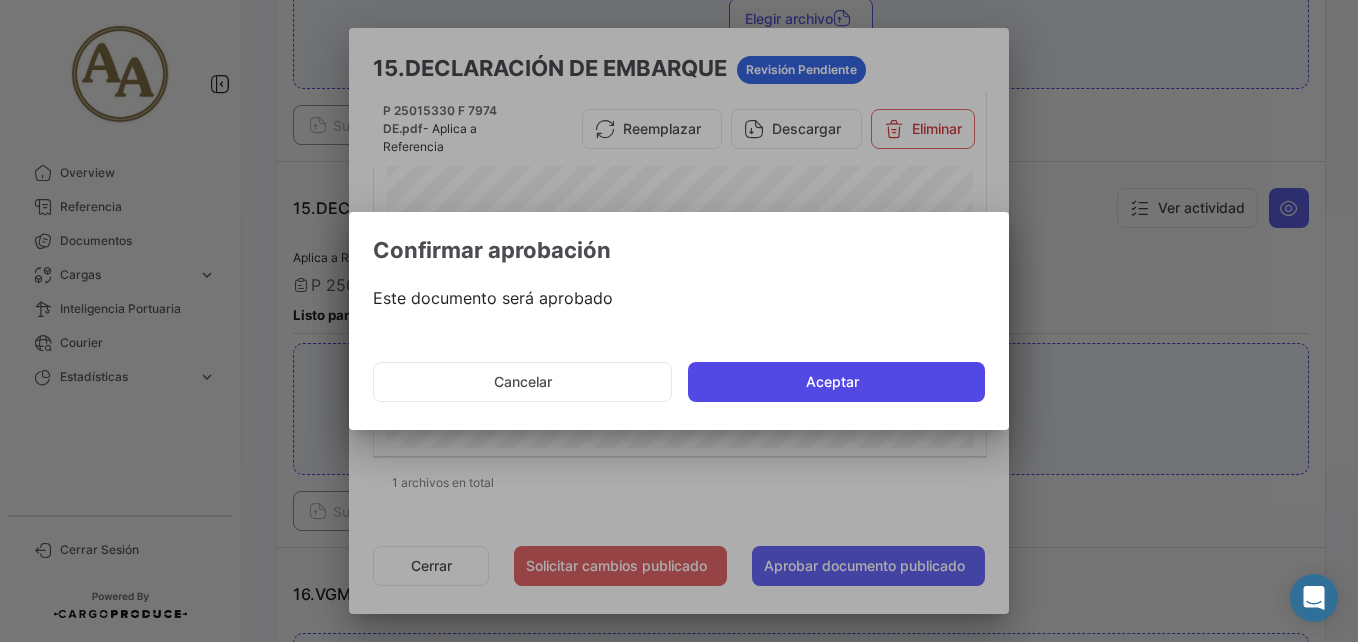 click on "Aceptar" 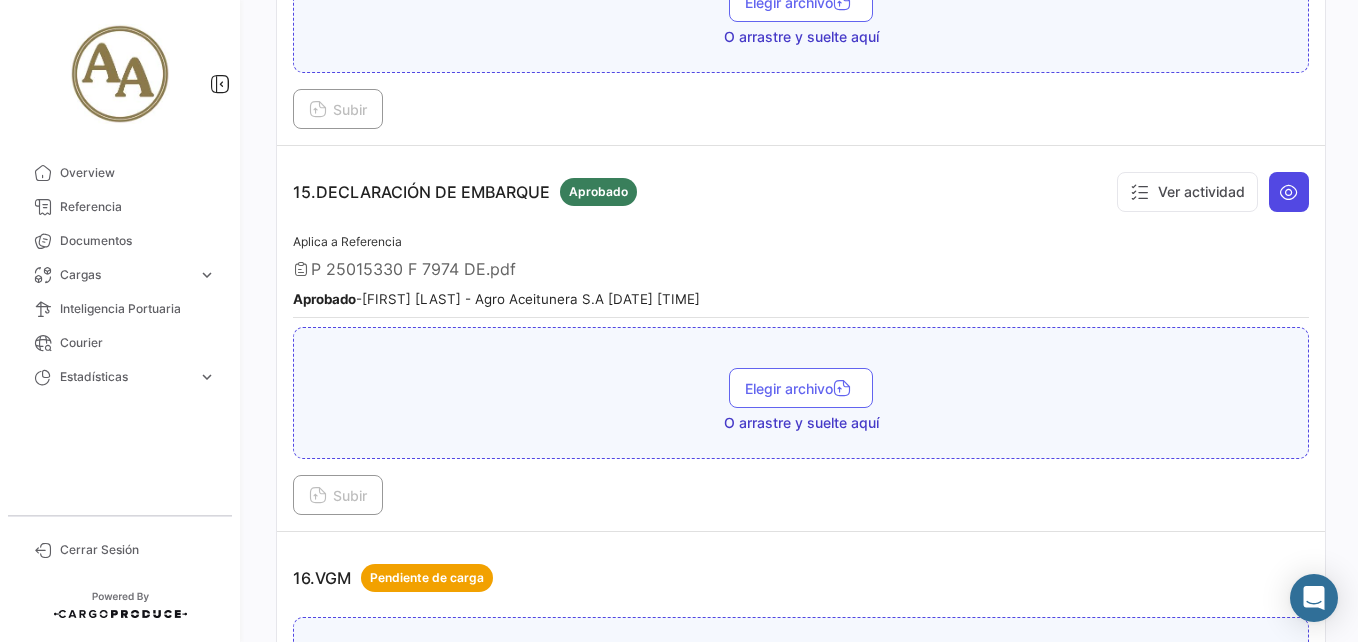 click at bounding box center (1289, 192) 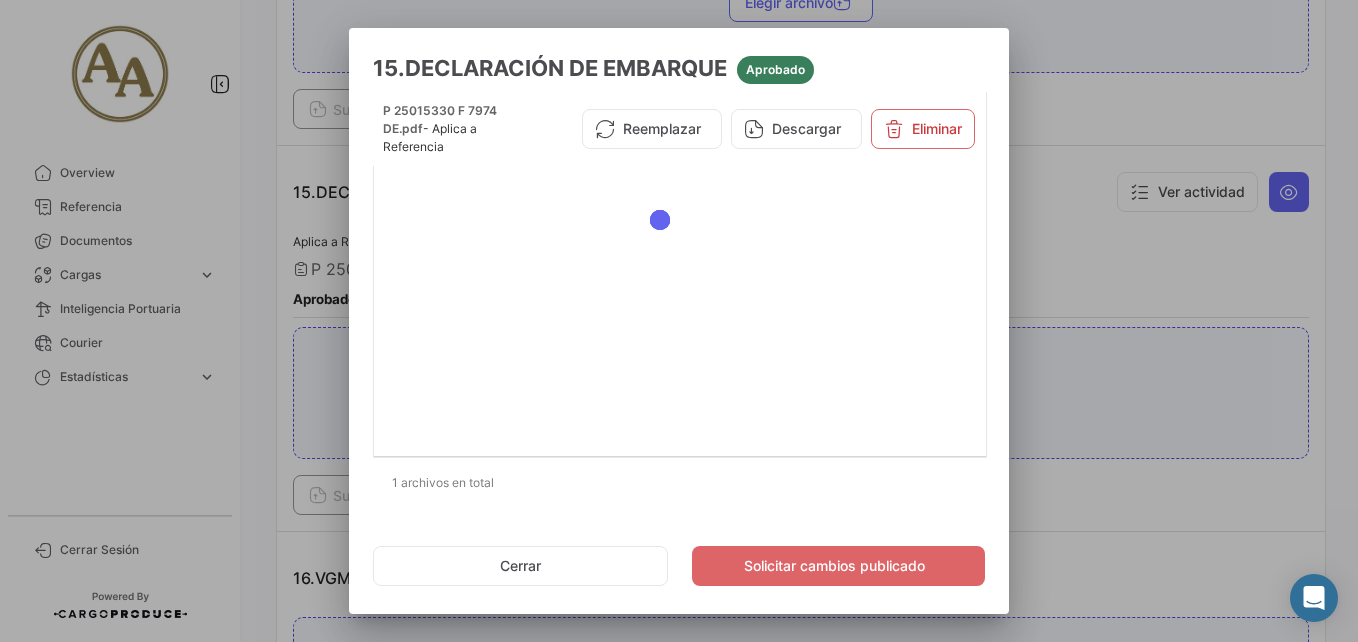 click at bounding box center (679, 321) 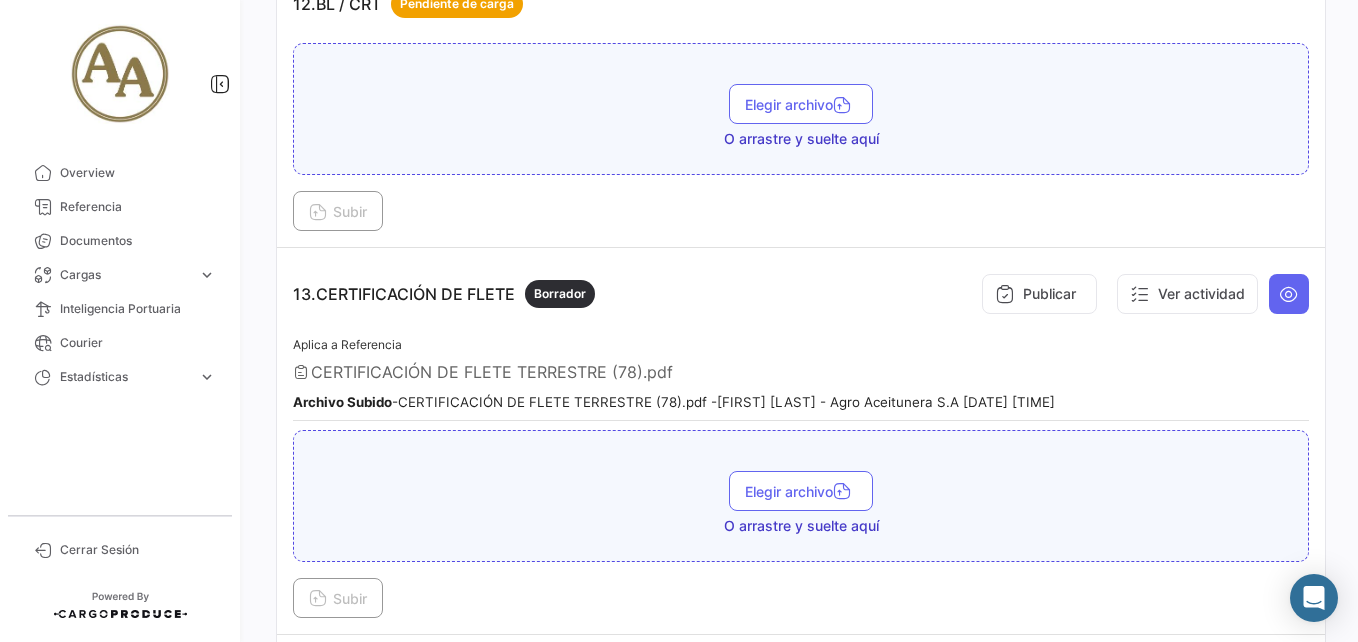 scroll, scrollTop: 4262, scrollLeft: 0, axis: vertical 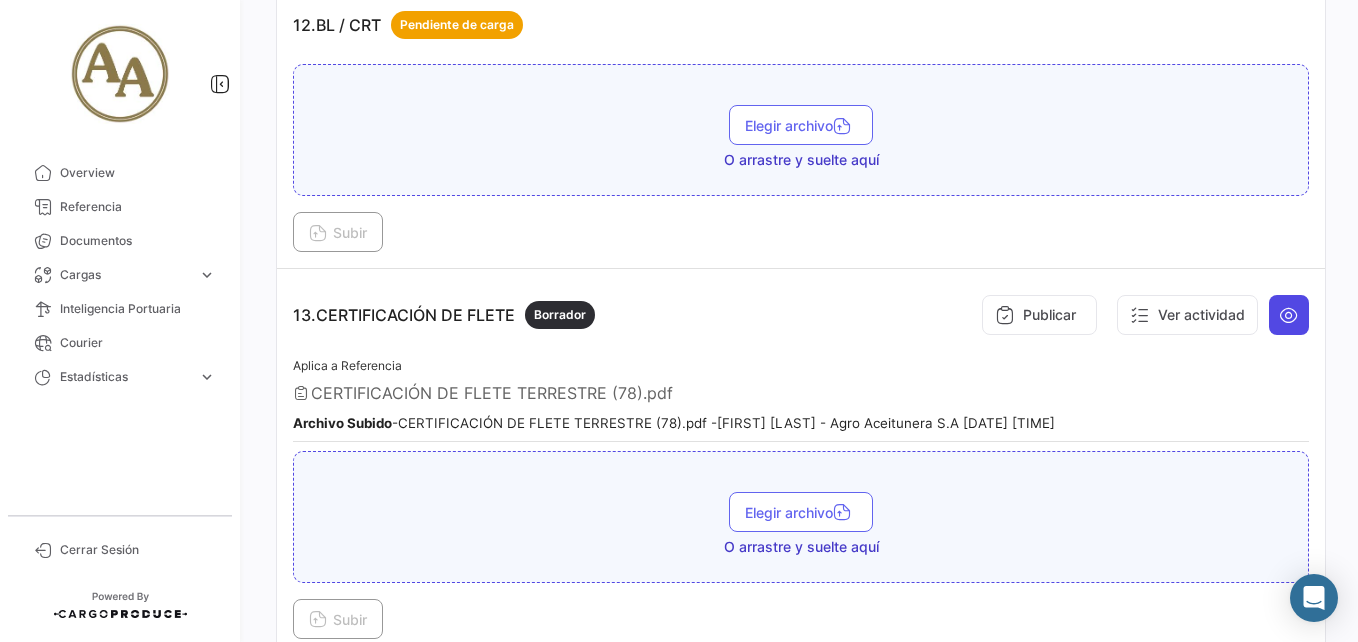 click at bounding box center (1289, 315) 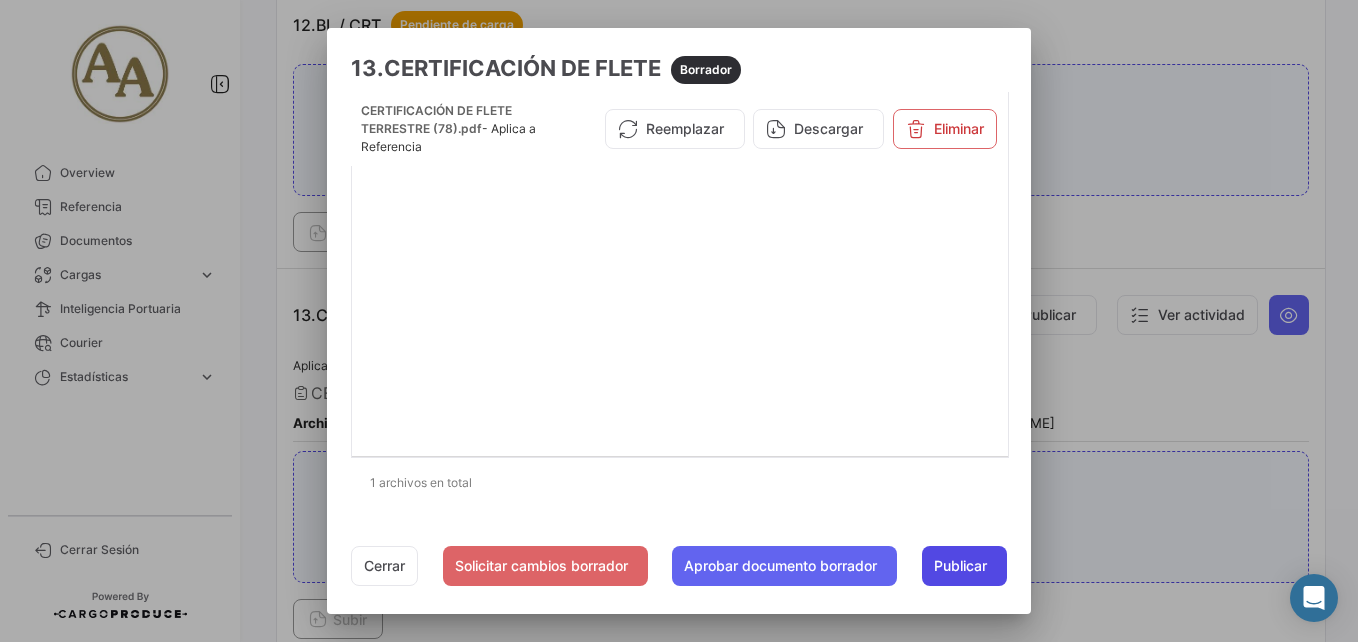 click on "Publicar" 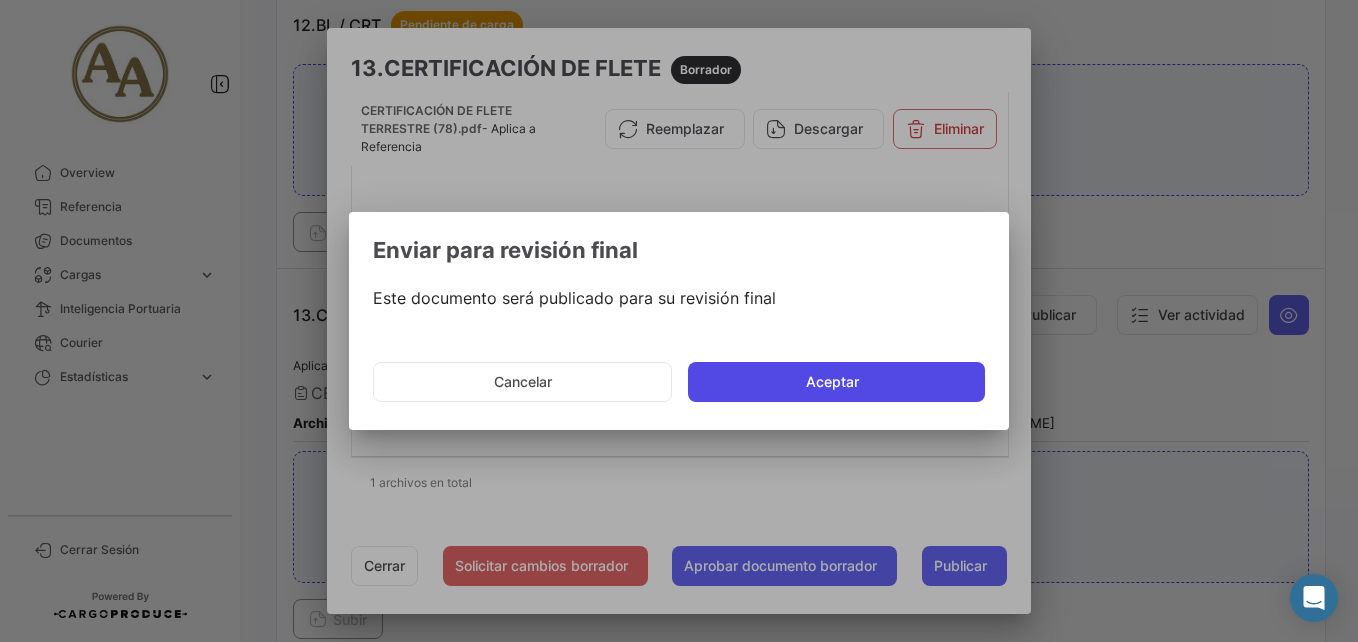 click on "Aceptar" 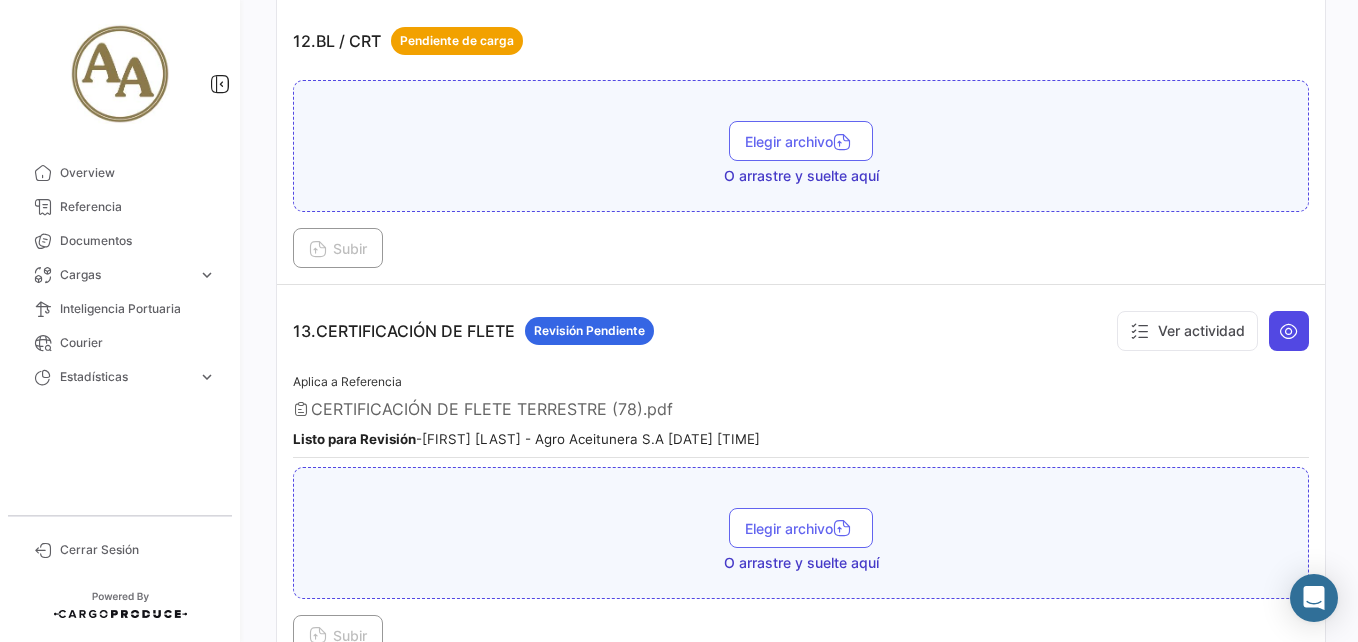 click at bounding box center (1289, 331) 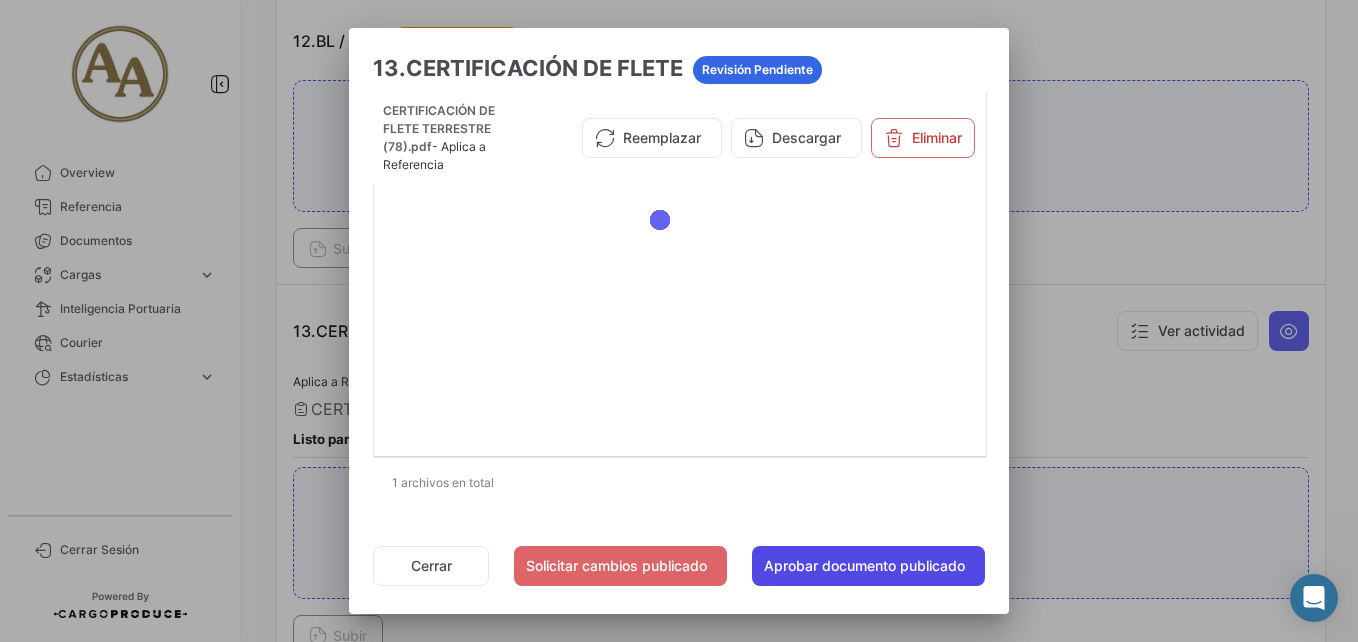click on "Aprobar documento publicado" 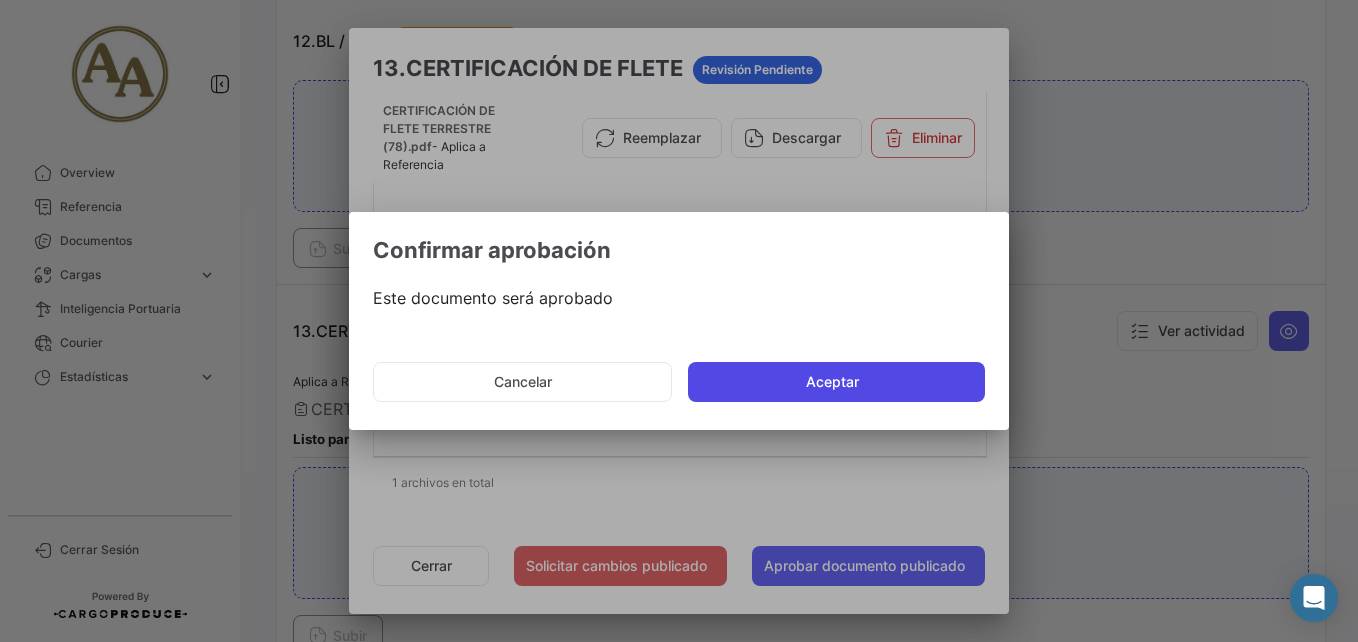 click on "Aceptar" 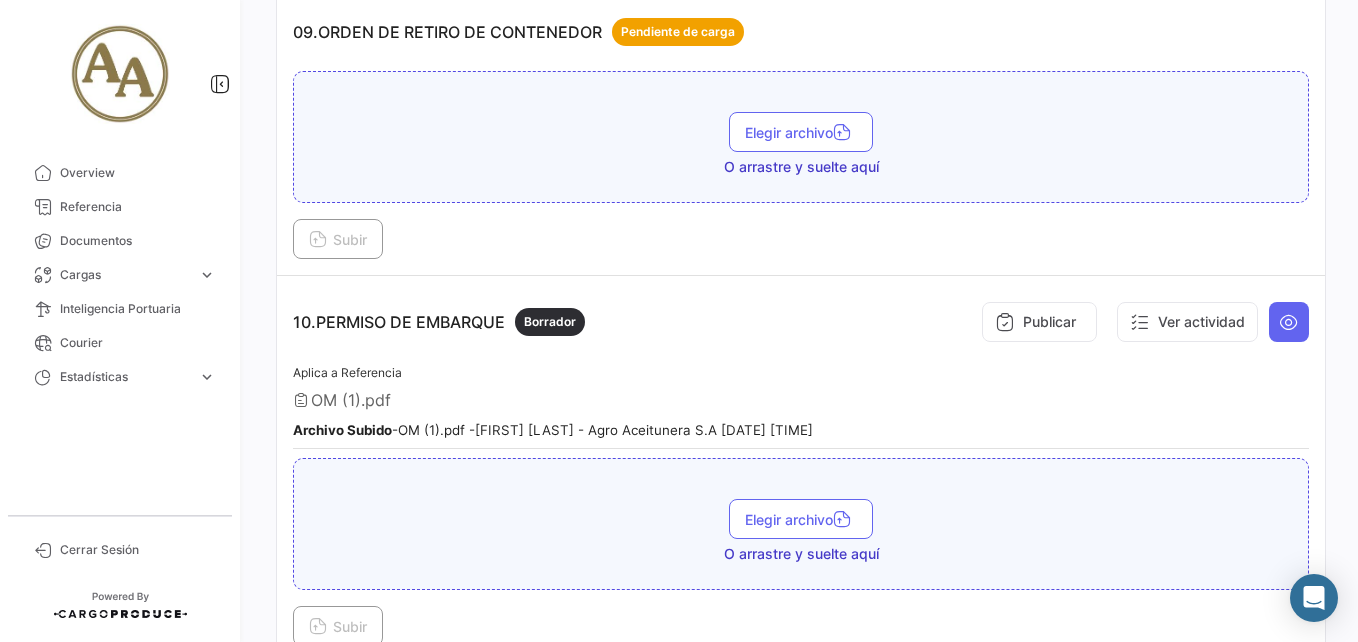 scroll, scrollTop: 3262, scrollLeft: 0, axis: vertical 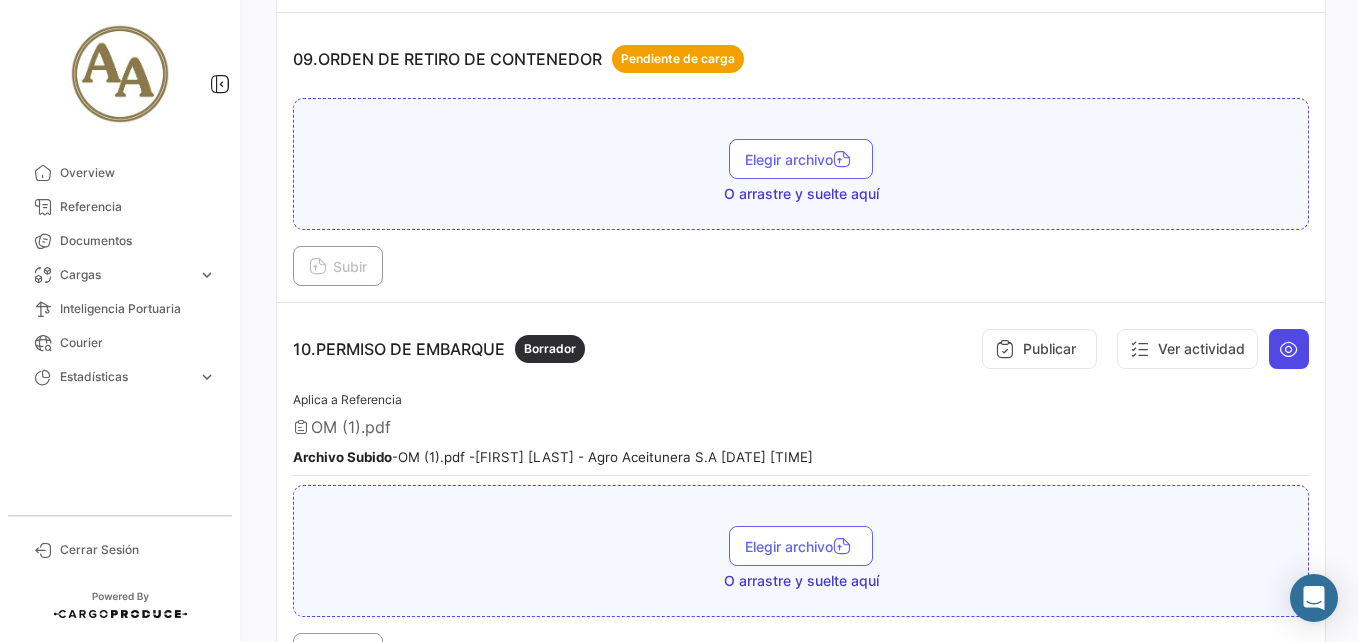 click at bounding box center (1289, 349) 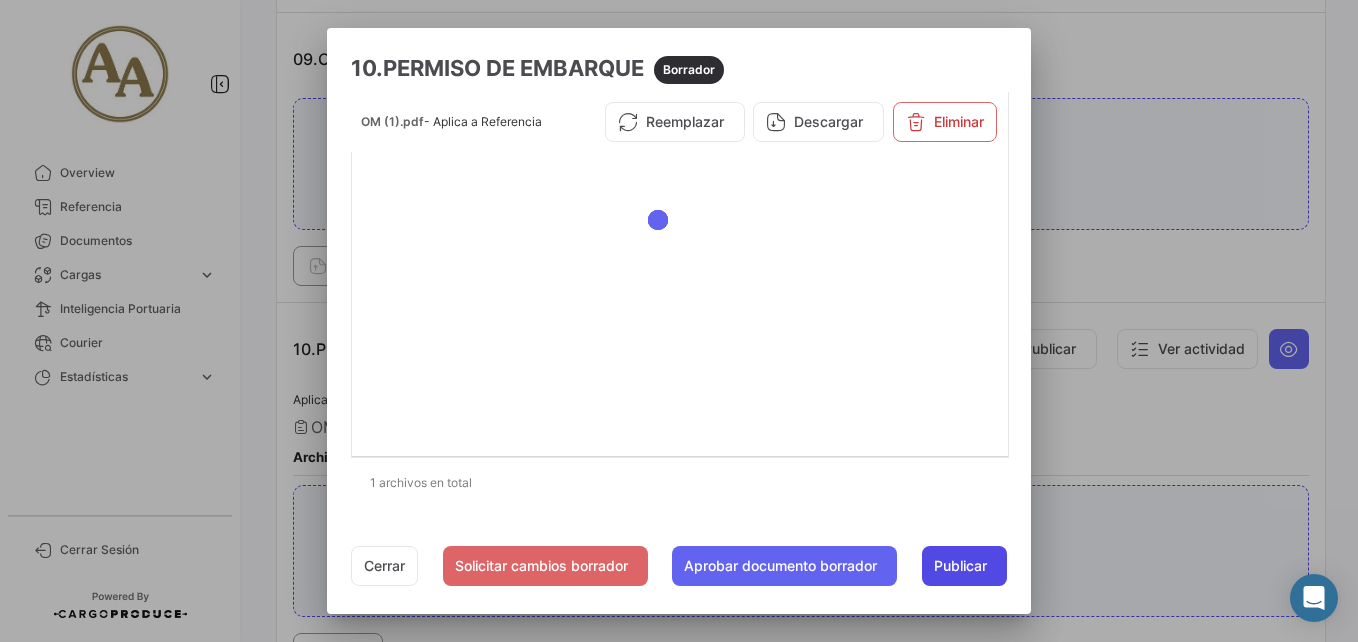 click on "Publicar" 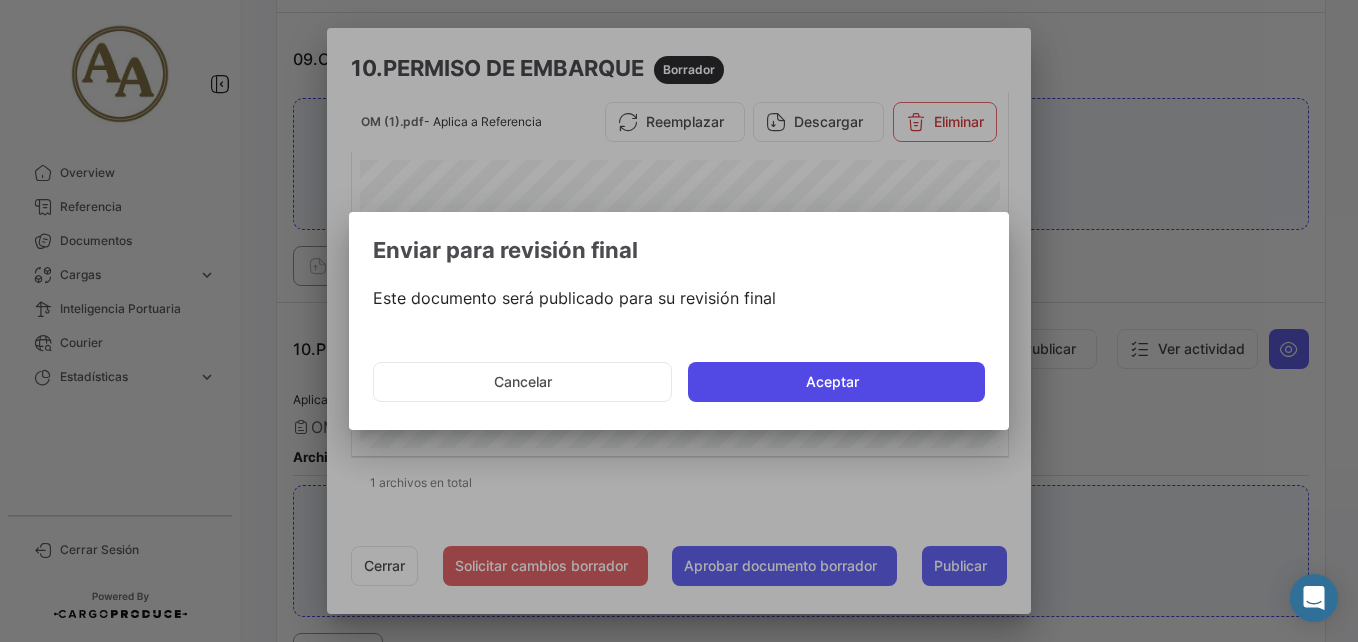 click on "Aceptar" 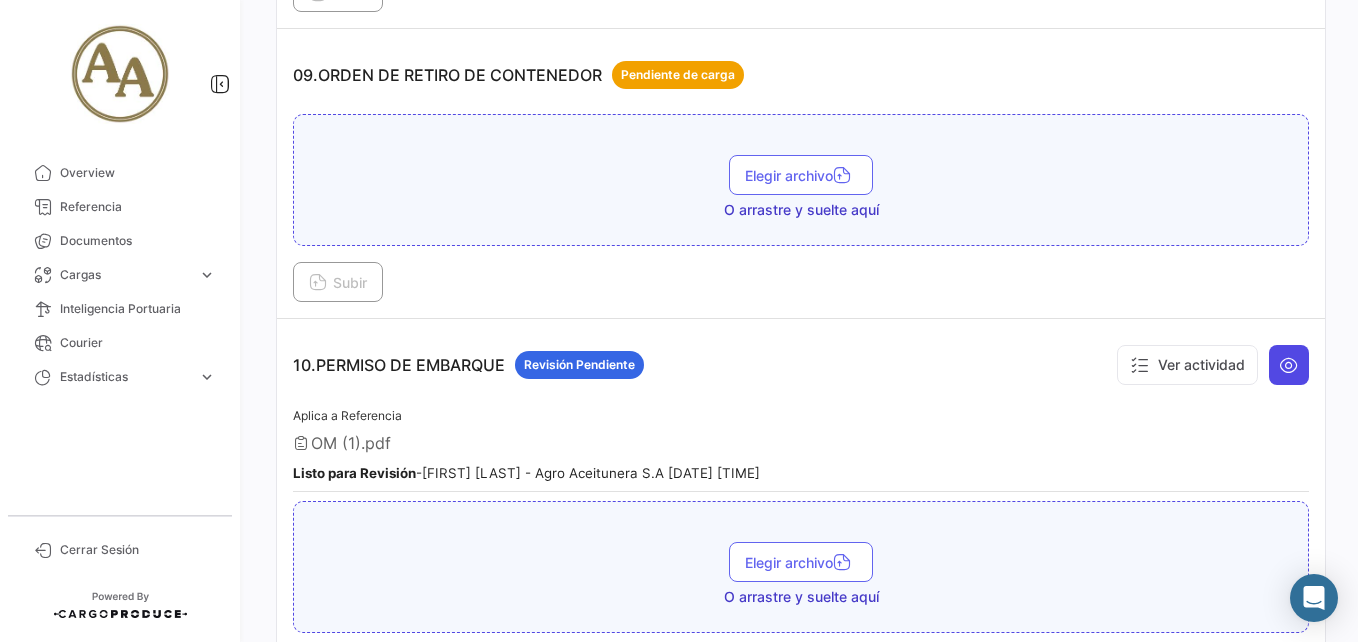 click at bounding box center [1289, 365] 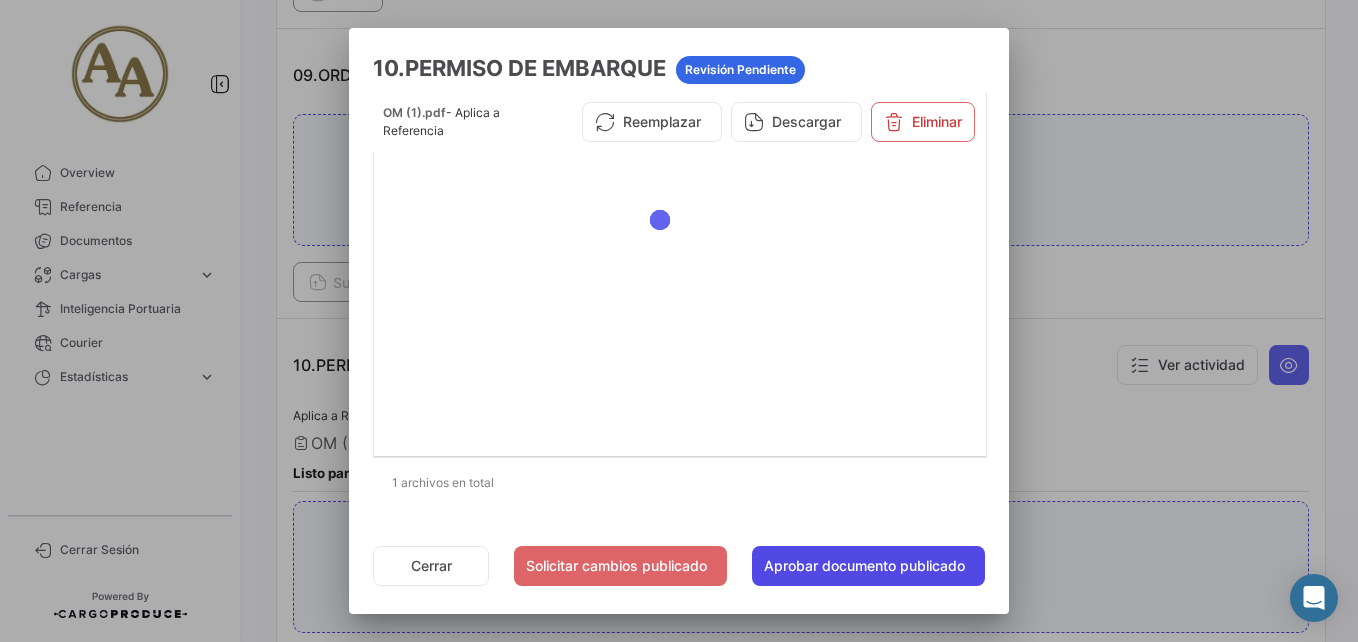 click on "Aprobar documento publicado" 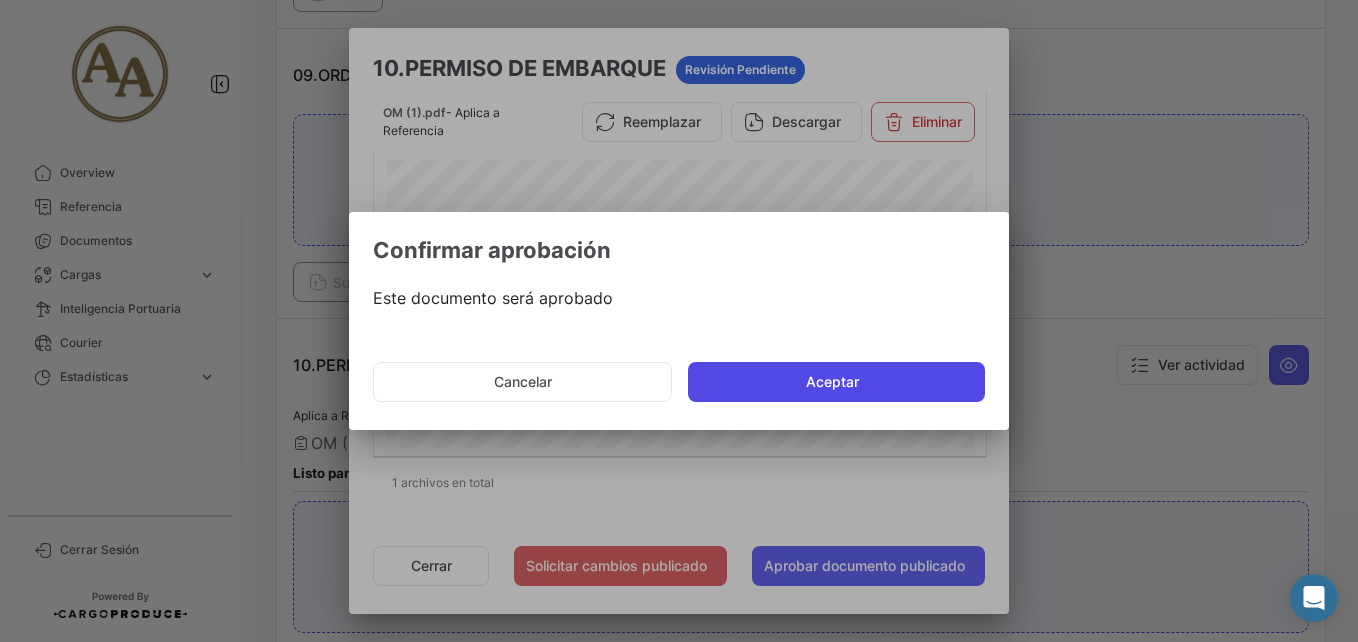 click on "Aceptar" 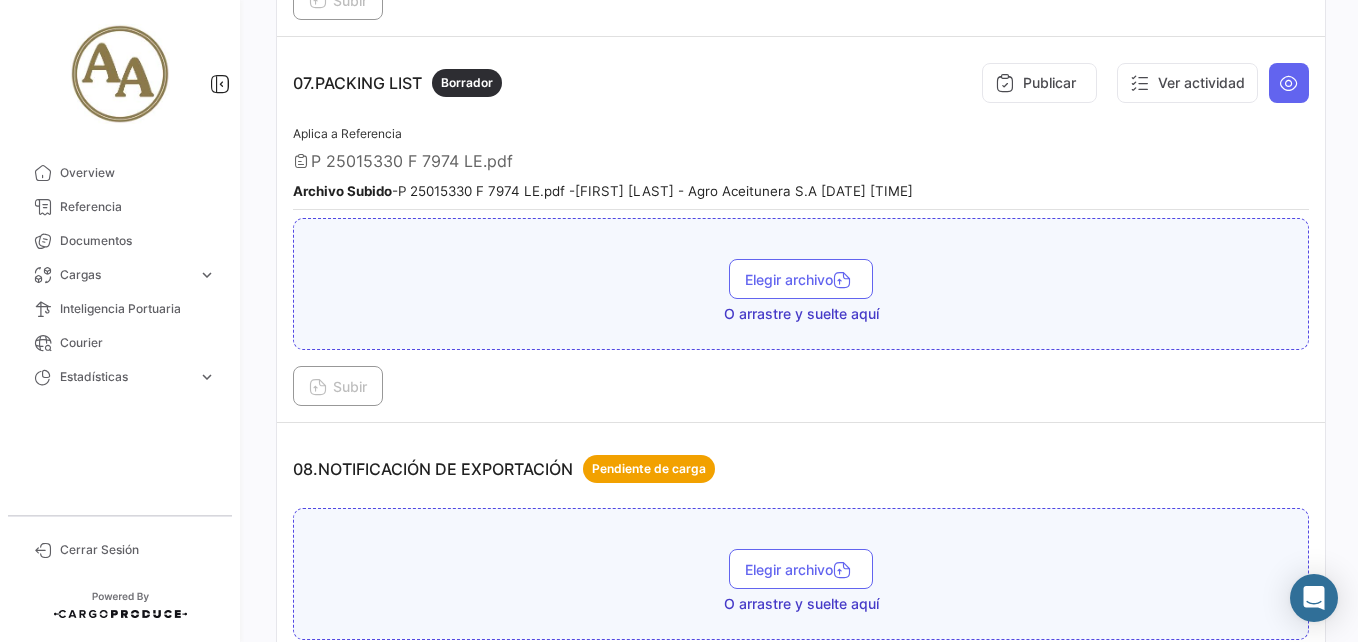 scroll, scrollTop: 2362, scrollLeft: 0, axis: vertical 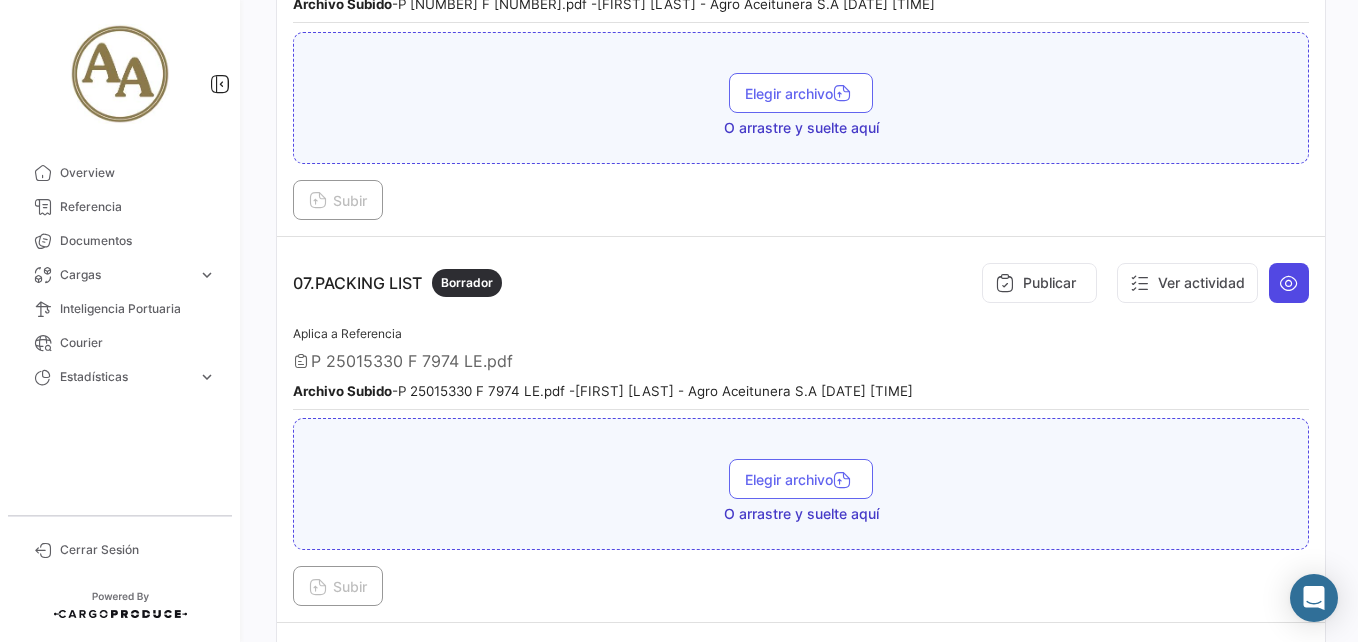 click at bounding box center (1289, 283) 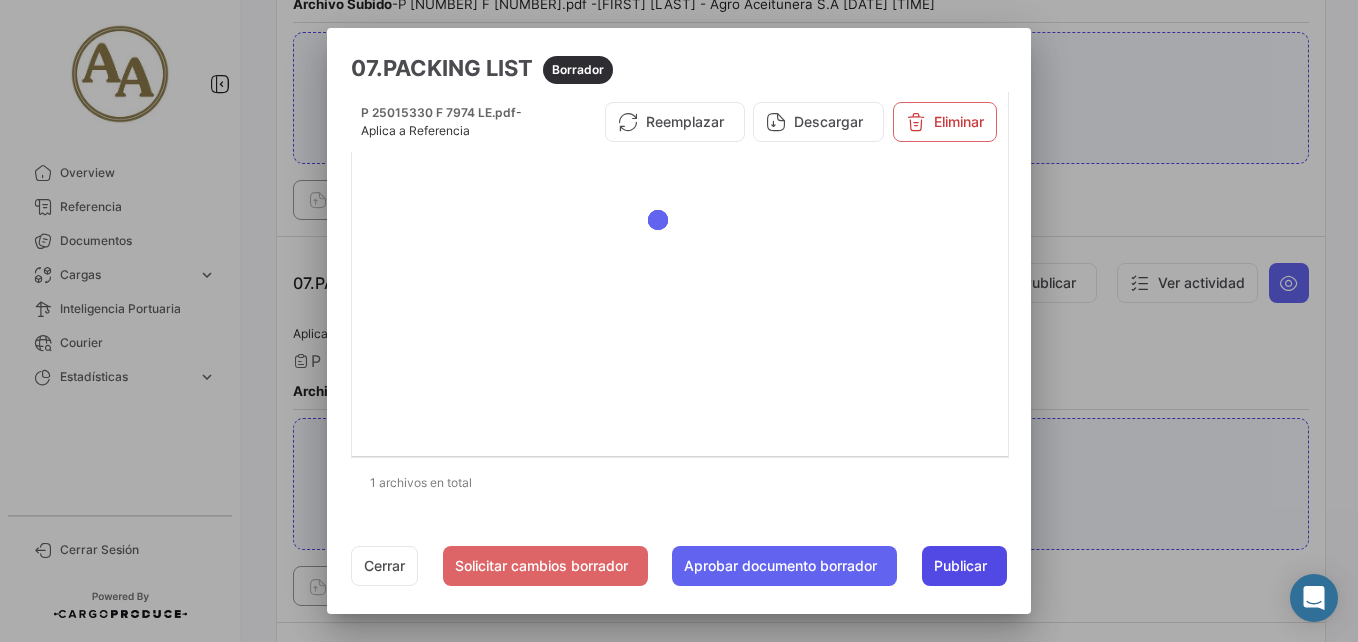 click on "Publicar" 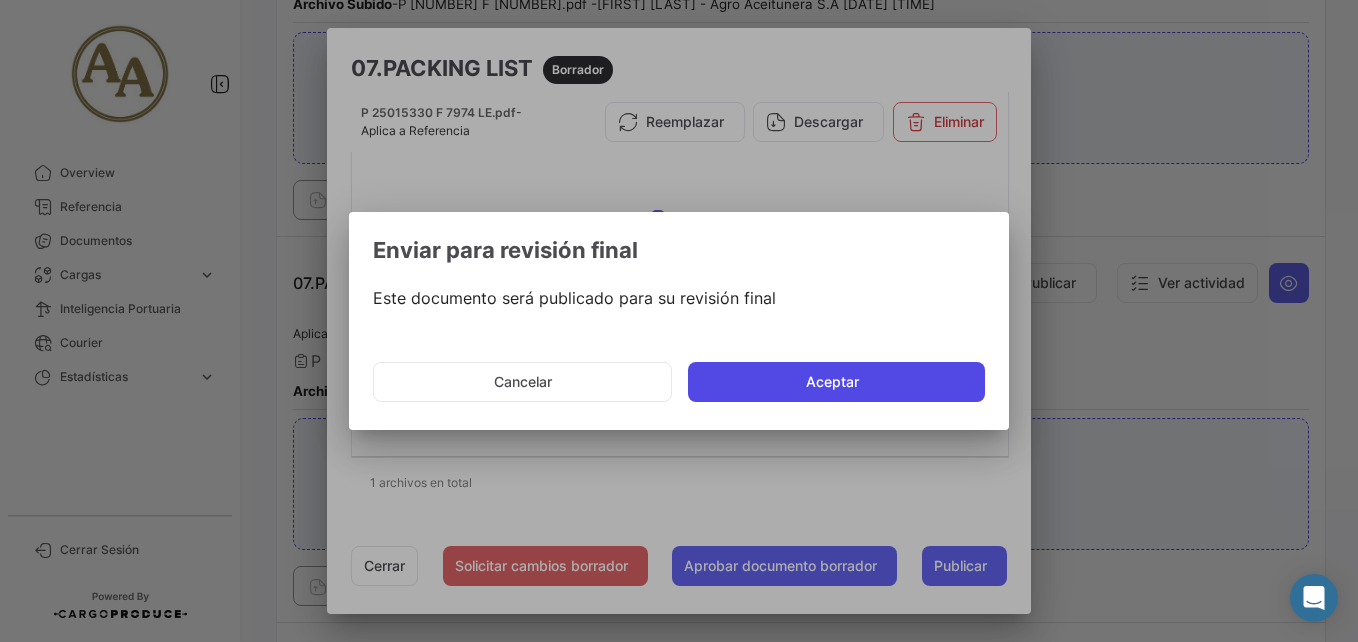 click on "Aceptar" 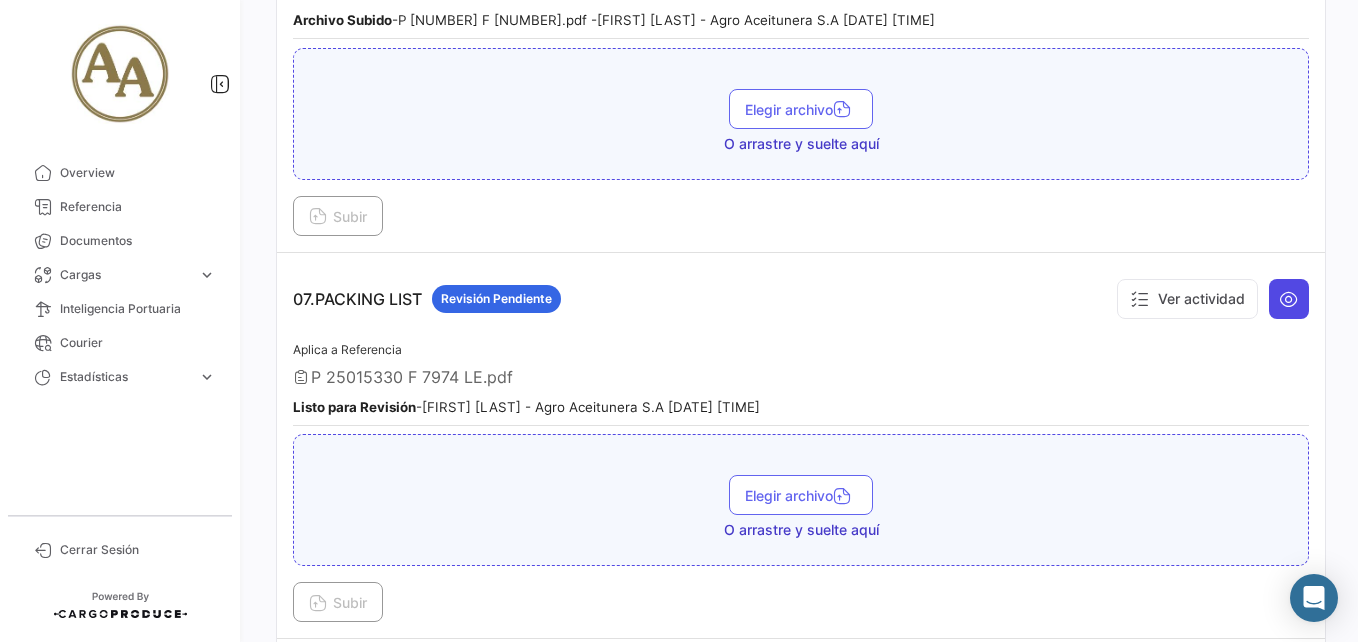 click at bounding box center (1289, 299) 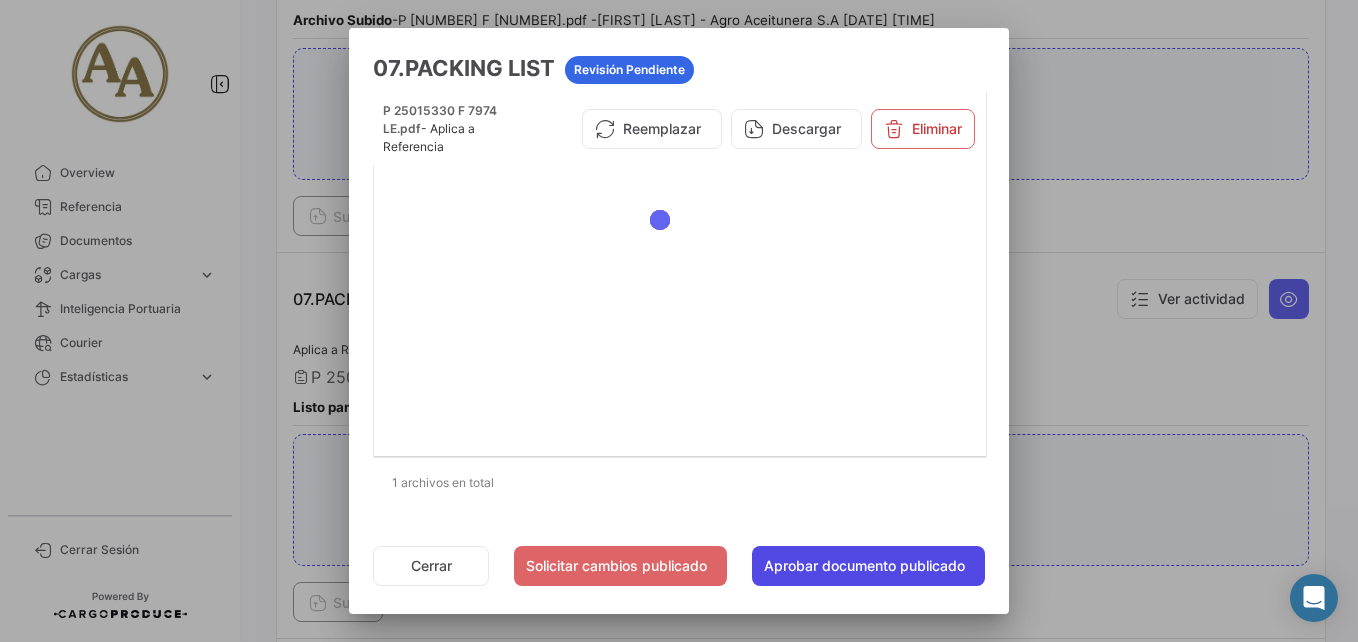 click on "Aprobar documento publicado" 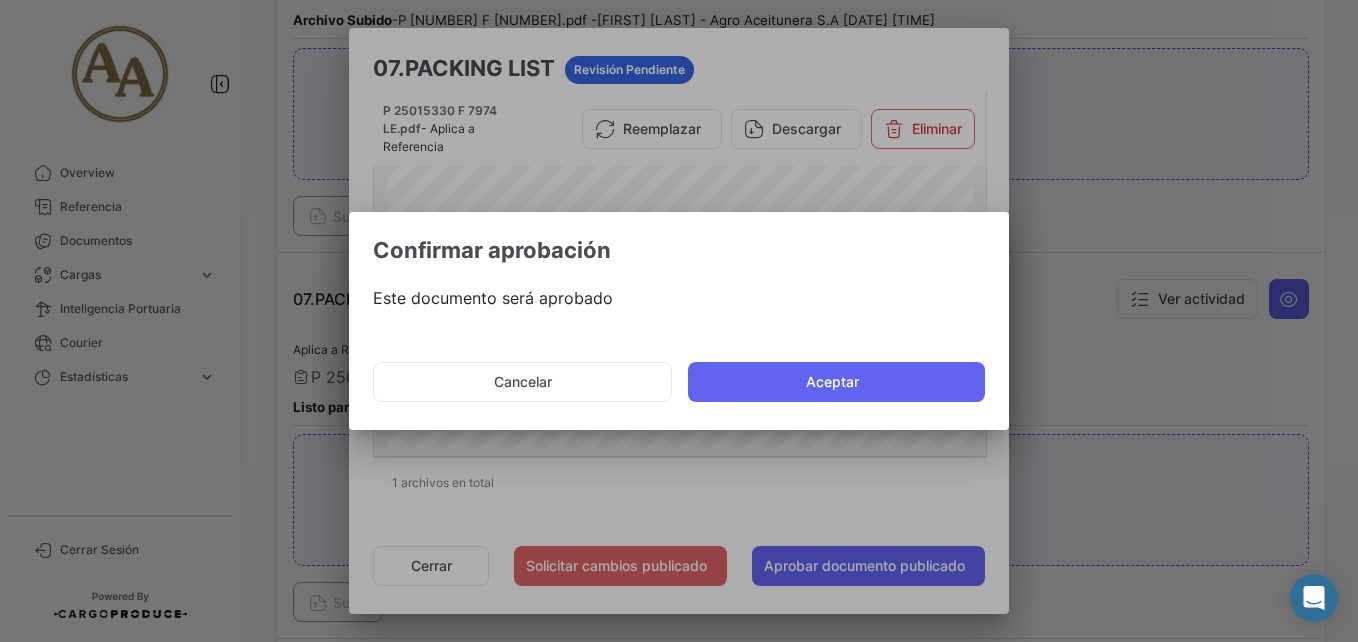 drag, startPoint x: 954, startPoint y: 401, endPoint x: 776, endPoint y: 283, distance: 213.5603 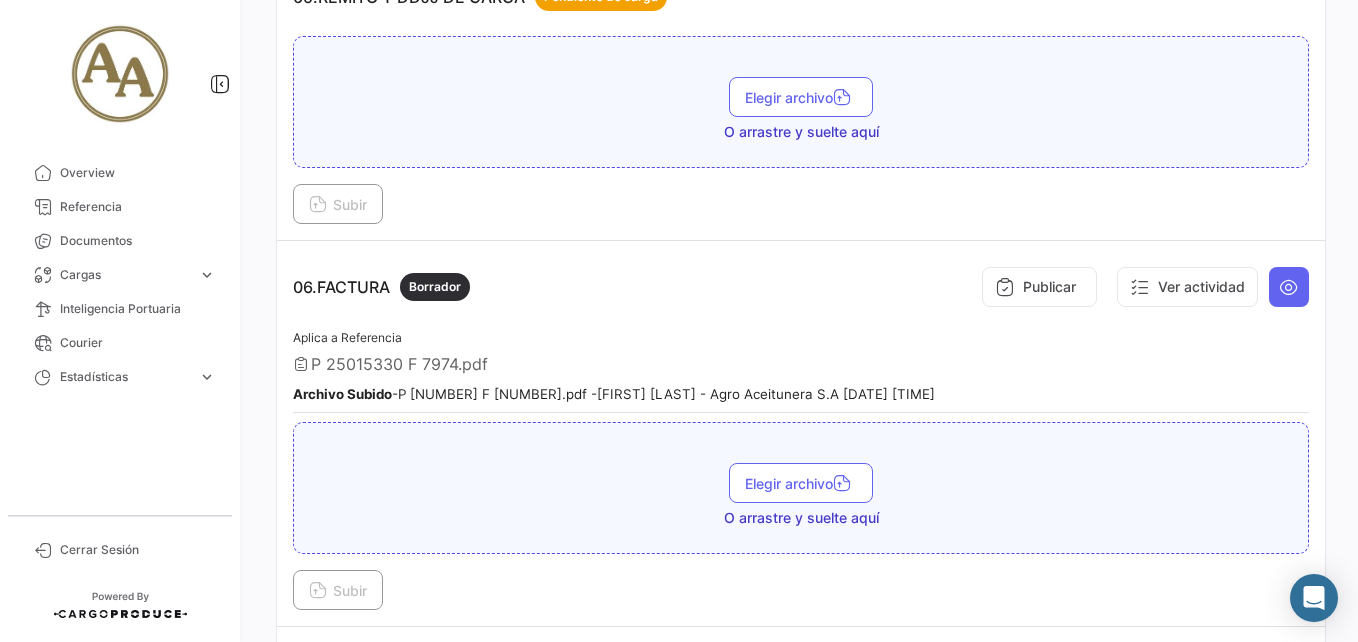 scroll, scrollTop: 1962, scrollLeft: 0, axis: vertical 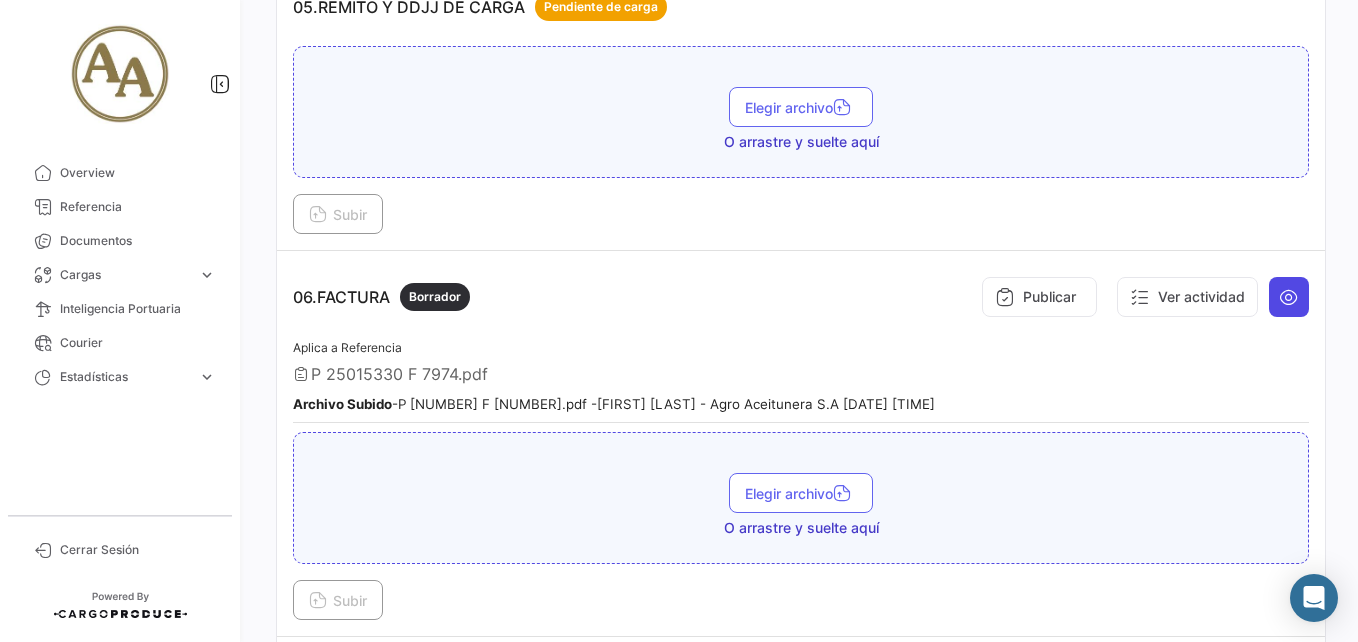 click at bounding box center [1289, 297] 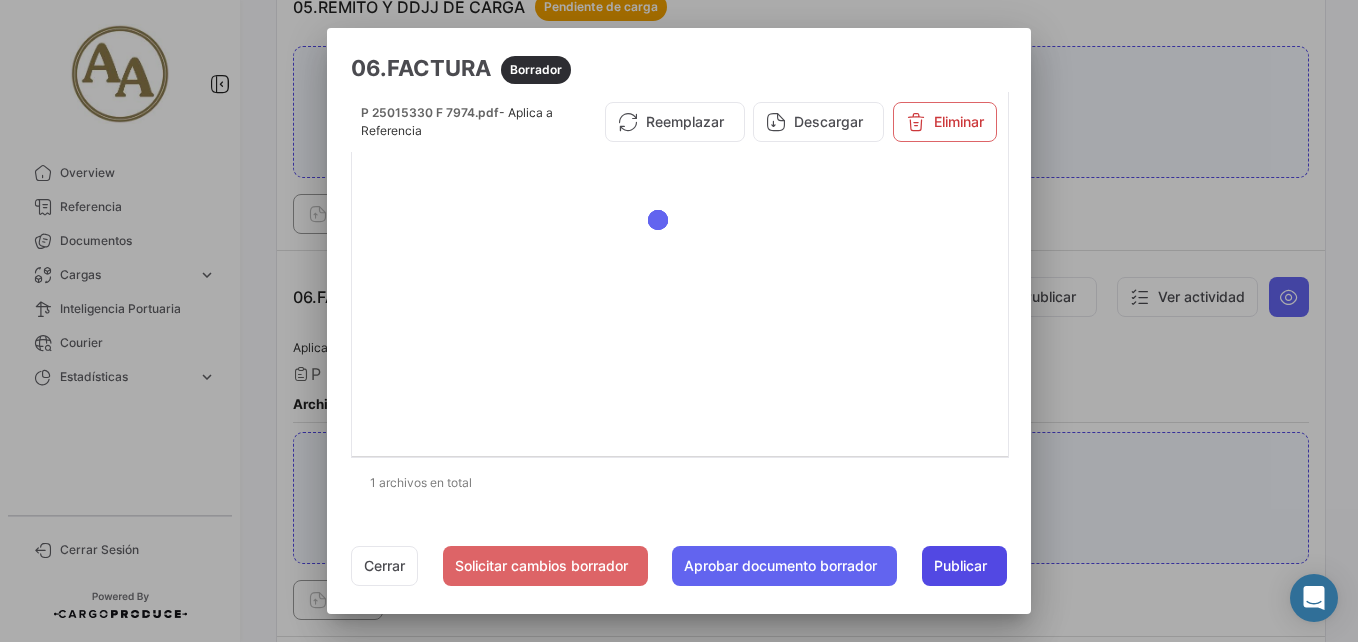 click on "Publicar" 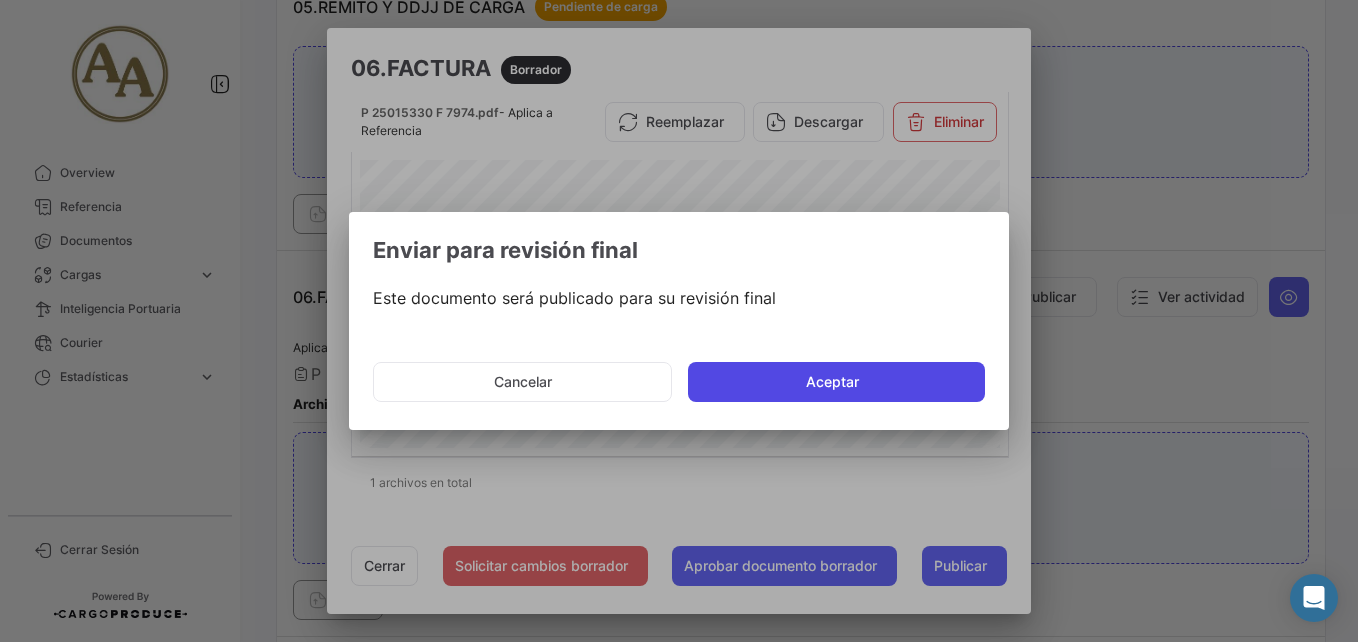 click on "Aceptar" 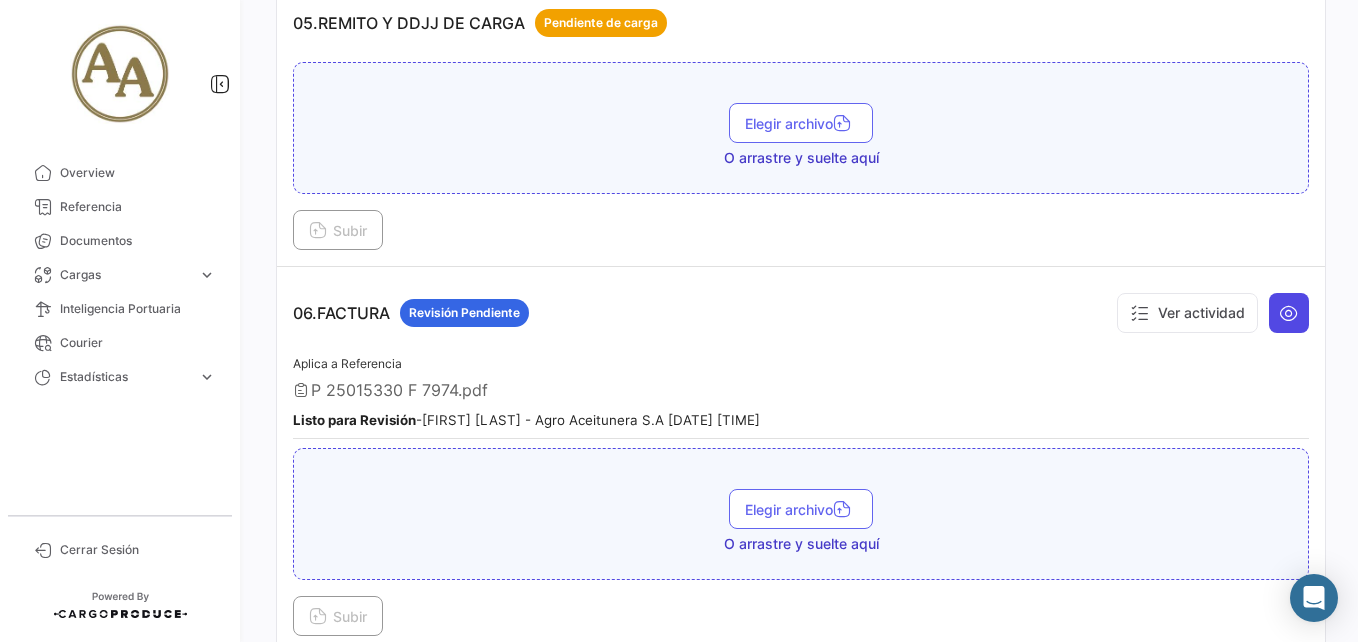click at bounding box center [1289, 313] 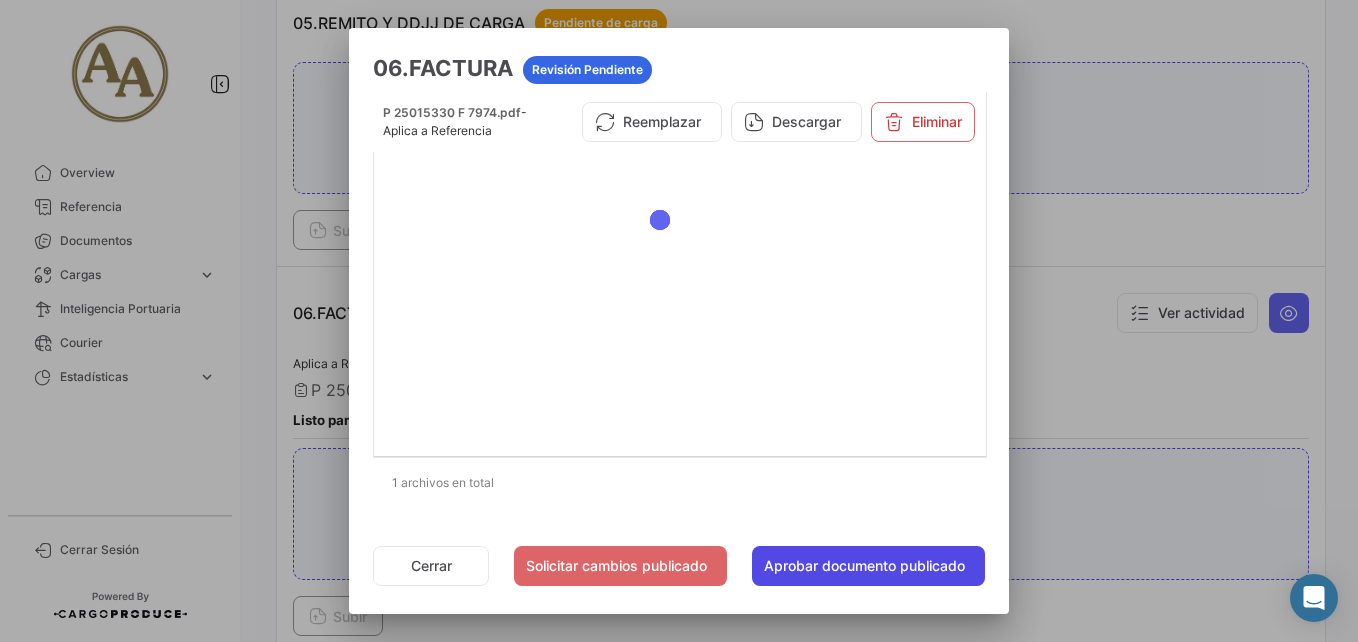 click on "Aprobar documento publicado" 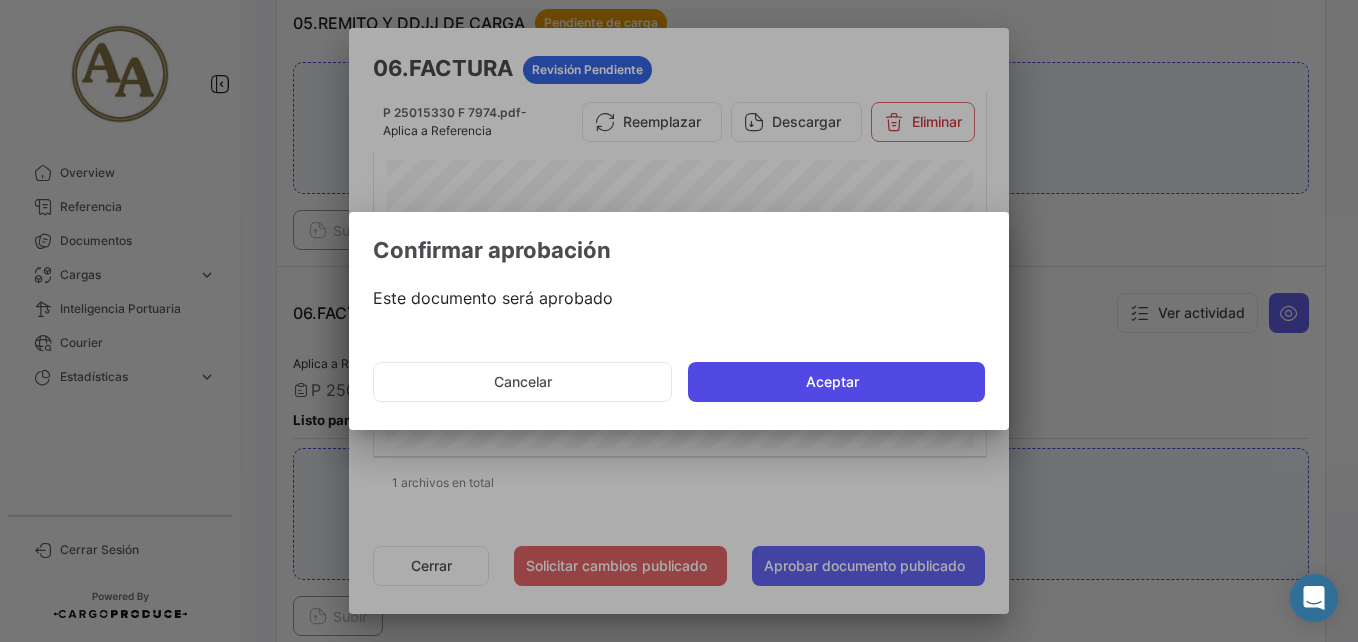 click on "Aceptar" 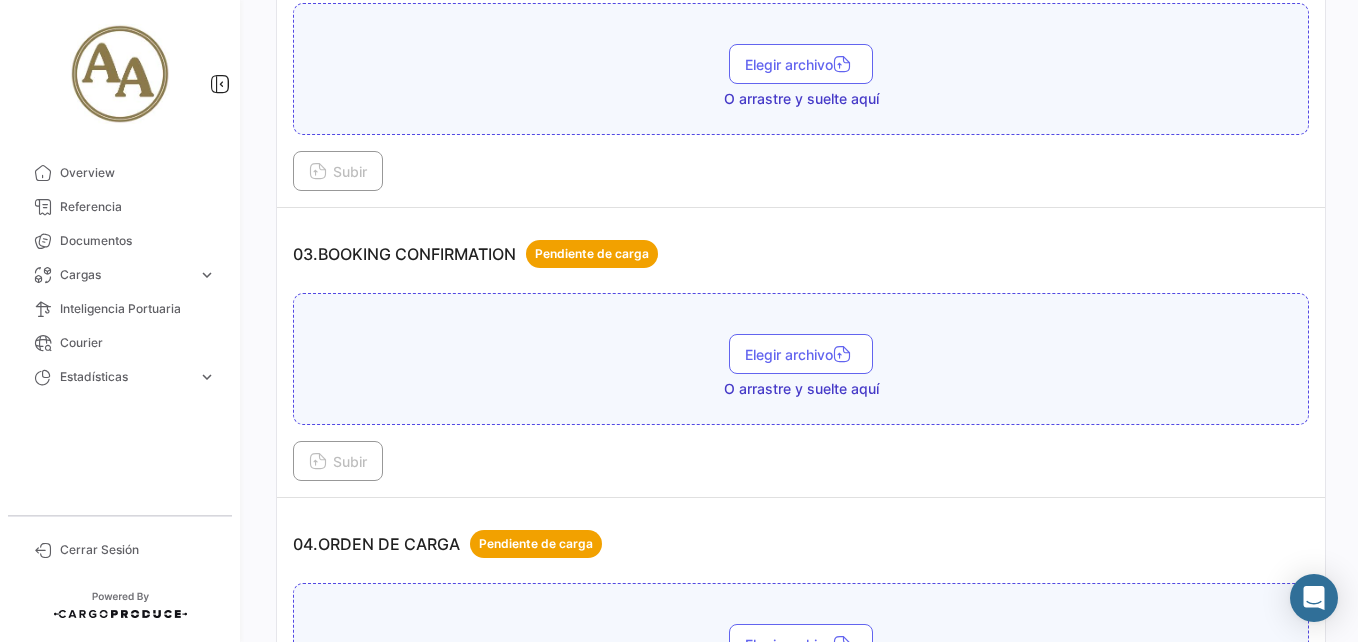 scroll, scrollTop: 762, scrollLeft: 0, axis: vertical 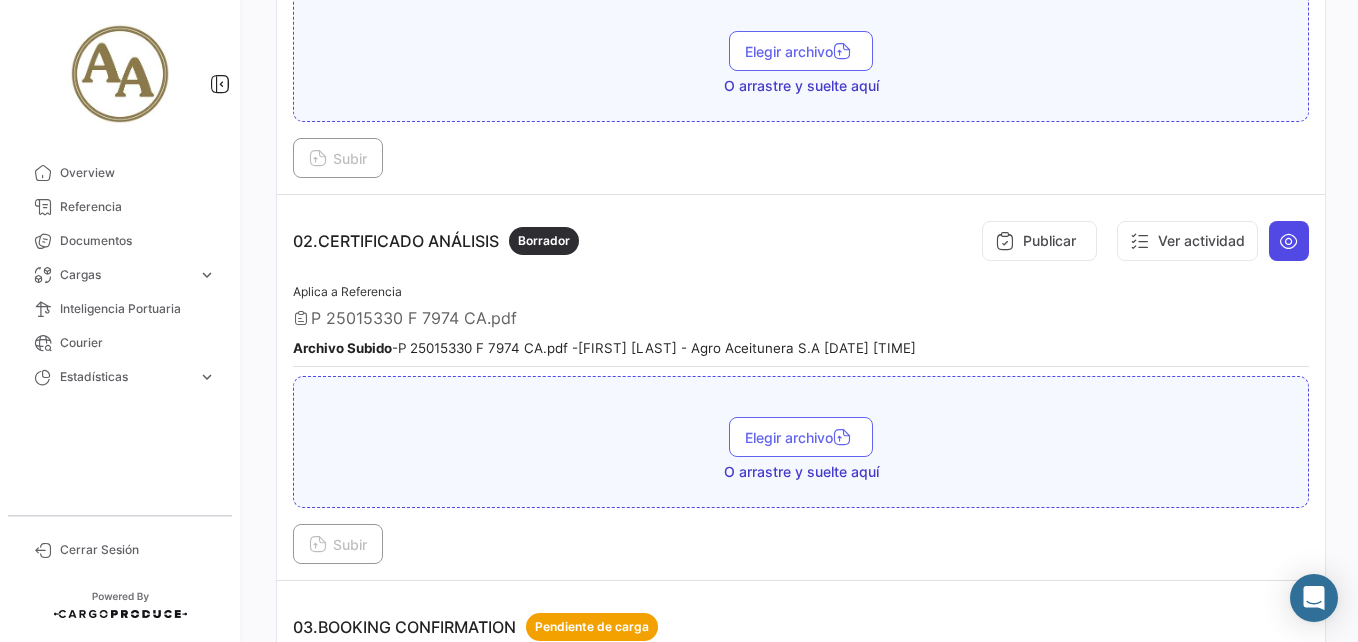 click at bounding box center (1289, 241) 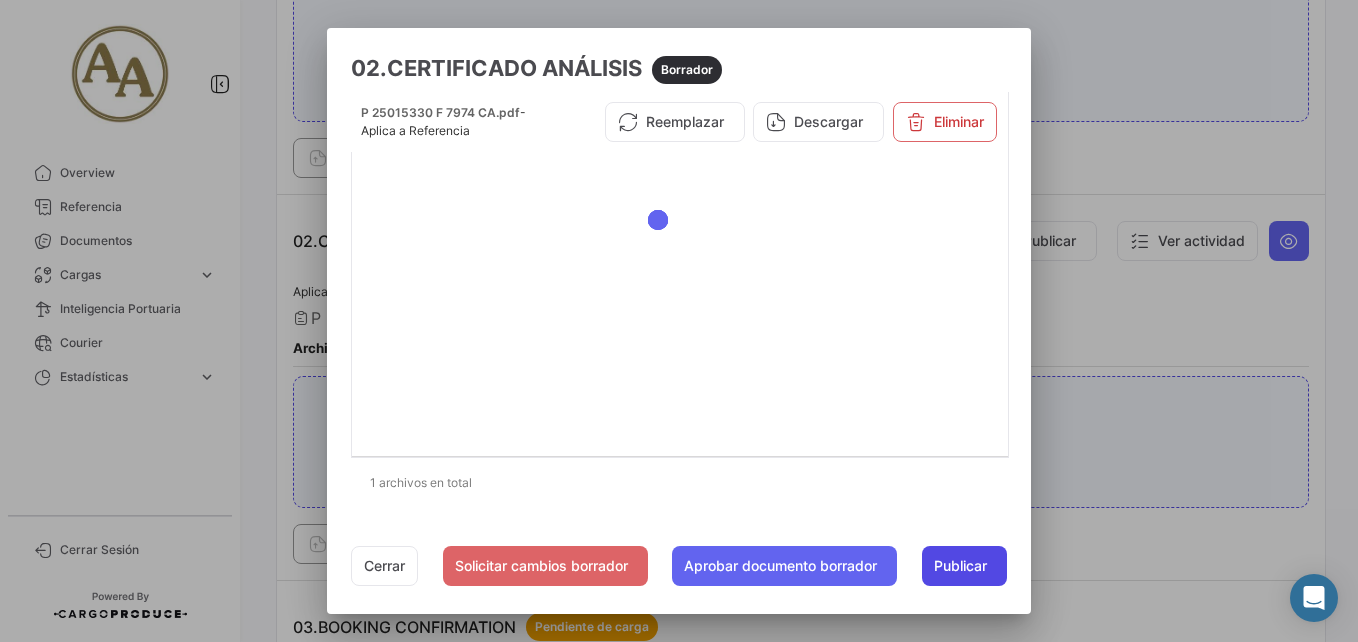 click on "Publicar" 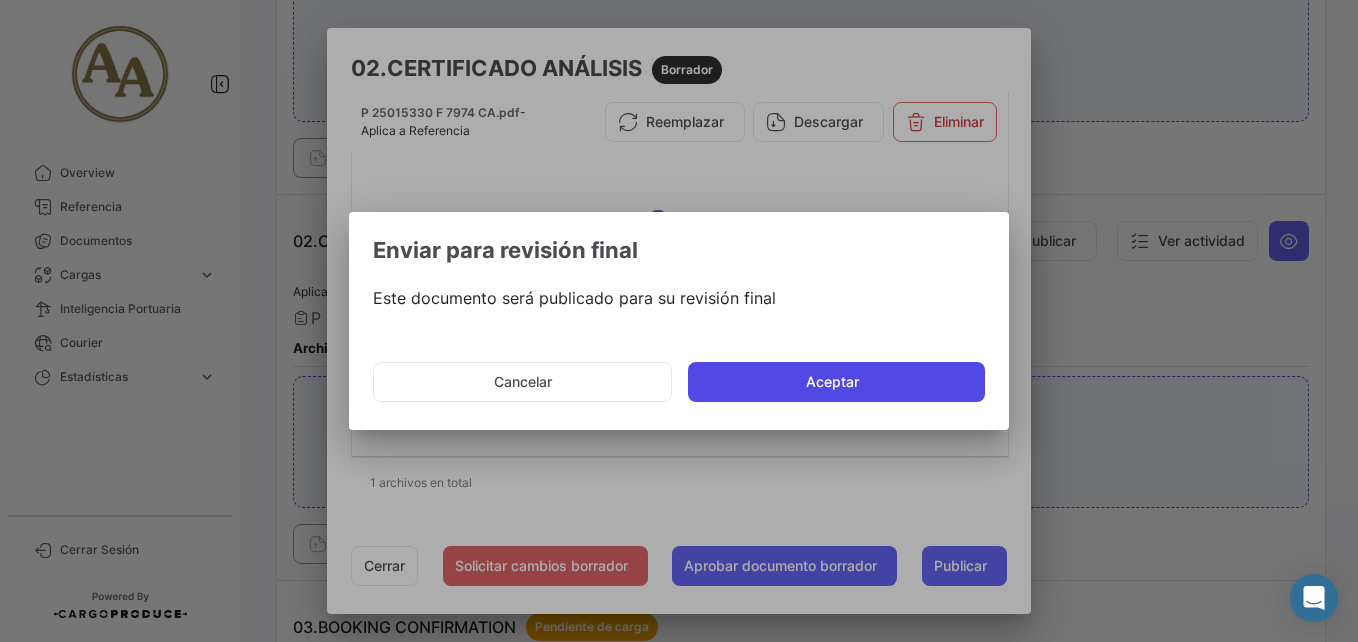 click on "Aceptar" 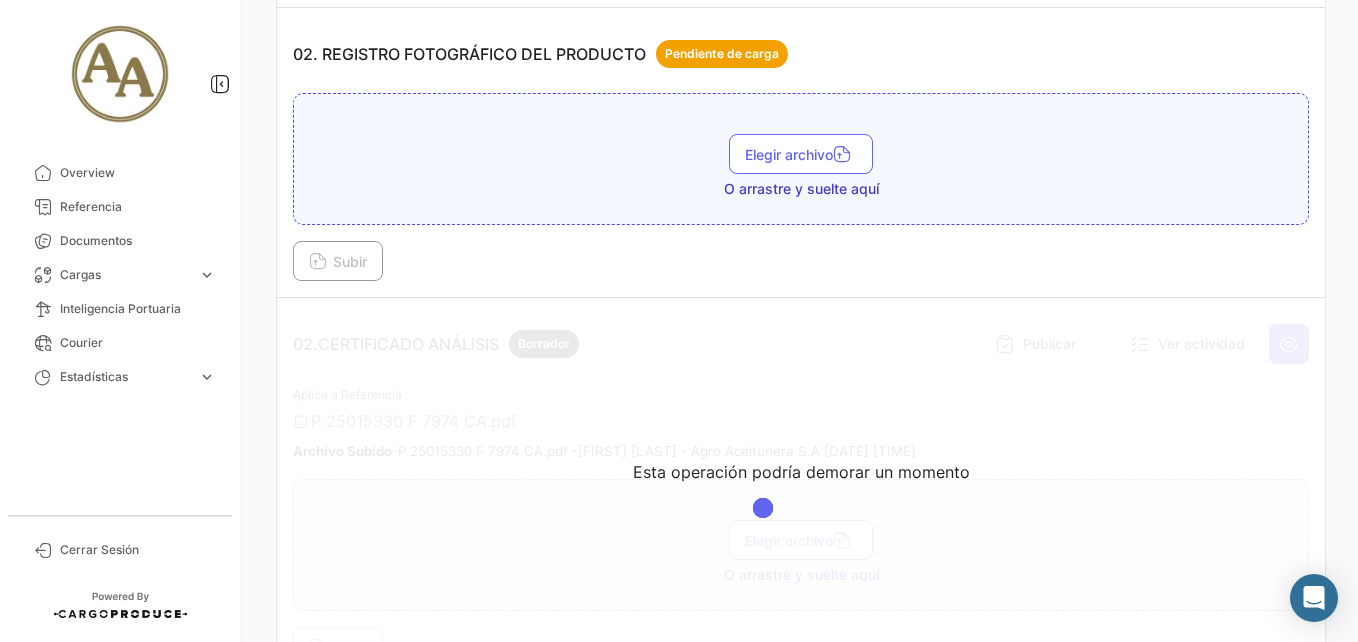 scroll, scrollTop: 762, scrollLeft: 0, axis: vertical 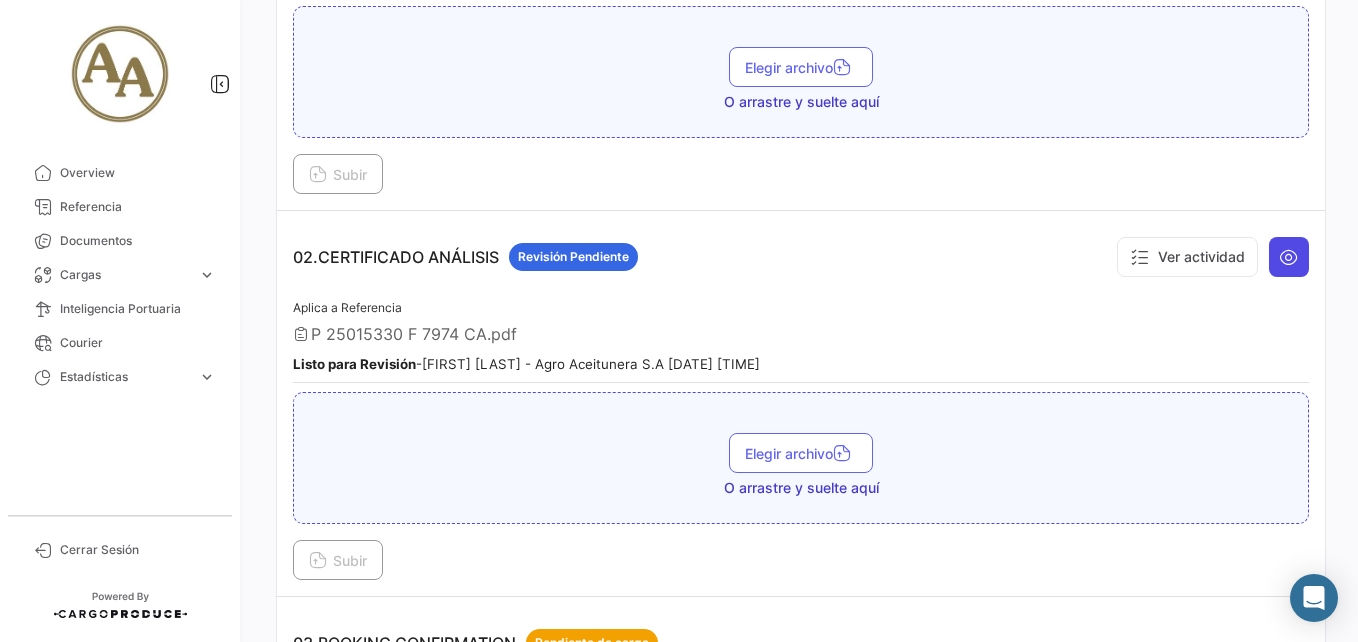 click at bounding box center (1289, 257) 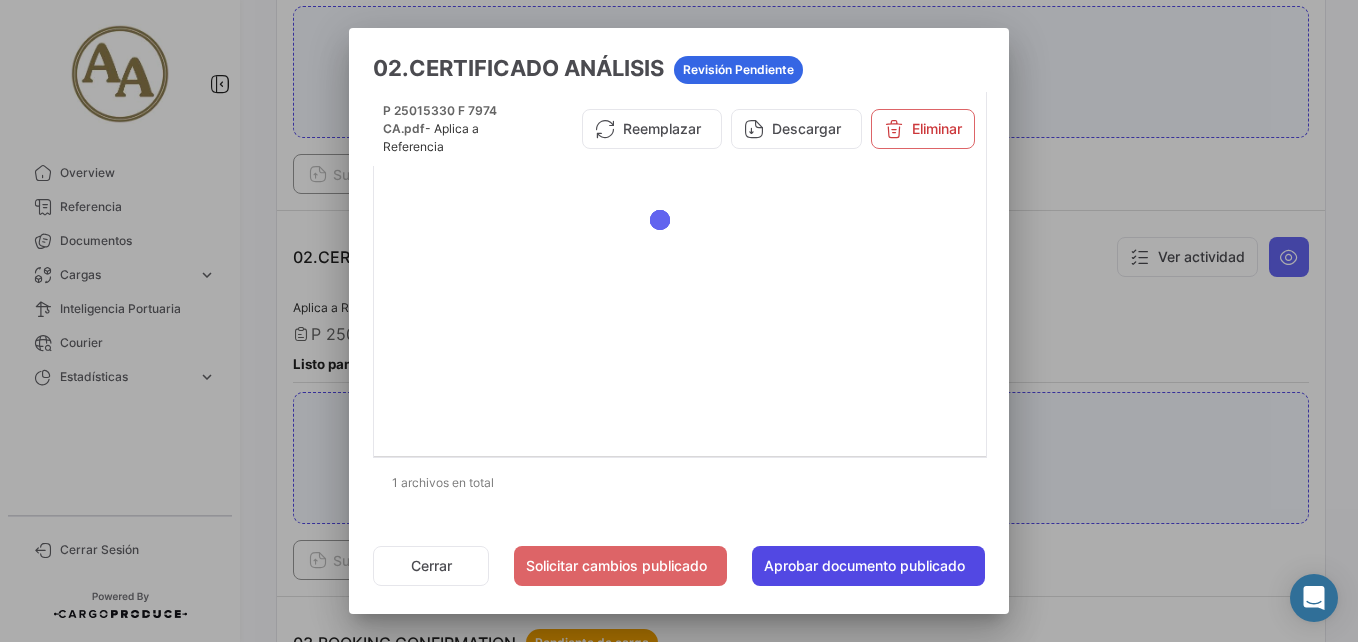click on "Aprobar documento publicado" 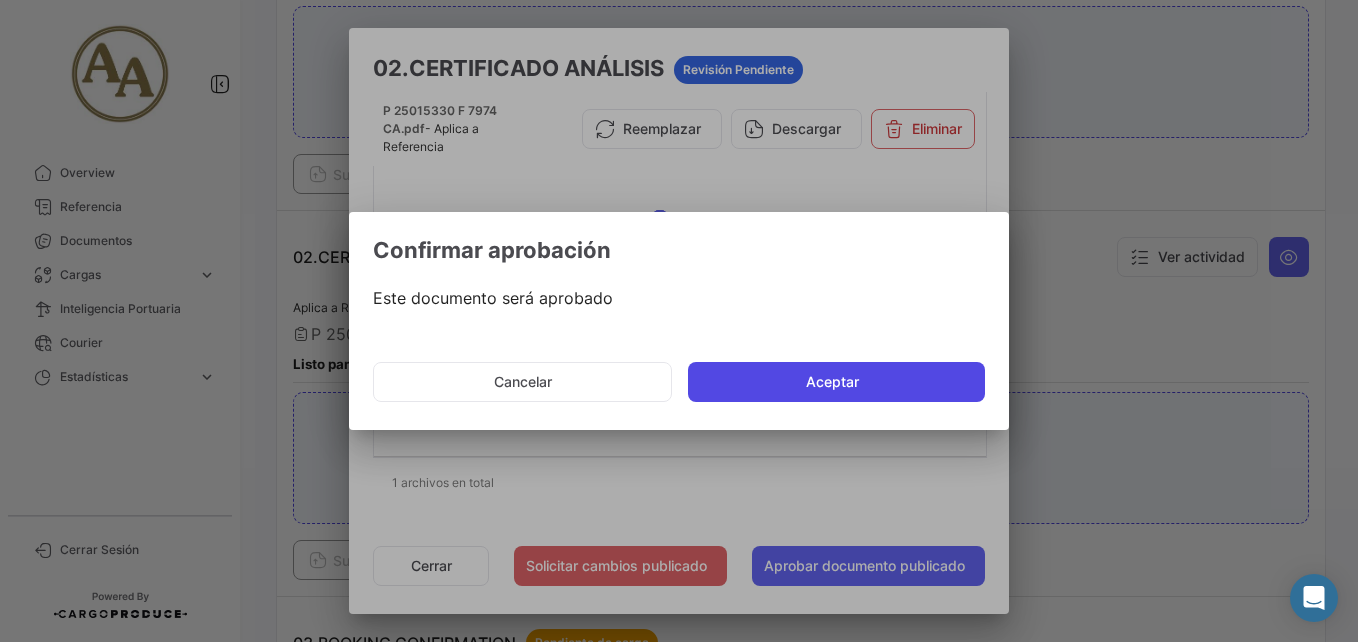 click on "Aceptar" 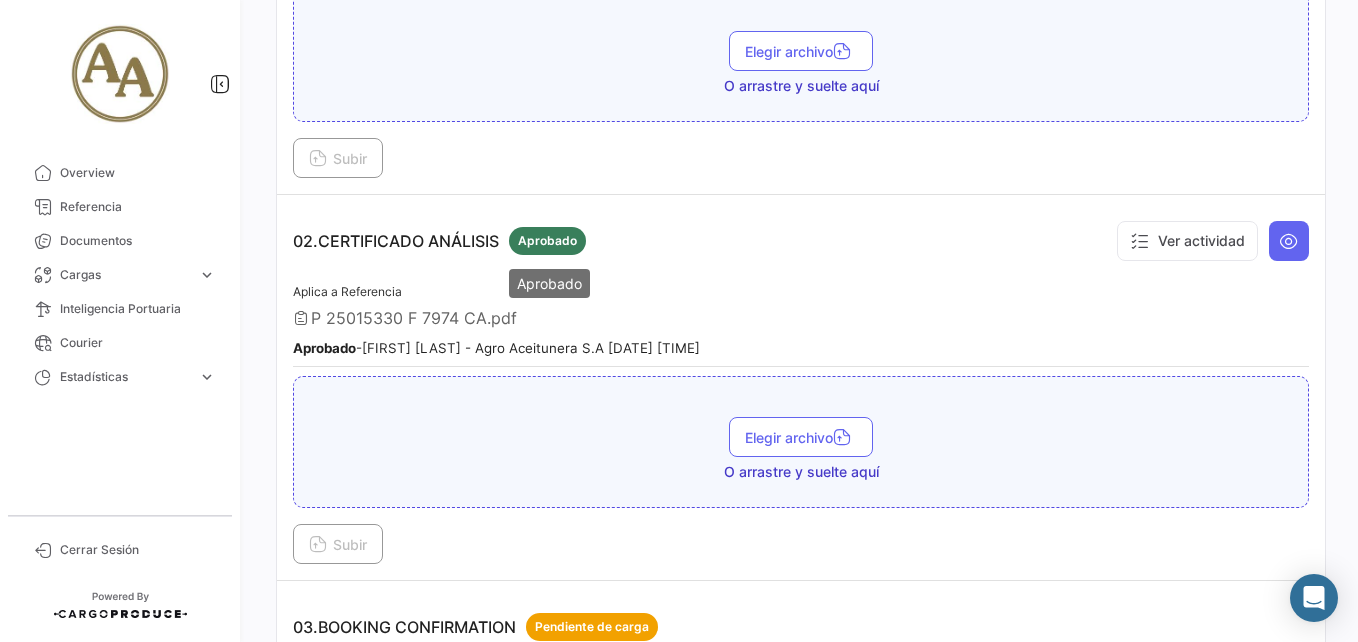 click on "Aprobado" at bounding box center [547, 241] 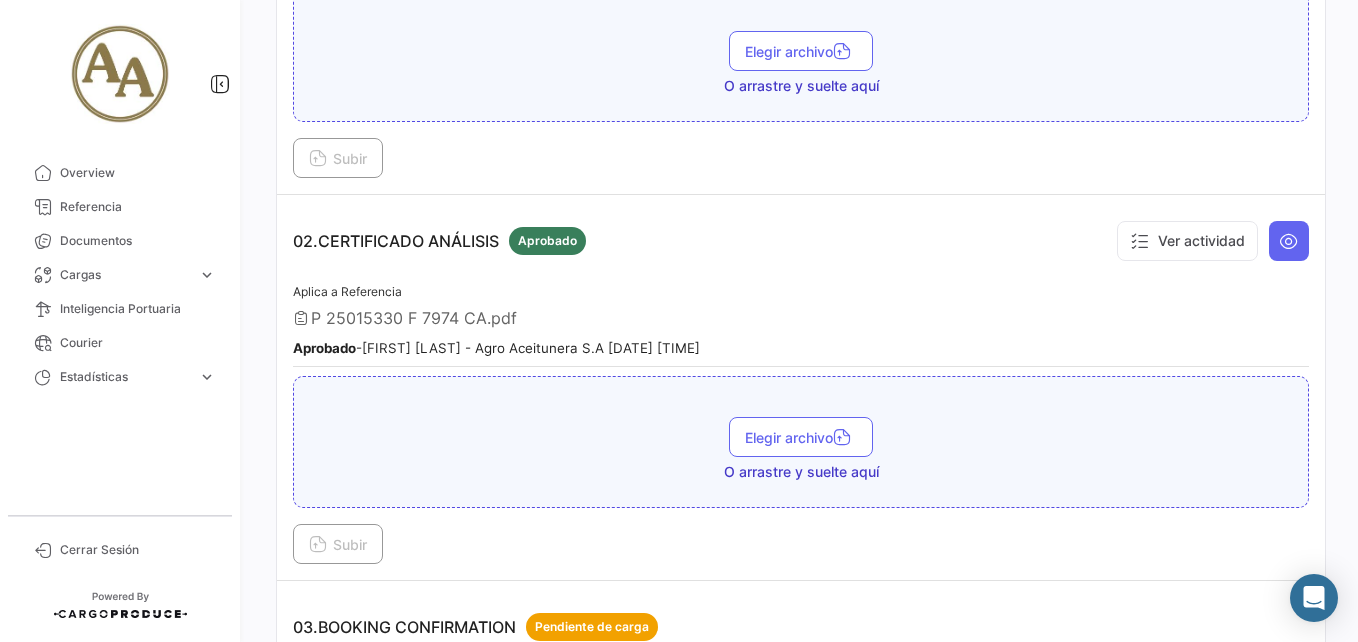 click on "02.CERTIFICADO ANÁLISIS    Aprobado   Ver actividad" at bounding box center (801, 241) 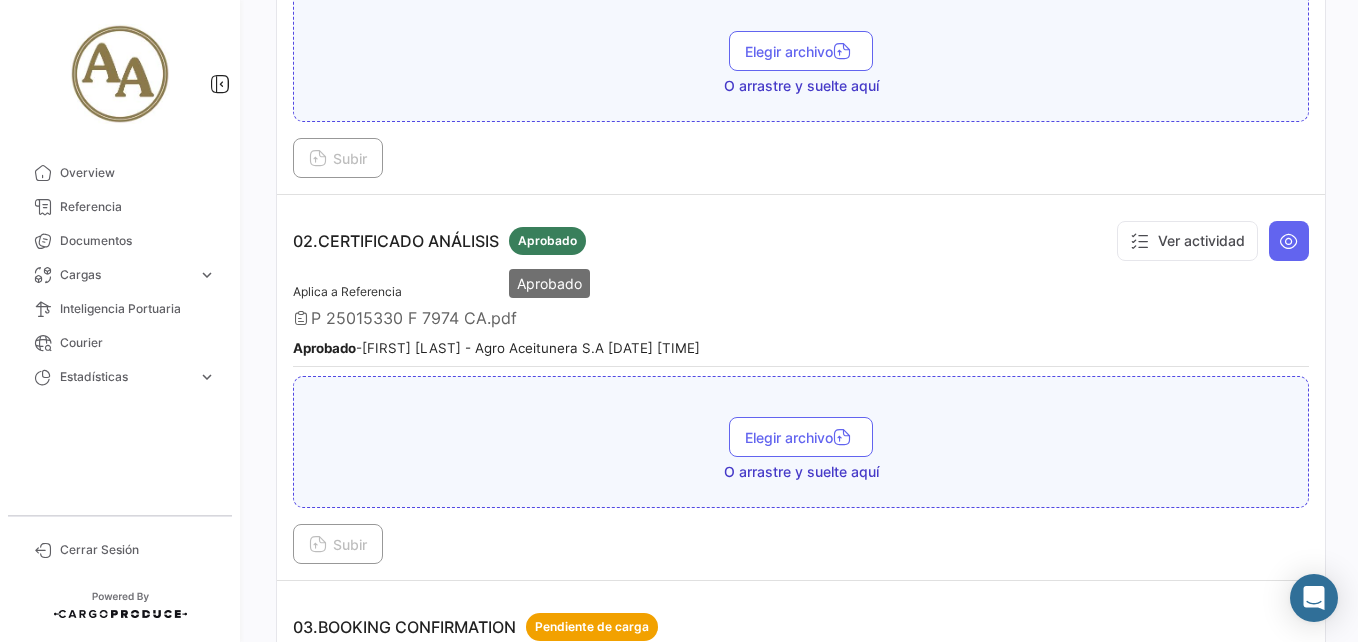 drag, startPoint x: 524, startPoint y: 241, endPoint x: 574, endPoint y: 242, distance: 50.01 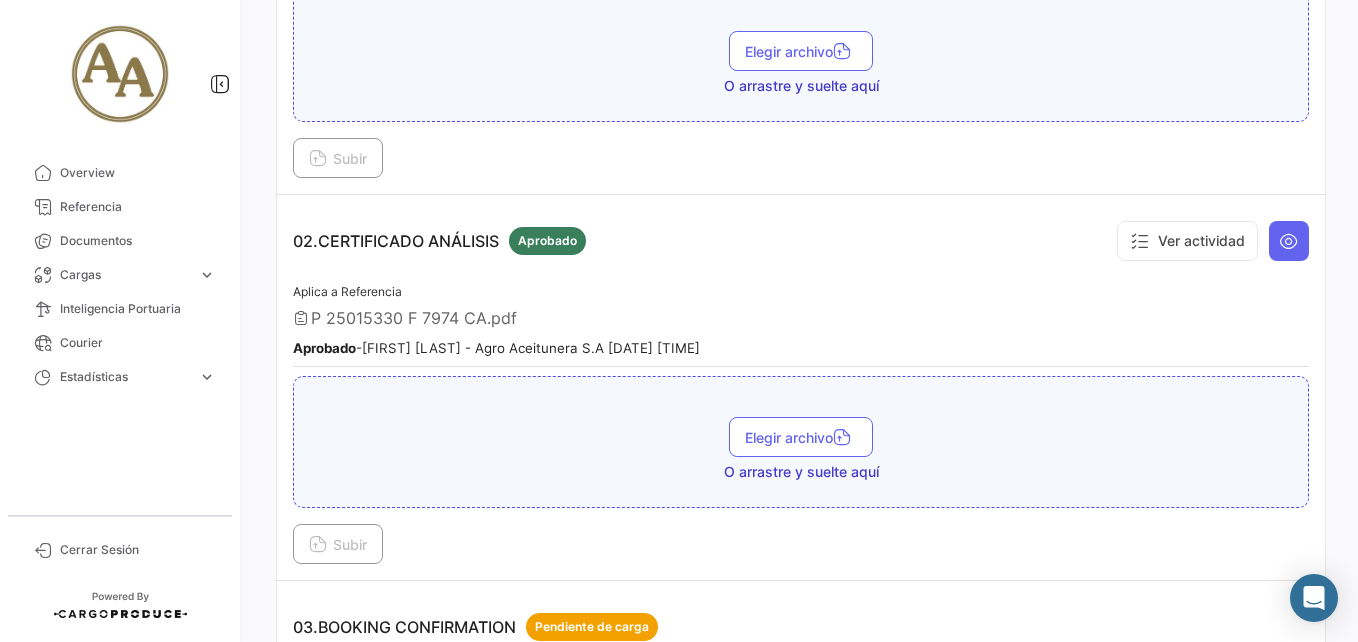 drag, startPoint x: 574, startPoint y: 242, endPoint x: 683, endPoint y: 267, distance: 111.83023 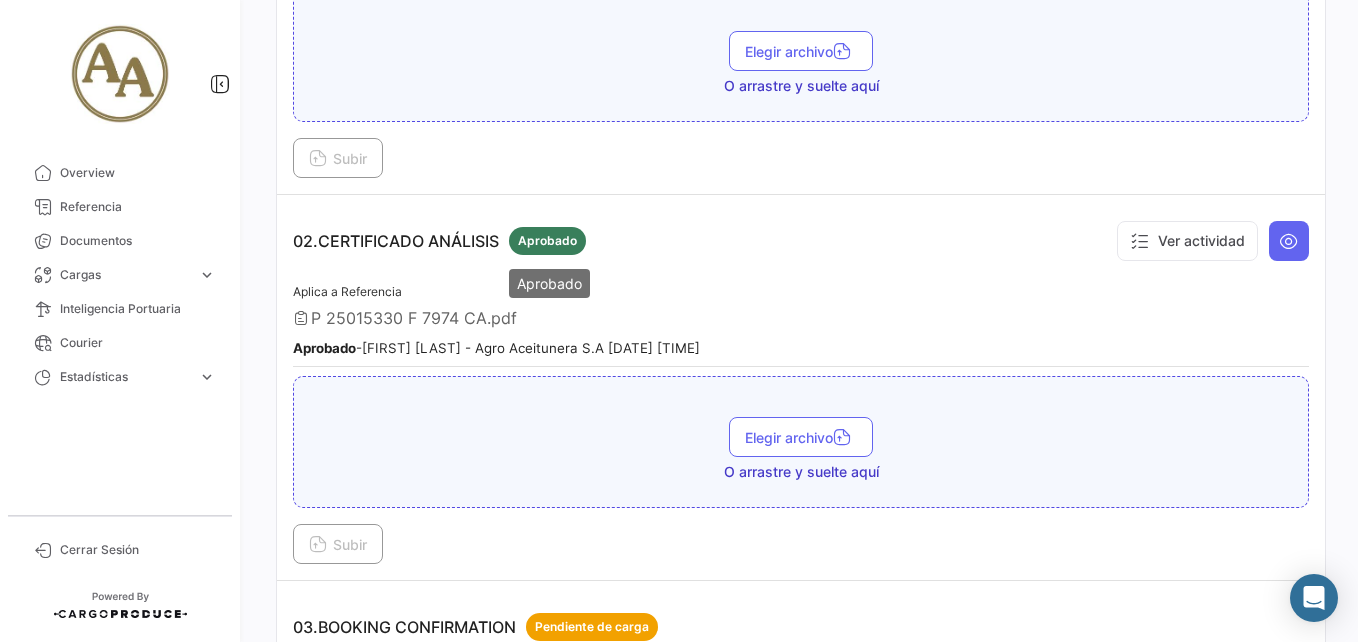click on "Aprobado" at bounding box center [547, 241] 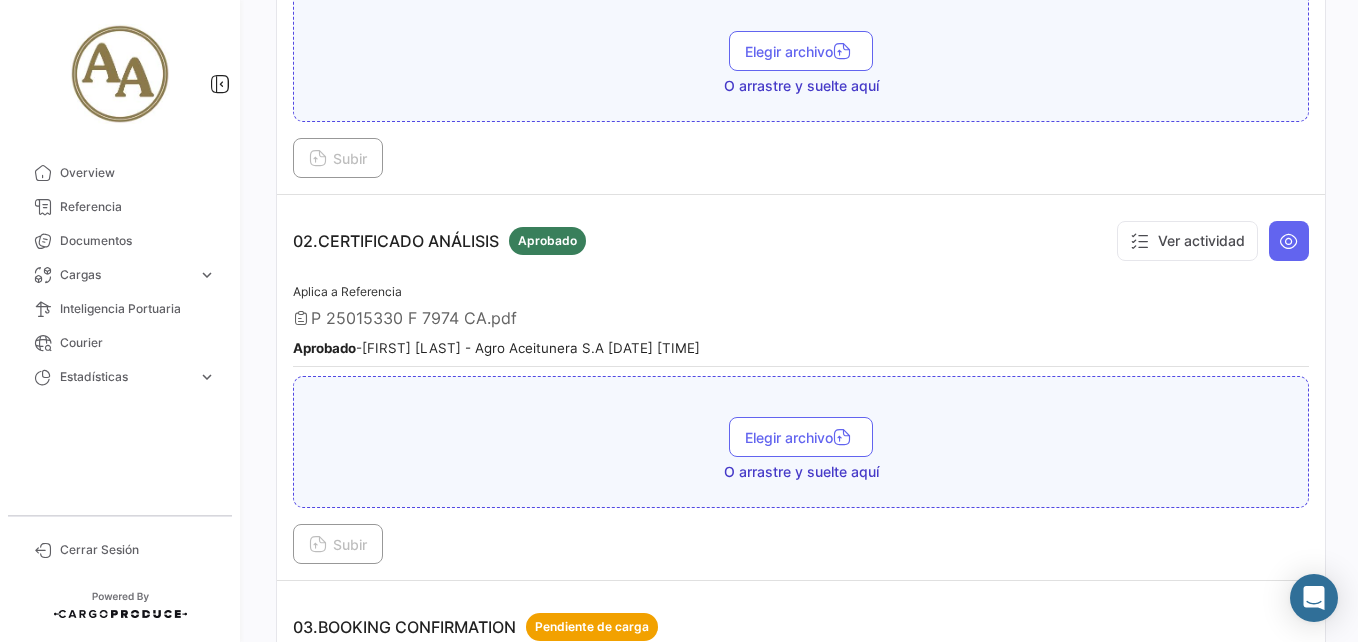 click on "Aplica a Referencia   P 25015330 F 7974 CA.pdf  Aprobado  -   Florencia Rojas  - Agro Aceitunera S.A 04/08/2025 10:15" at bounding box center (801, 324) 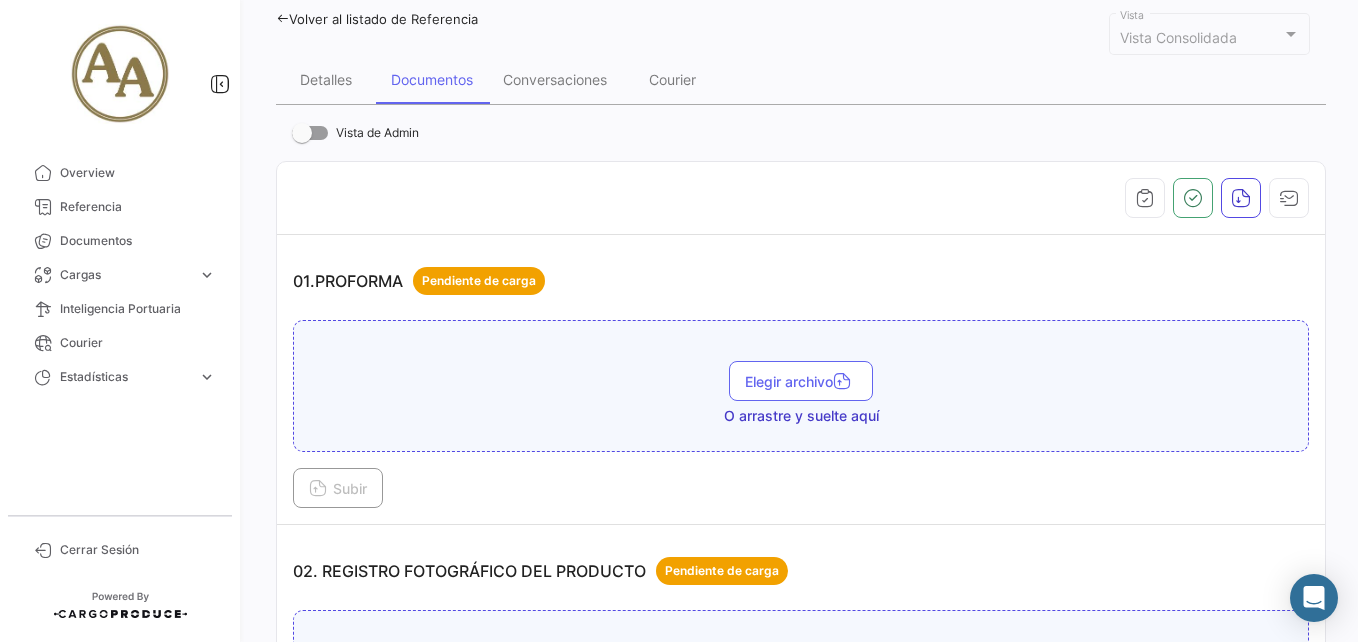scroll, scrollTop: 0, scrollLeft: 0, axis: both 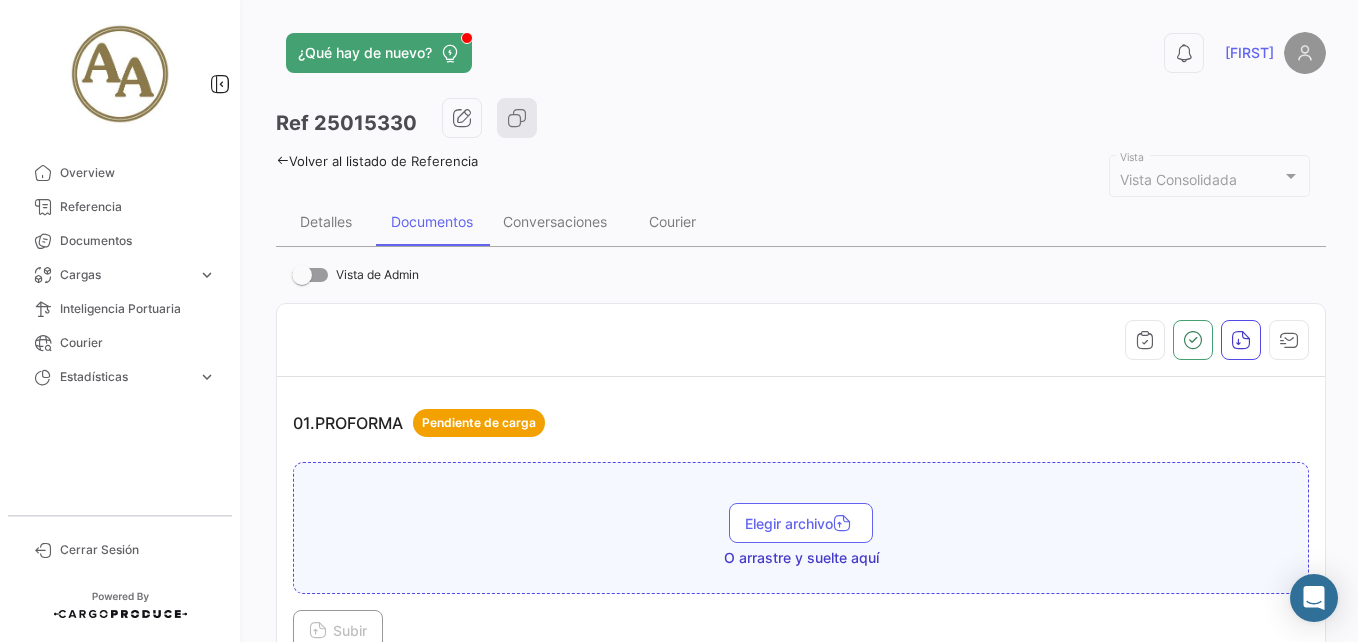 click 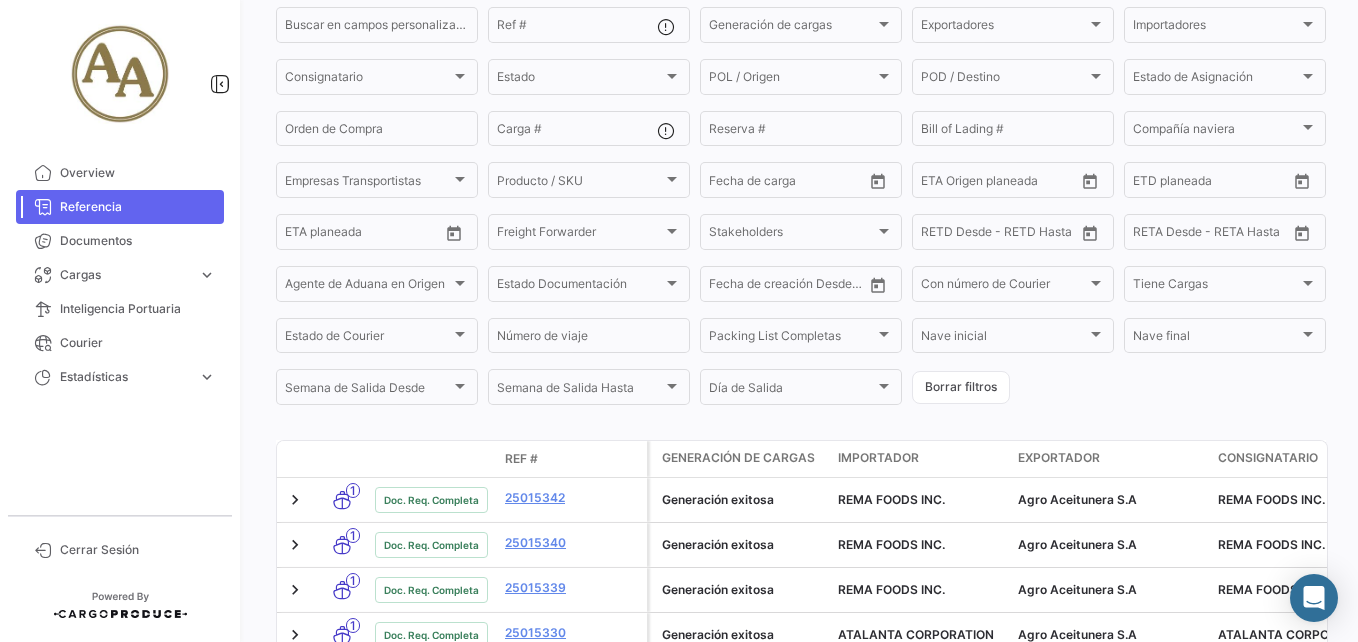 scroll, scrollTop: 299, scrollLeft: 0, axis: vertical 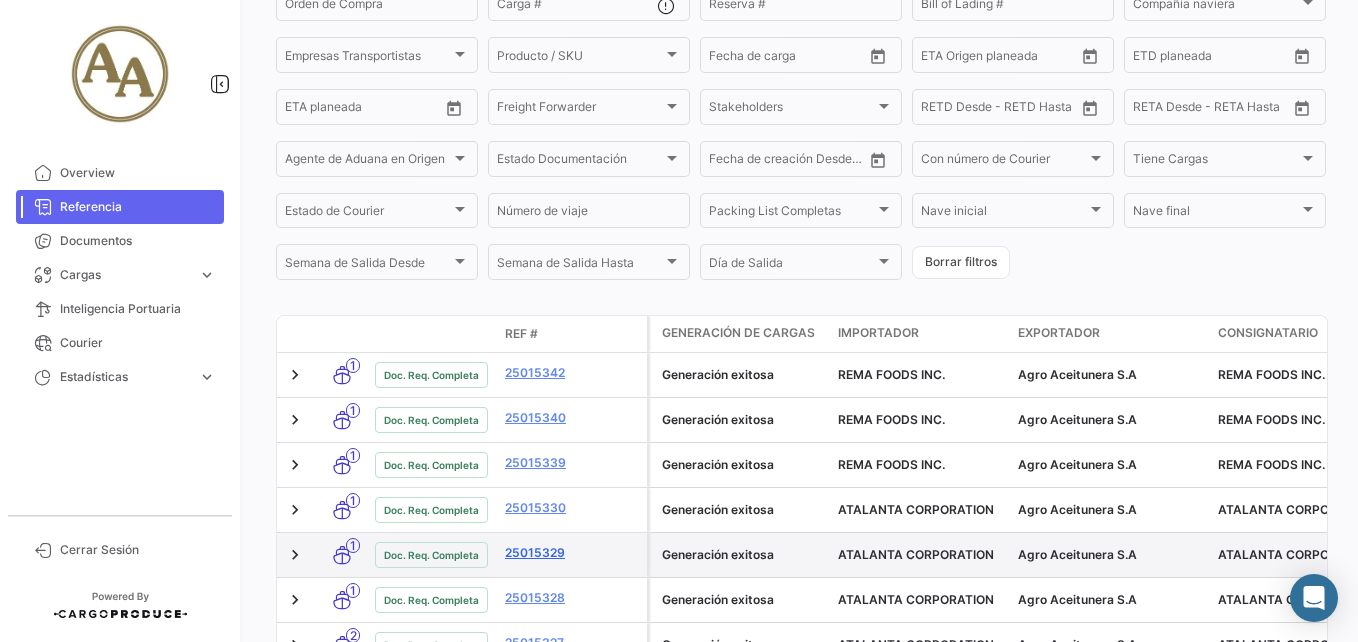 click on "25015329" 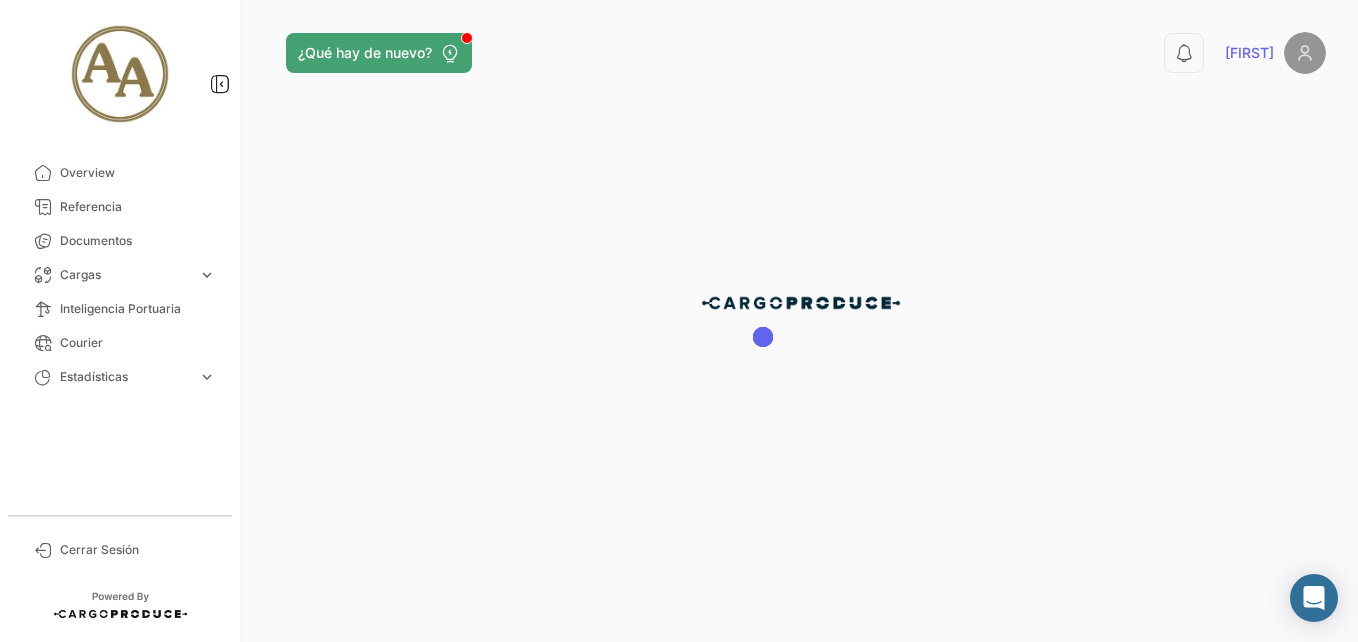 scroll, scrollTop: 0, scrollLeft: 0, axis: both 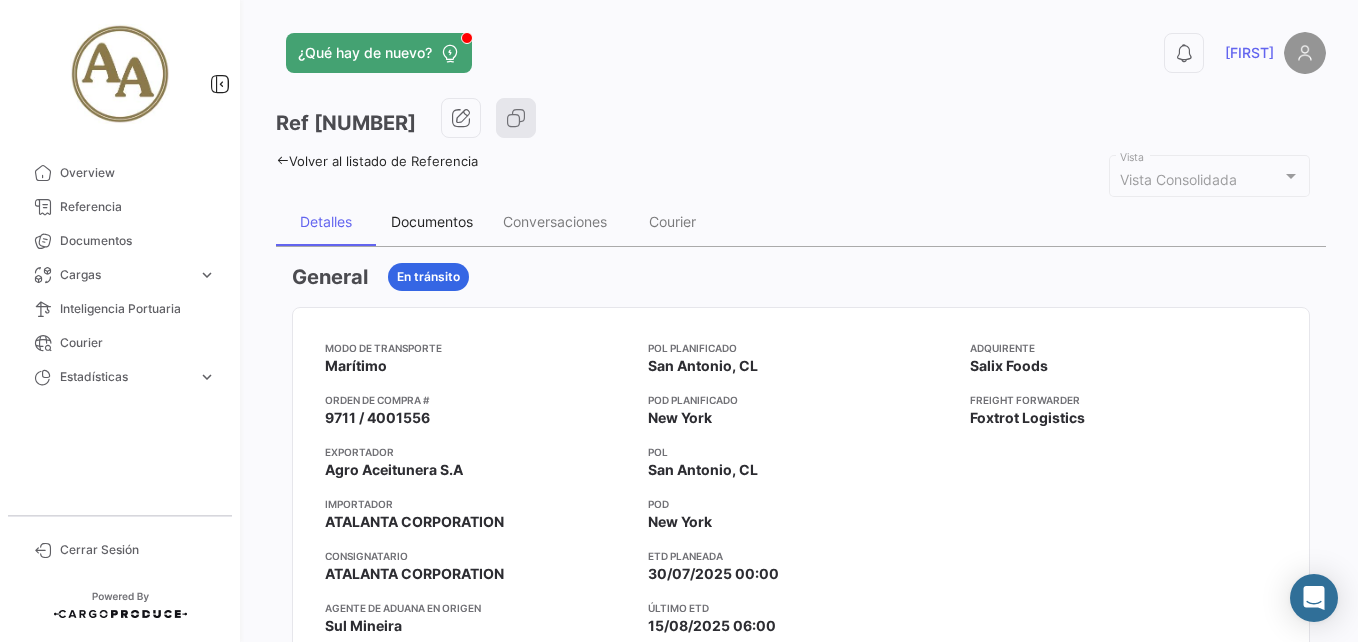 click on "Documentos" at bounding box center [432, 221] 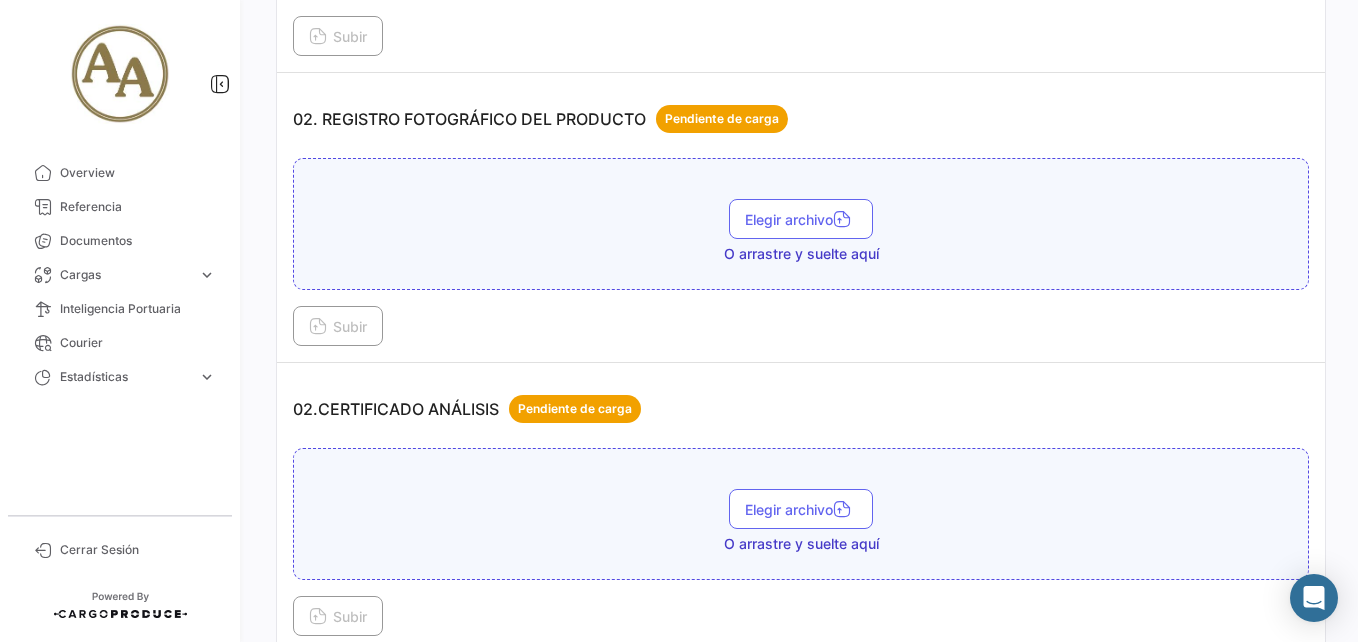 scroll, scrollTop: 600, scrollLeft: 0, axis: vertical 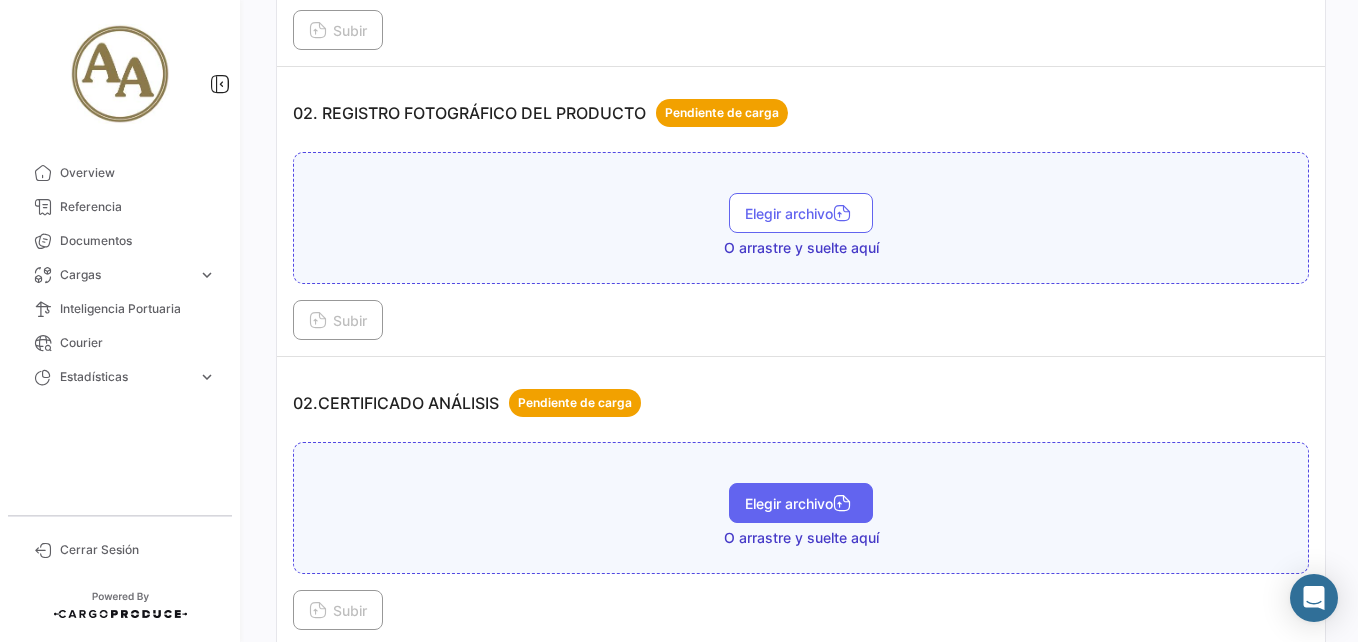 click on "Elegir archivo" at bounding box center (801, 503) 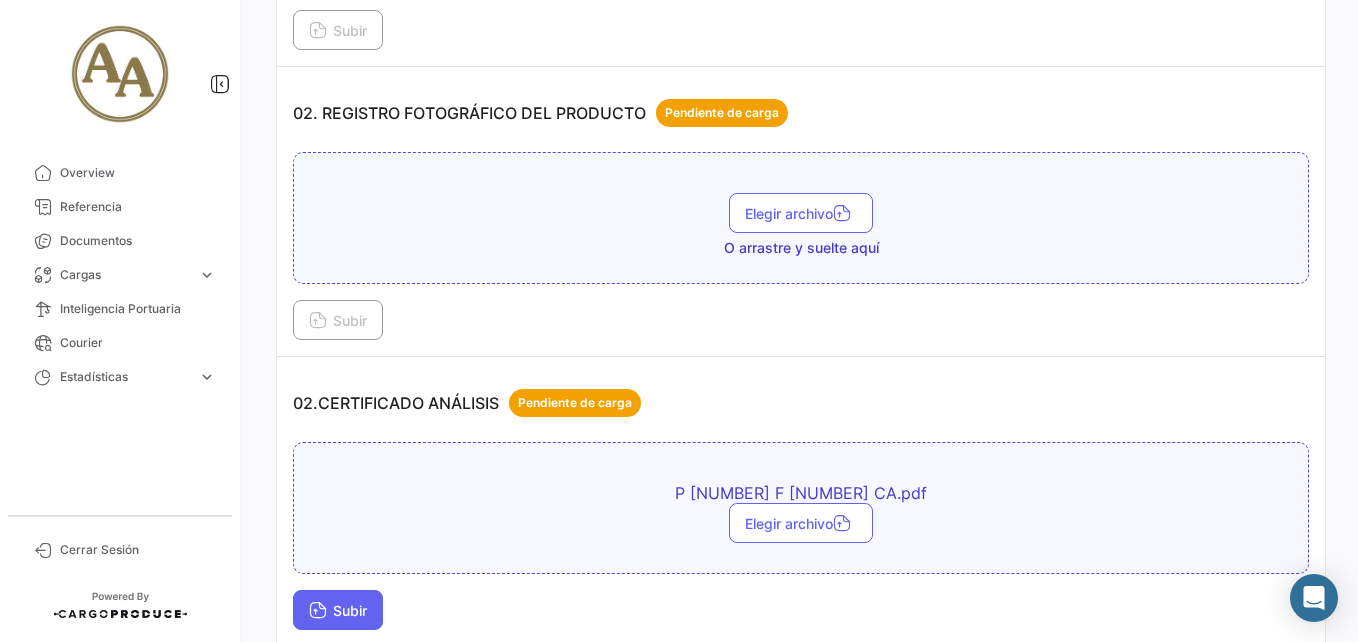 click on "Subir" at bounding box center [338, 610] 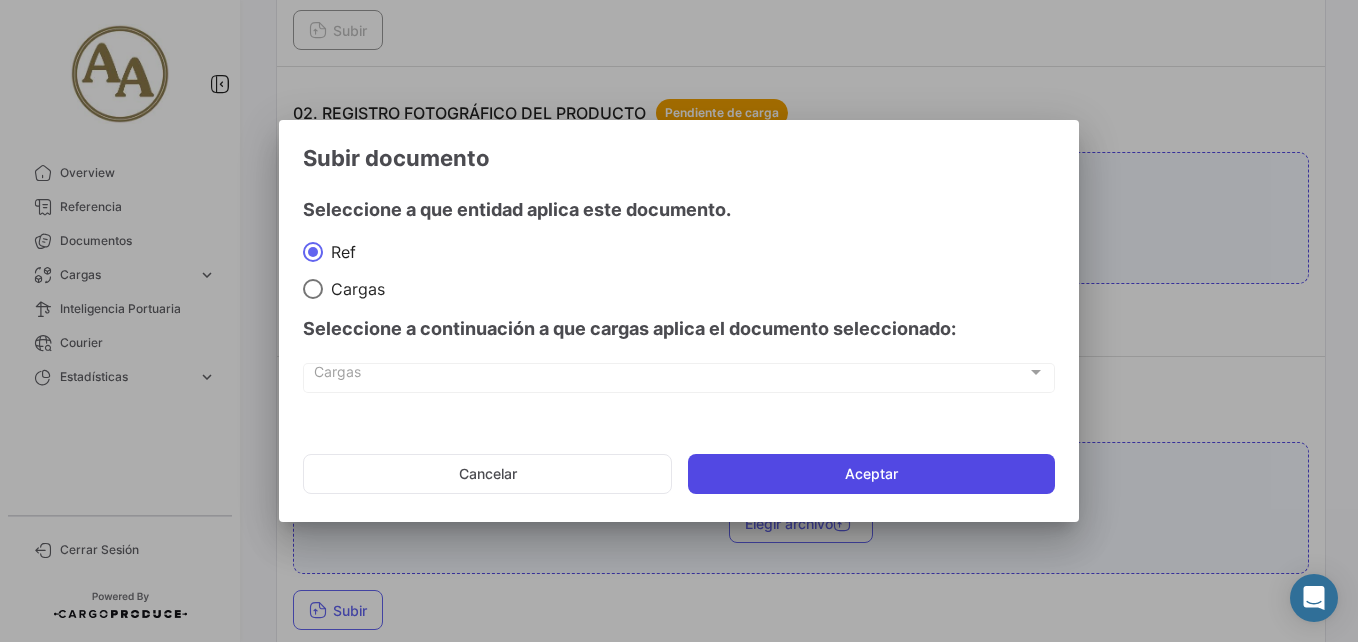 click on "Aceptar" 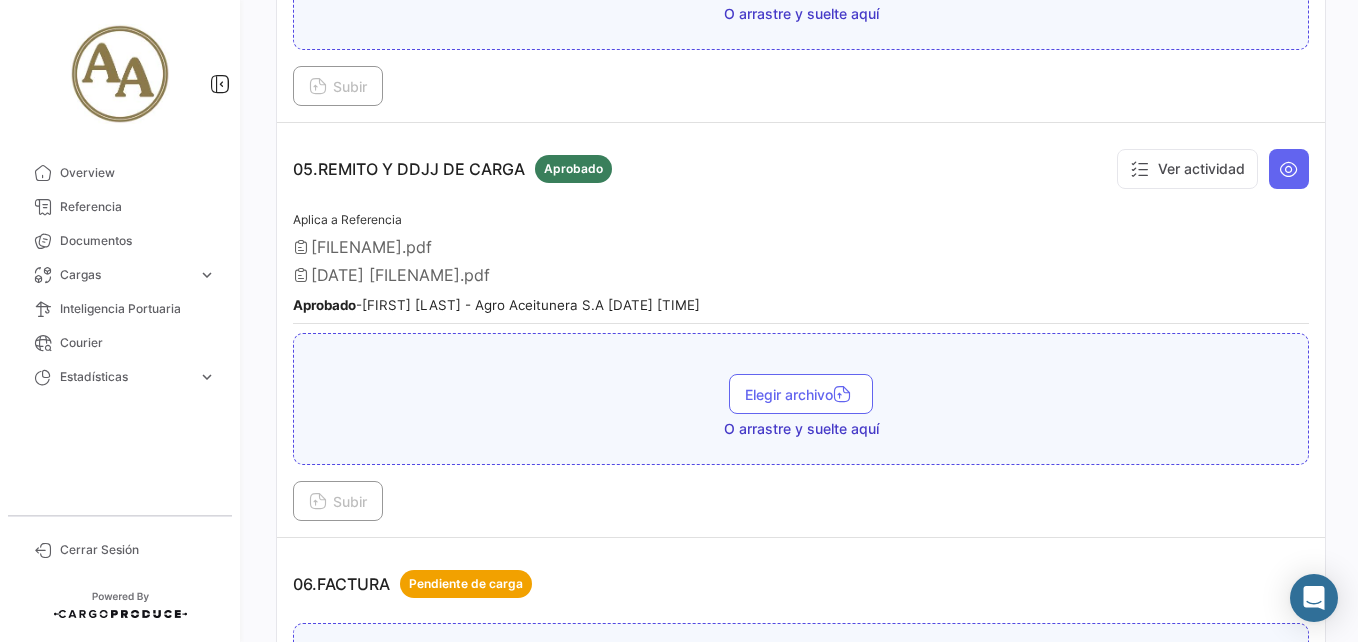 scroll, scrollTop: 2000, scrollLeft: 0, axis: vertical 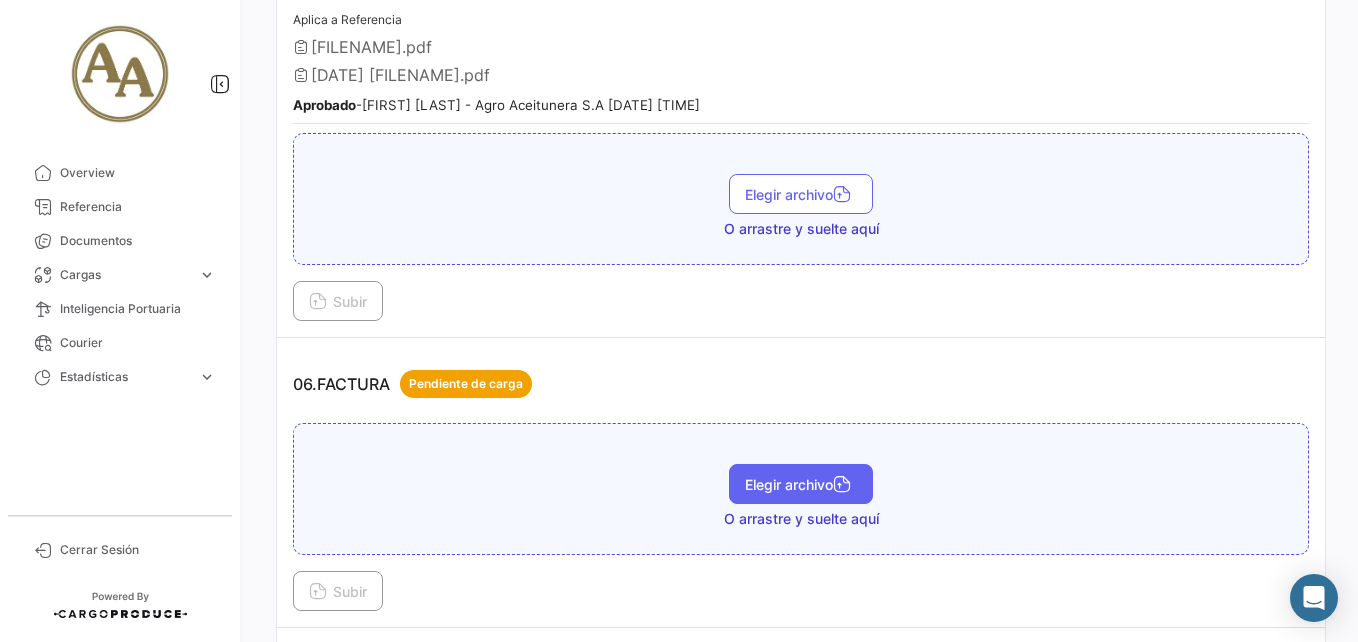 click on "Elegir archivo" at bounding box center [801, 484] 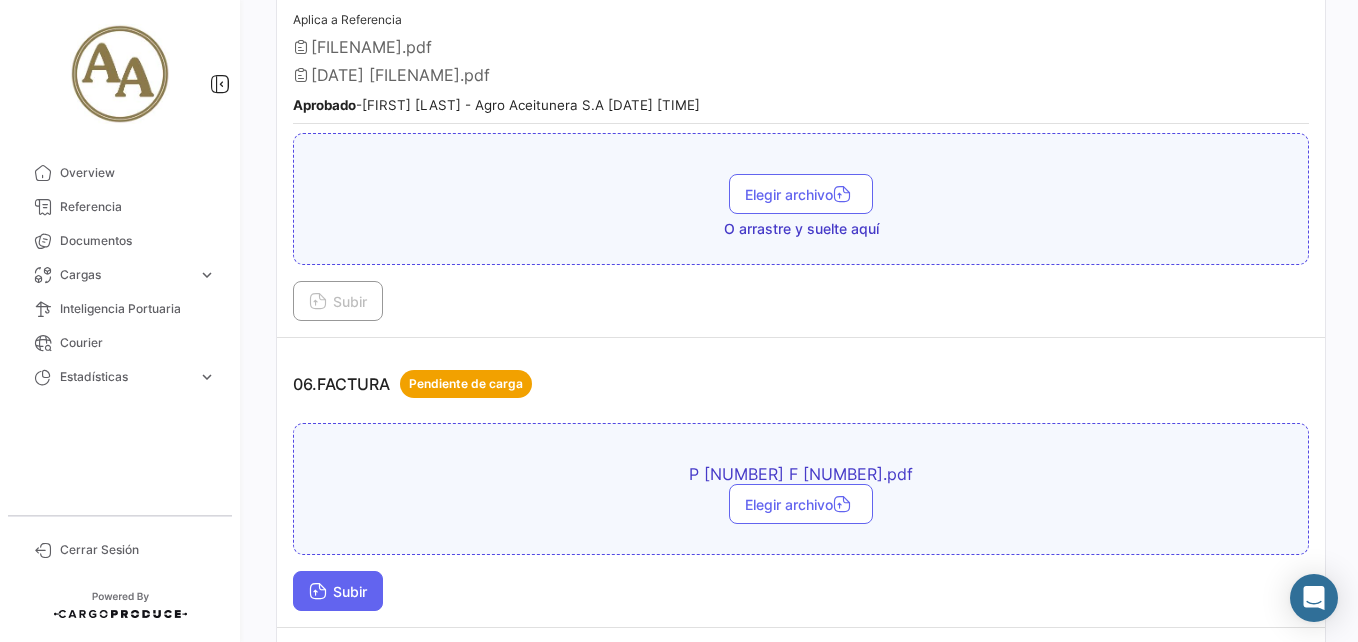 click on "Subir" at bounding box center (338, 591) 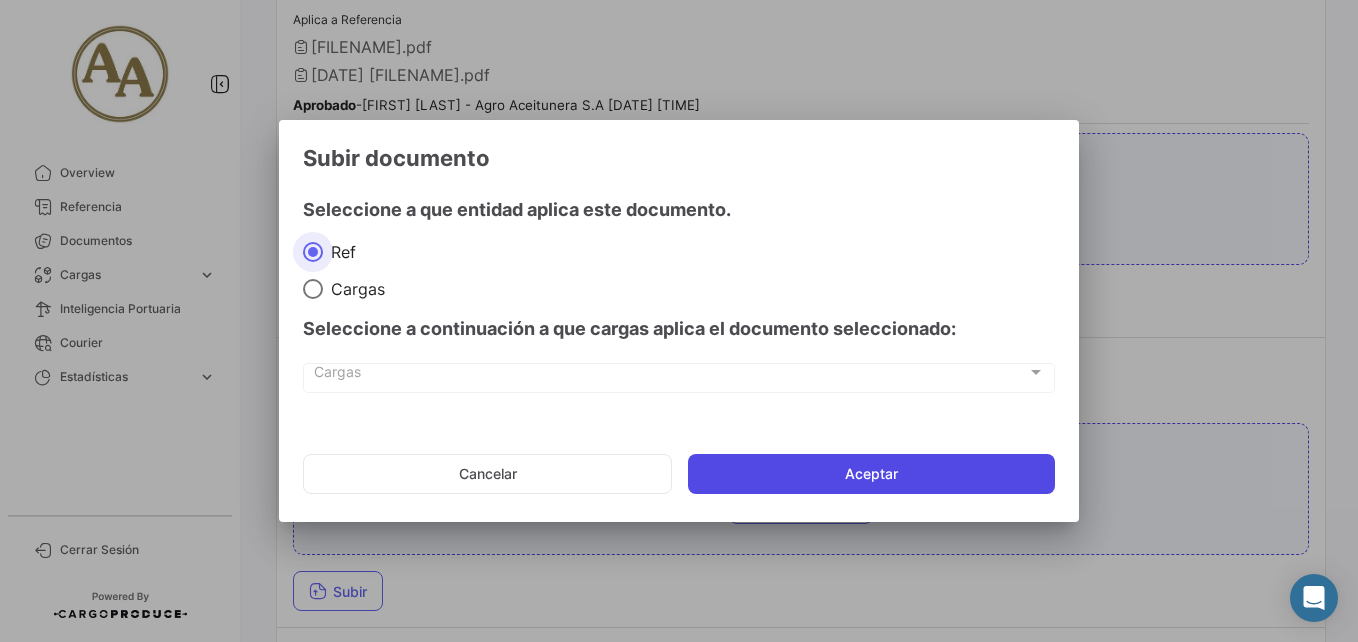click on "Aceptar" 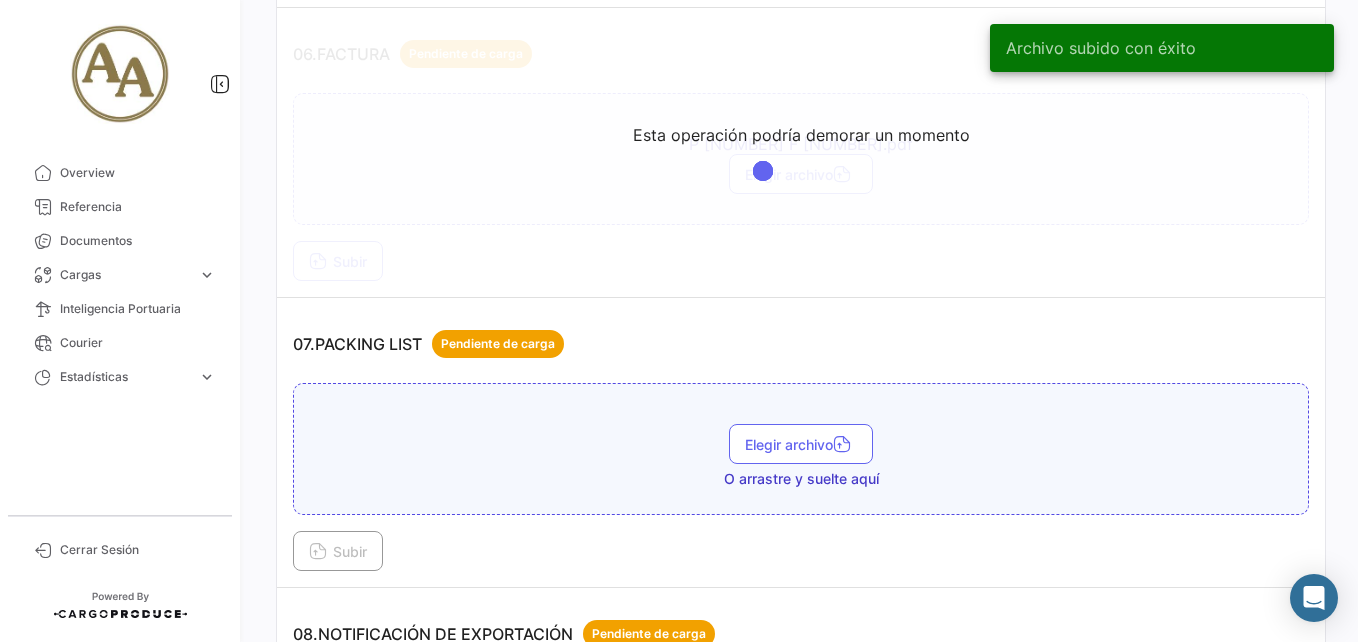 scroll, scrollTop: 2300, scrollLeft: 0, axis: vertical 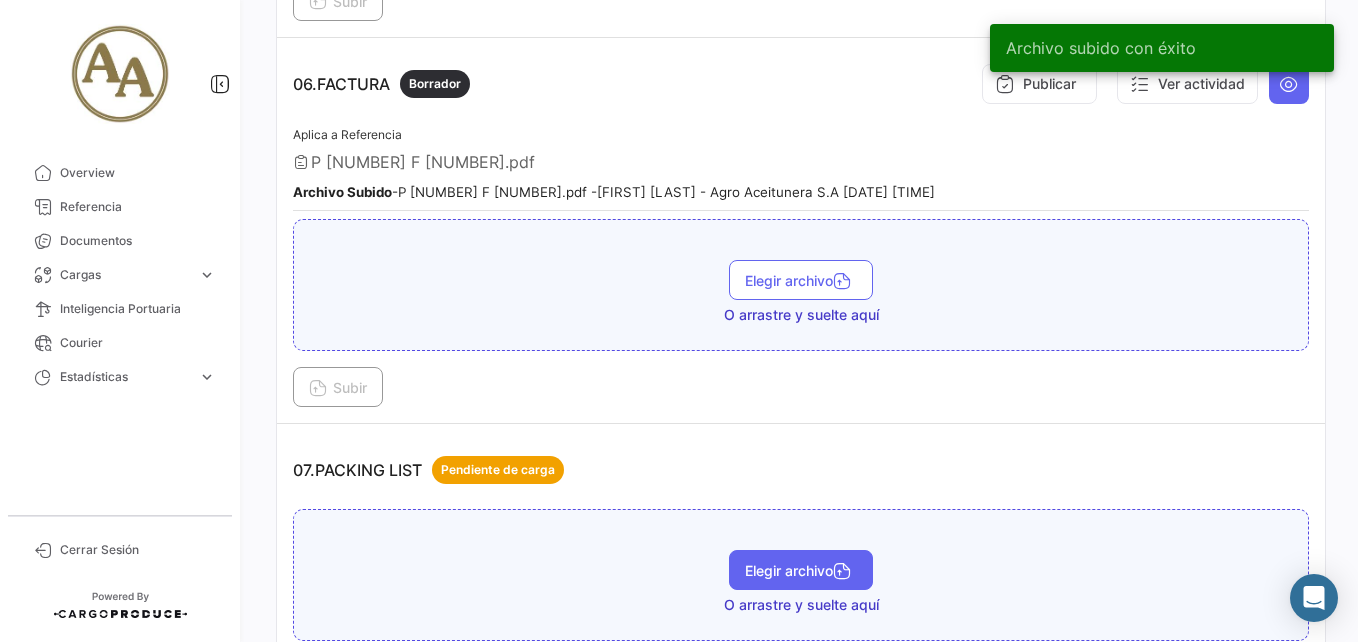 click on "Elegir archivo" at bounding box center (801, 570) 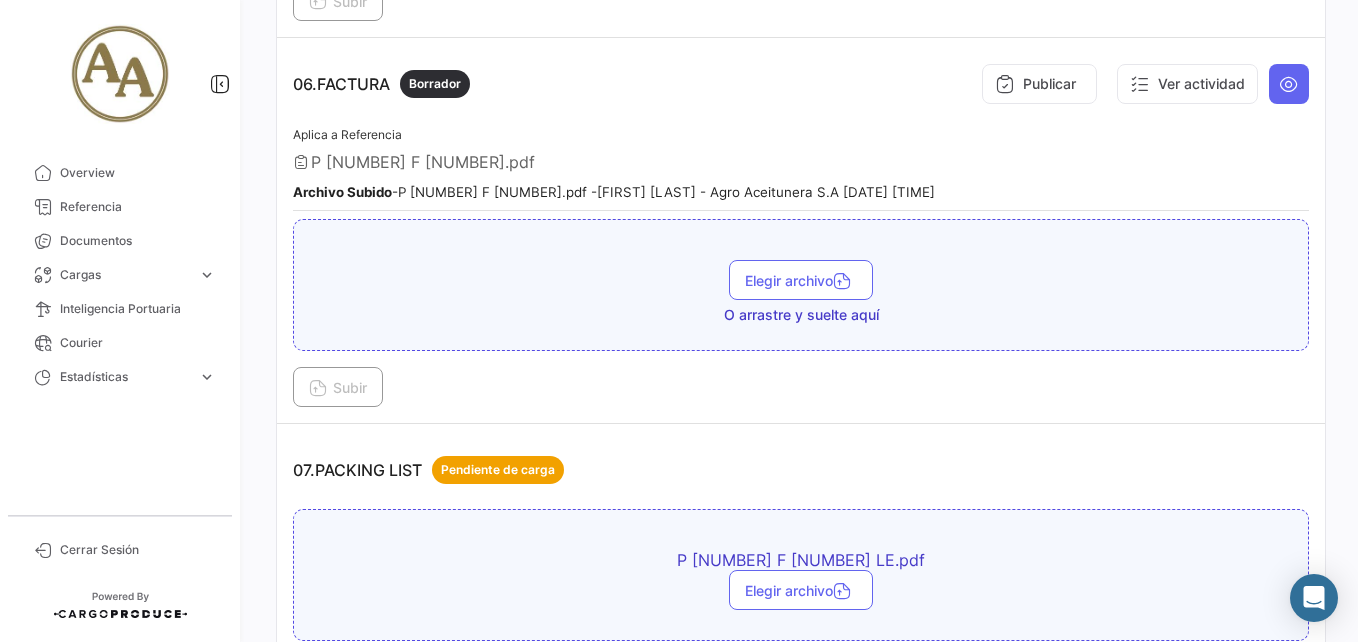 scroll, scrollTop: 2600, scrollLeft: 0, axis: vertical 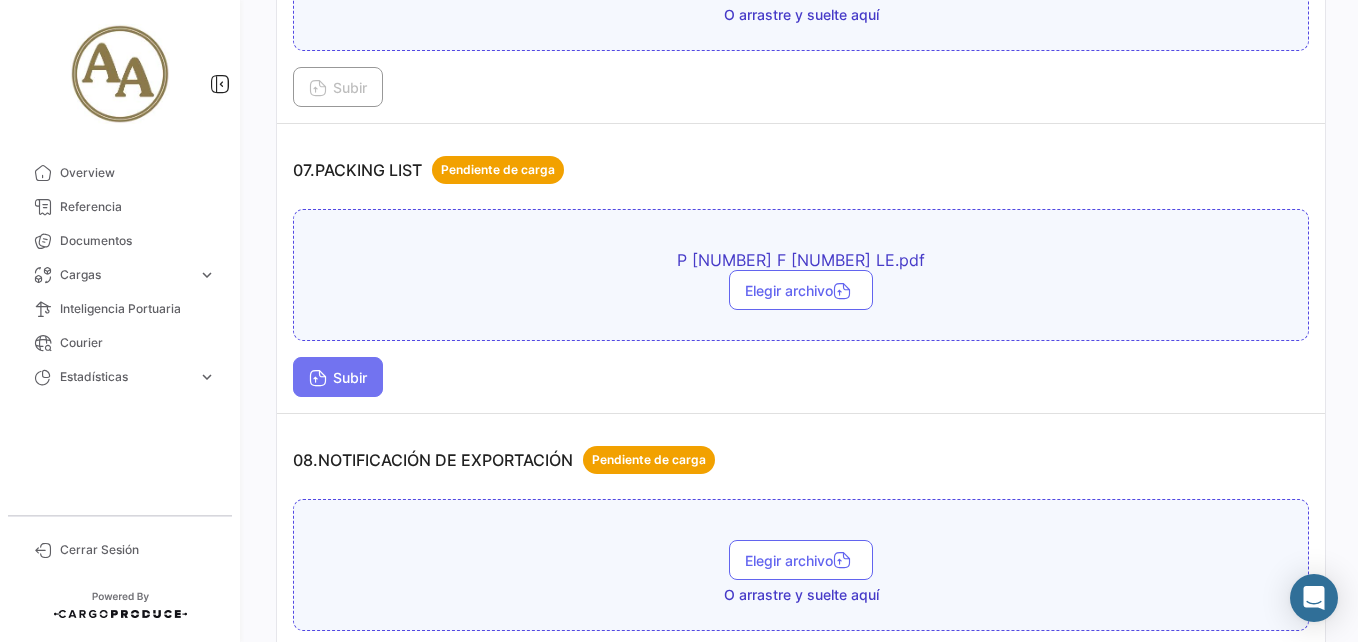click on "Subir" at bounding box center (338, 377) 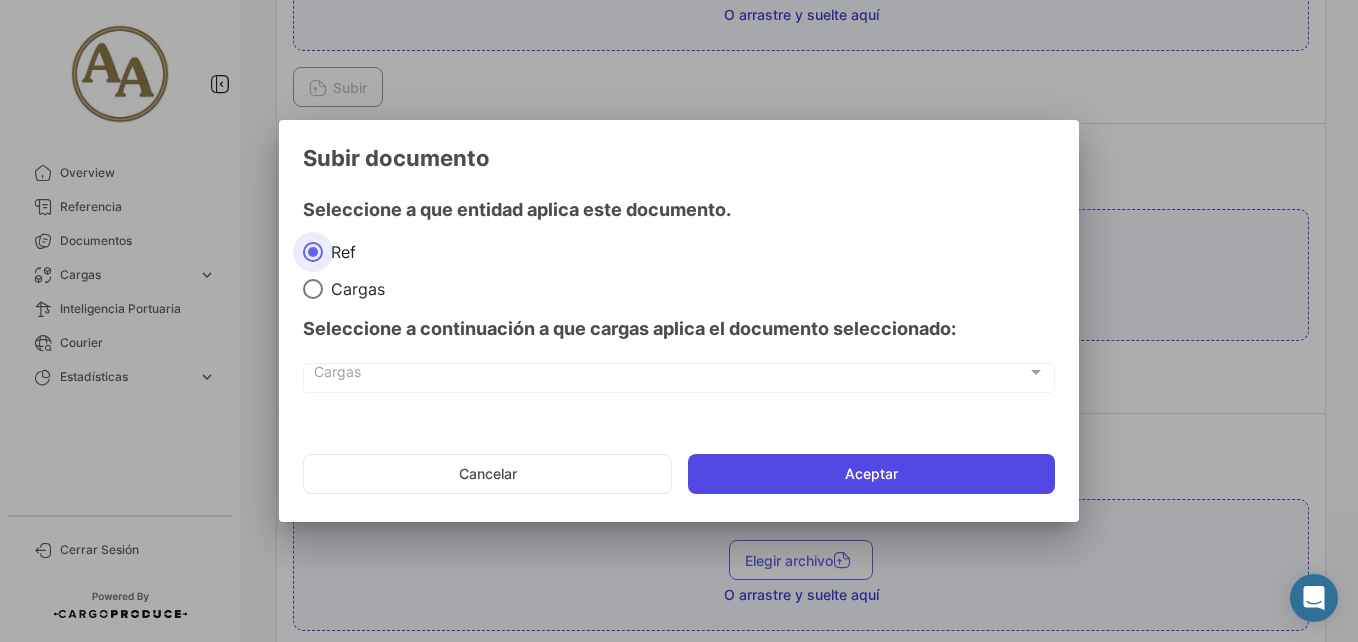 click on "Aceptar" 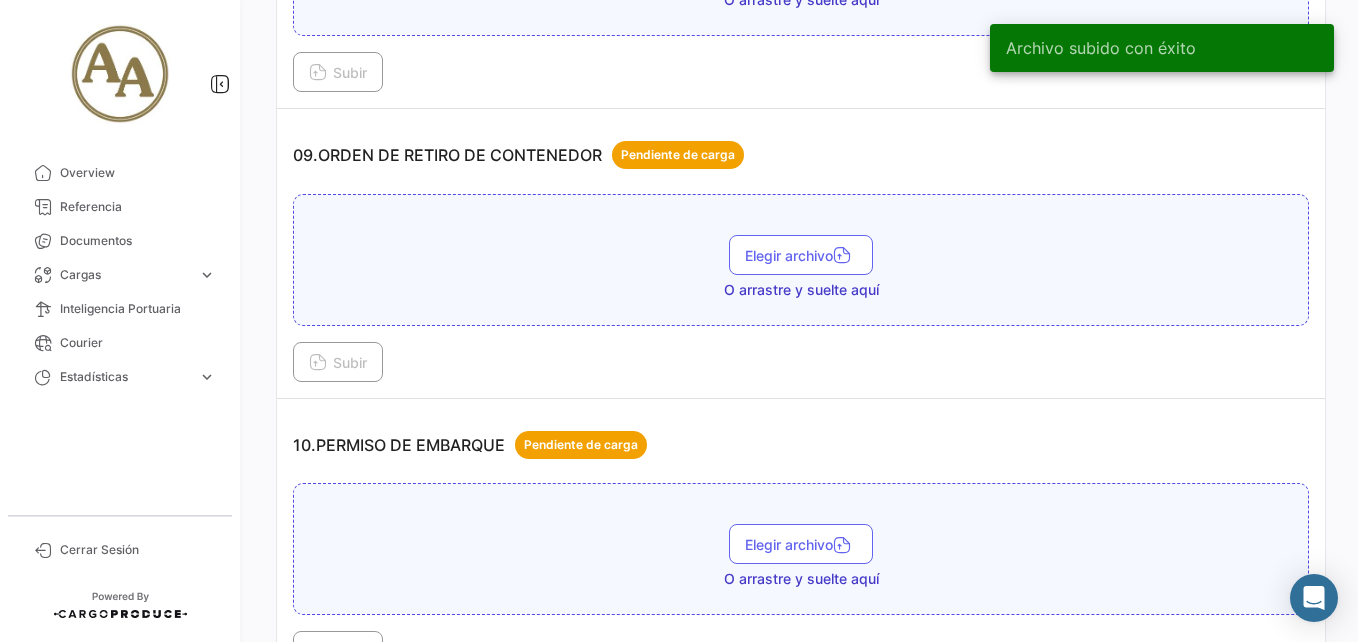 scroll, scrollTop: 3400, scrollLeft: 0, axis: vertical 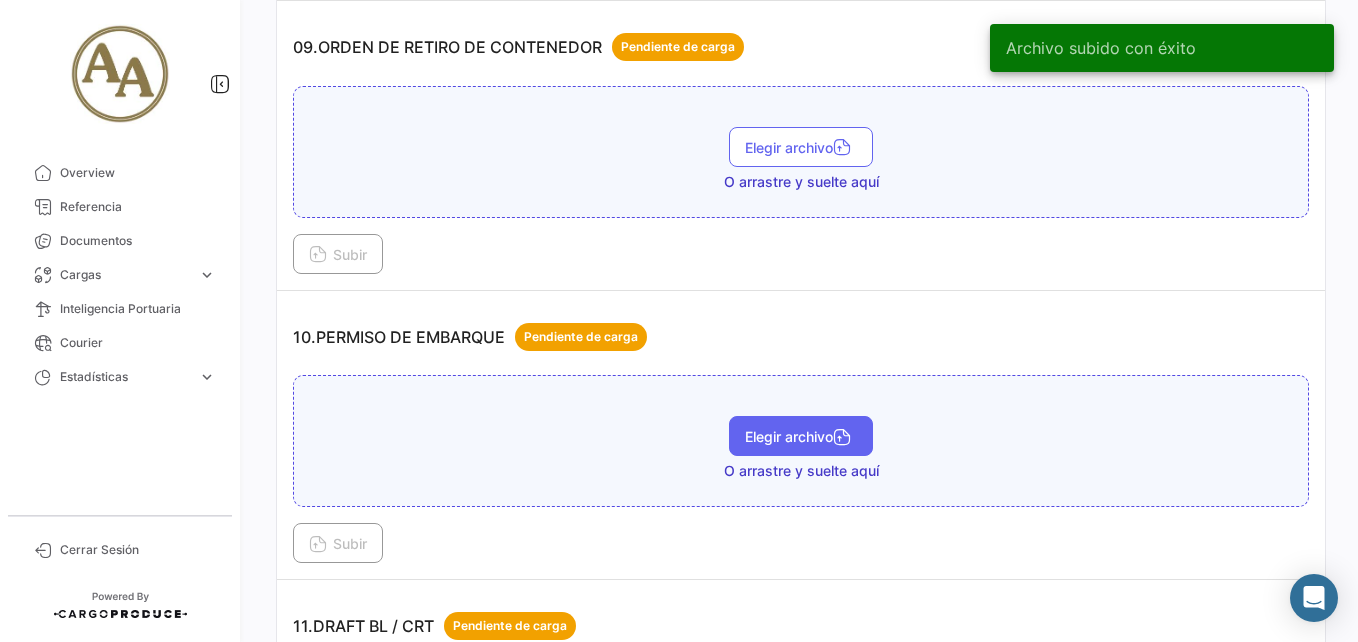 click on "Elegir archivo" at bounding box center [801, 436] 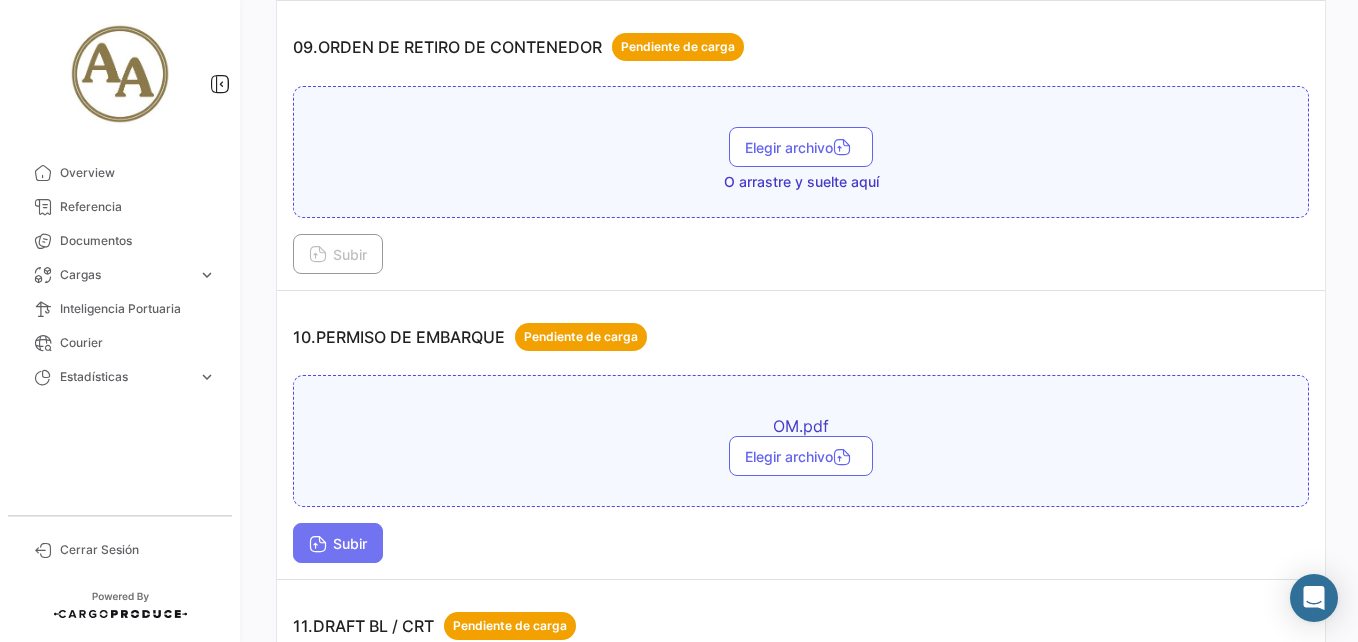 click on "Subir" at bounding box center [338, 543] 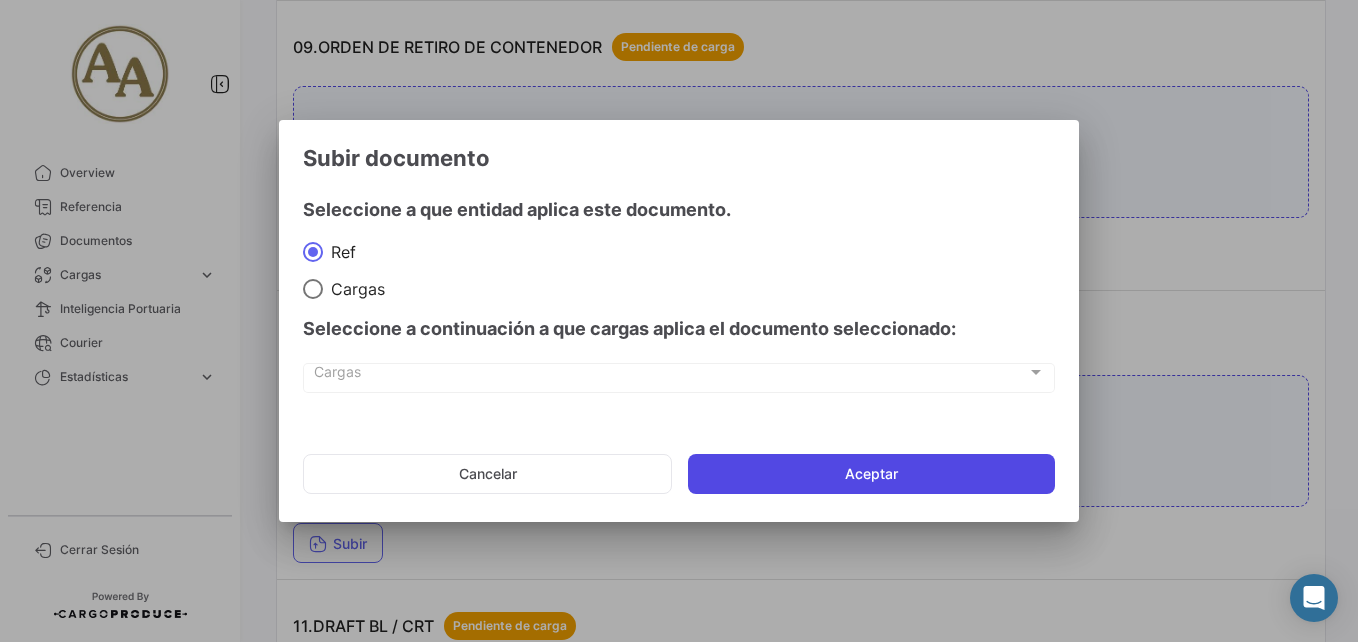 click on "Aceptar" 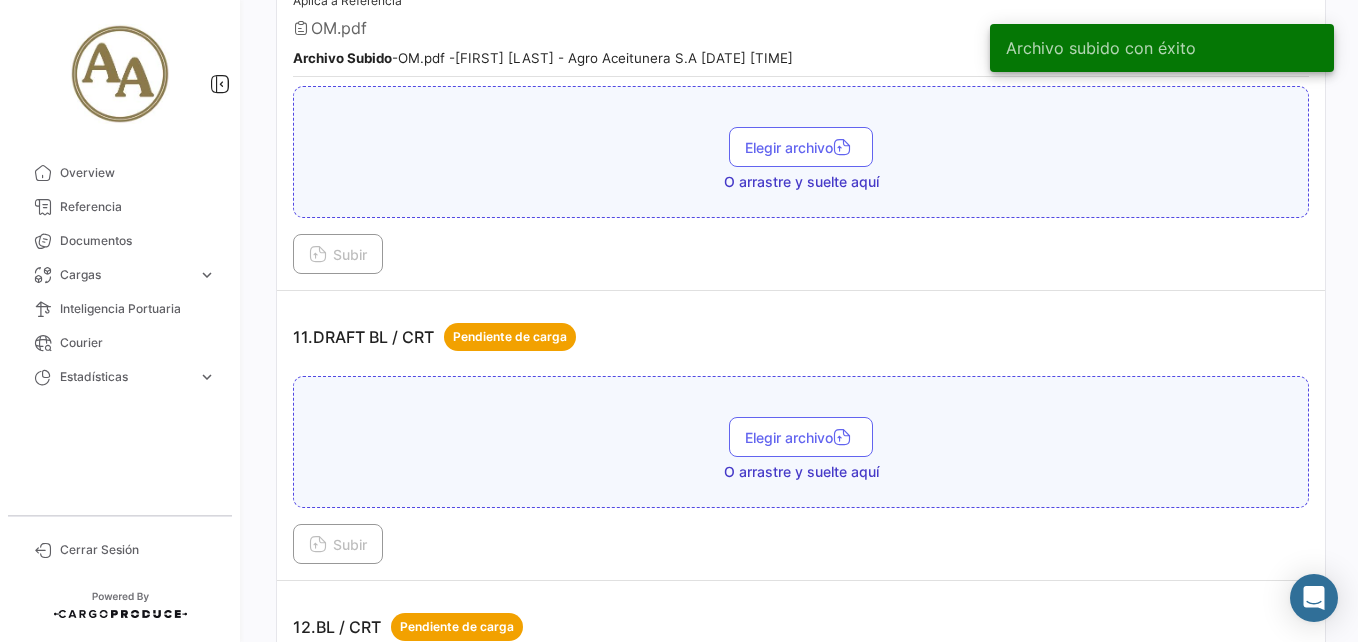 scroll, scrollTop: 3800, scrollLeft: 0, axis: vertical 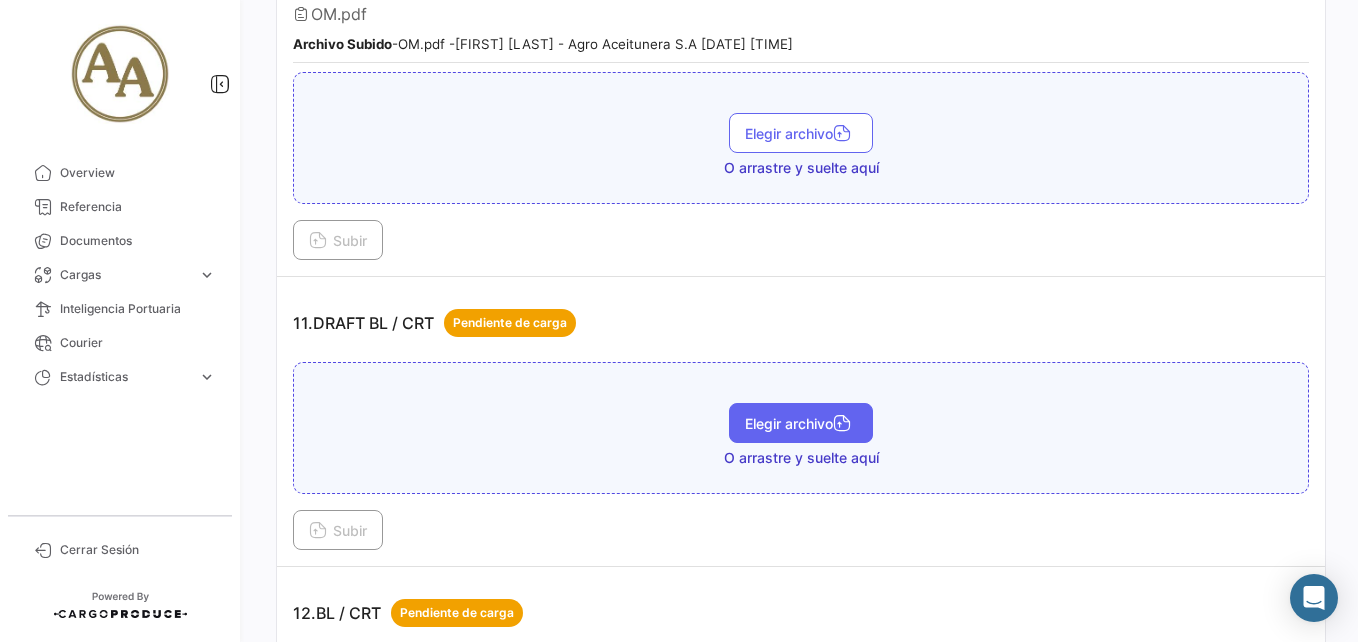 click on "Elegir archivo" at bounding box center [801, 423] 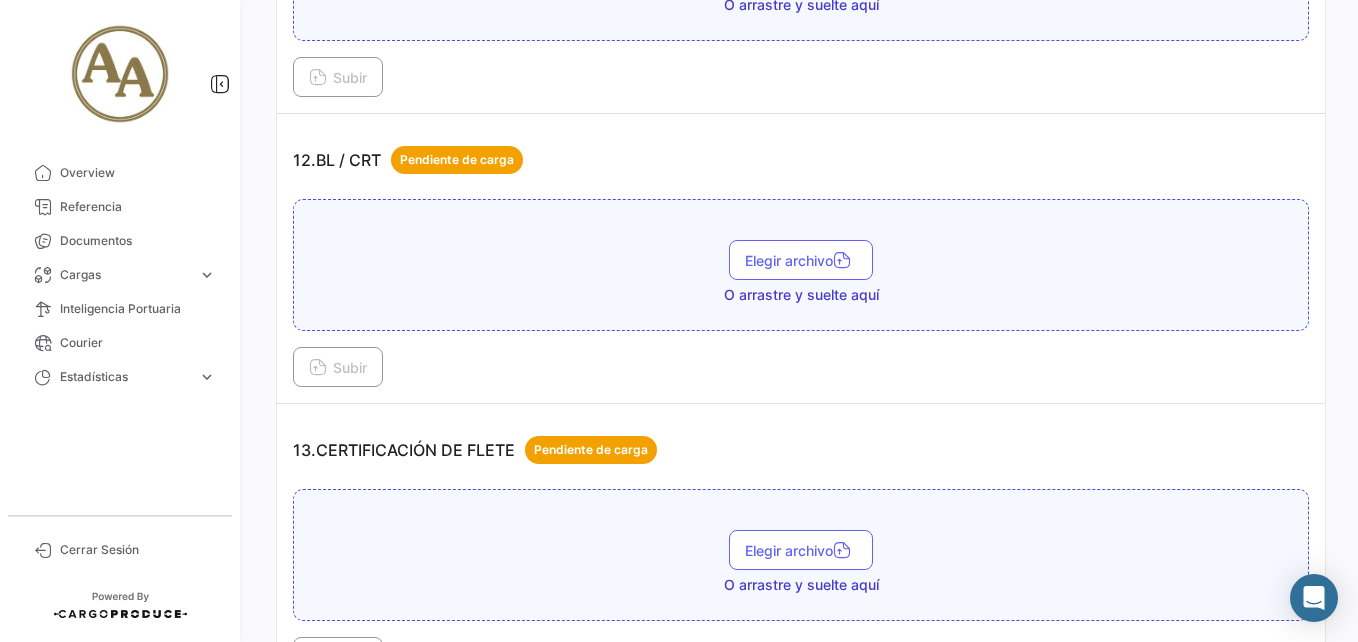 scroll, scrollTop: 4300, scrollLeft: 0, axis: vertical 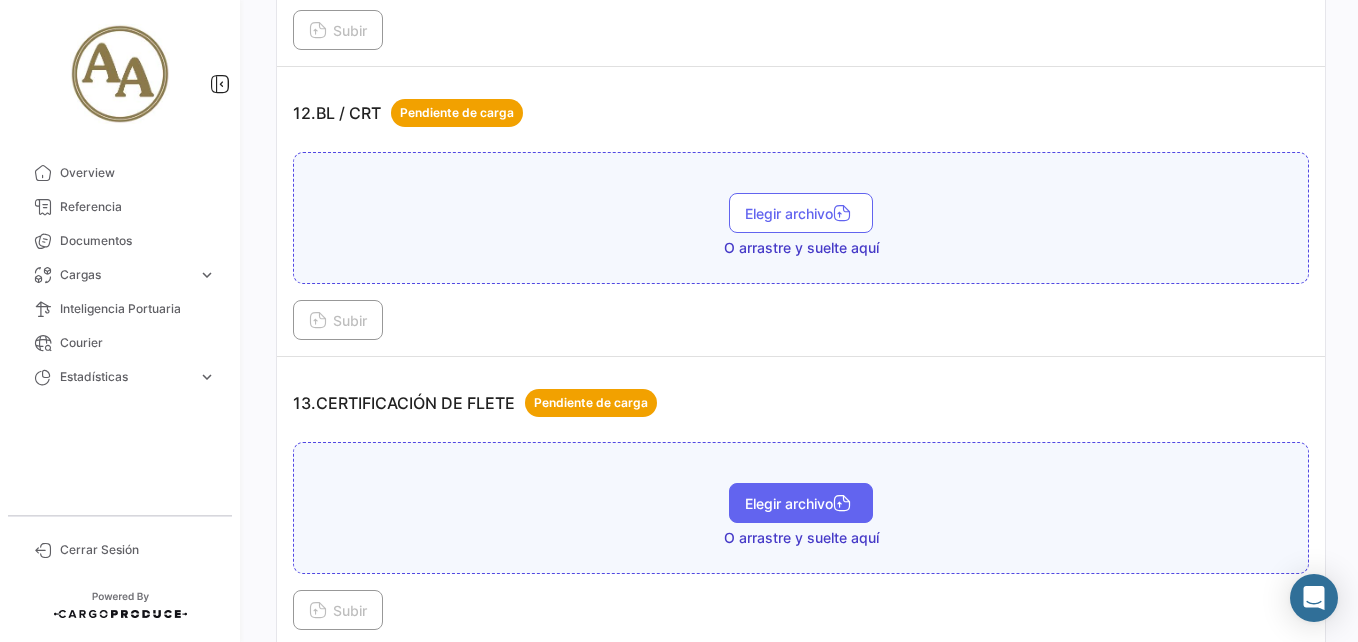 click on "Elegir archivo" at bounding box center (801, 503) 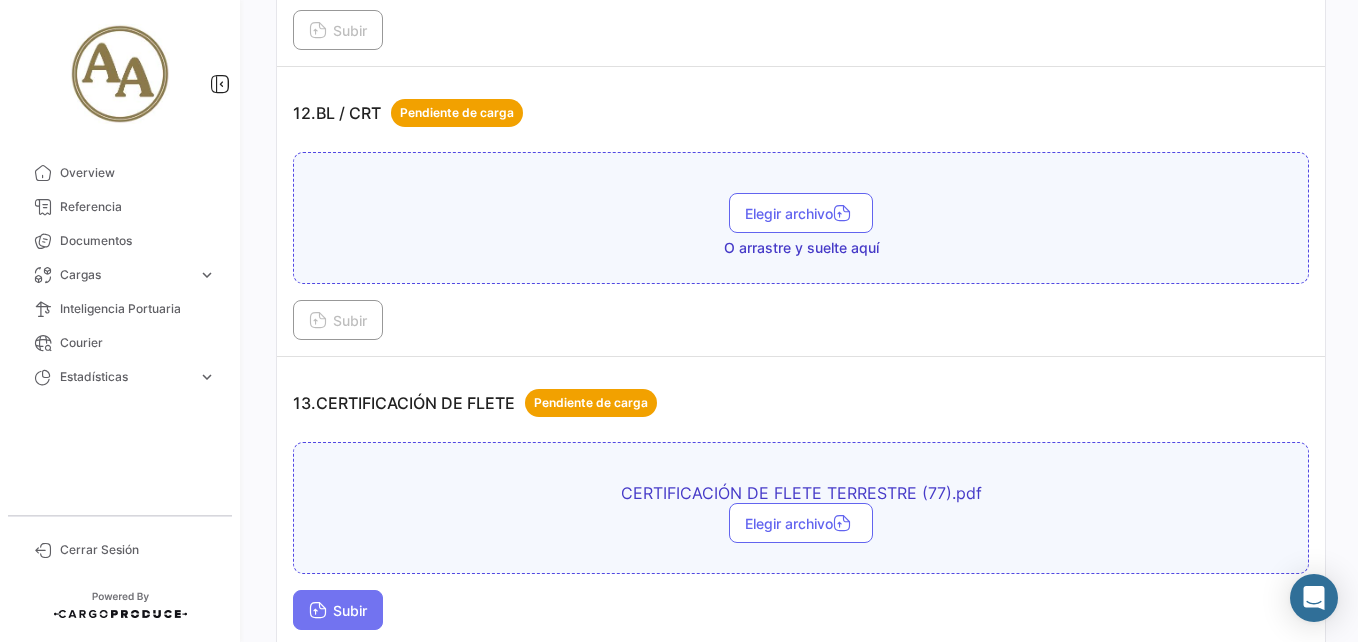 click on "Subir" at bounding box center [338, 610] 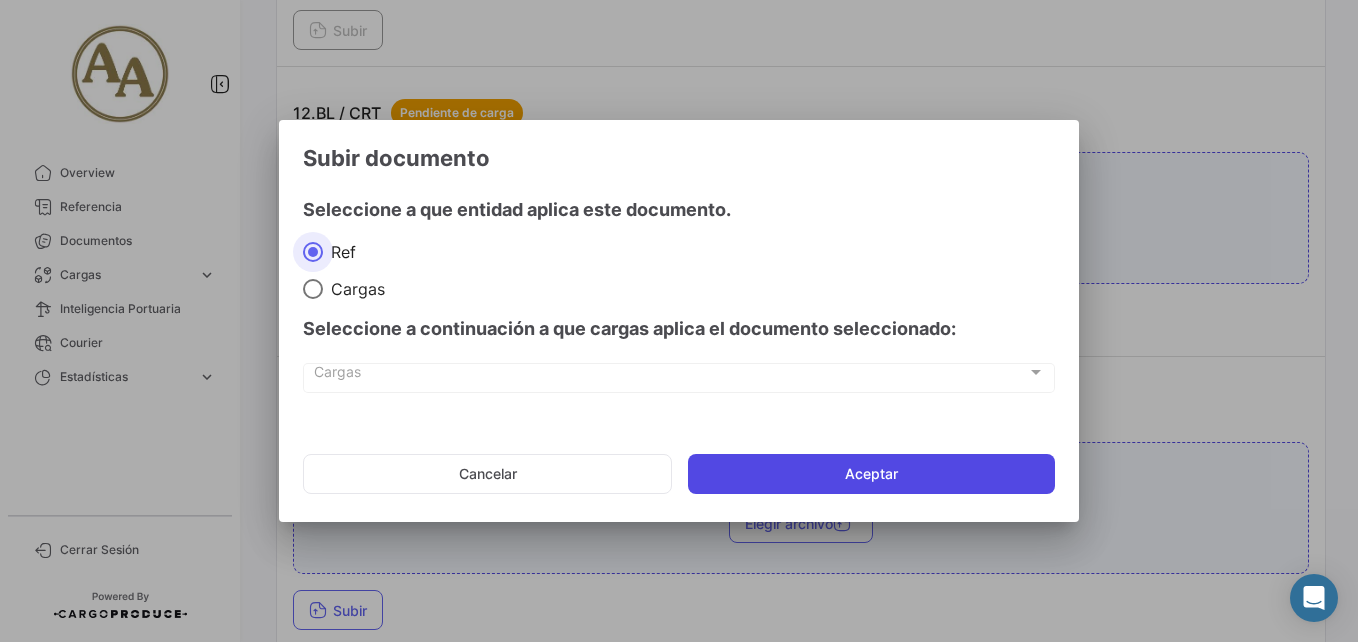click on "Aceptar" 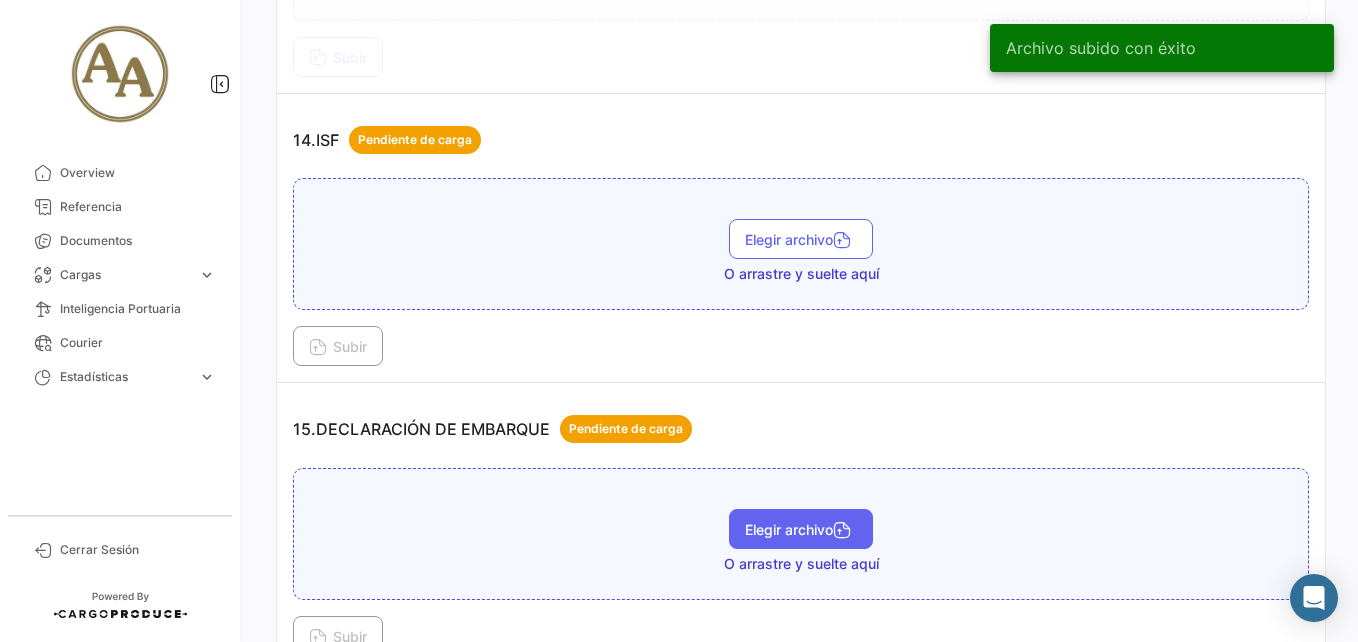 scroll, scrollTop: 4900, scrollLeft: 0, axis: vertical 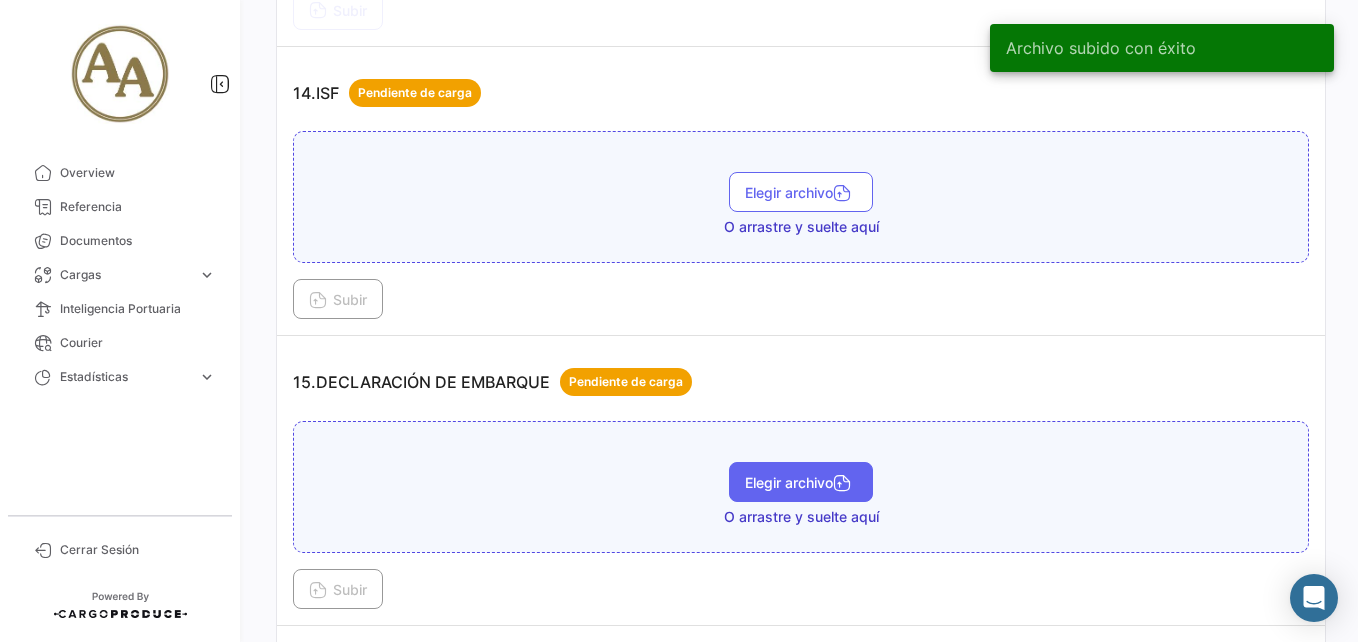 click on "Elegir archivo" at bounding box center (801, 482) 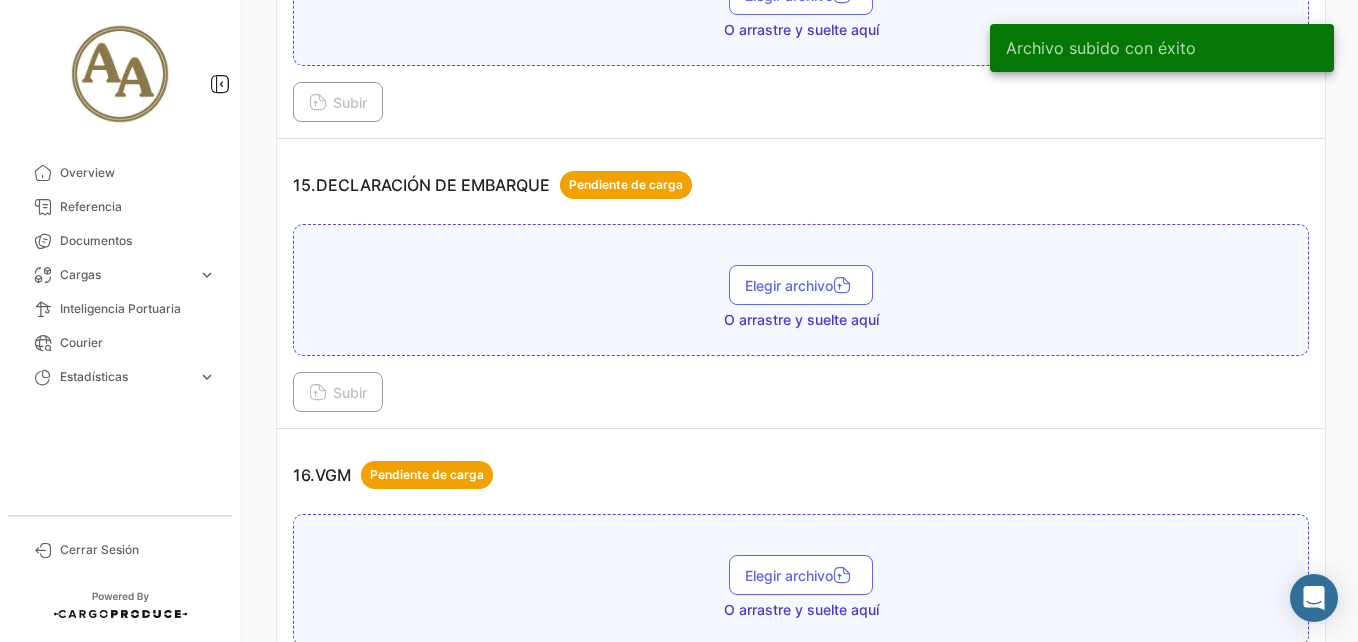 scroll, scrollTop: 5200, scrollLeft: 0, axis: vertical 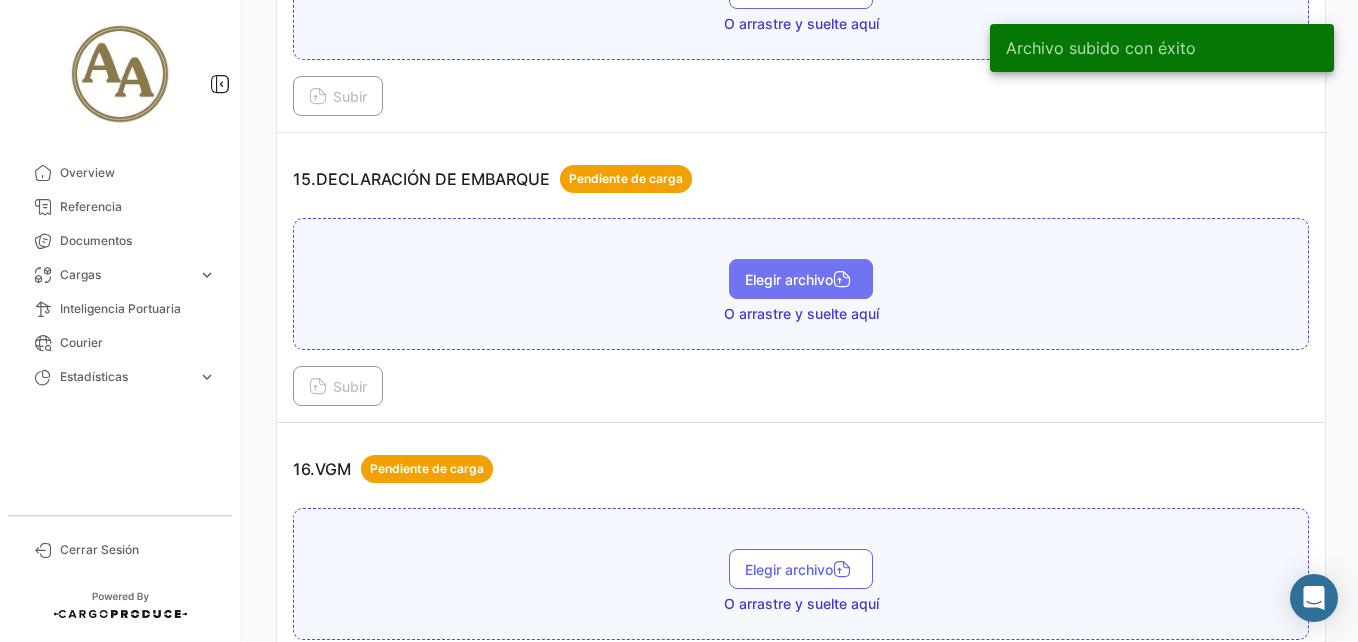 click on "Elegir archivo" at bounding box center [801, 279] 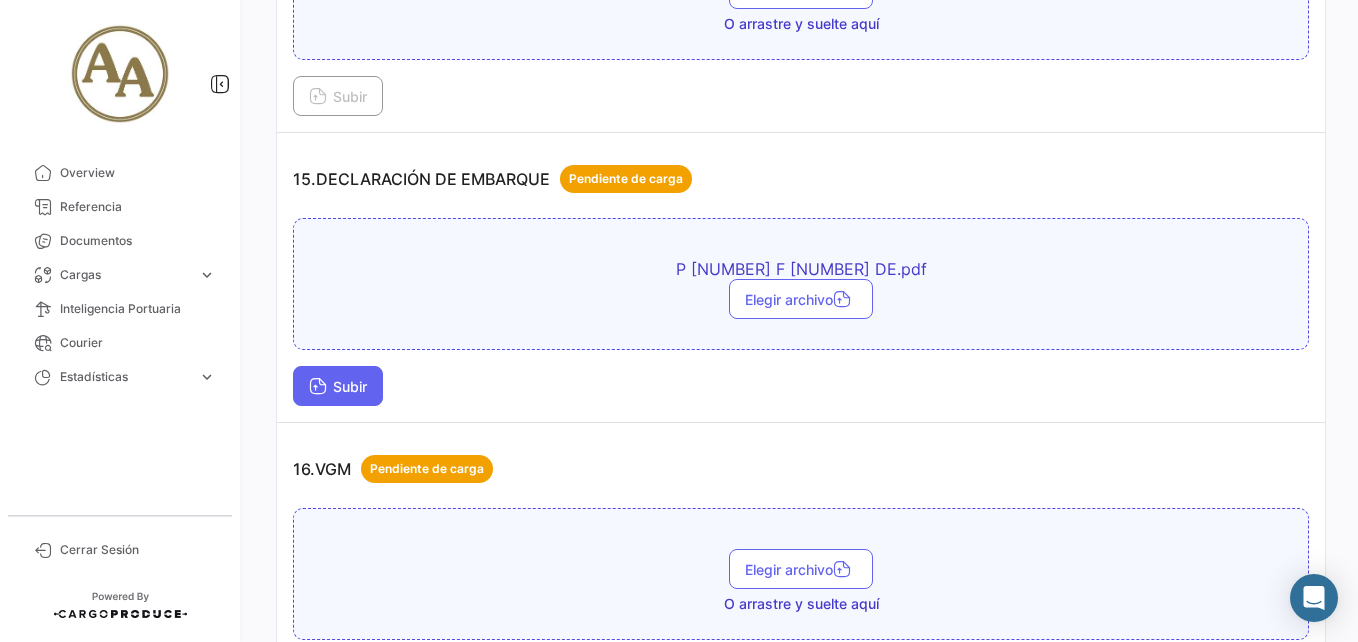 click at bounding box center [318, 388] 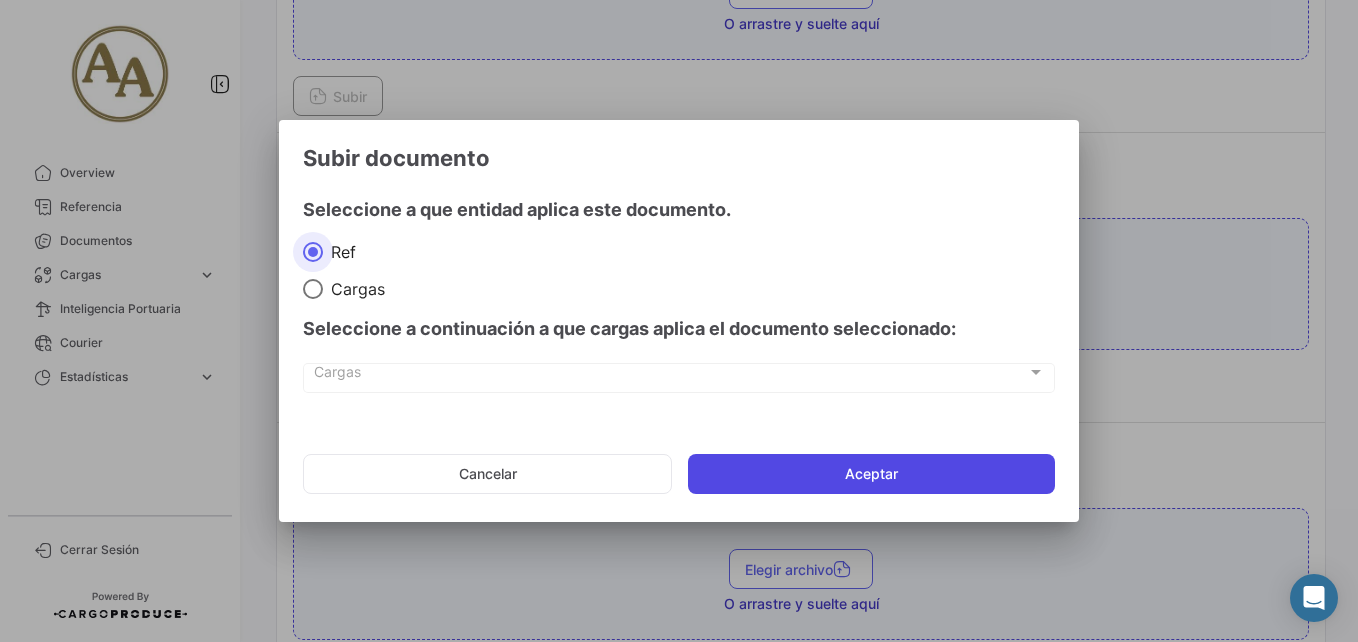 click on "Aceptar" 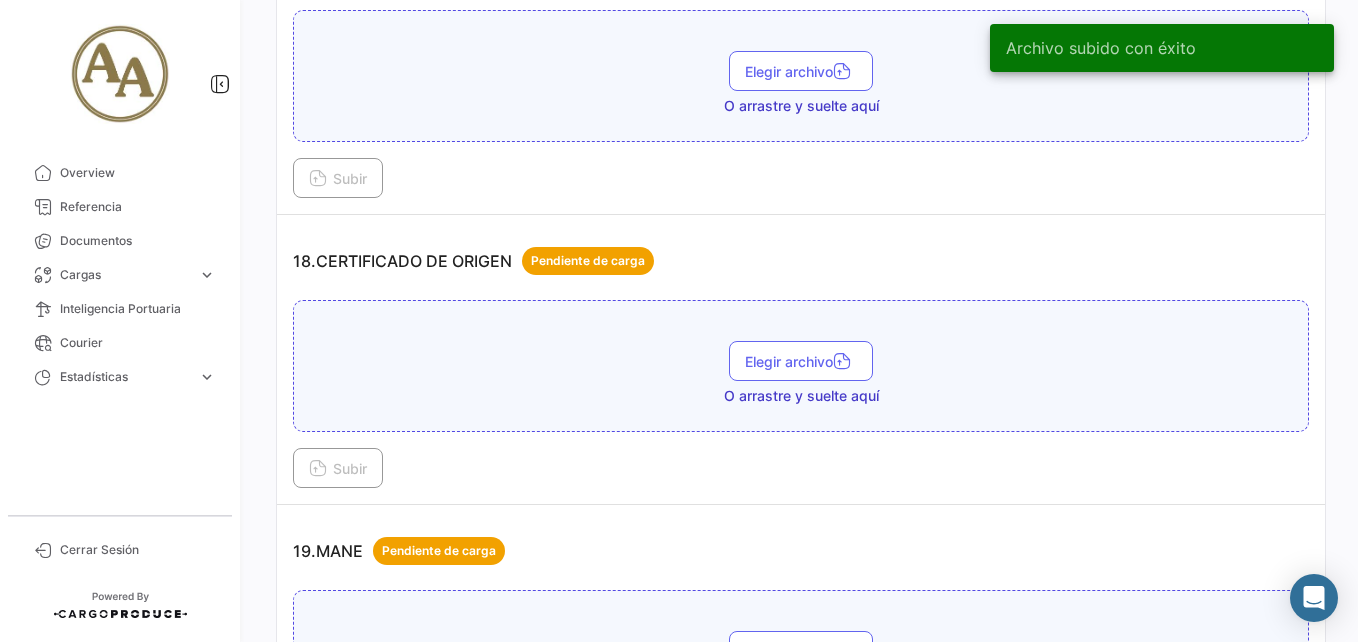 scroll, scrollTop: 6100, scrollLeft: 0, axis: vertical 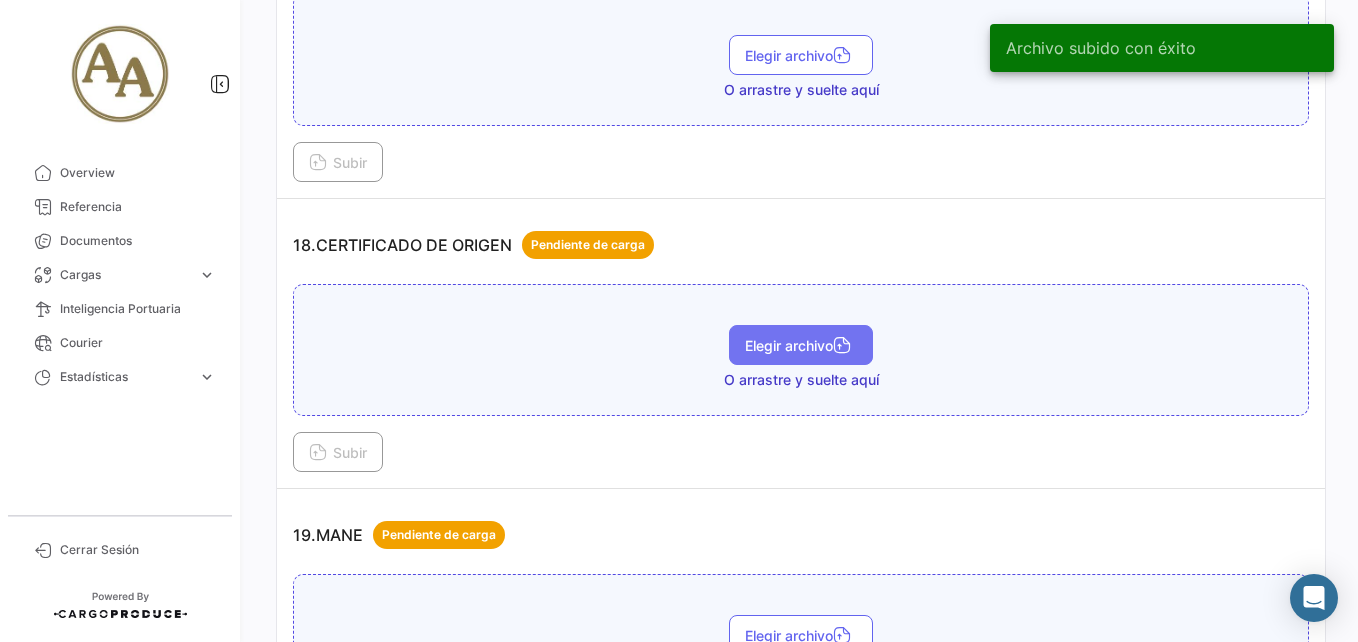 click on "Elegir archivo" at bounding box center (801, 345) 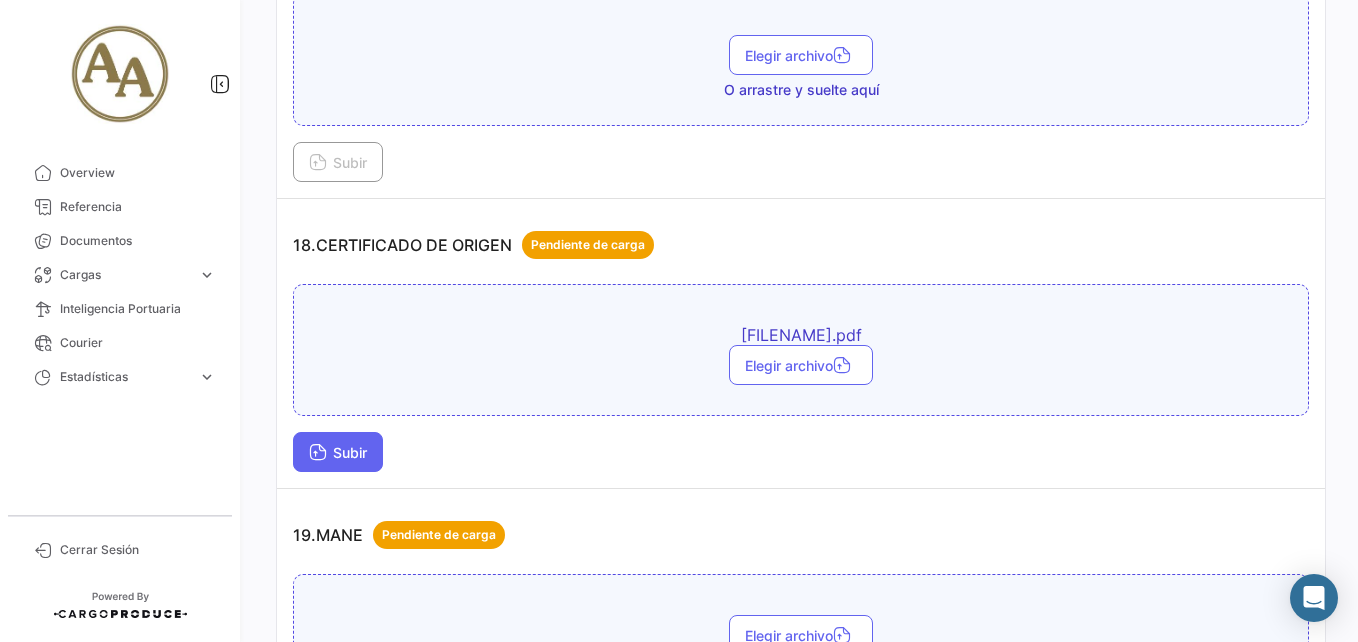 click on "Subir" at bounding box center [338, 452] 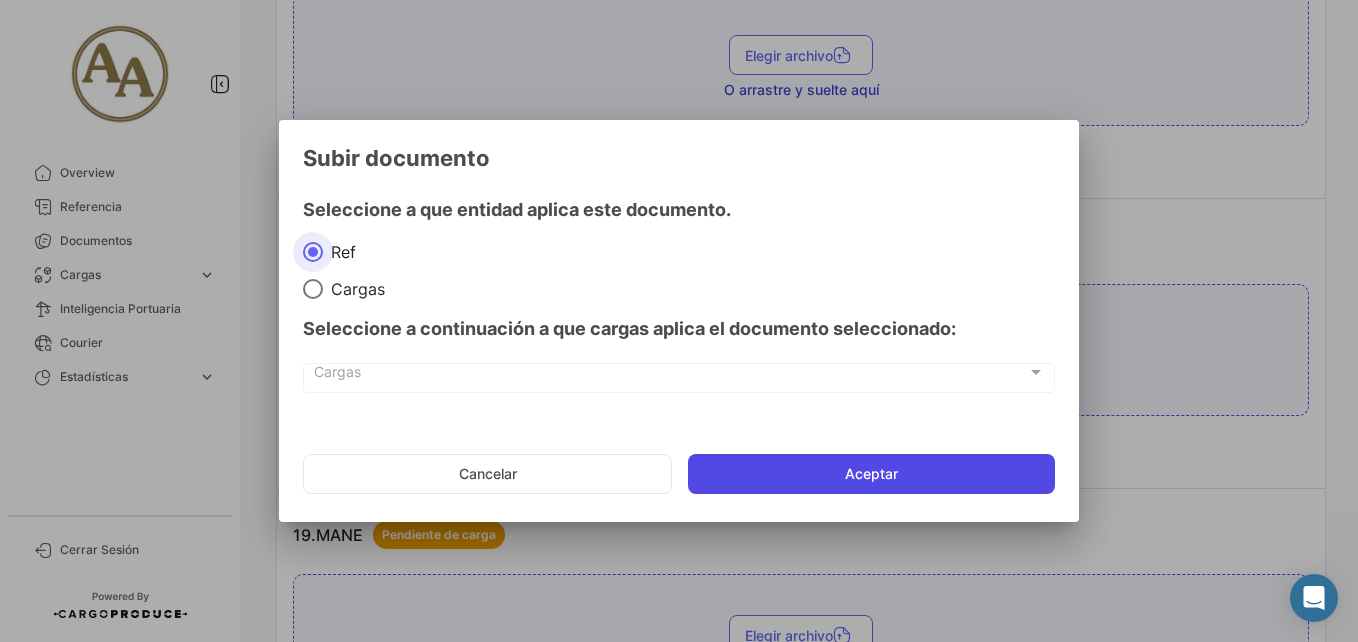 click on "Aceptar" 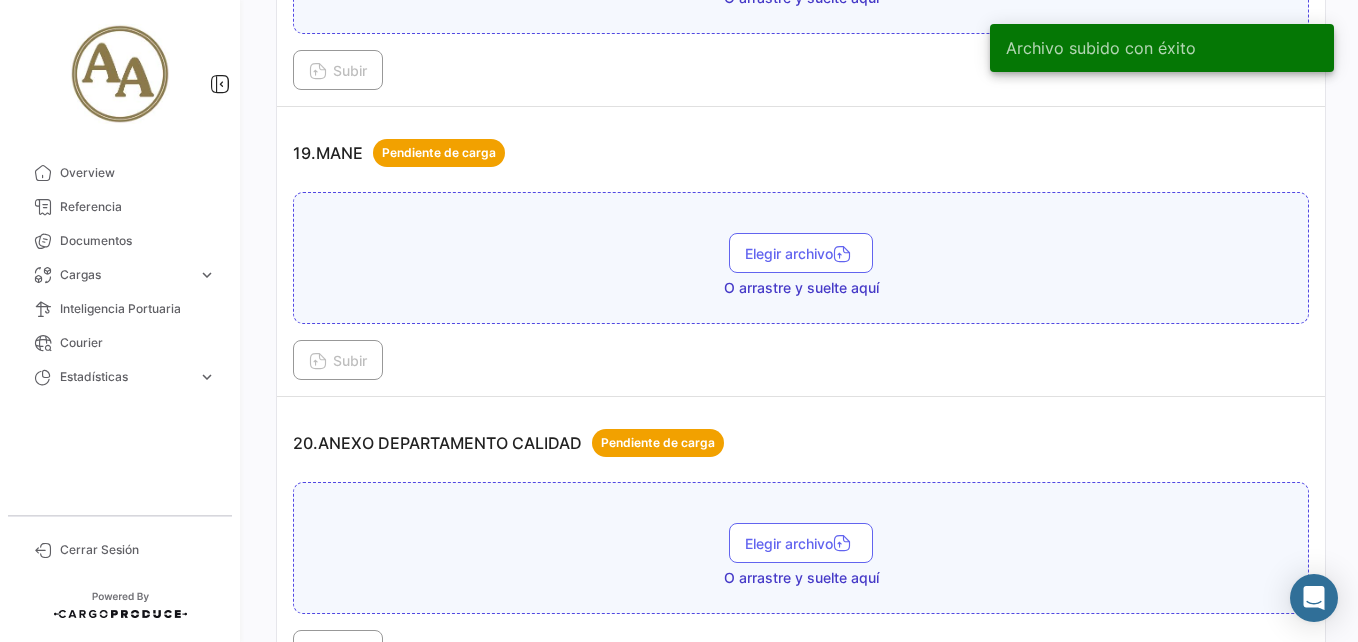 scroll, scrollTop: 6600, scrollLeft: 0, axis: vertical 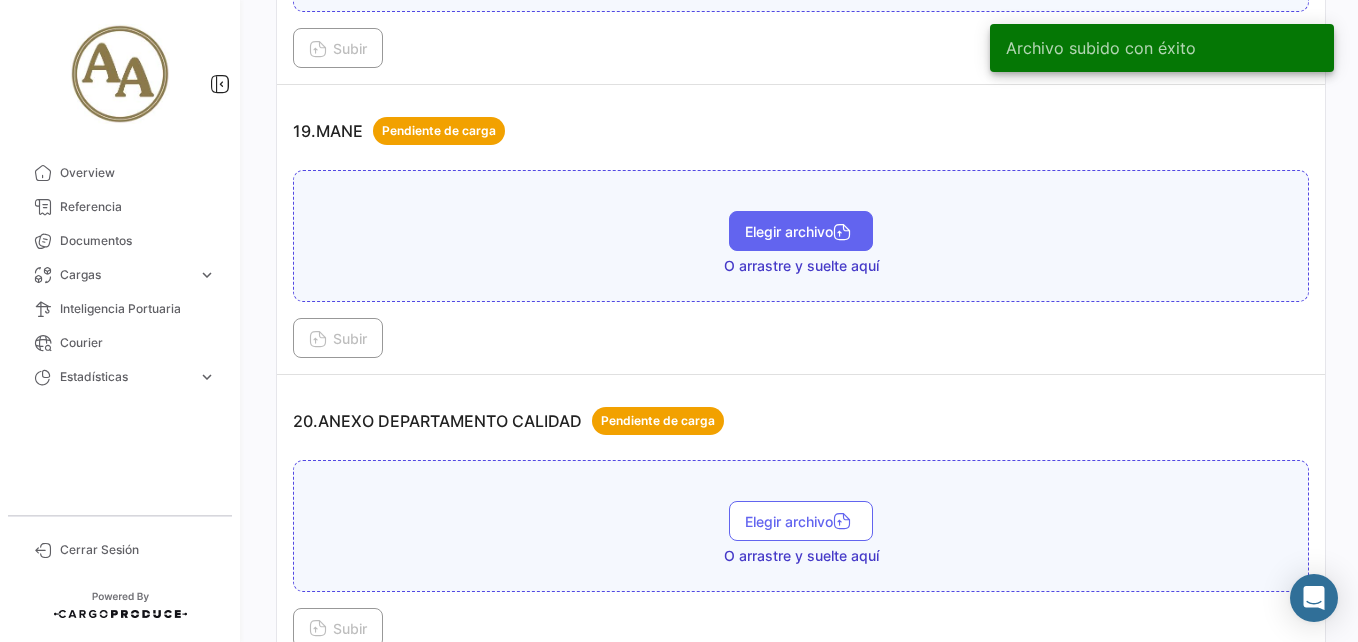 click on "Elegir archivo" at bounding box center (801, 231) 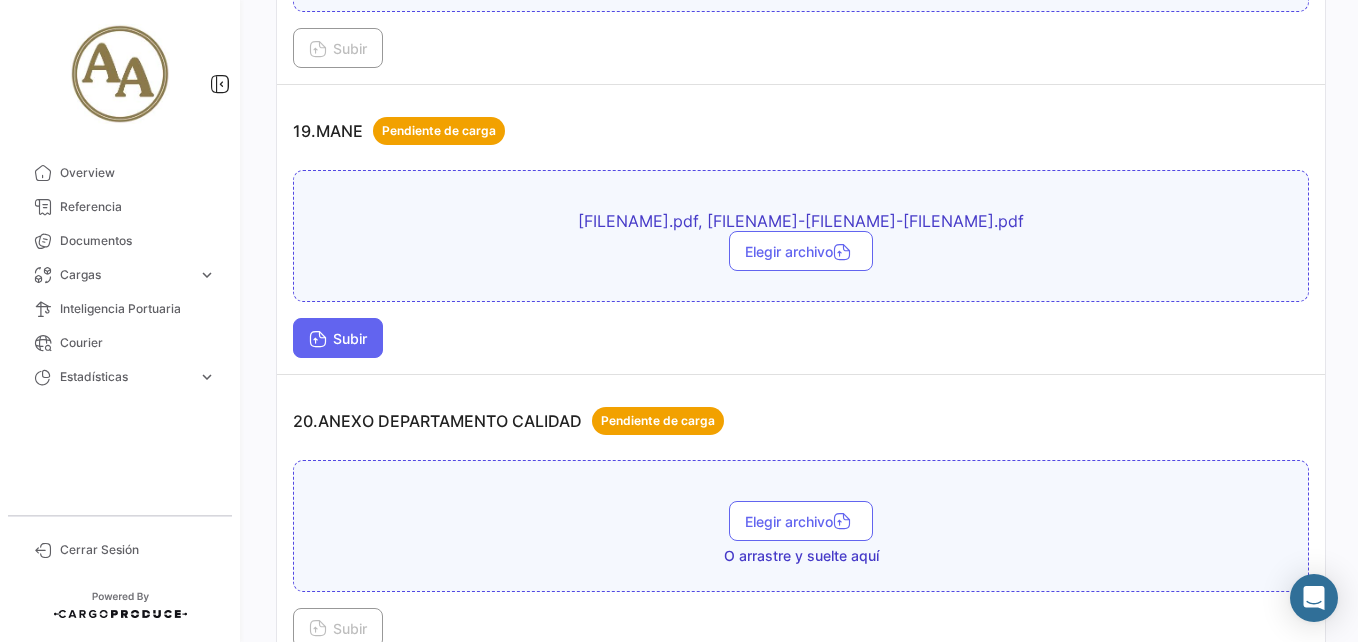 click on "Subir" at bounding box center [338, 338] 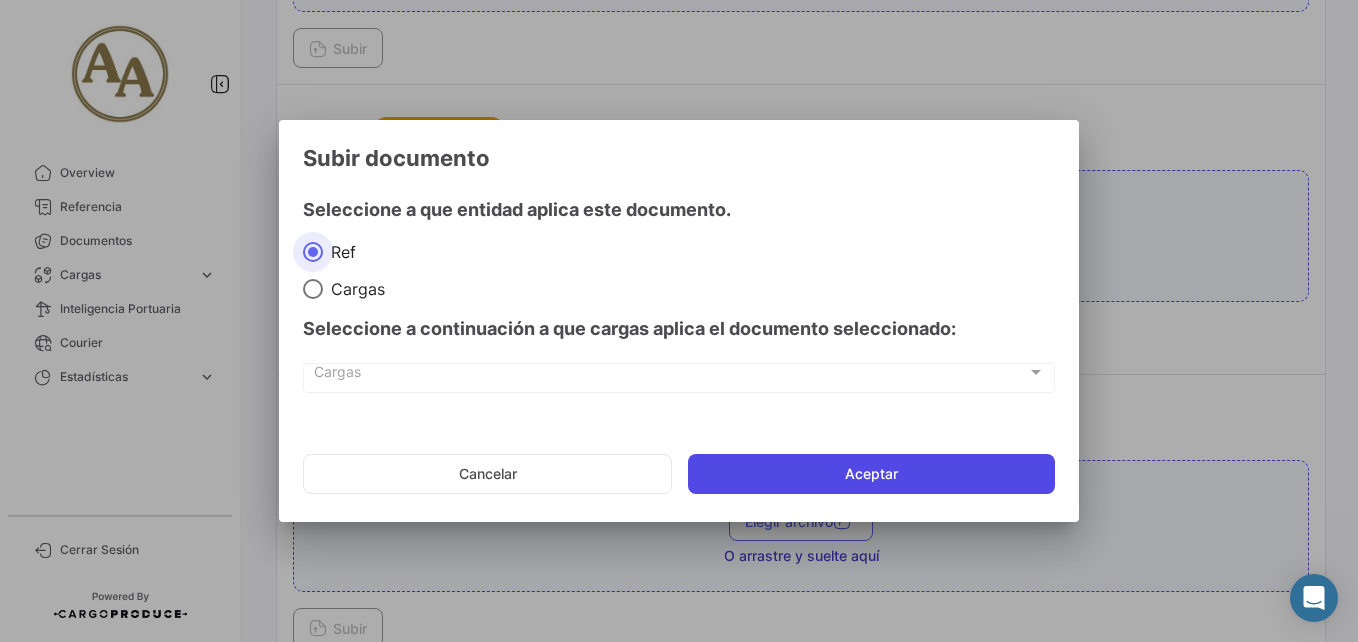 click on "Aceptar" 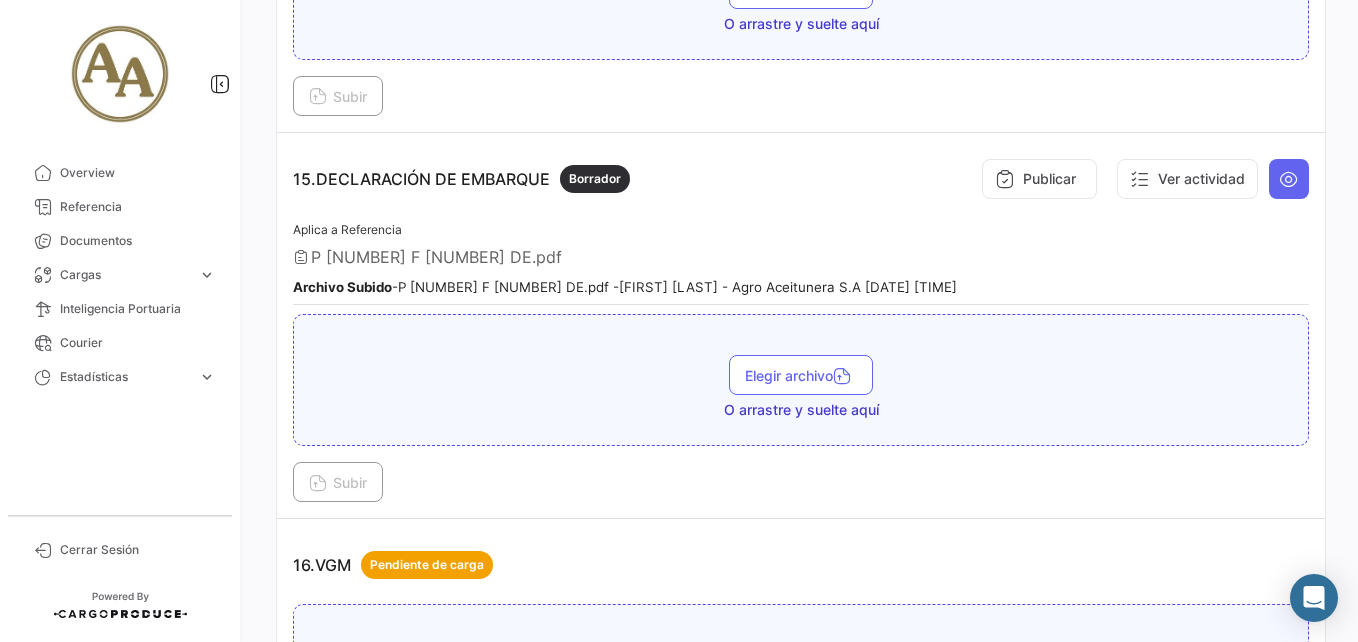 scroll, scrollTop: 5100, scrollLeft: 0, axis: vertical 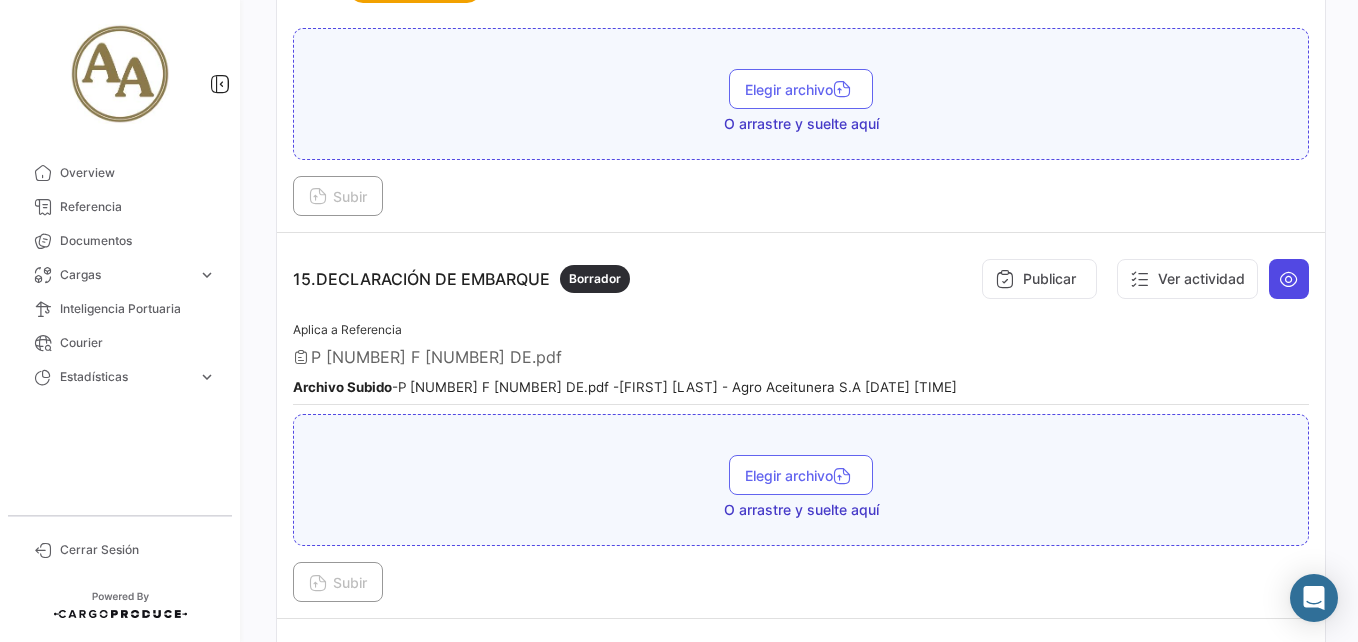 click at bounding box center [1289, 279] 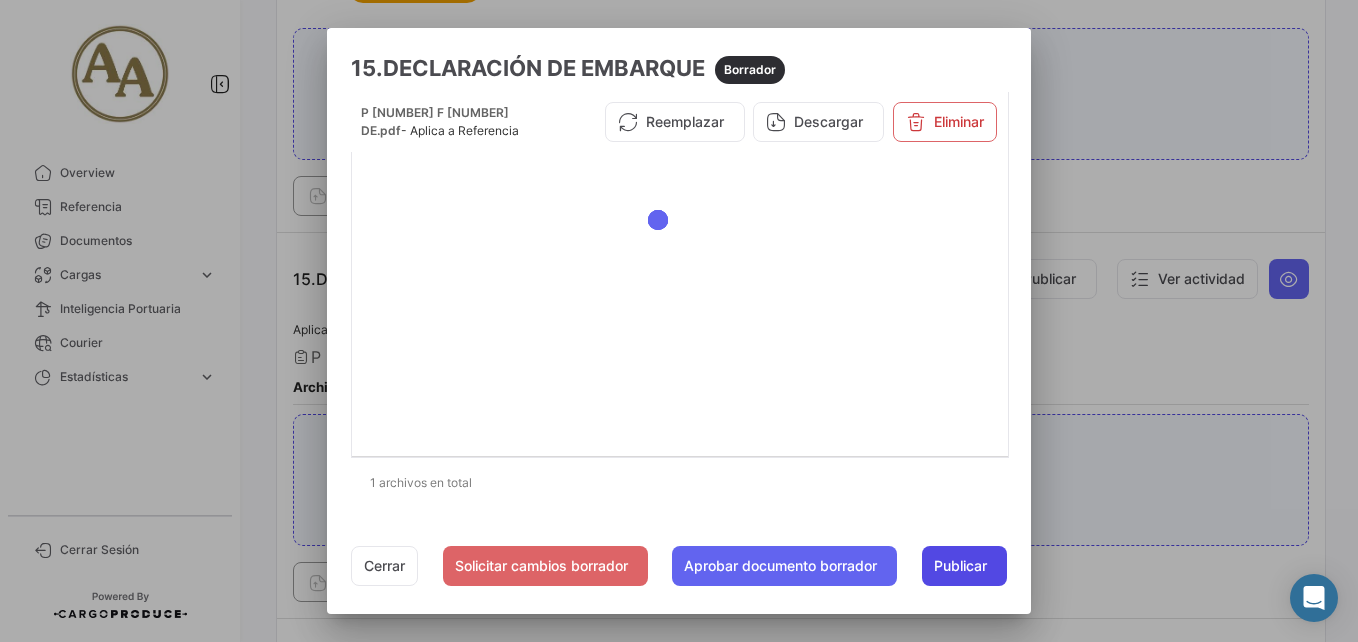 click on "Publicar" 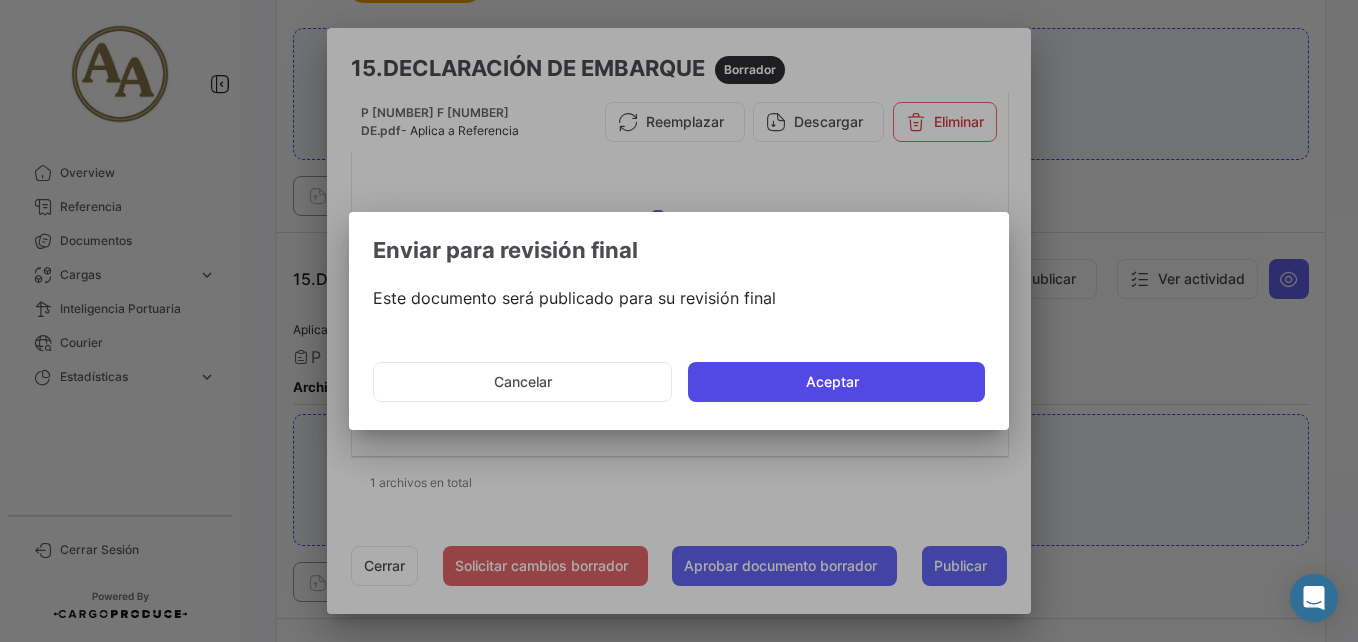 click on "Aceptar" 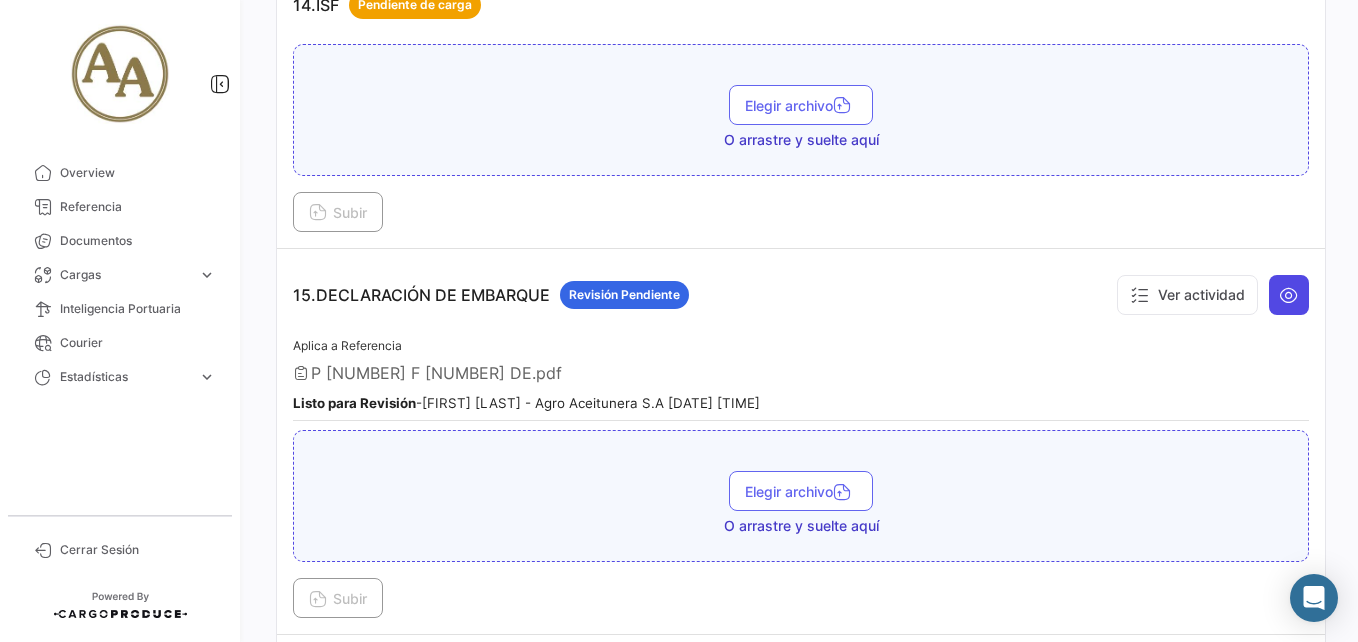 click at bounding box center [1289, 295] 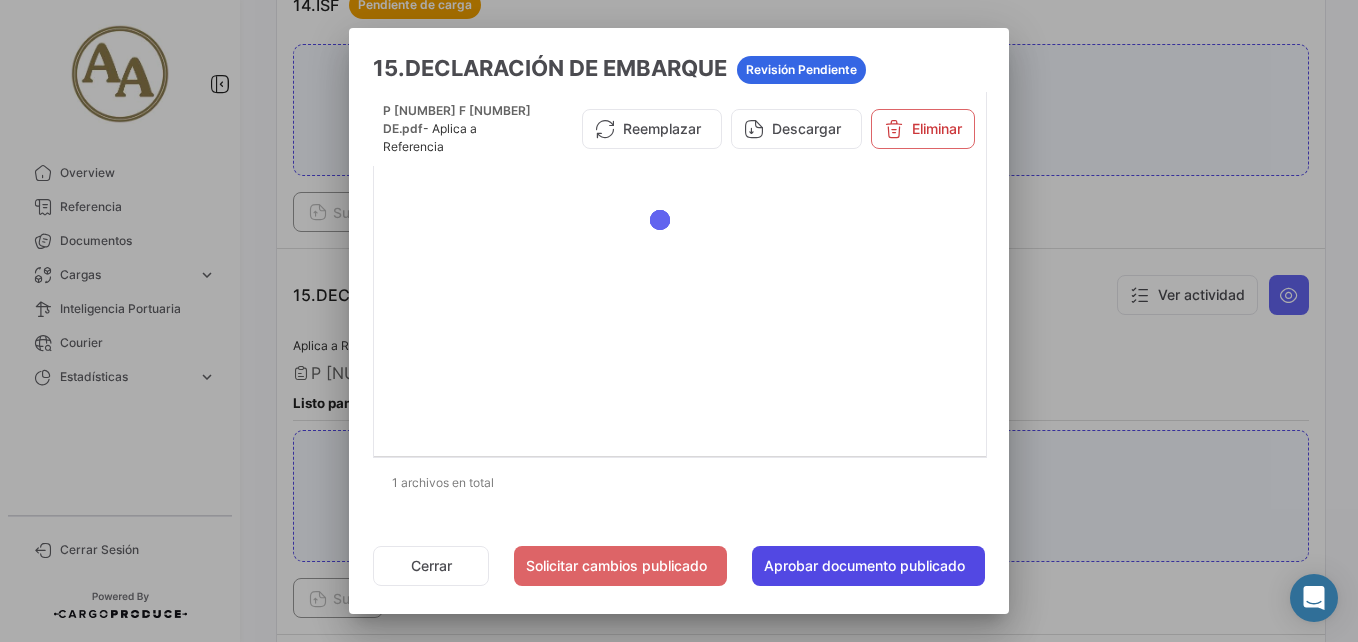 click on "Aprobar documento publicado" 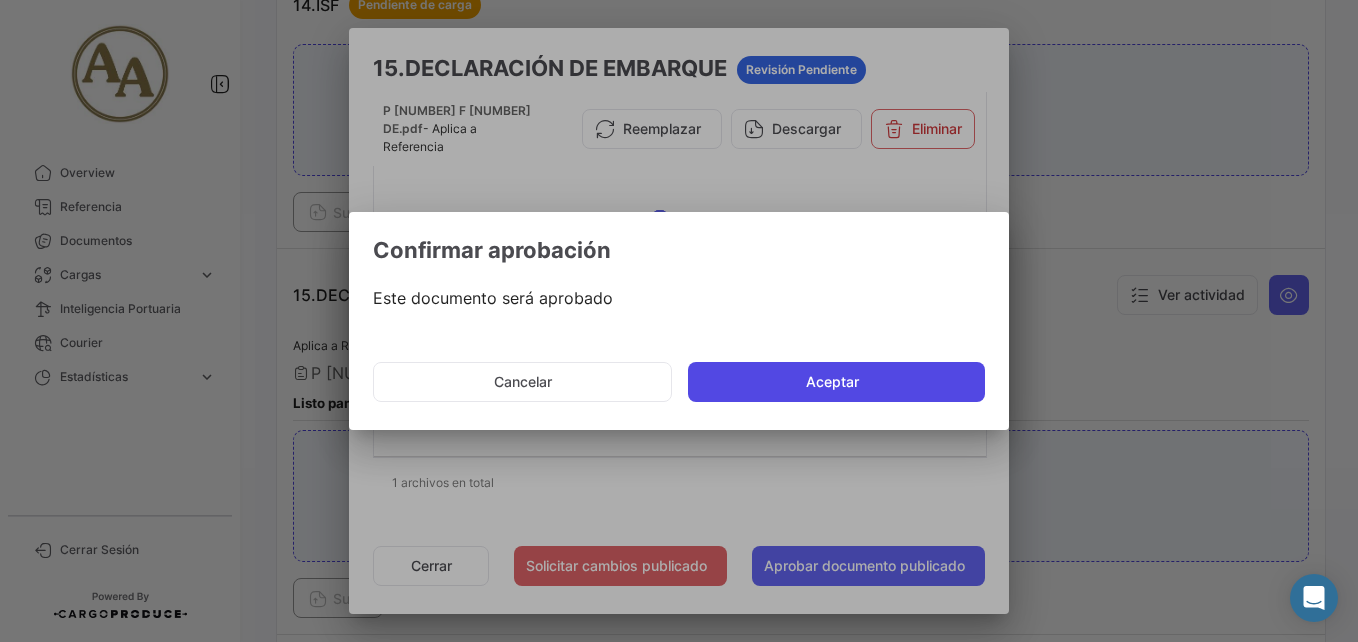 click on "Aceptar" 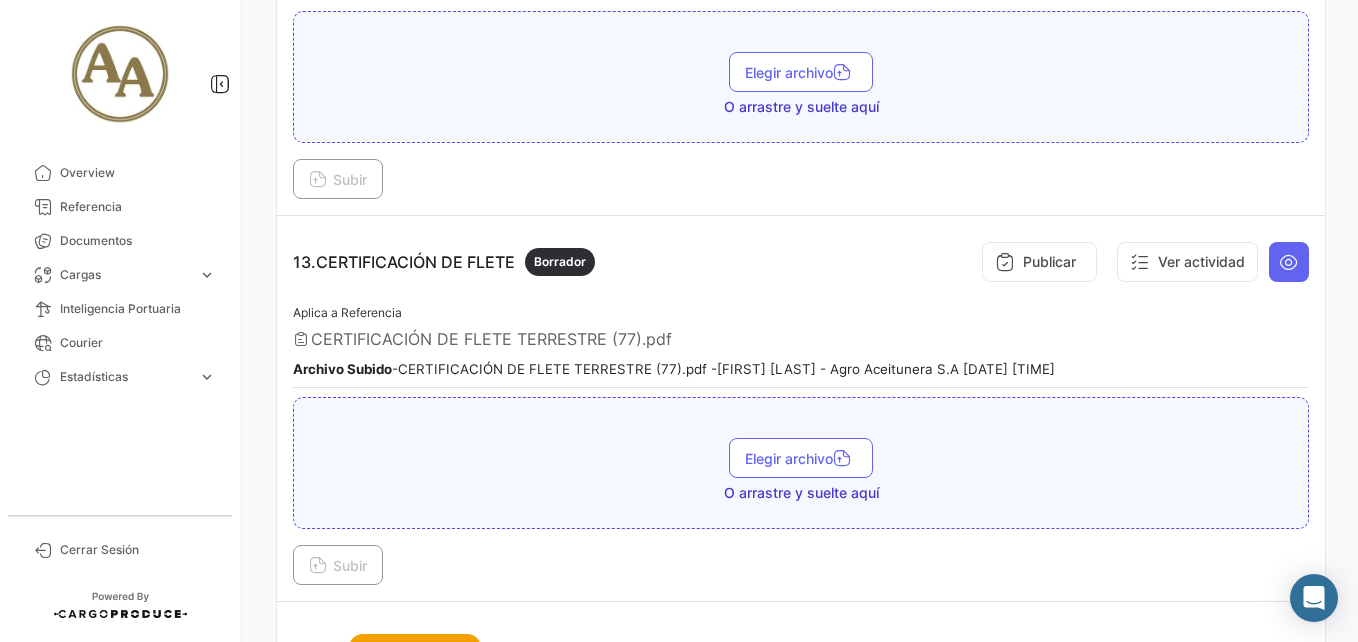 scroll, scrollTop: 4400, scrollLeft: 0, axis: vertical 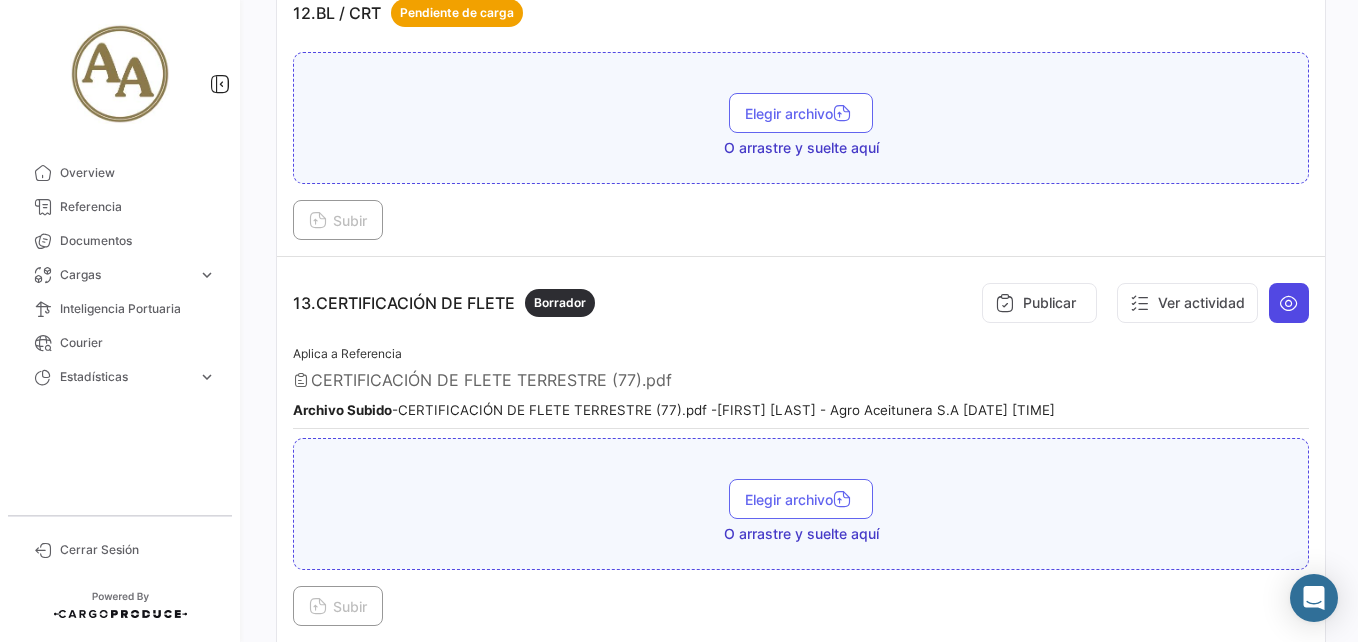 click at bounding box center [1289, 303] 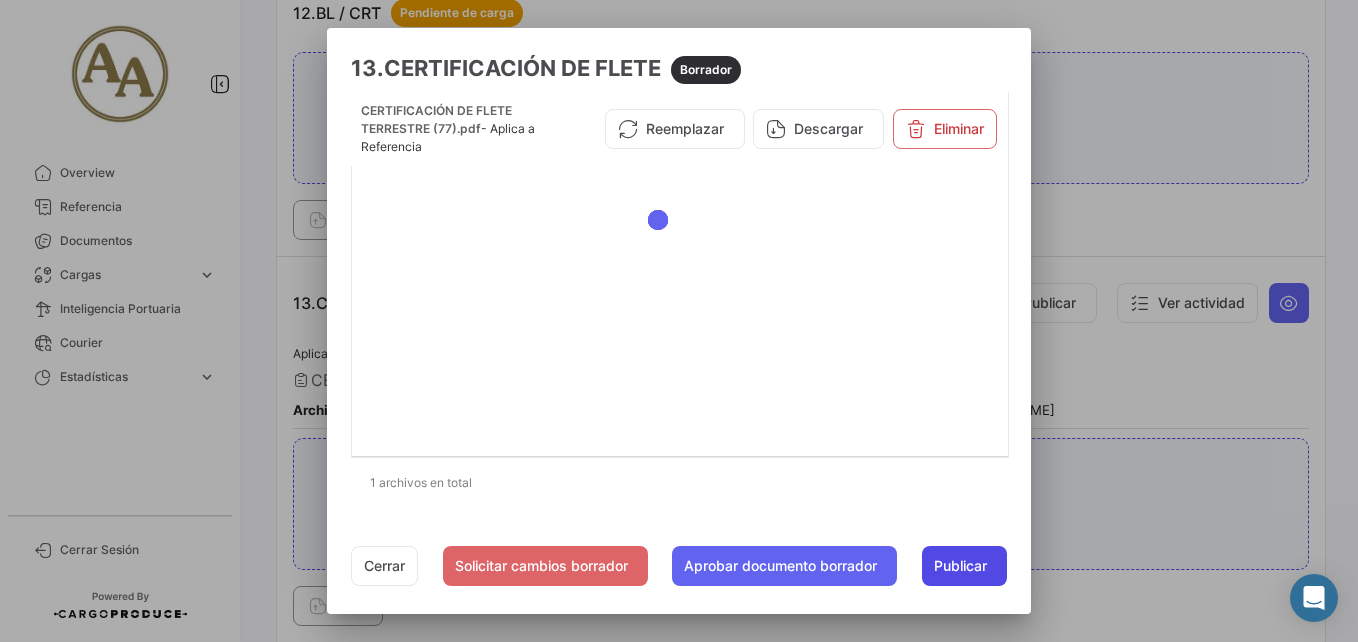 click on "Publicar" 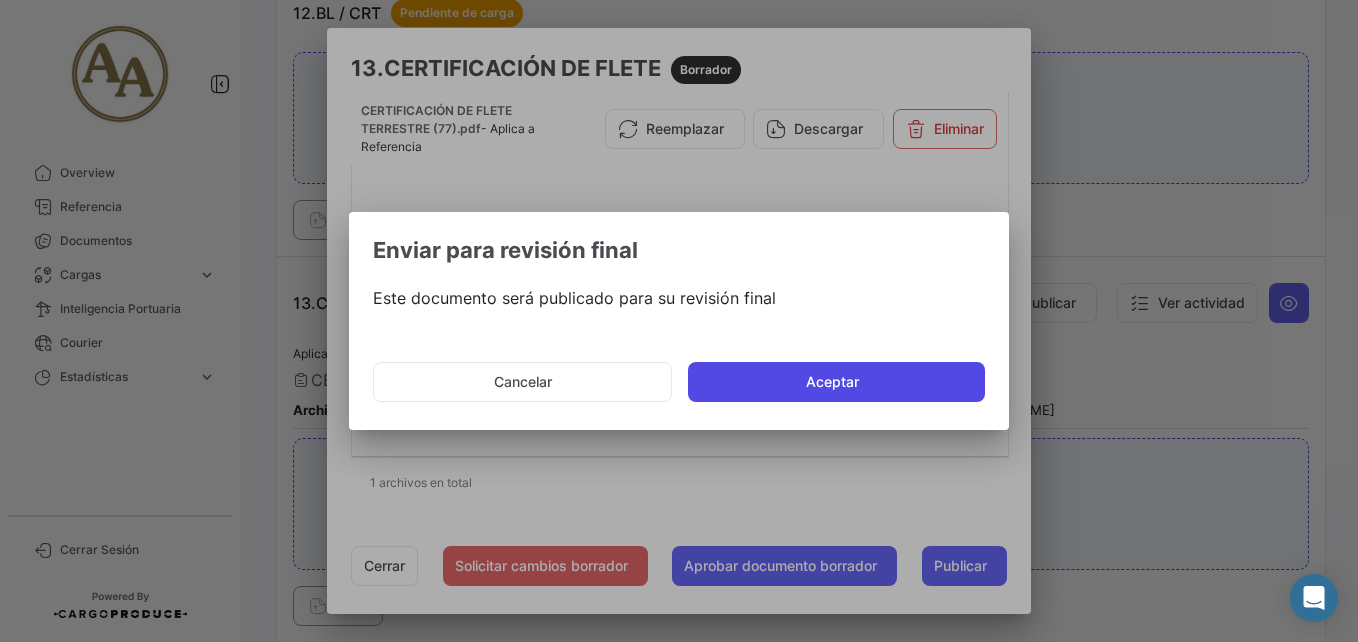 click on "Aceptar" 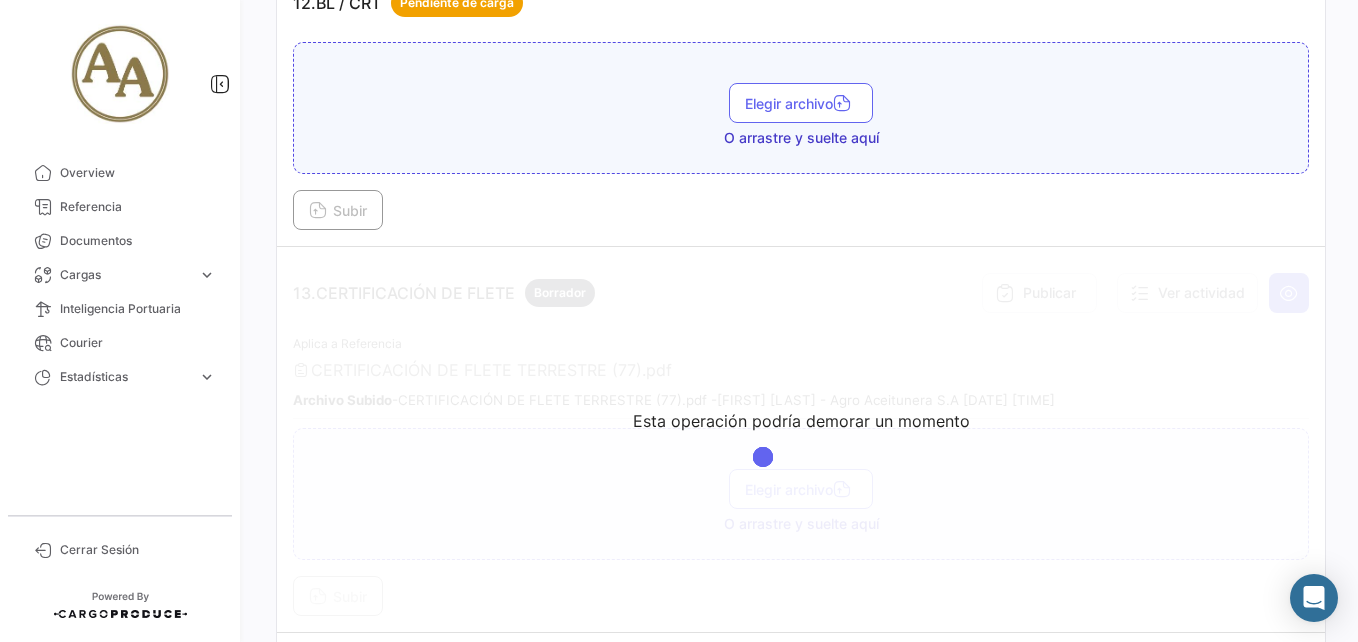 scroll, scrollTop: 4500, scrollLeft: 0, axis: vertical 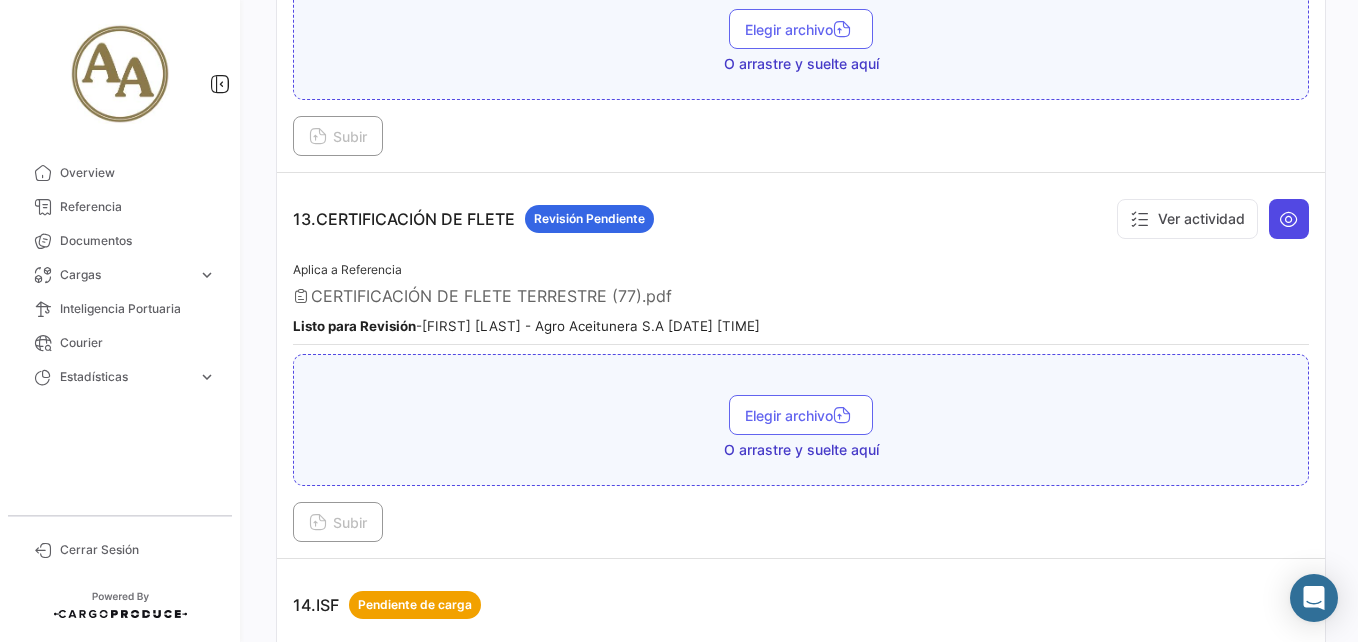 click at bounding box center [1289, 219] 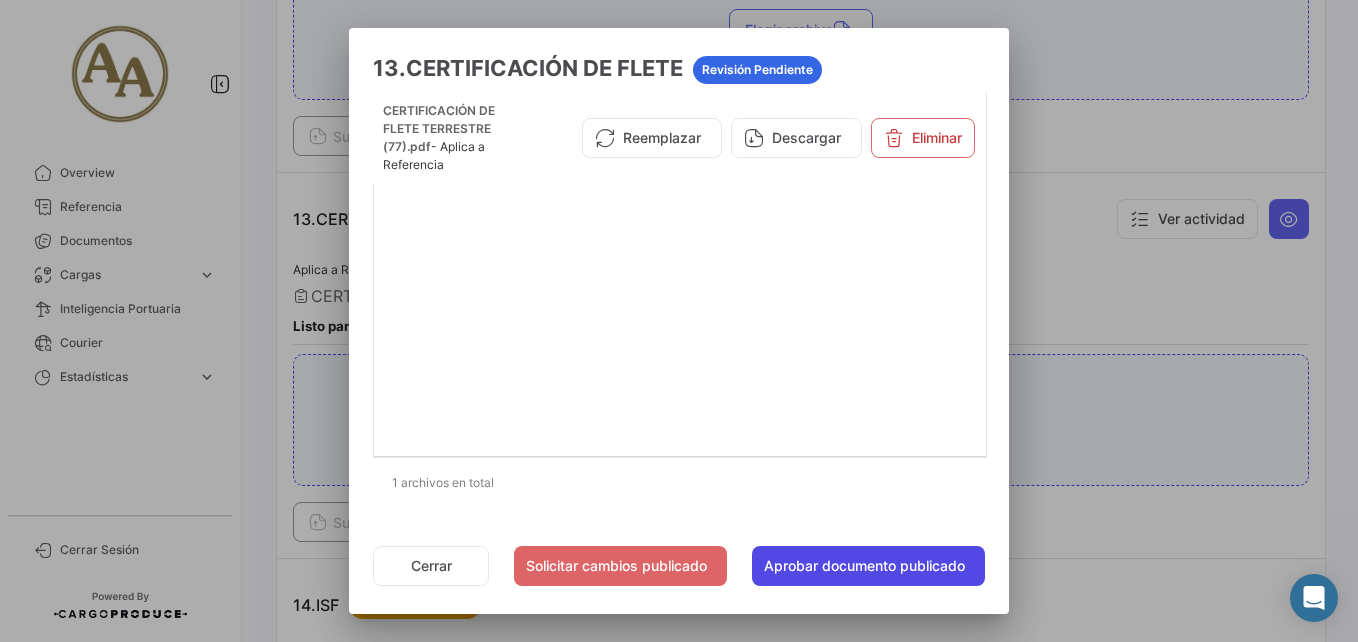 click on "Aprobar documento publicado" 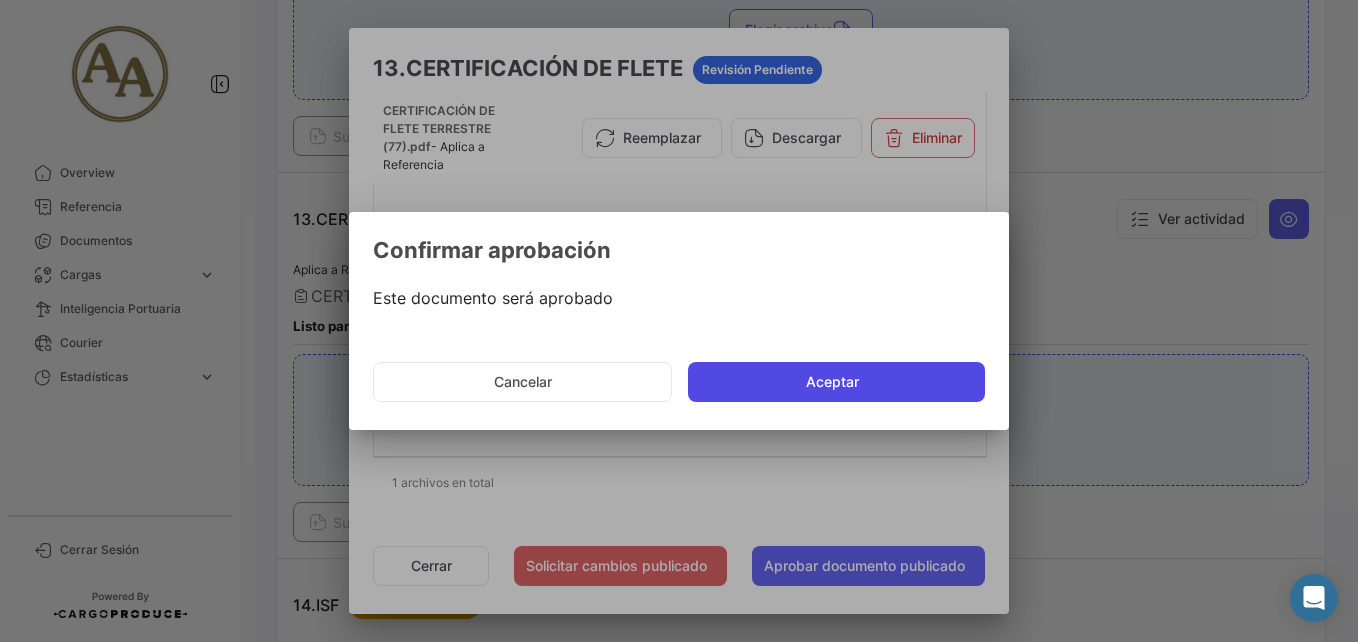 click on "Aceptar" 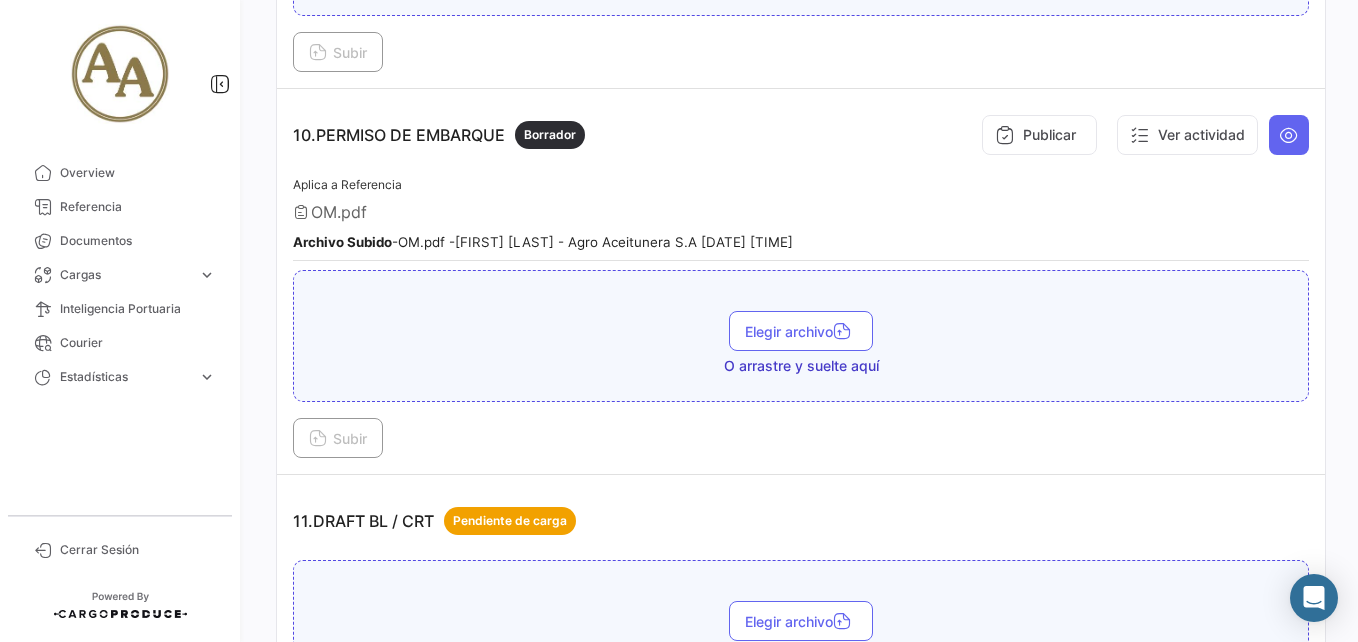 scroll, scrollTop: 3600, scrollLeft: 0, axis: vertical 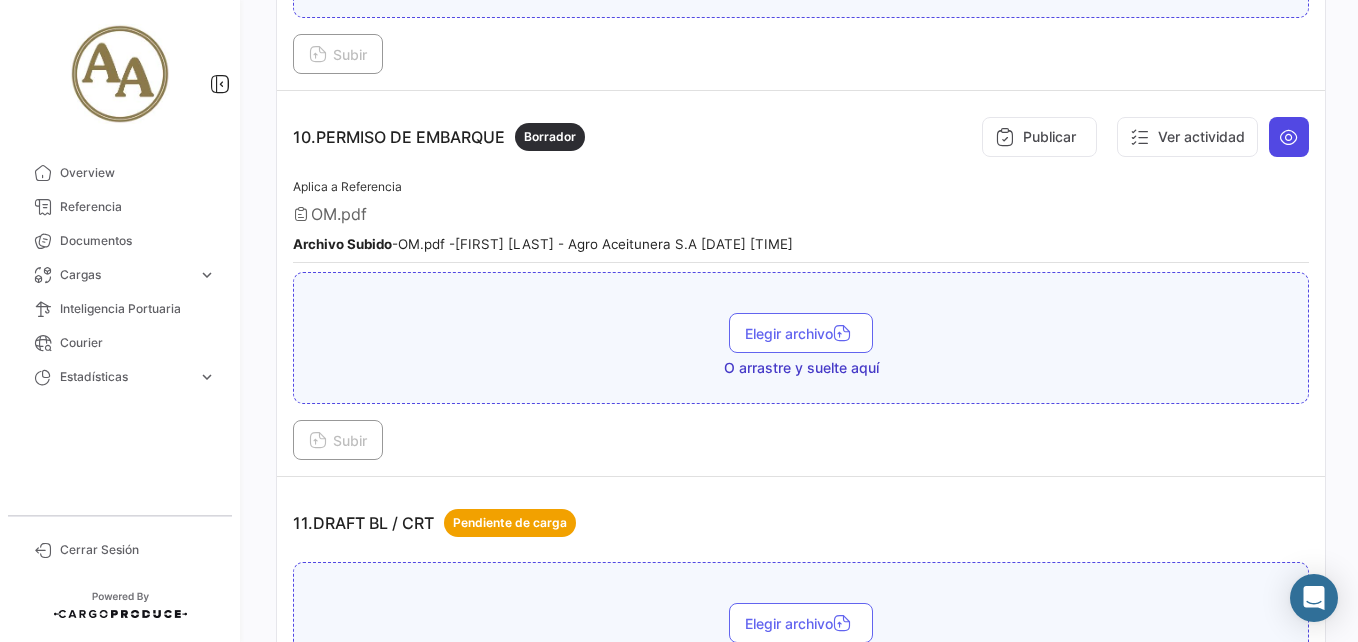 click at bounding box center (1289, 137) 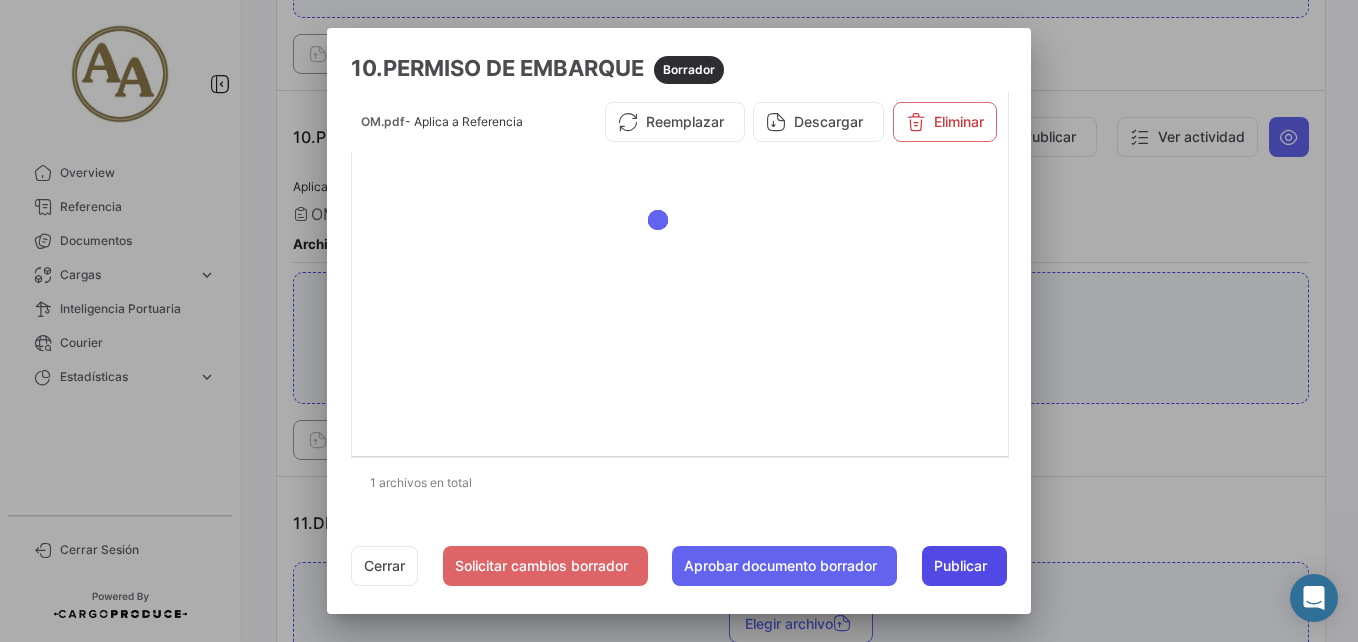 click on "Publicar" 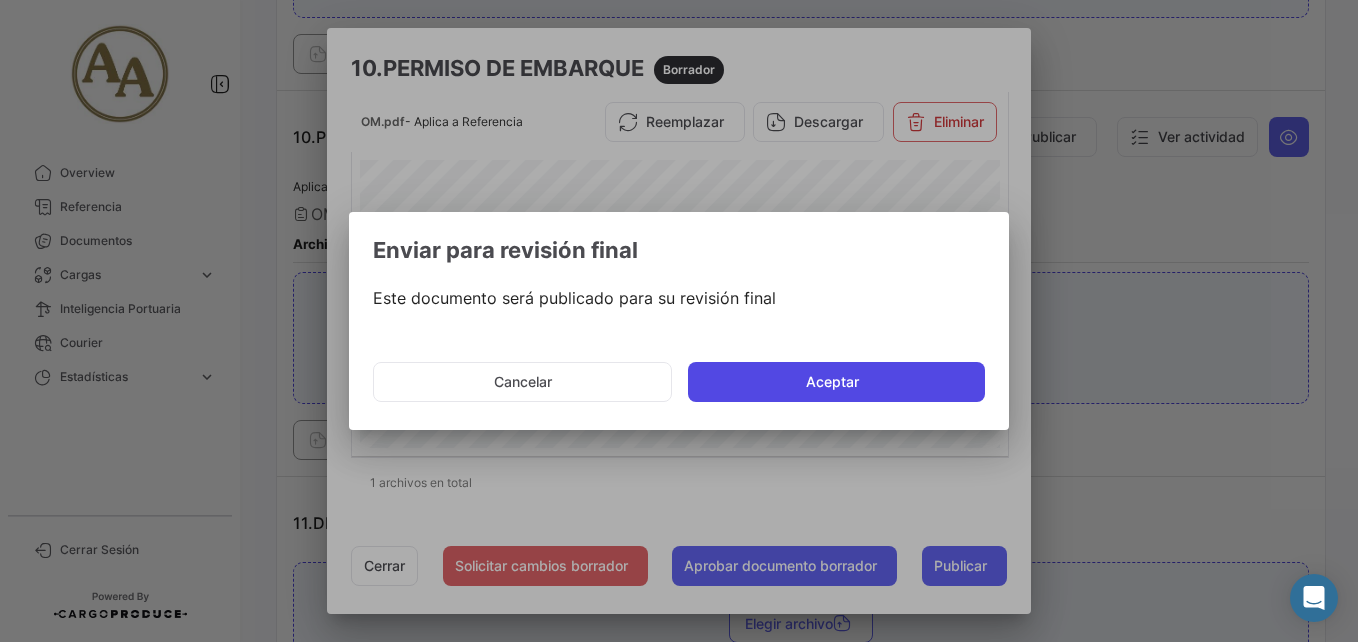 click on "Aceptar" 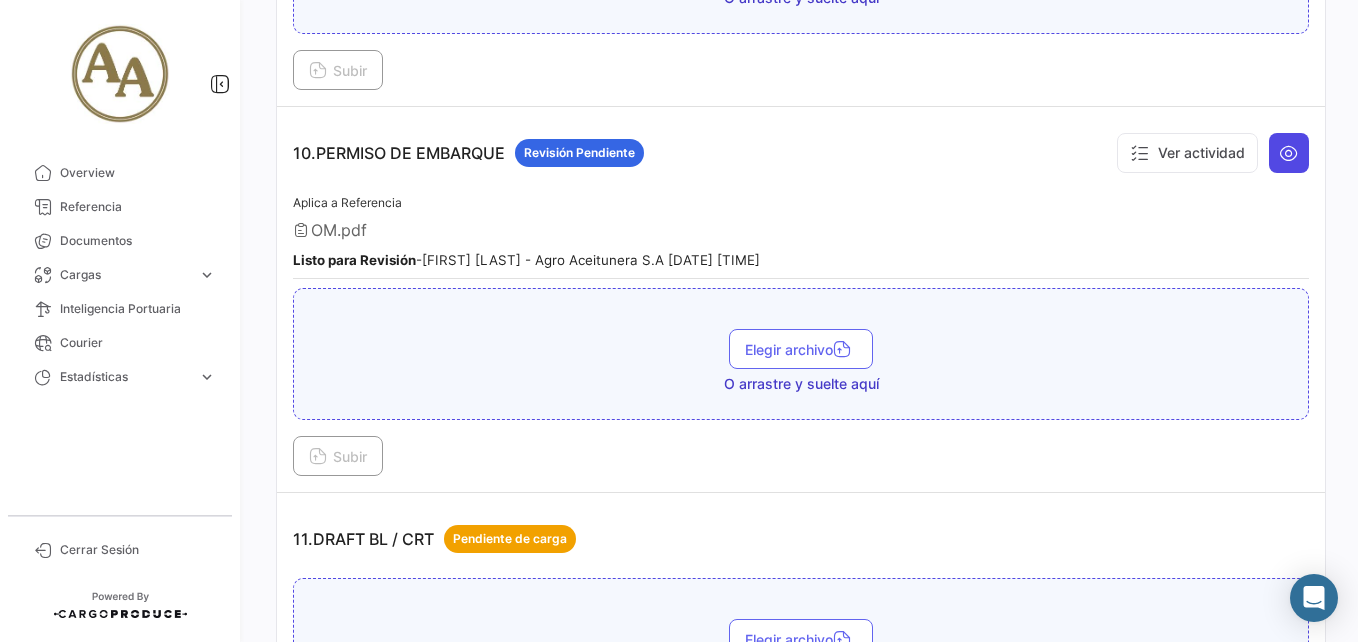 click at bounding box center [1289, 153] 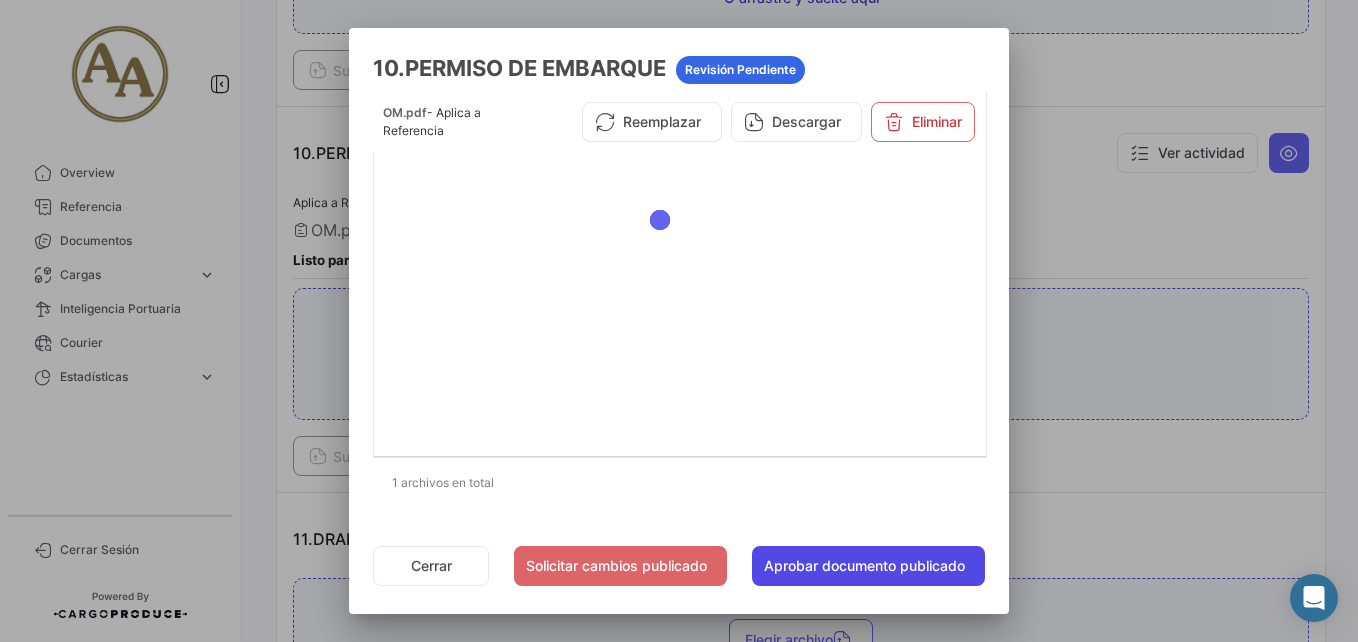 click on "Aprobar documento publicado" 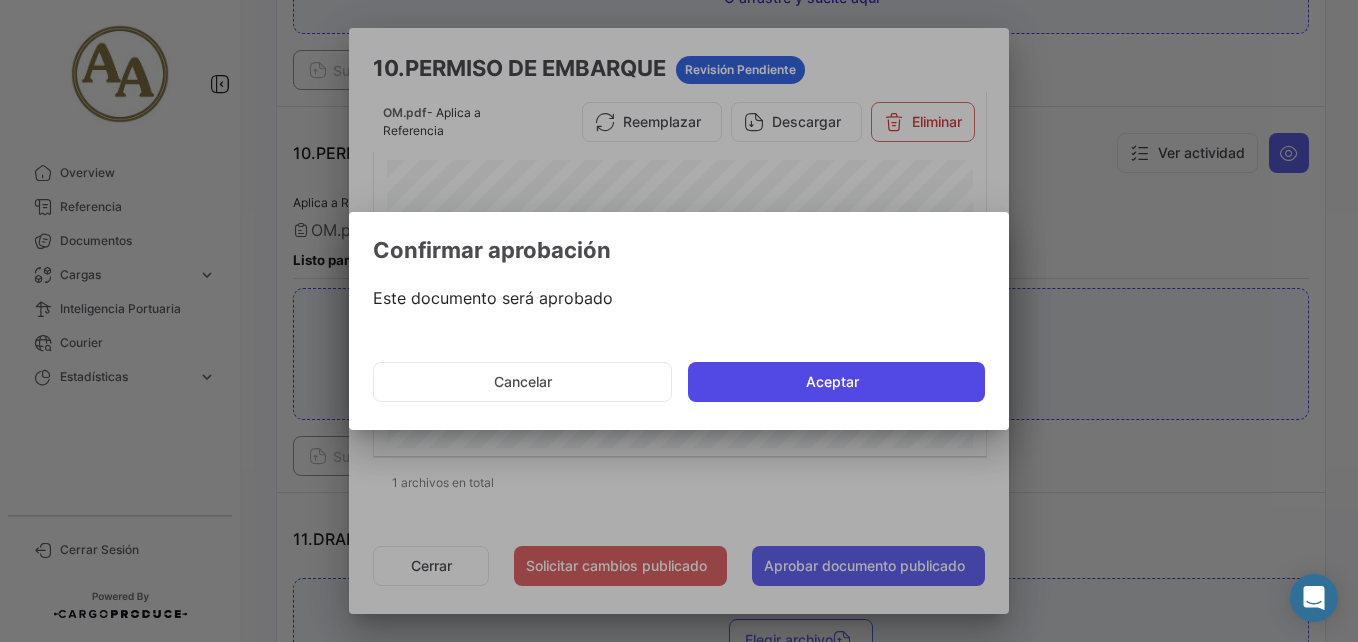 click on "Aceptar" 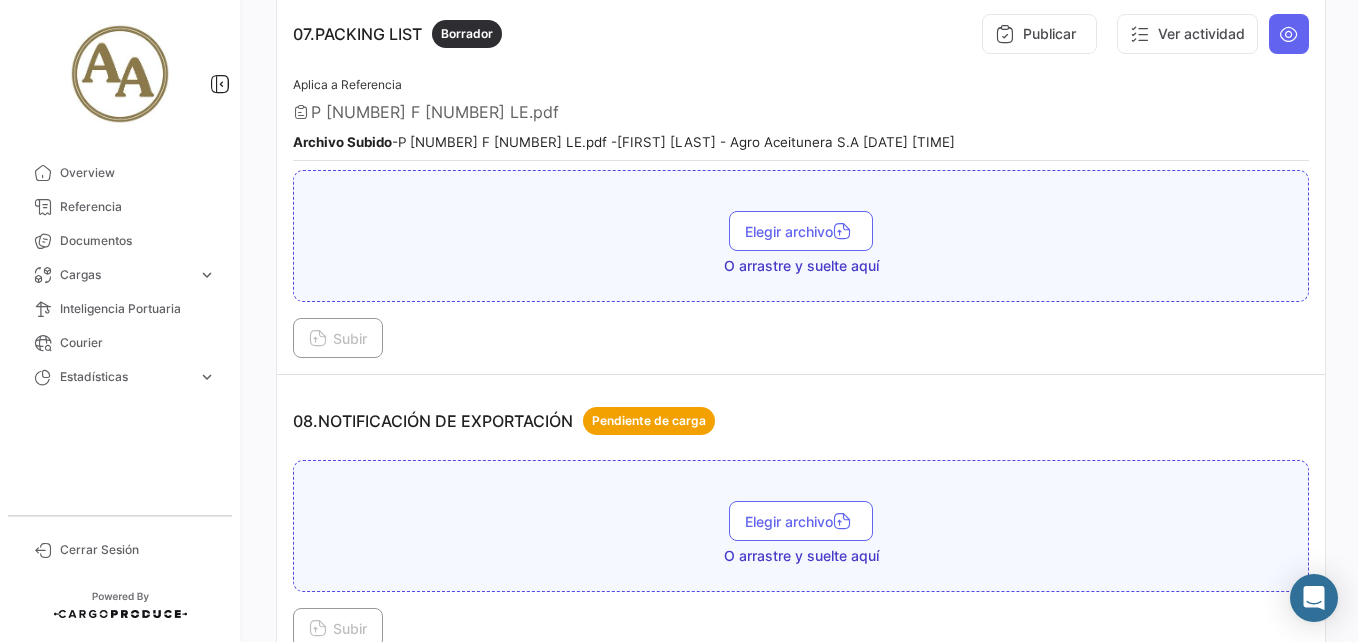 scroll, scrollTop: 2700, scrollLeft: 0, axis: vertical 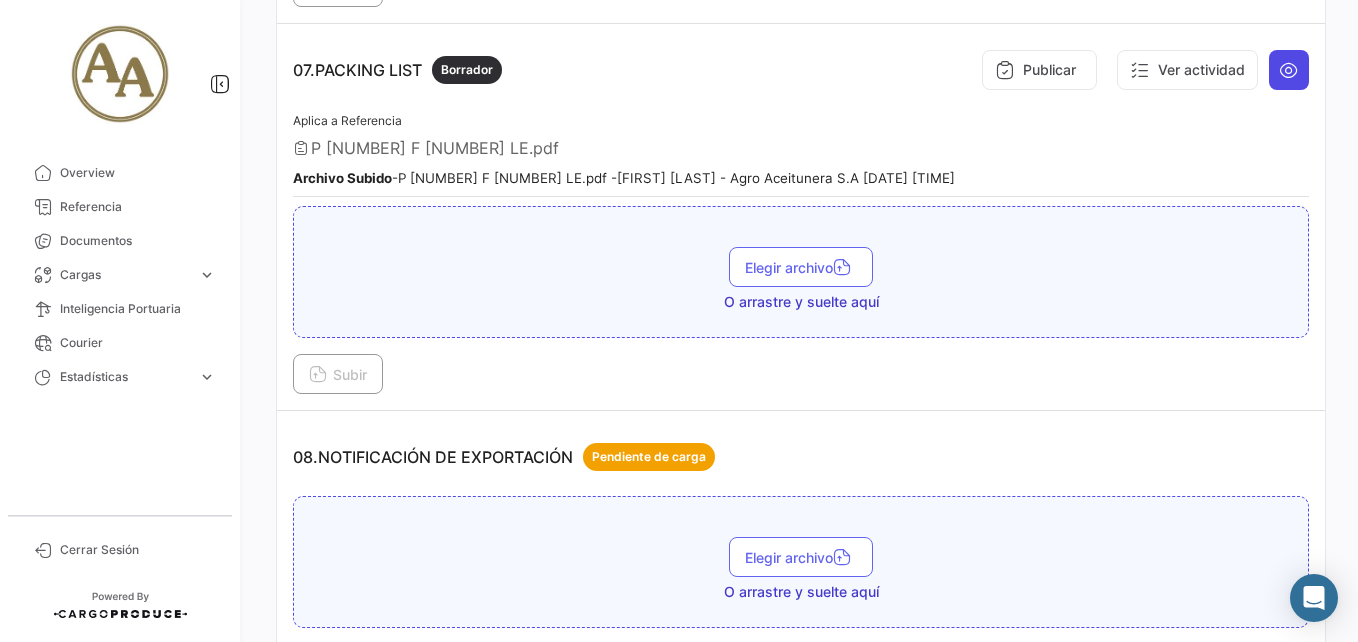 click at bounding box center (1289, 70) 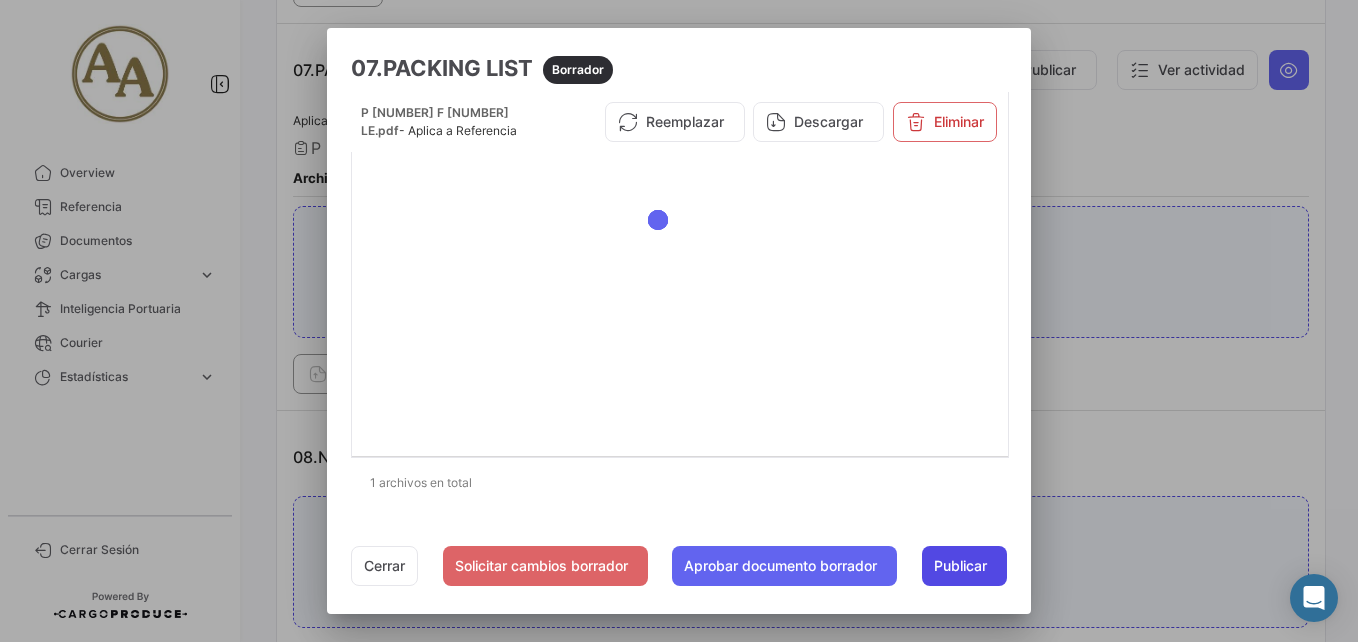 click on "Publicar" 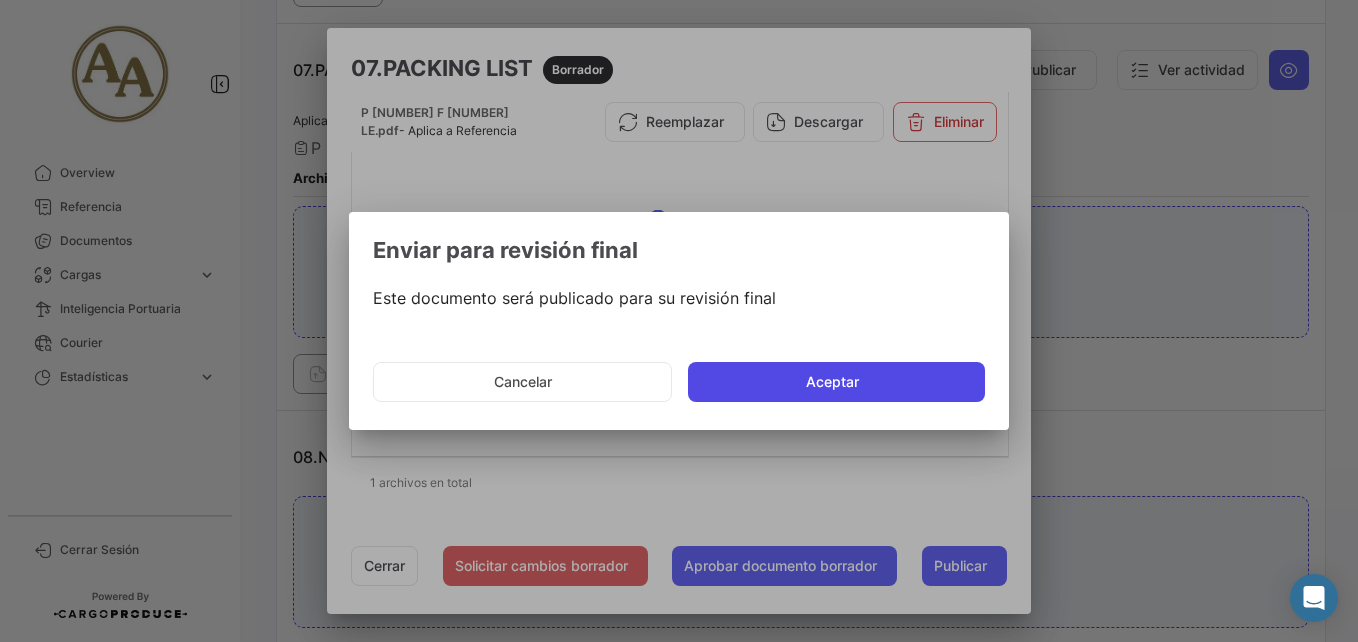click on "Aceptar" 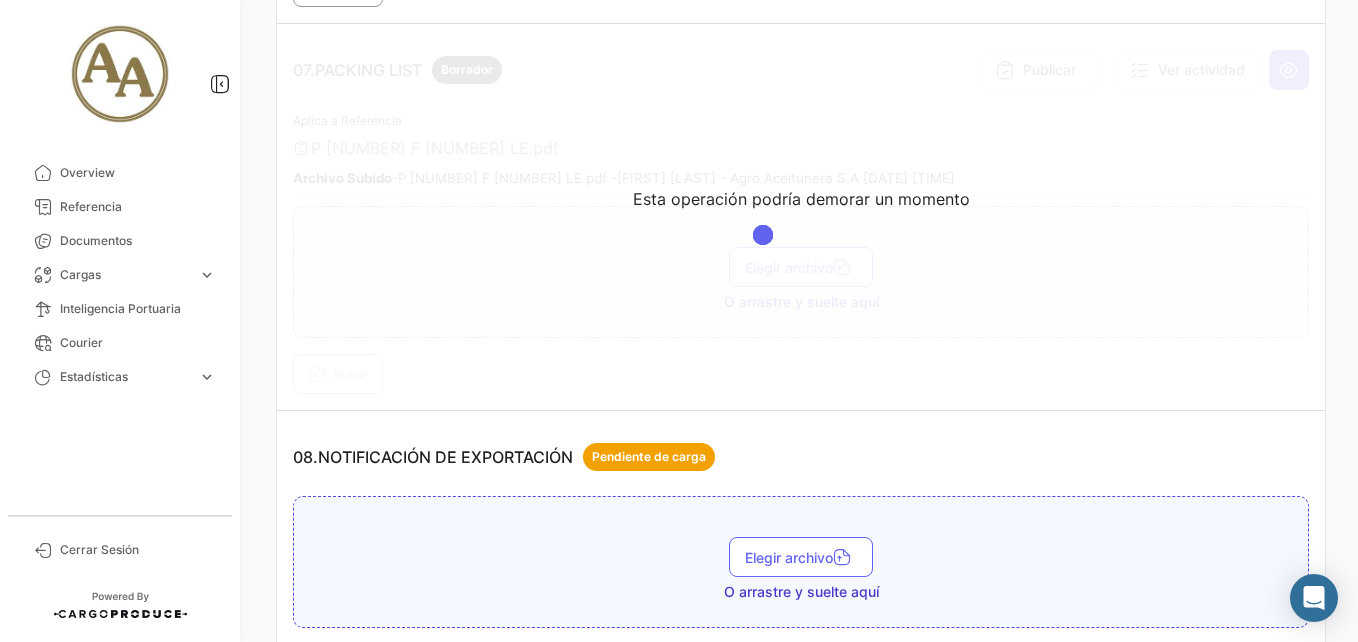 scroll, scrollTop: 2300, scrollLeft: 0, axis: vertical 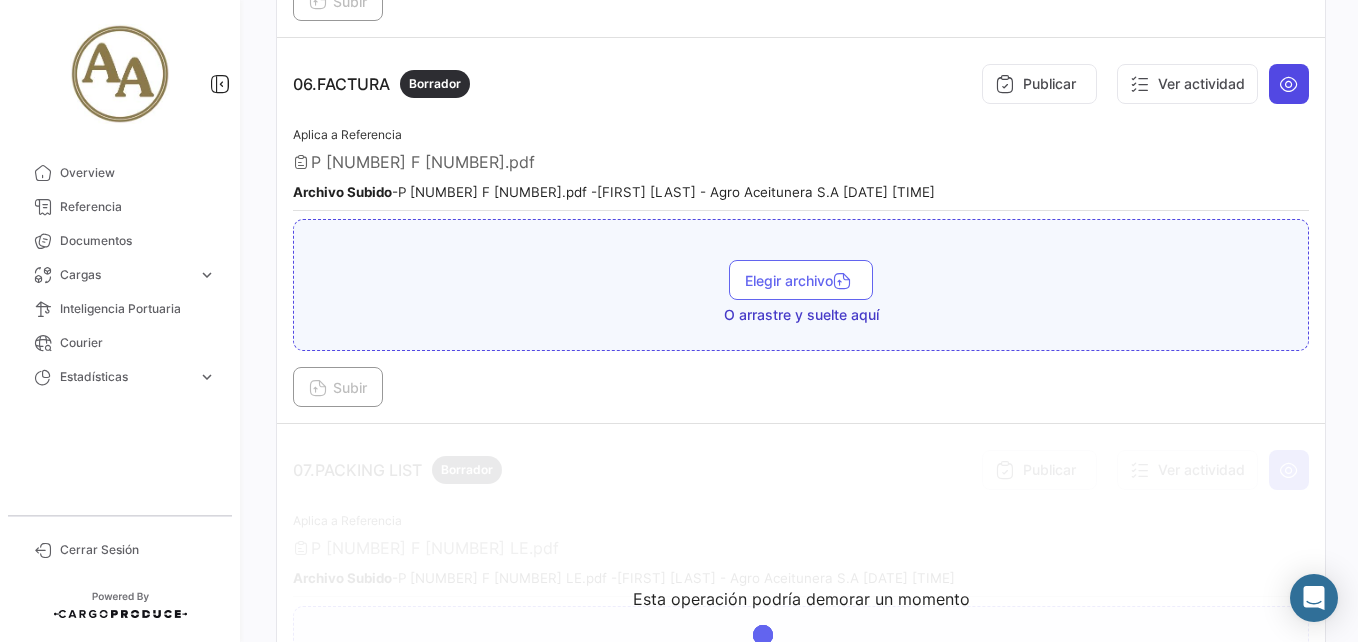 click at bounding box center [1289, 84] 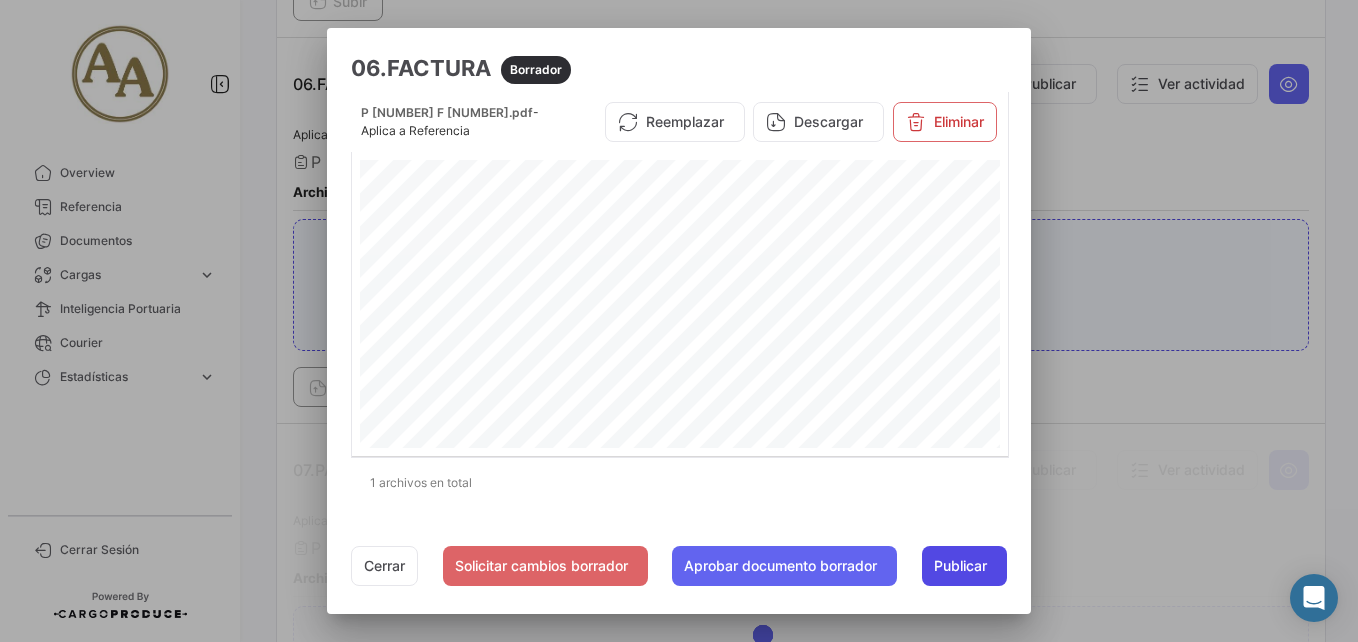 click on "Publicar" 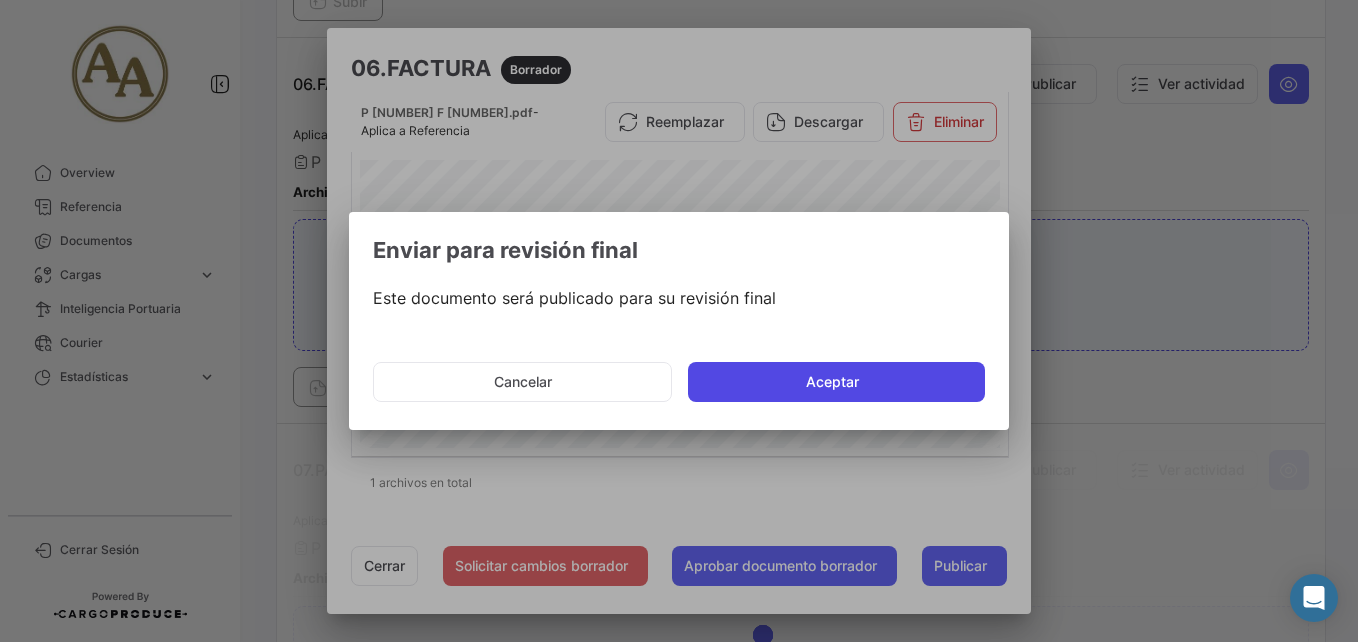 click on "Aceptar" 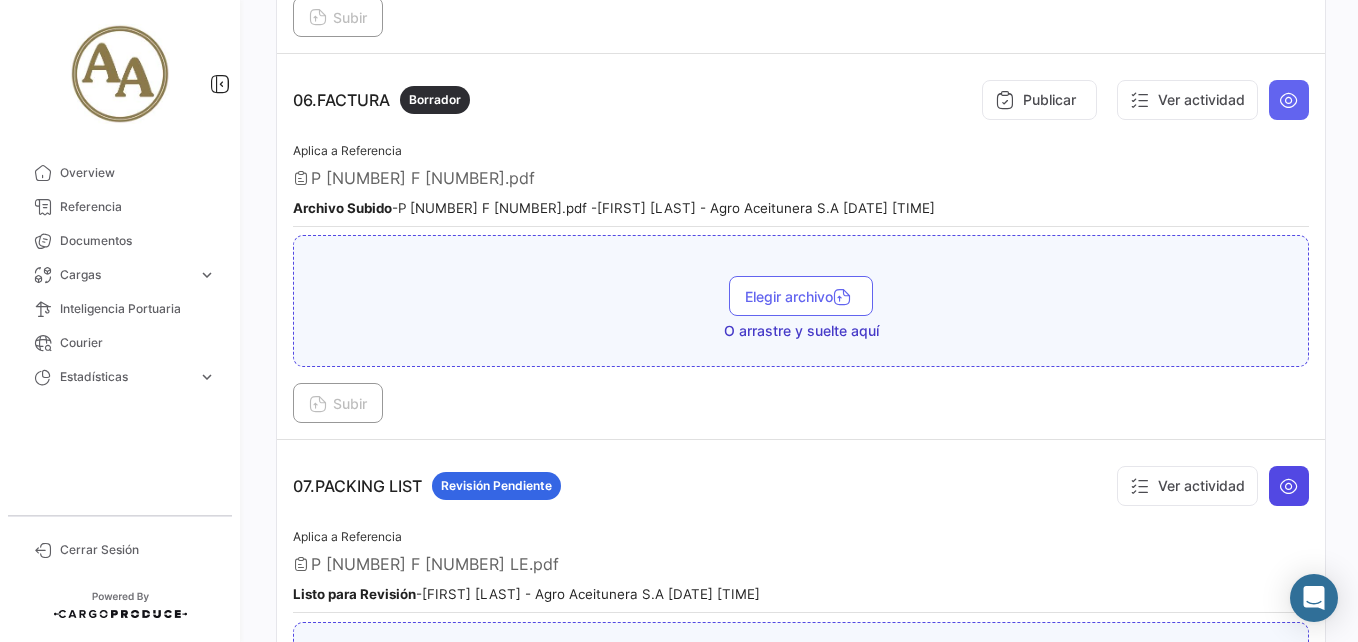 click at bounding box center [1289, 486] 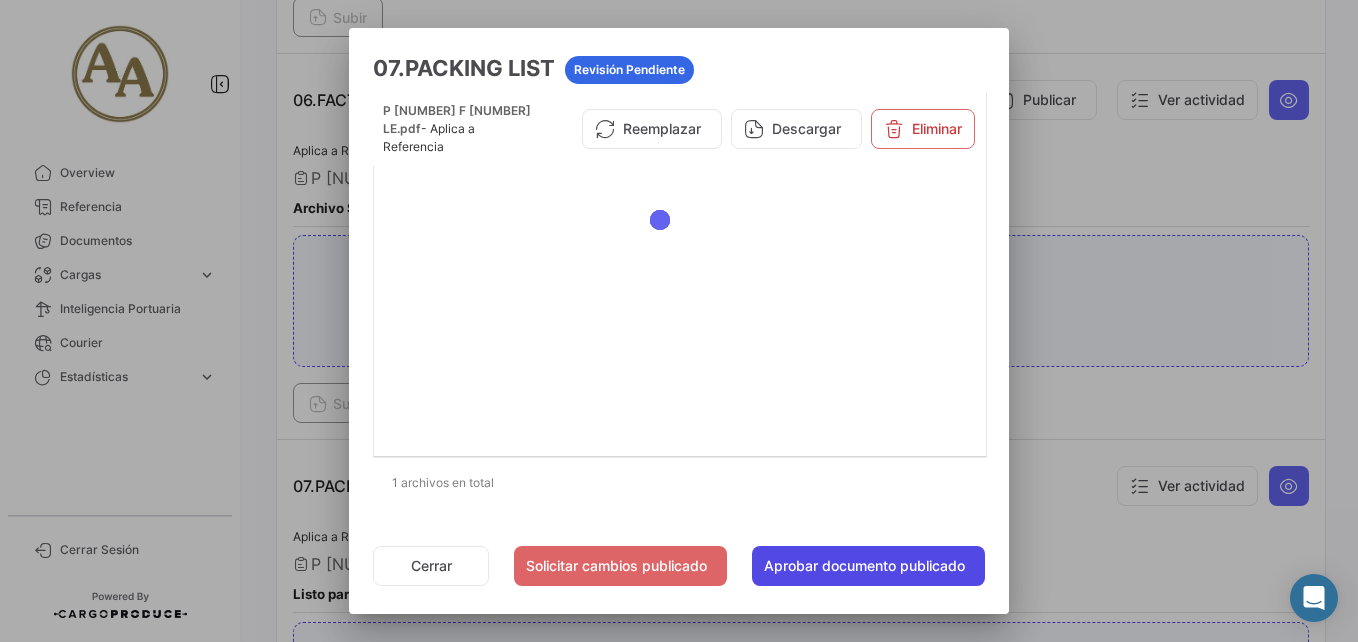 click on "Aprobar documento publicado" 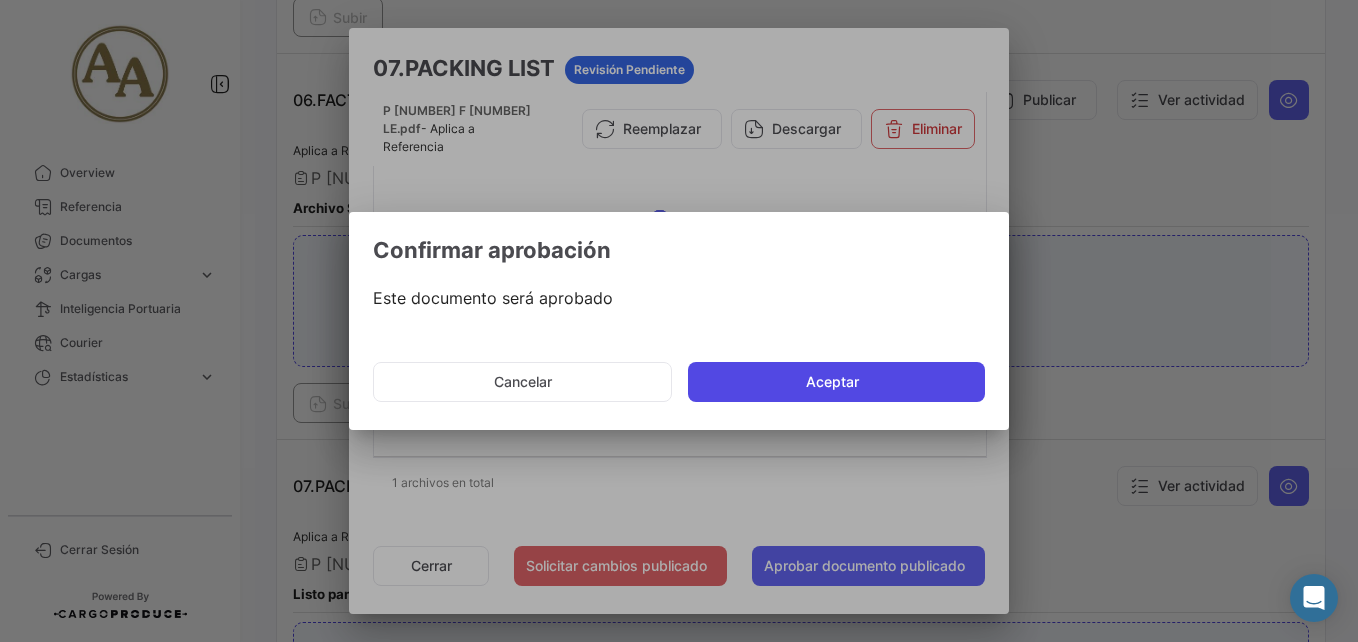 click on "Aceptar" 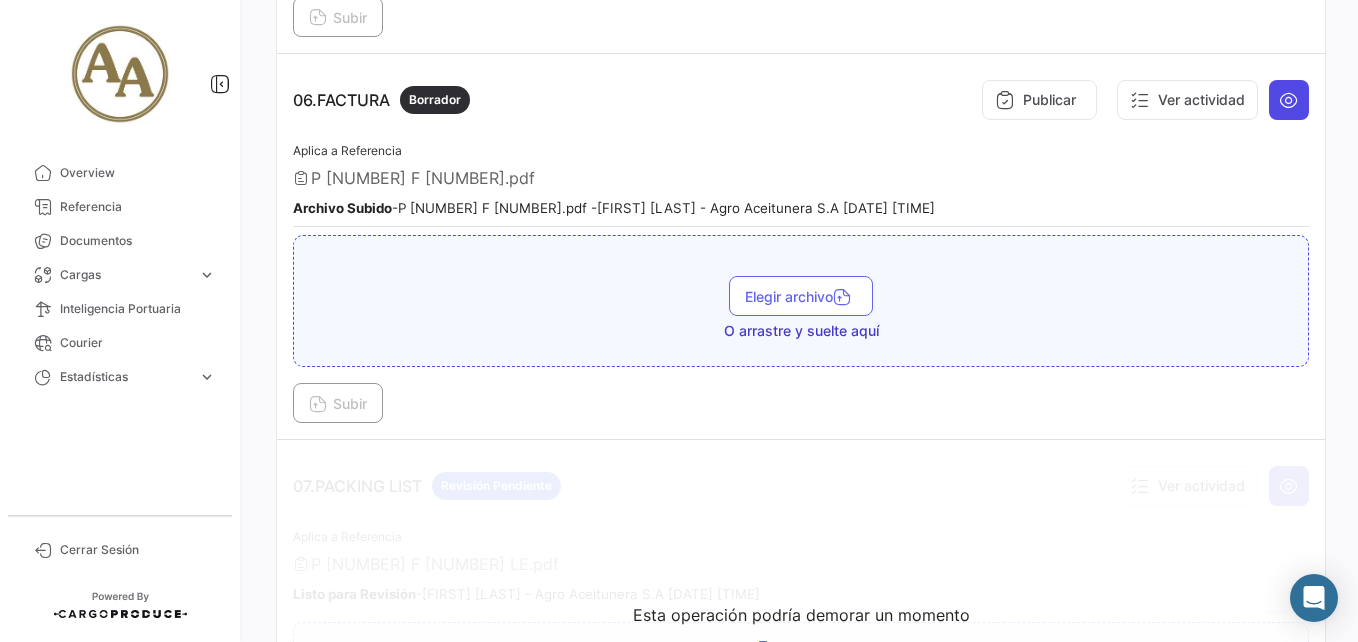 click at bounding box center [1289, 100] 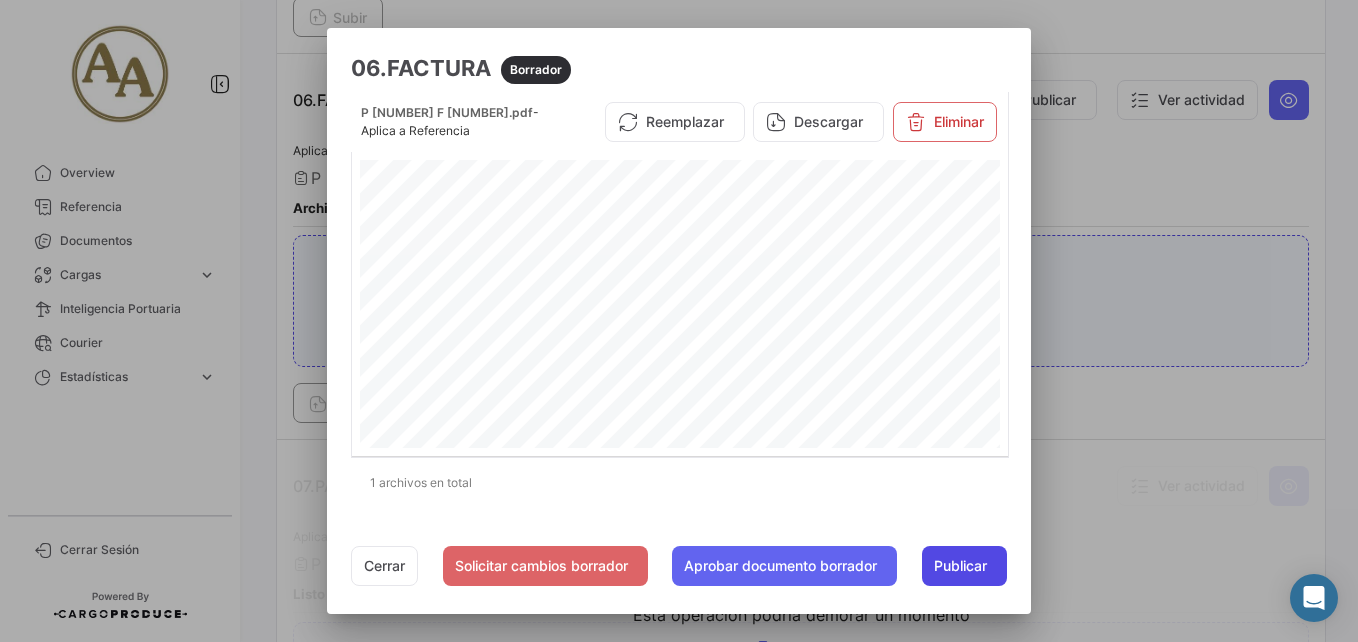 click on "Publicar" 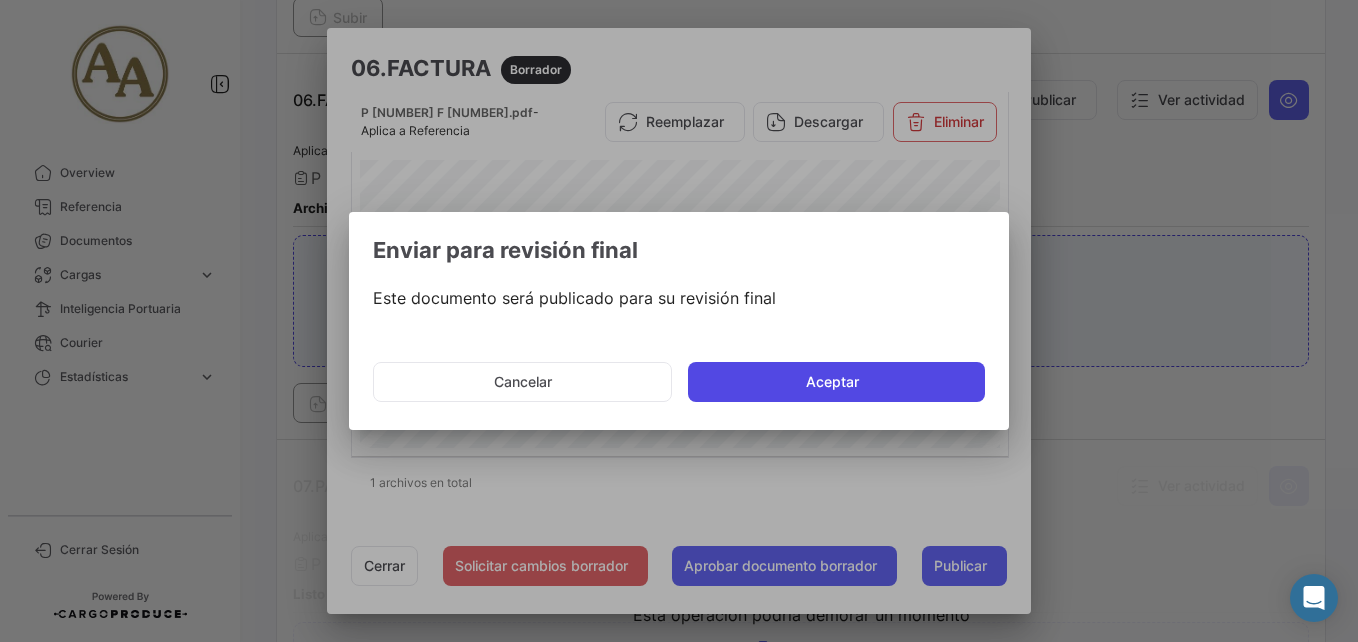 click on "Aceptar" 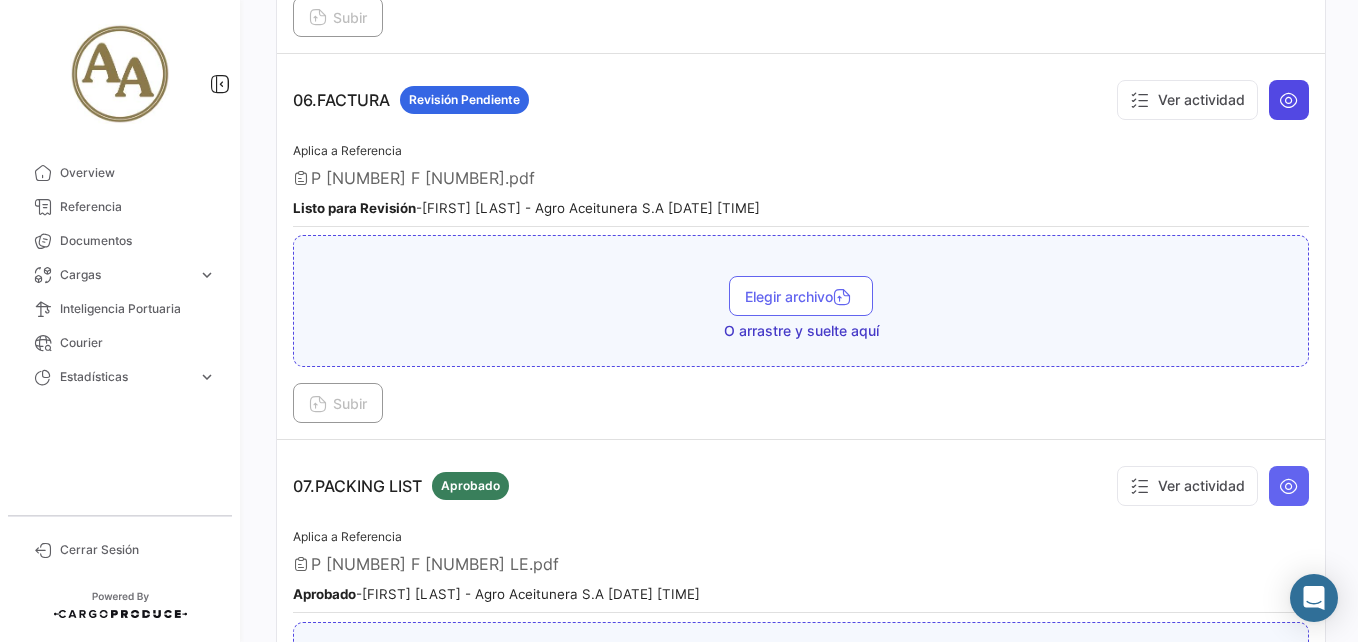 click at bounding box center (1289, 100) 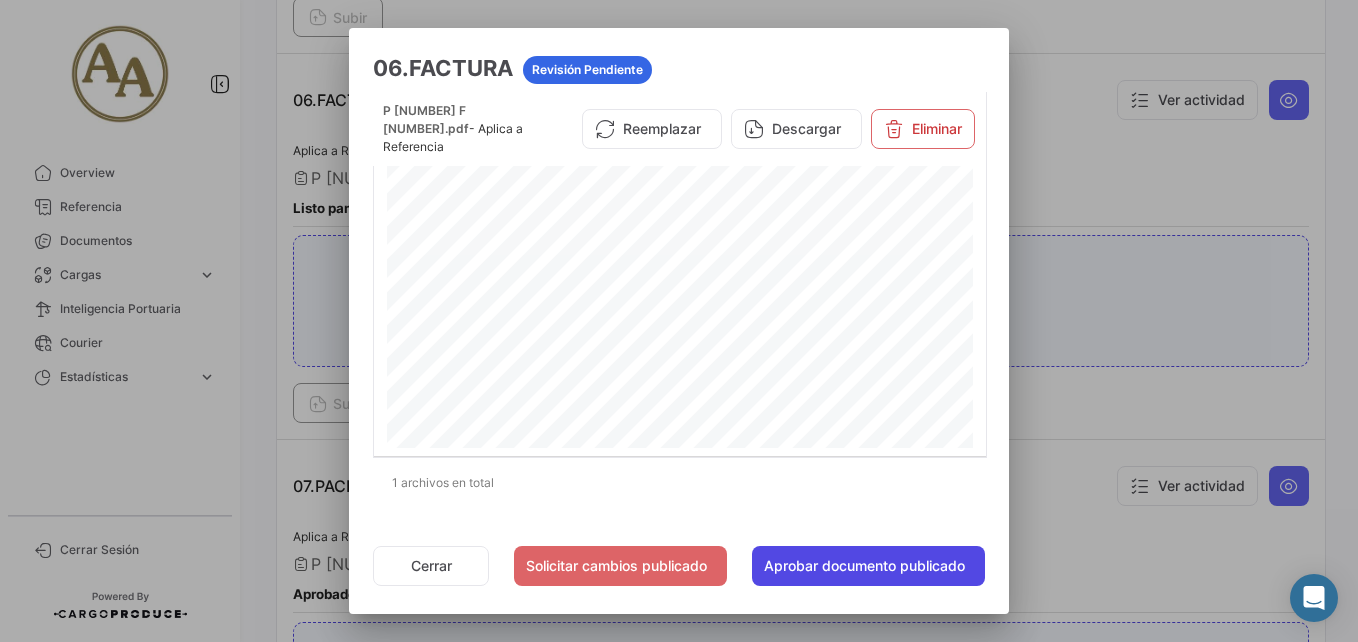 click on "Aprobar documento publicado" 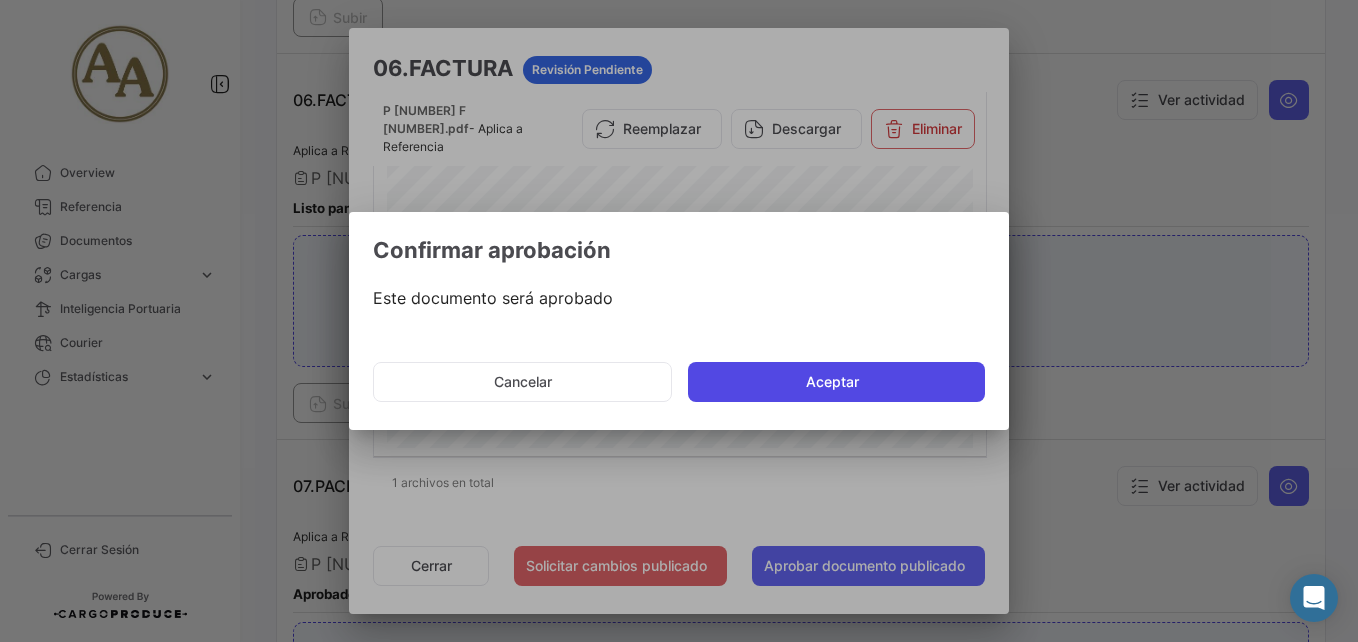 click on "Aceptar" 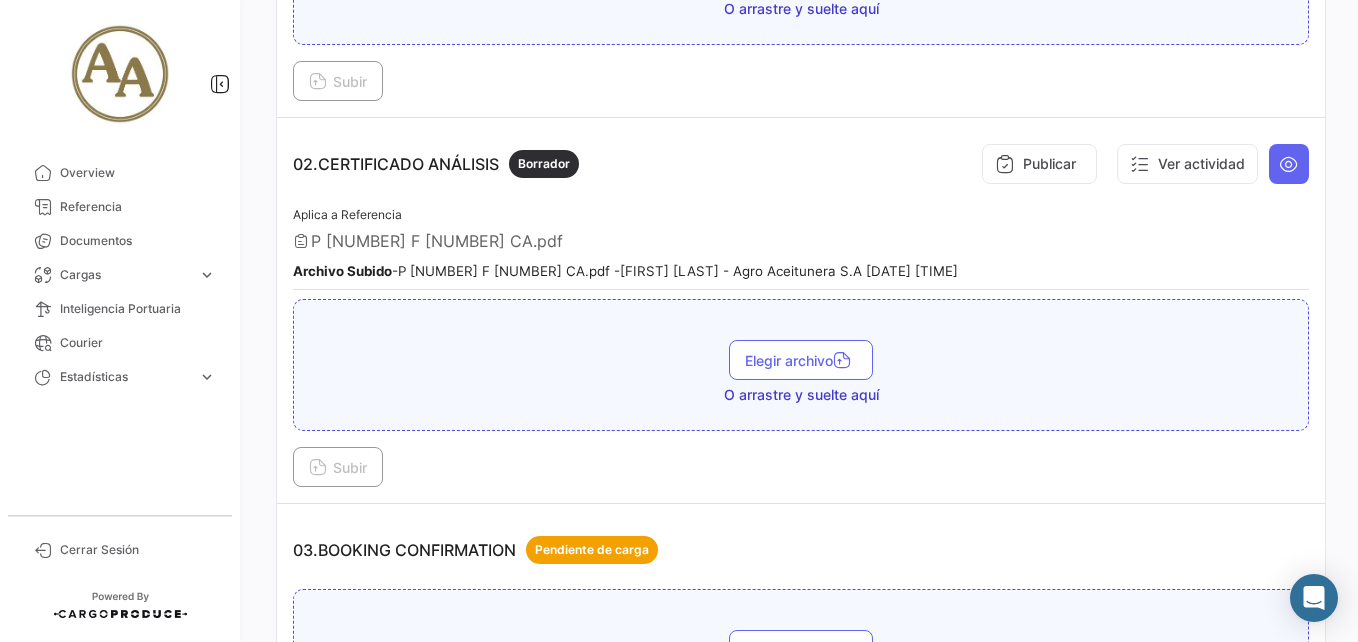 scroll, scrollTop: 800, scrollLeft: 0, axis: vertical 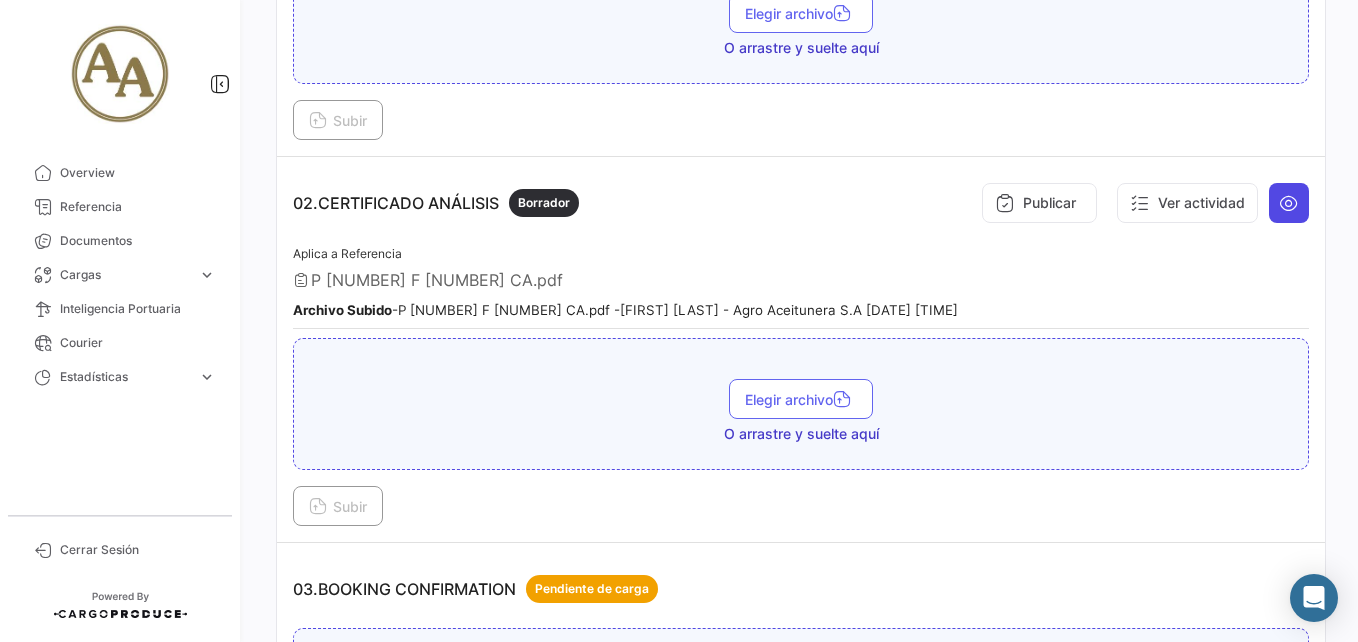 click at bounding box center [1289, 203] 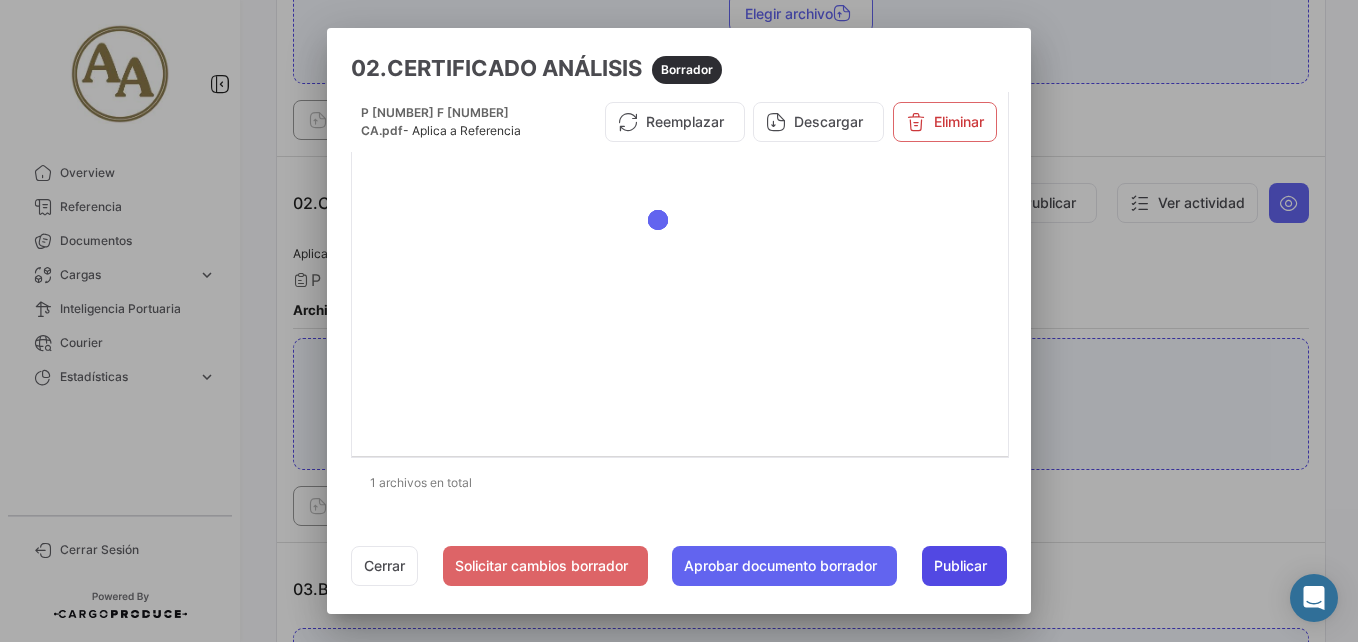 click on "Publicar" 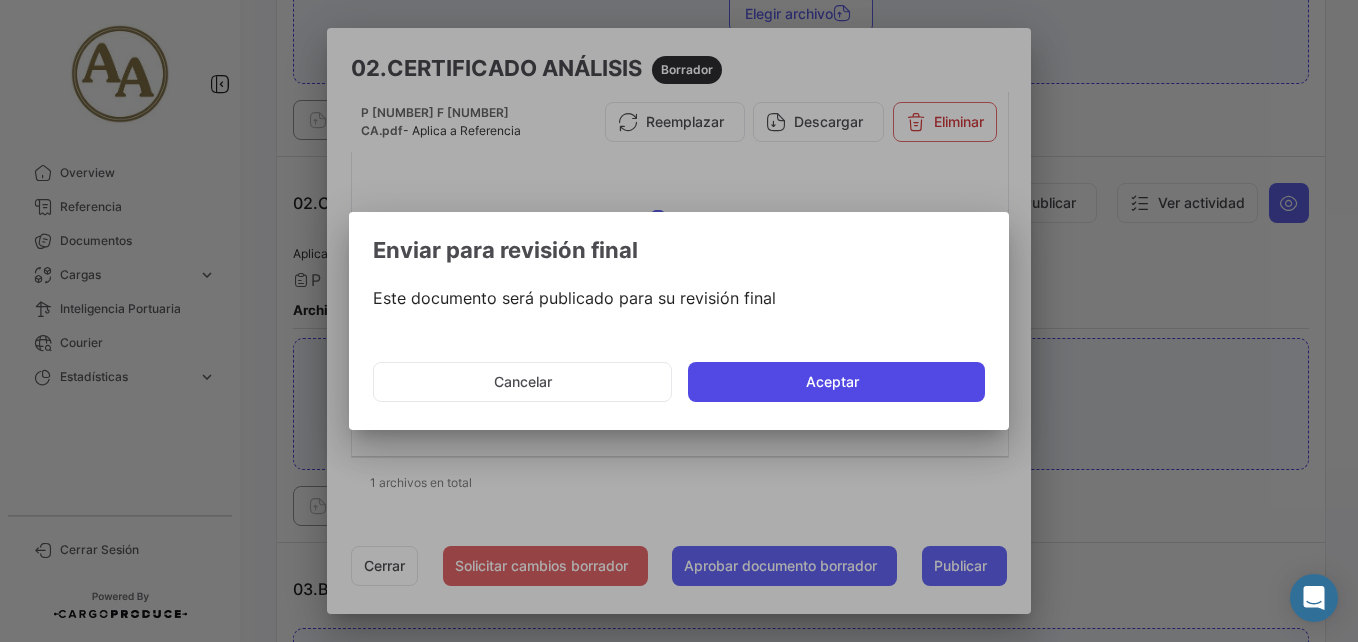 click on "Aceptar" 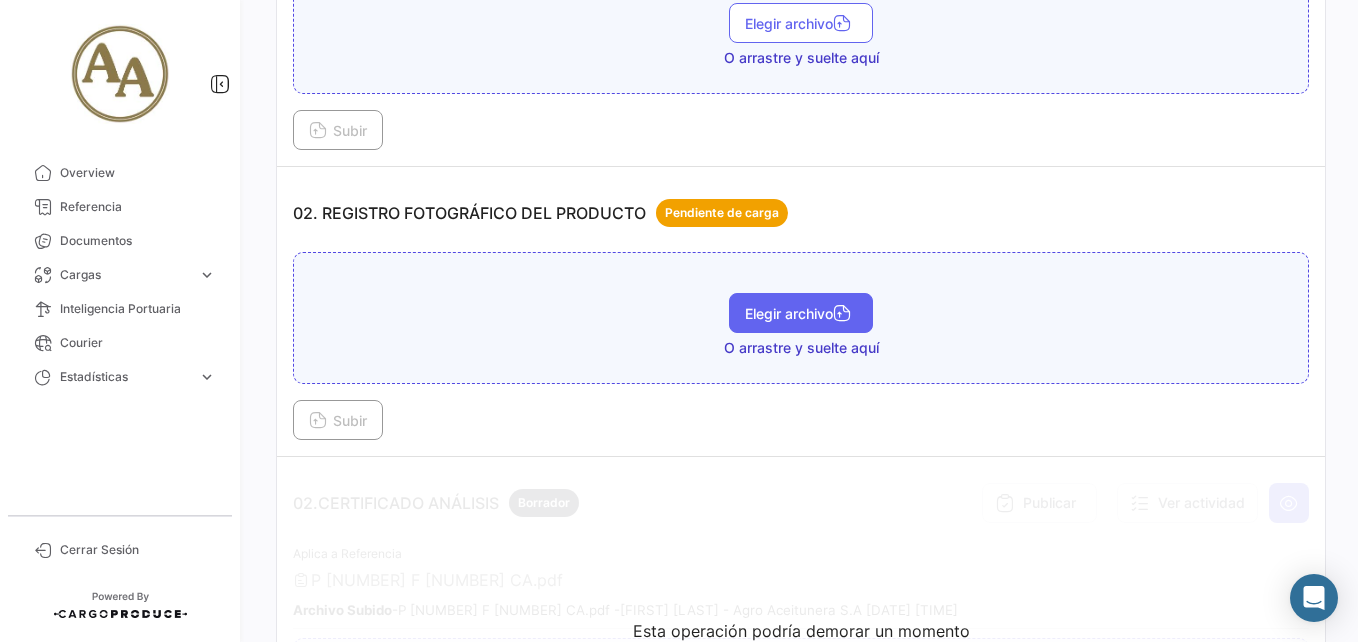 scroll, scrollTop: 800, scrollLeft: 0, axis: vertical 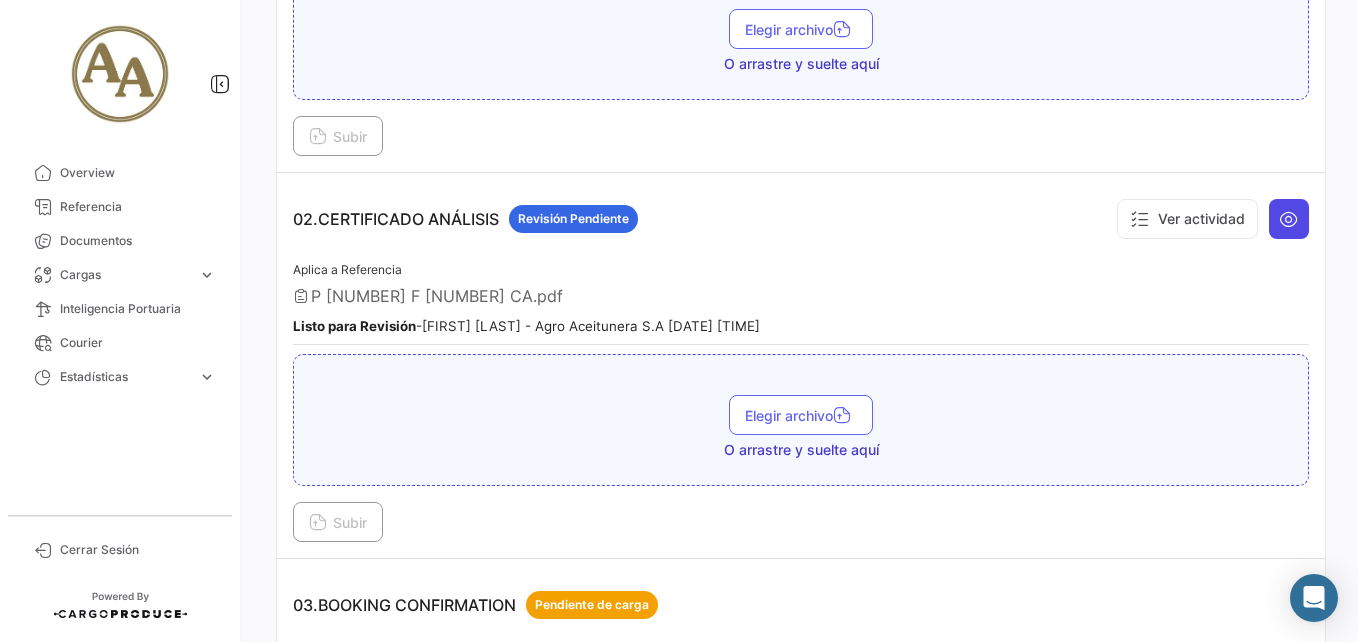 click at bounding box center [1289, 219] 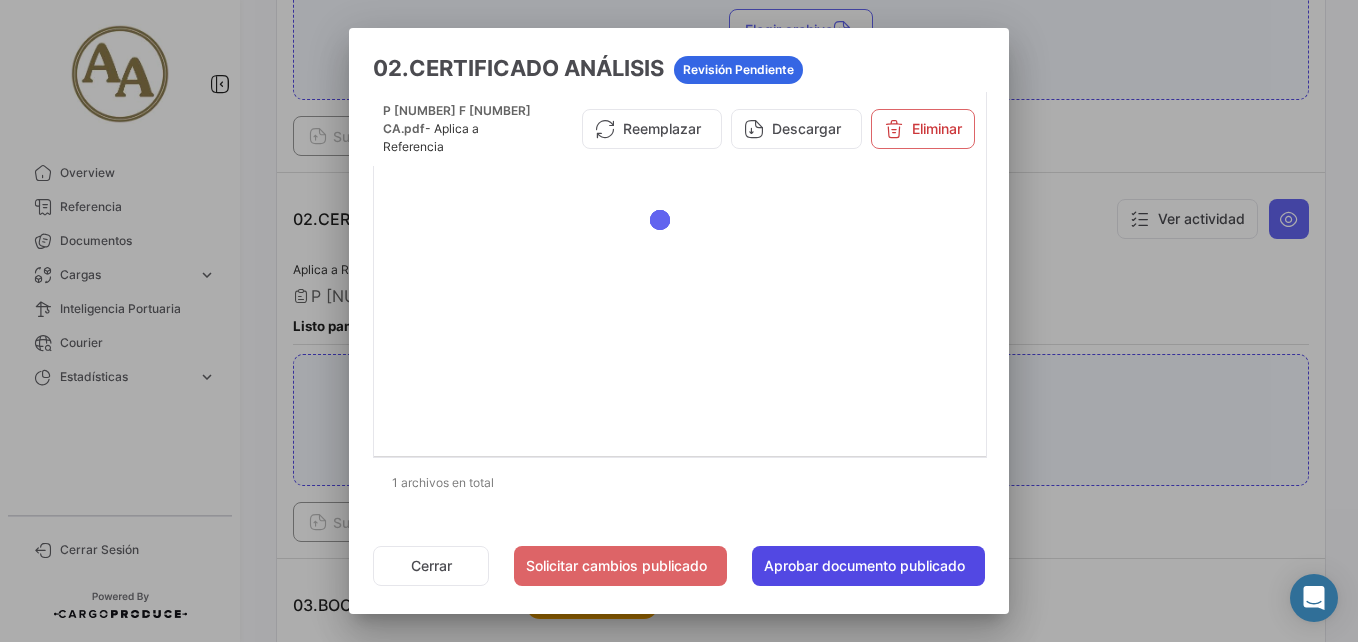 click on "Aprobar documento publicado" 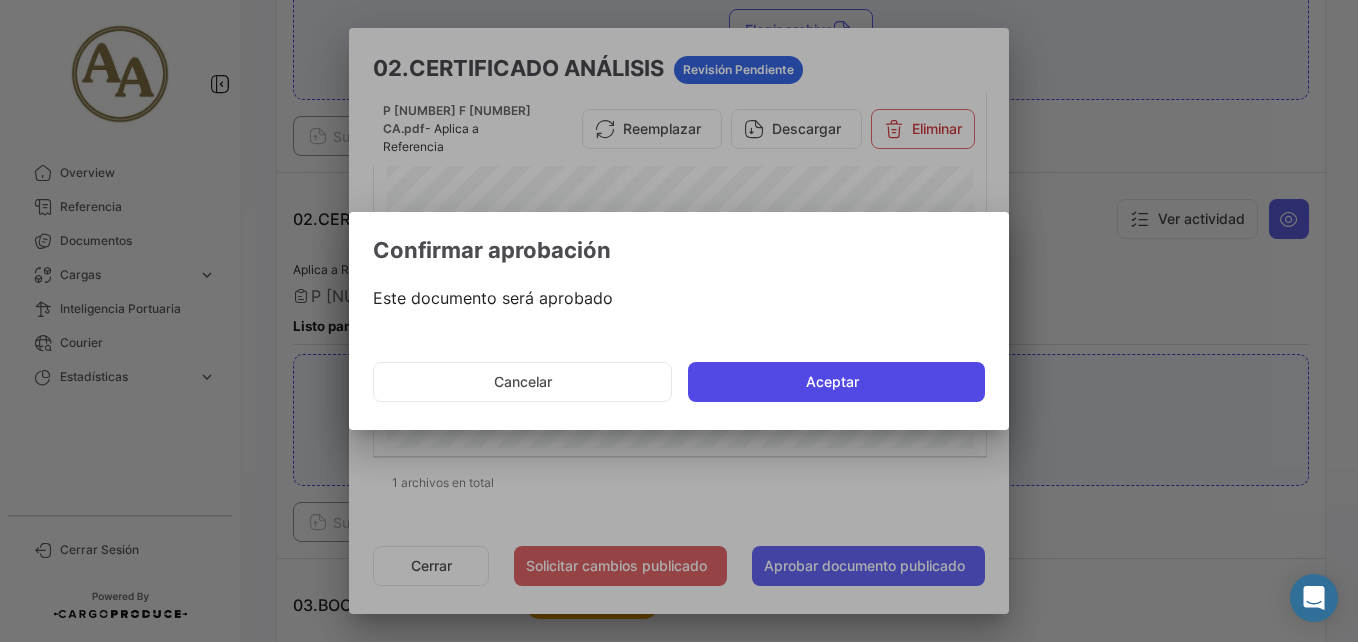 click on "Aceptar" 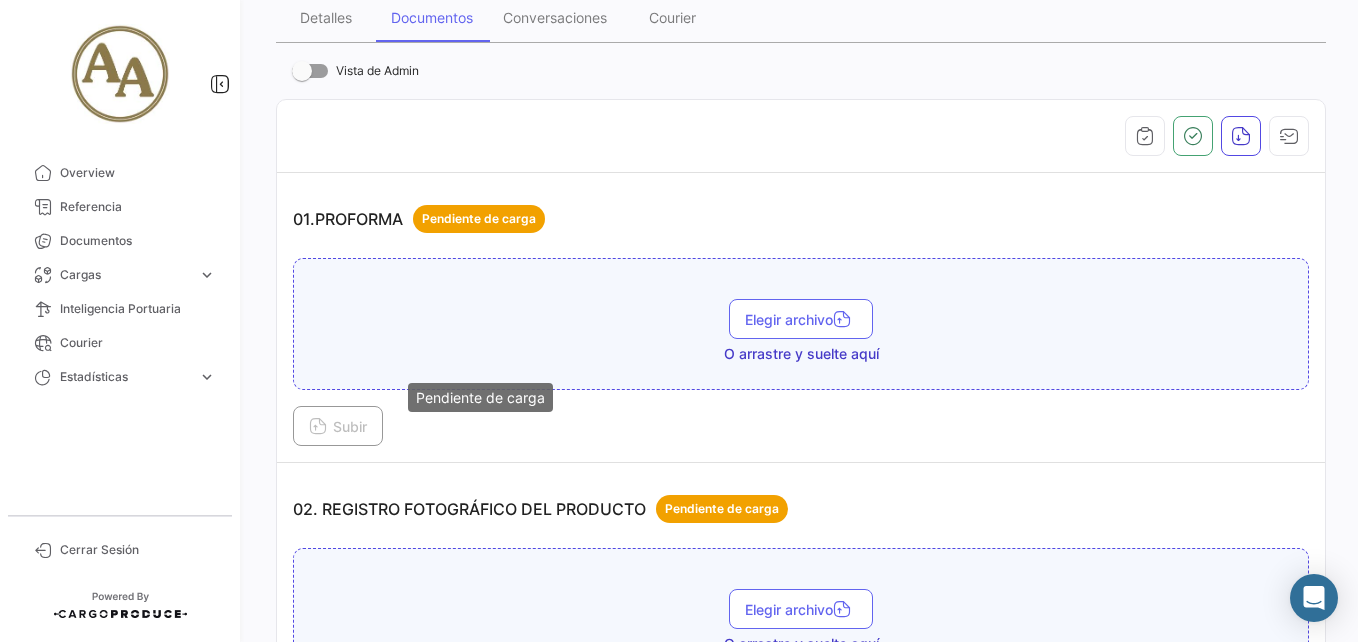 scroll, scrollTop: 0, scrollLeft: 0, axis: both 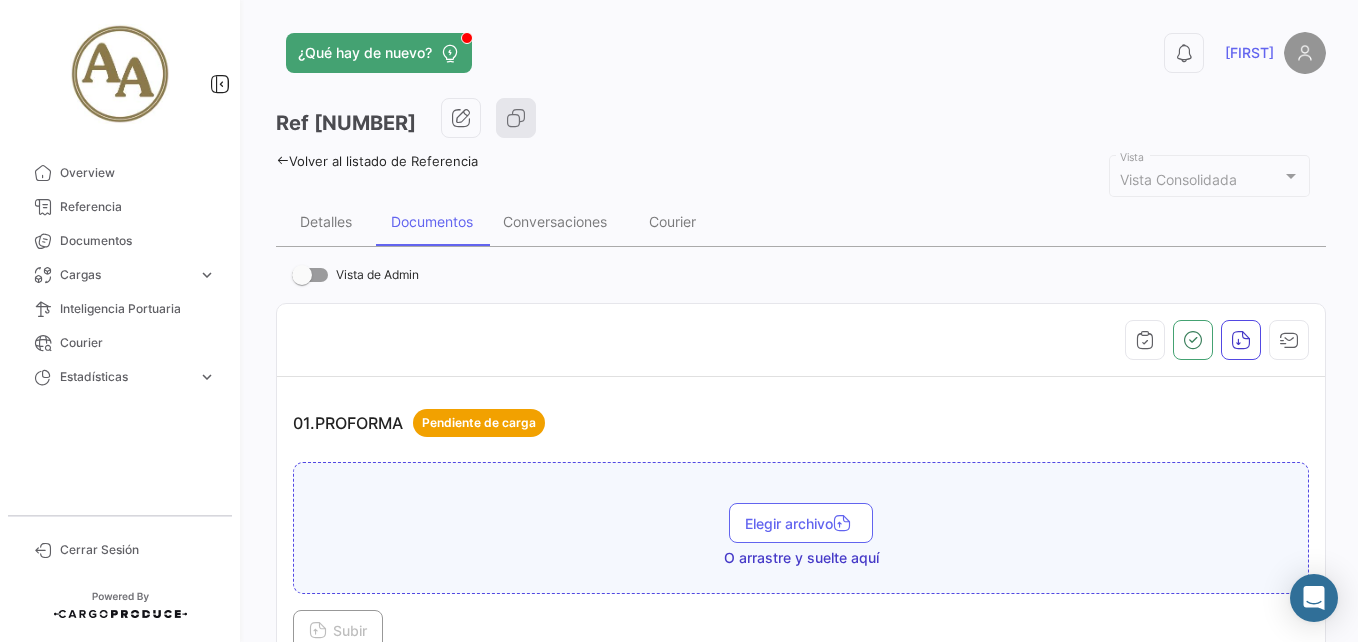 click on "Volver al listado de Referencia" 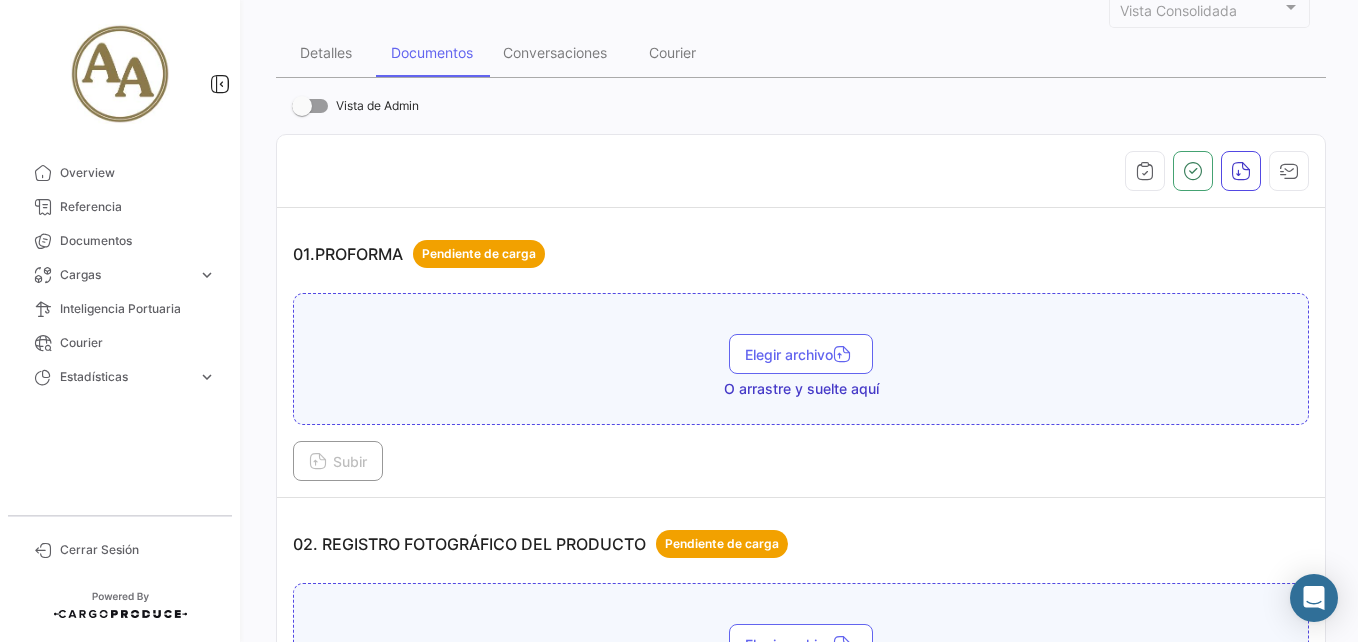 scroll, scrollTop: 0, scrollLeft: 0, axis: both 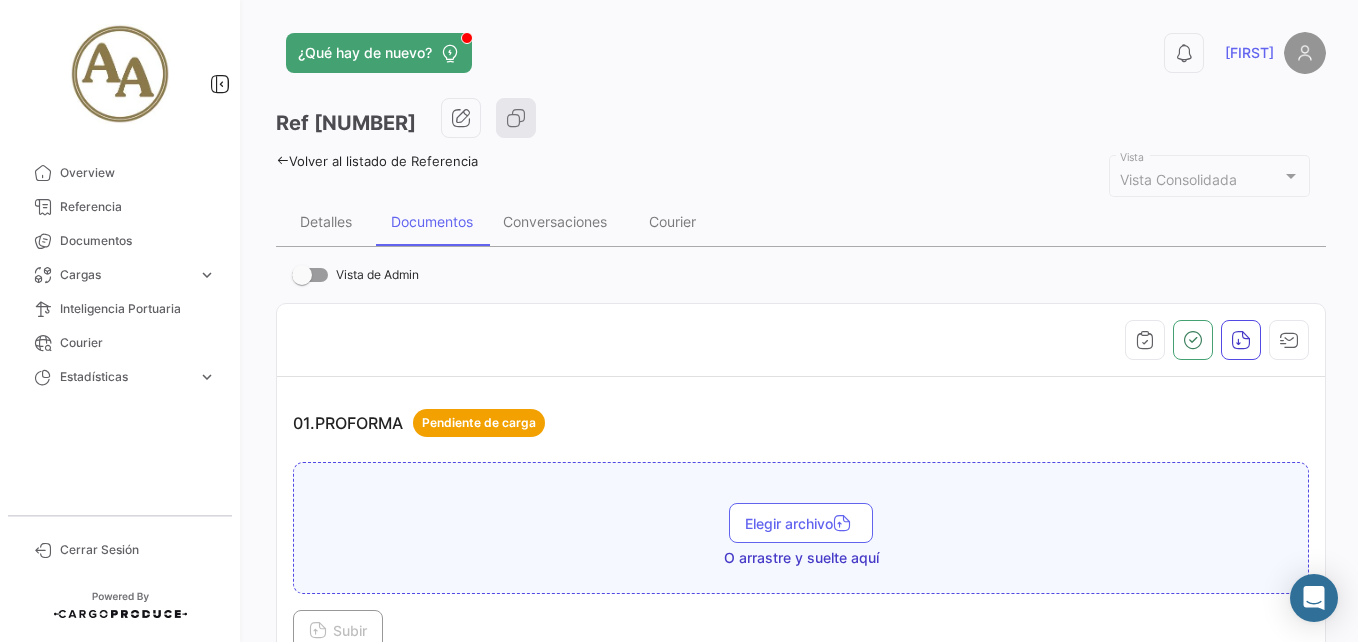 click 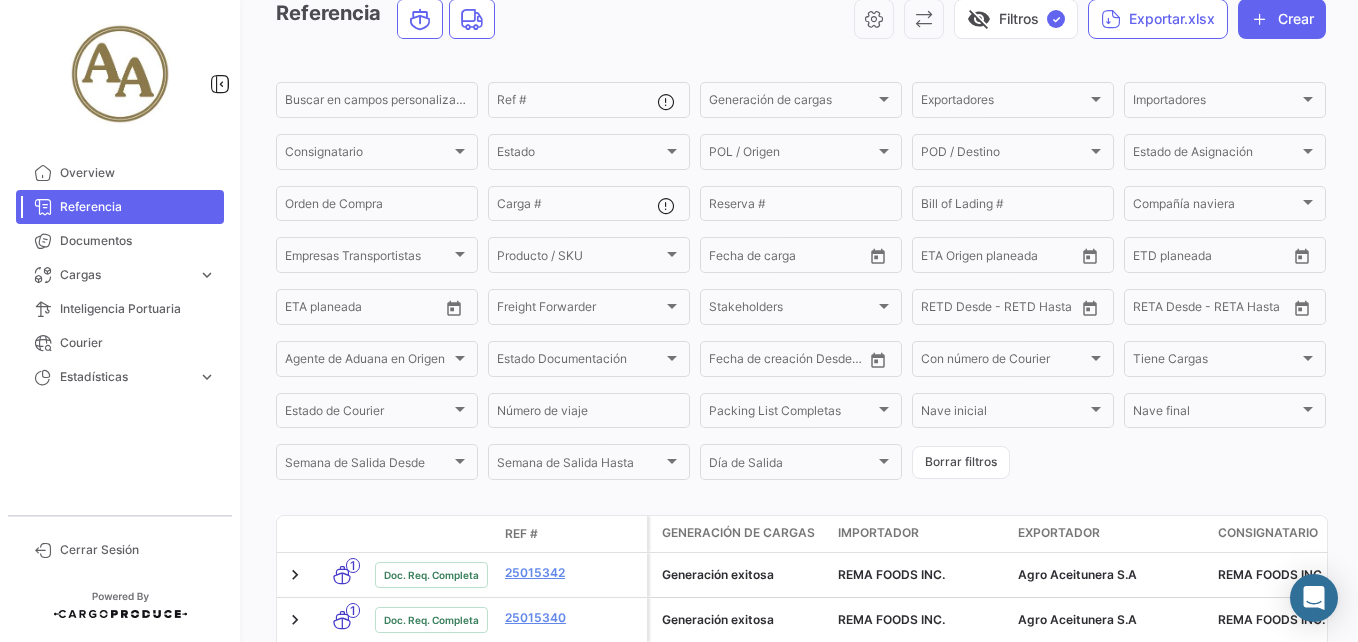 scroll, scrollTop: 399, scrollLeft: 0, axis: vertical 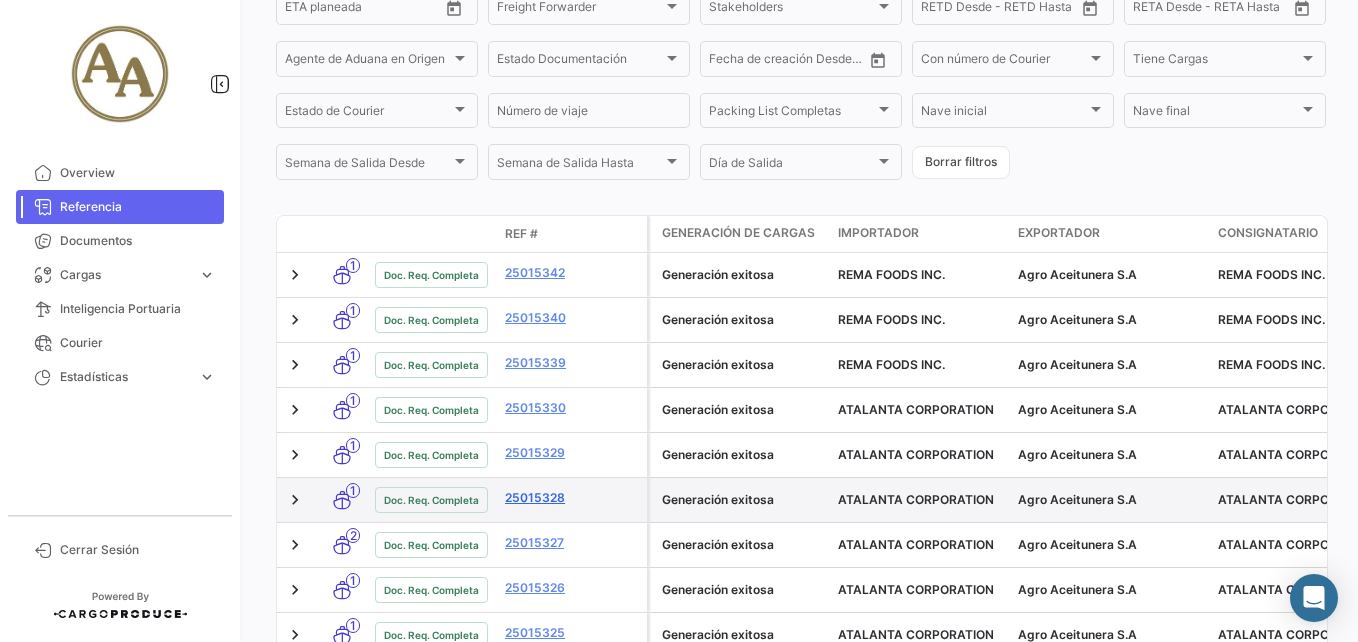 click on "25015328" 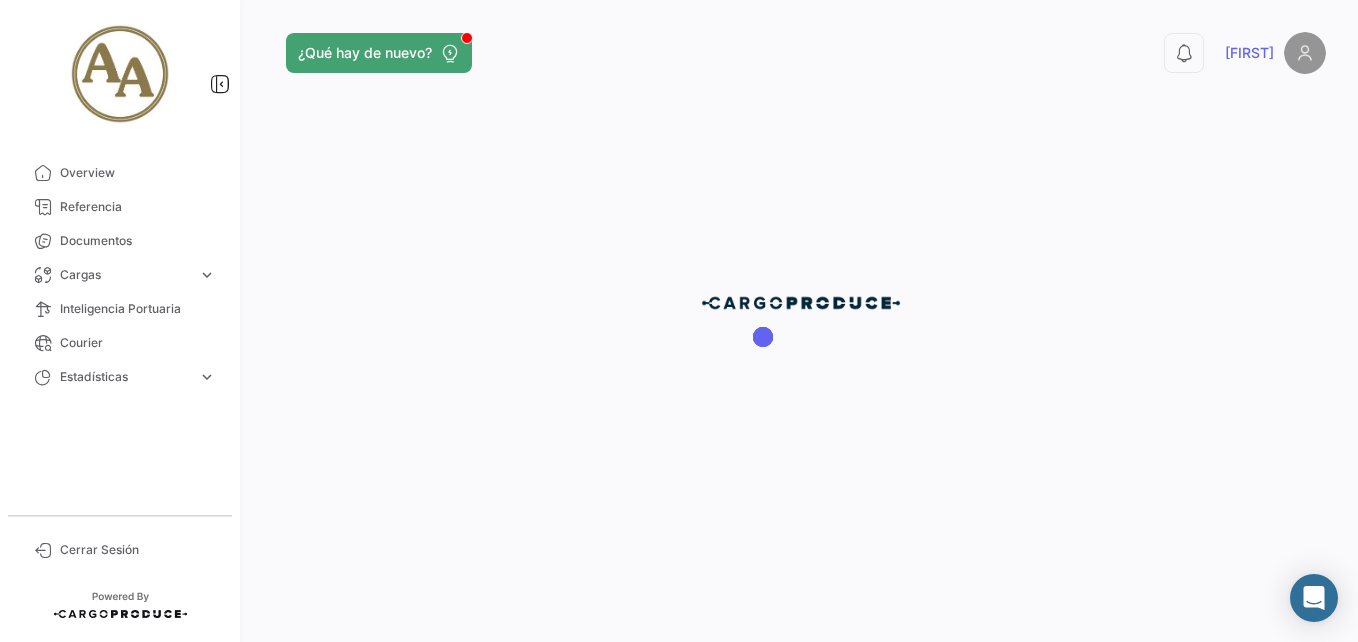 scroll, scrollTop: 0, scrollLeft: 0, axis: both 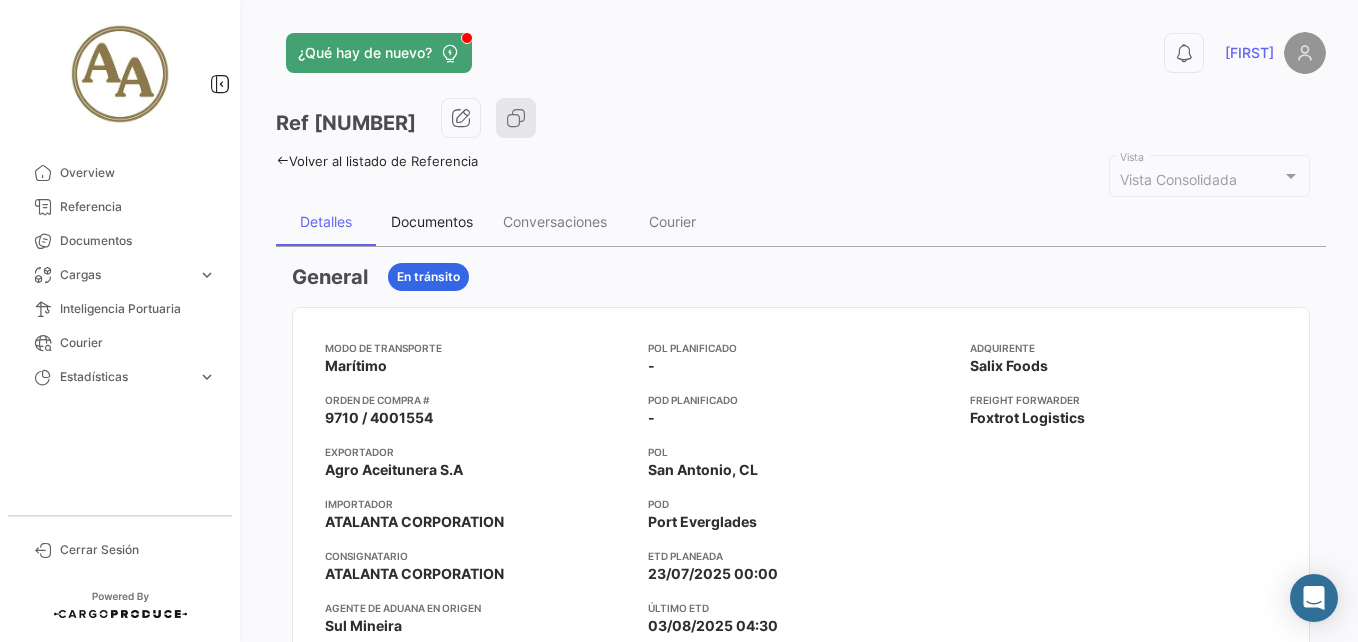 click on "Documentos" at bounding box center (432, 221) 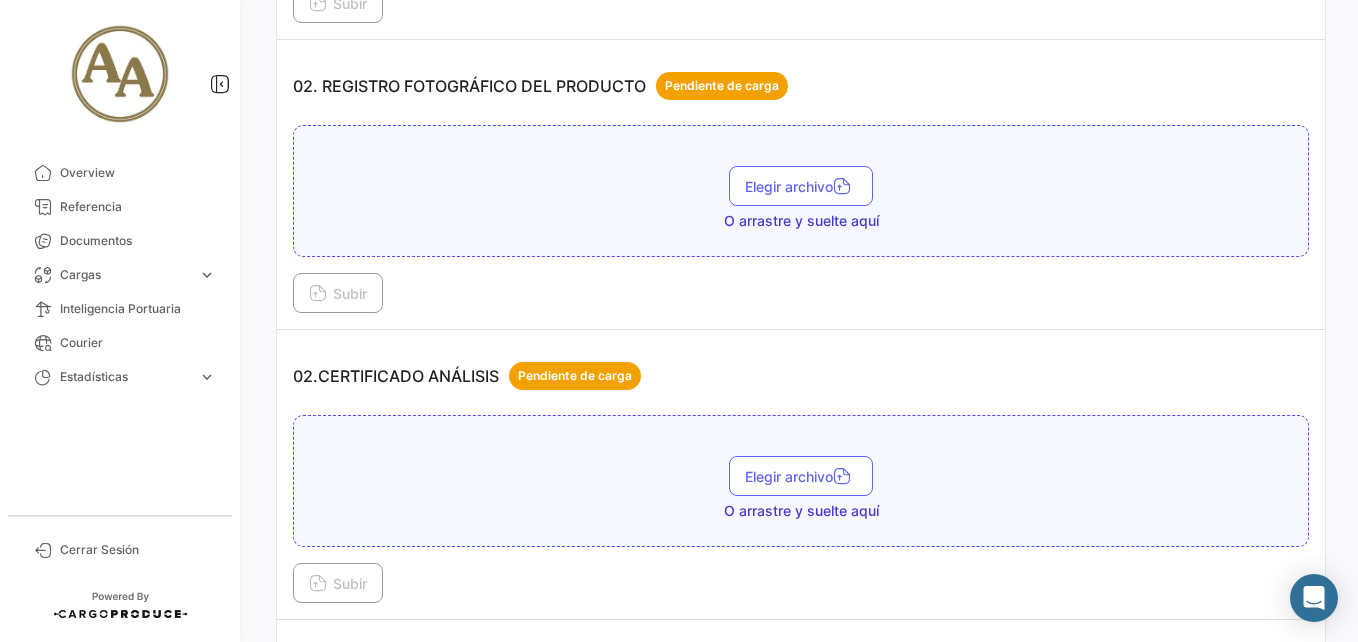 scroll, scrollTop: 700, scrollLeft: 0, axis: vertical 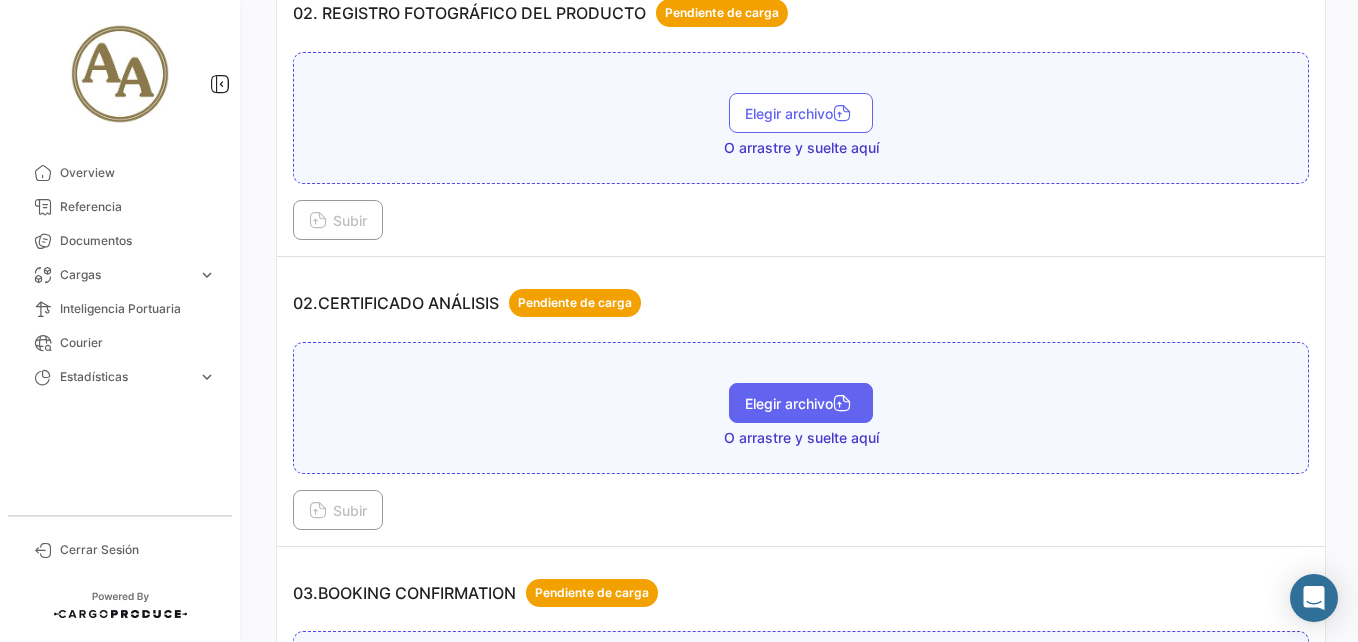 click on "Elegir archivo" at bounding box center [801, 403] 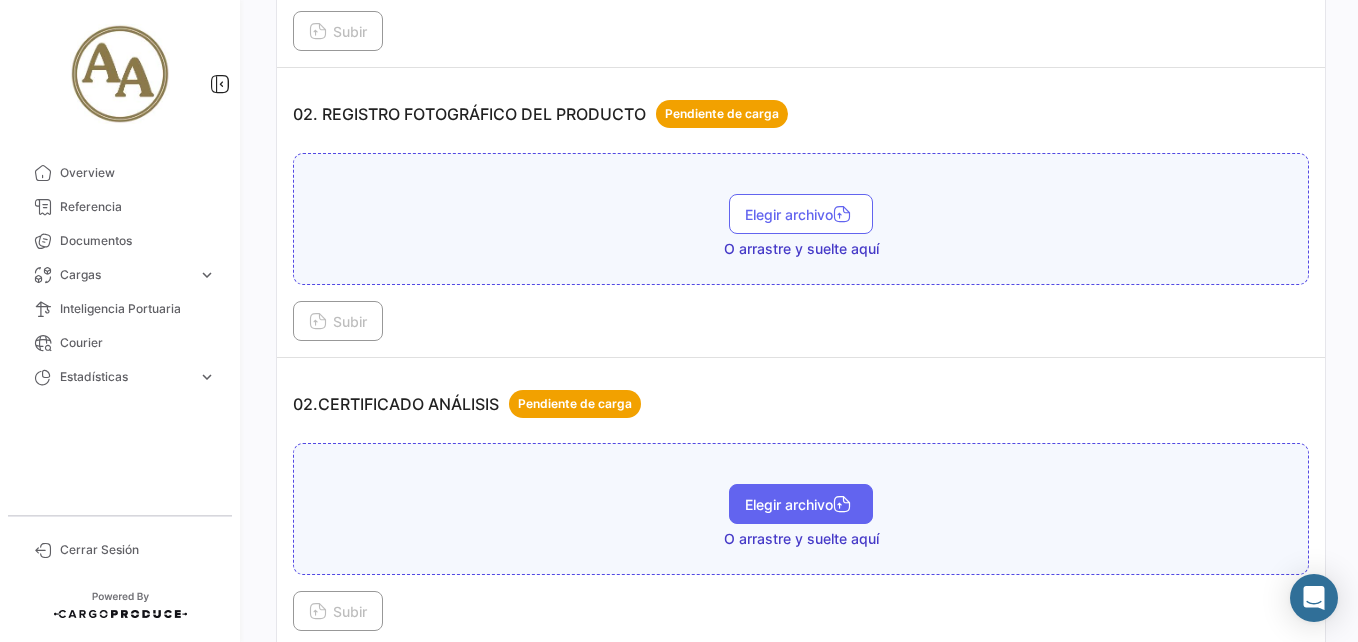 scroll, scrollTop: 600, scrollLeft: 0, axis: vertical 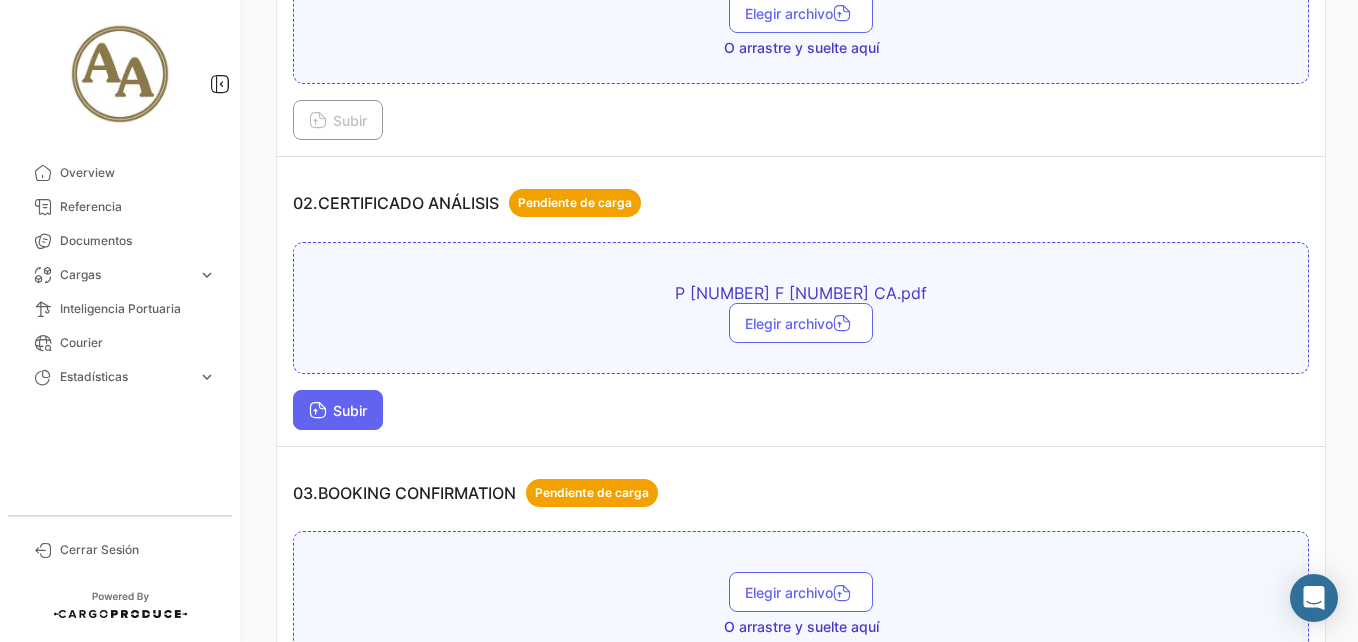 click on "Subir" at bounding box center (338, 410) 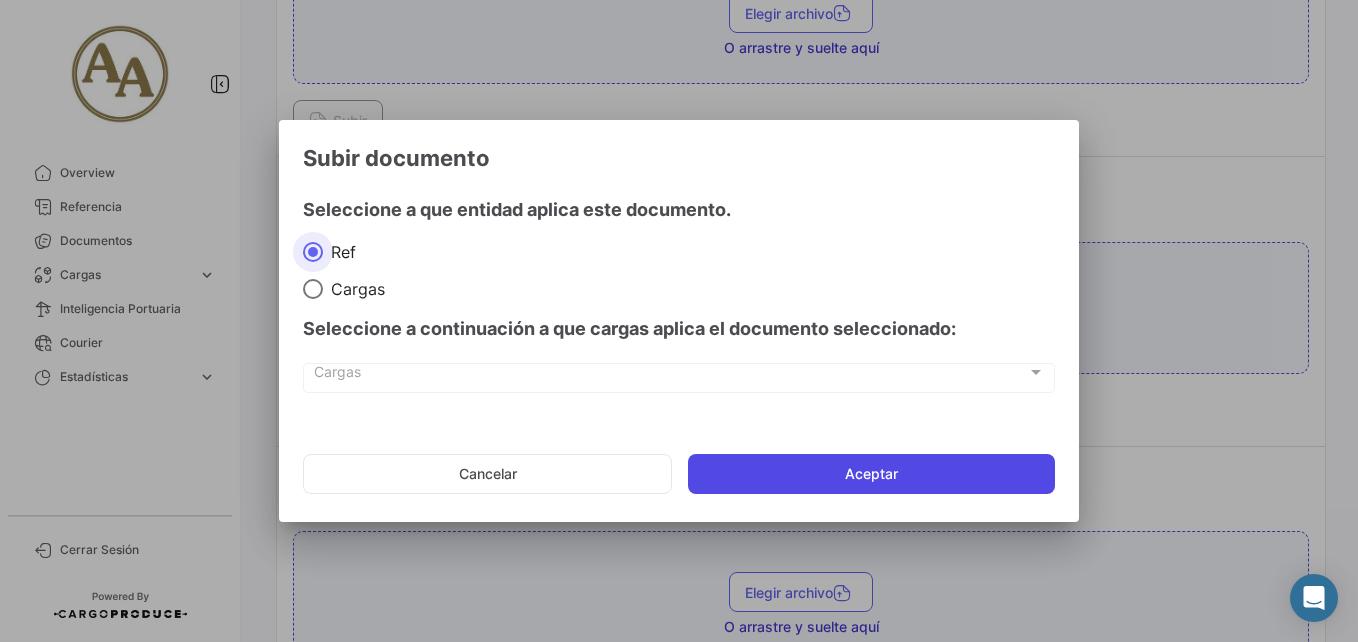 click on "Aceptar" 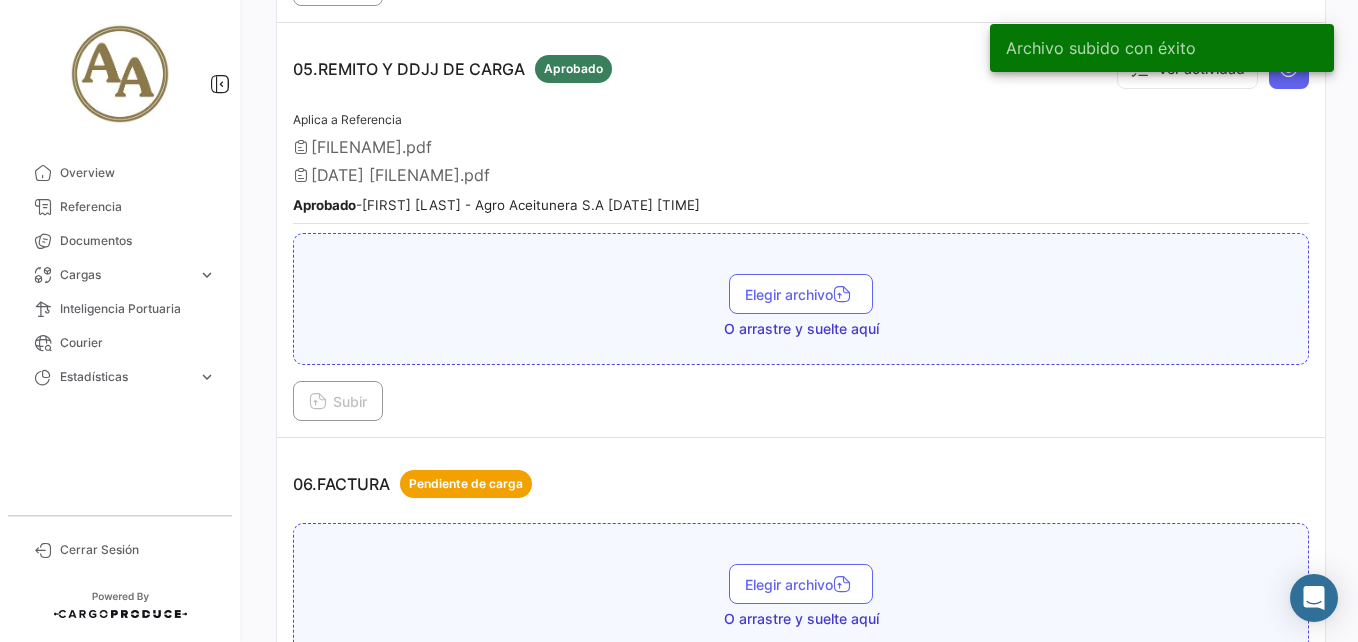 scroll, scrollTop: 2000, scrollLeft: 0, axis: vertical 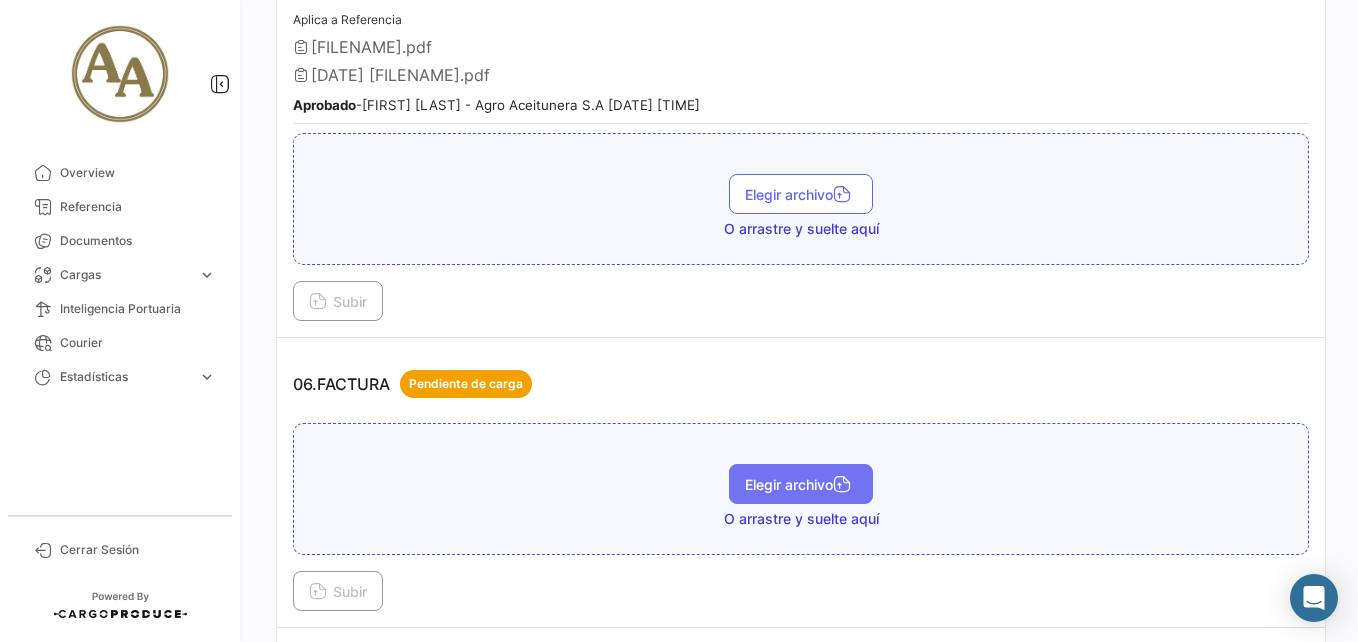 click on "Elegir archivo" at bounding box center [801, 484] 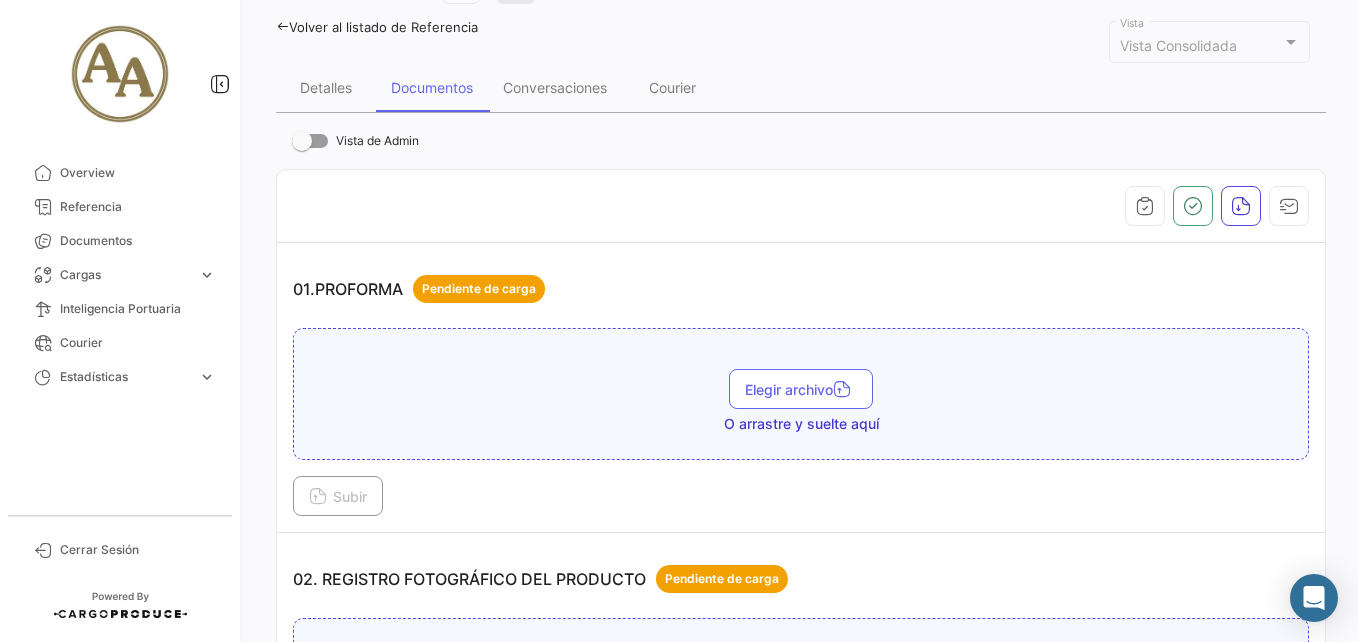scroll, scrollTop: 300, scrollLeft: 0, axis: vertical 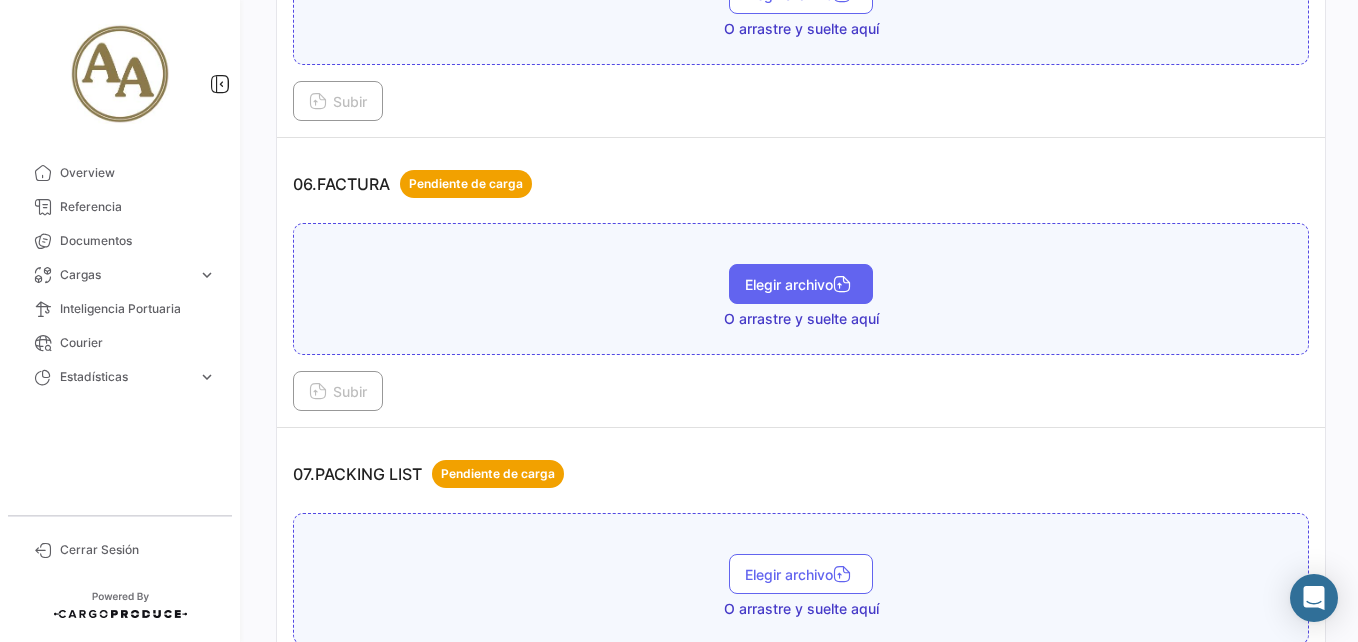 click on "Elegir archivo" at bounding box center (801, 284) 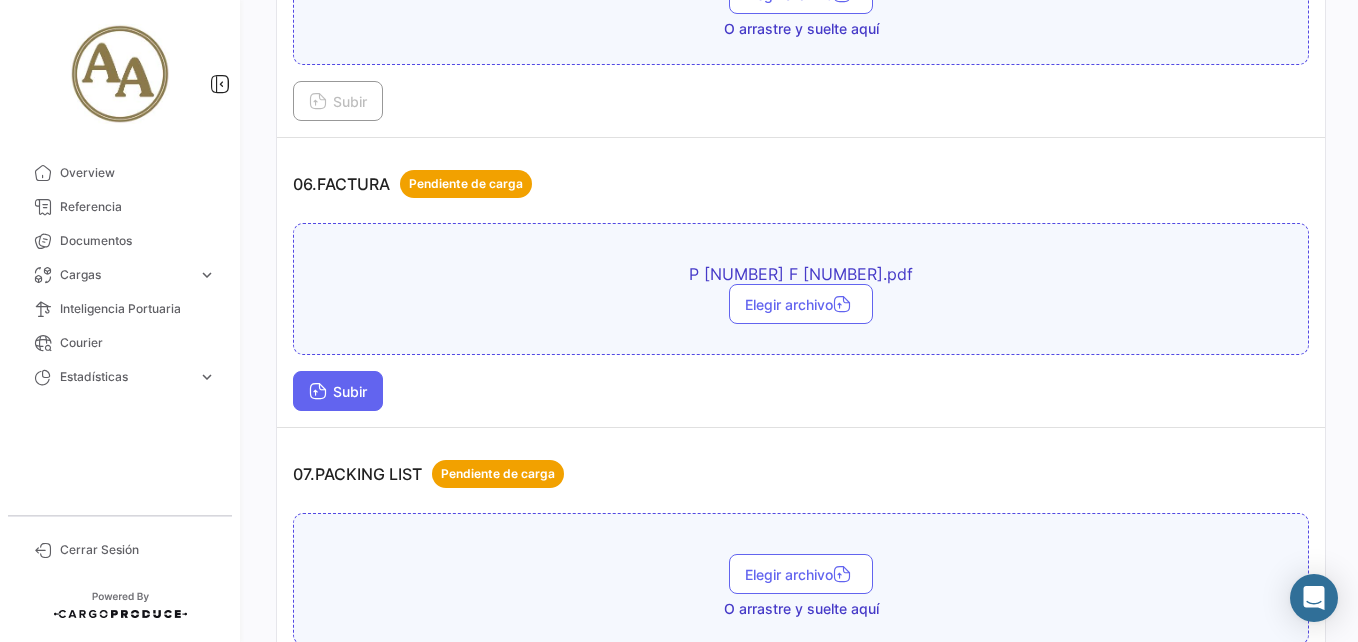 click on "Subir" at bounding box center (338, 391) 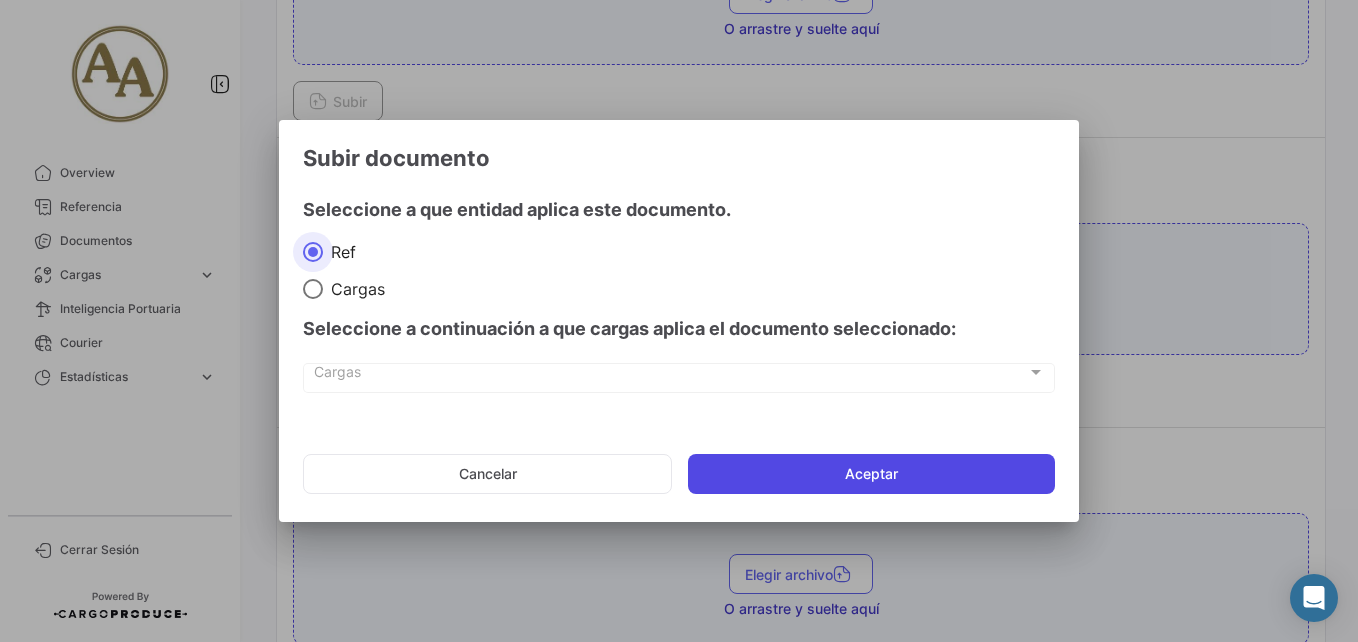 click on "Aceptar" 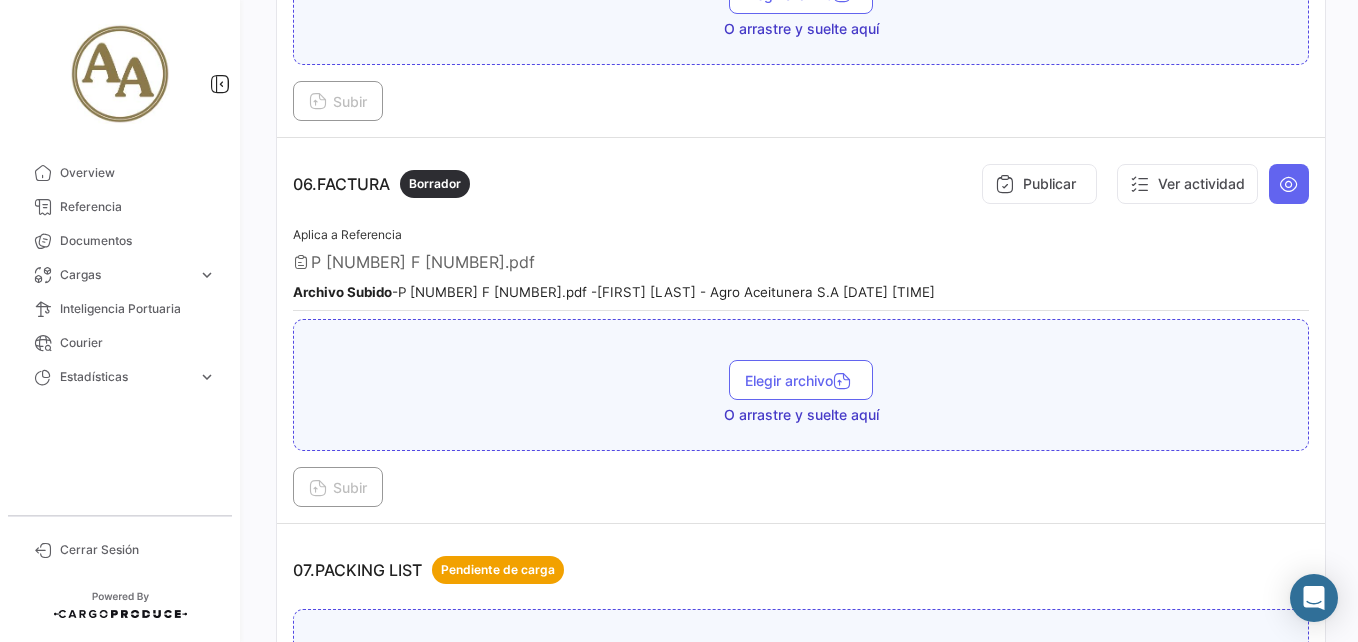 scroll, scrollTop: 2300, scrollLeft: 0, axis: vertical 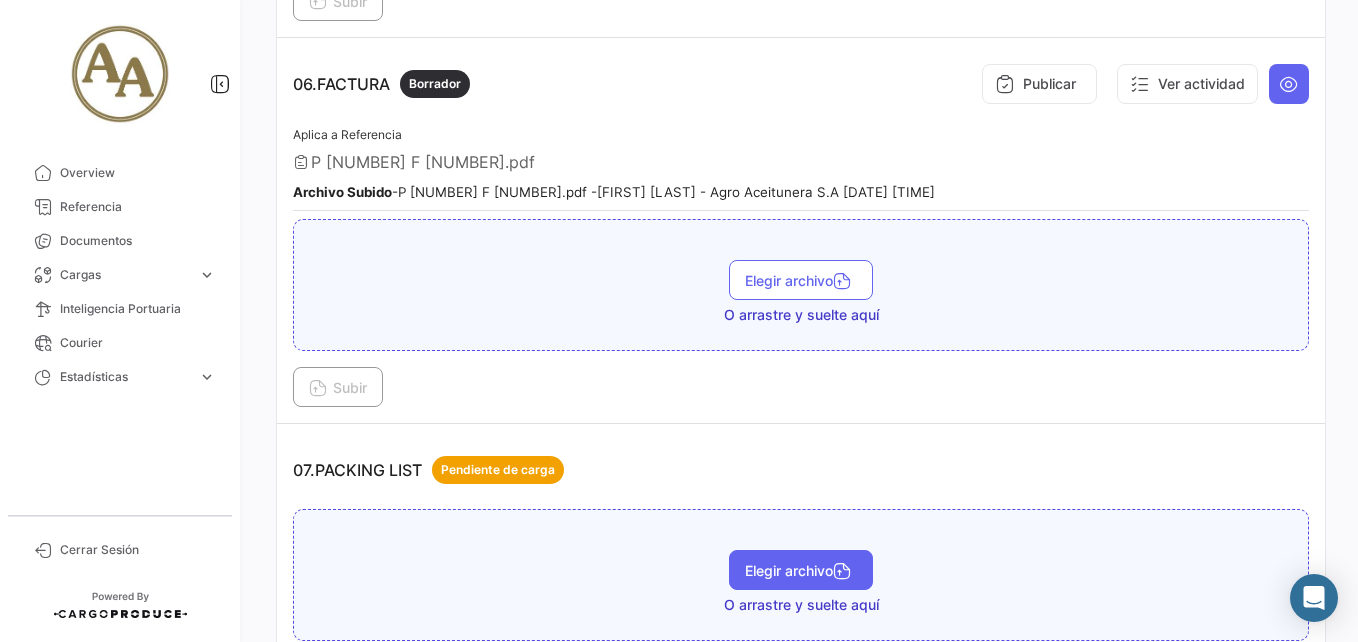 click on "Elegir archivo" at bounding box center (801, 570) 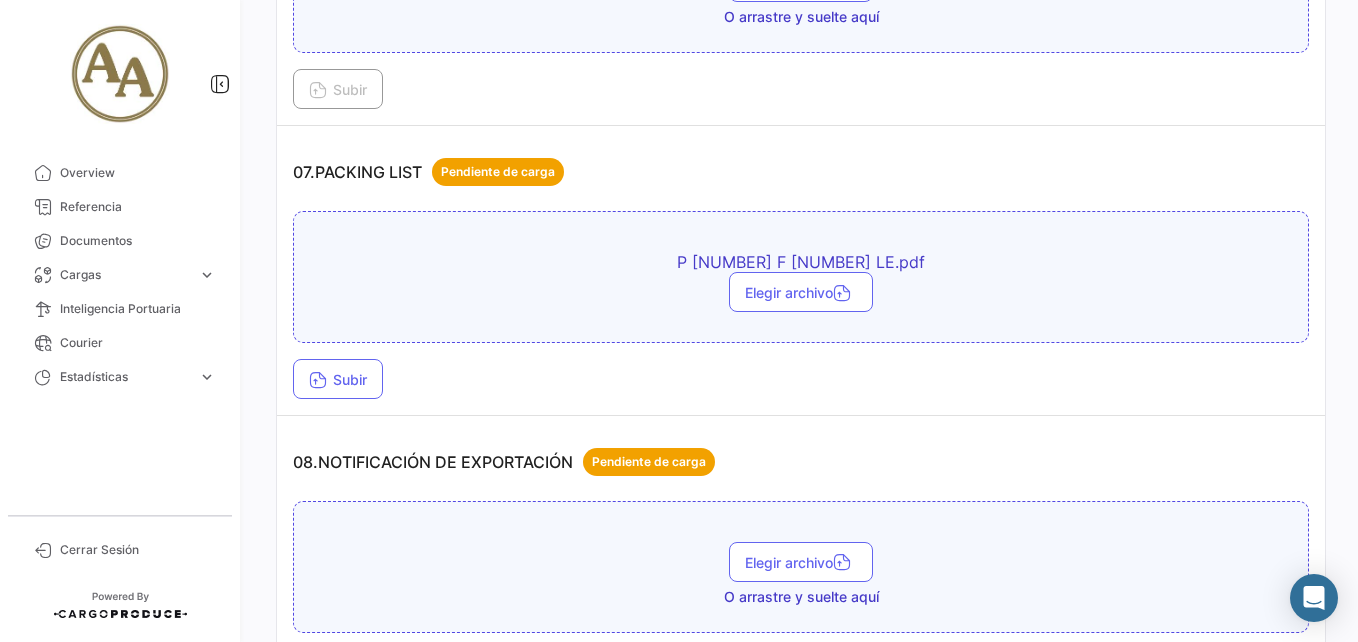scroll, scrollTop: 2600, scrollLeft: 0, axis: vertical 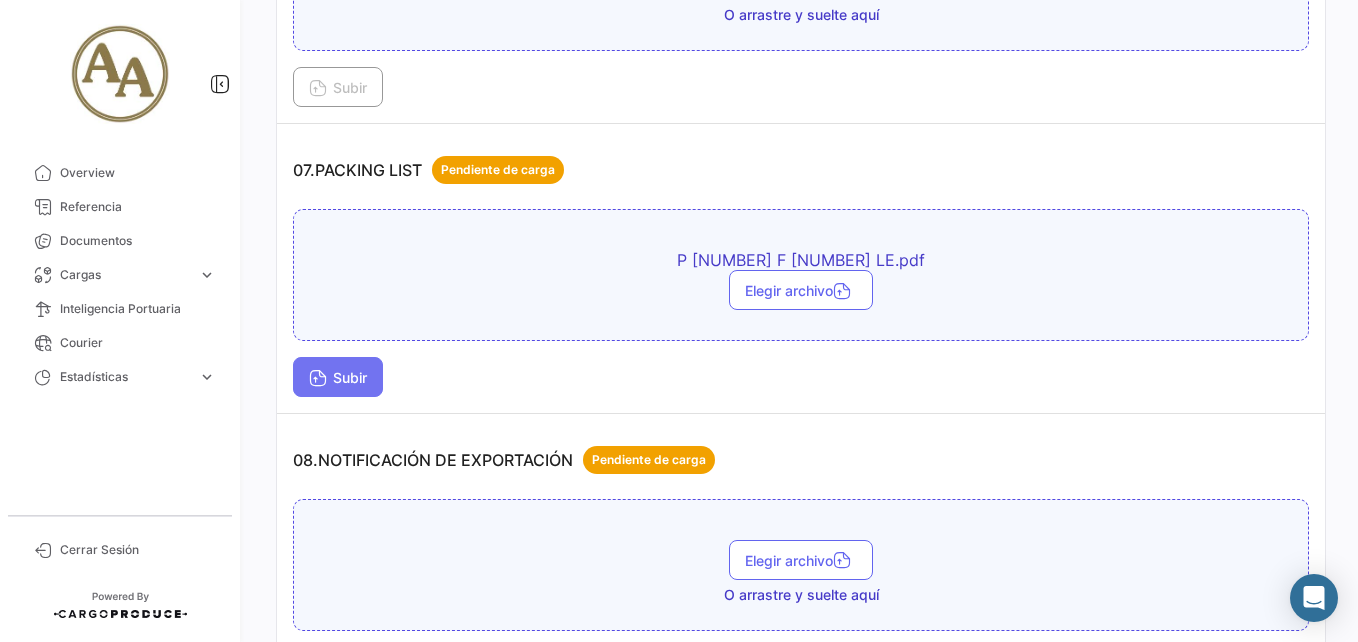 click on "Subir" at bounding box center (338, 377) 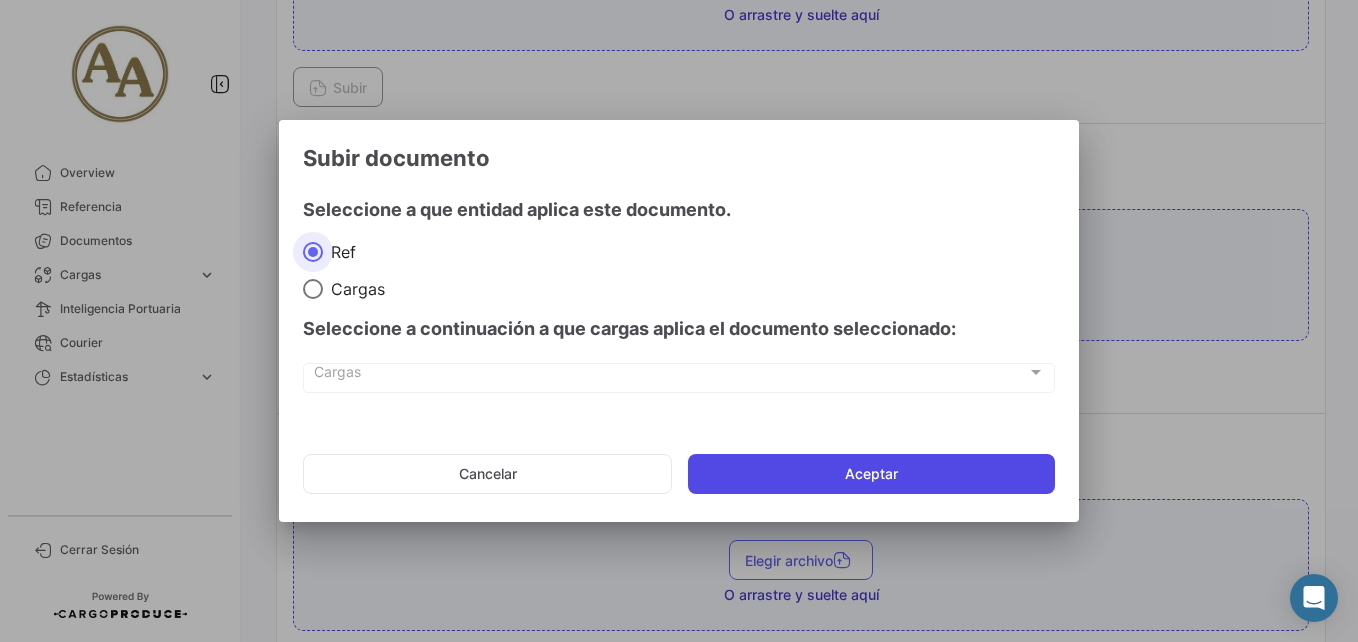 click on "Aceptar" 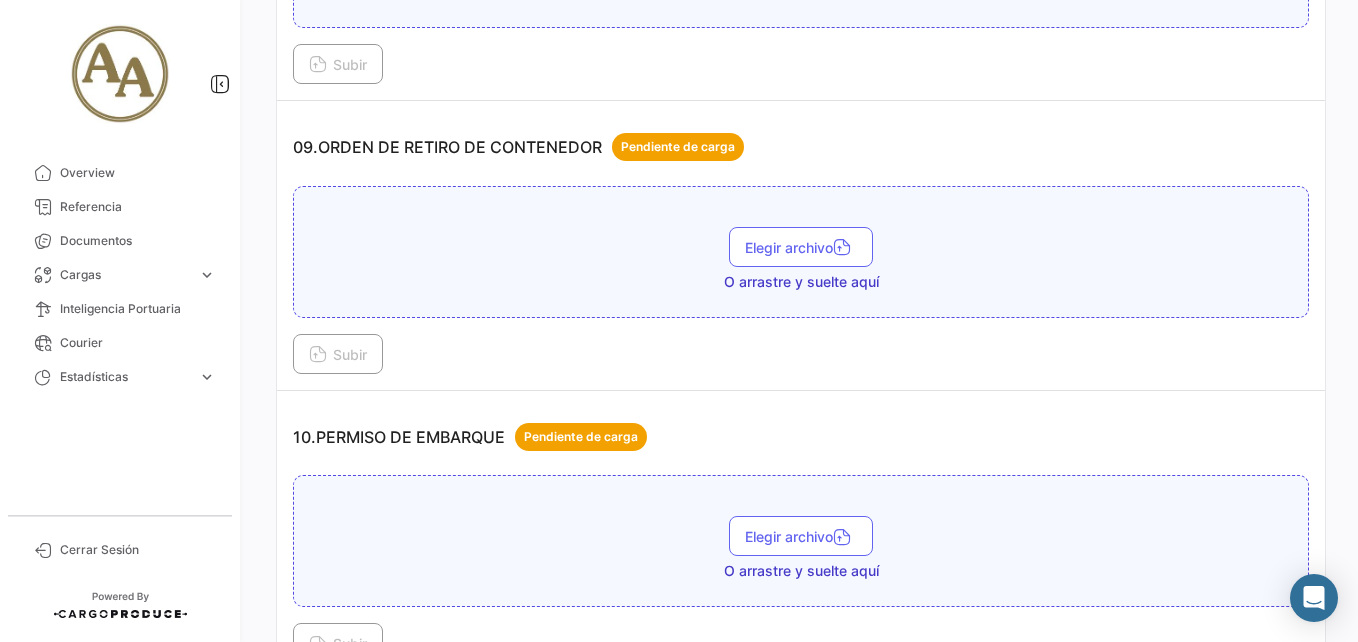 scroll, scrollTop: 3600, scrollLeft: 0, axis: vertical 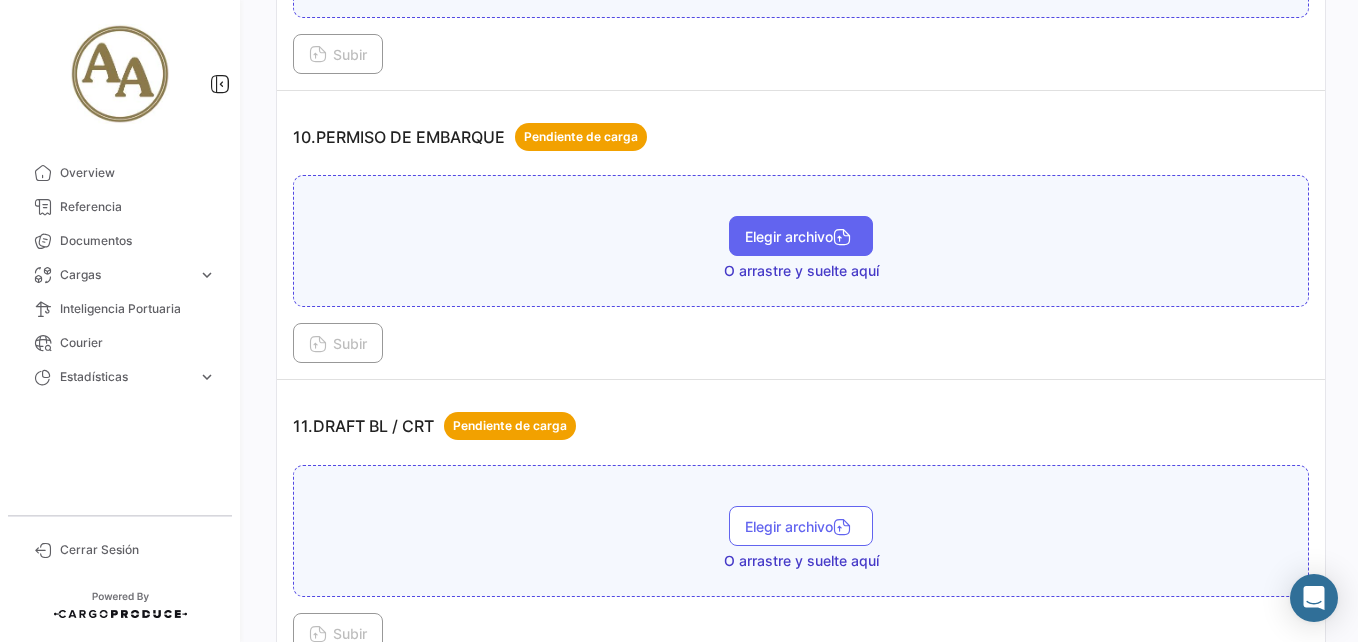 click on "Elegir archivo" at bounding box center (801, 236) 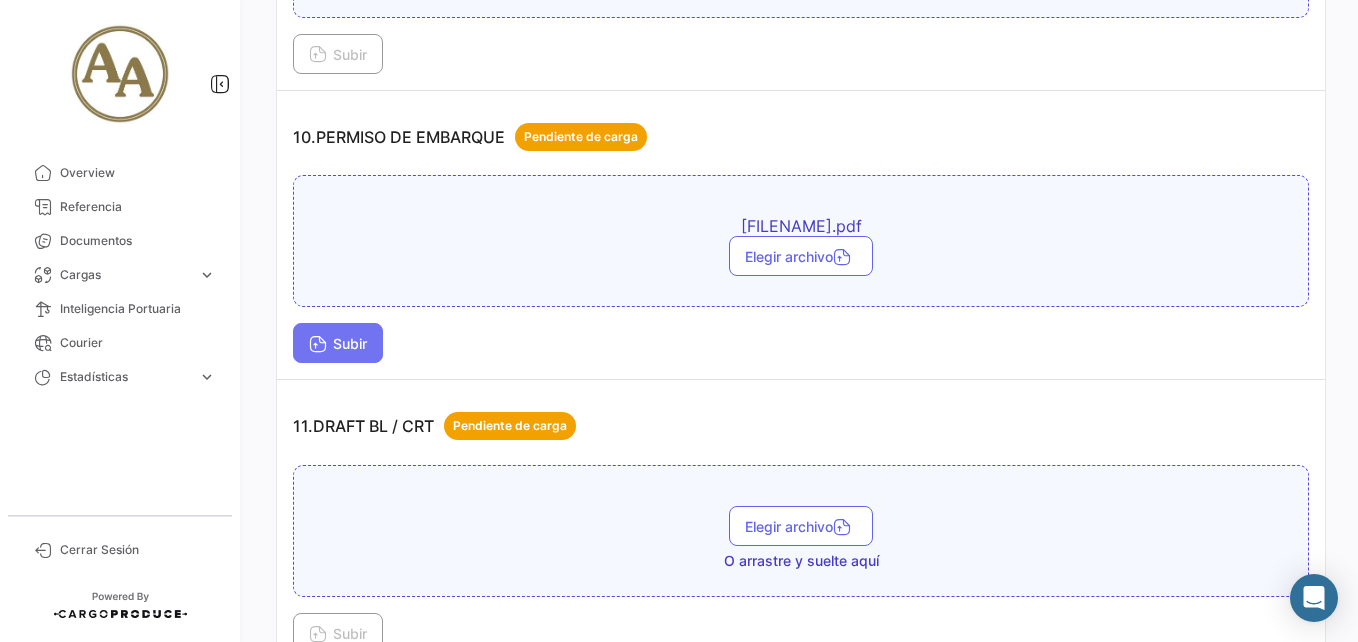 click on "Subir" at bounding box center [338, 343] 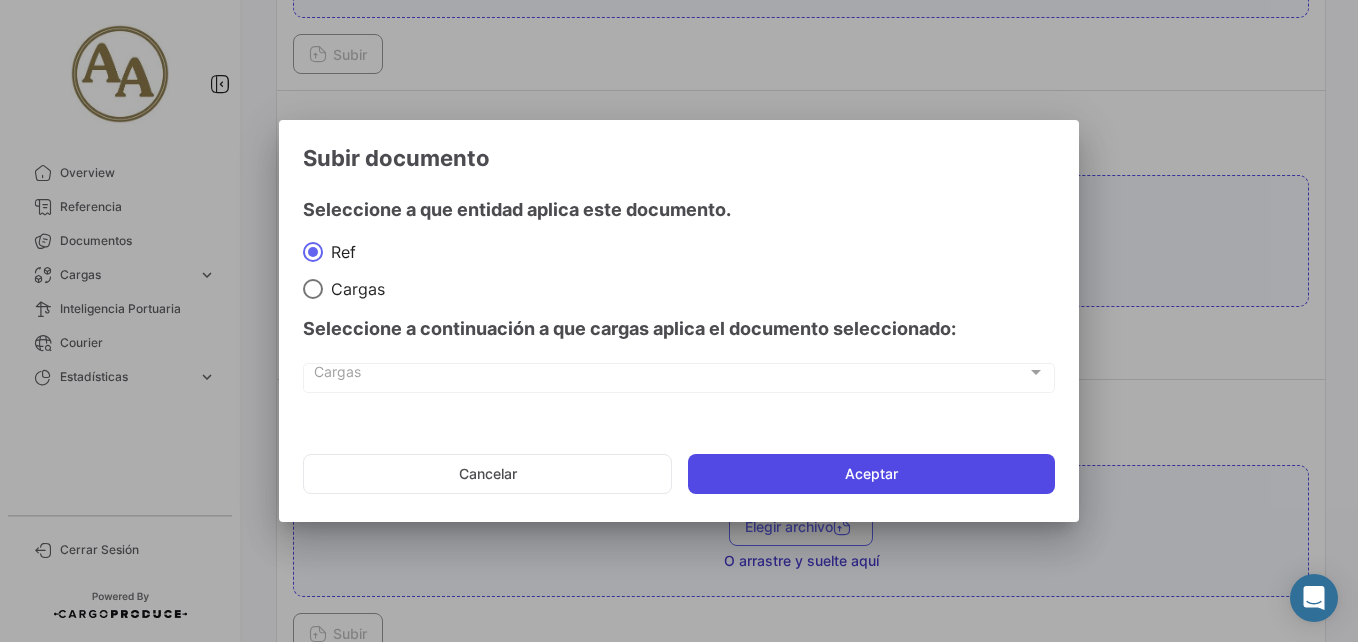 click on "Aceptar" 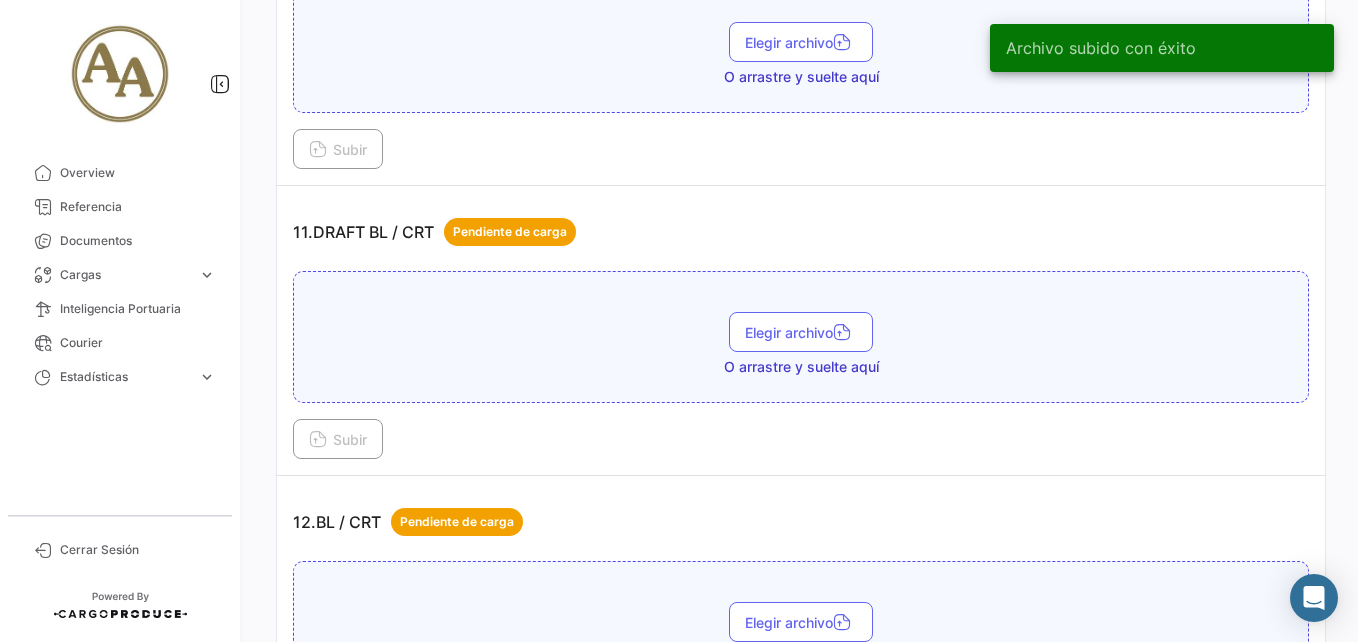 scroll, scrollTop: 4000, scrollLeft: 0, axis: vertical 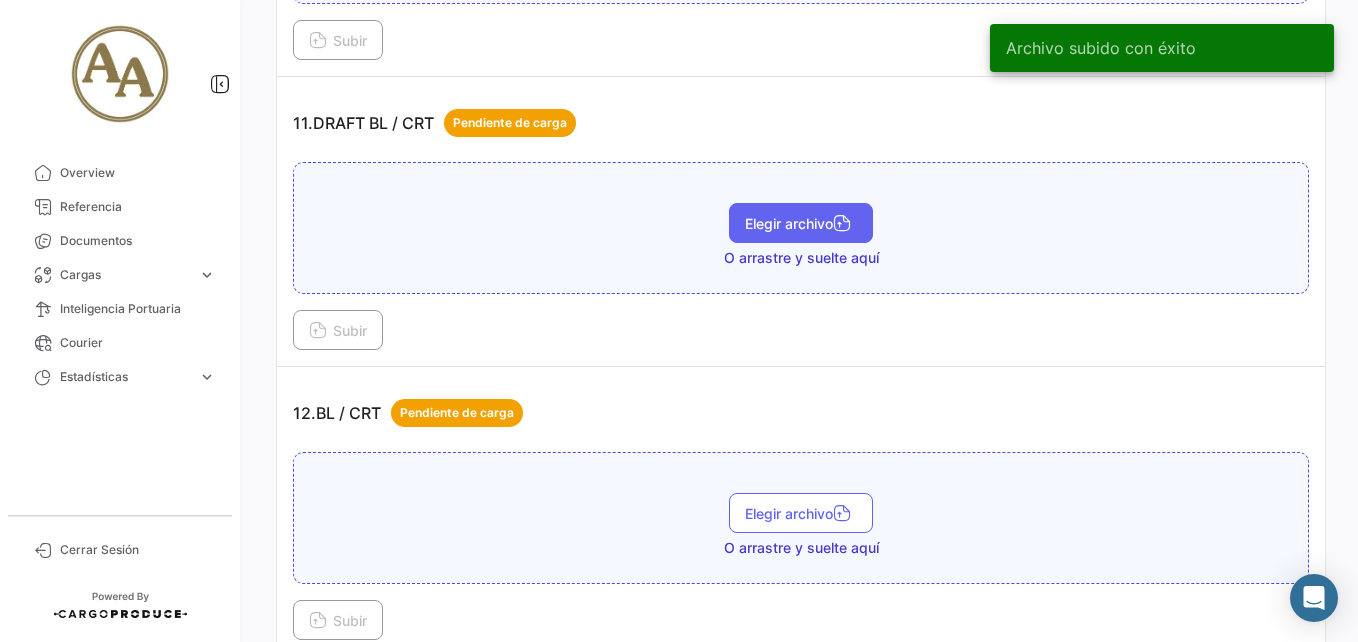 click on "Elegir archivo" at bounding box center (801, 223) 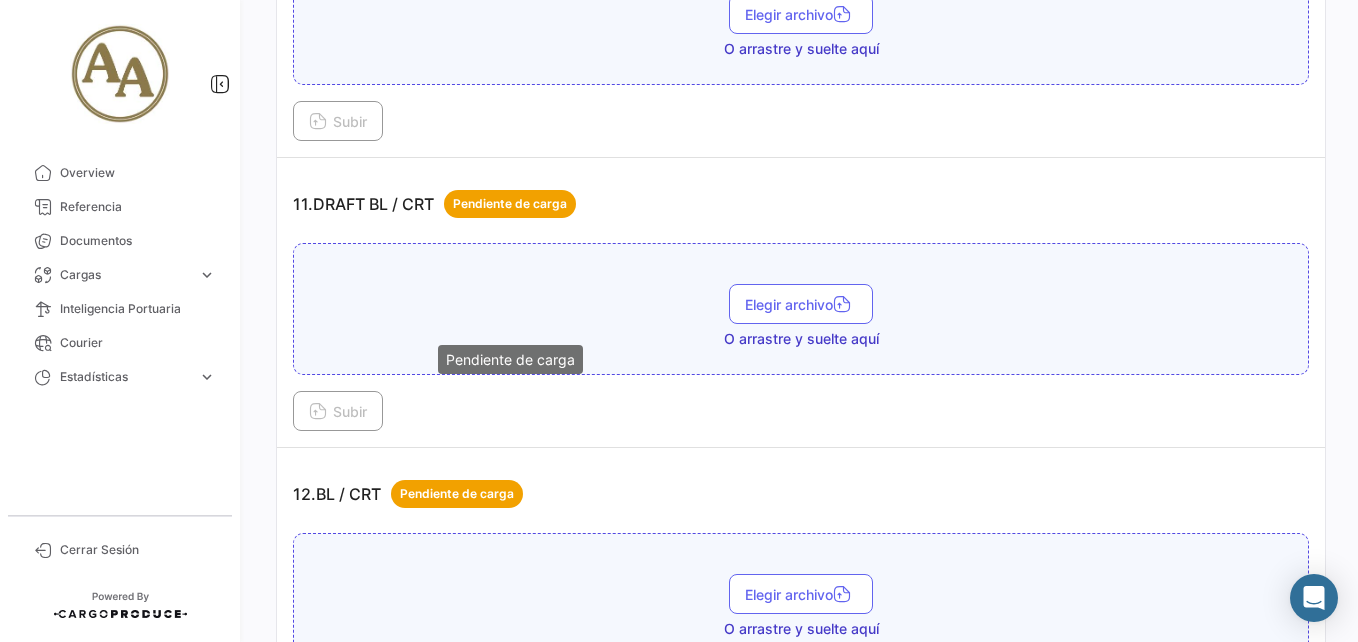 scroll, scrollTop: 4000, scrollLeft: 0, axis: vertical 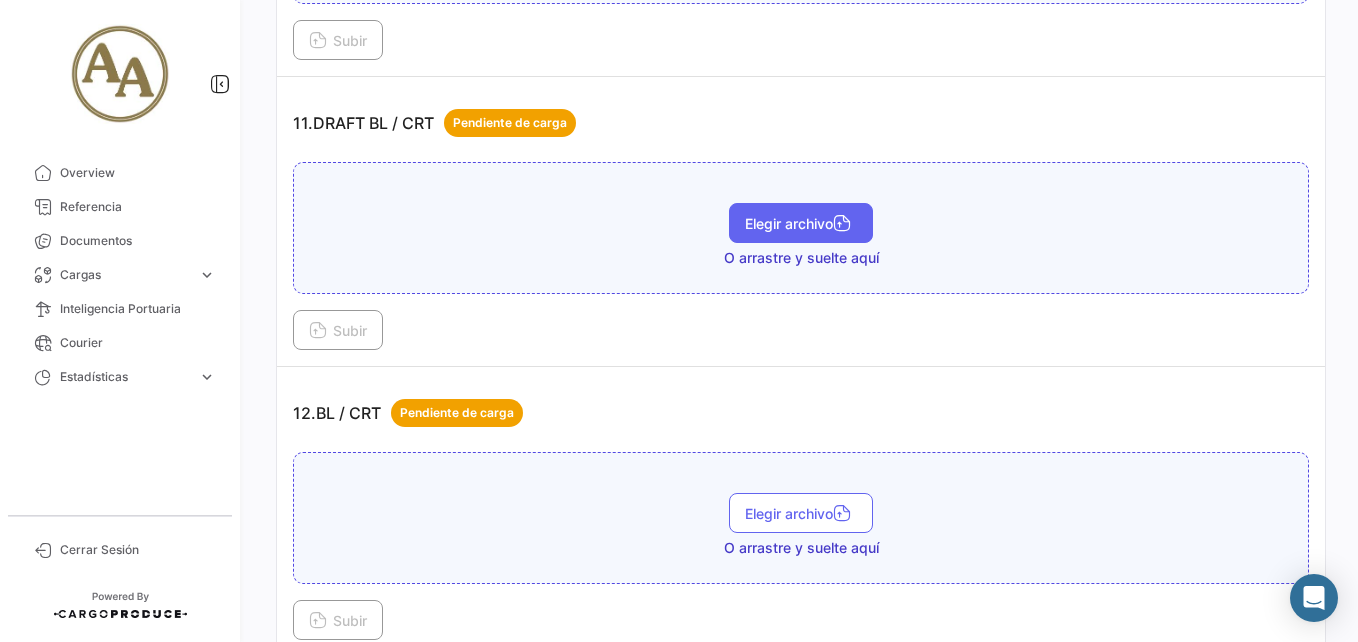 click on "Elegir archivo" at bounding box center [801, 223] 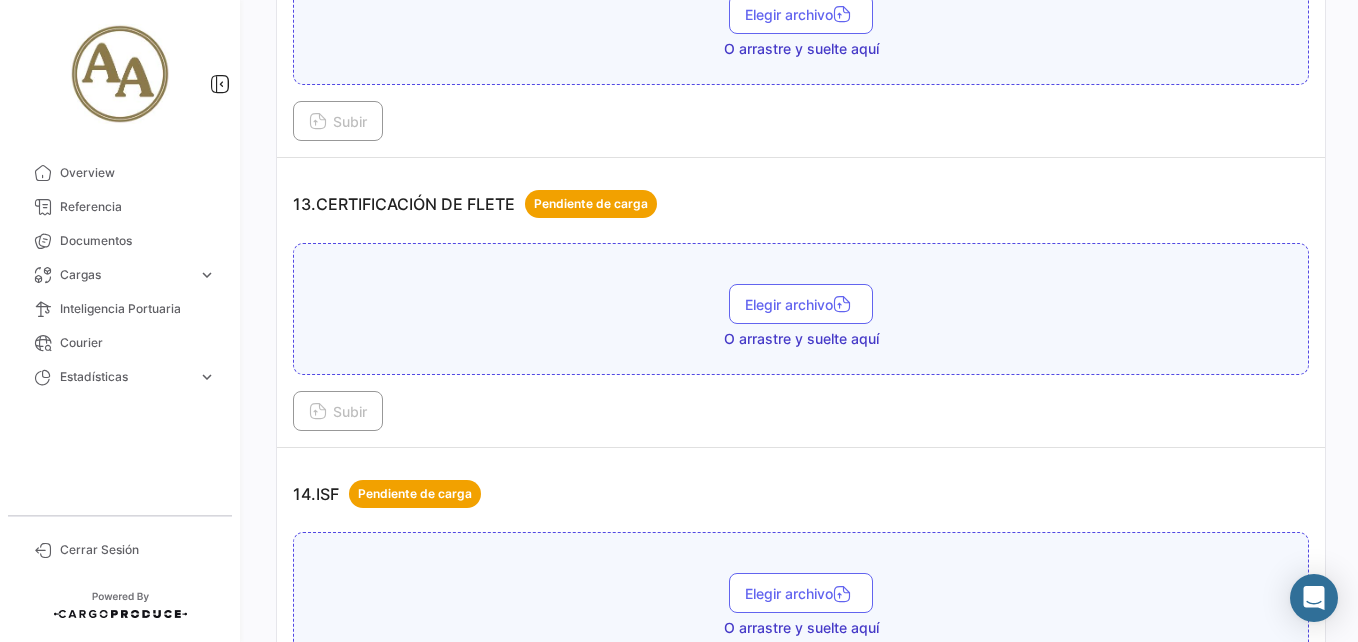 scroll, scrollTop: 4500, scrollLeft: 0, axis: vertical 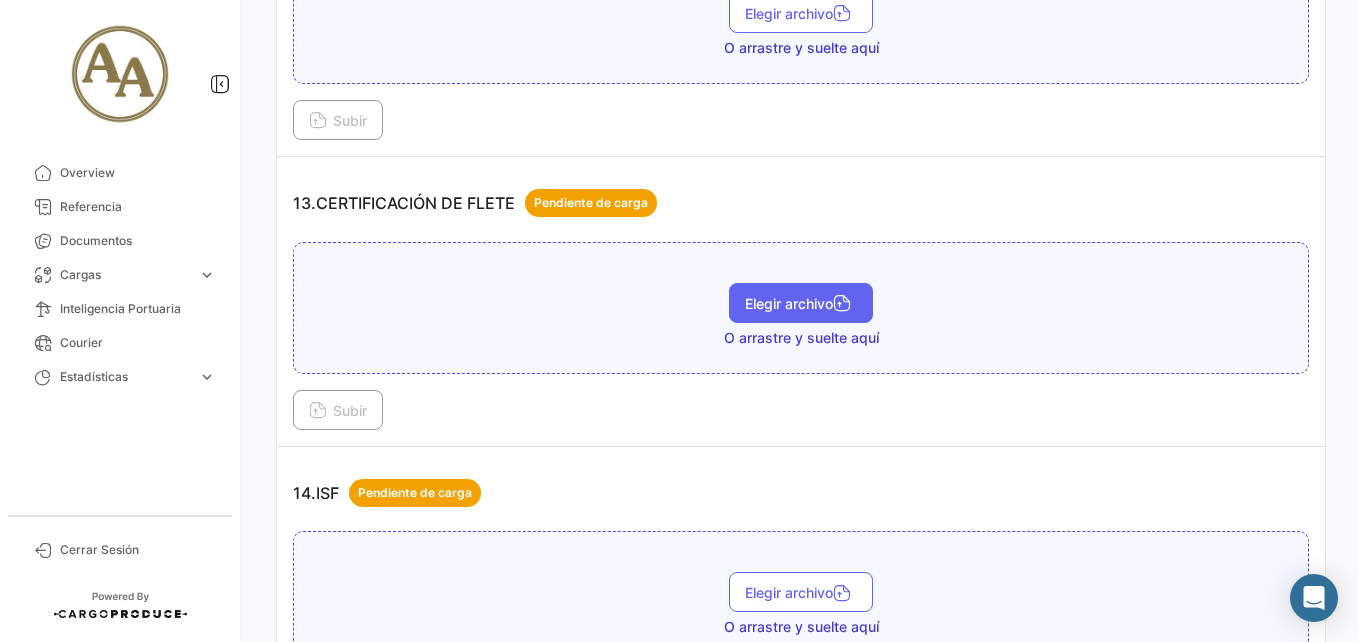 click on "Elegir archivo" at bounding box center (801, 303) 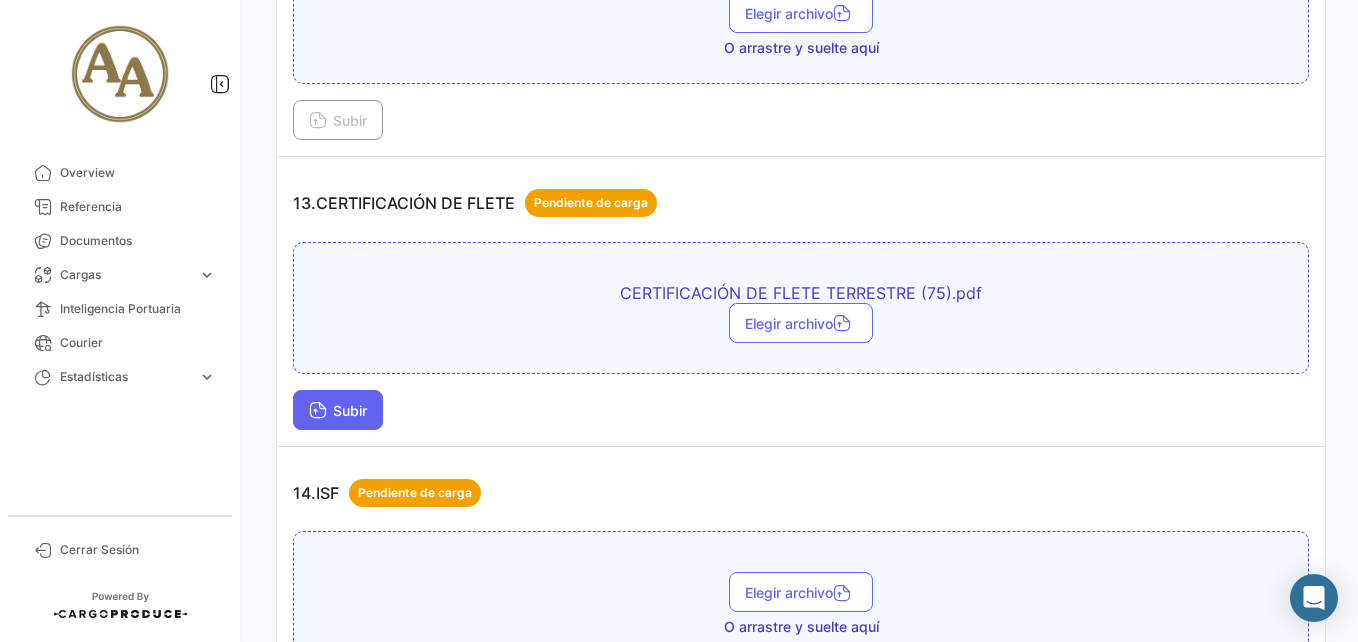 click on "Subir" at bounding box center (338, 410) 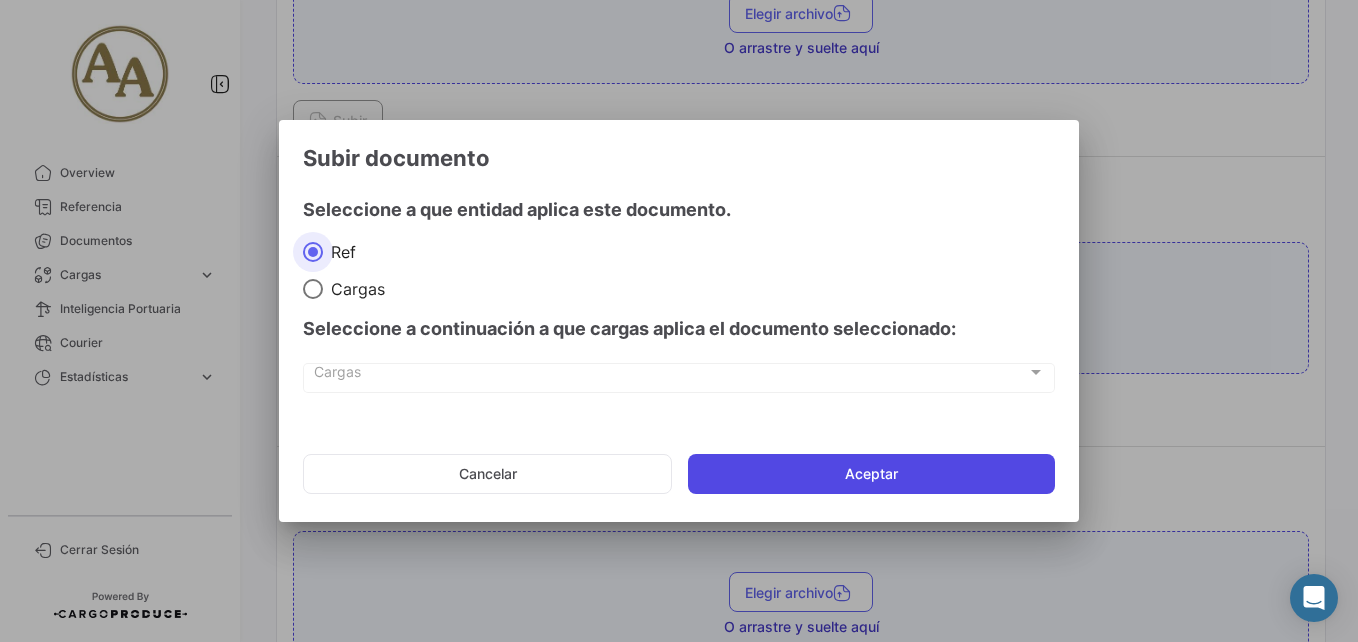 click on "Aceptar" 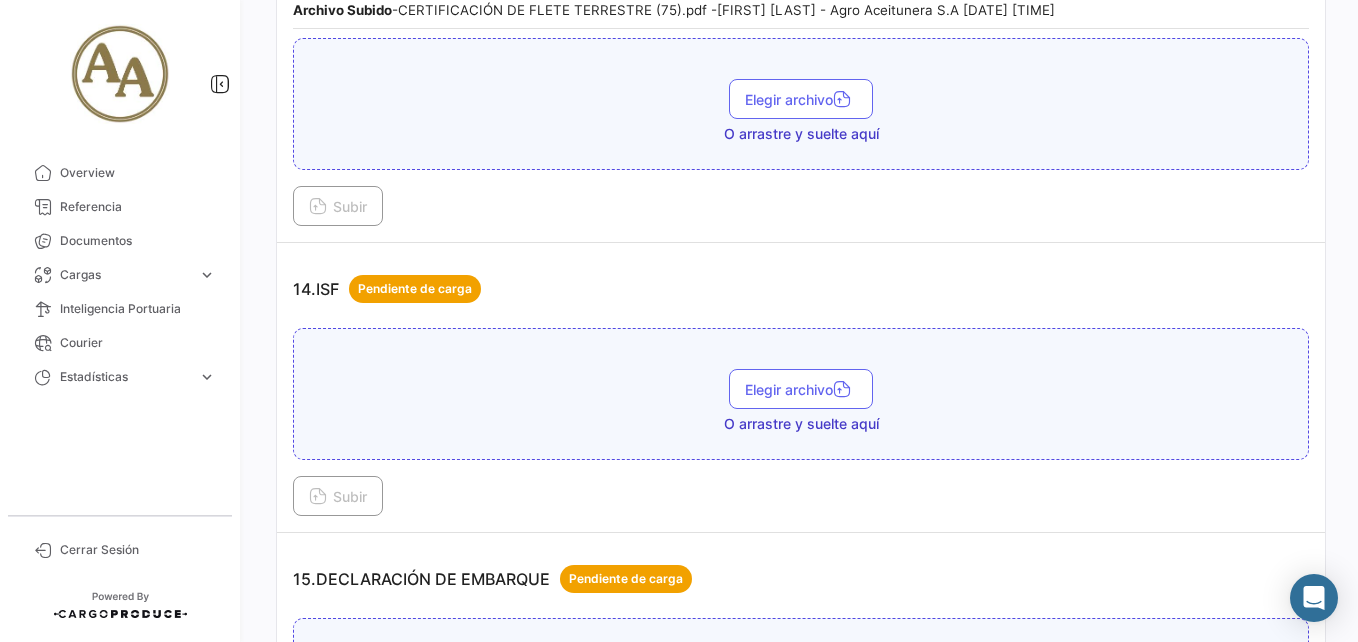scroll, scrollTop: 5000, scrollLeft: 0, axis: vertical 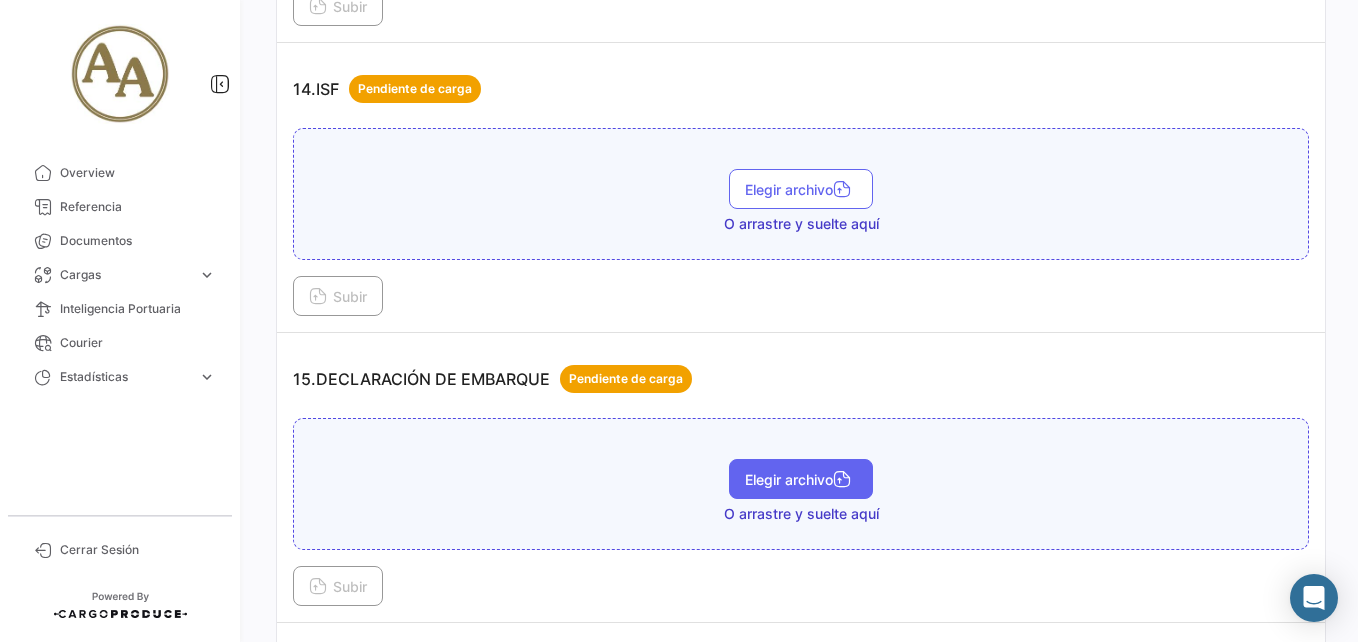 click on "Elegir archivo" at bounding box center (801, 479) 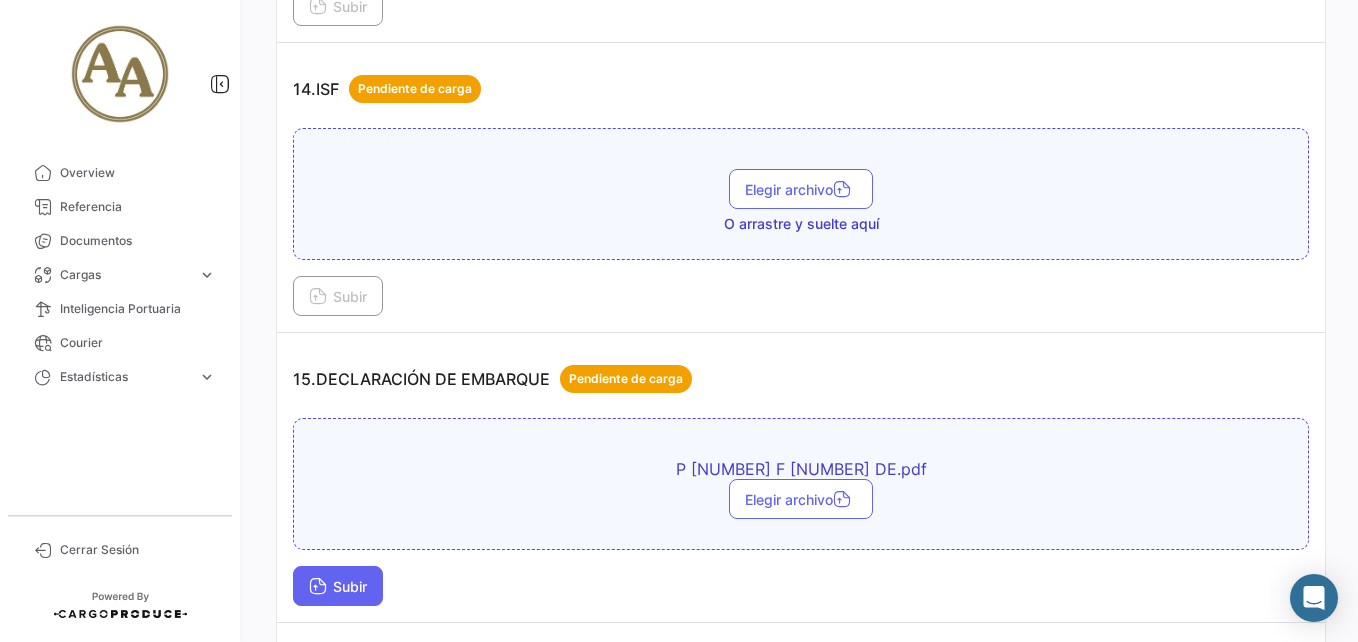 click on "Subir" at bounding box center (338, 586) 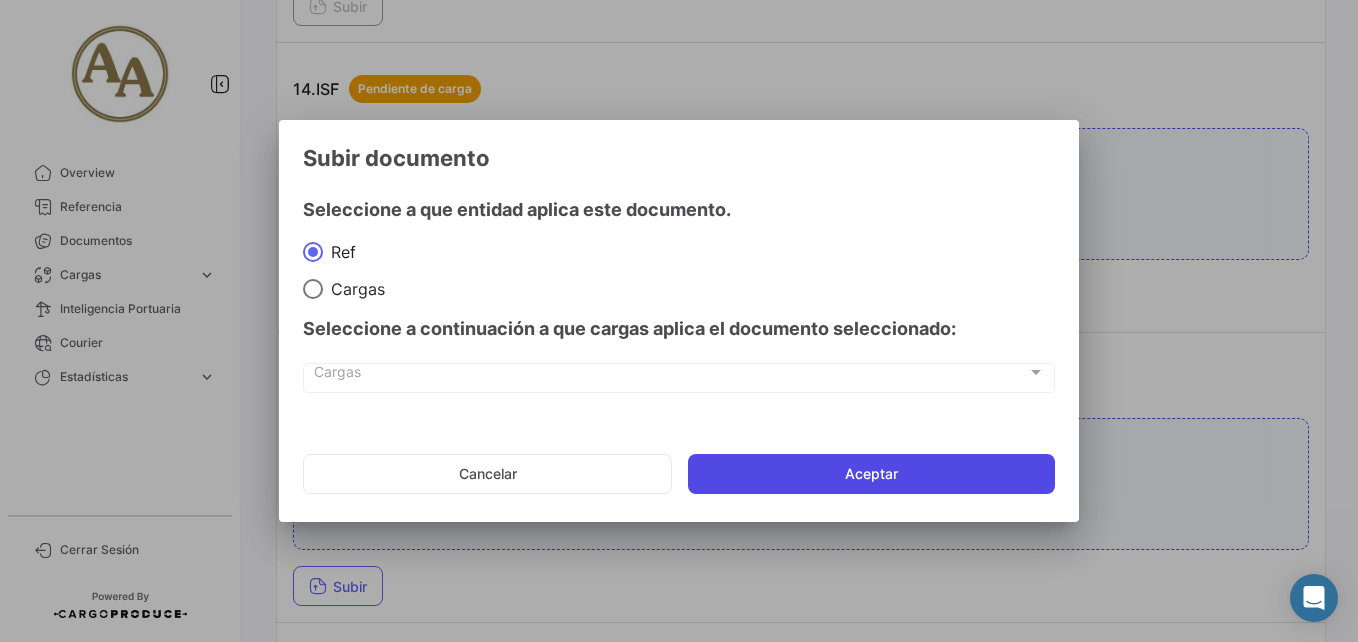 click on "Aceptar" 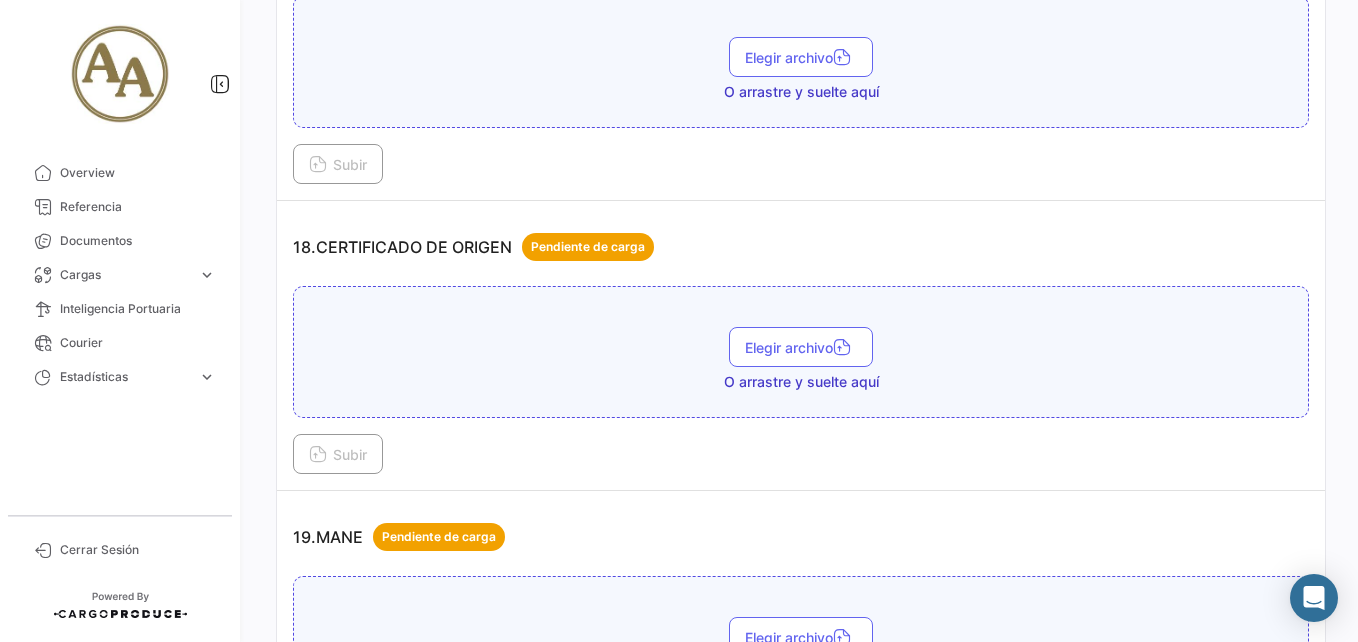 scroll, scrollTop: 6100, scrollLeft: 0, axis: vertical 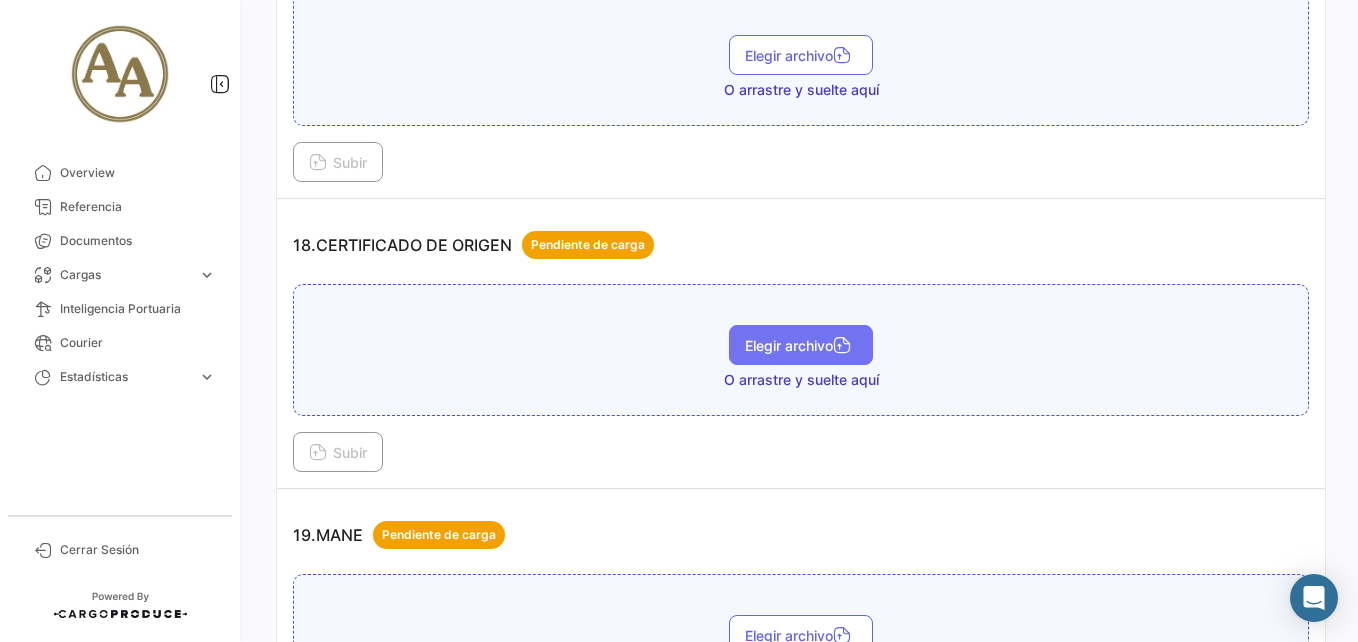 click on "Elegir archivo" at bounding box center [801, 345] 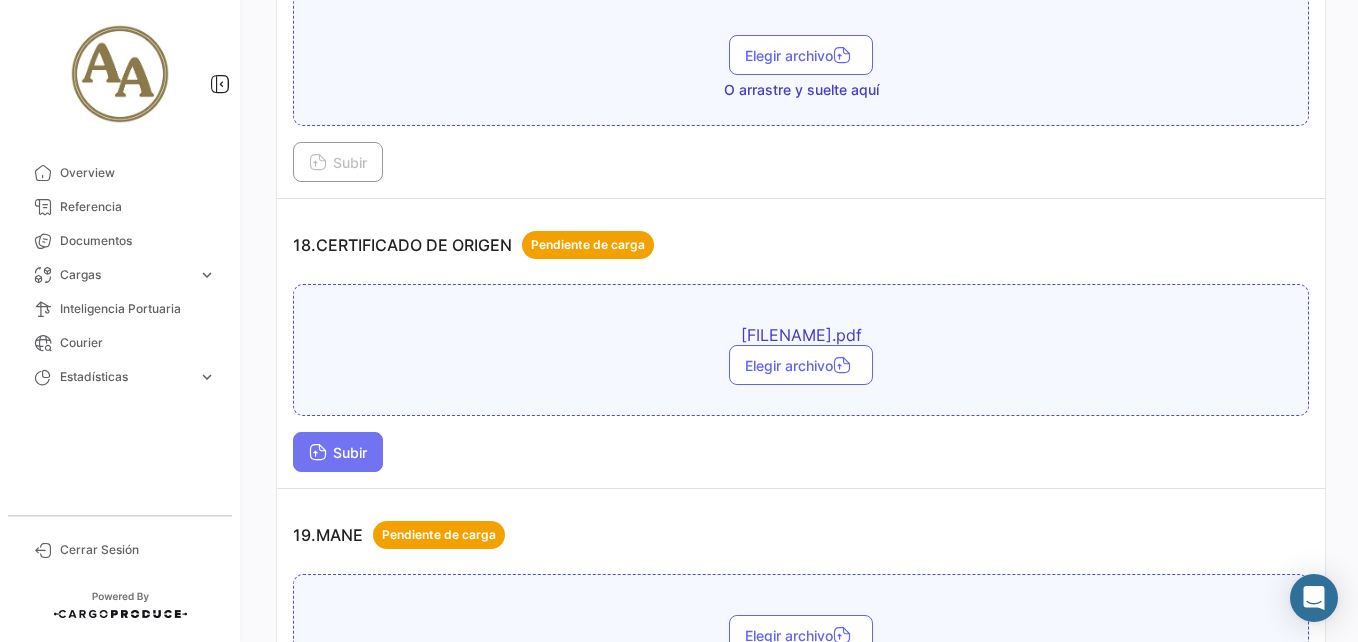 click on "Subir" at bounding box center (338, 452) 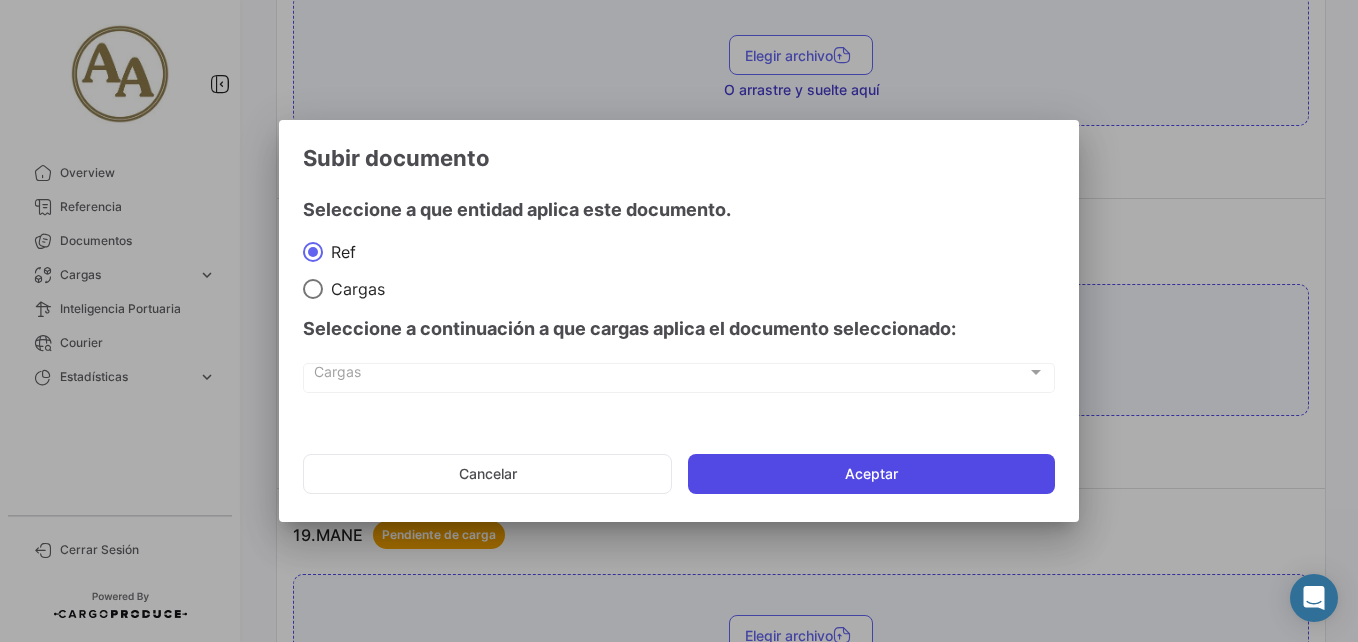 click on "Aceptar" 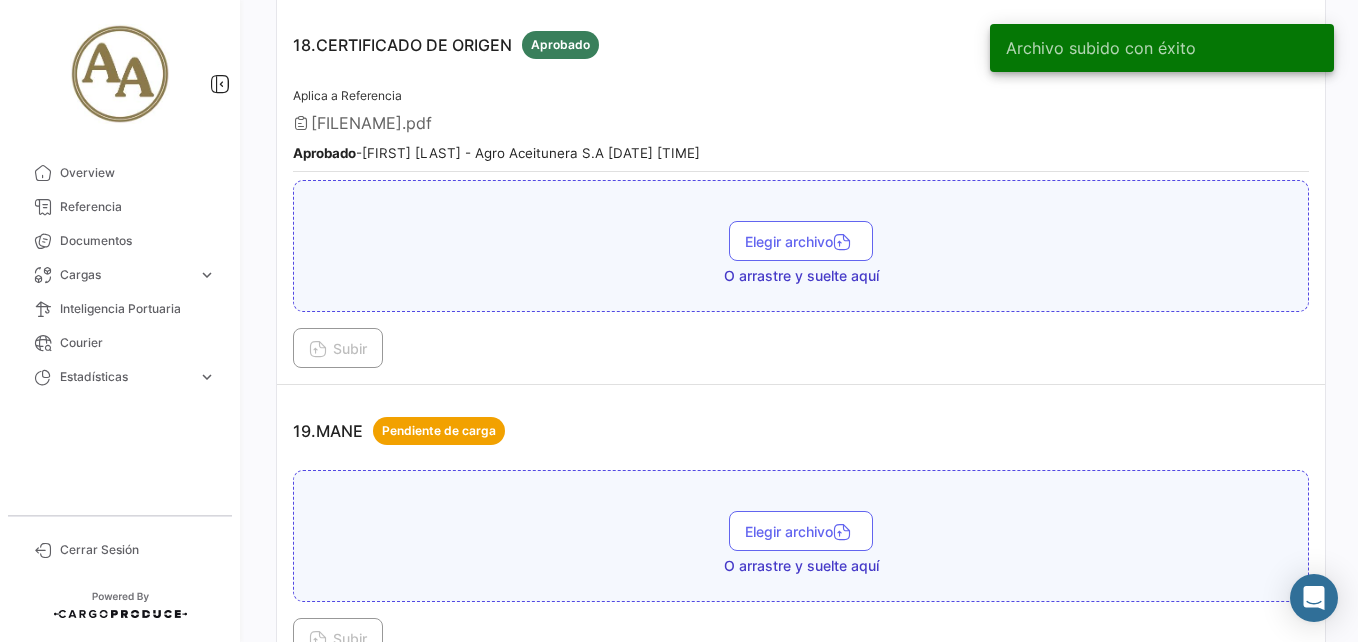 scroll, scrollTop: 6500, scrollLeft: 0, axis: vertical 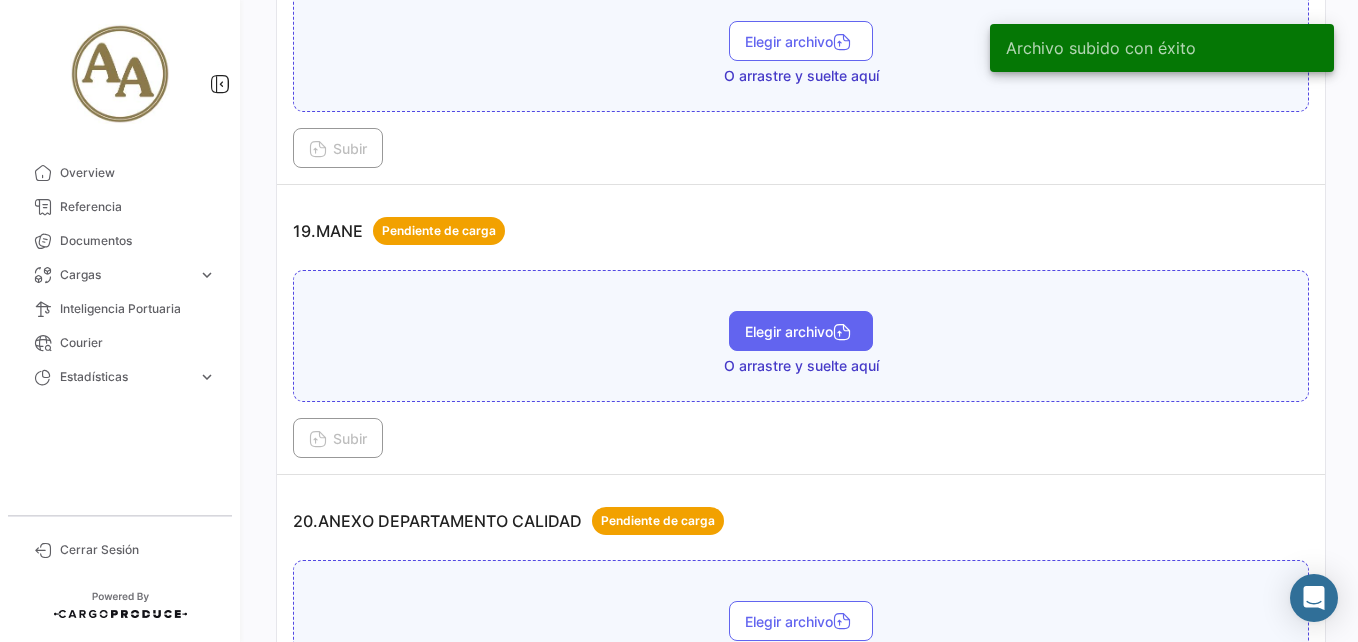 click on "Elegir archivo" at bounding box center [801, 331] 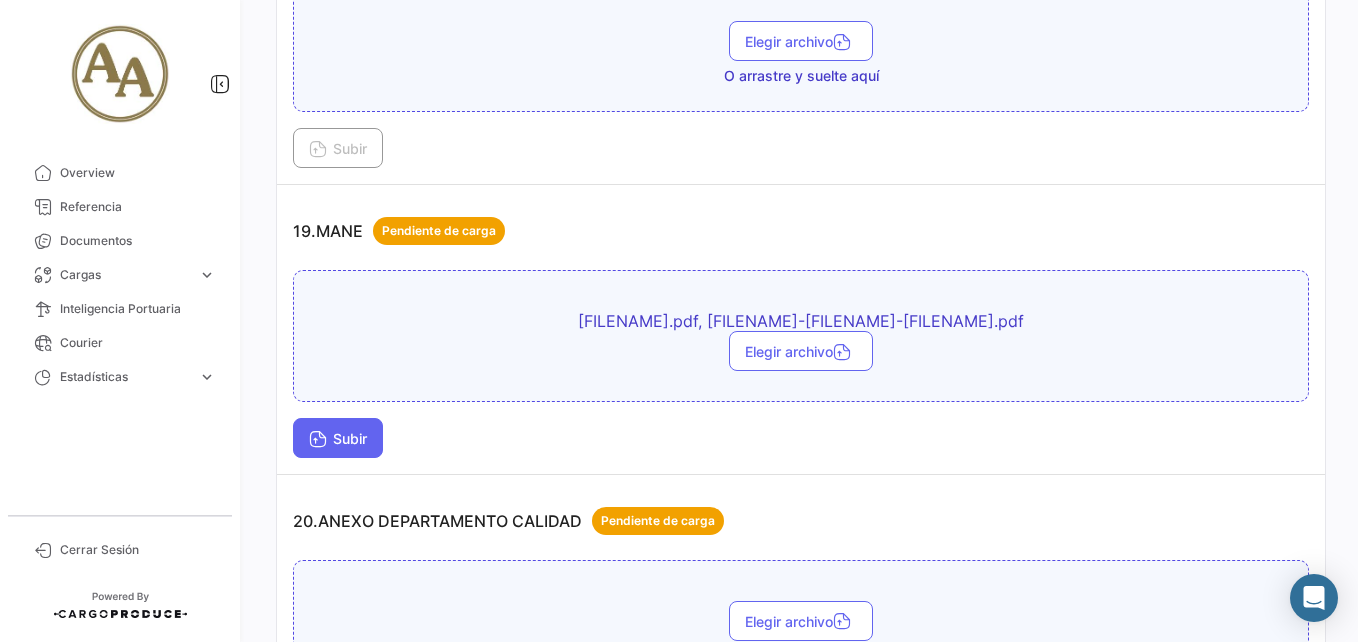 click on "Subir" at bounding box center [338, 438] 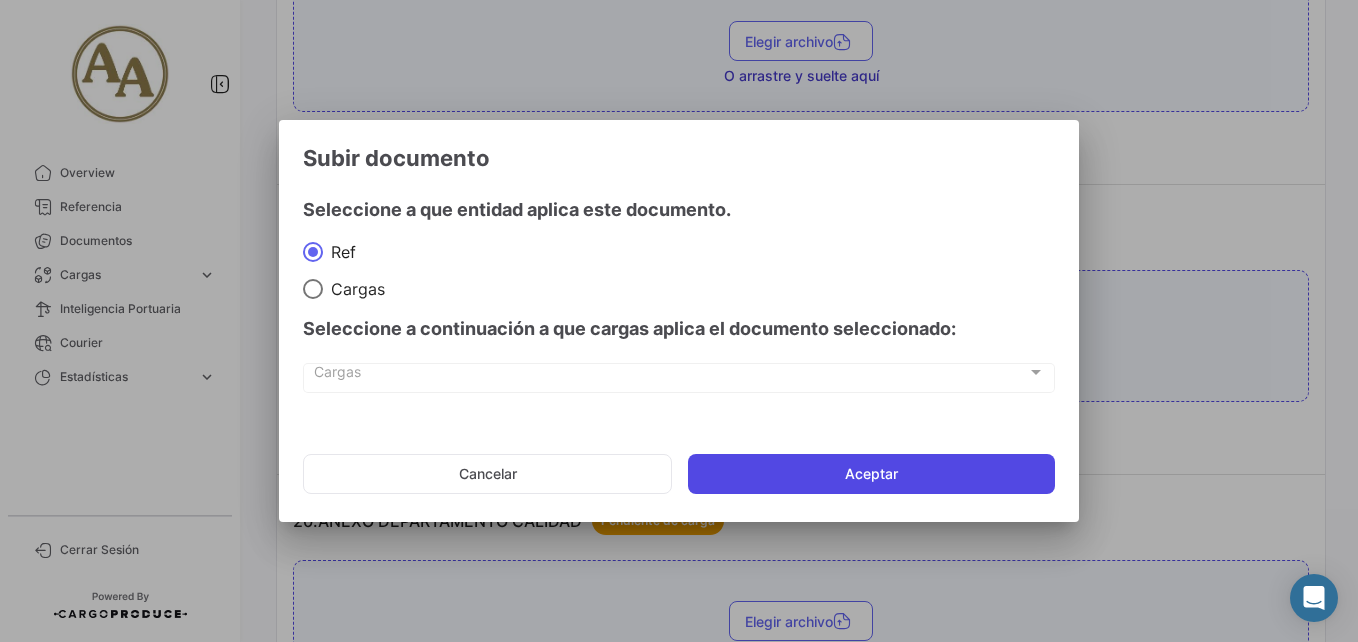 click on "Aceptar" 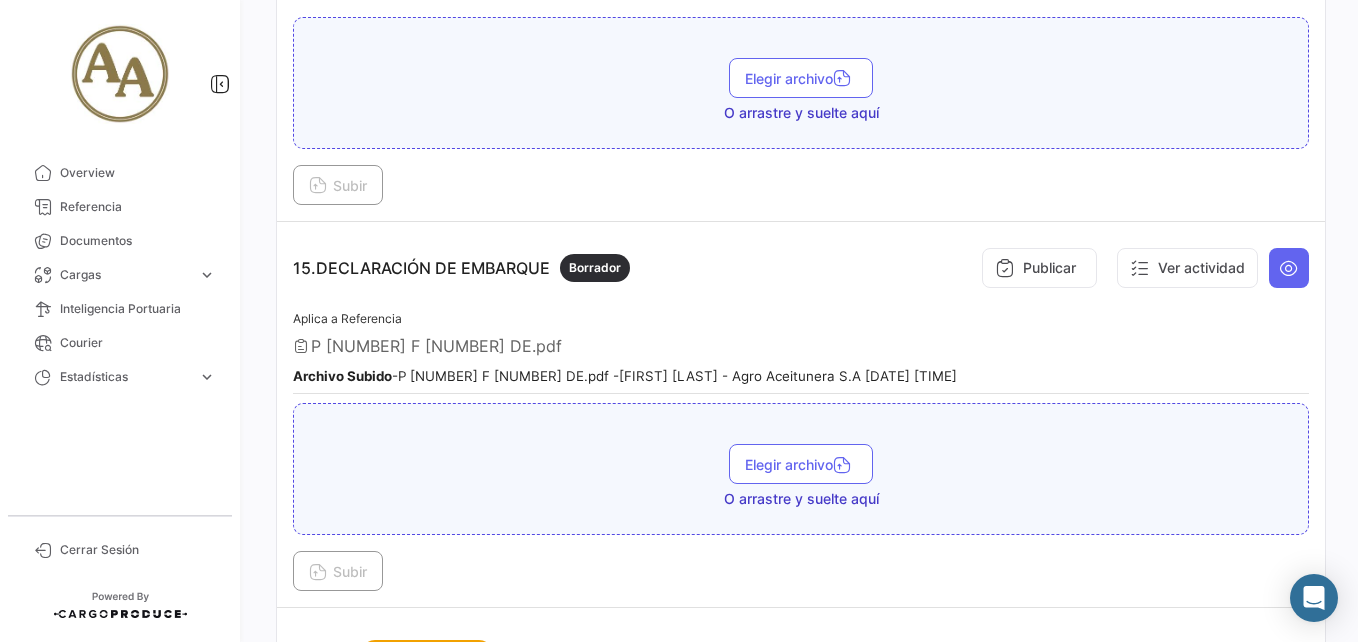 scroll, scrollTop: 5100, scrollLeft: 0, axis: vertical 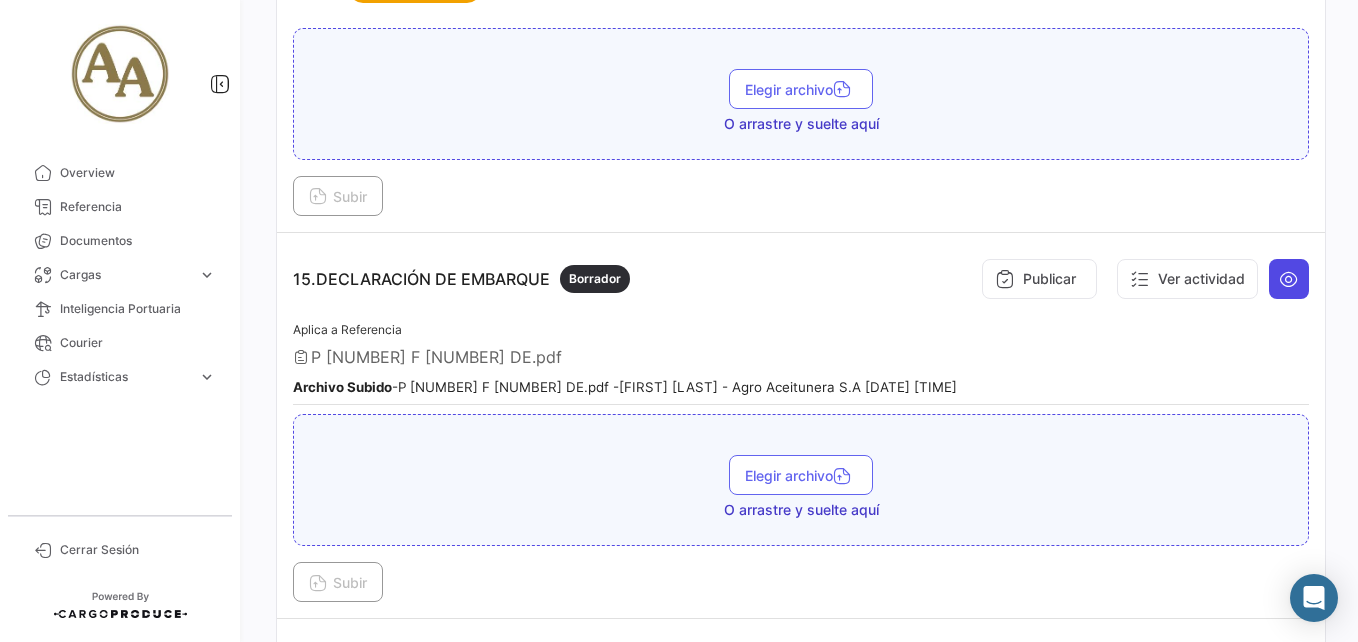 click at bounding box center (1289, 279) 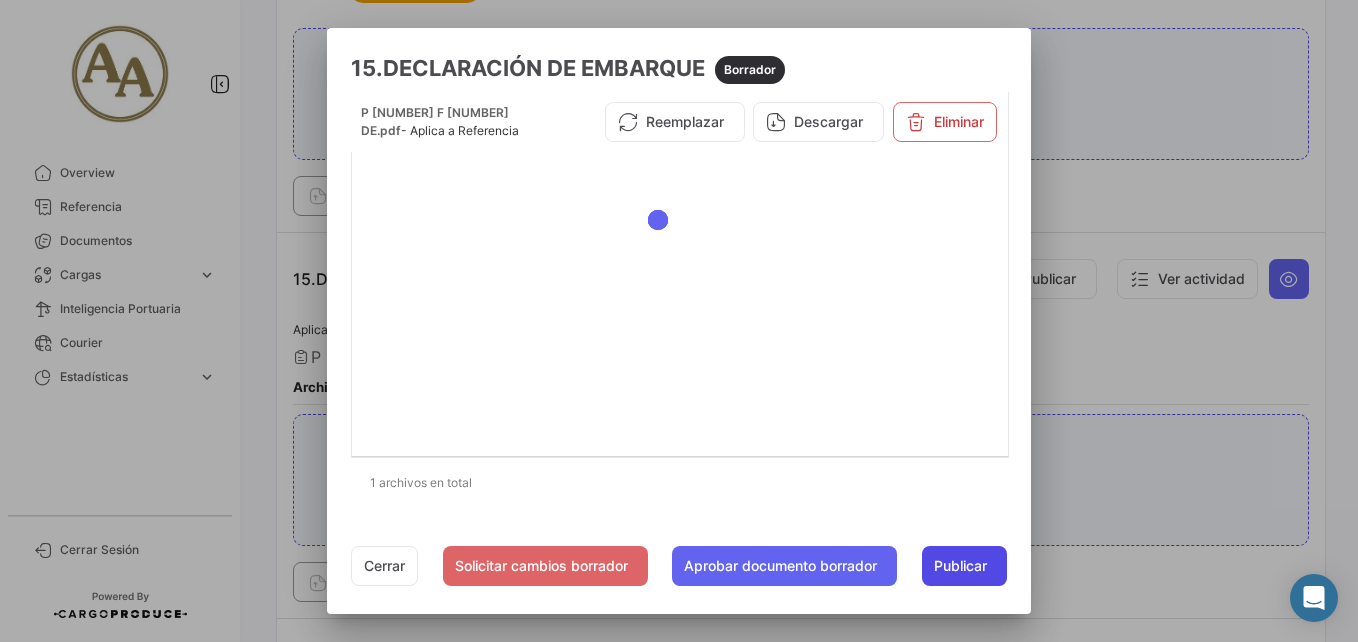 click on "Publicar" 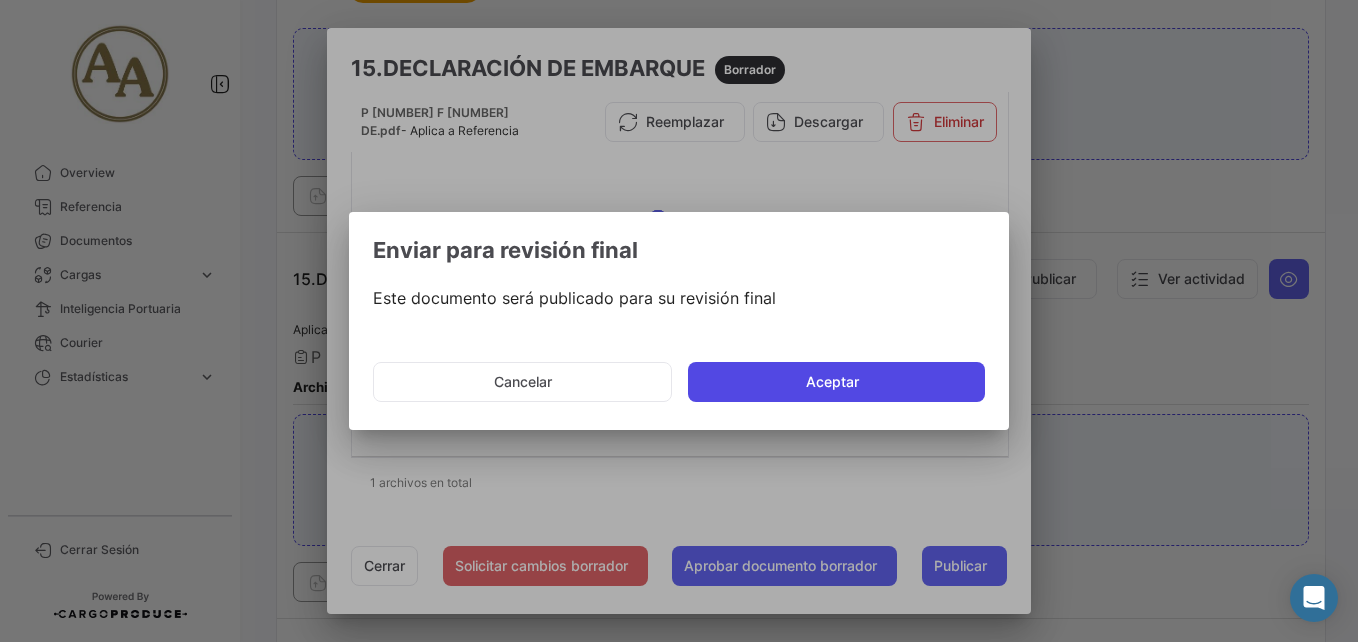 click on "Aceptar" 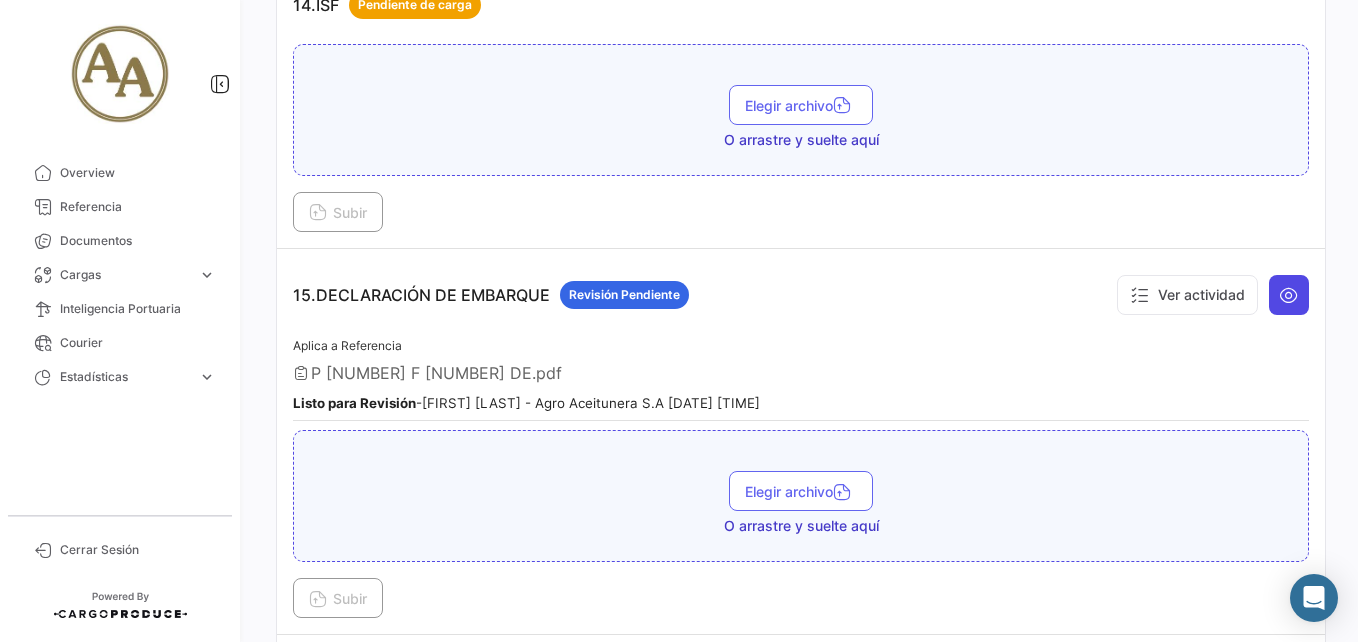 click at bounding box center [1289, 295] 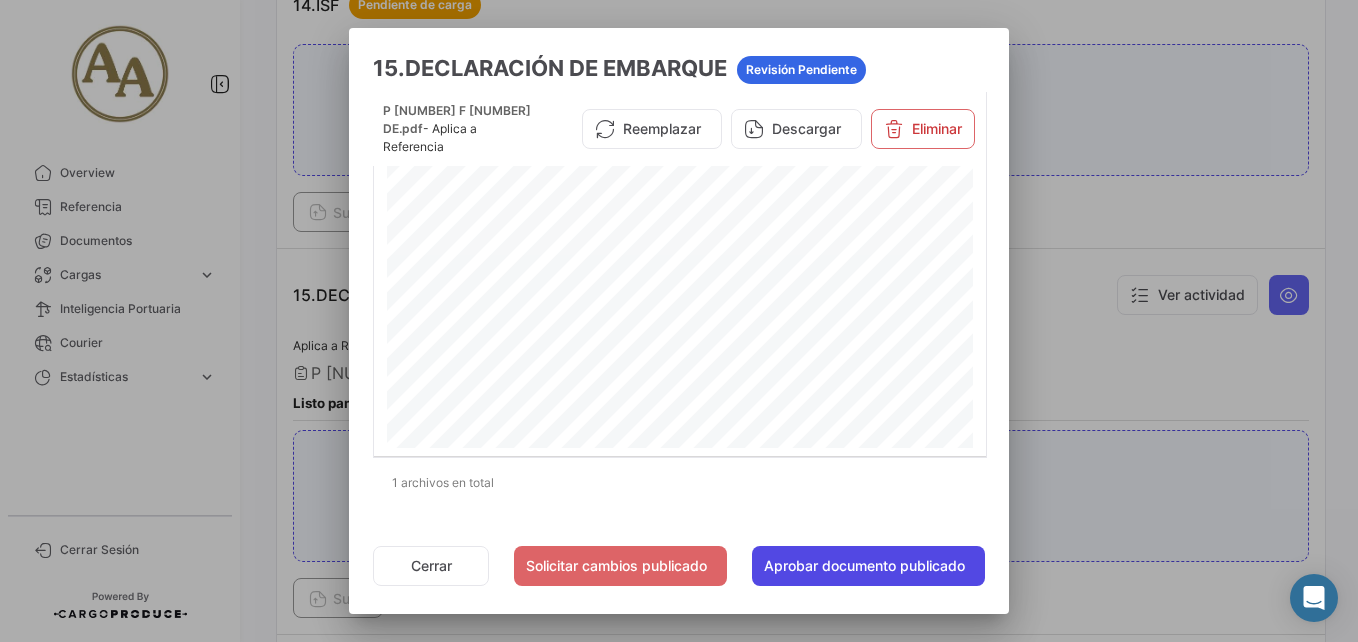 click on "Aprobar documento publicado" 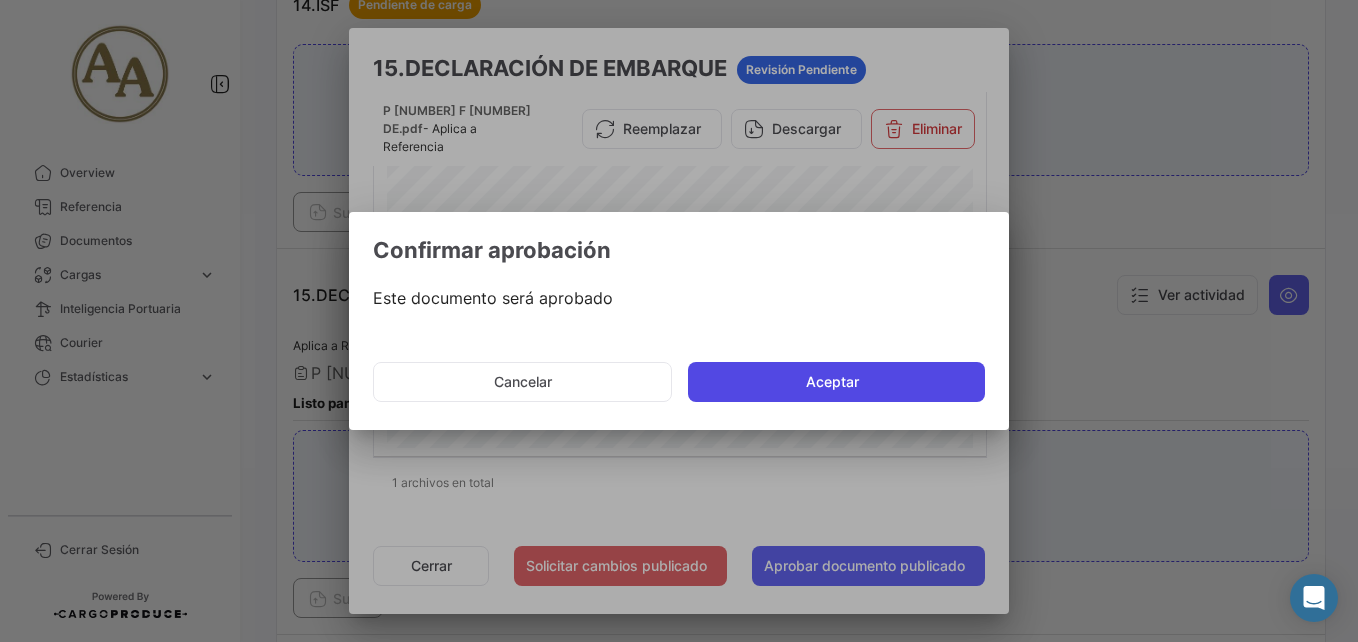 click on "Aceptar" 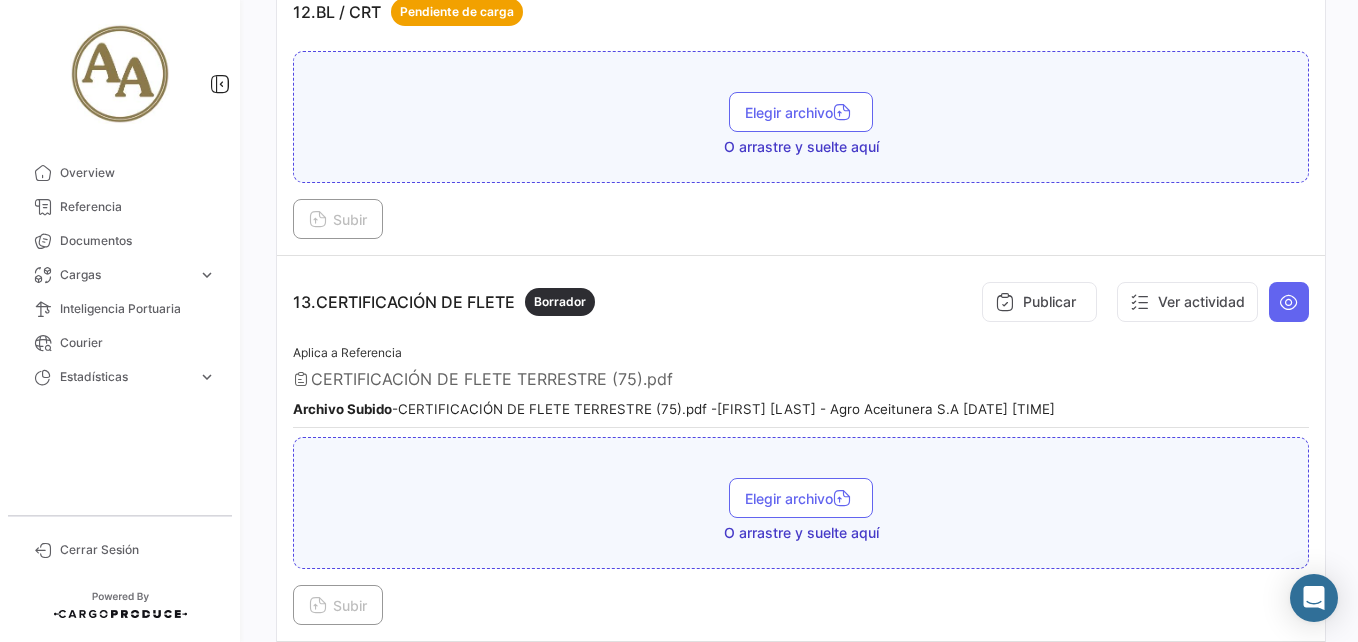 scroll, scrollTop: 4400, scrollLeft: 0, axis: vertical 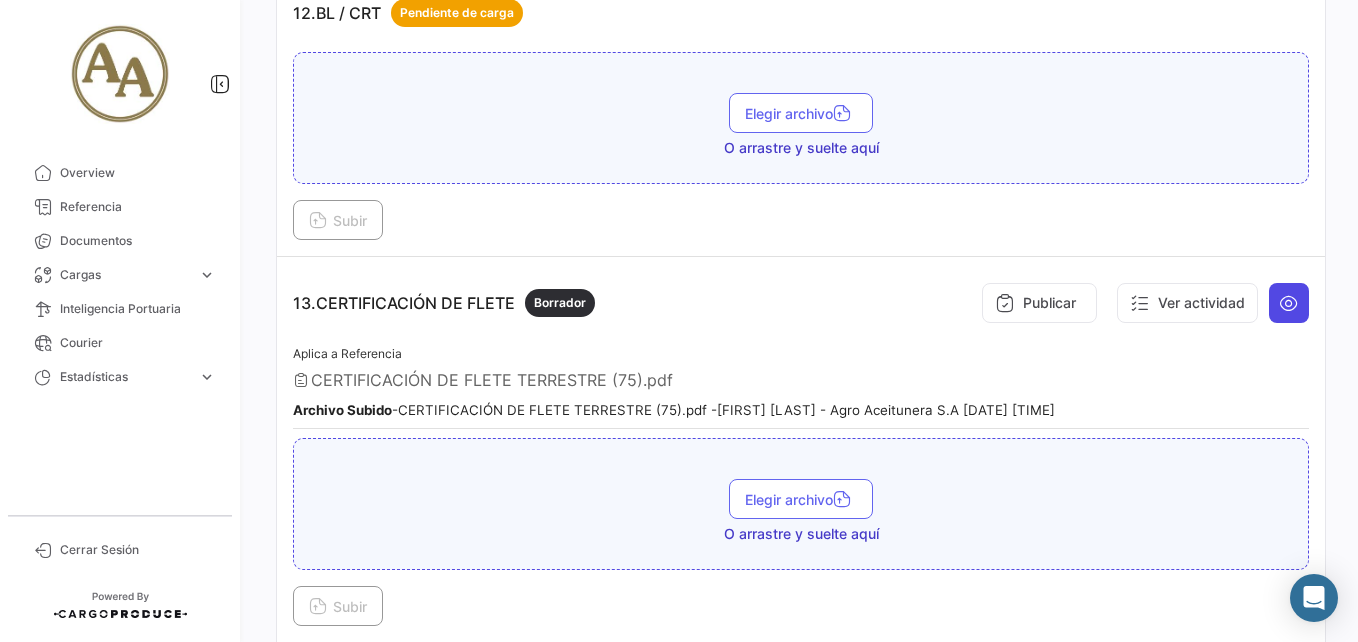click at bounding box center (1289, 303) 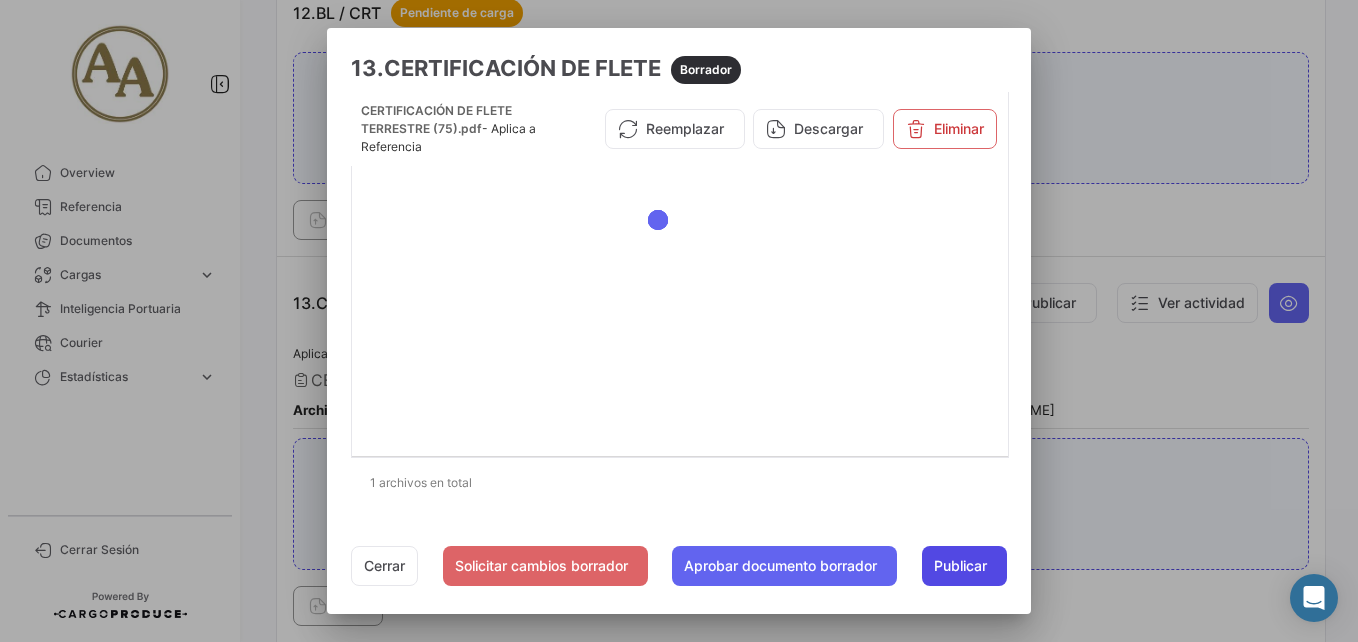 click on "Publicar" 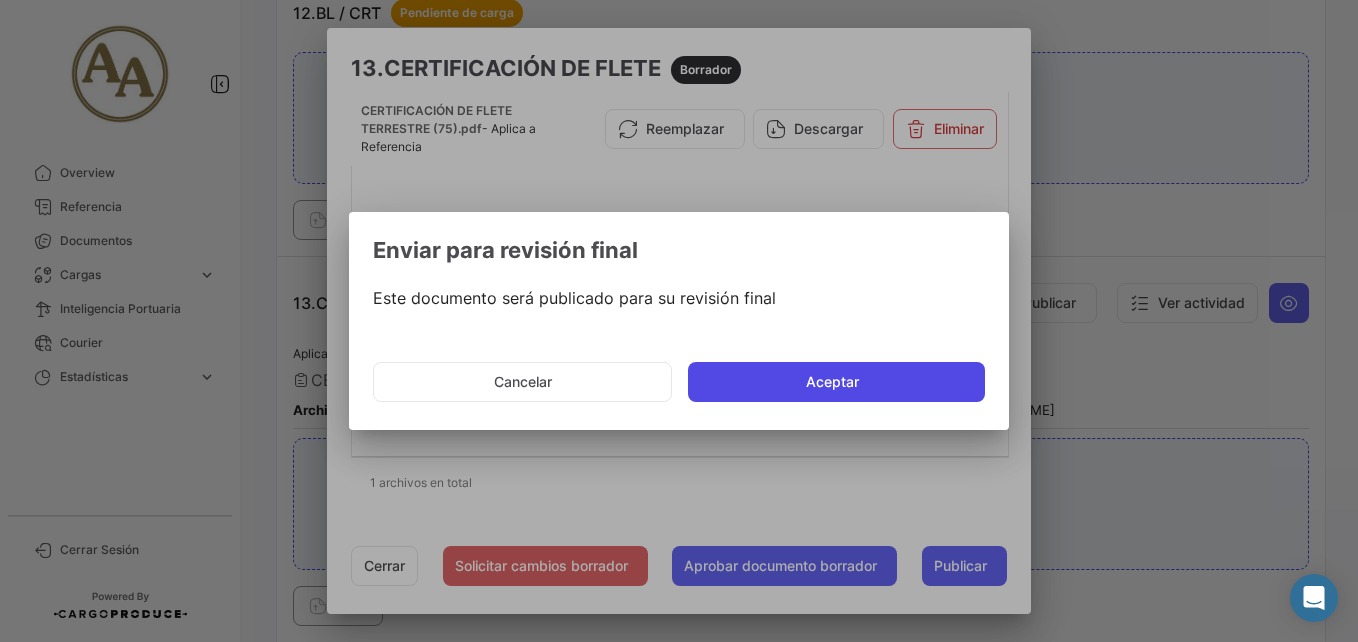 click on "Aceptar" 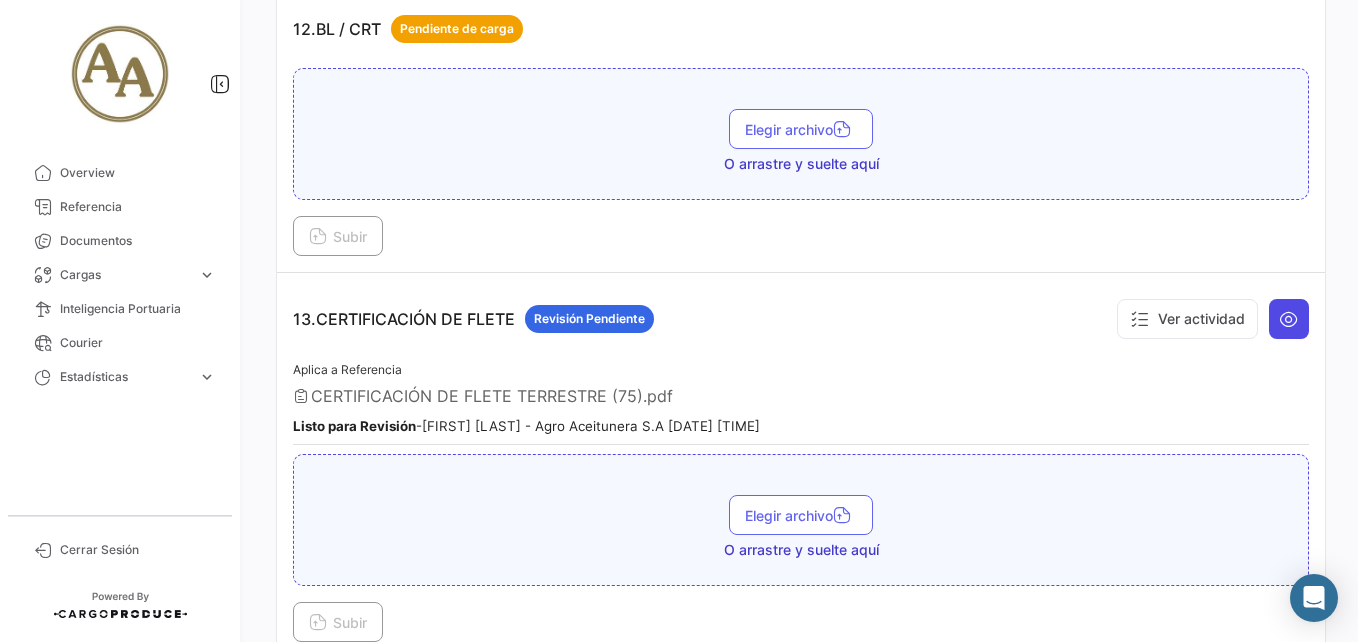 click at bounding box center (1289, 319) 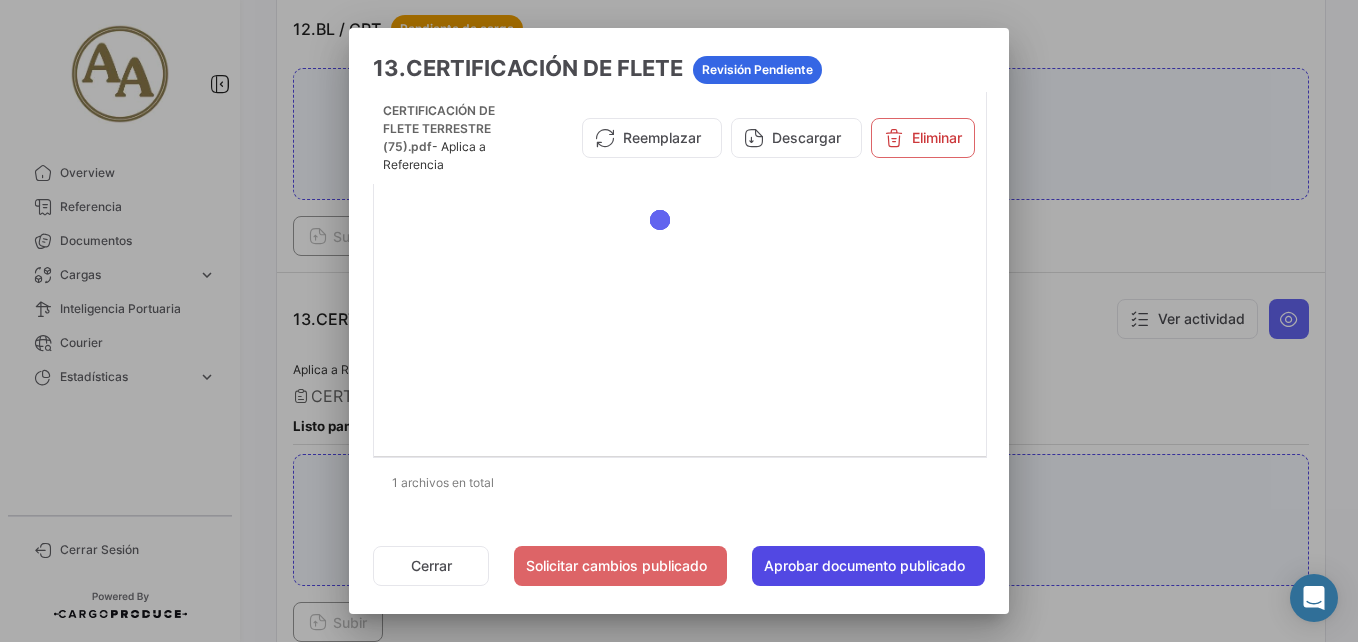 click on "Aprobar documento publicado" 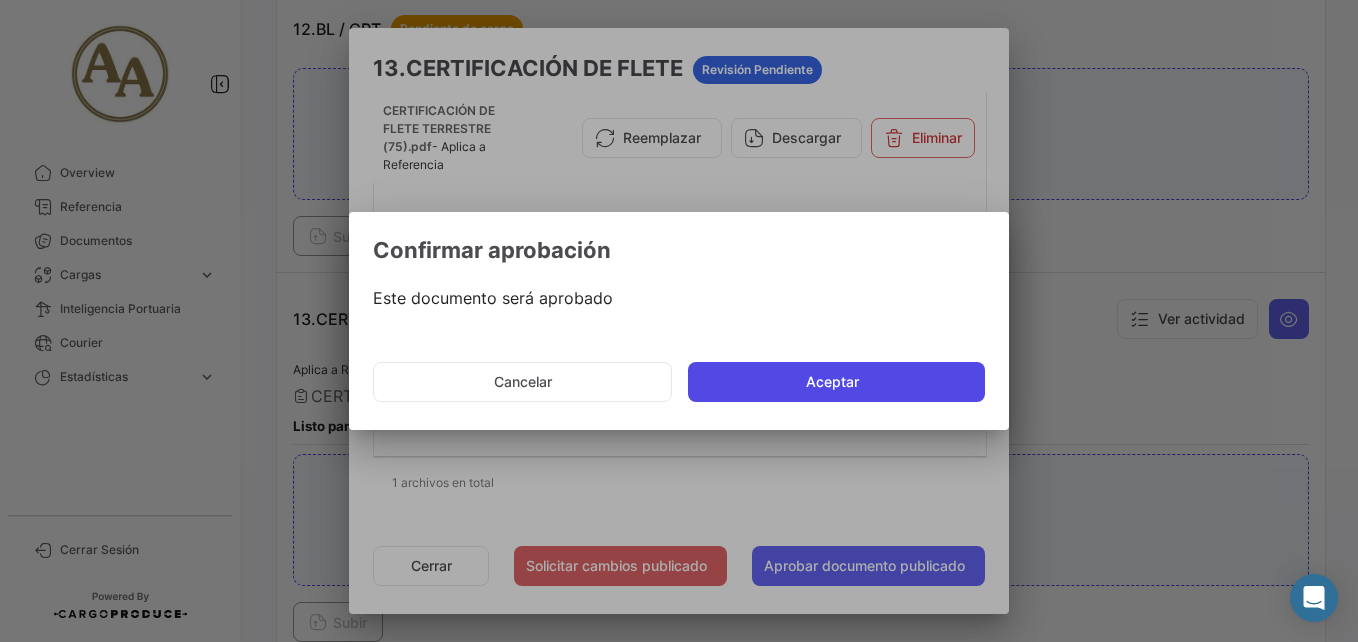 click on "Aceptar" 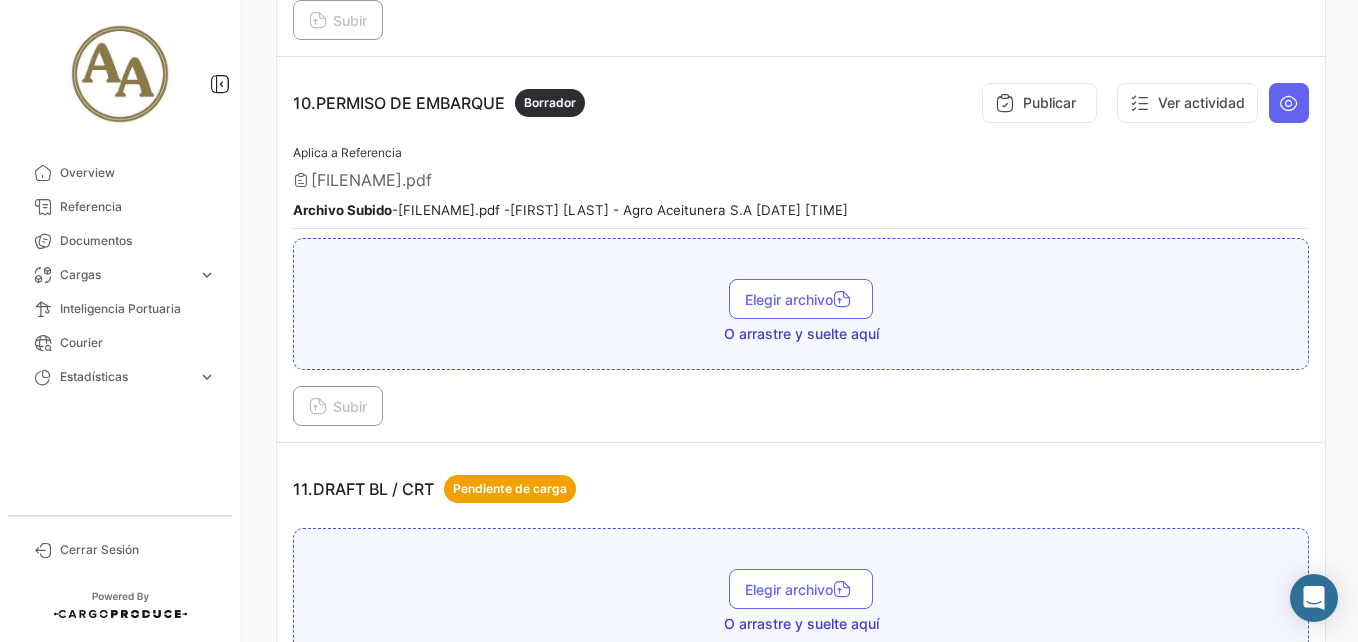 scroll, scrollTop: 3500, scrollLeft: 0, axis: vertical 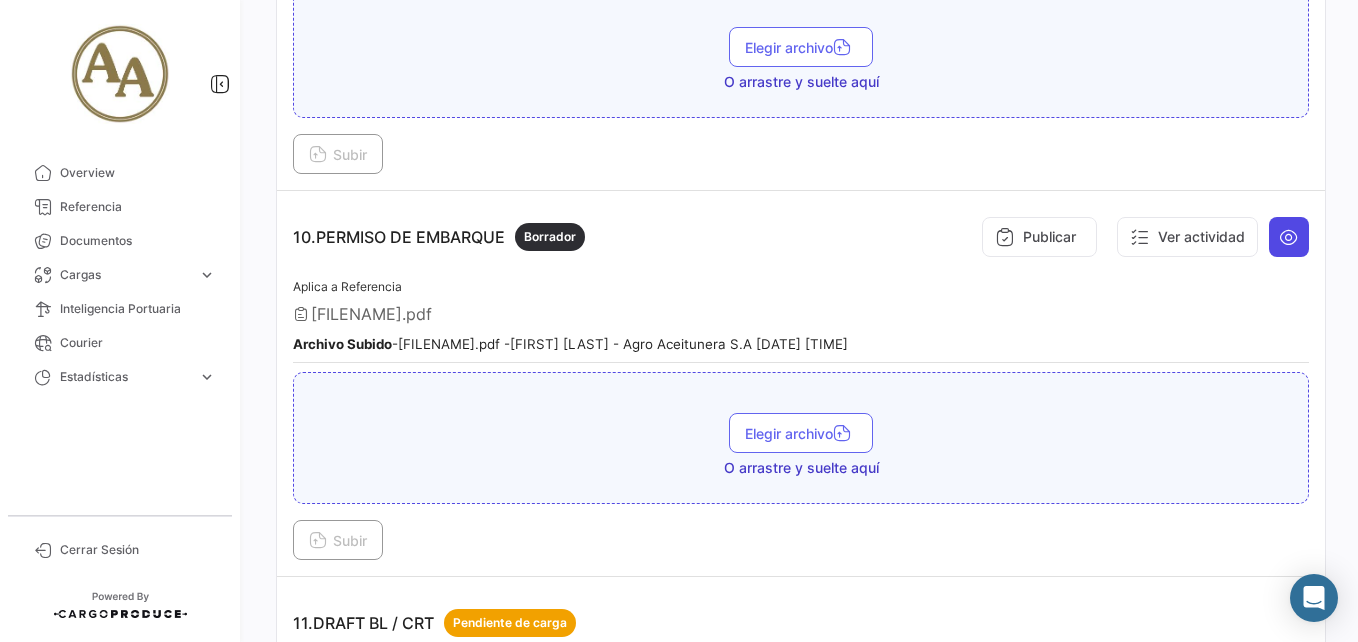 click at bounding box center (1289, 237) 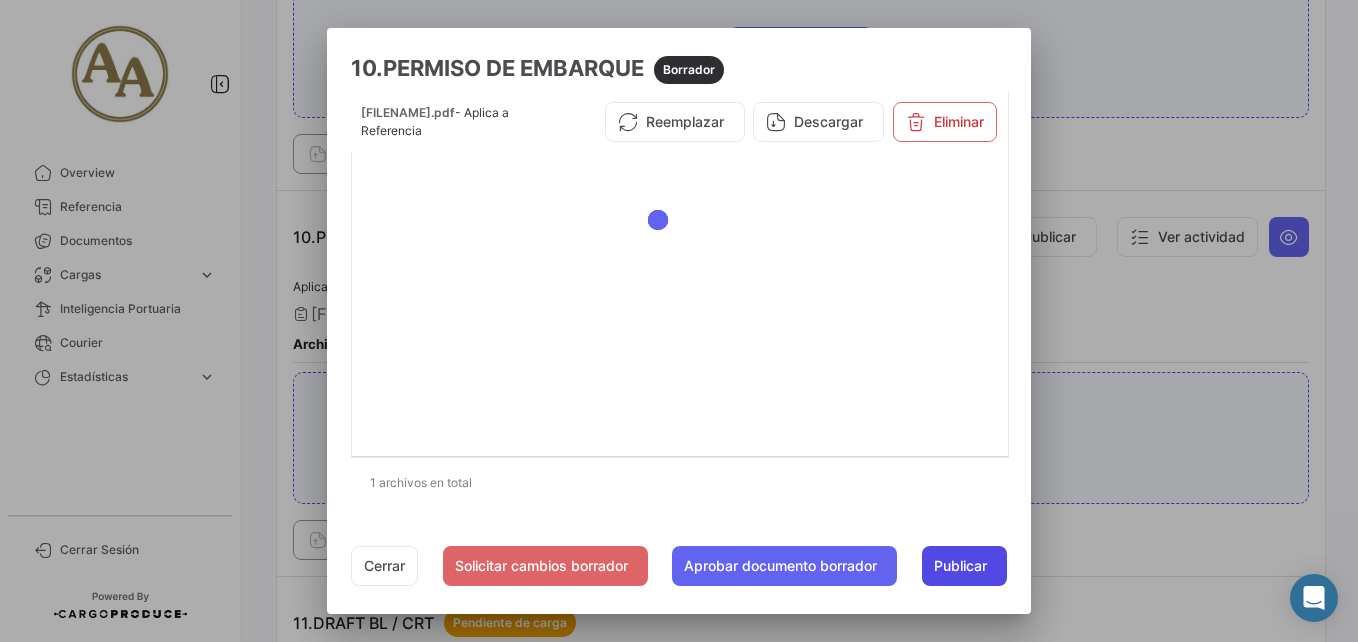 click on "Publicar" 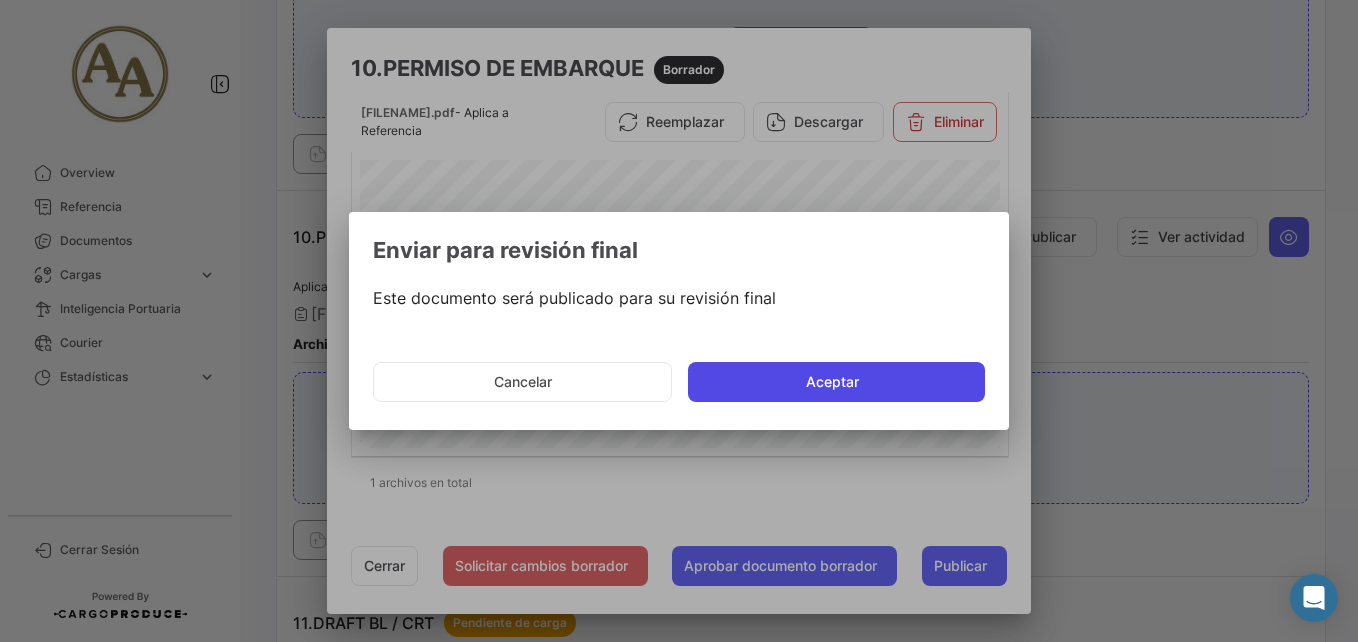 click on "Aceptar" 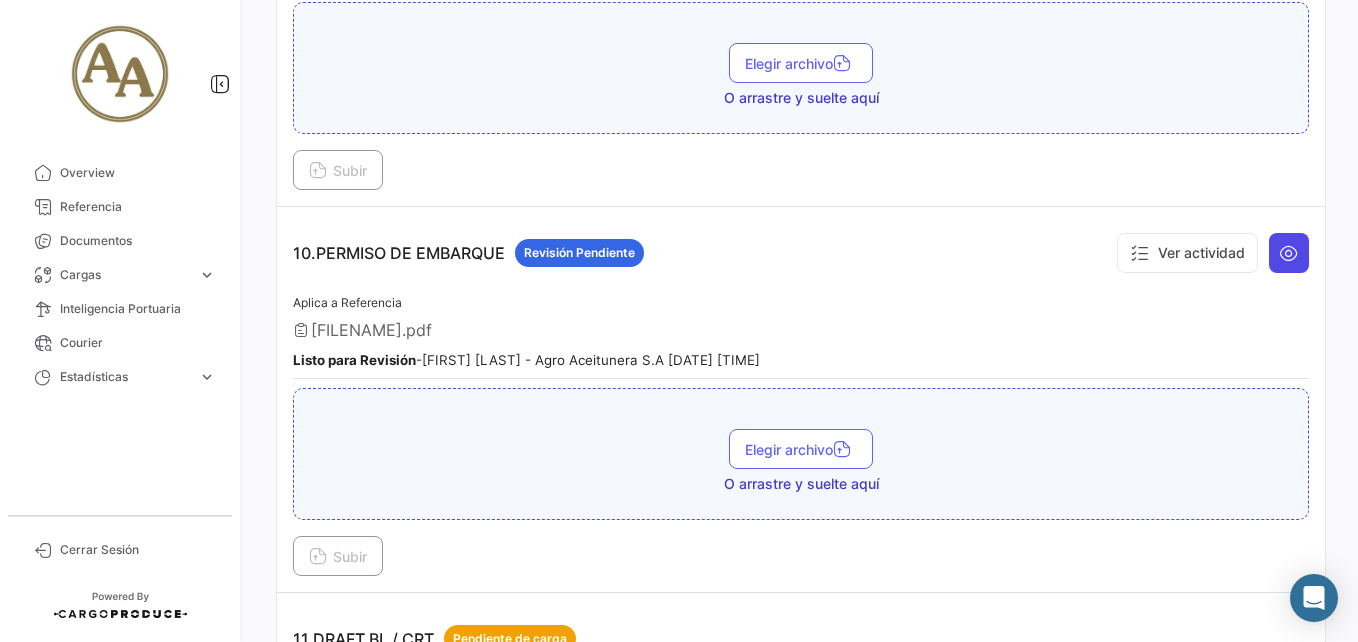 click at bounding box center [1289, 253] 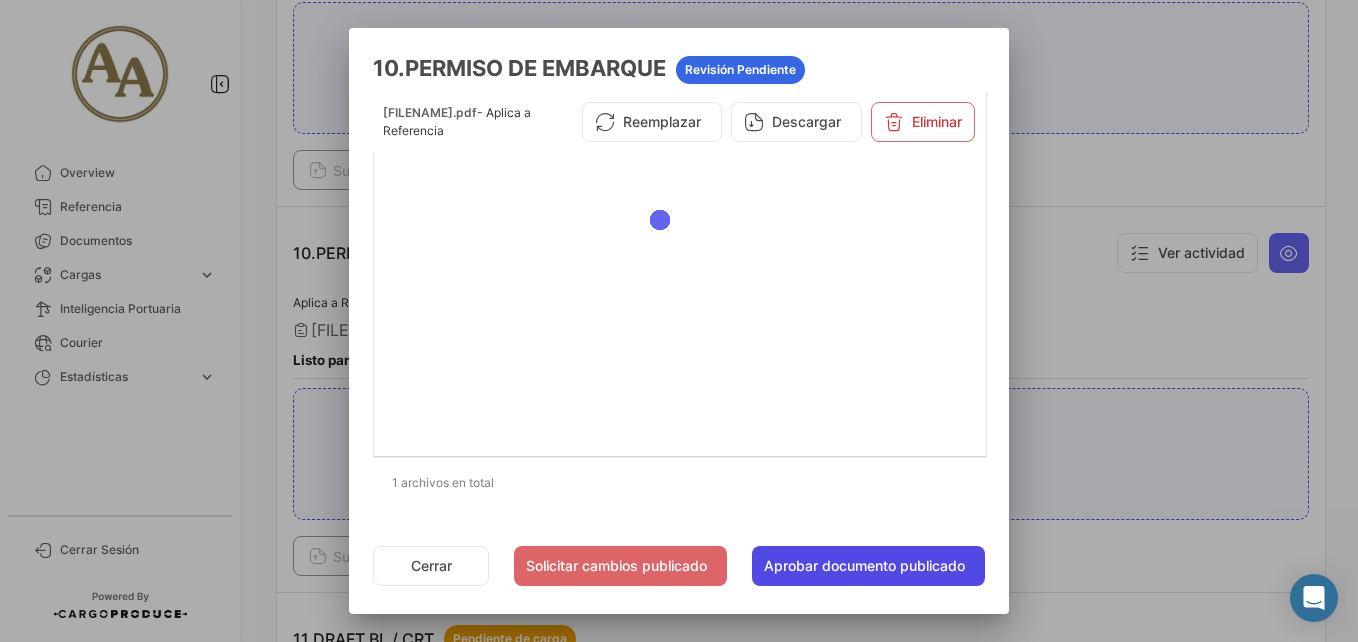 click on "Aprobar documento publicado" 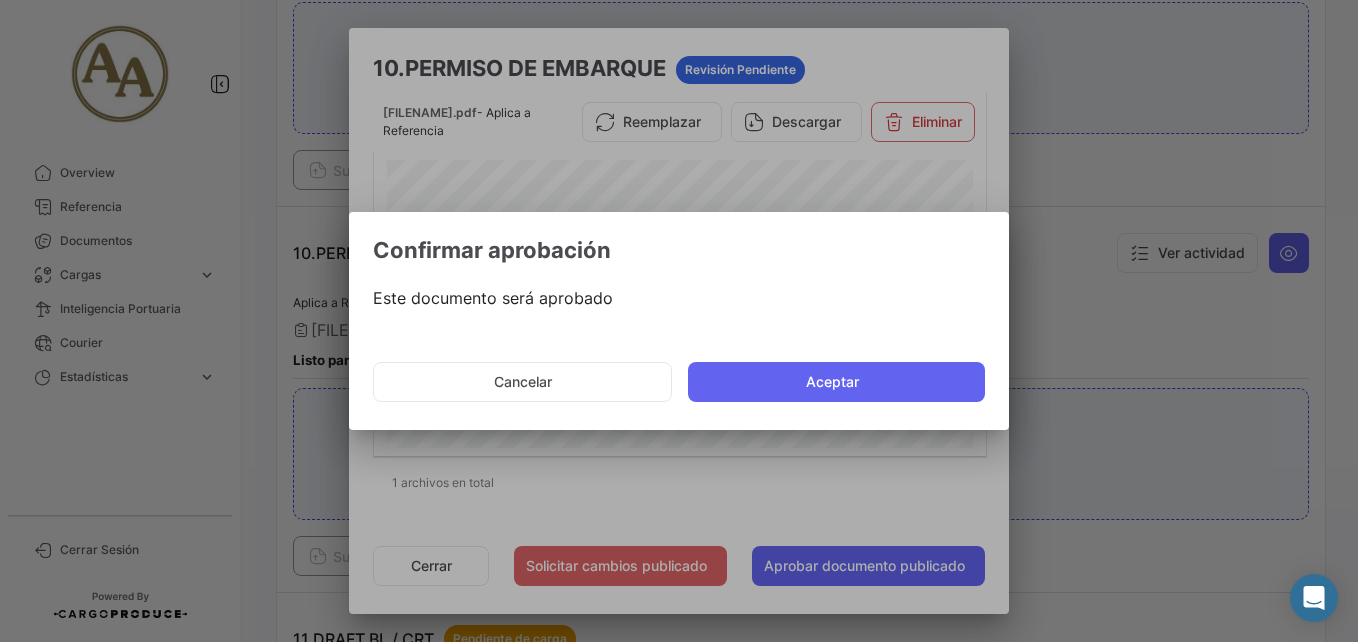 click on "Cancelar   Aceptar" 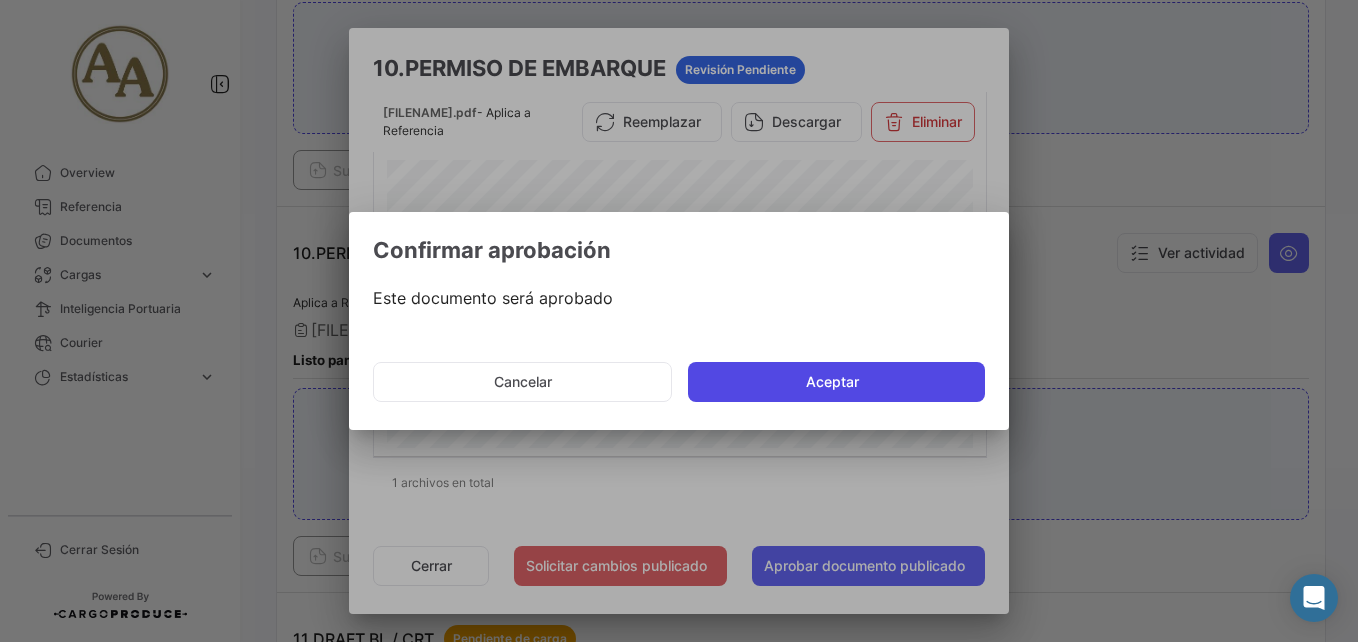 click on "Aceptar" 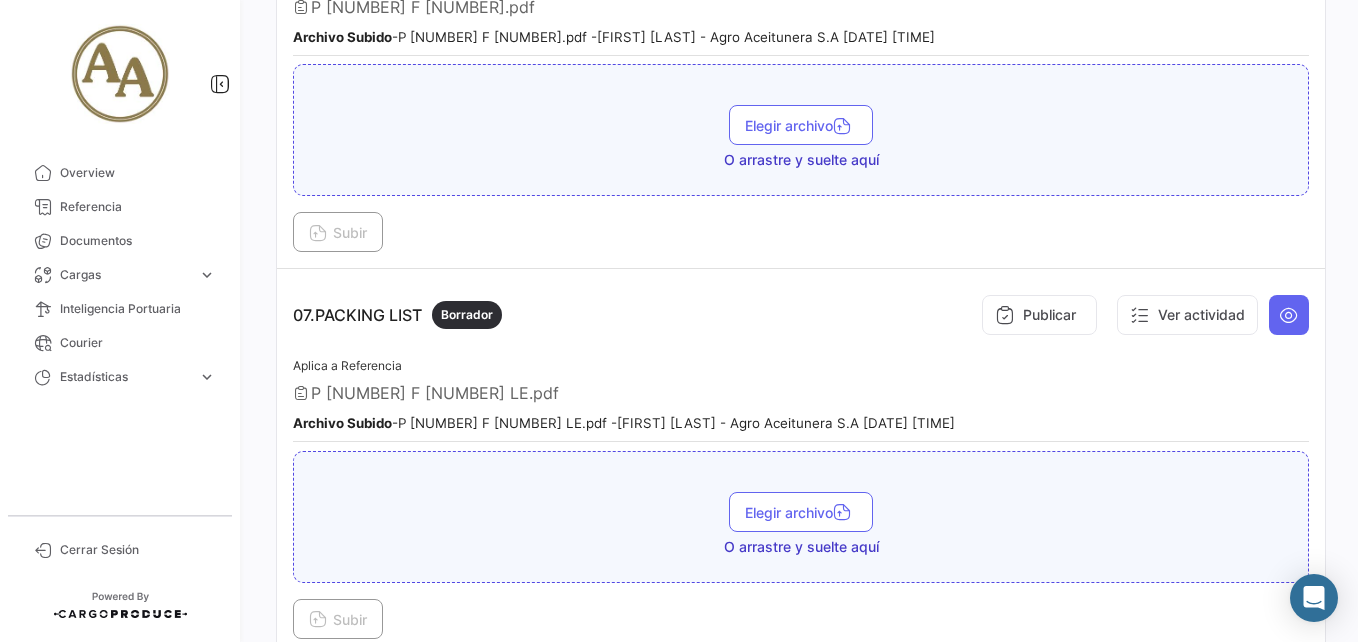 scroll, scrollTop: 2400, scrollLeft: 0, axis: vertical 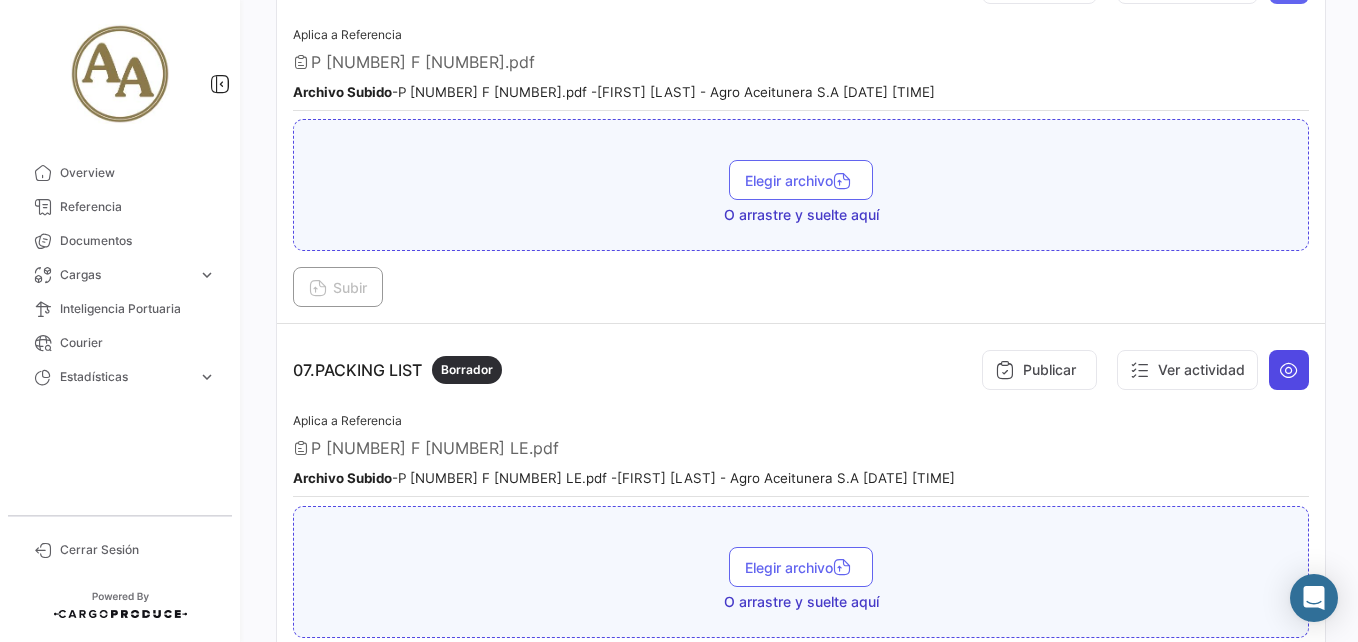 click at bounding box center [1289, 370] 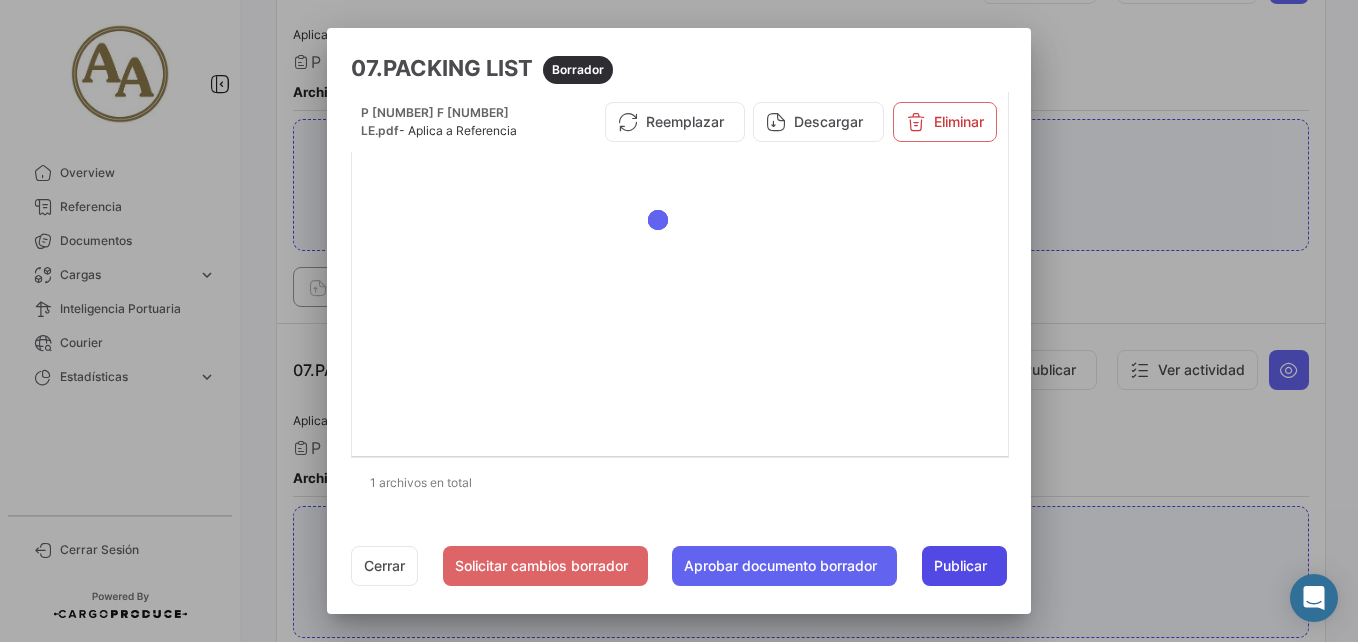 click on "Publicar" 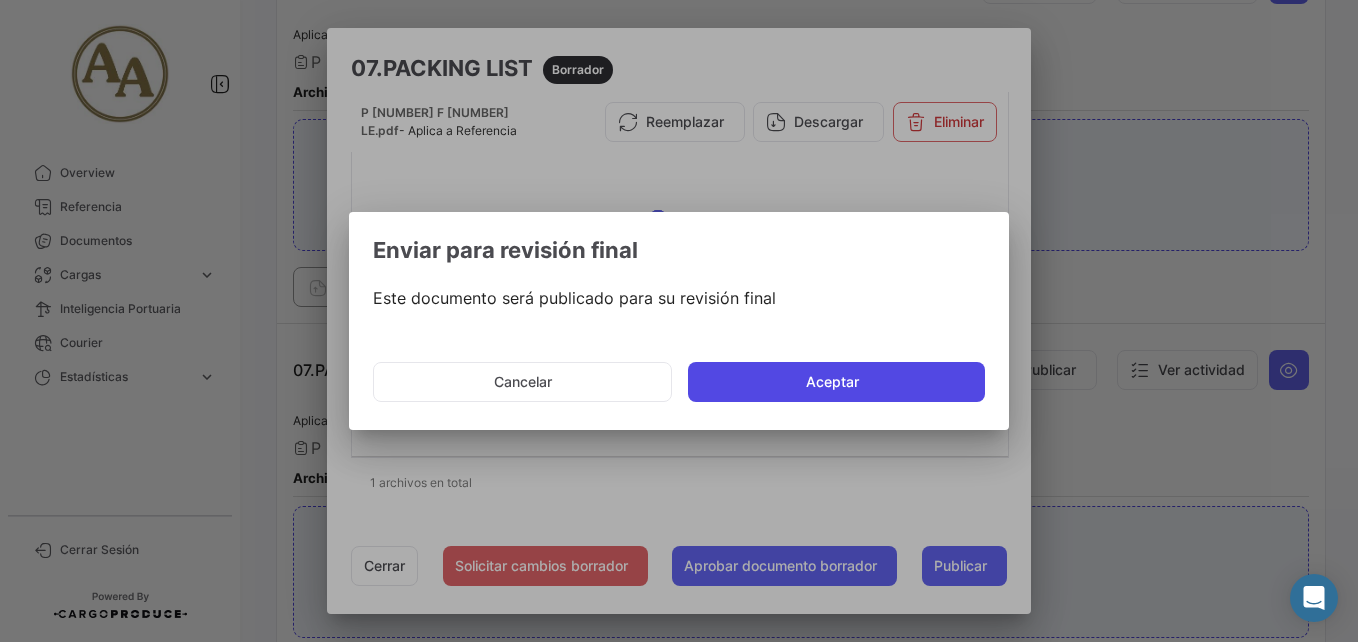 click on "Aceptar" 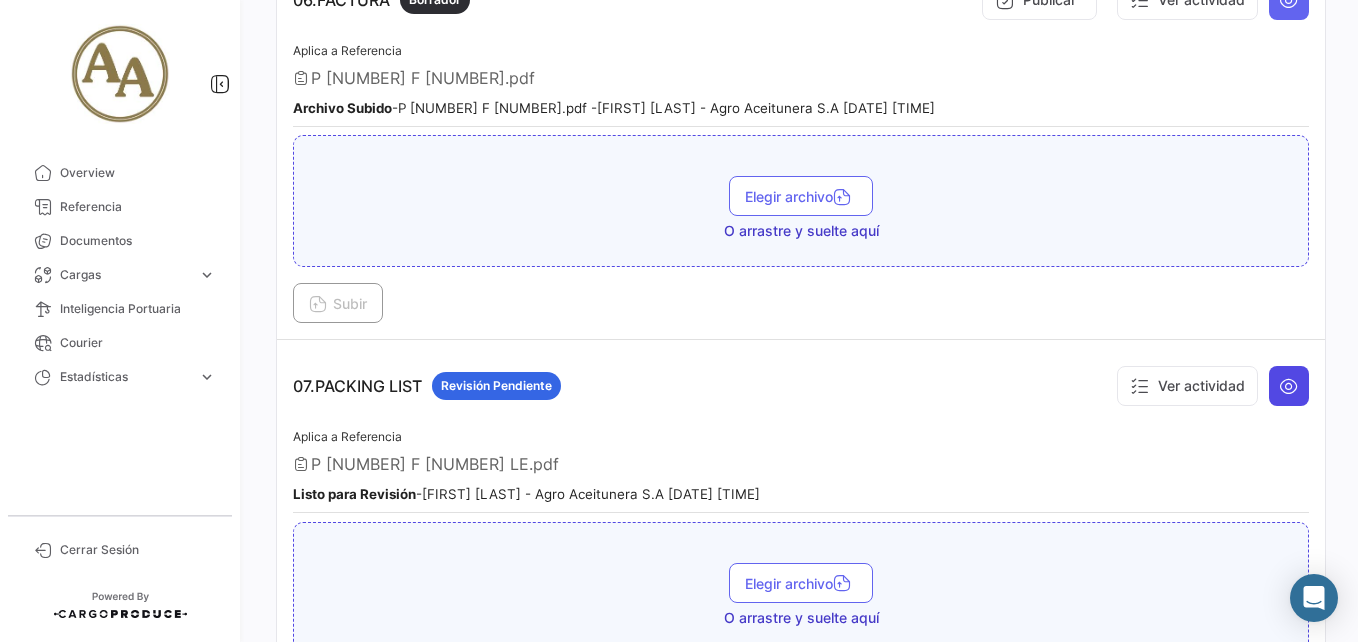 click at bounding box center (1289, 386) 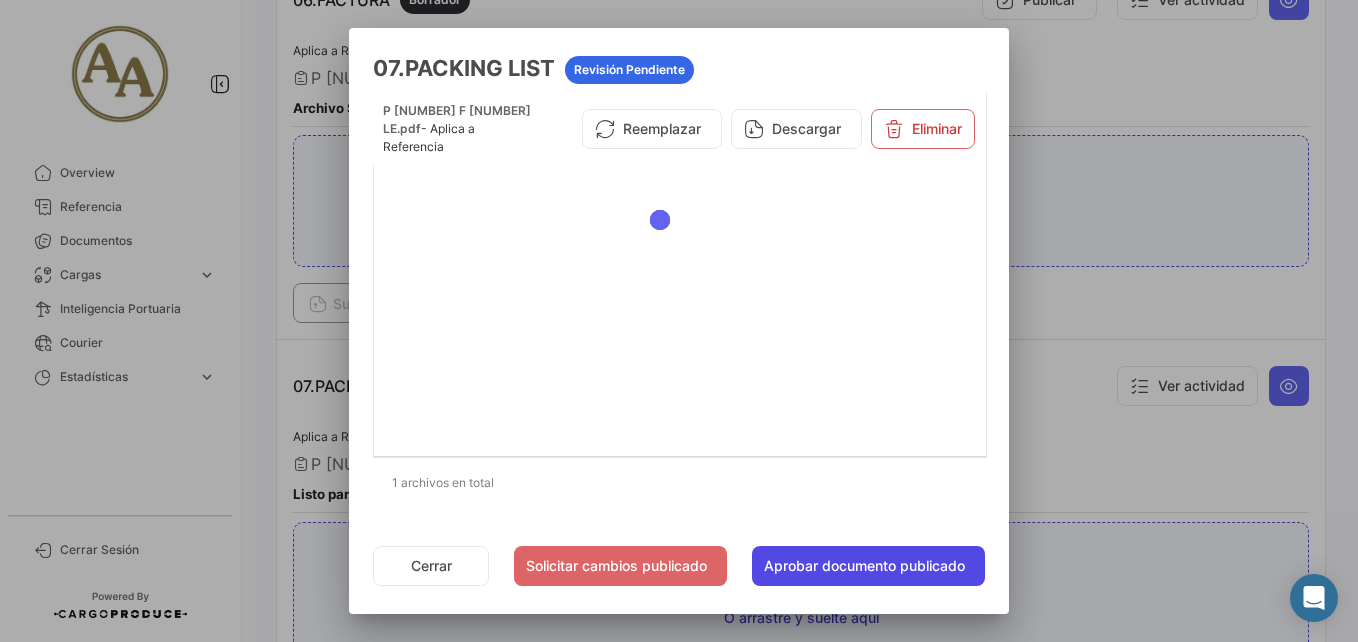 click on "Aprobar documento publicado" 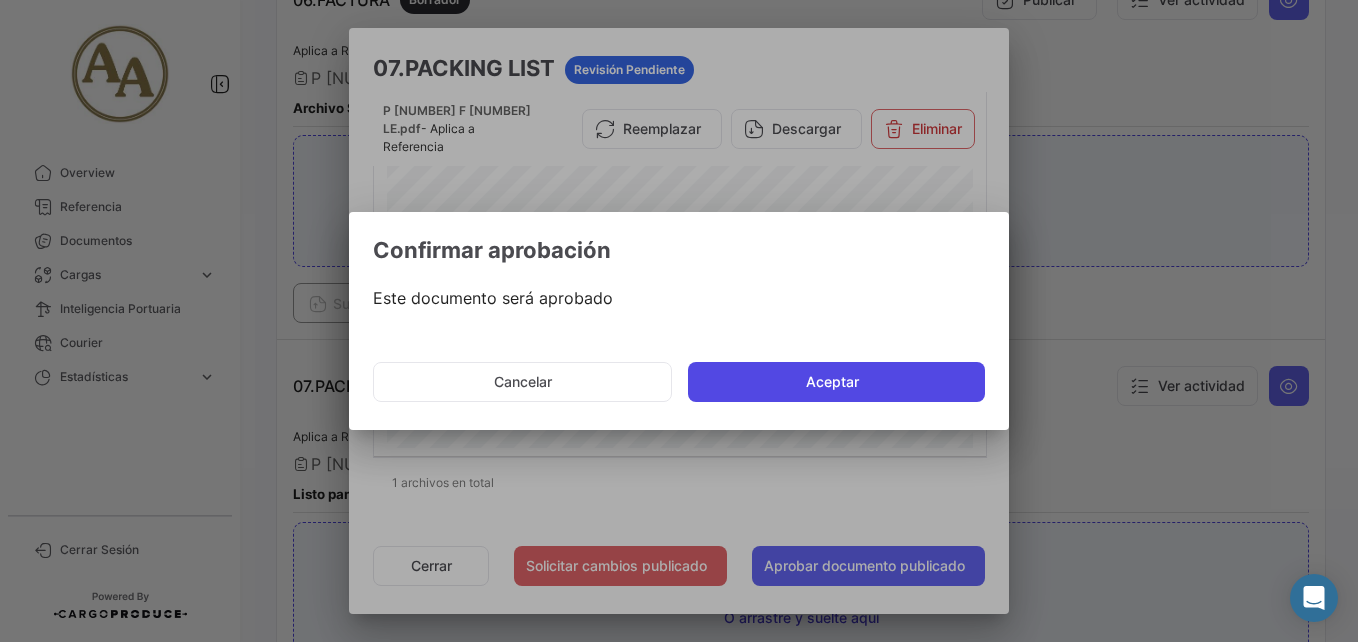click on "Aceptar" 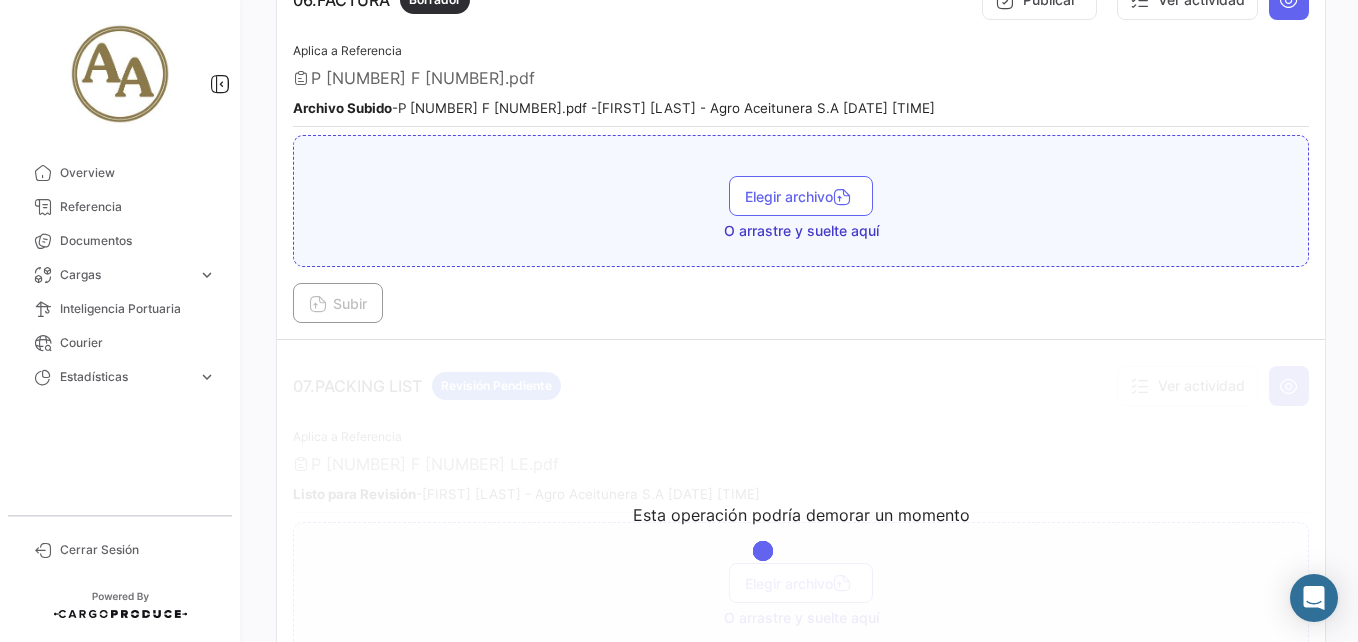 scroll, scrollTop: 2300, scrollLeft: 0, axis: vertical 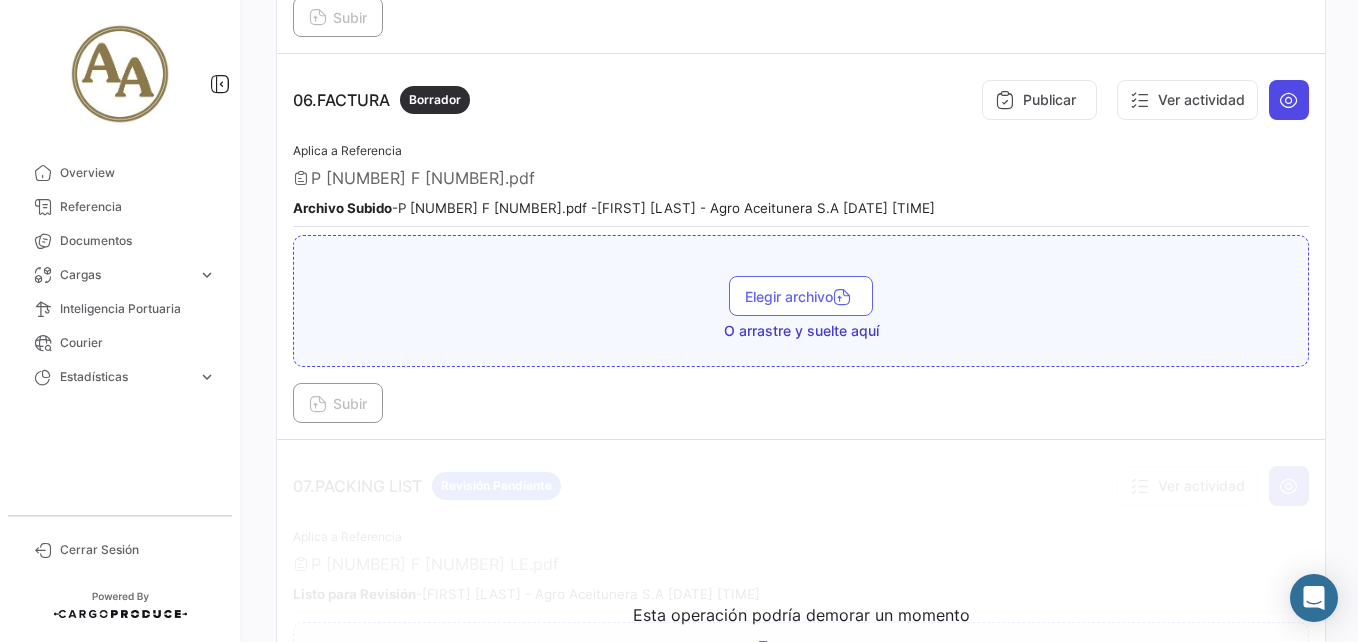 click at bounding box center [1289, 100] 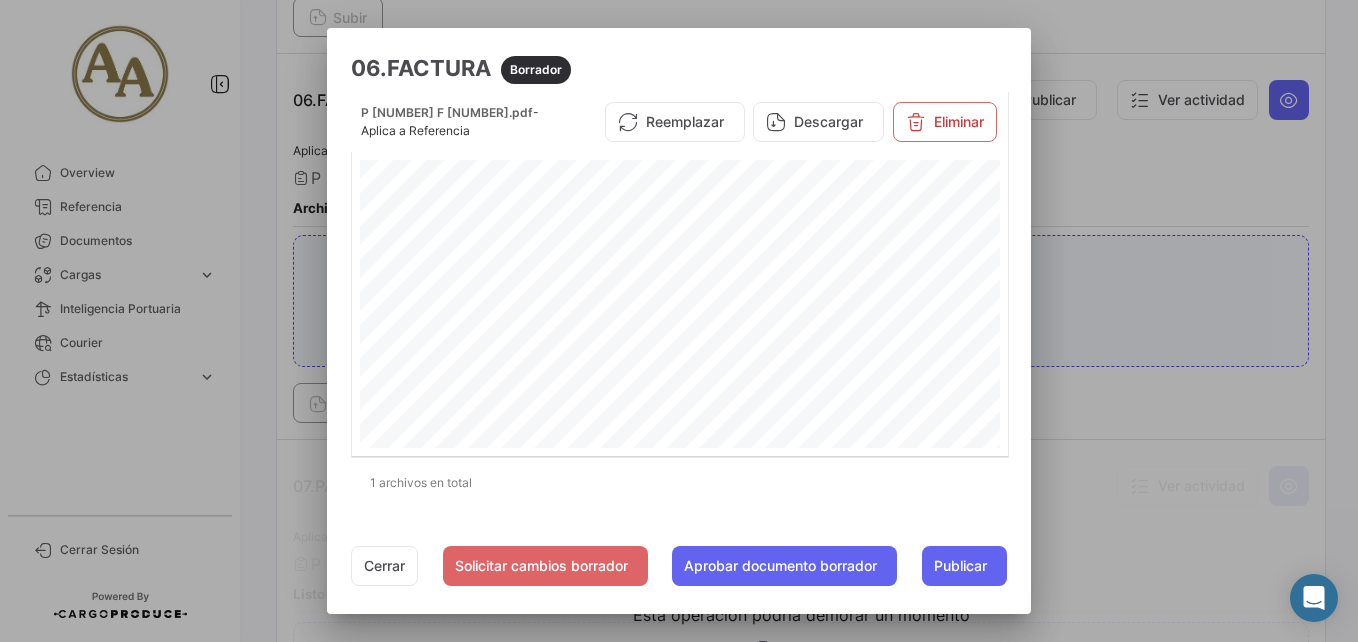 click at bounding box center [679, 321] 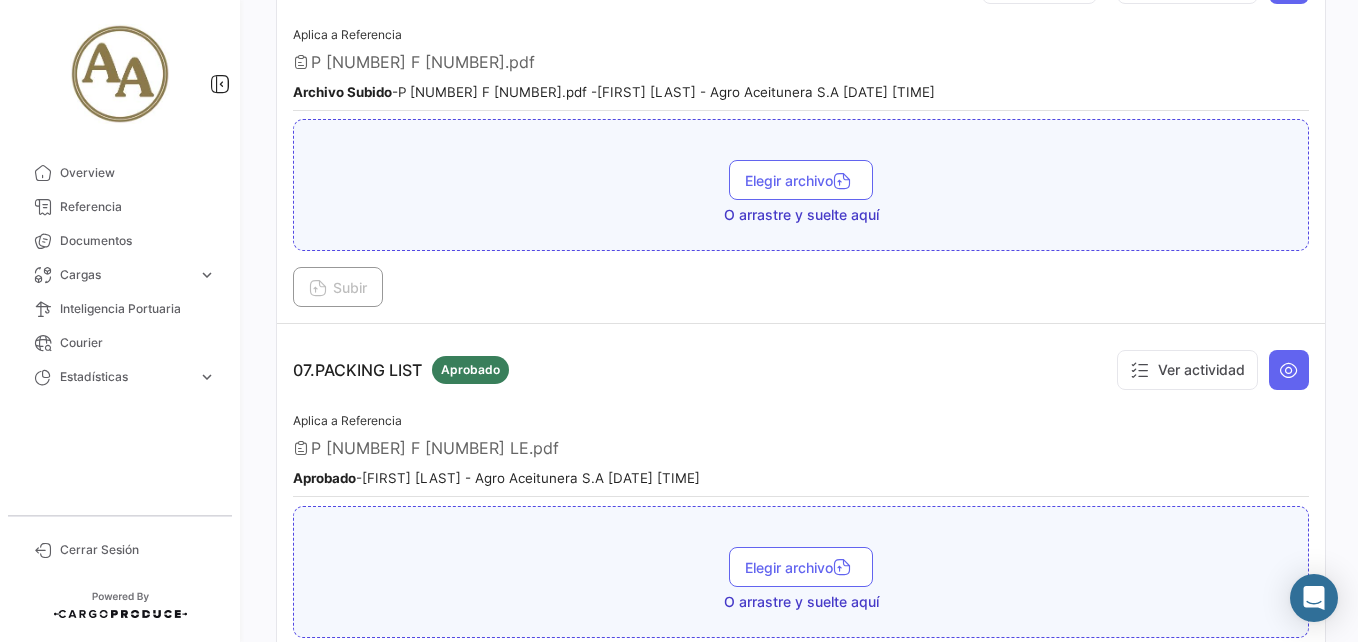 scroll, scrollTop: 2100, scrollLeft: 0, axis: vertical 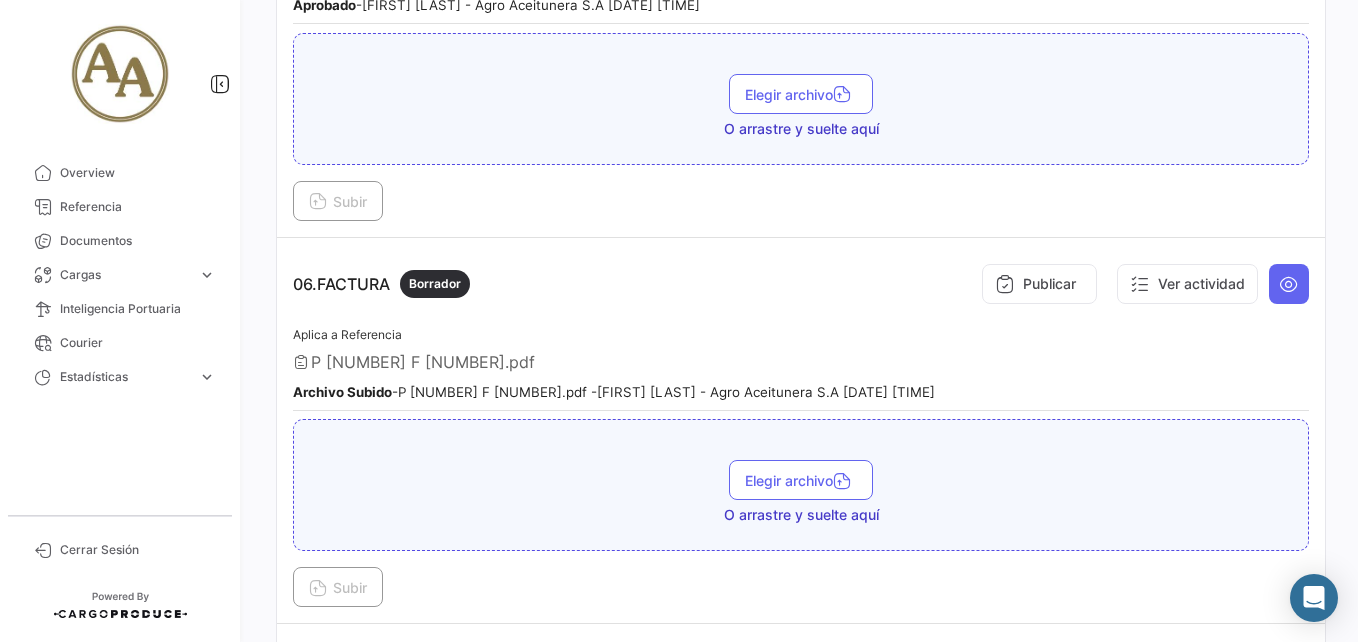click on "06.FACTURA    Borrador   Publicar   Ver actividad   Aplica a Referencia   P 25015328 F 7964.pdf  Archivo Subido  -   P 25015328 F 7964.pdf -   Florencia Rojas  - Agro Aceitunera S.A 04/08/2025 10:38      Elegir archivo  O arrastre y suelte aquí  Subir" at bounding box center [801, 431] 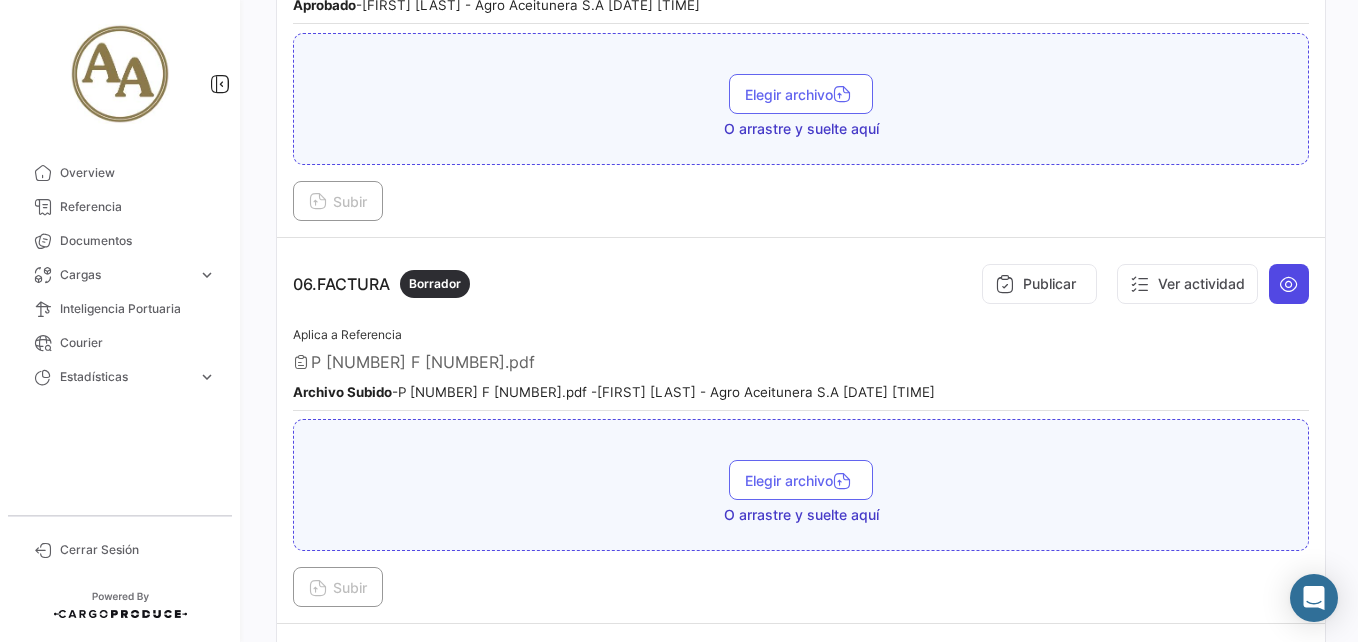 click at bounding box center (1289, 284) 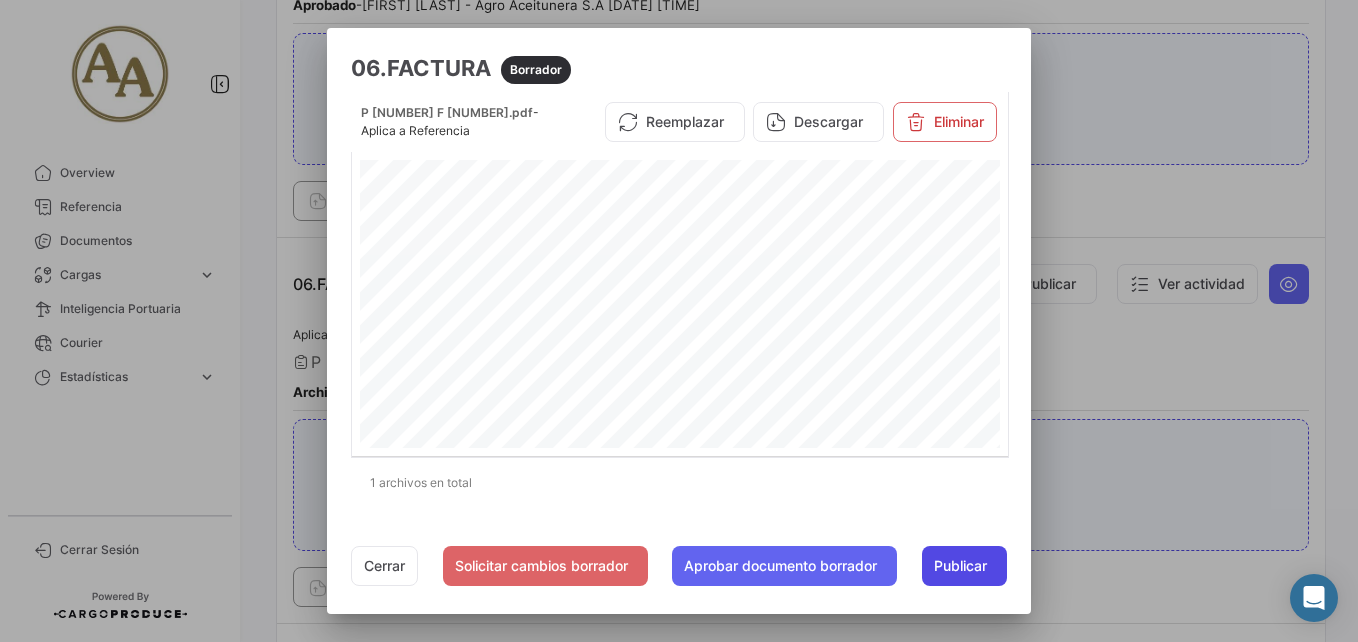 click on "Publicar" 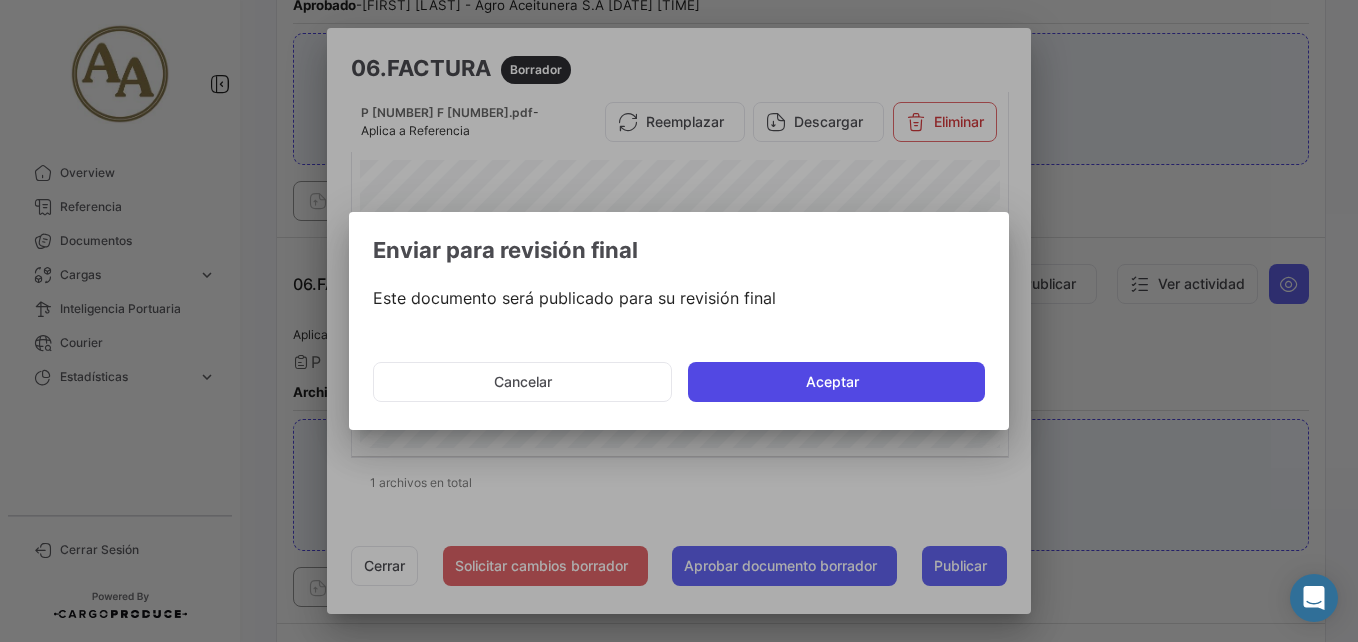 click on "Aceptar" 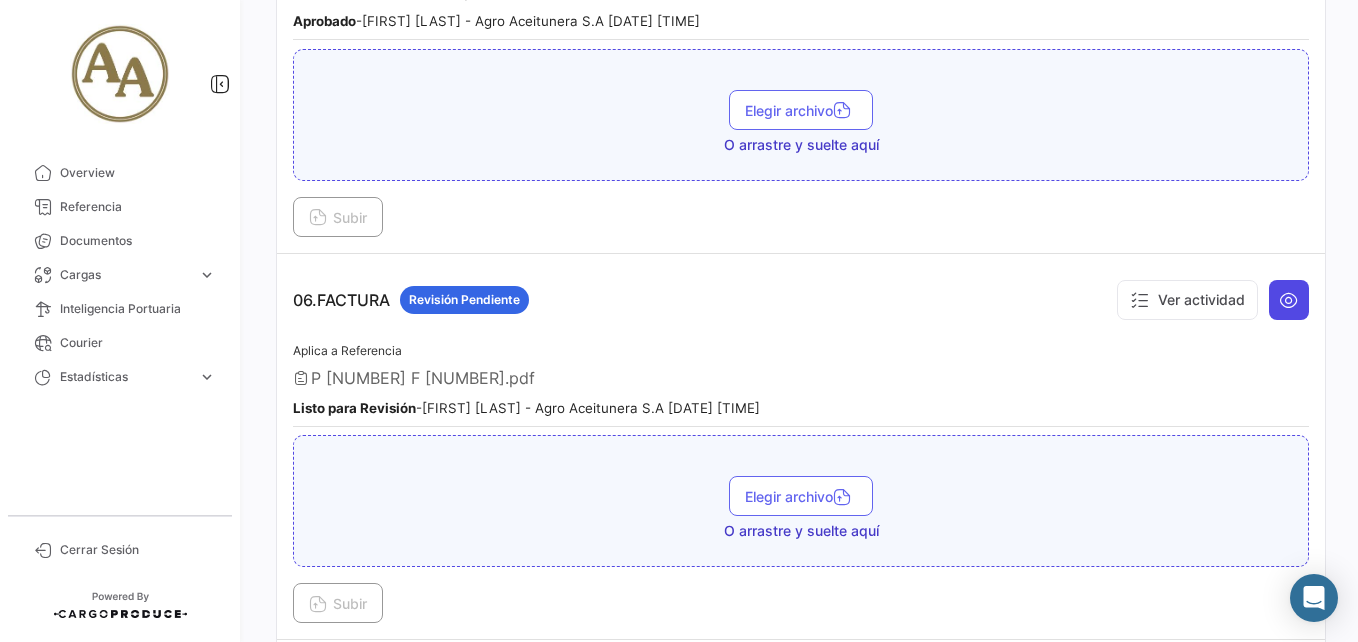 click at bounding box center (1289, 300) 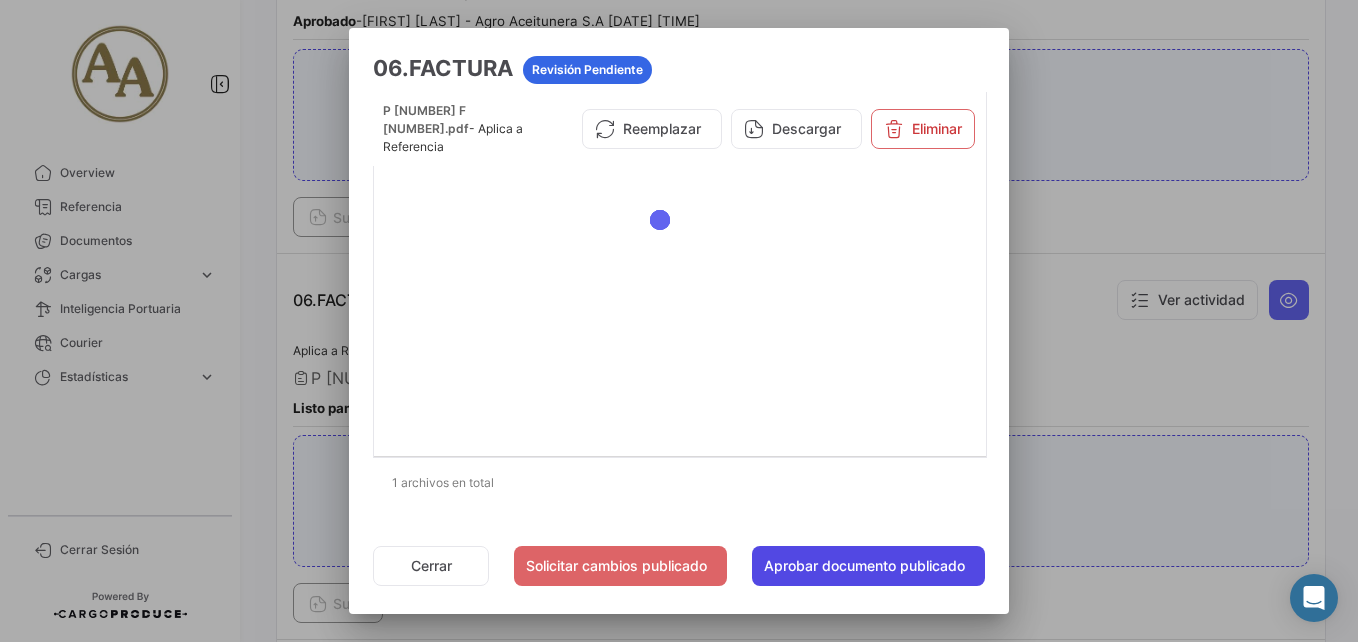click on "Aprobar documento publicado" 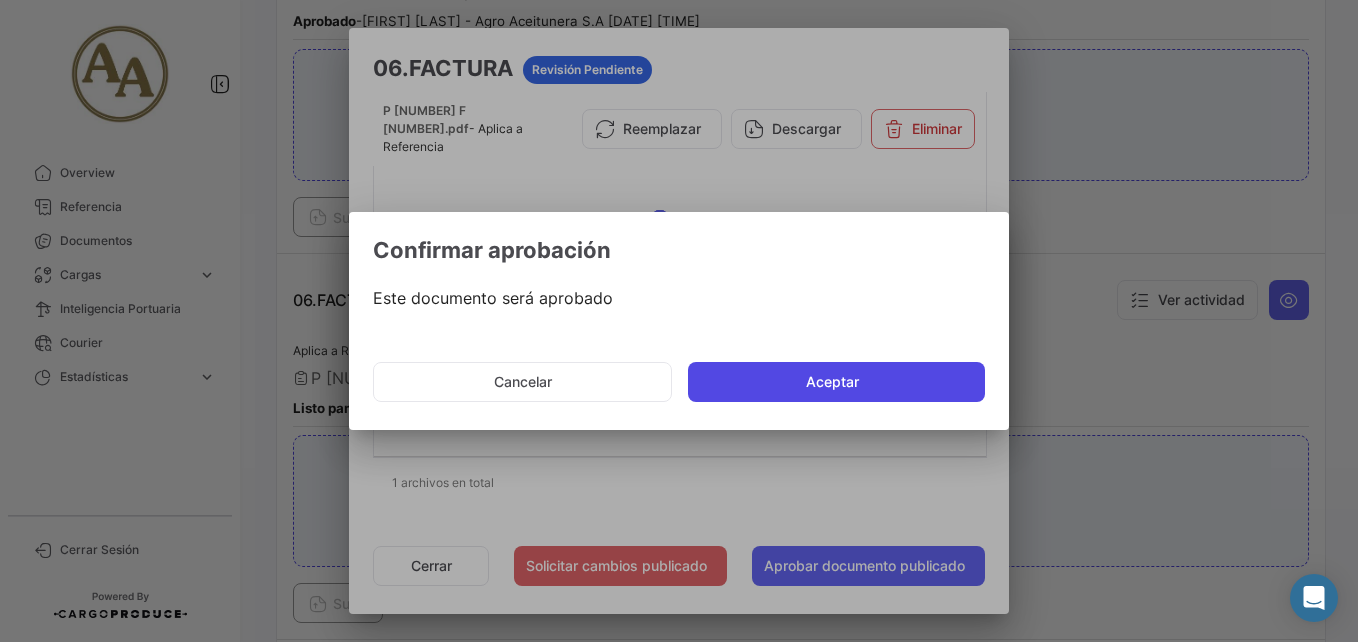 click on "Aceptar" 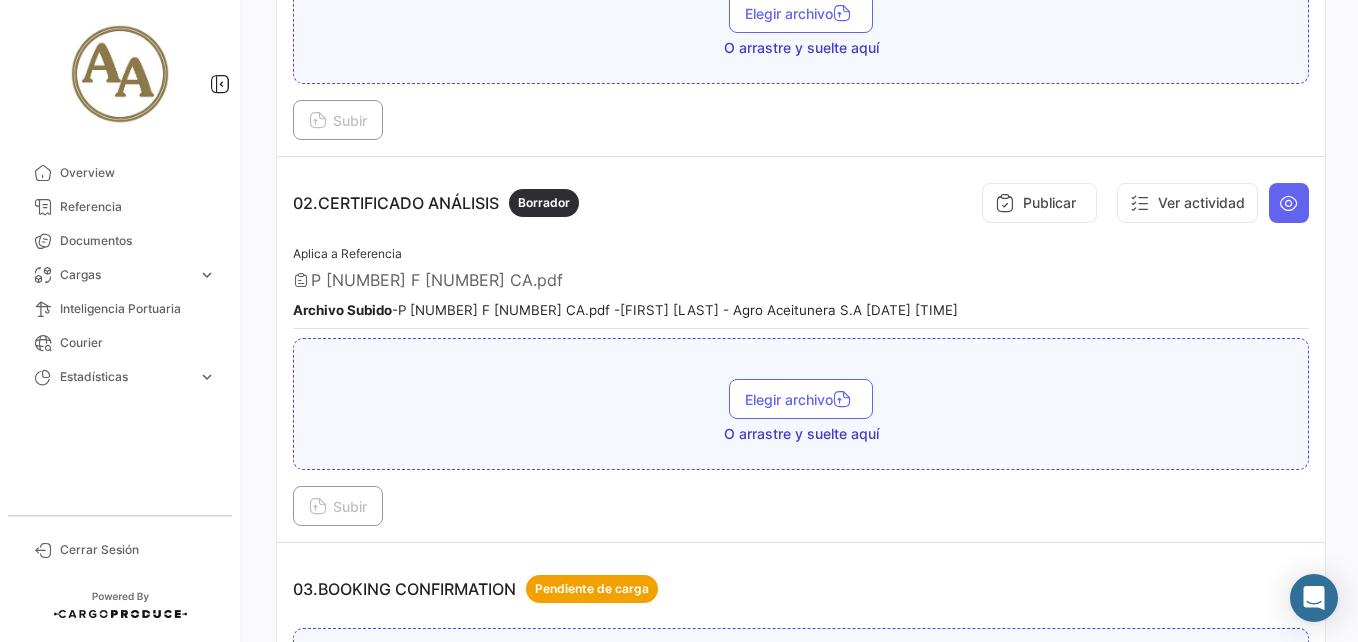 scroll, scrollTop: 600, scrollLeft: 0, axis: vertical 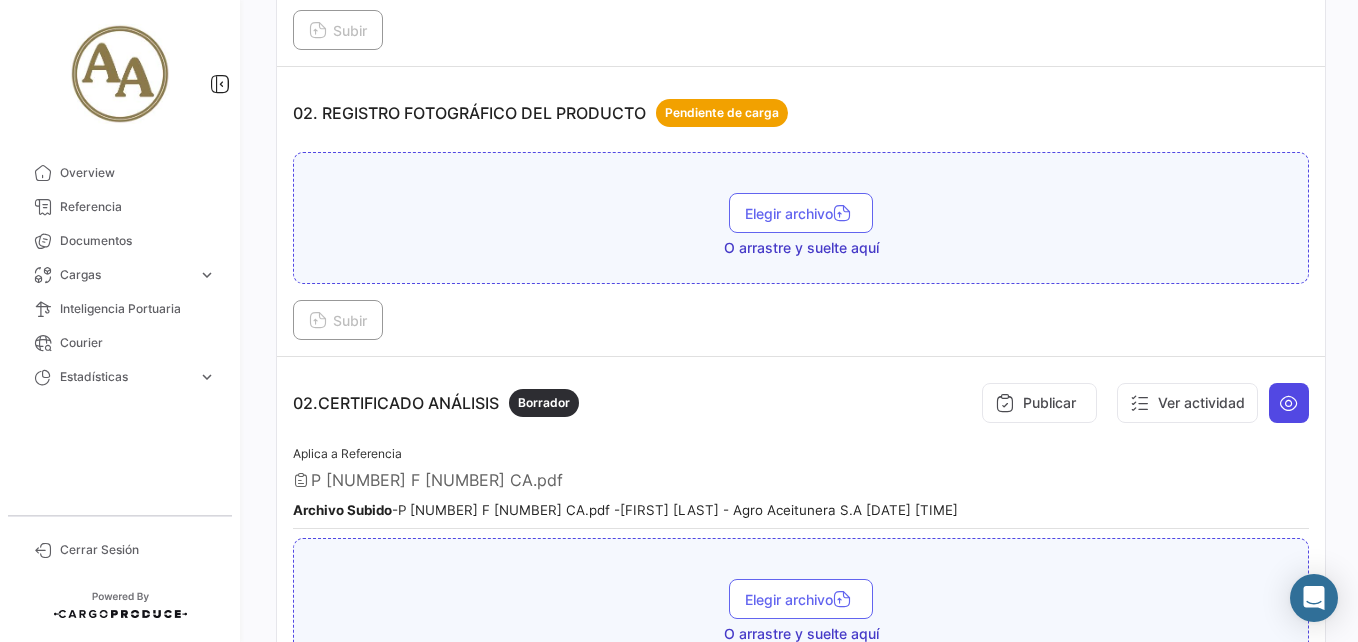click at bounding box center (1289, 403) 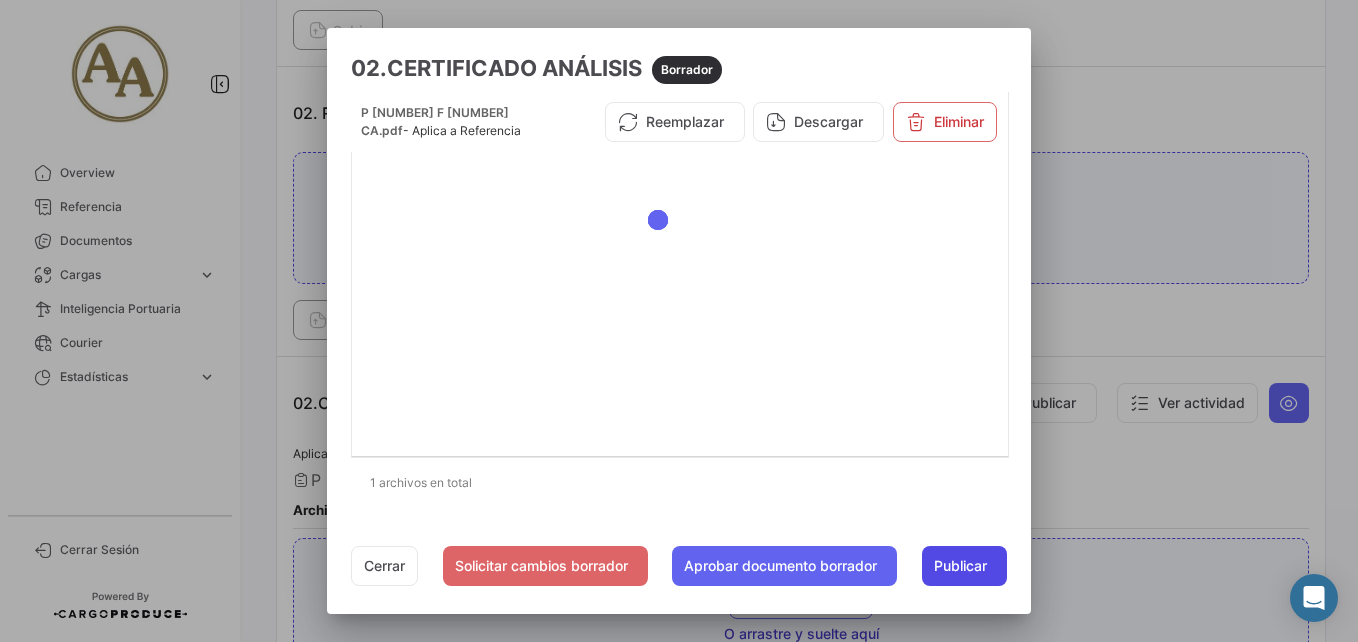 click on "Publicar" 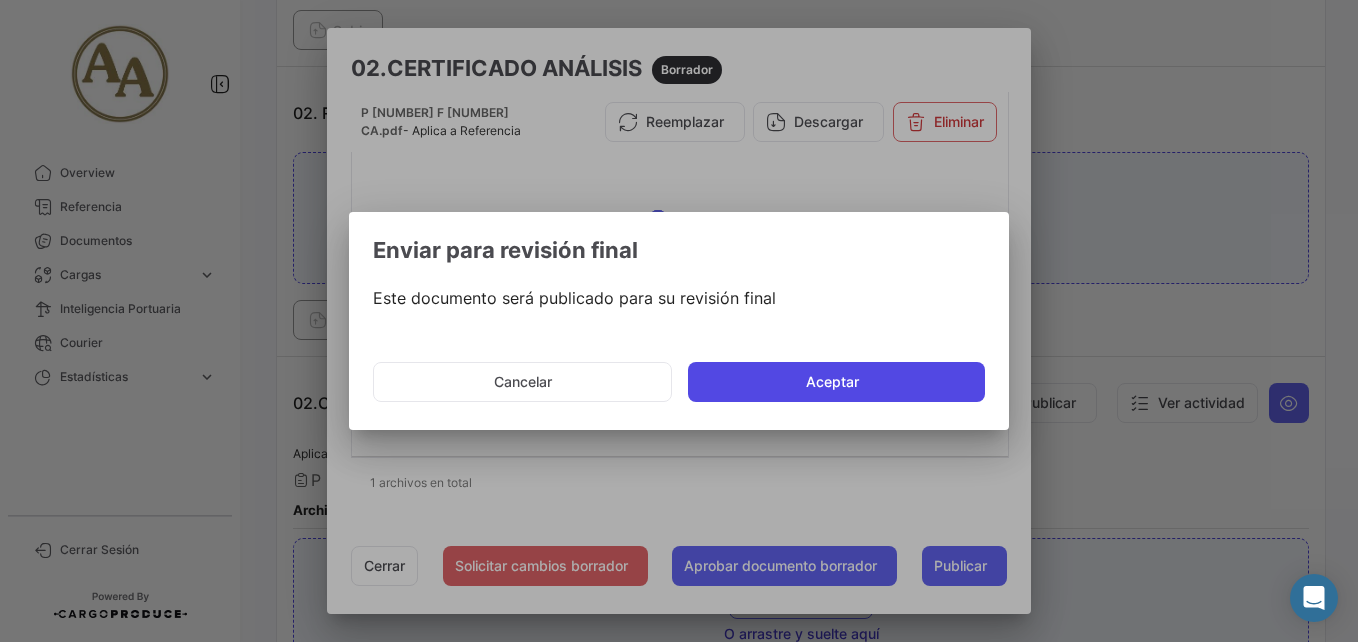 click on "Aceptar" 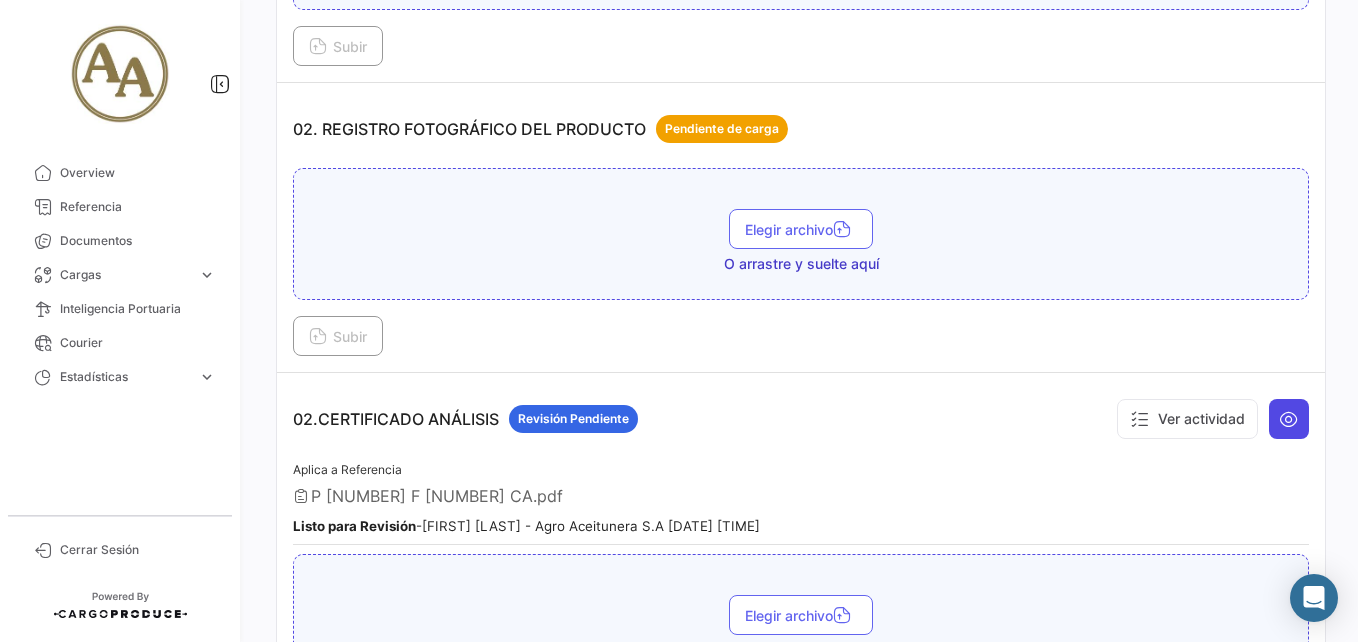 click at bounding box center (1289, 419) 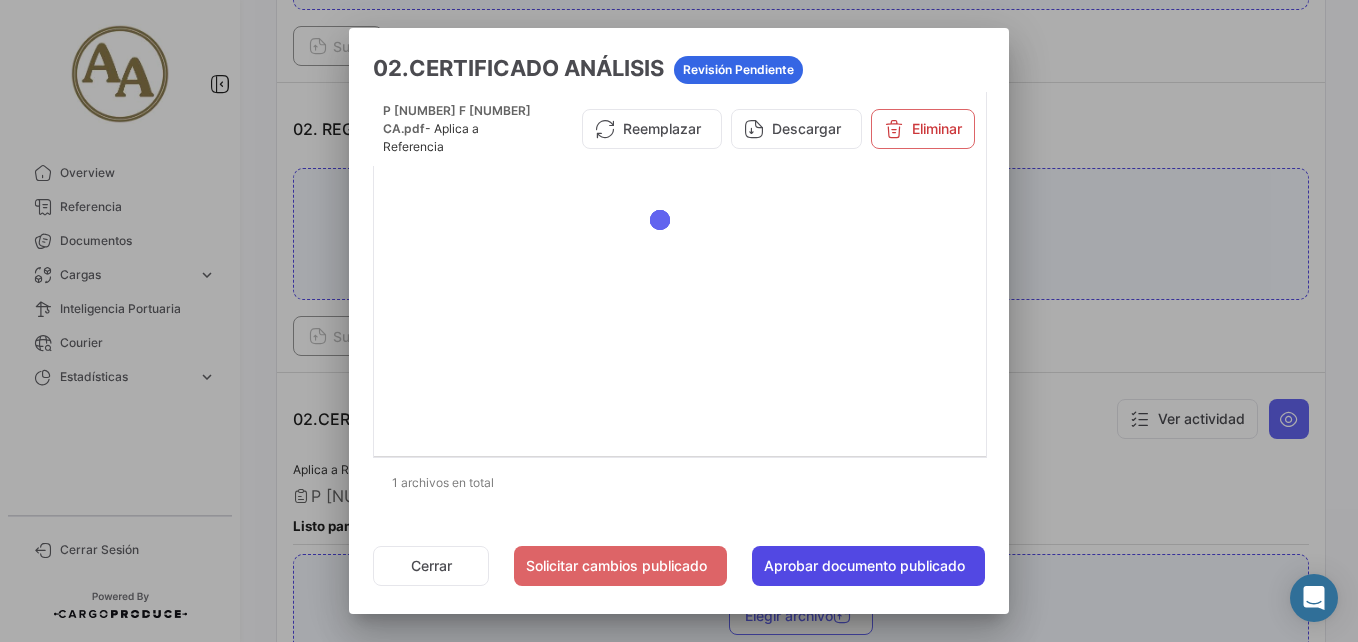 click on "Aprobar documento publicado" 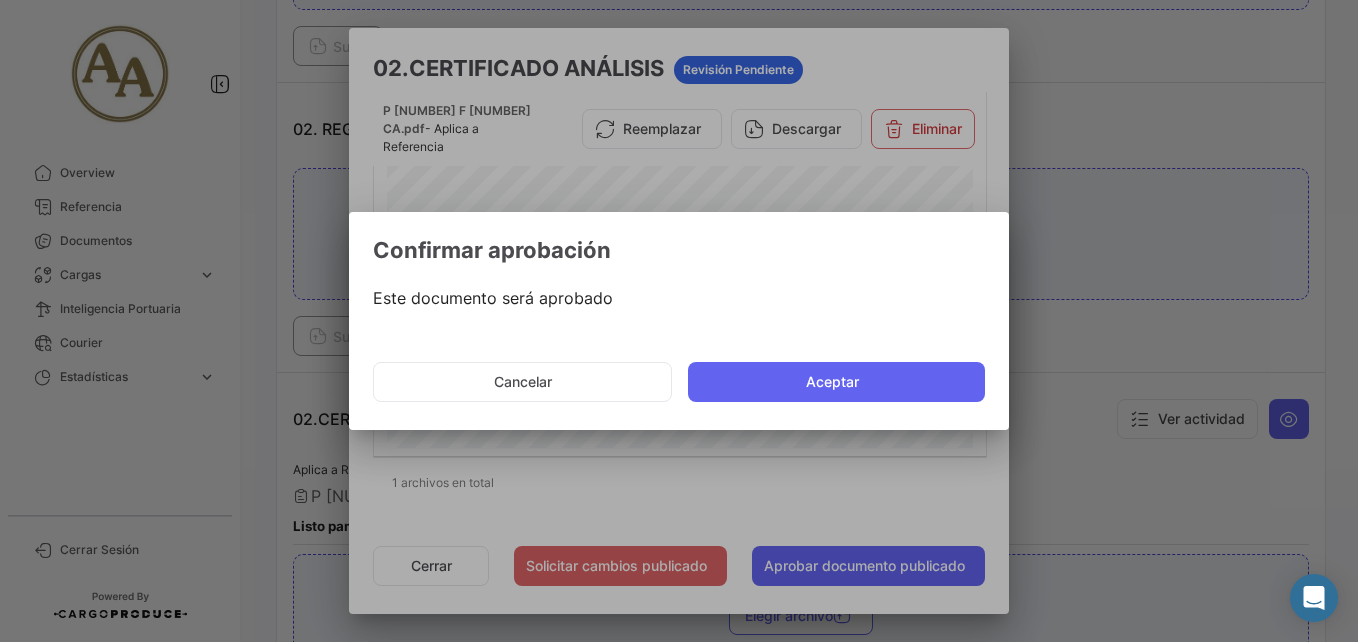 click on "Cancelar   Aceptar" 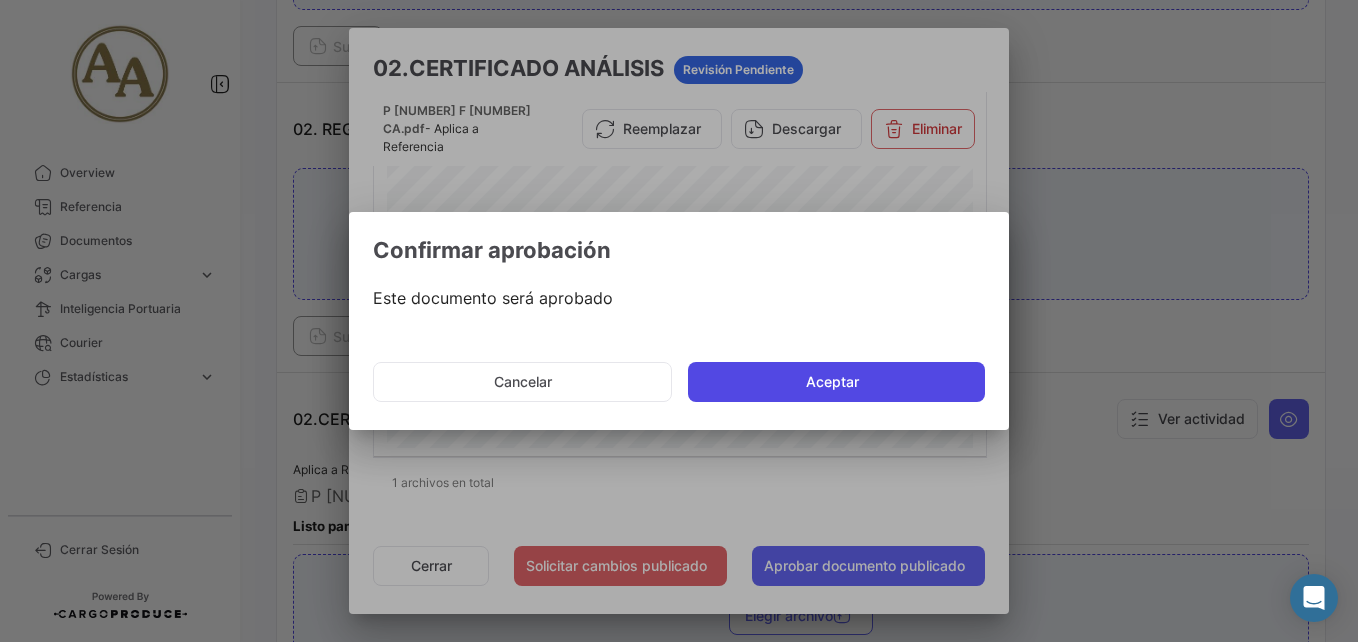 click on "Aceptar" 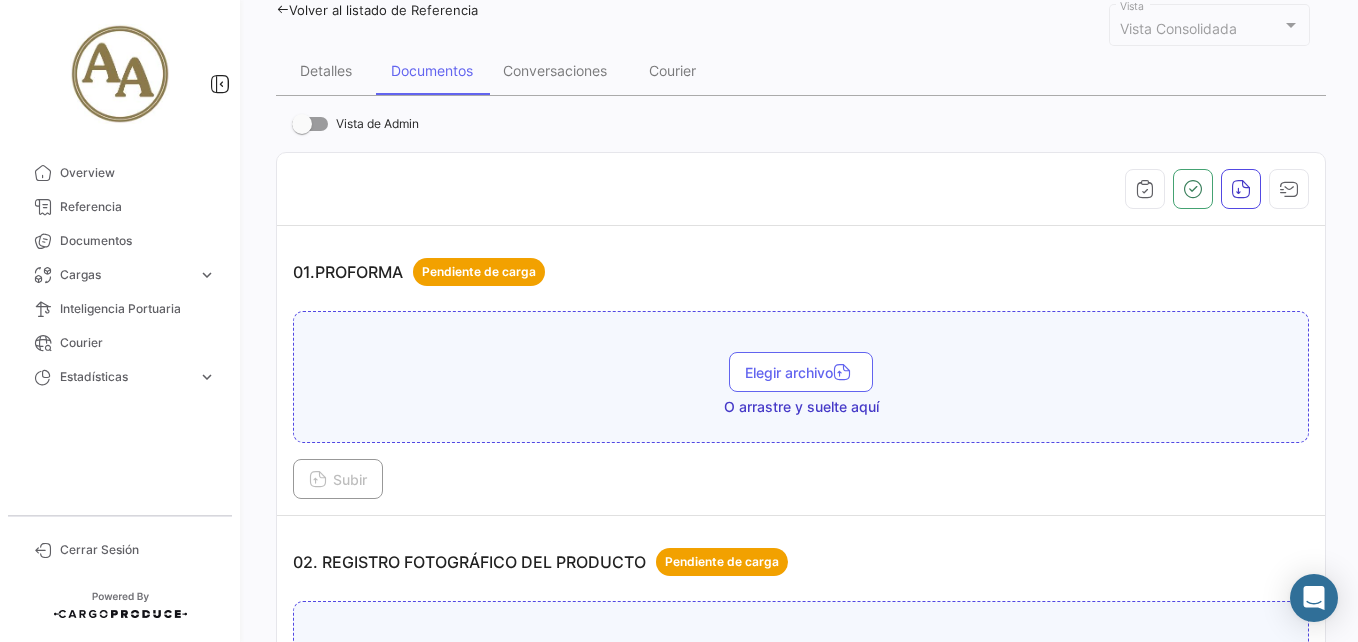 scroll, scrollTop: 0, scrollLeft: 0, axis: both 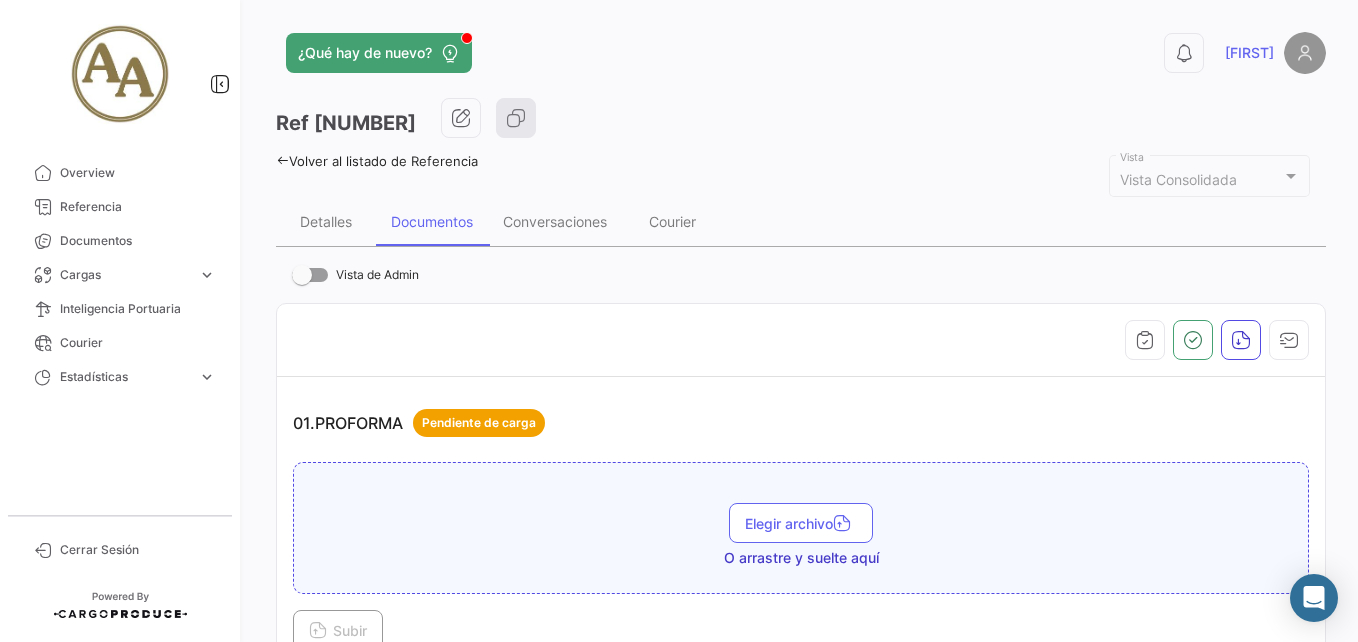 click 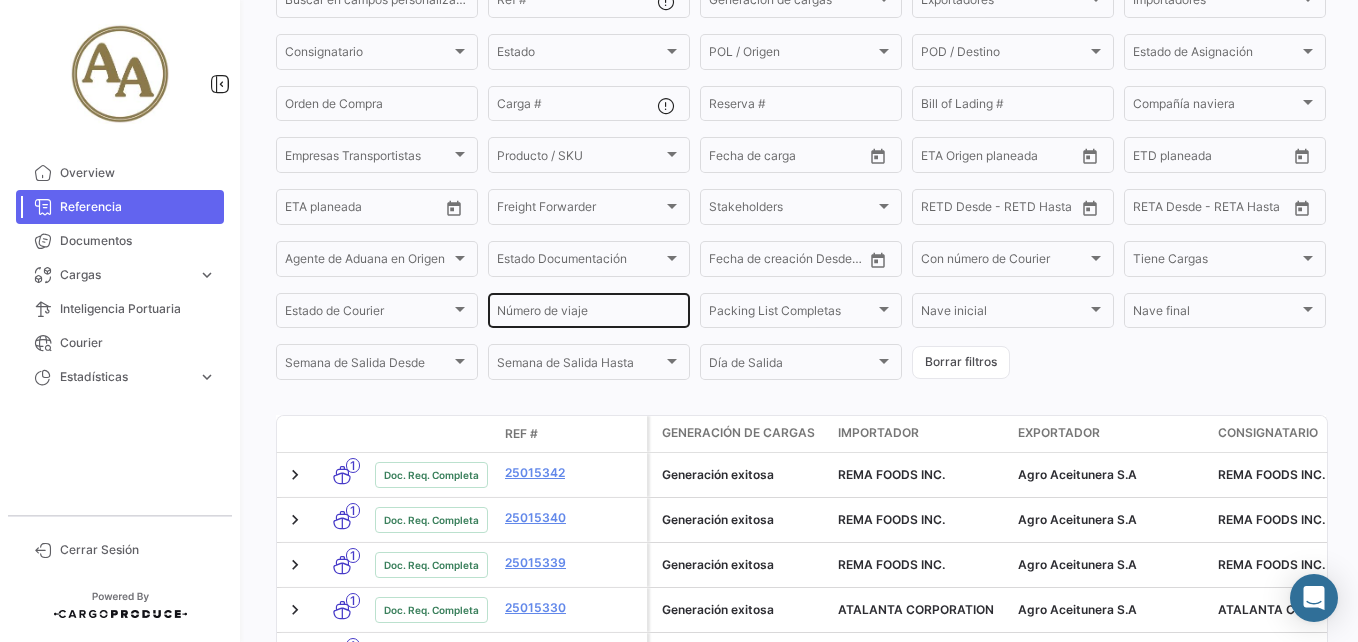 scroll, scrollTop: 399, scrollLeft: 0, axis: vertical 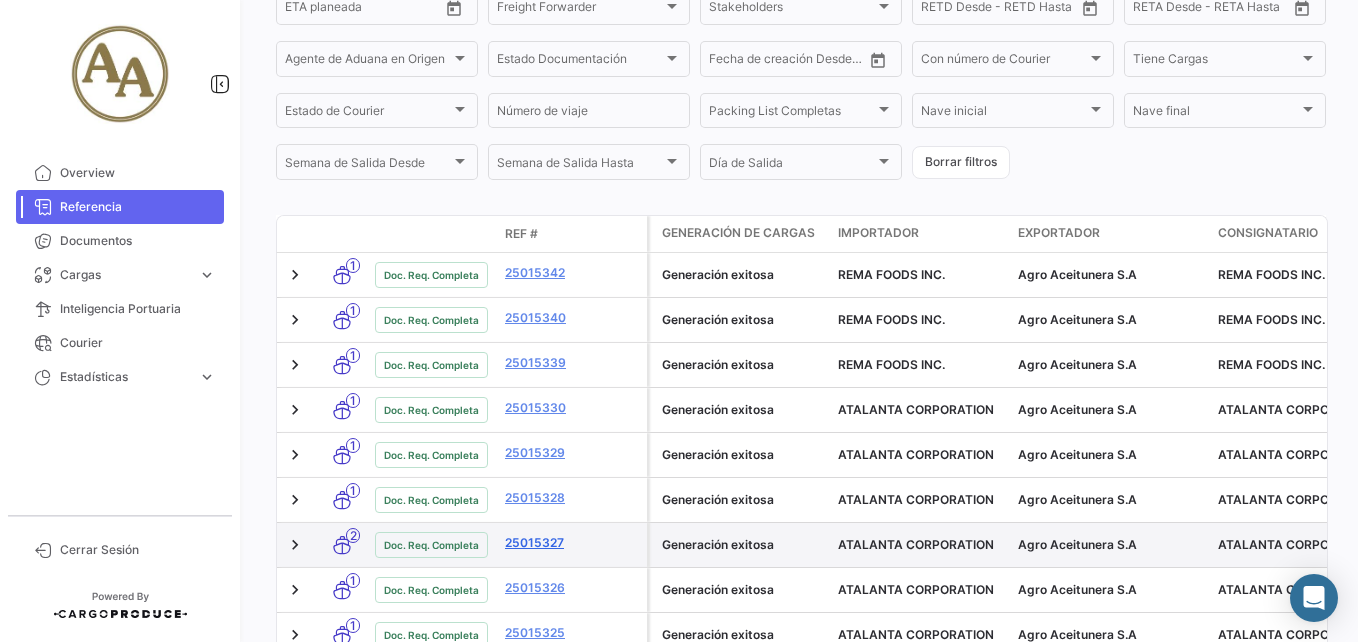 click on "25015327" 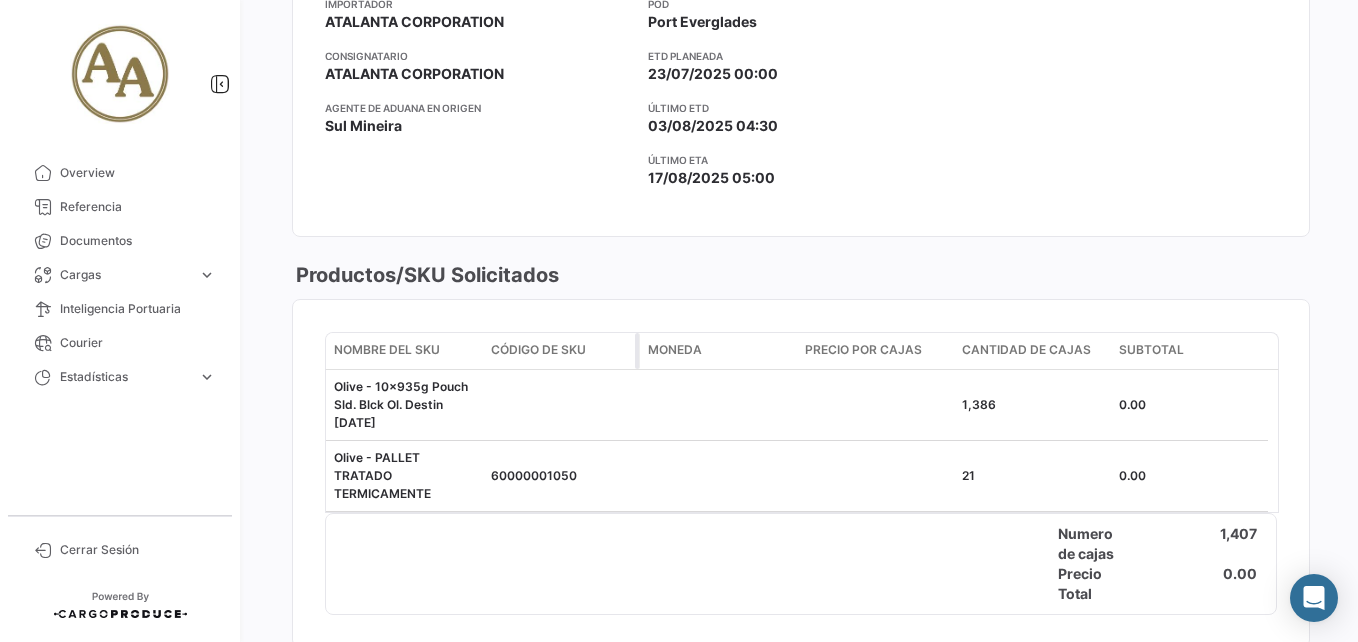 scroll, scrollTop: 100, scrollLeft: 0, axis: vertical 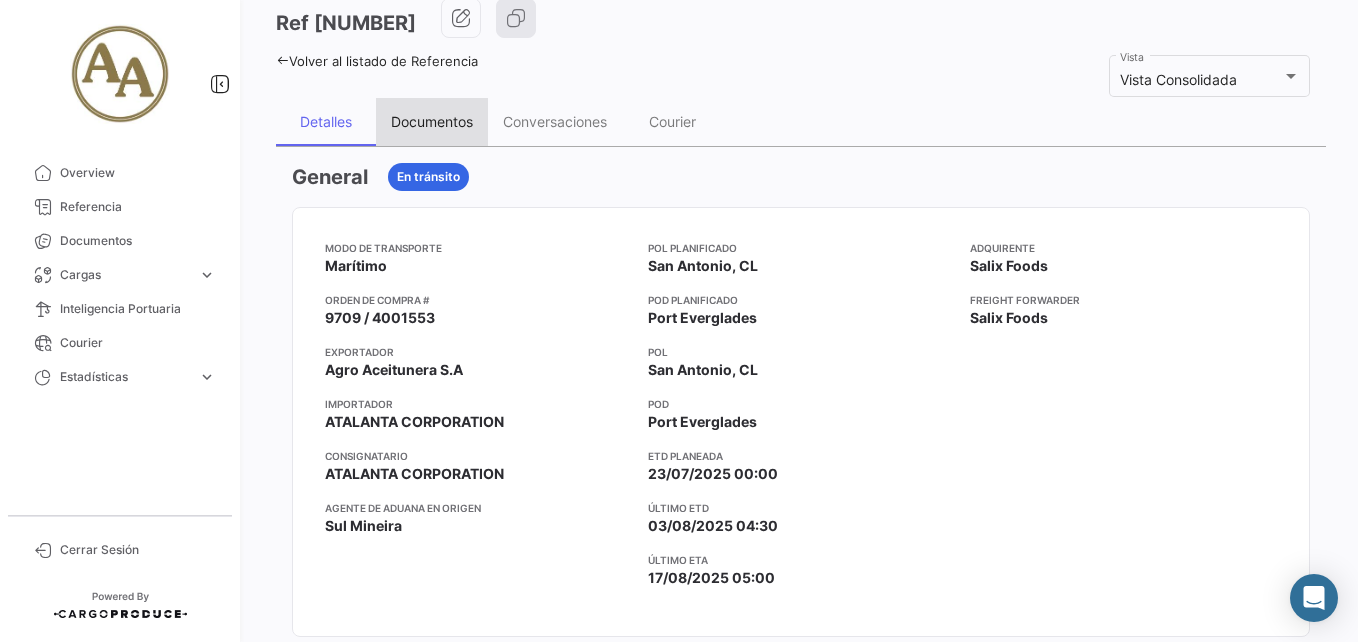 click on "Documentos" at bounding box center (432, 121) 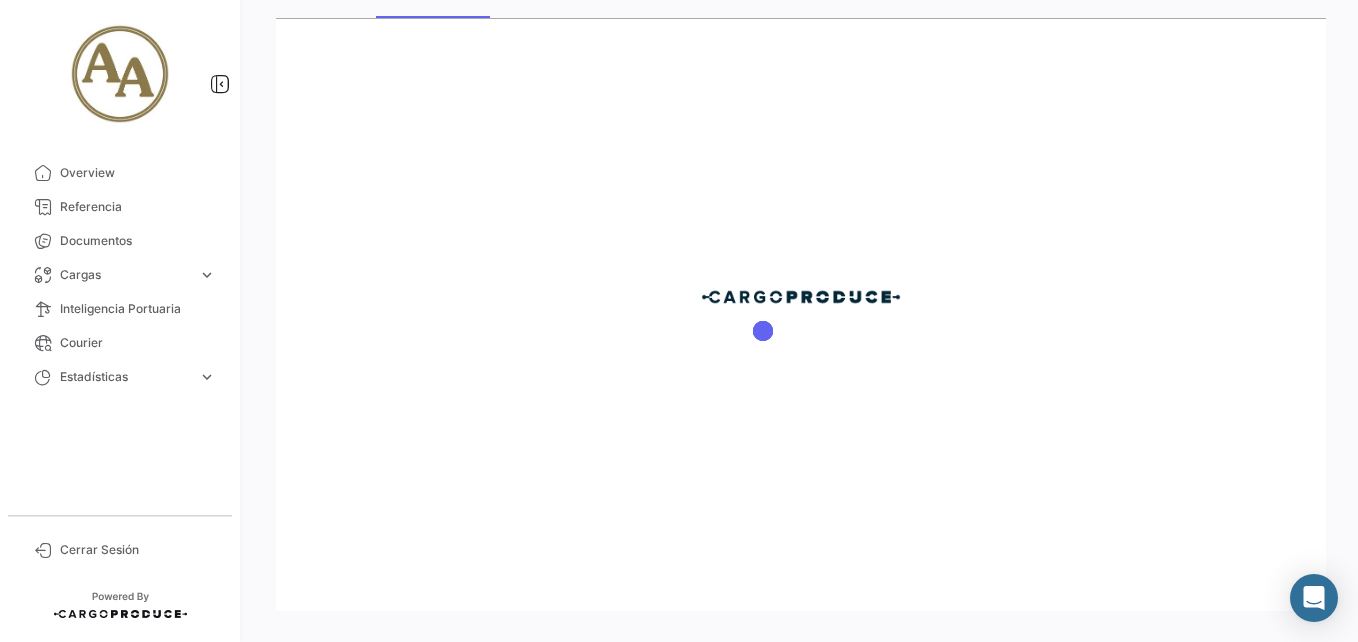 scroll, scrollTop: 245, scrollLeft: 0, axis: vertical 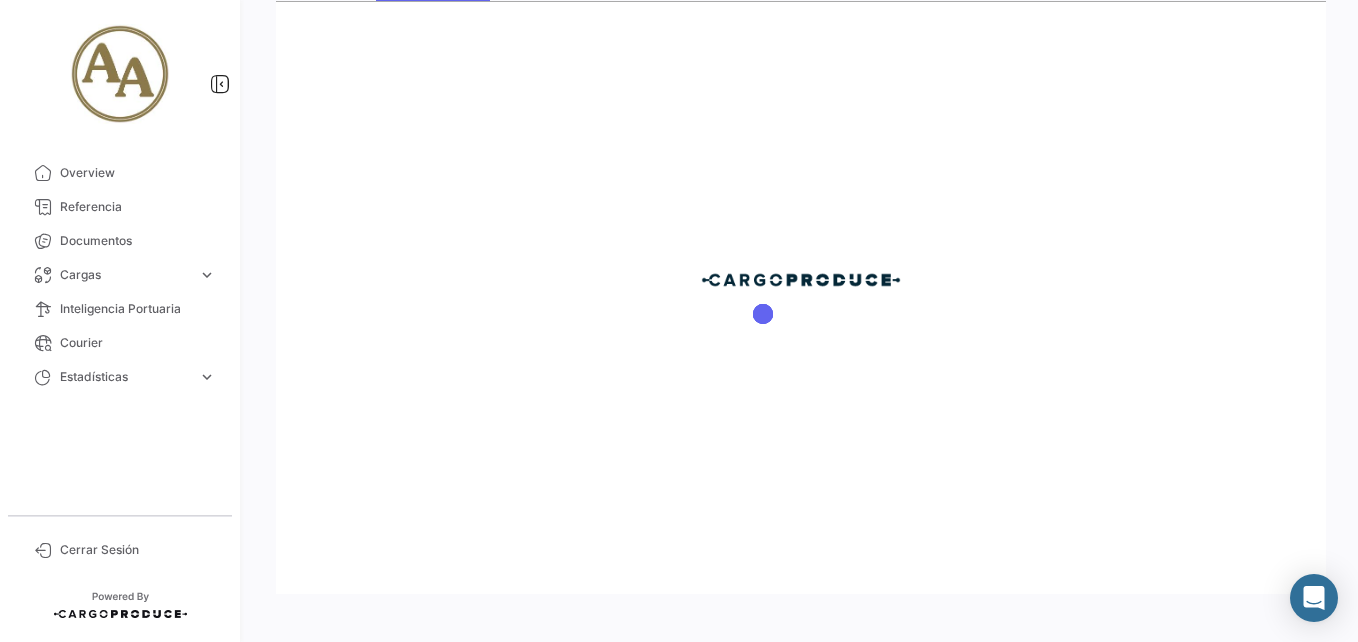 click at bounding box center [801, 314] 